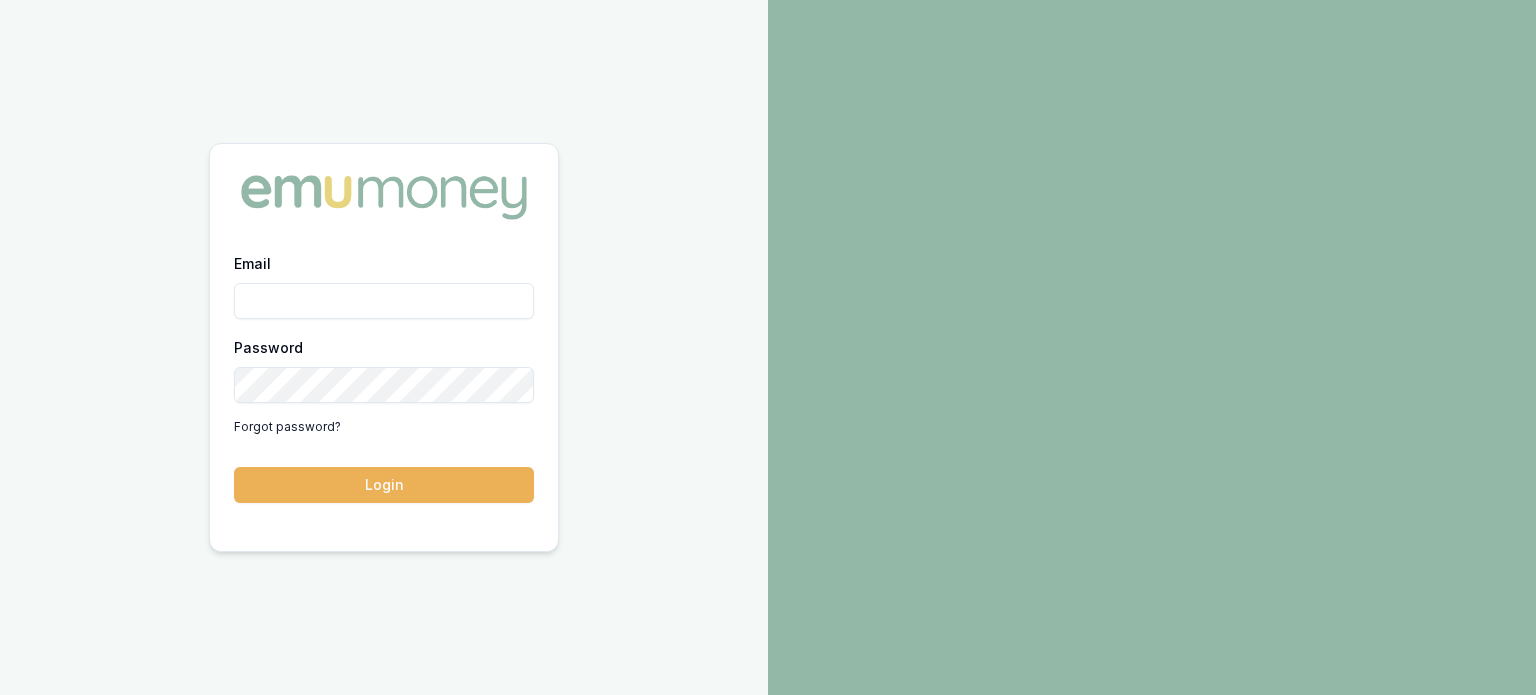scroll, scrollTop: 0, scrollLeft: 0, axis: both 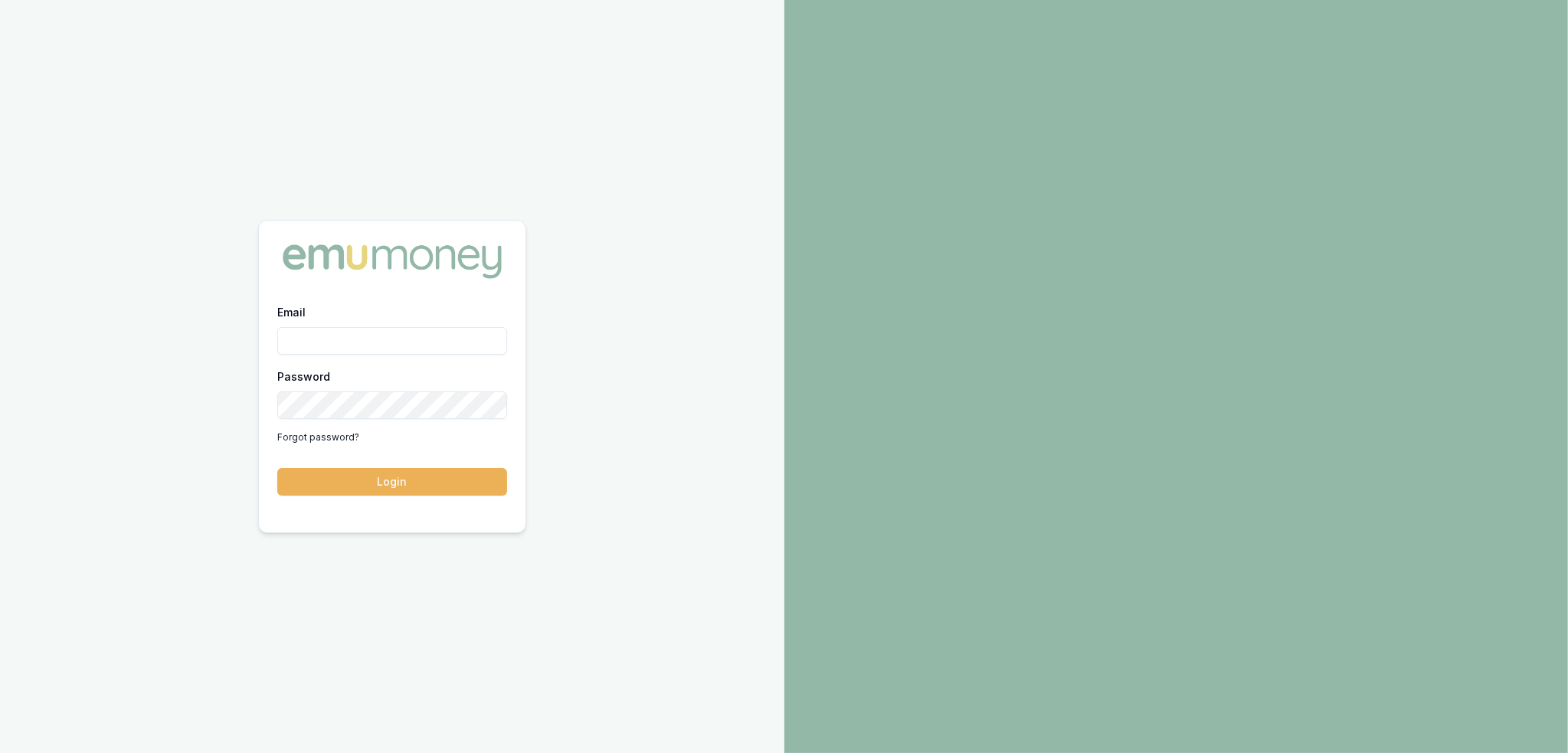 click on "Email" at bounding box center [392, 341] 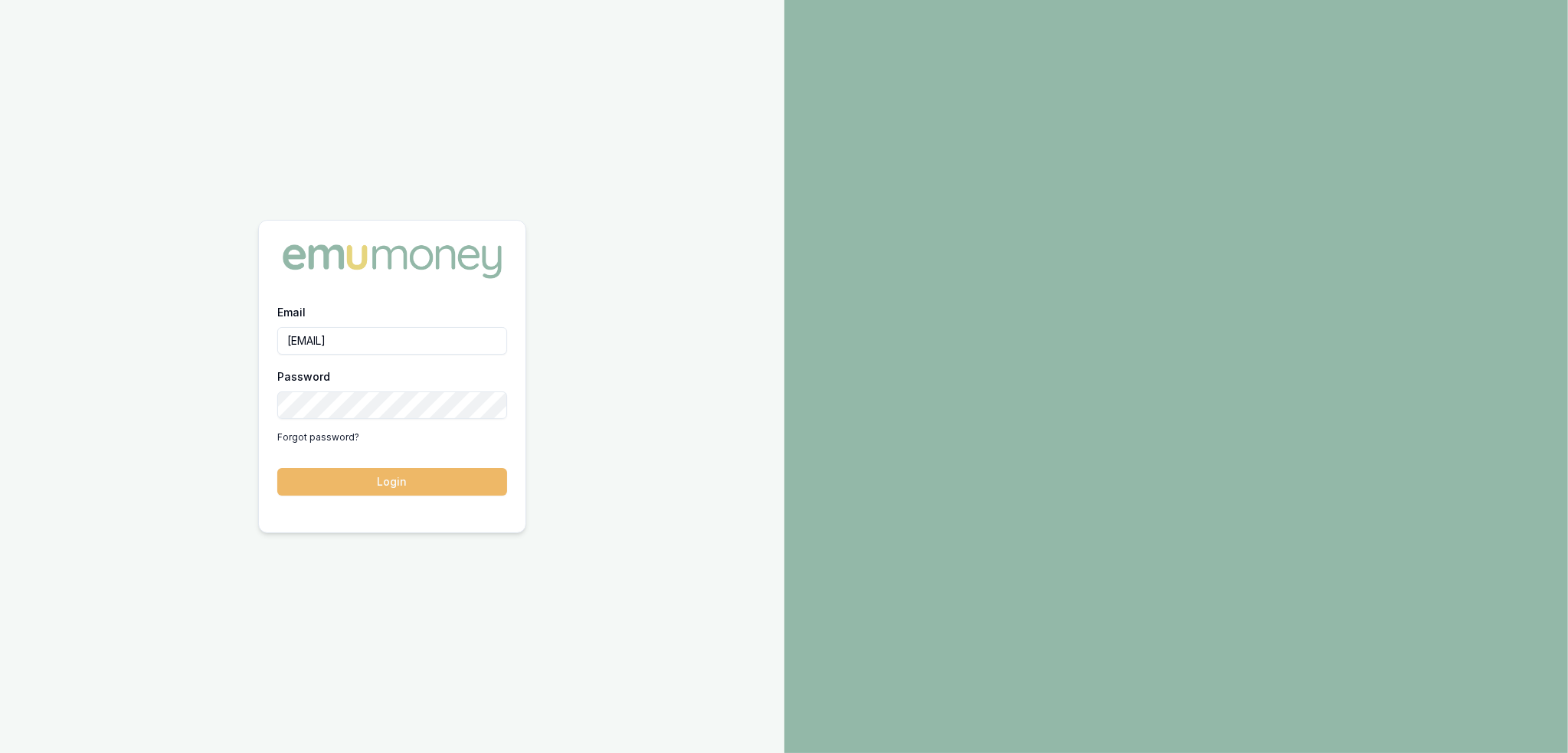 click on "Login" at bounding box center [392, 482] 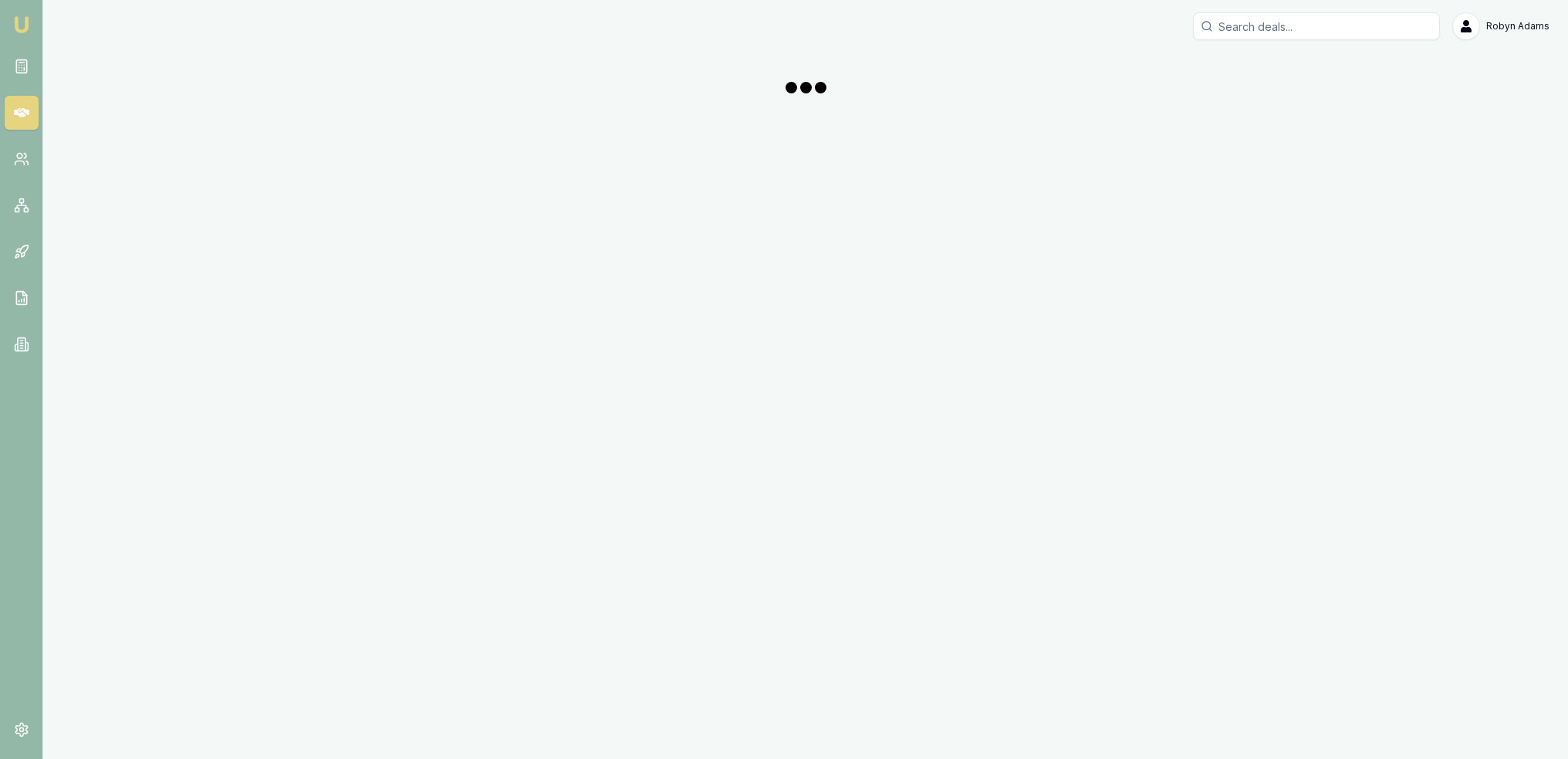 scroll, scrollTop: 0, scrollLeft: 0, axis: both 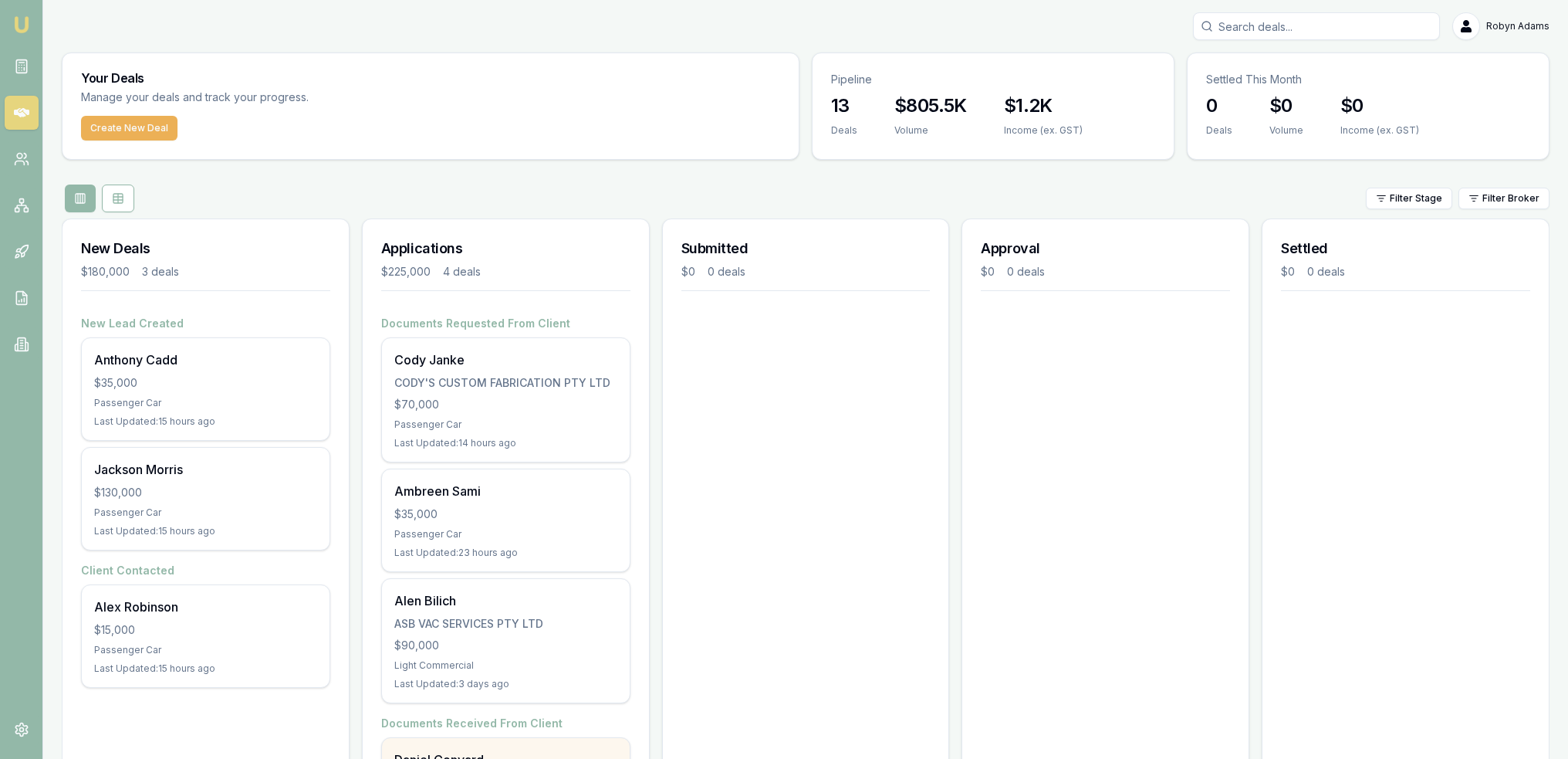 click on "Daniel Conyard" at bounding box center (505, 760) 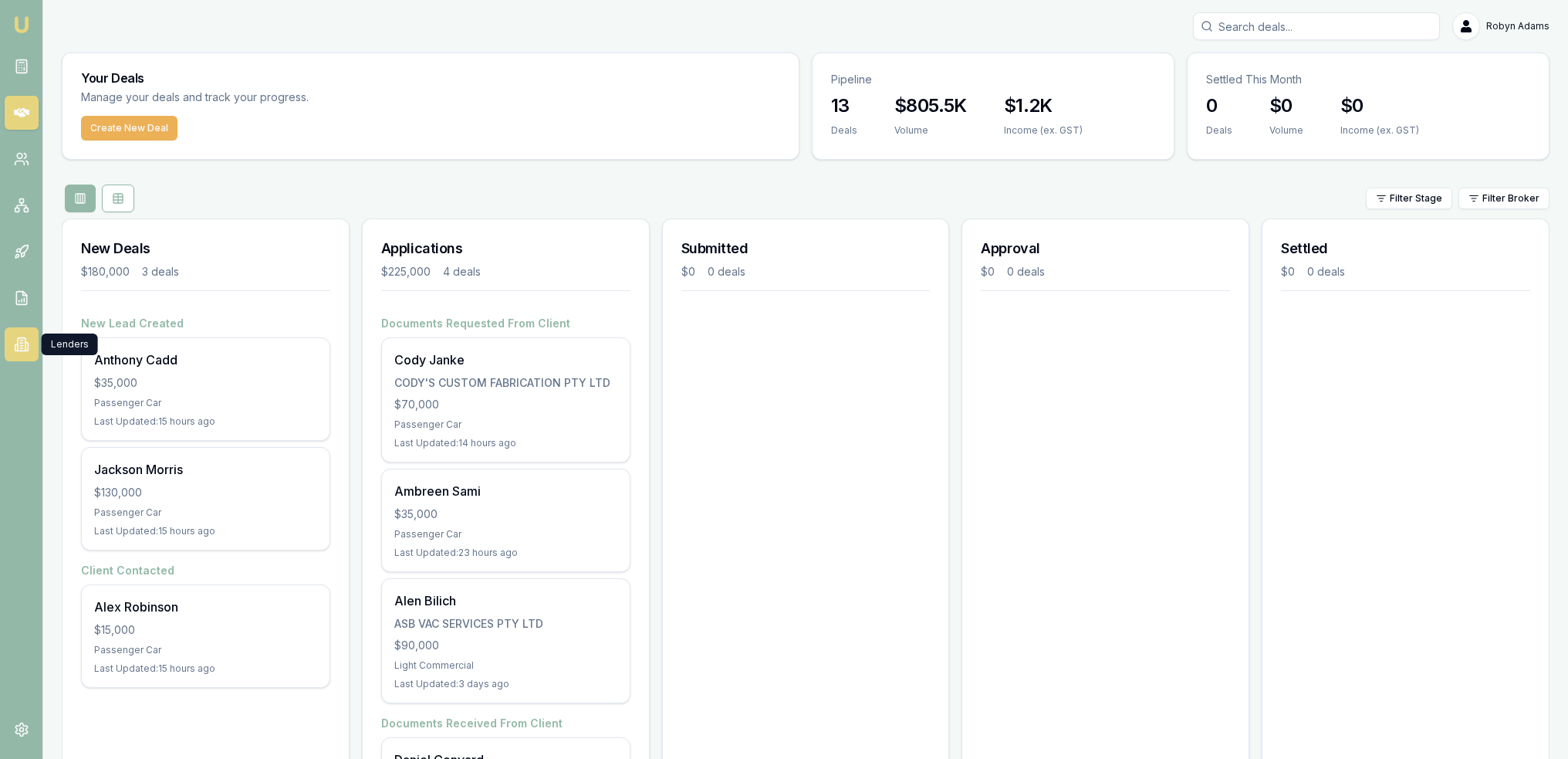click at bounding box center (22, 344) 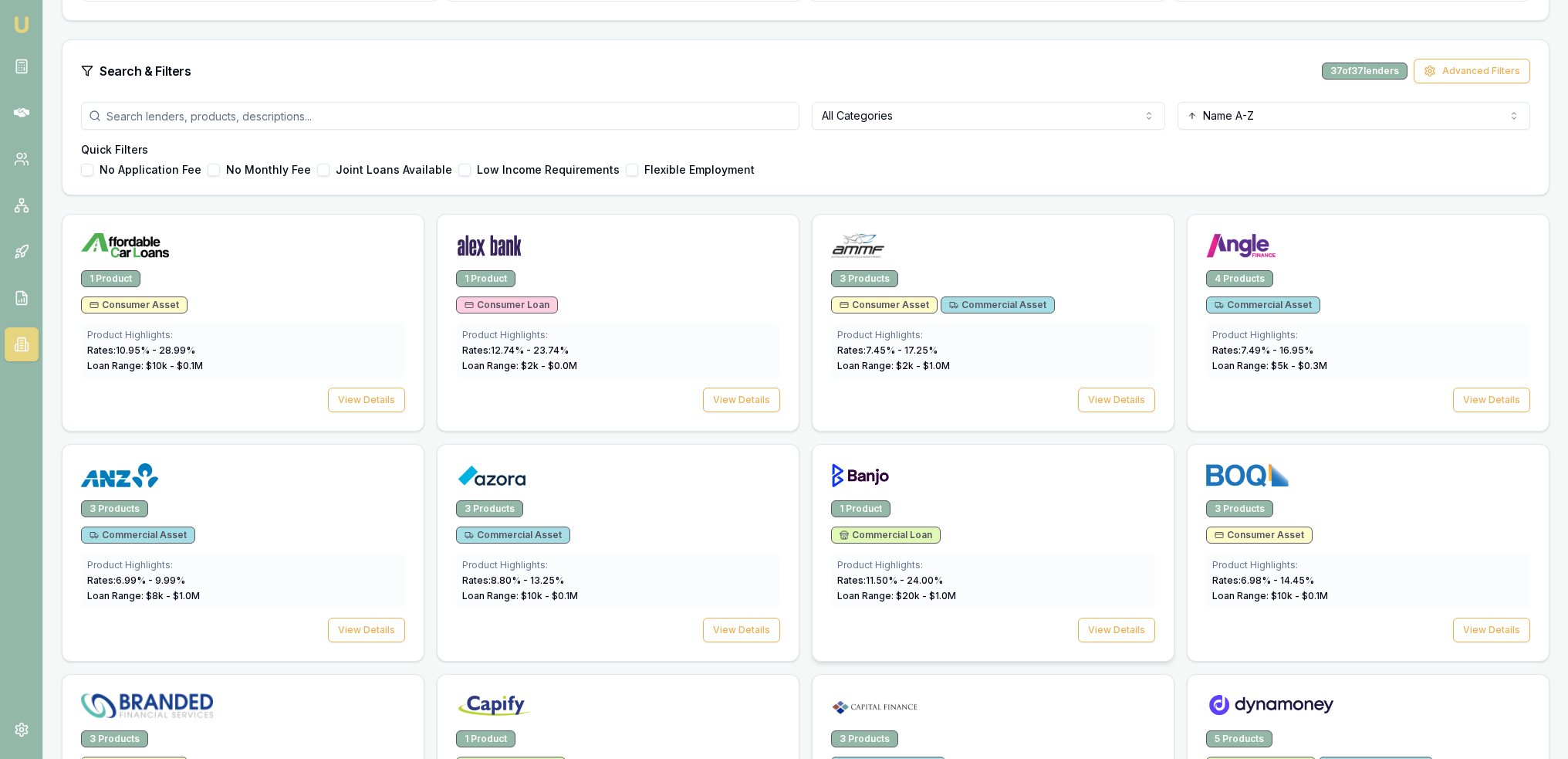 scroll, scrollTop: 386, scrollLeft: 0, axis: vertical 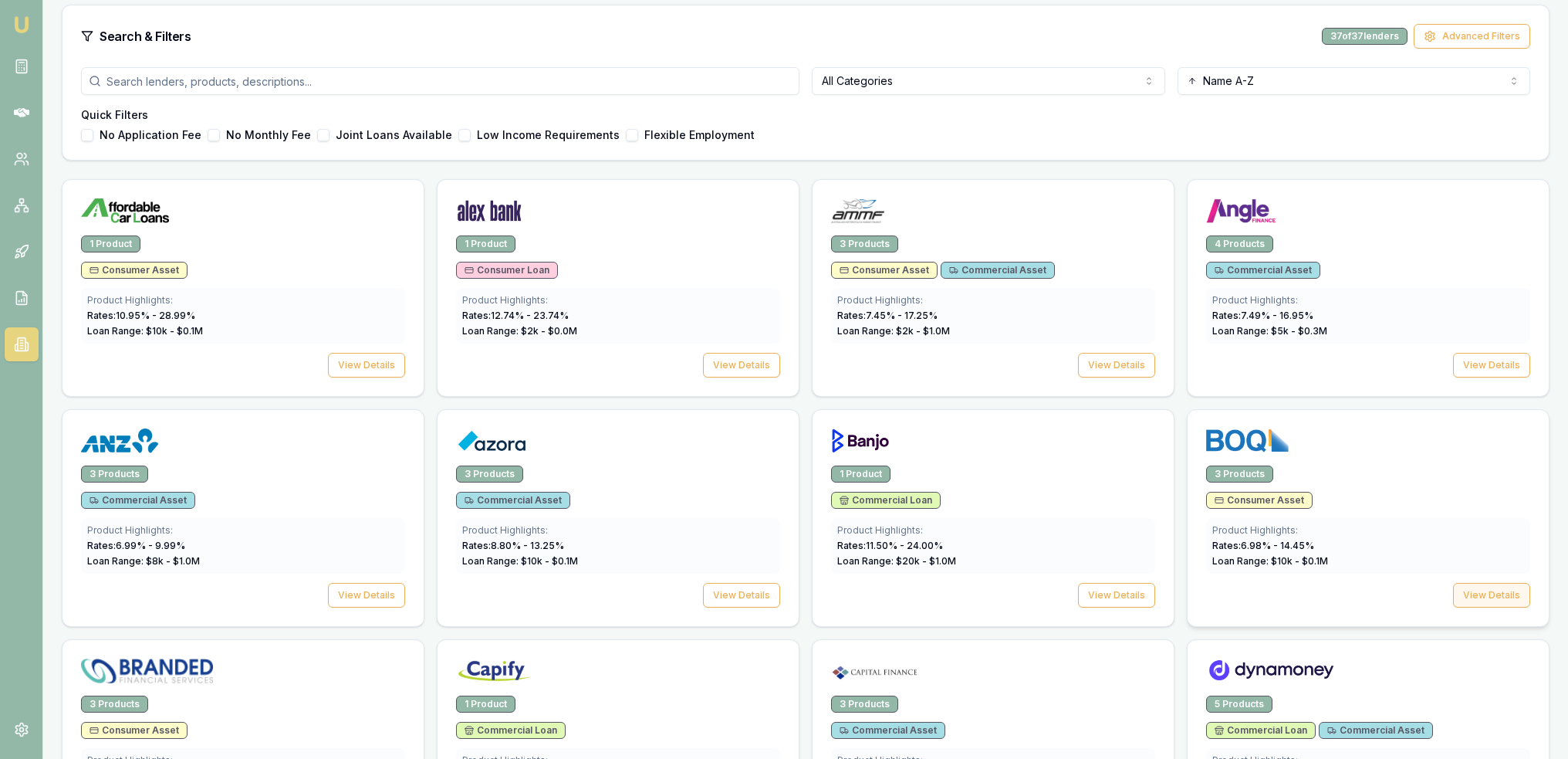 click on "View Details" at bounding box center (1492, 595) 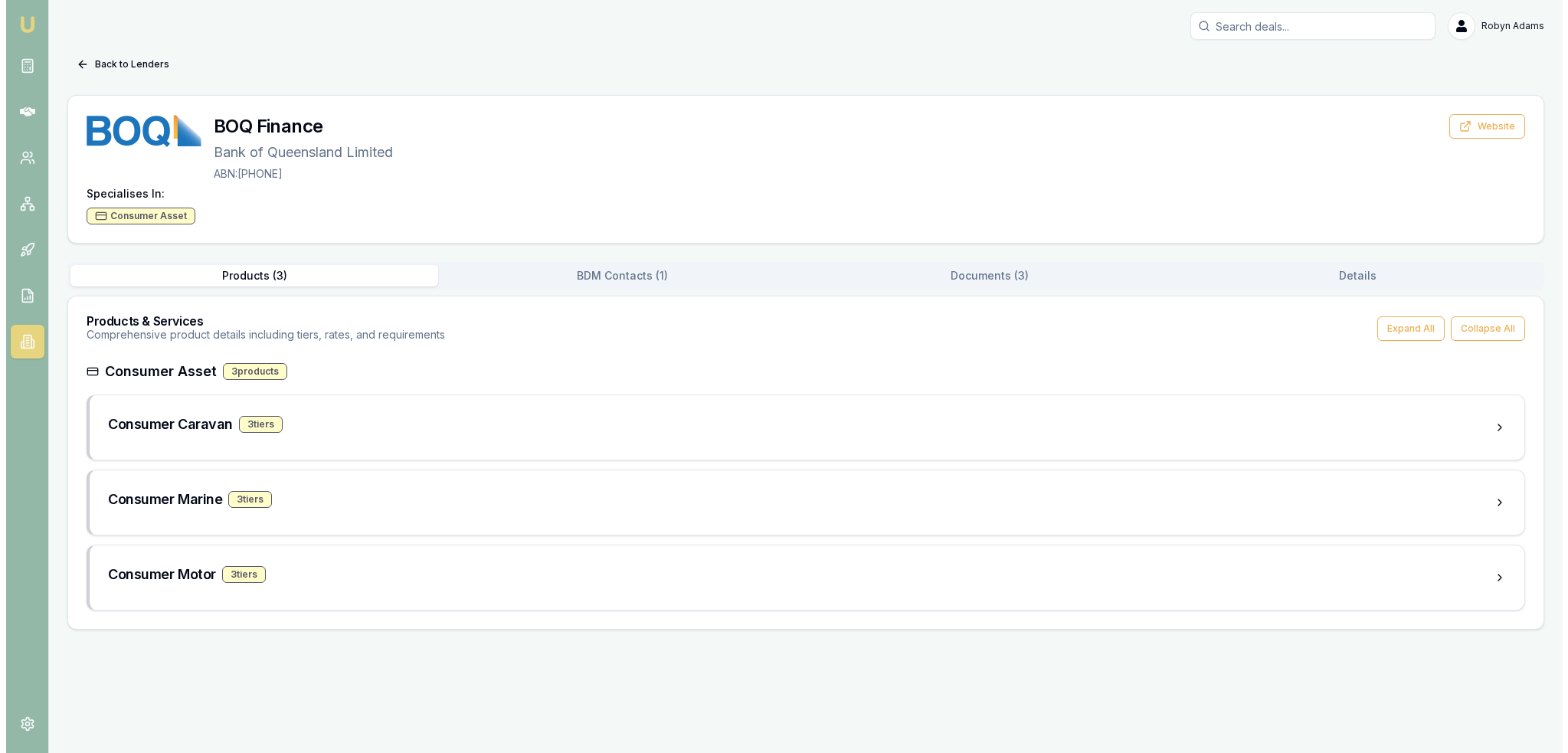 scroll, scrollTop: 0, scrollLeft: 0, axis: both 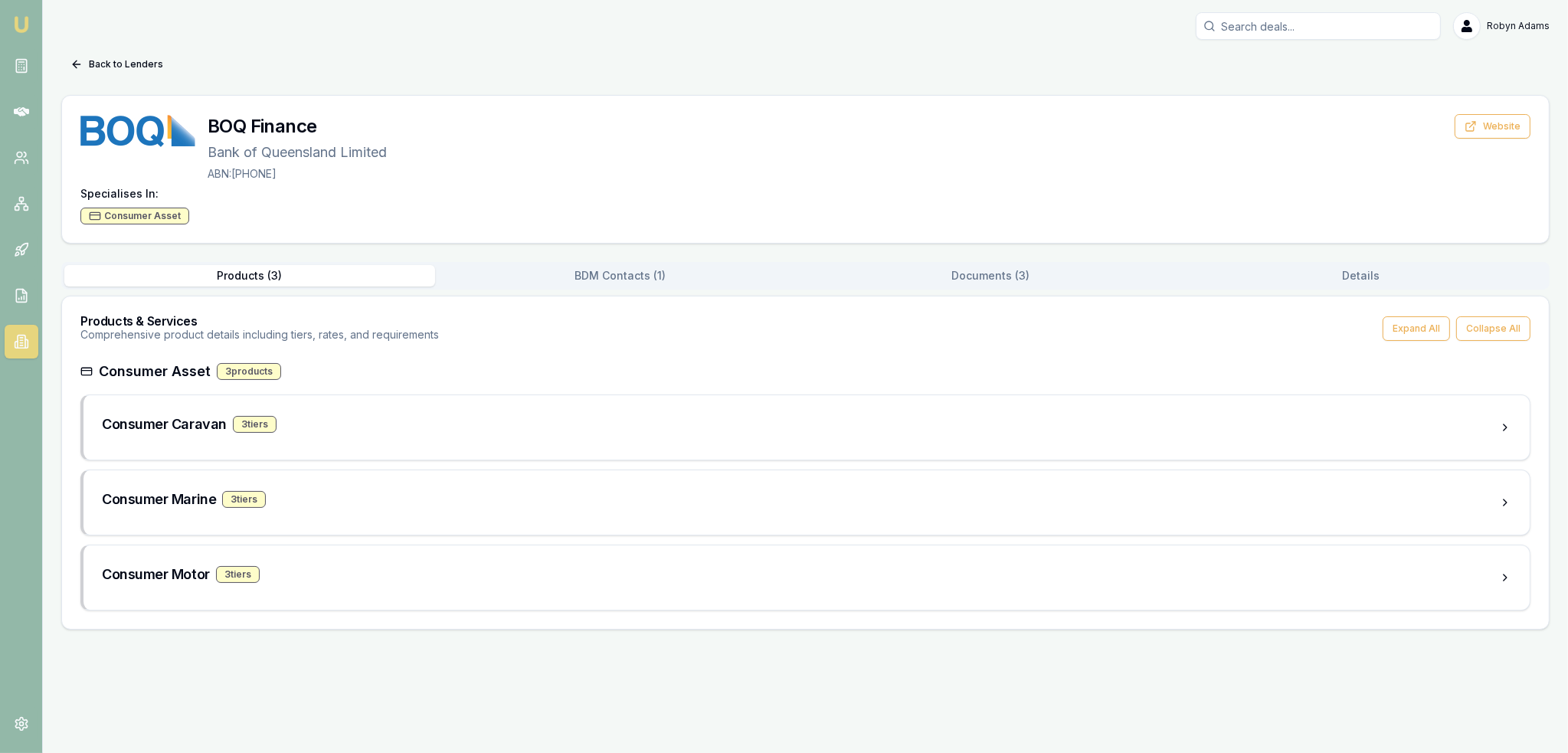 click on "BDM Contacts ( 1 )" at bounding box center (620, 276) 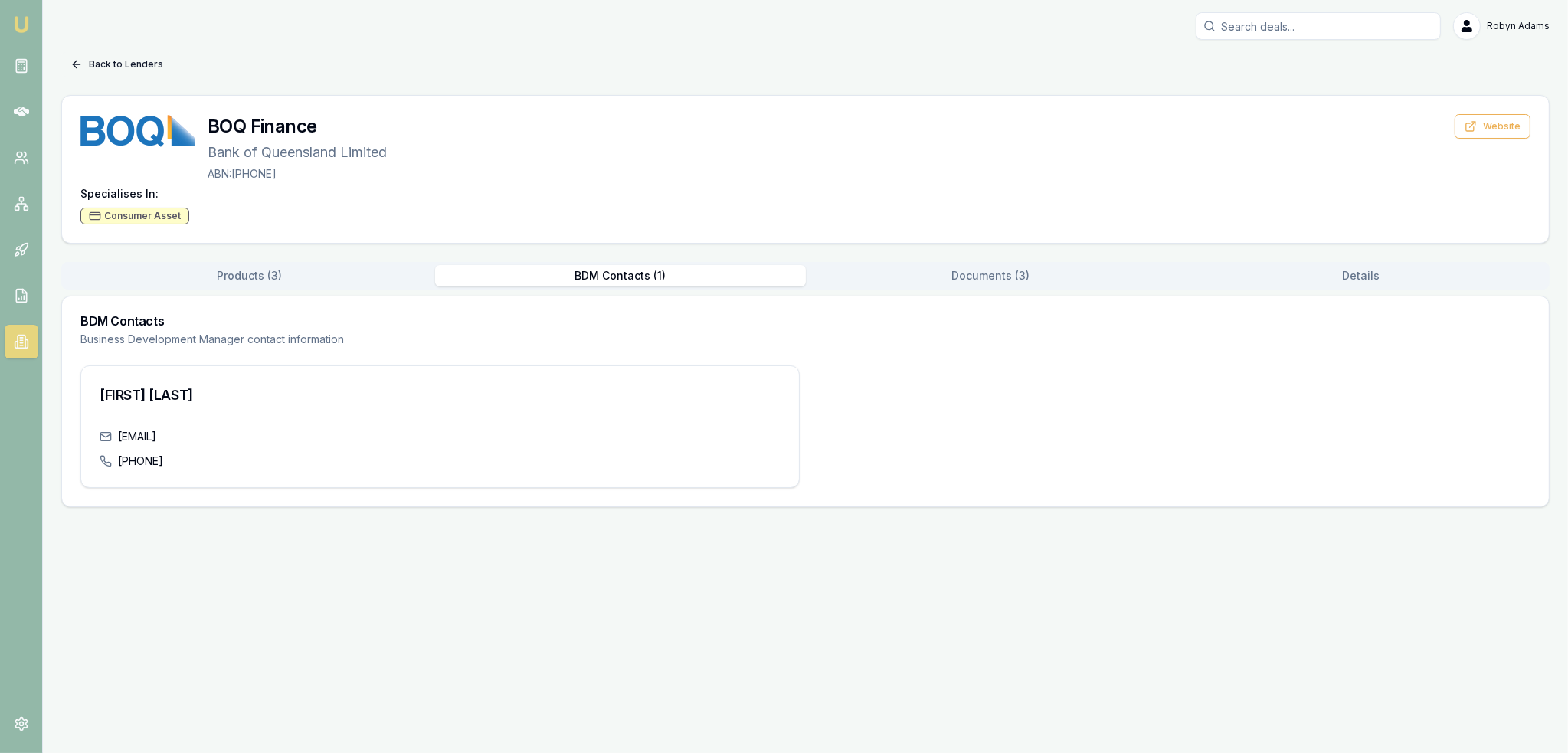 click on "Back to Lenders" at bounding box center [116, 64] 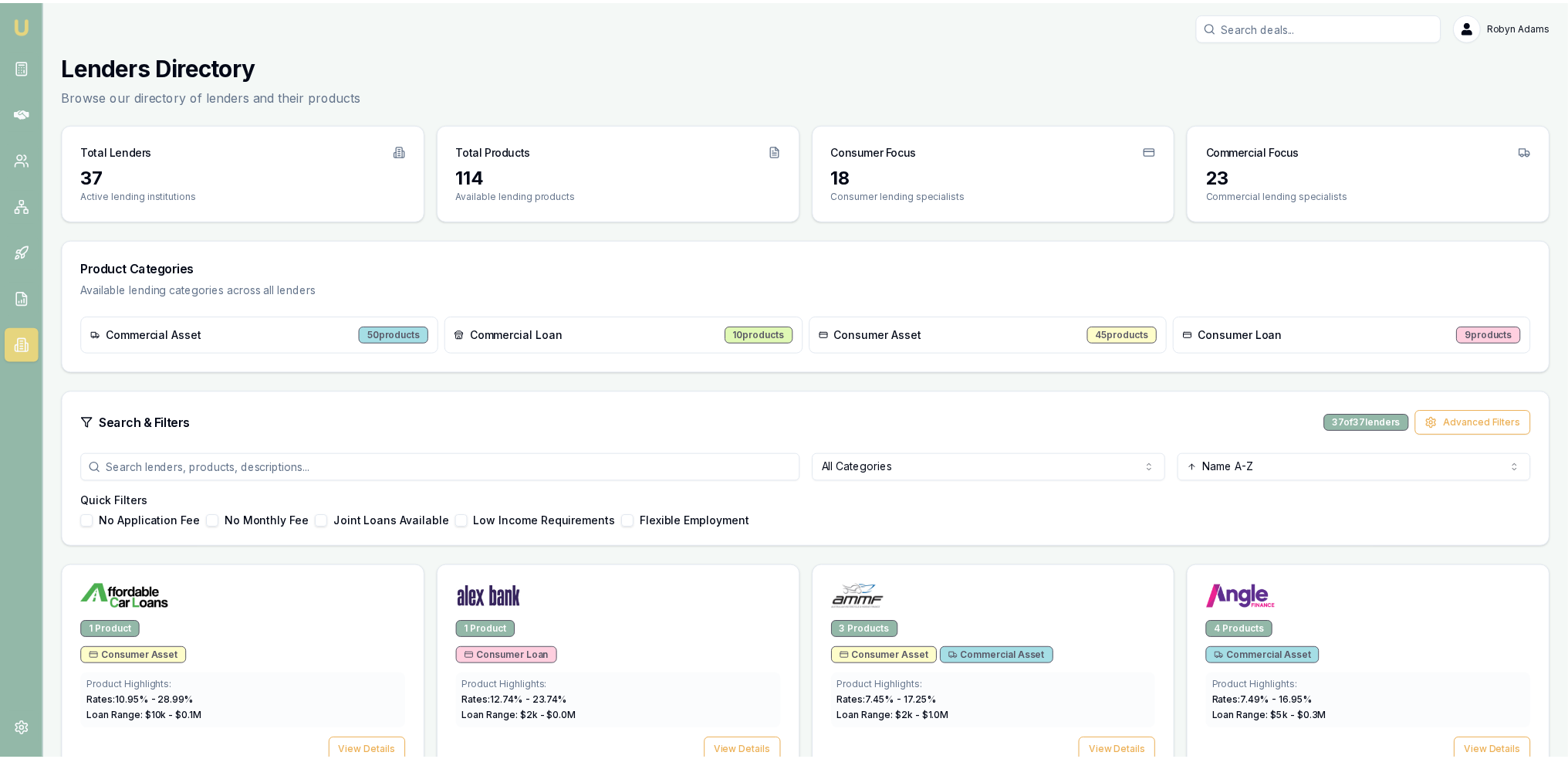 scroll, scrollTop: 386, scrollLeft: 0, axis: vertical 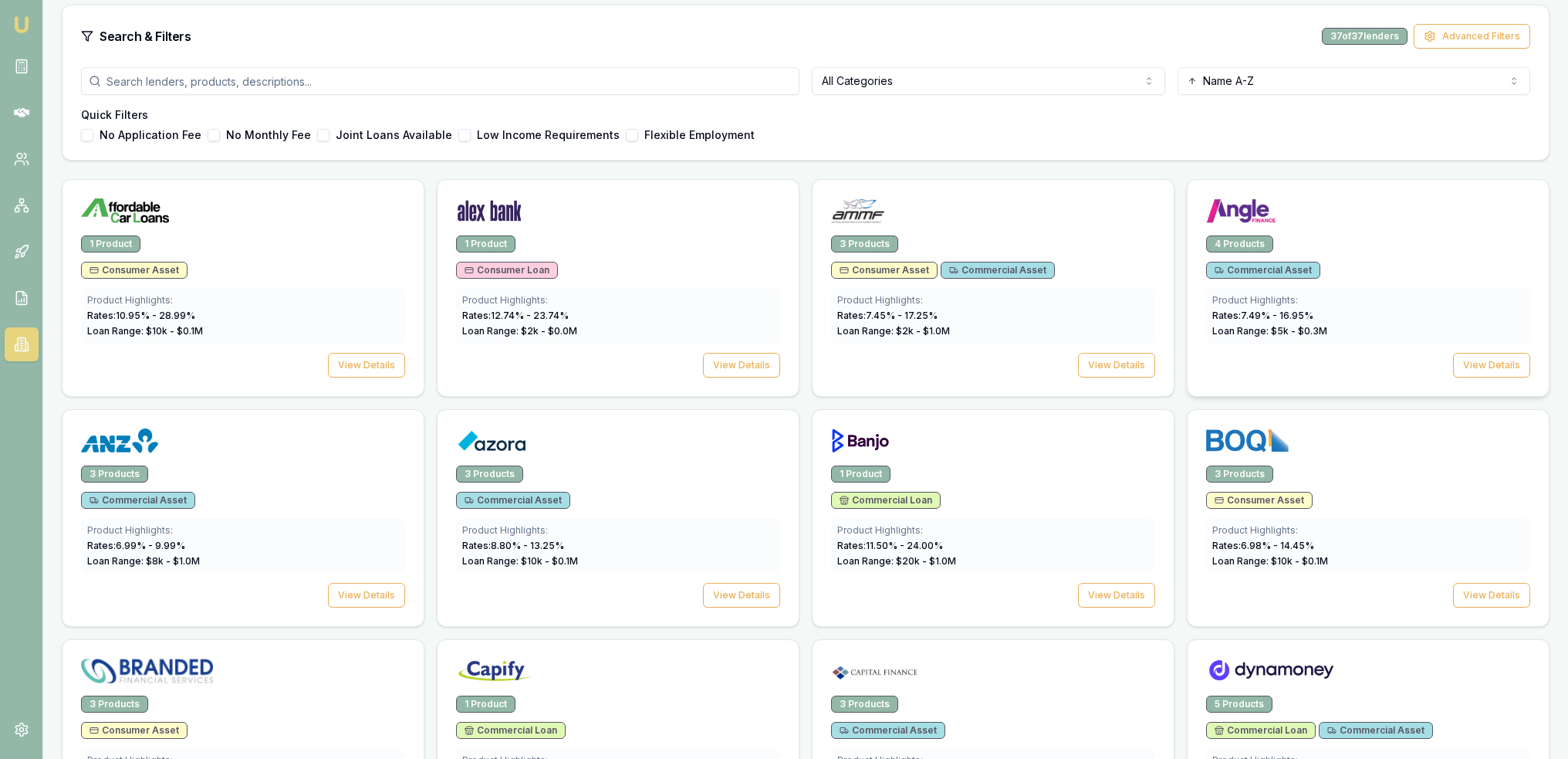 click on "4   Products" at bounding box center [1239, 244] 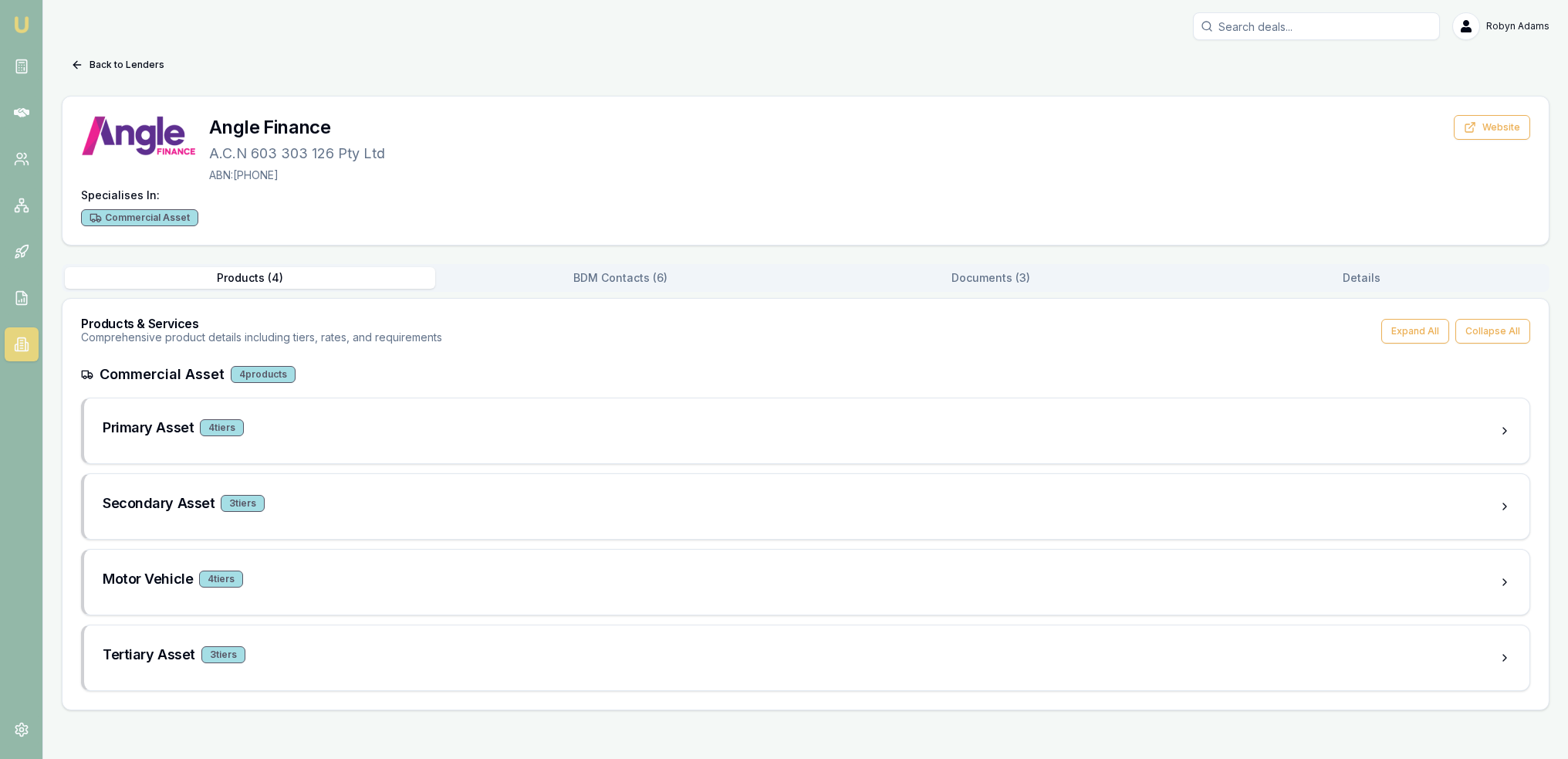 scroll, scrollTop: 0, scrollLeft: 0, axis: both 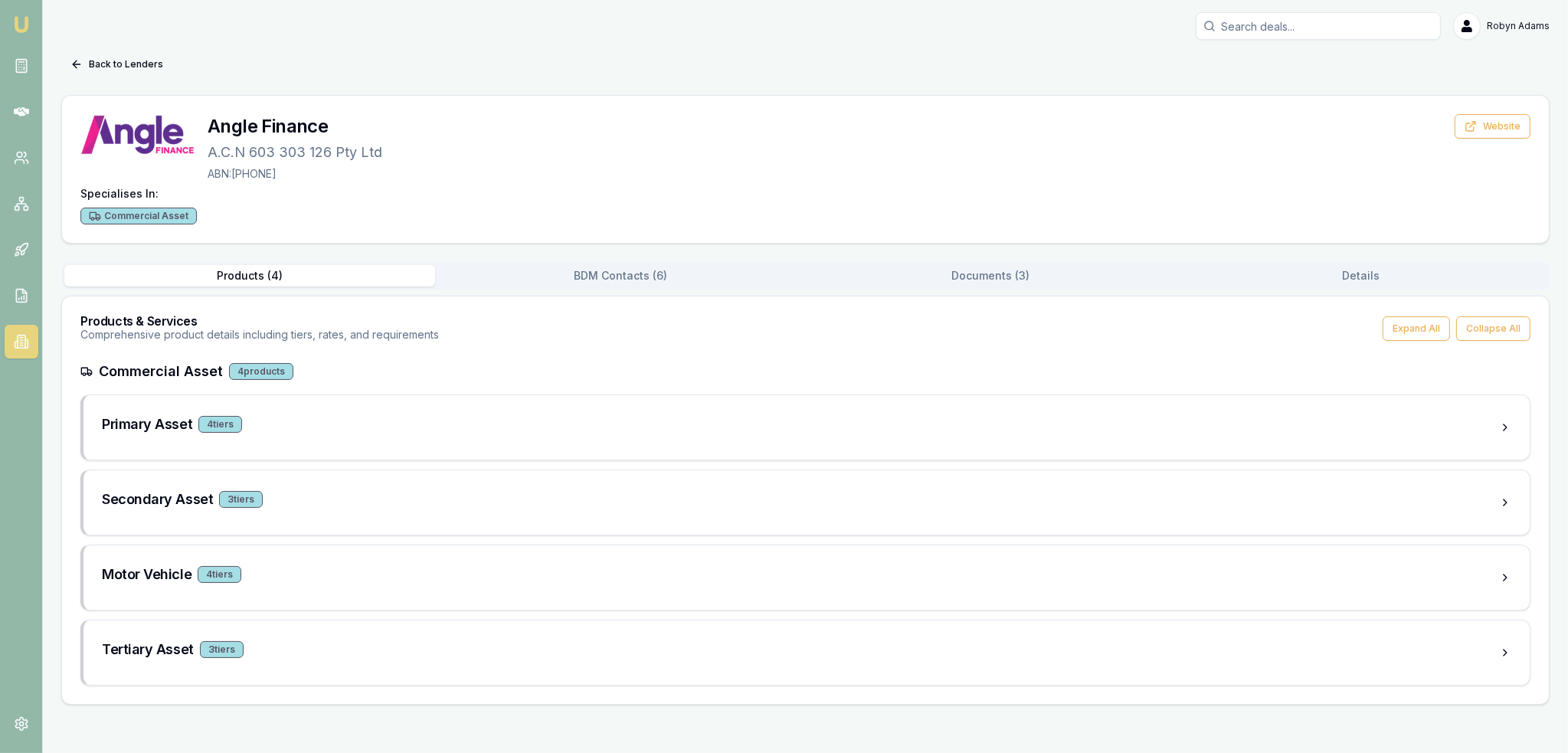 click on "BDM Contacts ( 6 )" at bounding box center (620, 276) 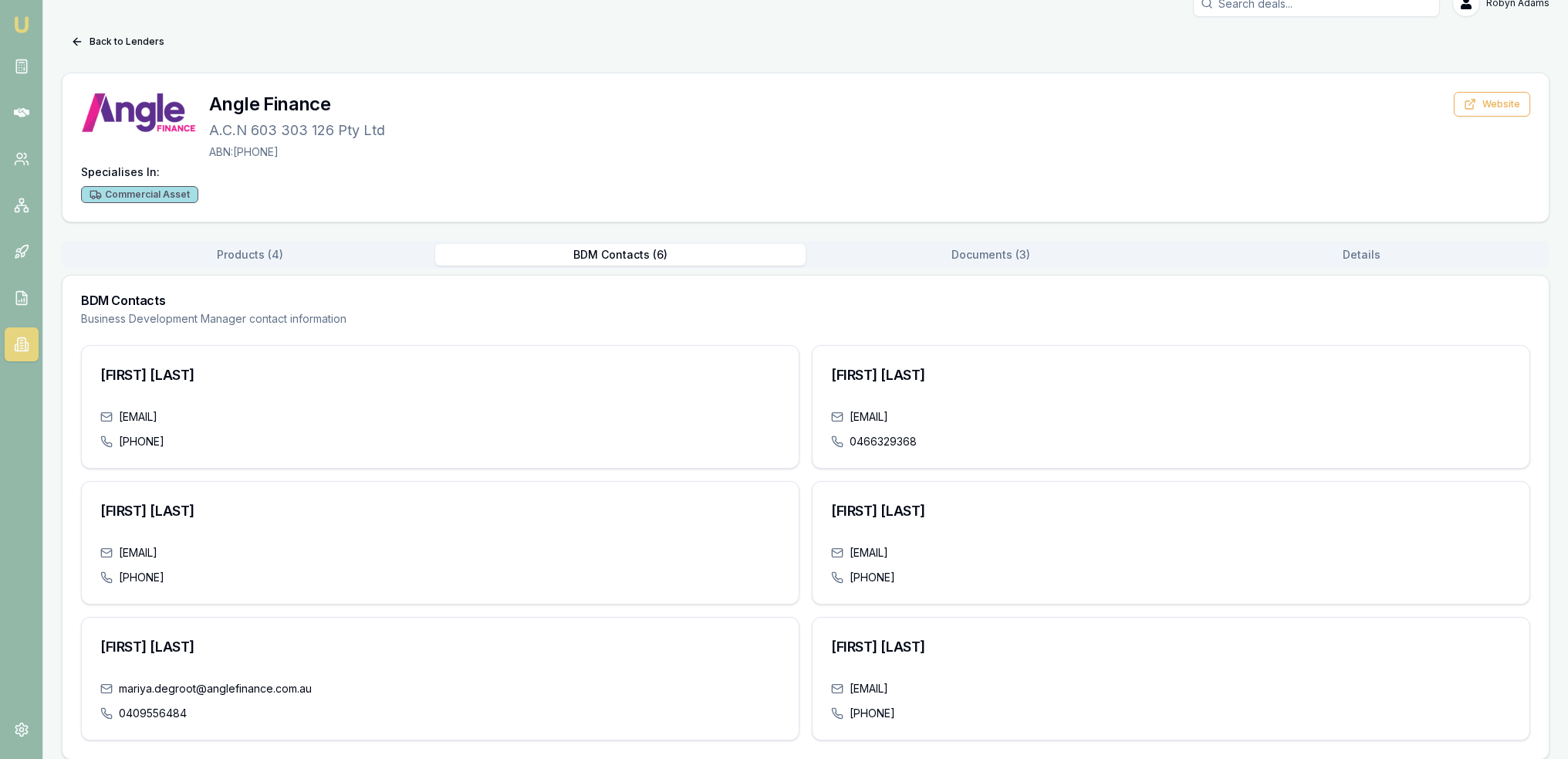 scroll, scrollTop: 34, scrollLeft: 0, axis: vertical 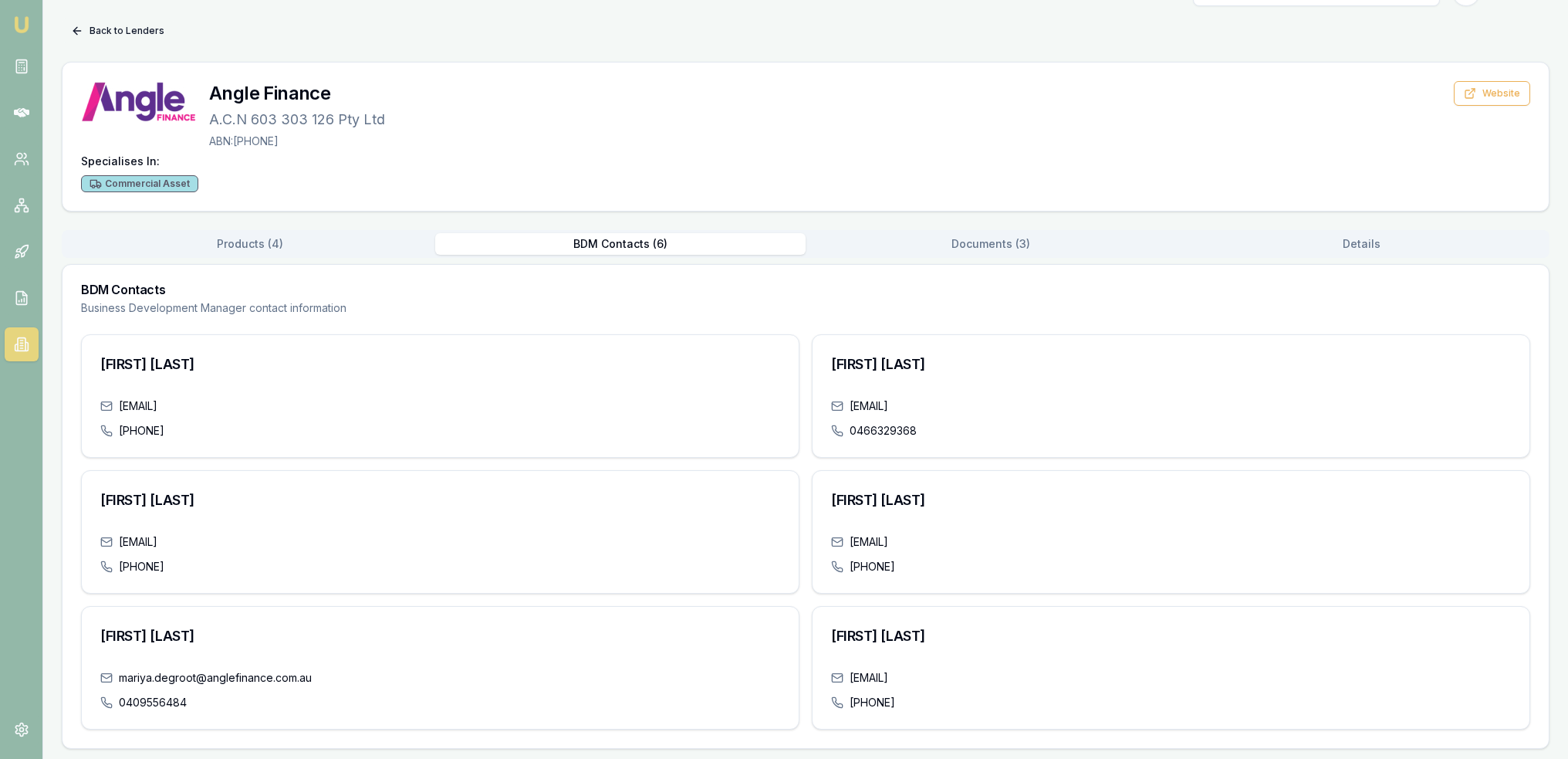 click on "Back to Lenders" at bounding box center (117, 31) 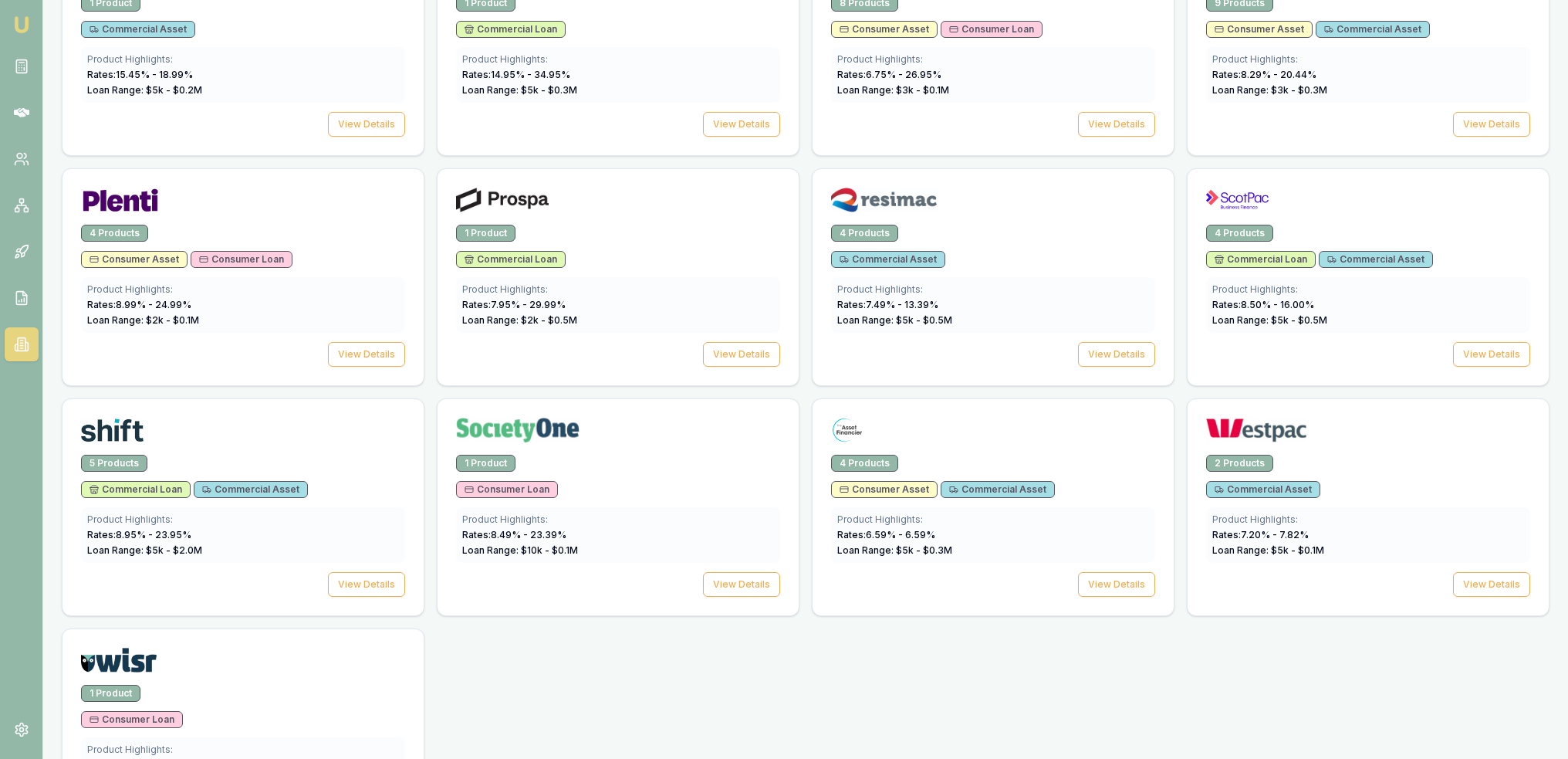 scroll, scrollTop: 2085, scrollLeft: 0, axis: vertical 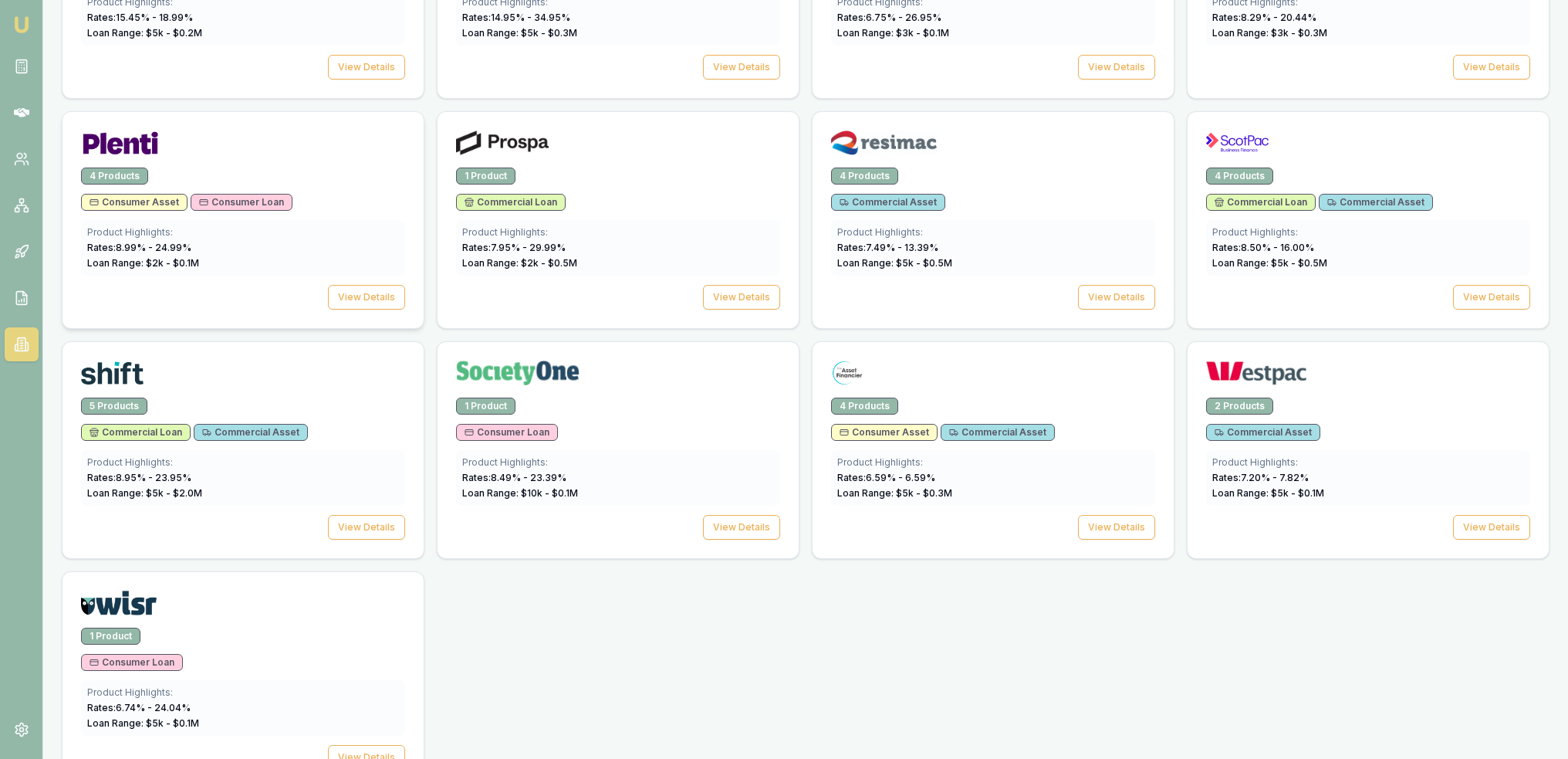 click on "Consumer Loan" at bounding box center [242, 202] 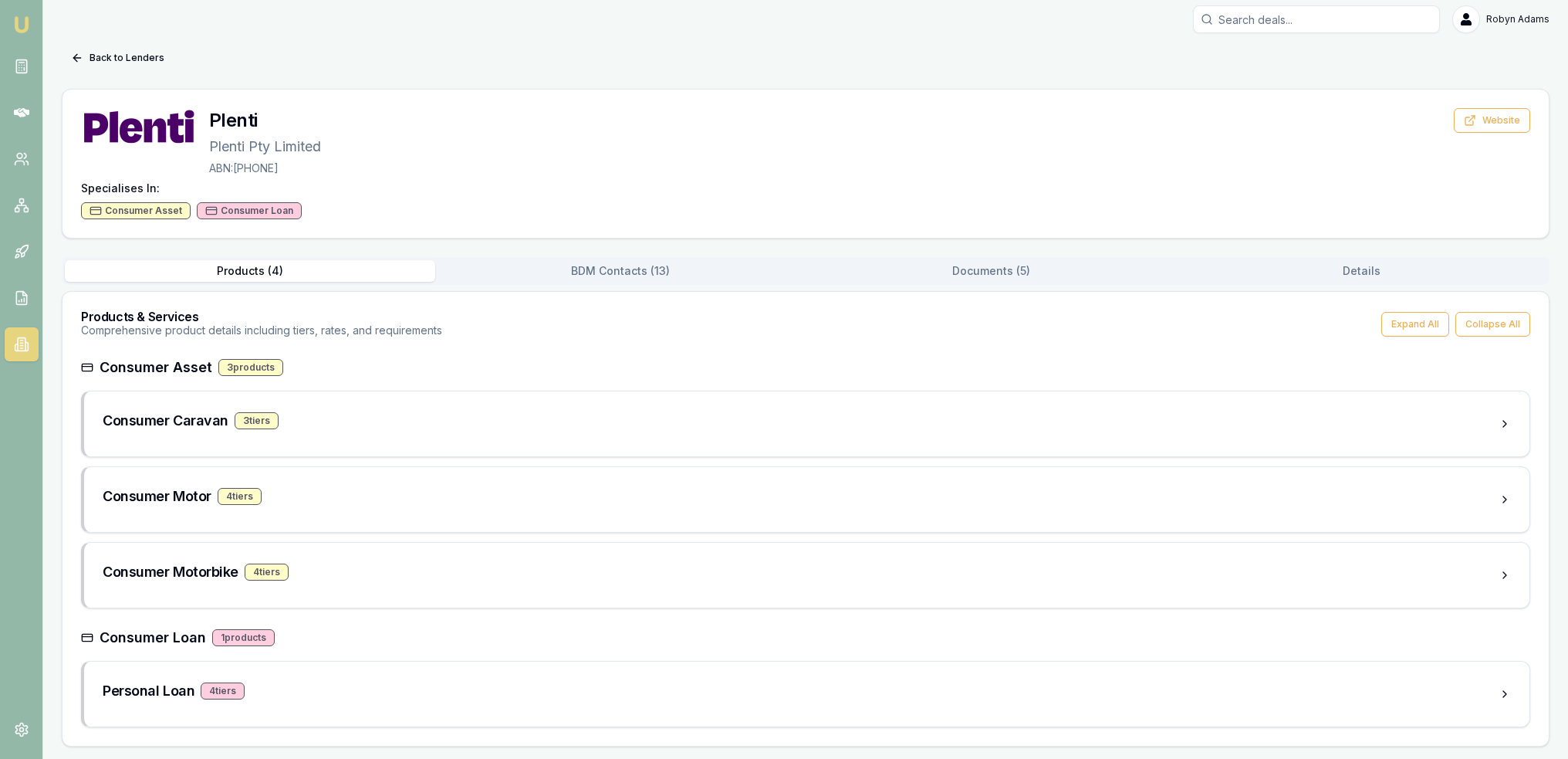 scroll, scrollTop: 0, scrollLeft: 0, axis: both 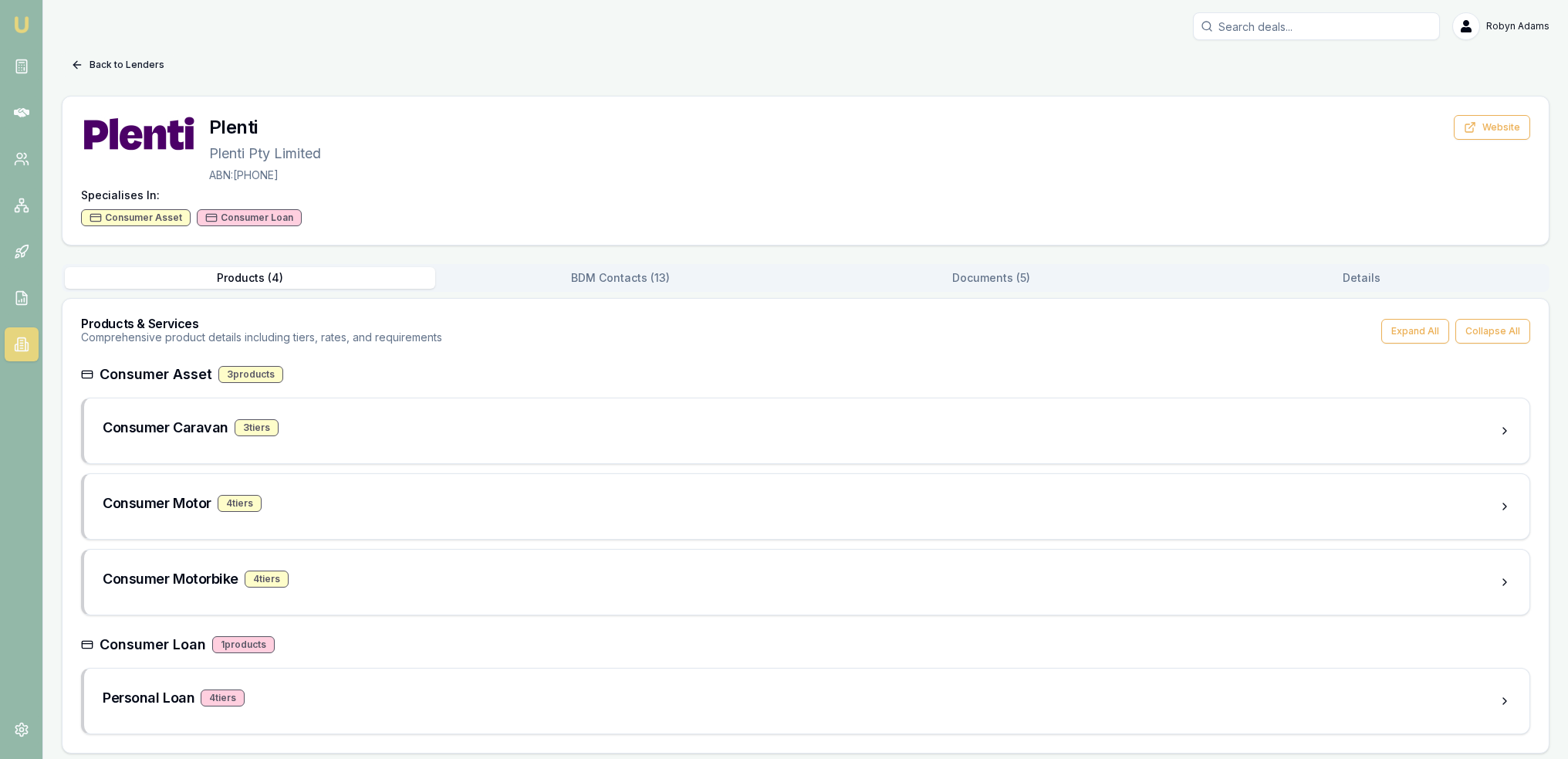 click on "Back to Lenders" at bounding box center [117, 65] 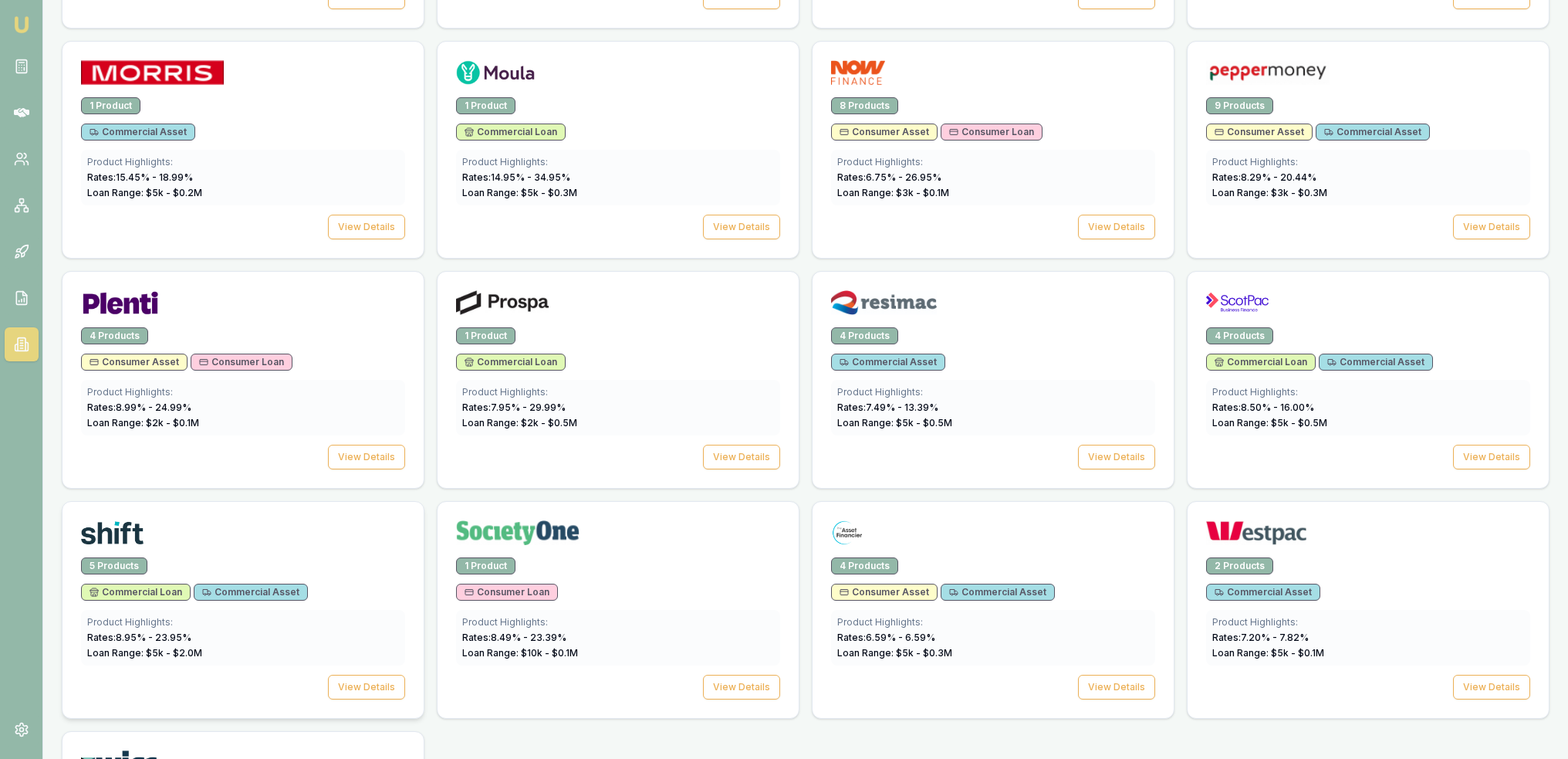 scroll, scrollTop: 1884, scrollLeft: 0, axis: vertical 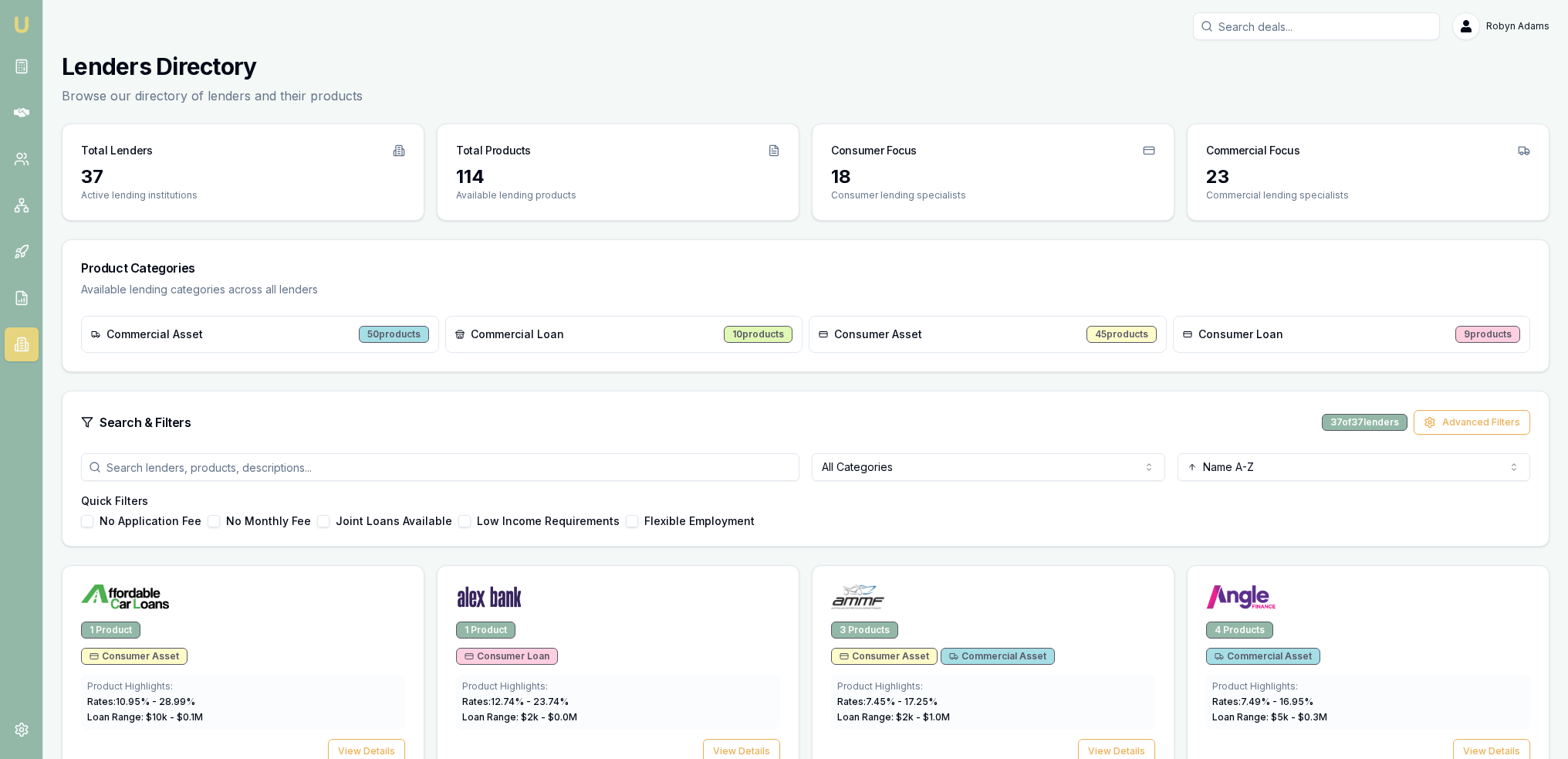 click on "Emu Broker Robyn Adams Toggle Menu Lenders Directory Browse our directory of lenders and their products Total Lenders 37 Active lending institutions Total Products 114 Available lending products Consumer Focus 18 Consumer lending specialists Commercial Focus 23 Commercial lending specialists Product Categories Available lending categories across all lenders Commercial Asset 50  products Commercial Loan 10  products Consumer Asset 45  products Consumer Loan 9  products Search & Filters 37  of  37  lenders Advanced Filters All Categories Name A-Z Quick Filters No Application Fee No Monthly Fee Joint Loans Available Low Income Requirements Flexible Employment 1   Product Consumer Asset Product Highlights: Rates:  10.95 % -   28.99 % Loan Range: $ 10 k - $ 0.1 M View Details 1   Product Consumer Loan Product Highlights: Rates:  12.74 % -   23.74 % Loan Range: $ 2 k - $ 0.0 M View Details 3   Products Consumer Asset Commercial Asset Product Highlights: Rates:  7.45 % -   17.25 % Loan Range: $ 2 k - $ 1.0 M 4   % -" at bounding box center (784, 379) 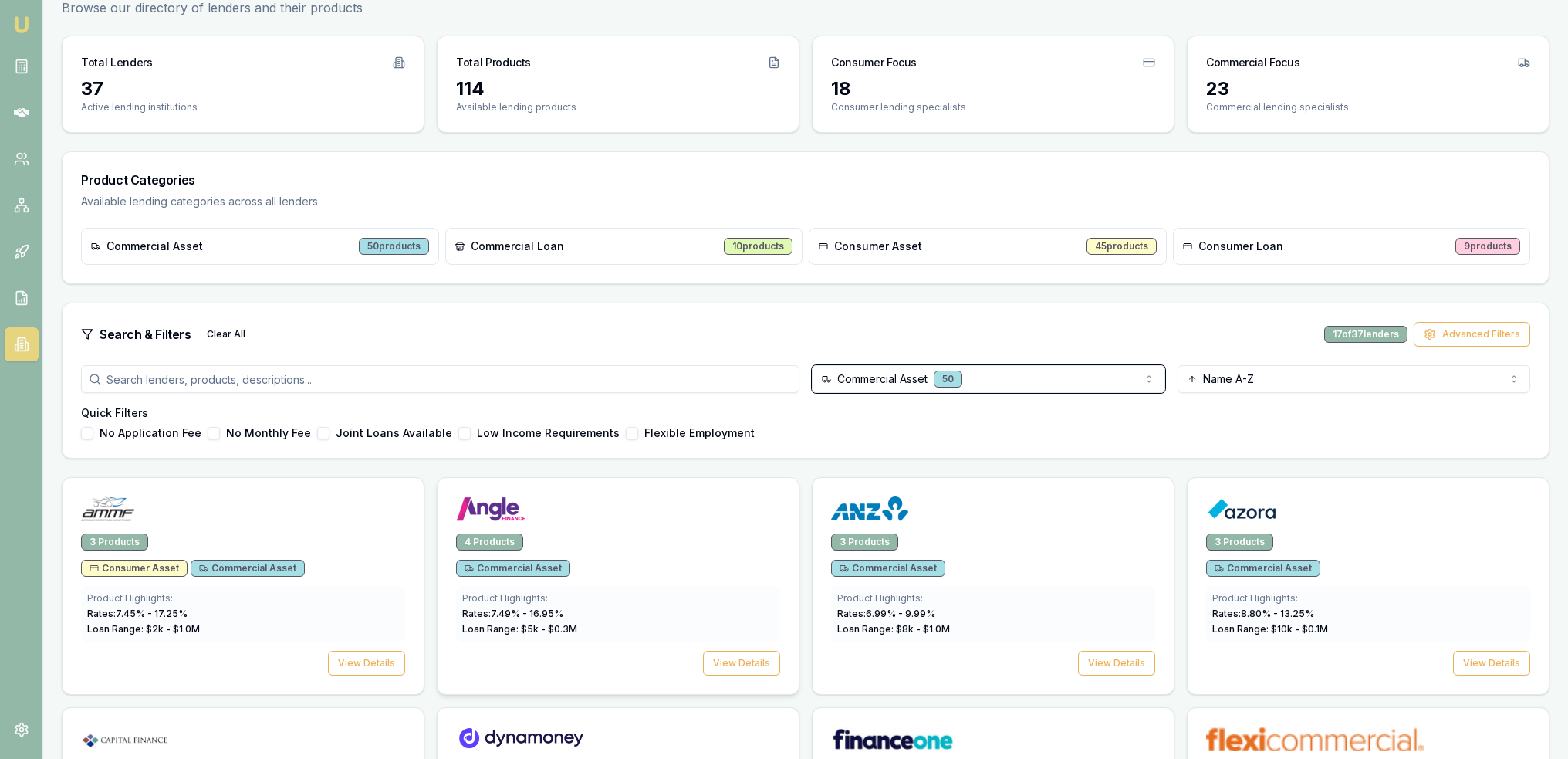 scroll, scrollTop: 232, scrollLeft: 0, axis: vertical 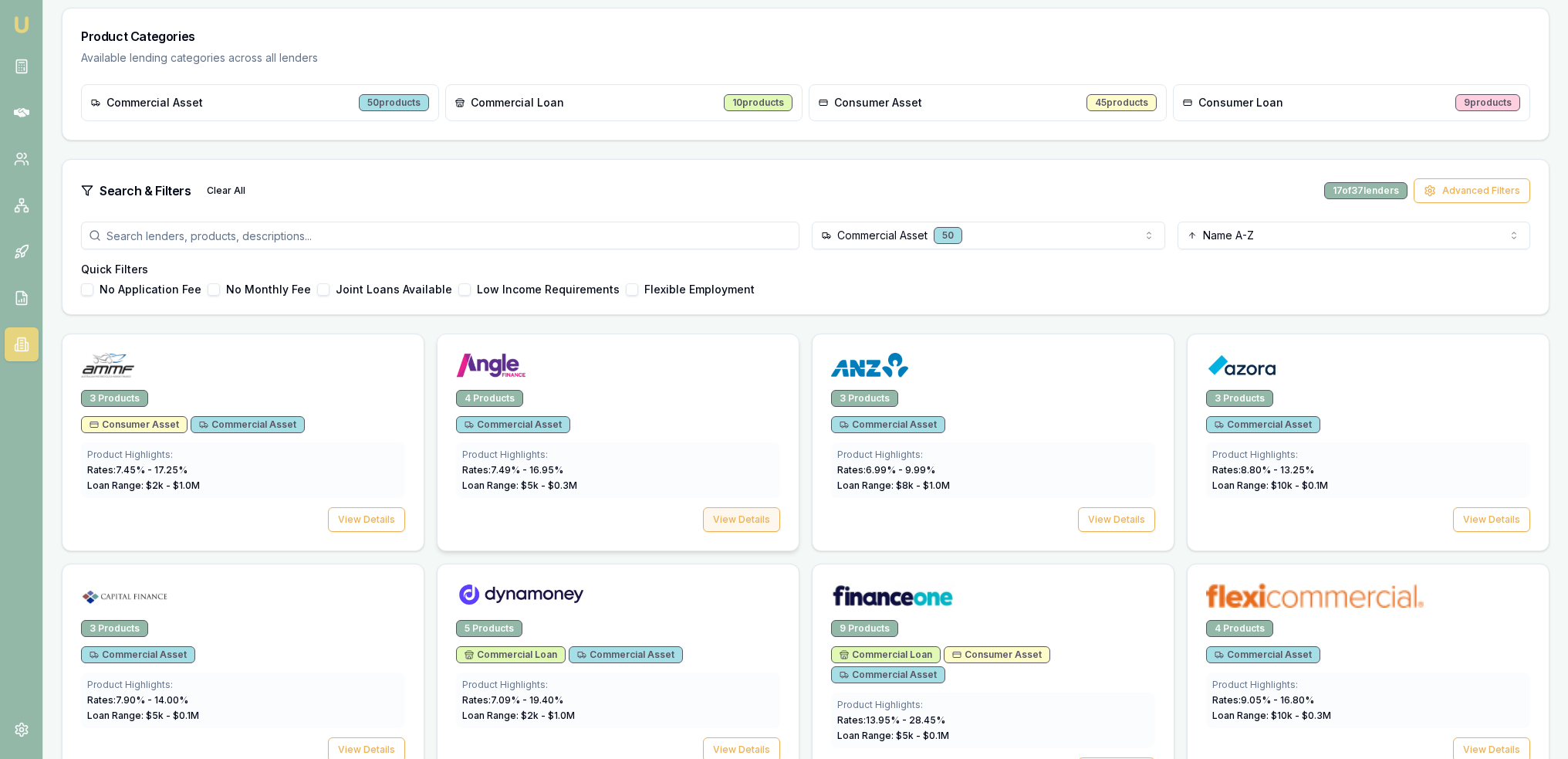 click on "View Details" at bounding box center (742, 520) 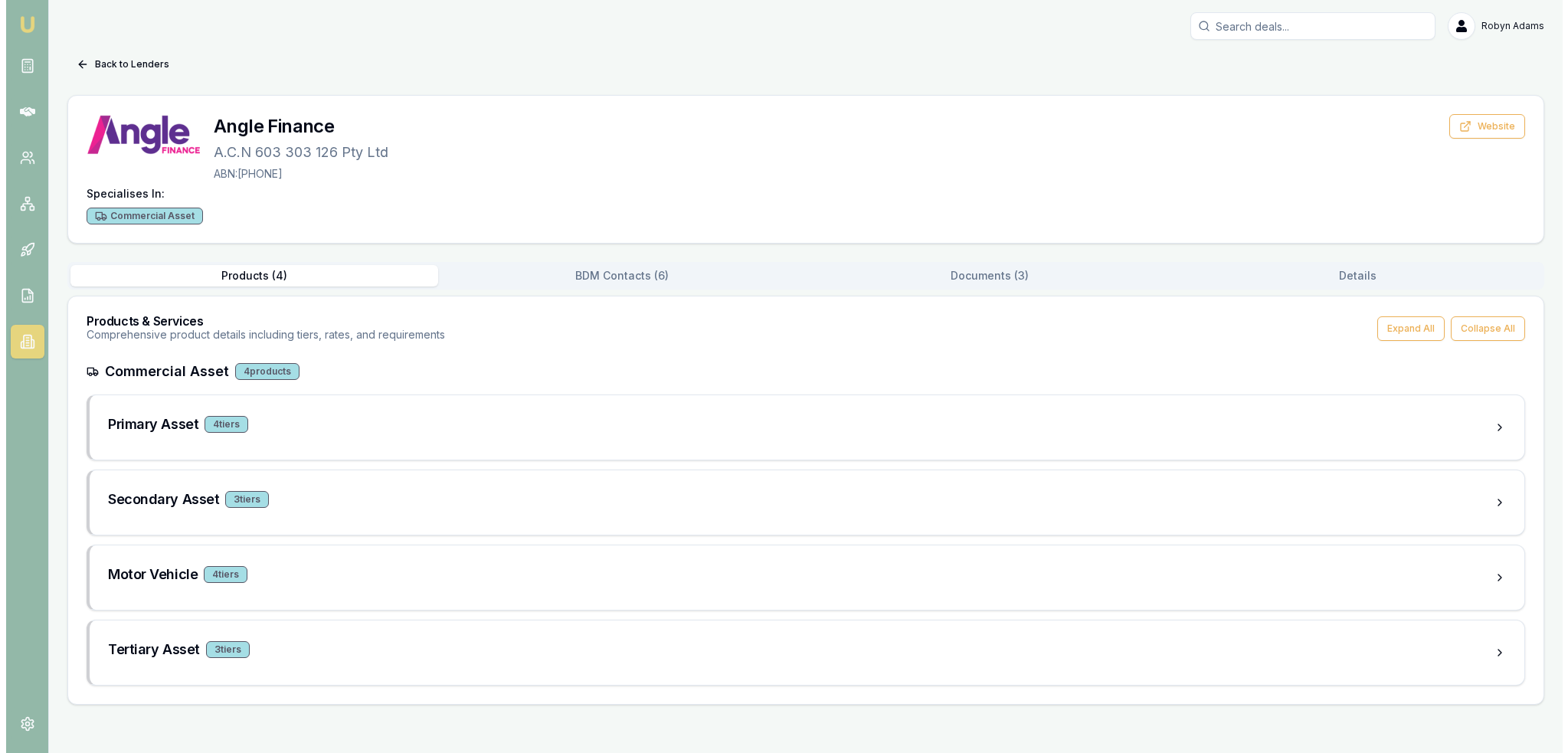 scroll, scrollTop: 0, scrollLeft: 0, axis: both 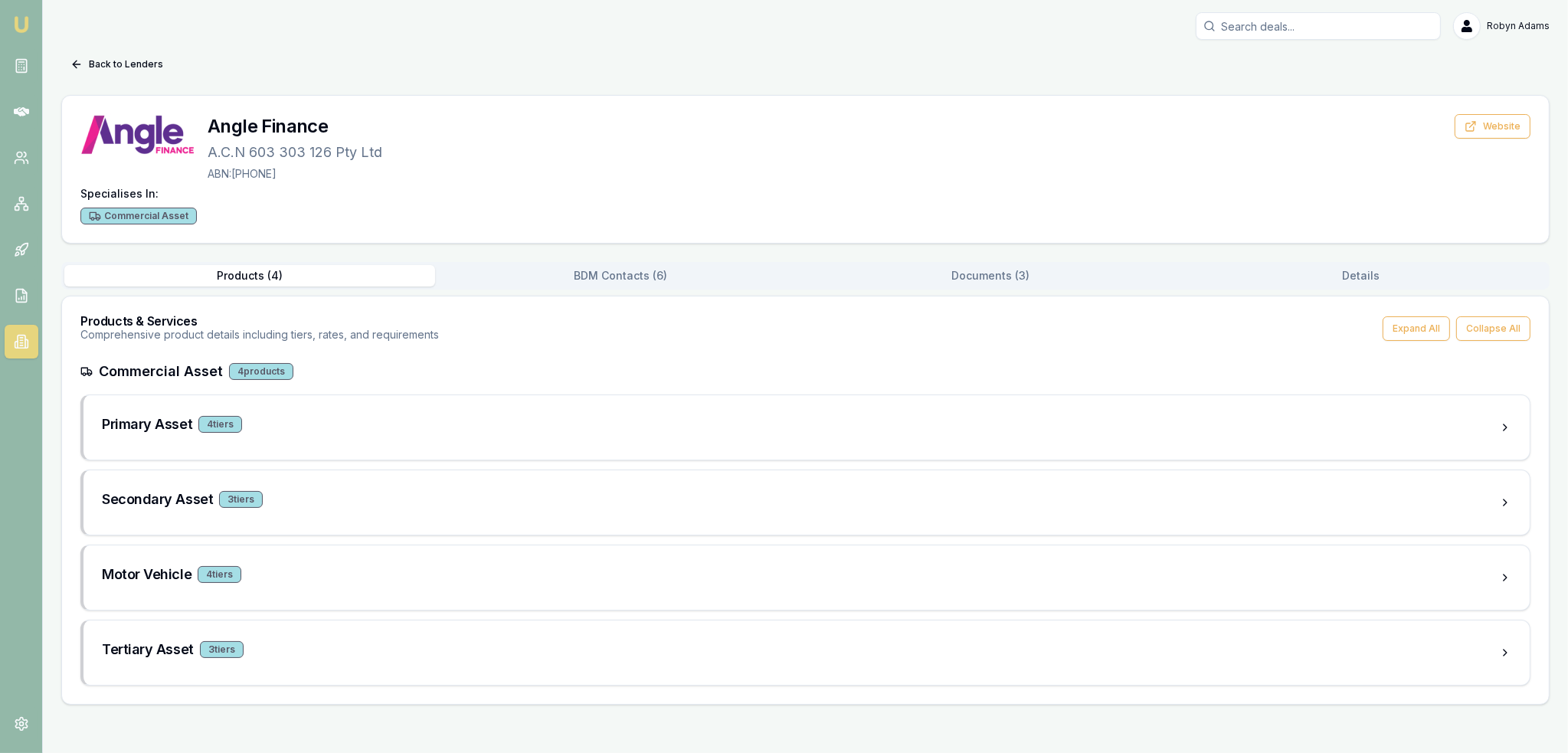 click on "Documents ( 3 )" at bounding box center [991, 276] 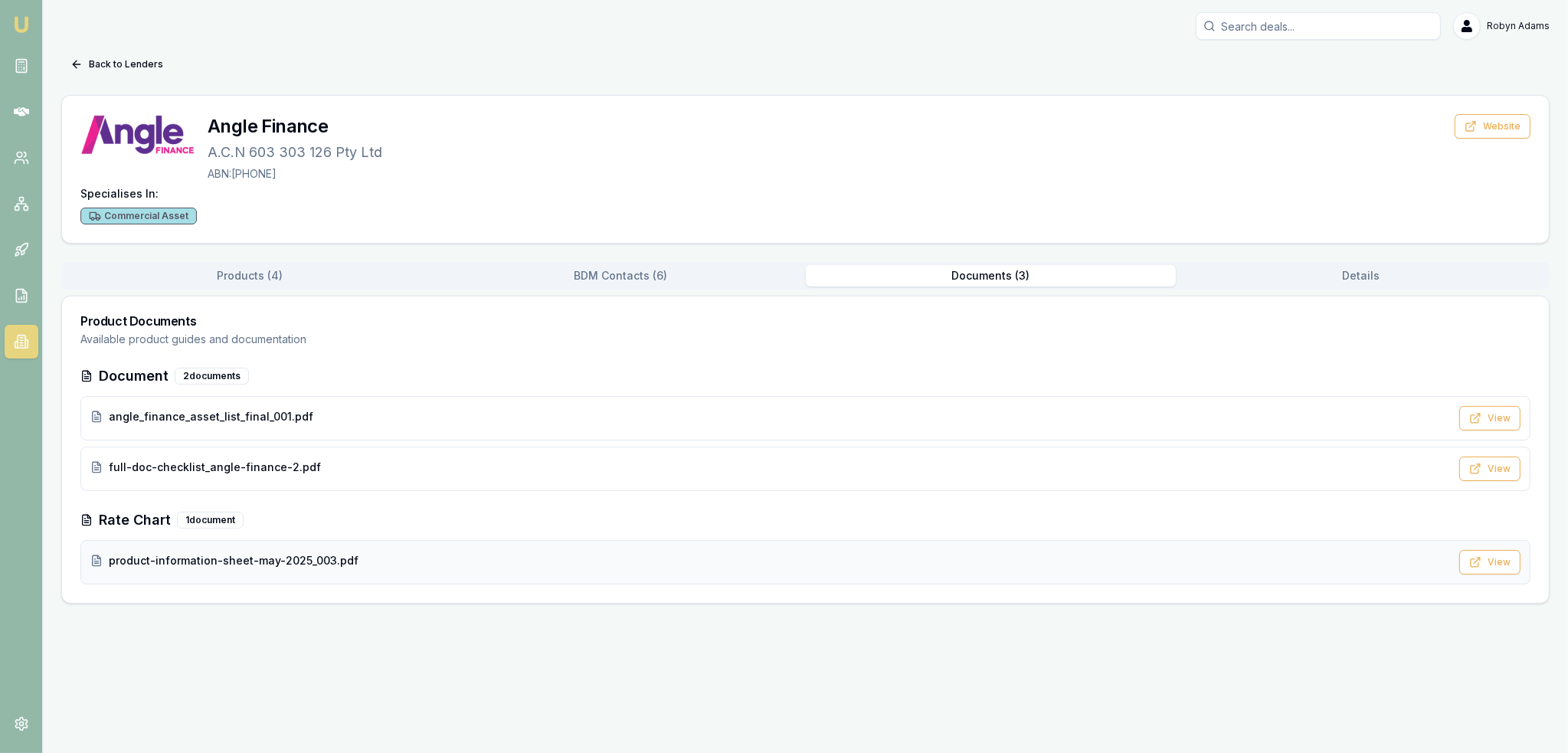 click on "product-information-sheet-may-2025_003.pdf" at bounding box center (234, 561) 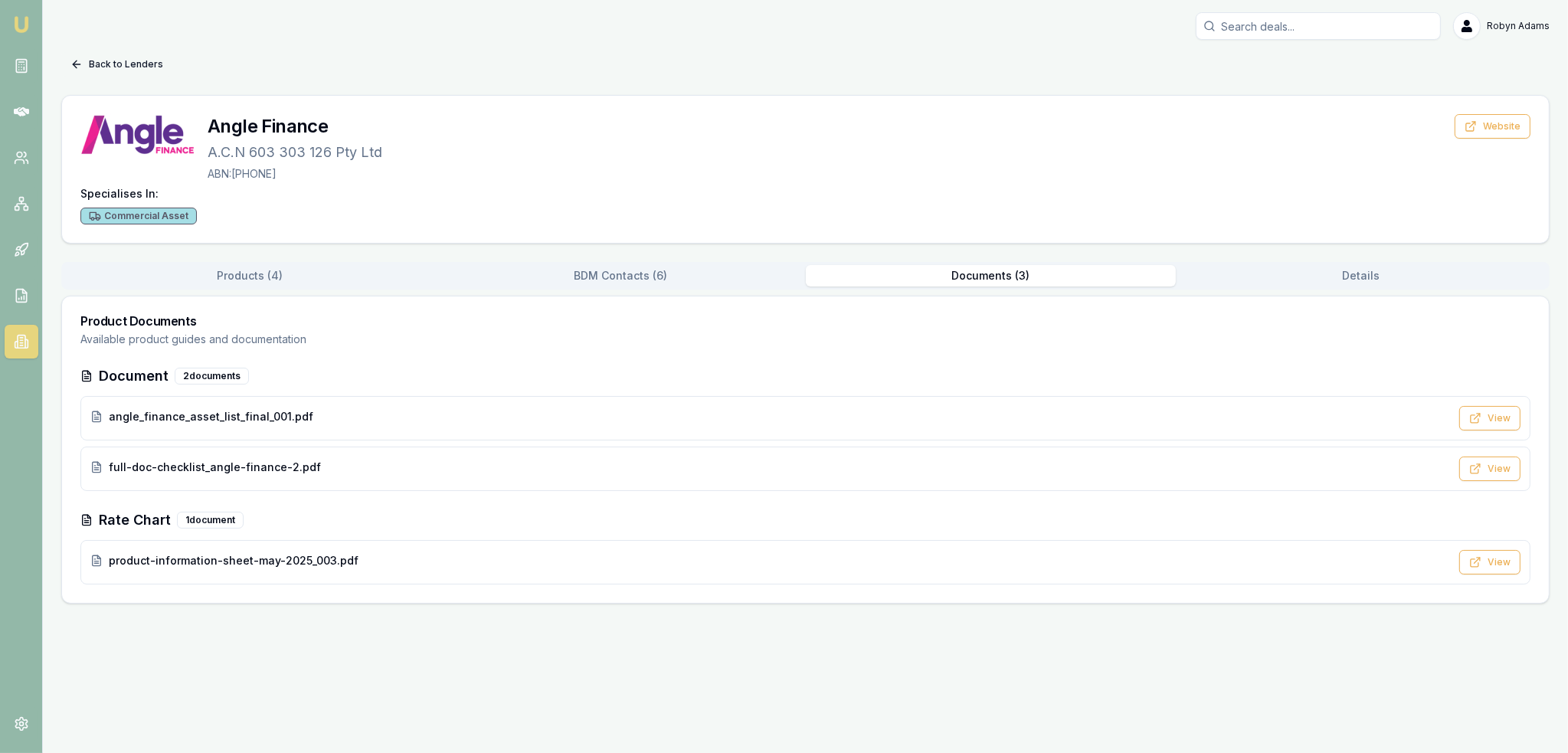 click on "Back to Lenders" at bounding box center [116, 64] 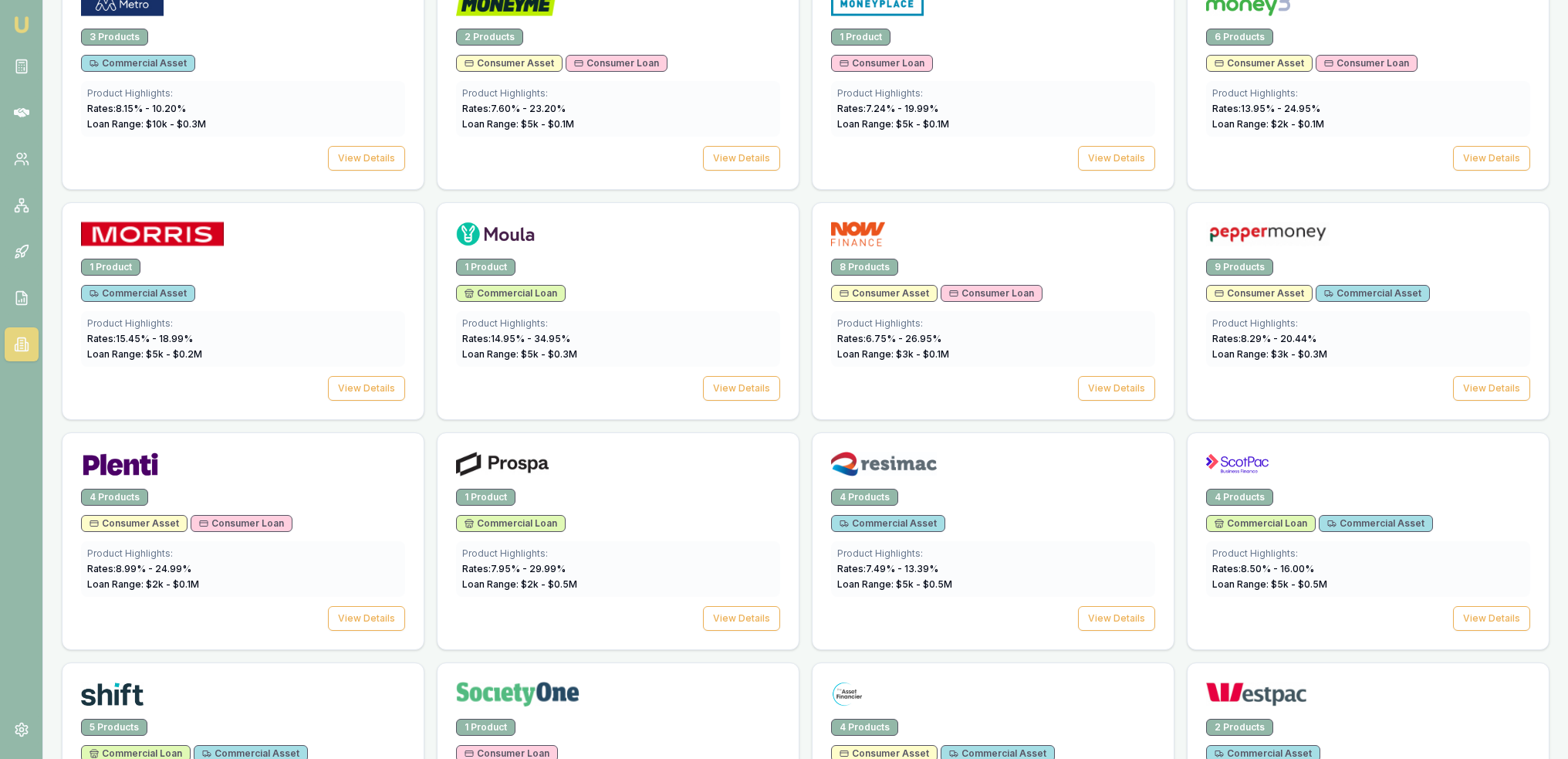 scroll, scrollTop: 1776, scrollLeft: 0, axis: vertical 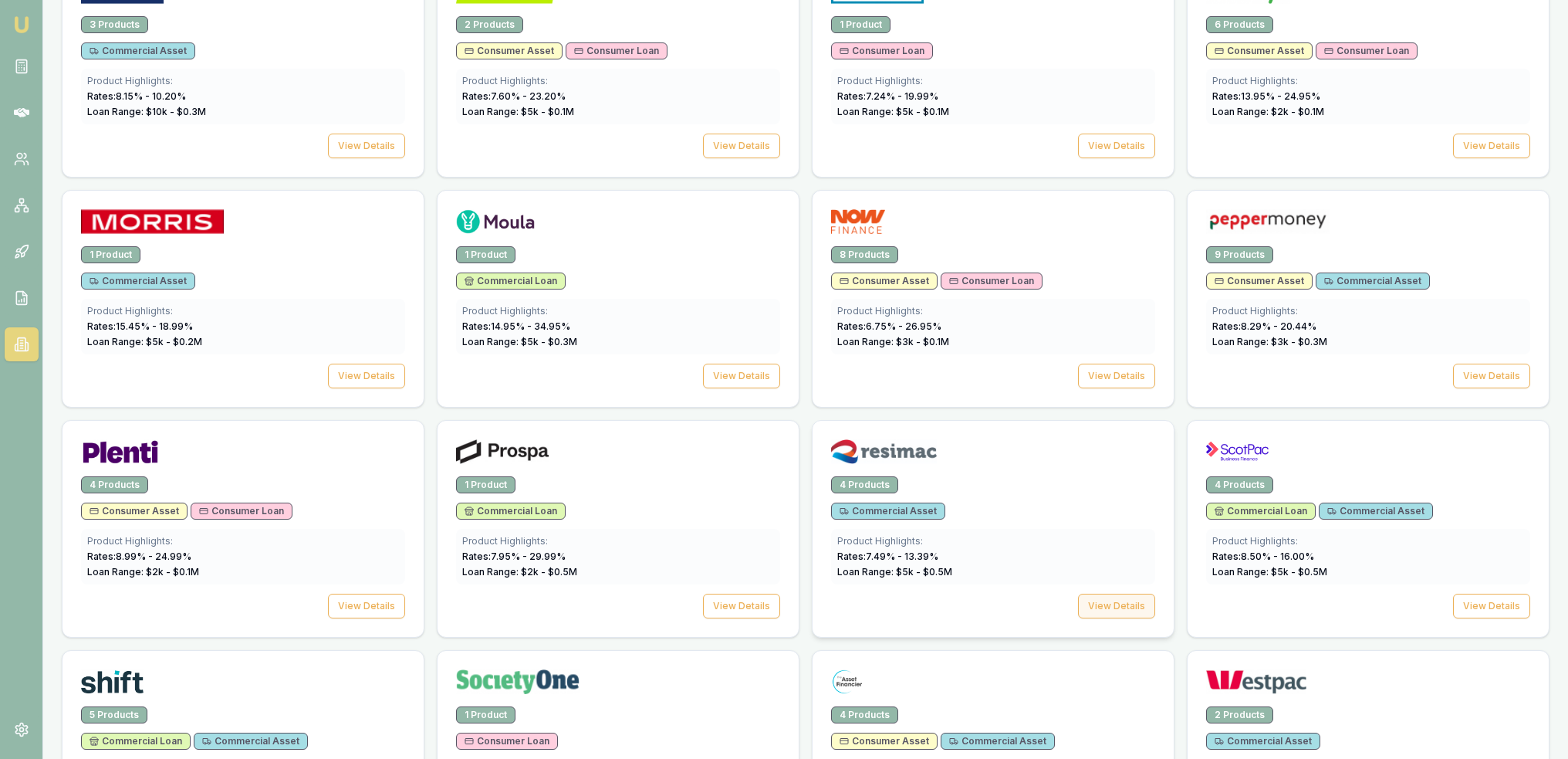 click on "View Details" at bounding box center (1117, 606) 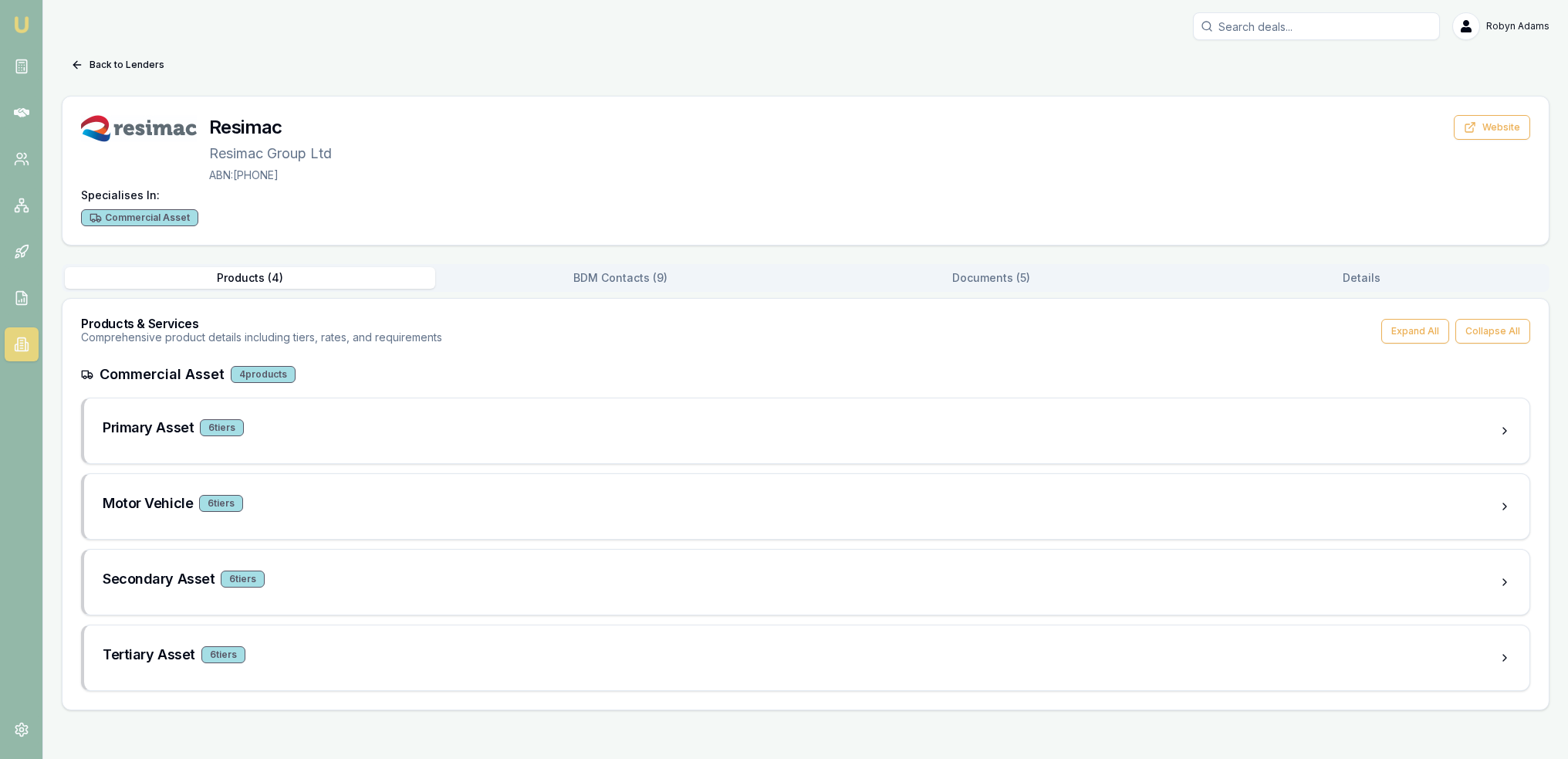 scroll, scrollTop: 0, scrollLeft: 0, axis: both 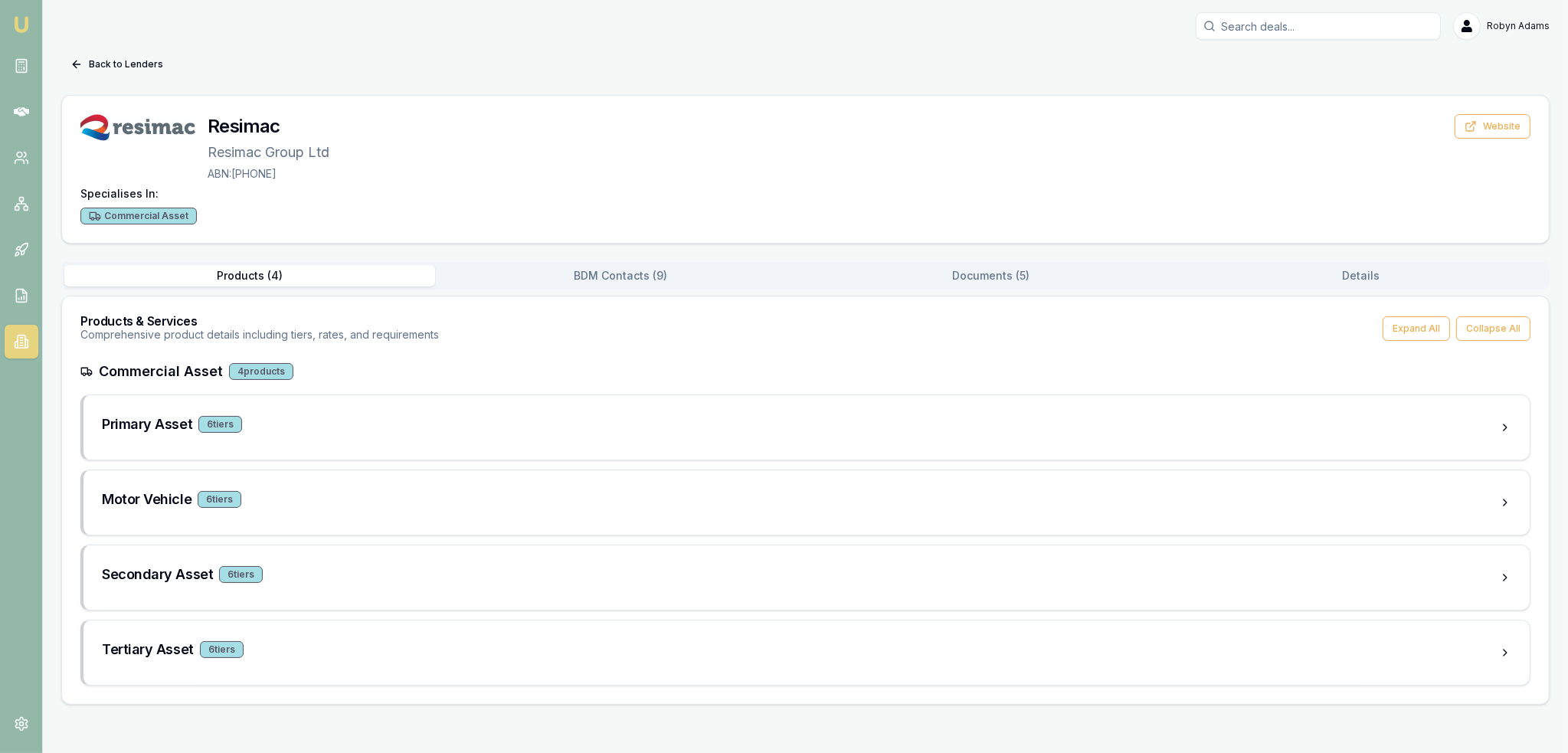 click on "Documents ( 5 )" at bounding box center (991, 276) 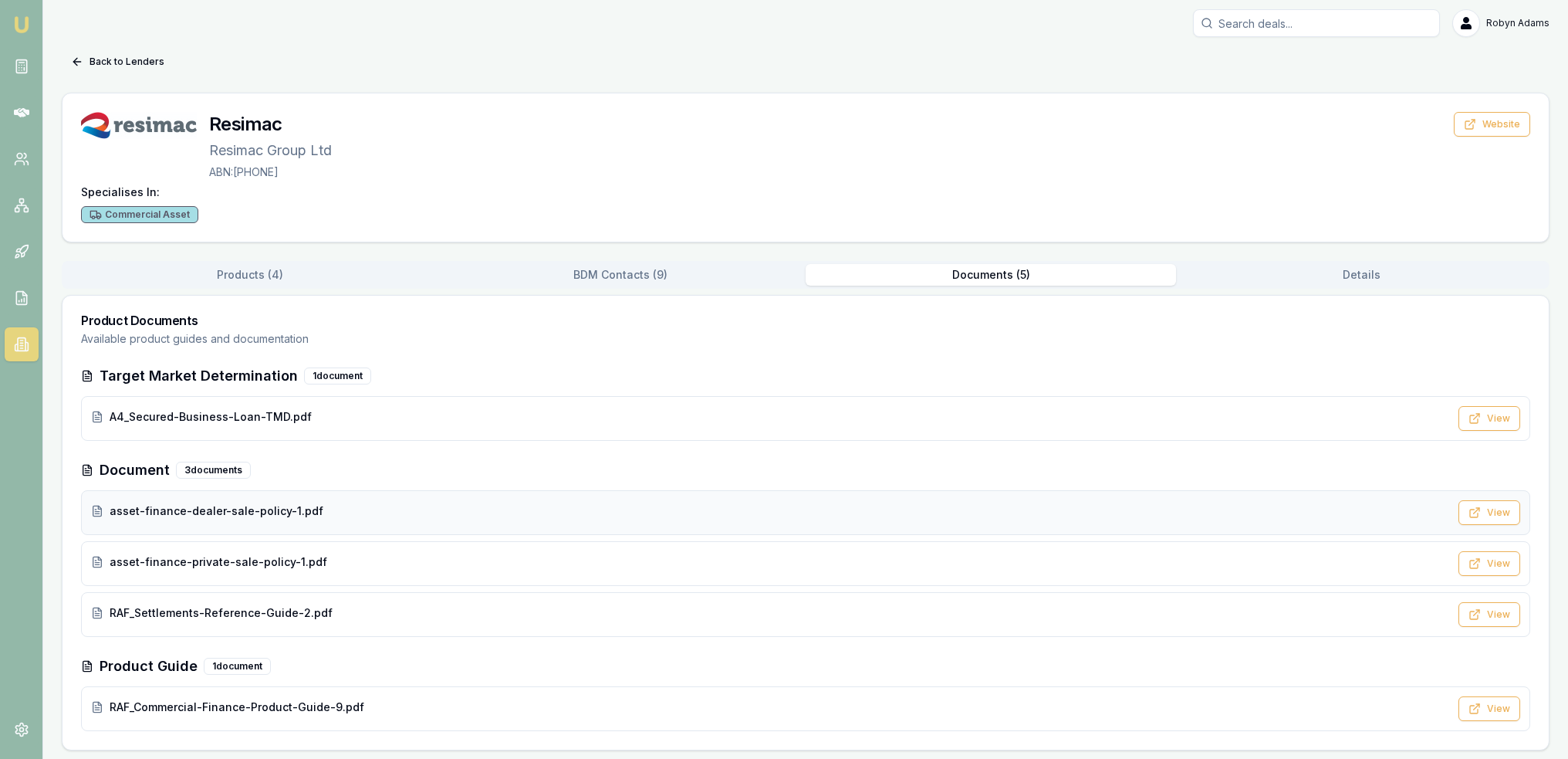 scroll, scrollTop: 4, scrollLeft: 0, axis: vertical 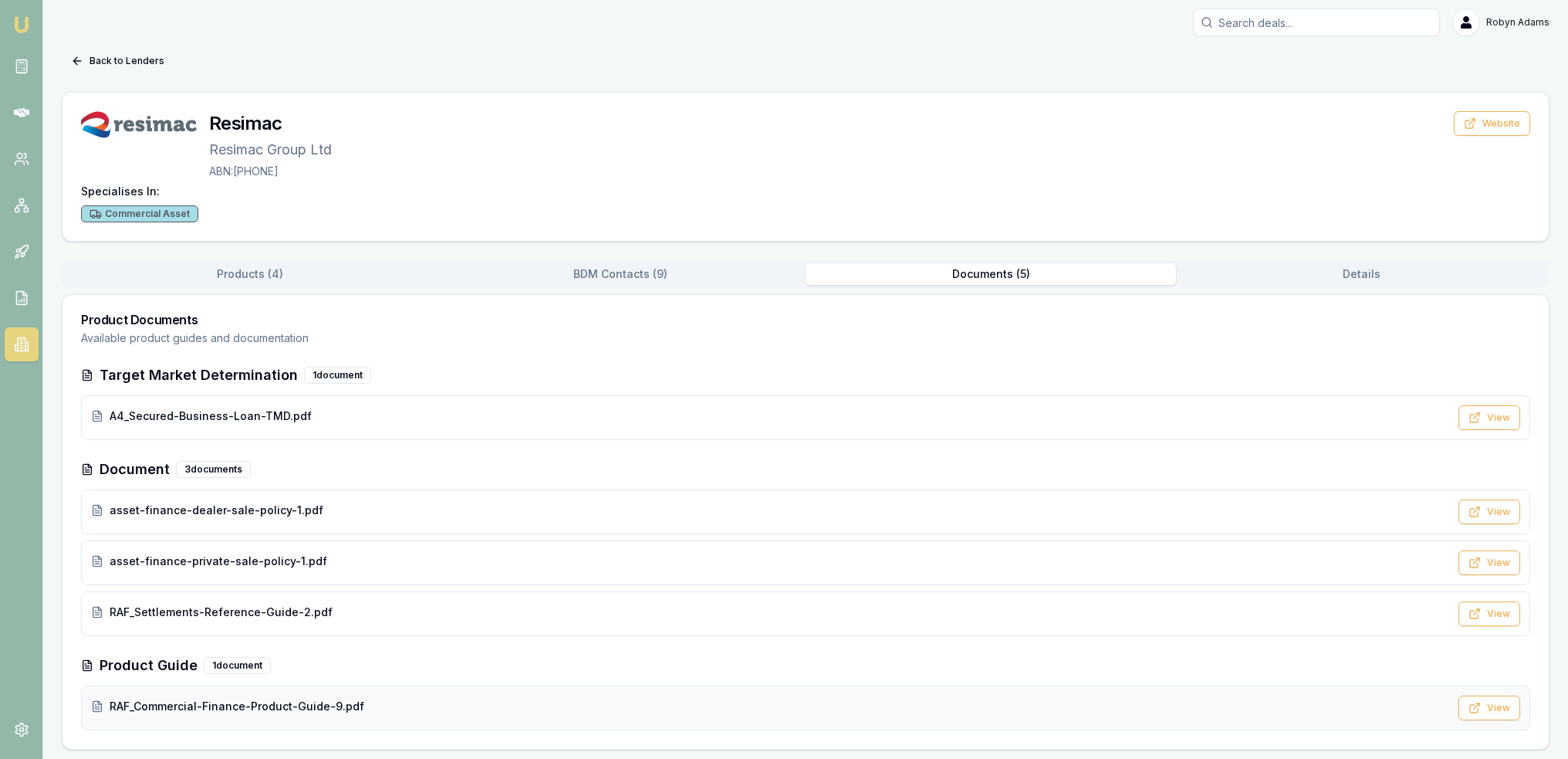 click on "RAF_Commercial-Finance-Product-Guide-9.pdf" at bounding box center (237, 706) 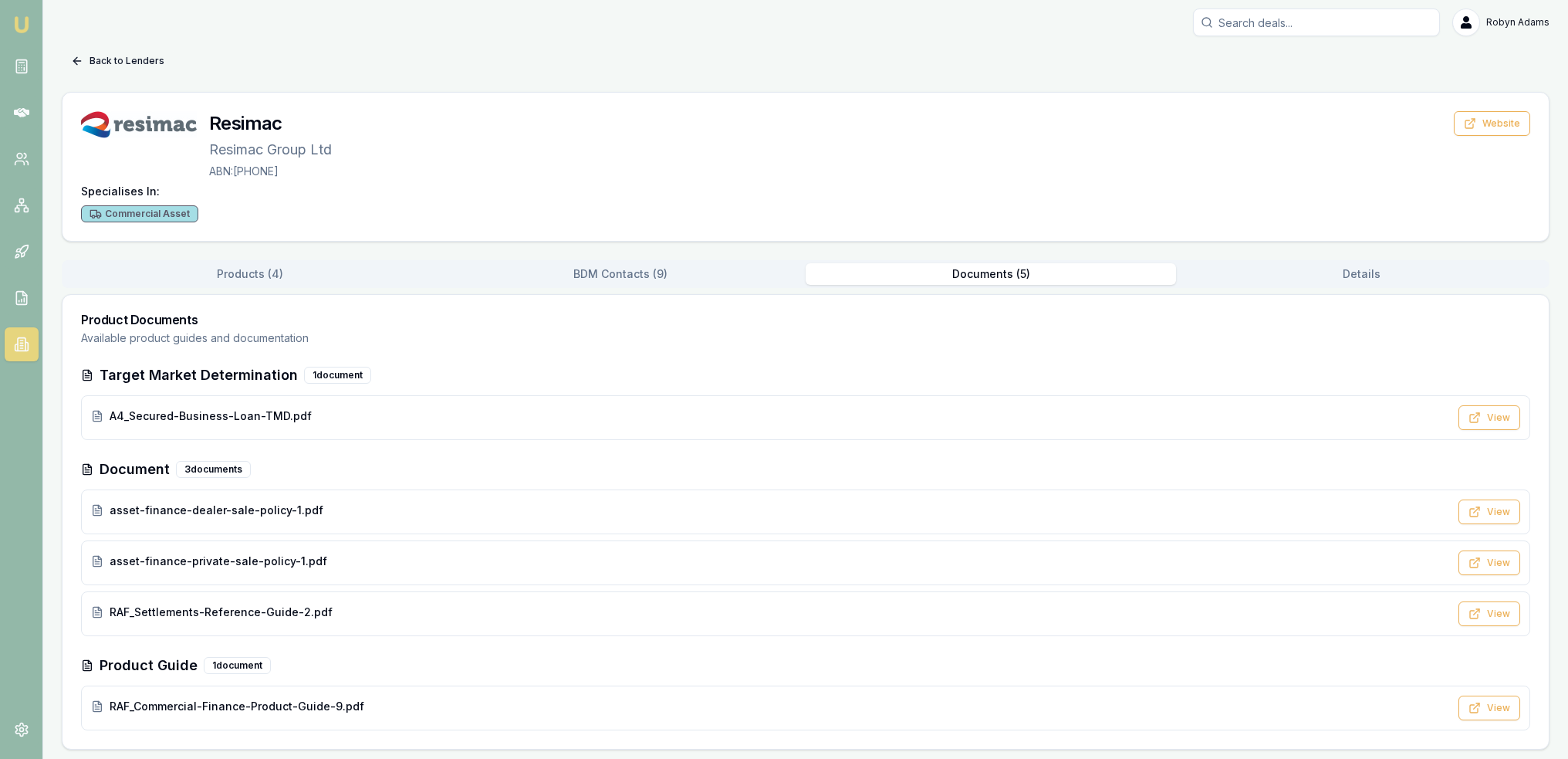 click on "Back to Lenders" at bounding box center (117, 61) 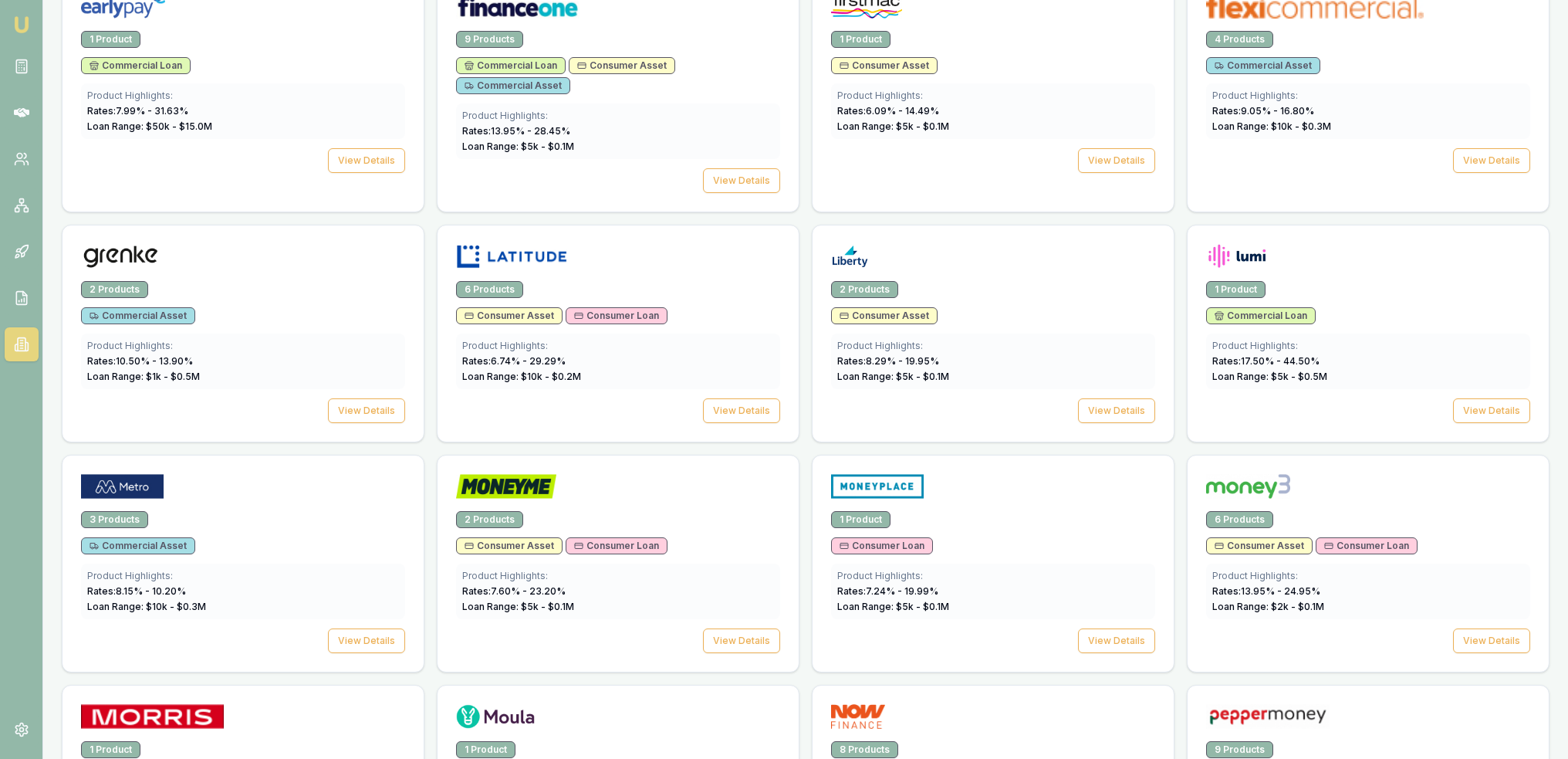 scroll, scrollTop: 1313, scrollLeft: 0, axis: vertical 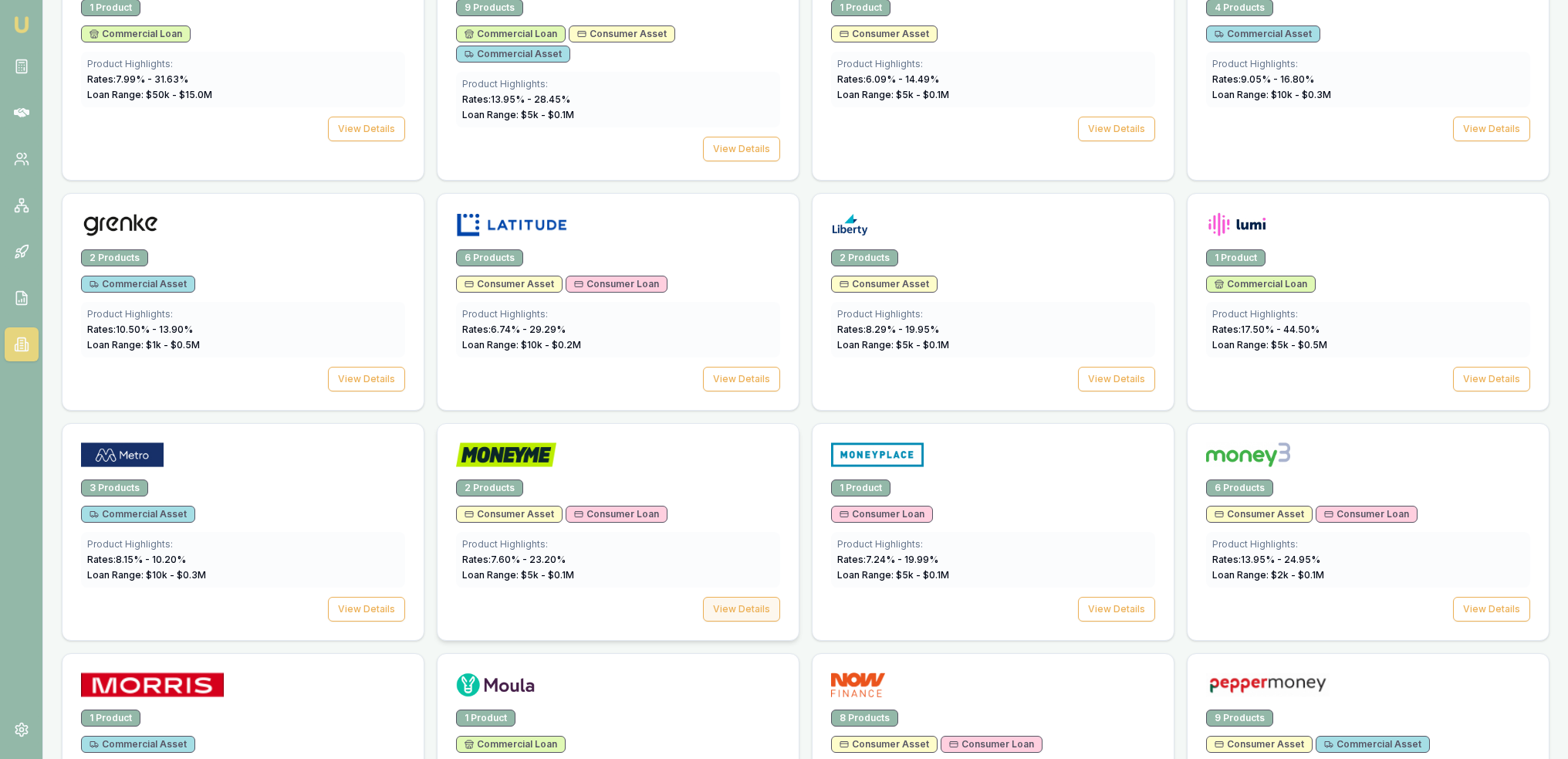 click on "View Details" at bounding box center (742, 609) 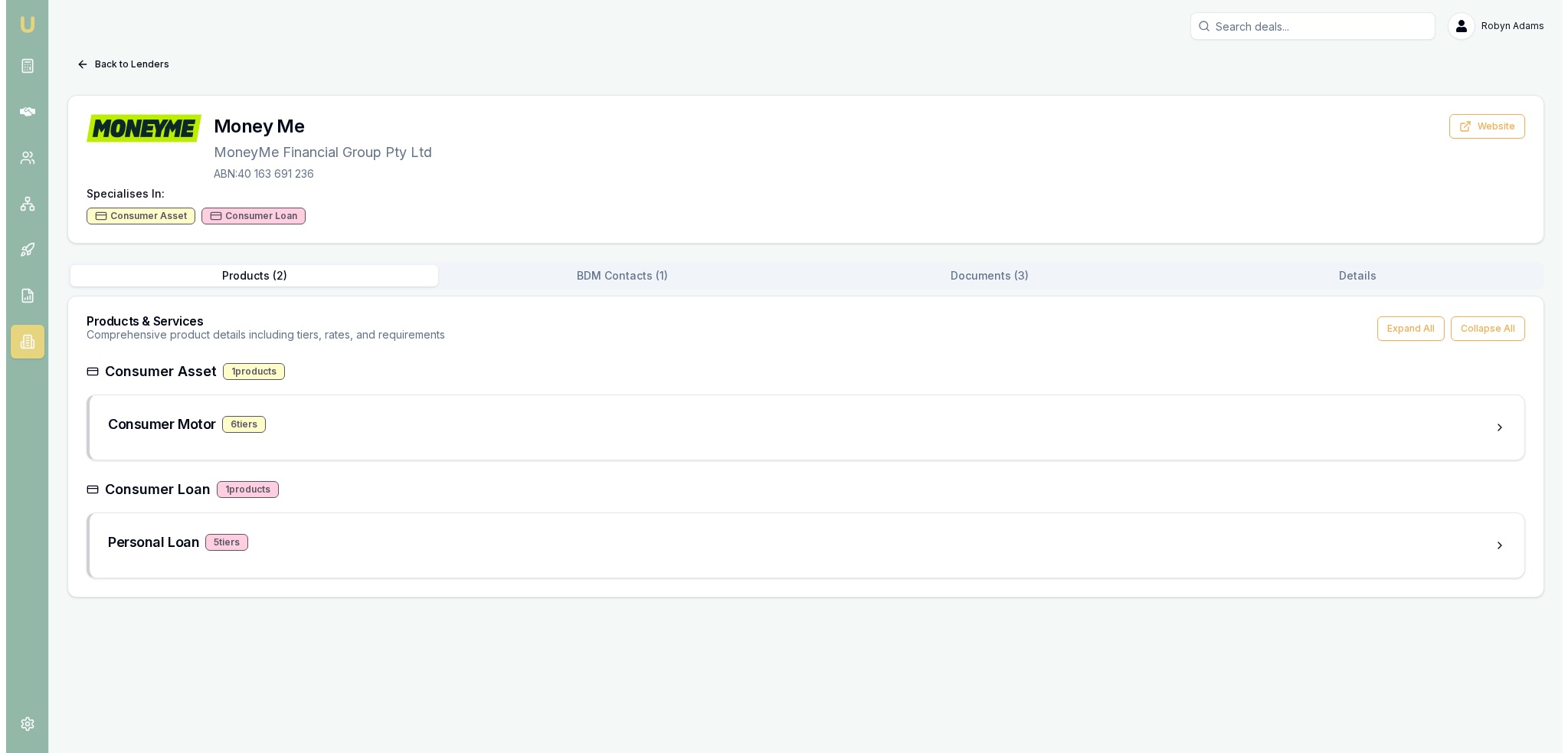 scroll, scrollTop: 0, scrollLeft: 0, axis: both 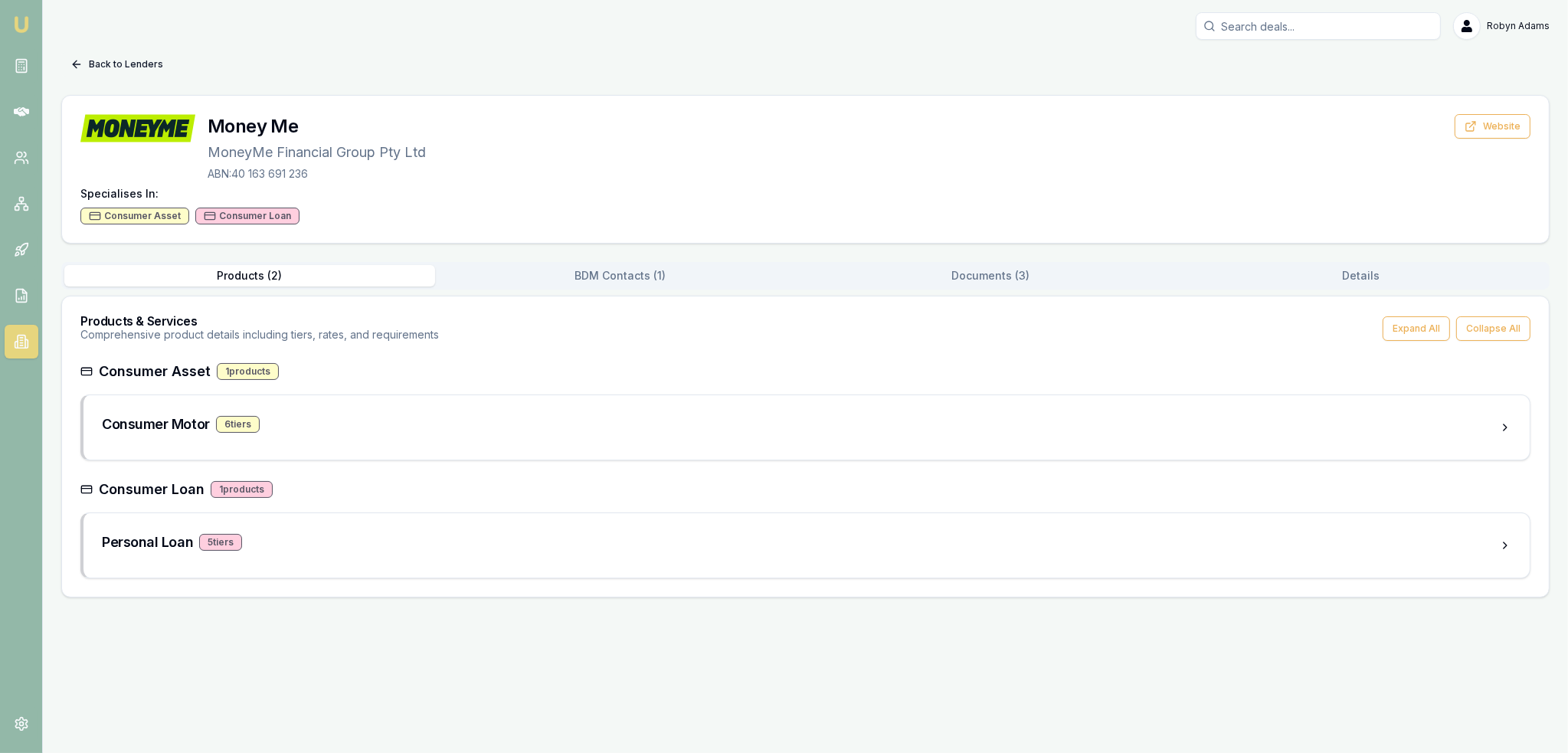 click on "Back to Lenders" at bounding box center (116, 64) 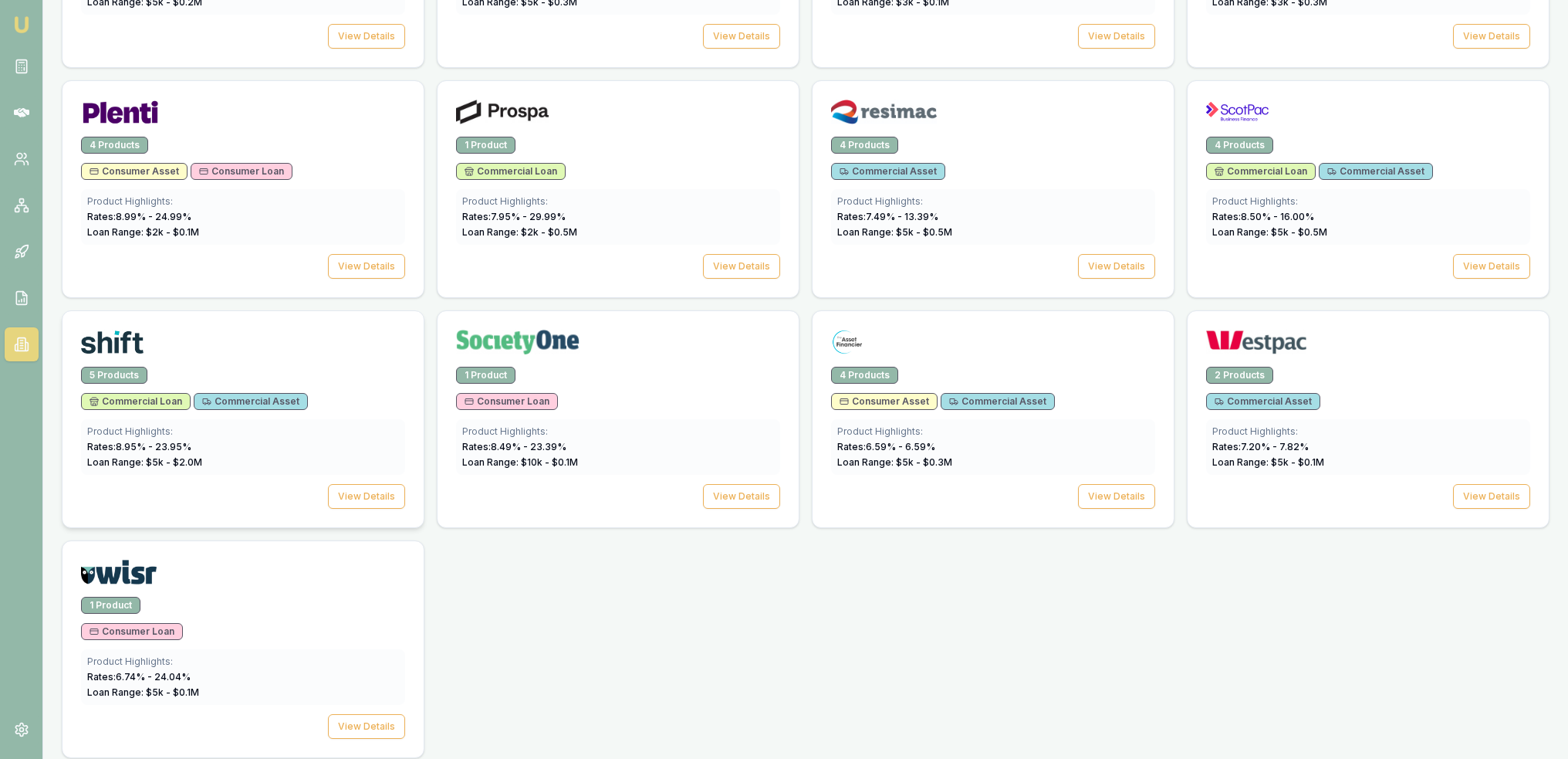 scroll, scrollTop: 2038, scrollLeft: 0, axis: vertical 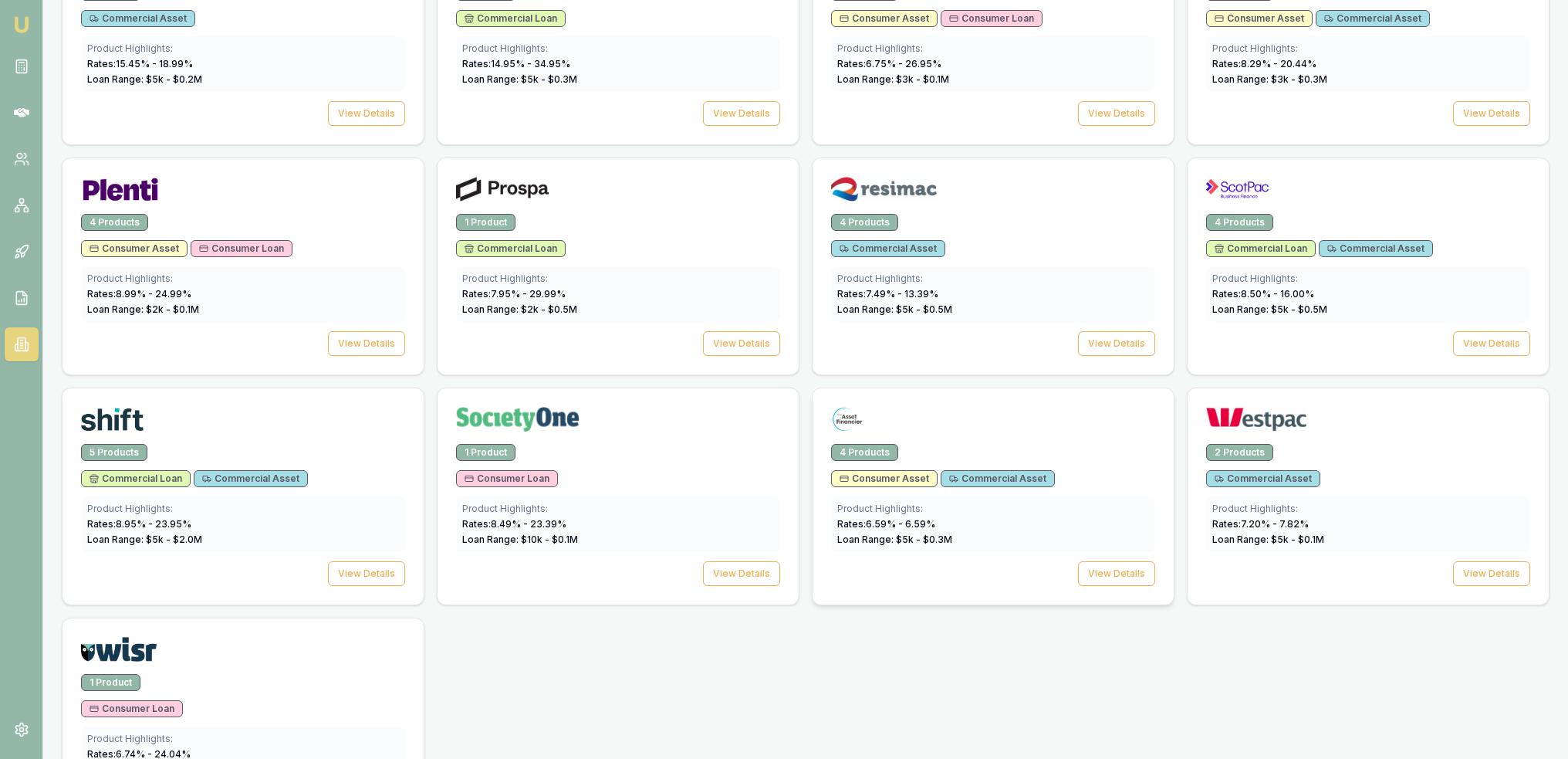 click on "Commercial Asset" at bounding box center [998, 479] 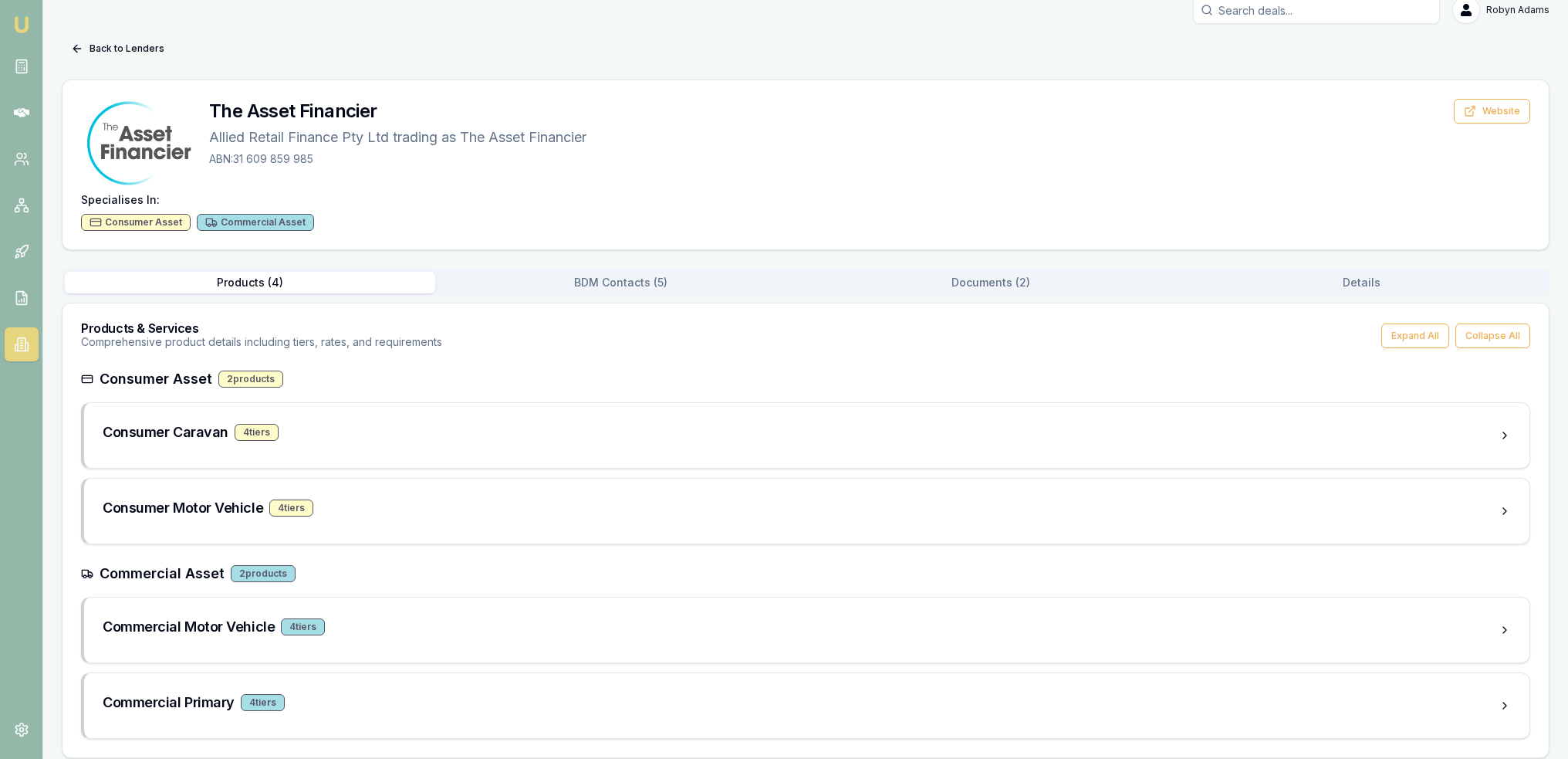 scroll, scrollTop: 25, scrollLeft: 0, axis: vertical 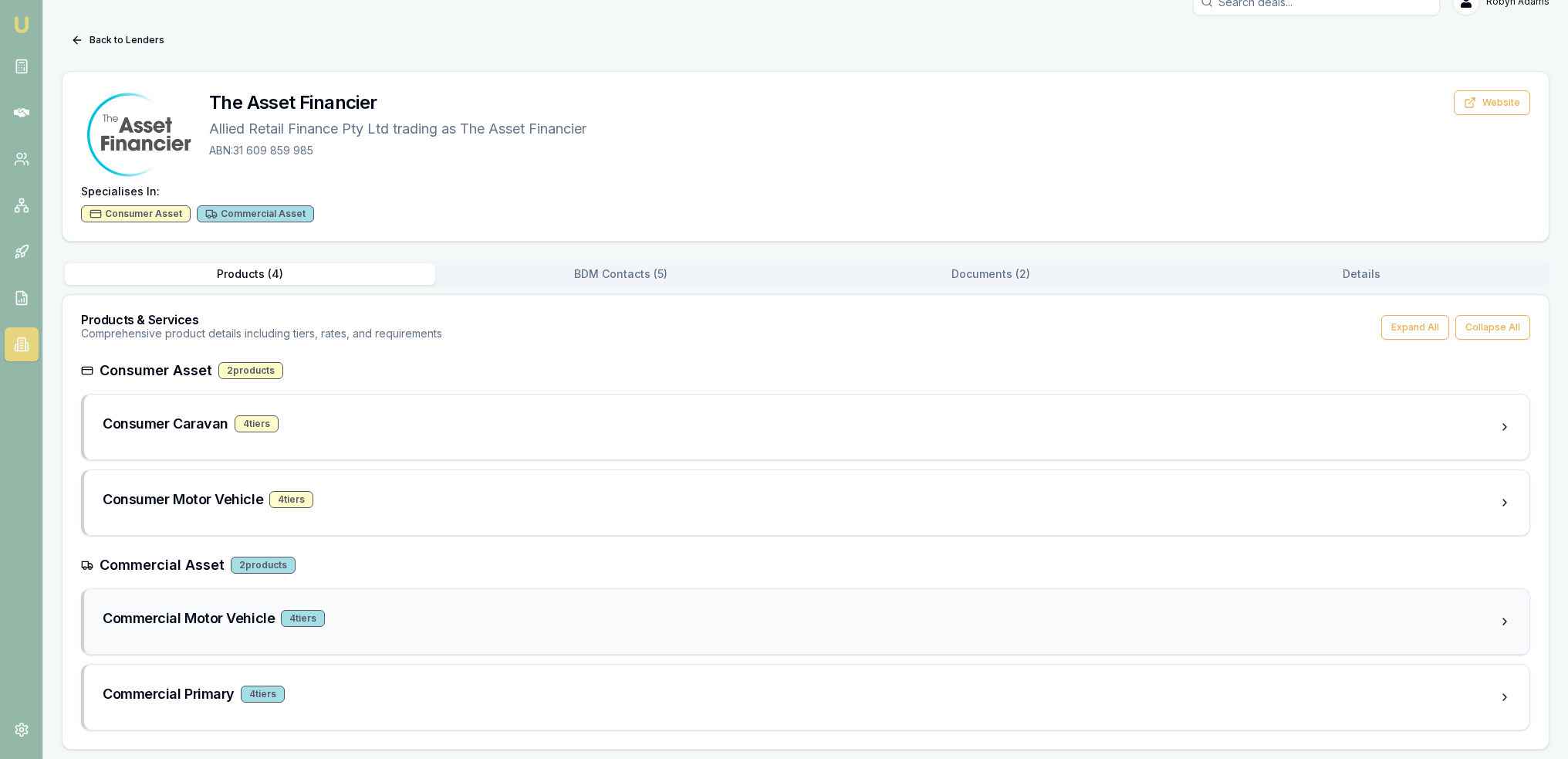 click on "4  tier s" at bounding box center [302, 618] 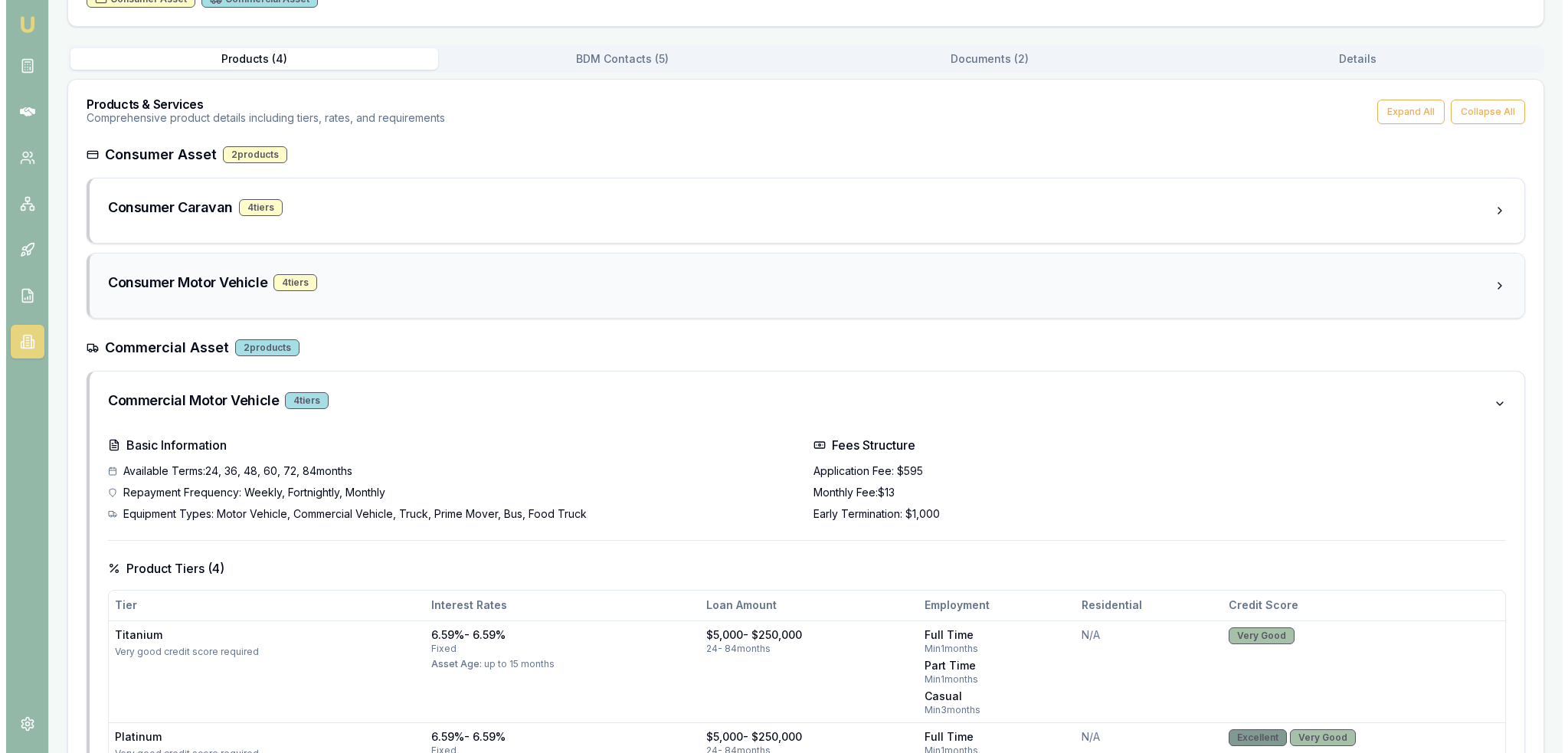 scroll, scrollTop: 0, scrollLeft: 0, axis: both 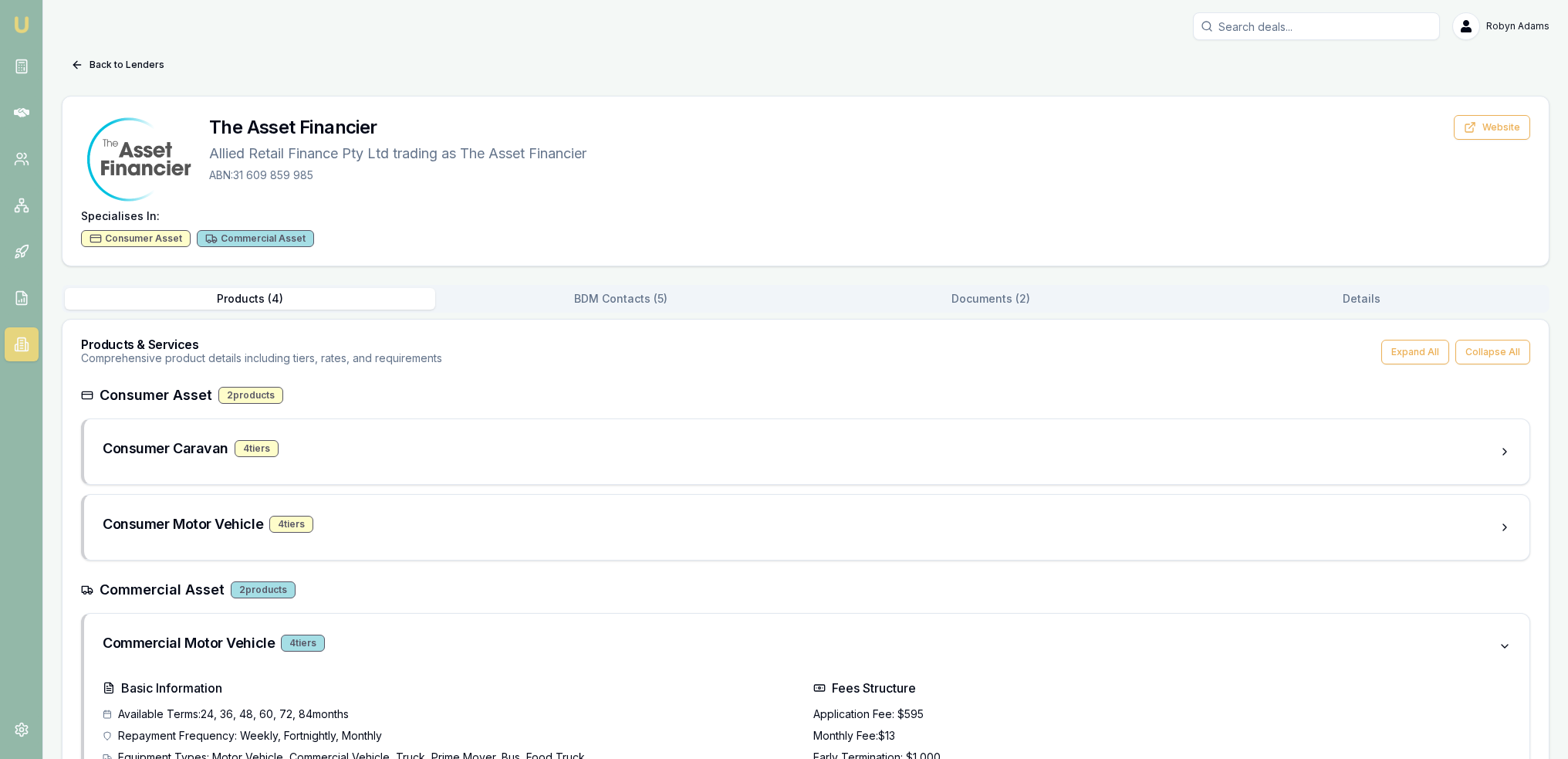 click on "Documents ( 2 )" at bounding box center [991, 299] 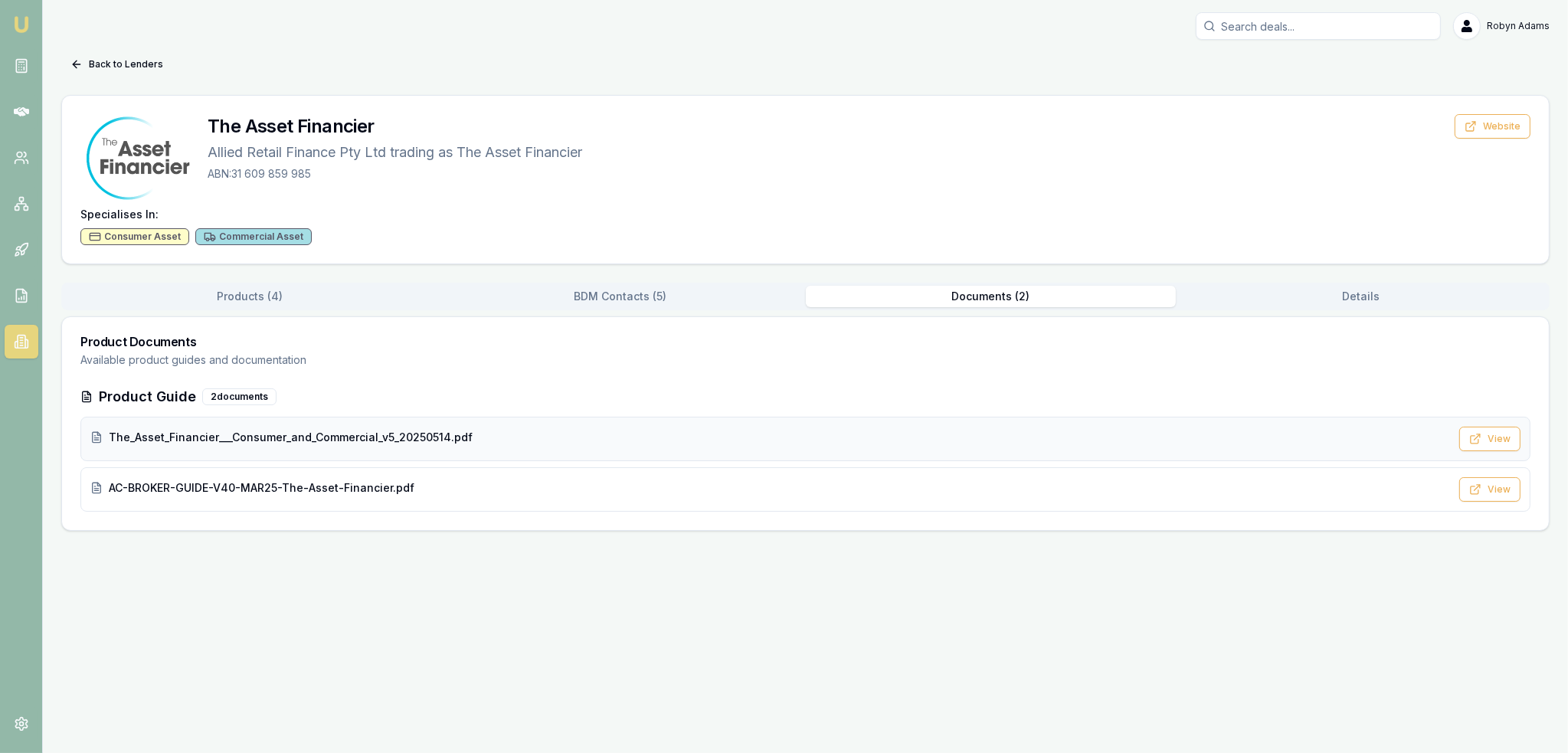 click on "The_Asset_Financier___Consumer_and_Commercial_v5_20250514.pdf" at bounding box center [290, 437] 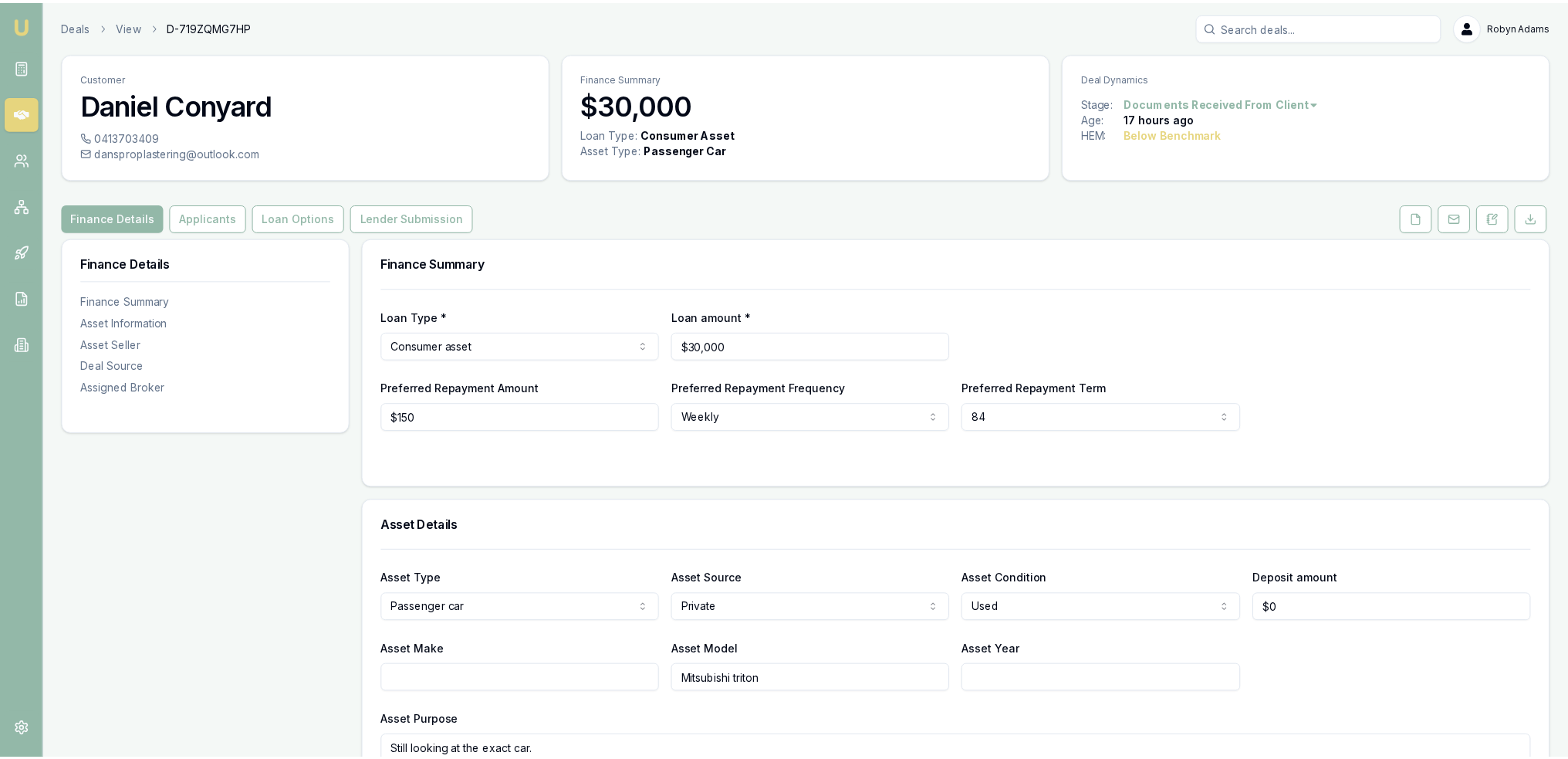 scroll, scrollTop: 0, scrollLeft: 0, axis: both 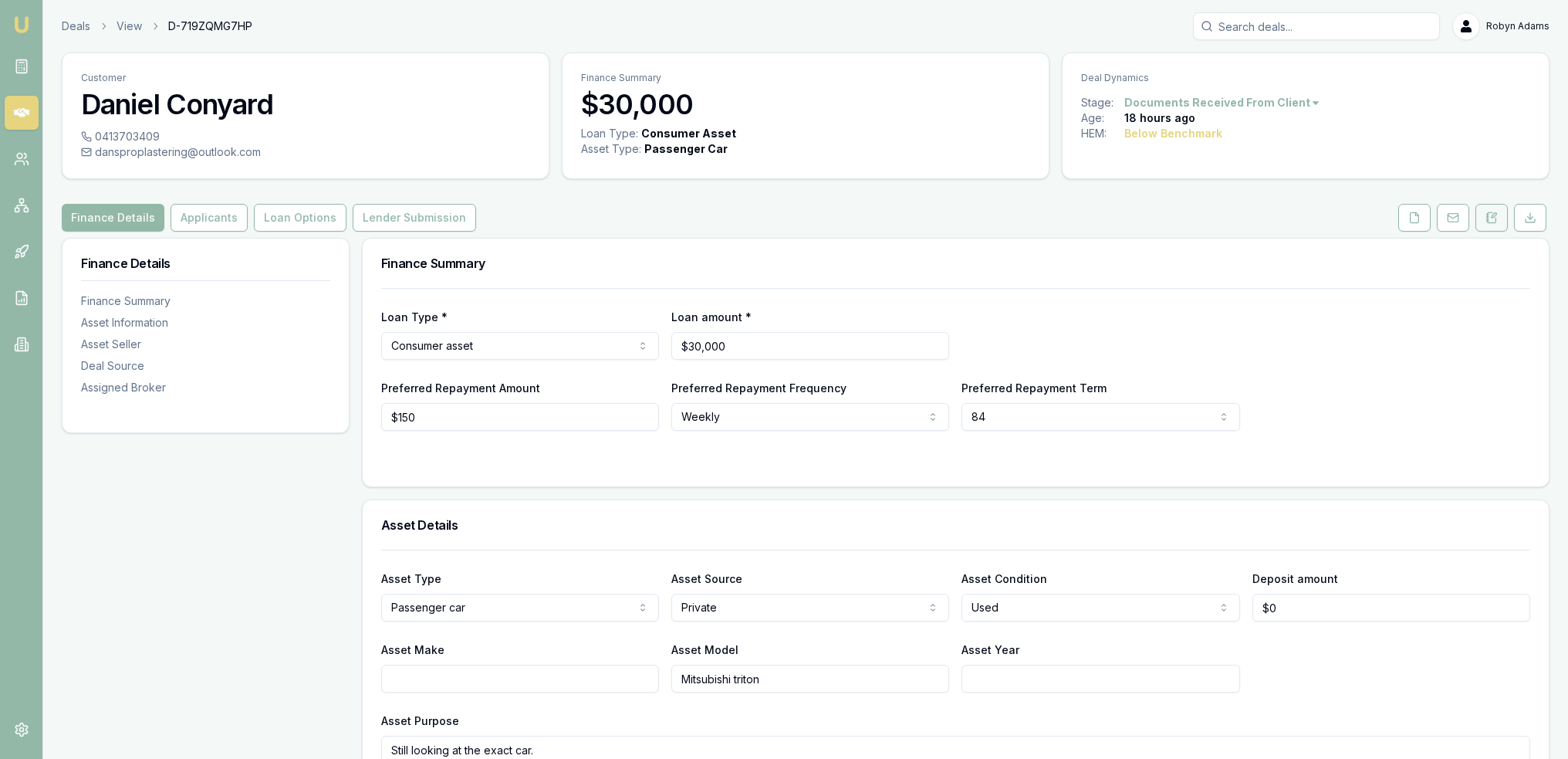 click 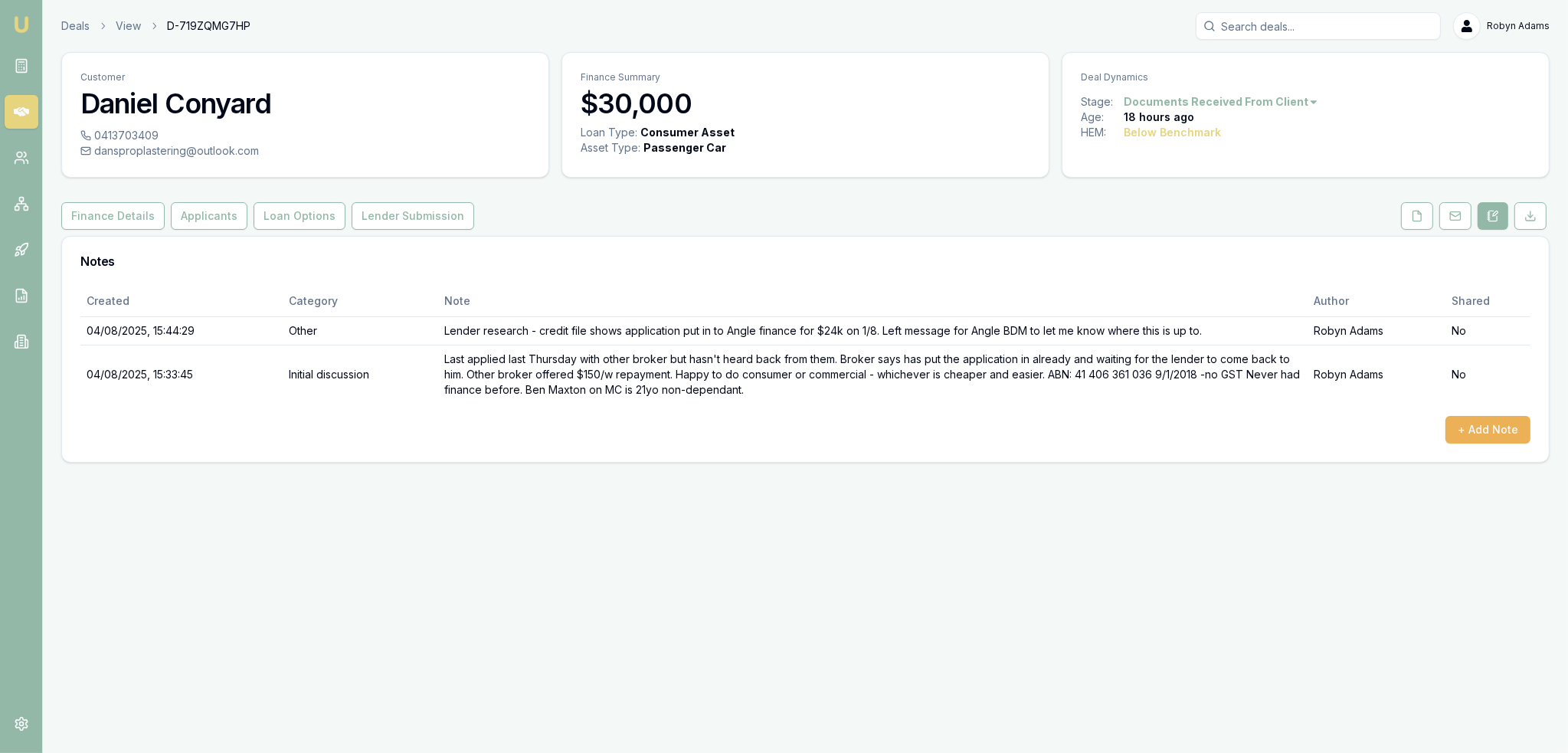 click at bounding box center (1493, 216) 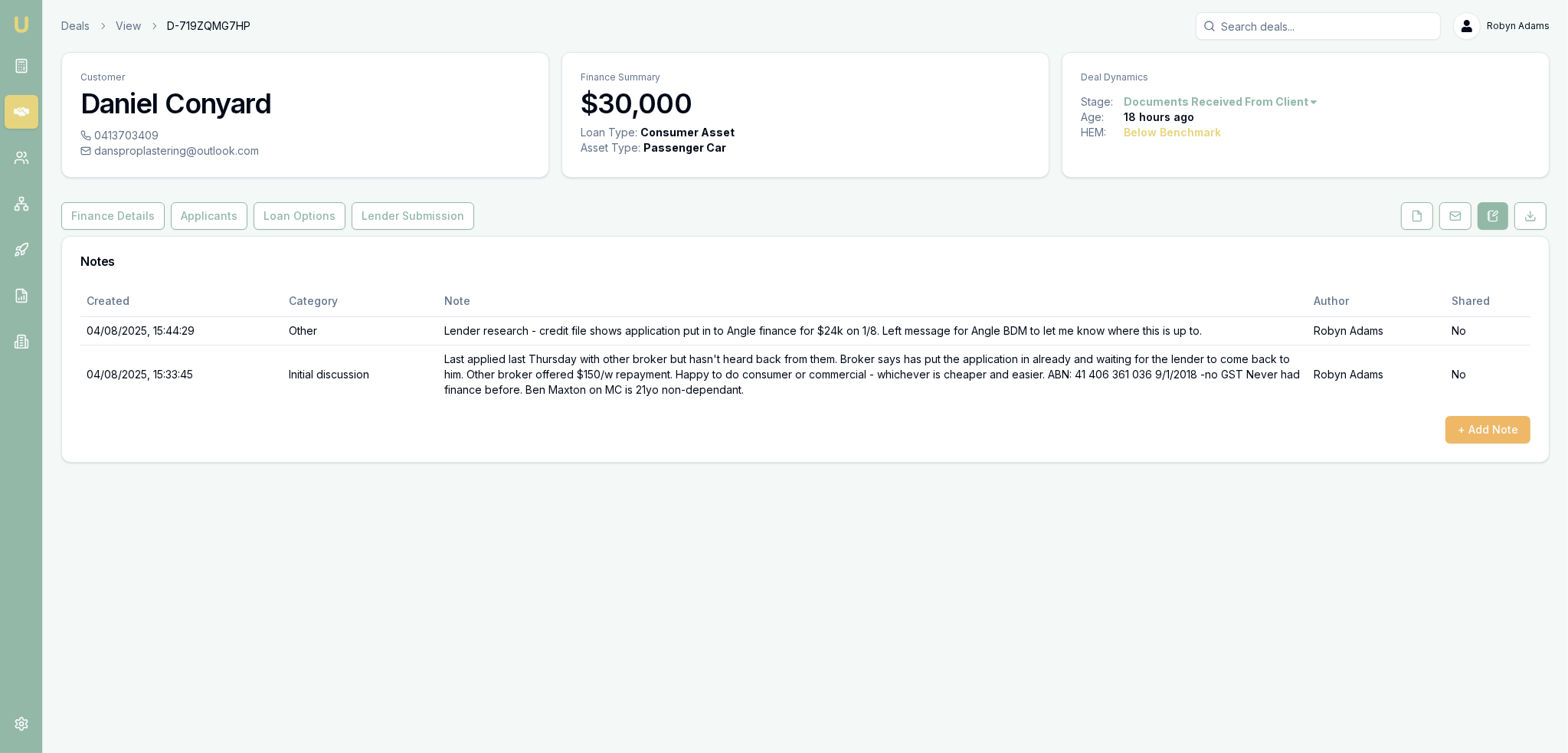 click on "+ Add Note" at bounding box center [1488, 430] 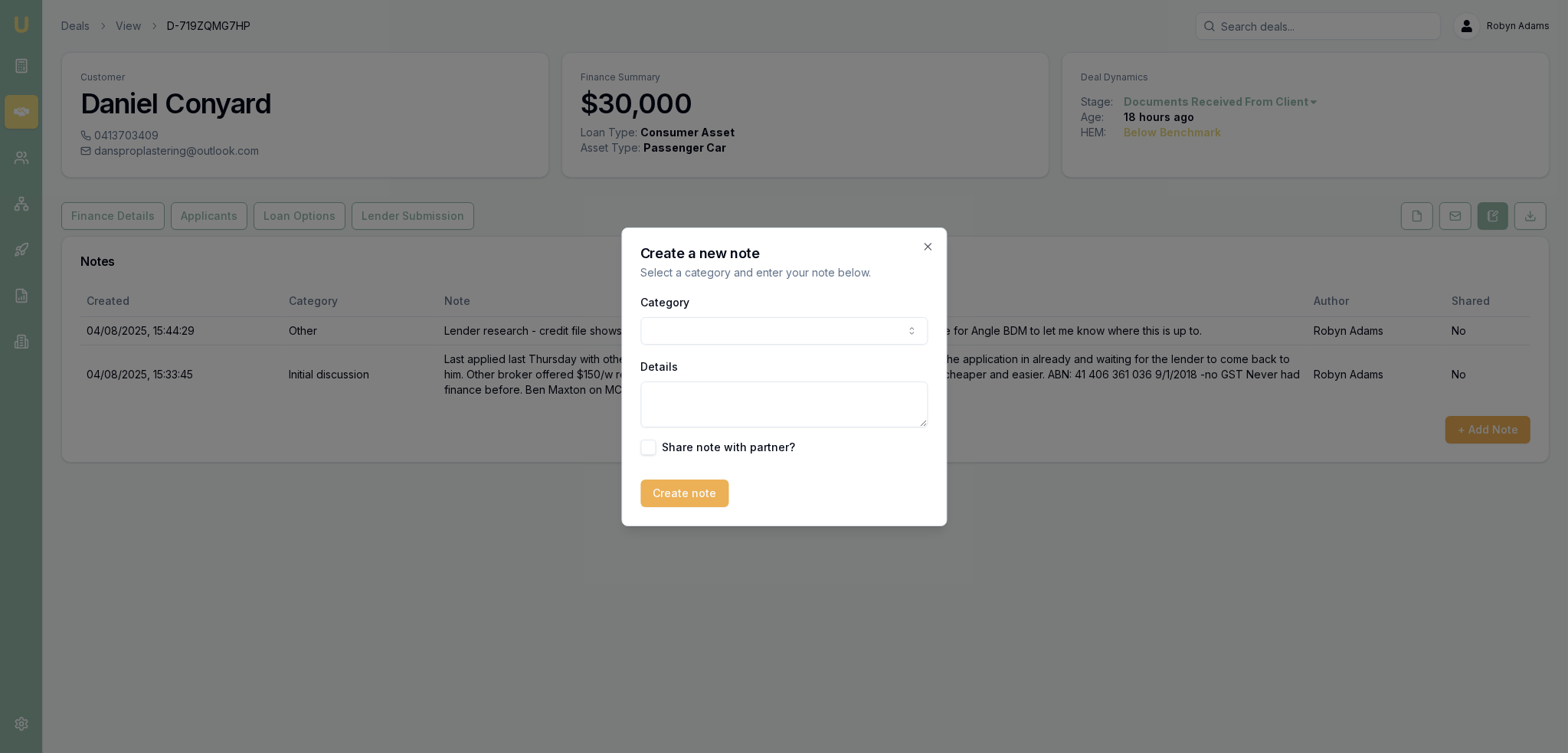 click on "Emu Broker Deals View D-719ZQMG7HP [LAST] [LAST] Toggle Menu Customer [FIRST] [LAST] [PHONE] [EMAIL] Finance Summary $30,000 Loan Type: Consumer Asset Asset Type : Passenger Car Deal Dynamics Stage: Documents Received From Client Age: 18 hours ago HEM: Below Benchmark Finance Details Applicants Loan Options Lender Submission Notes Created Category Note Author Shared 04/08/2025, 15:44:29 Other Lender research - credit file shows application put in to Angle finance for $24k on 1/8. Left message for Angle BDM to let me know where this is up to.  [LAST] [LAST] No 04/08/2025, 15:33:45 Initial discussion Last applied last Thursday with other broker but hasn't heard back from them. Broker says has put the application in already and waiting for the lender to come back to him. Other broker offered $150/w repayment. Happy to do consumer or commercial - whichever is cheaper and easier.
ABN: 41 406 361 036 9/1/2018 -no GST
Never had finance before.
Ben Maxton on MC is 21yo non-dependant.  No" at bounding box center [784, 376] 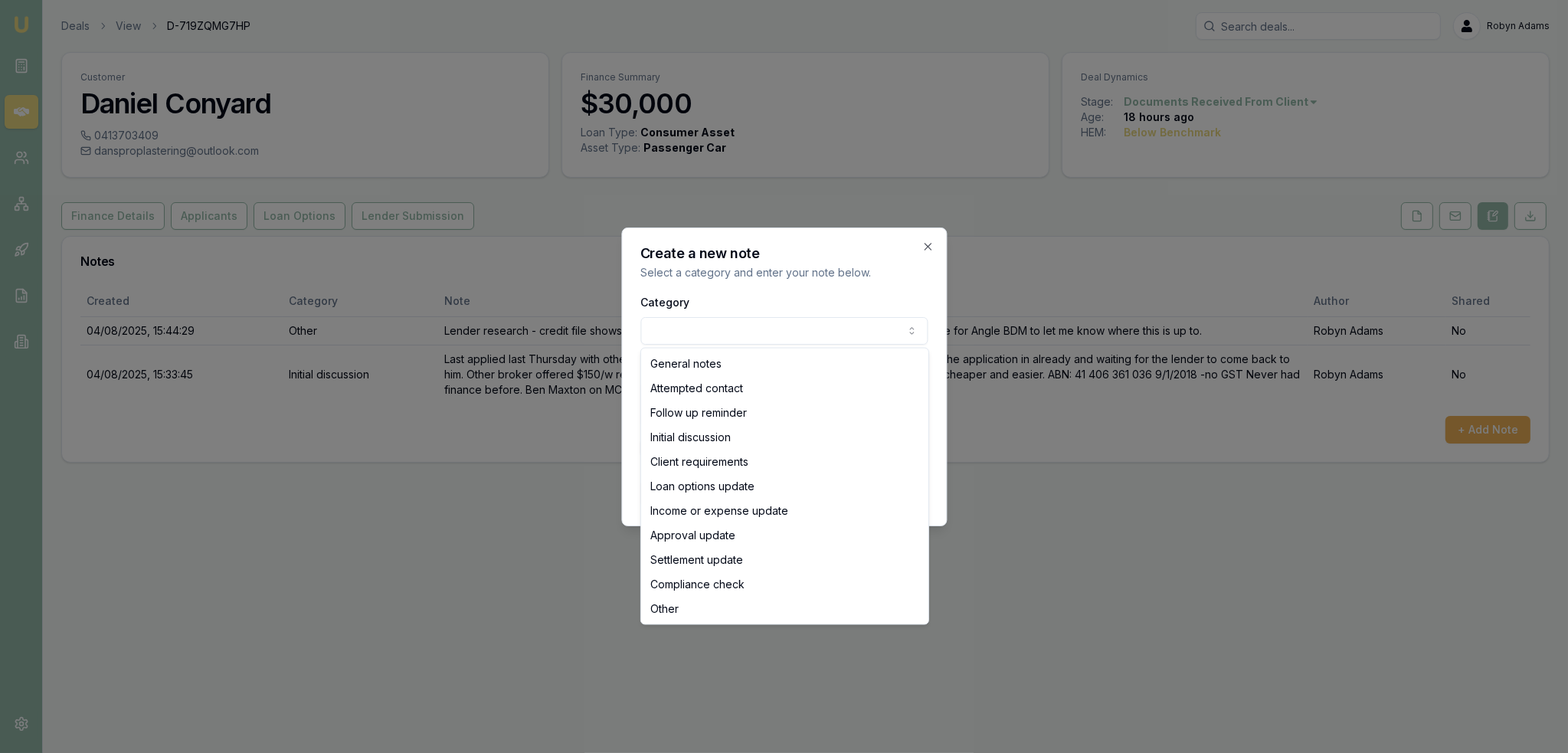 select on "OTHER" 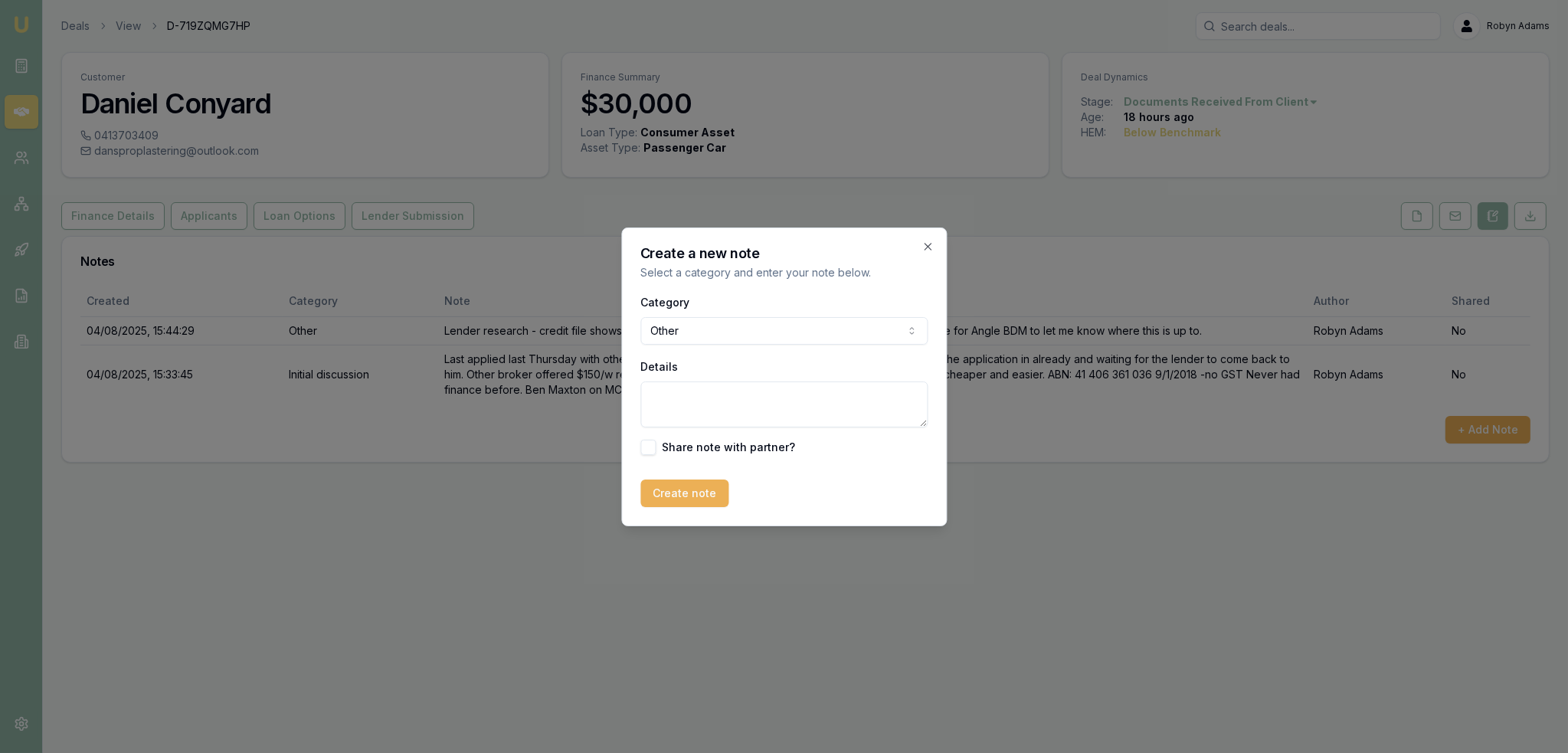 click on "Details" at bounding box center [784, 404] 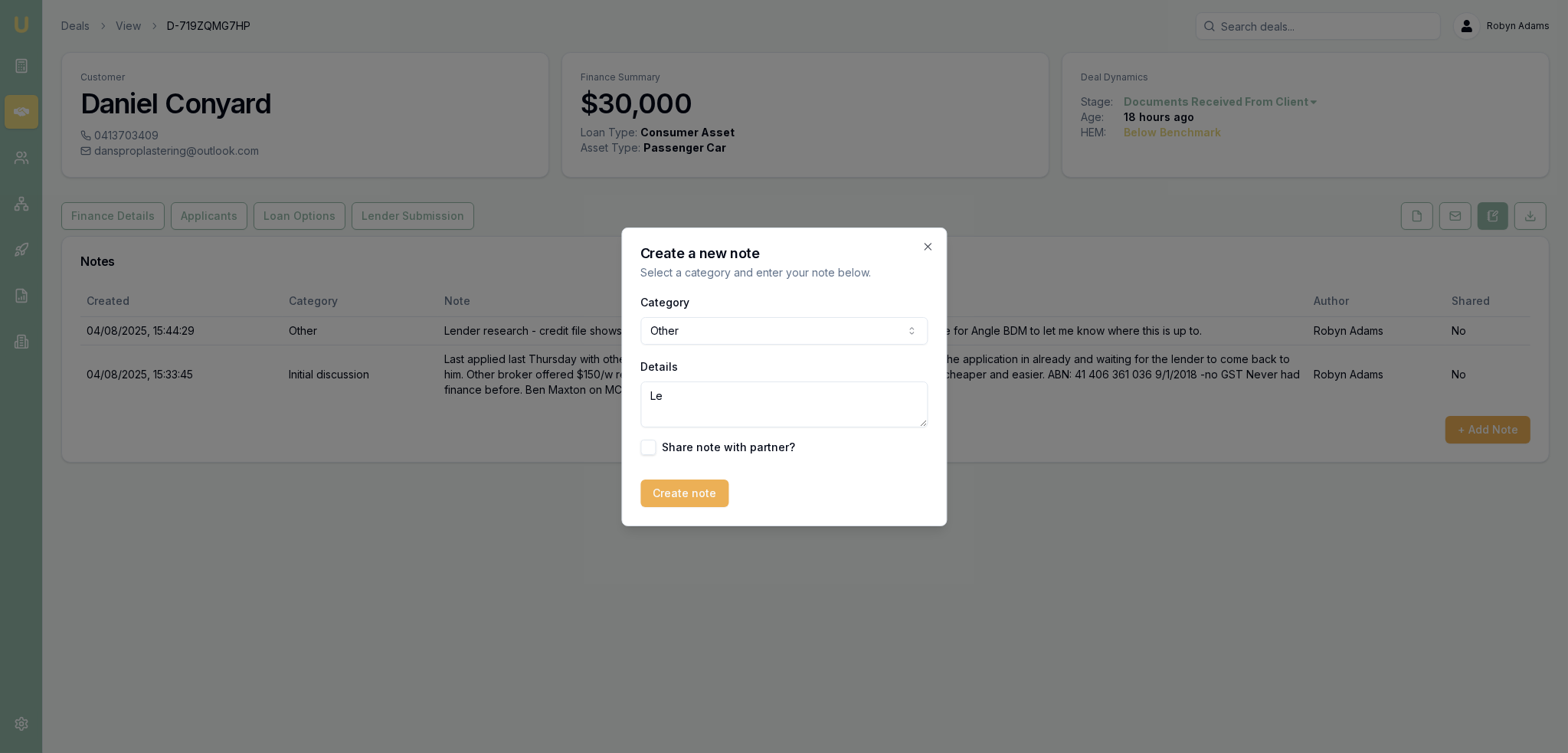 type on "L" 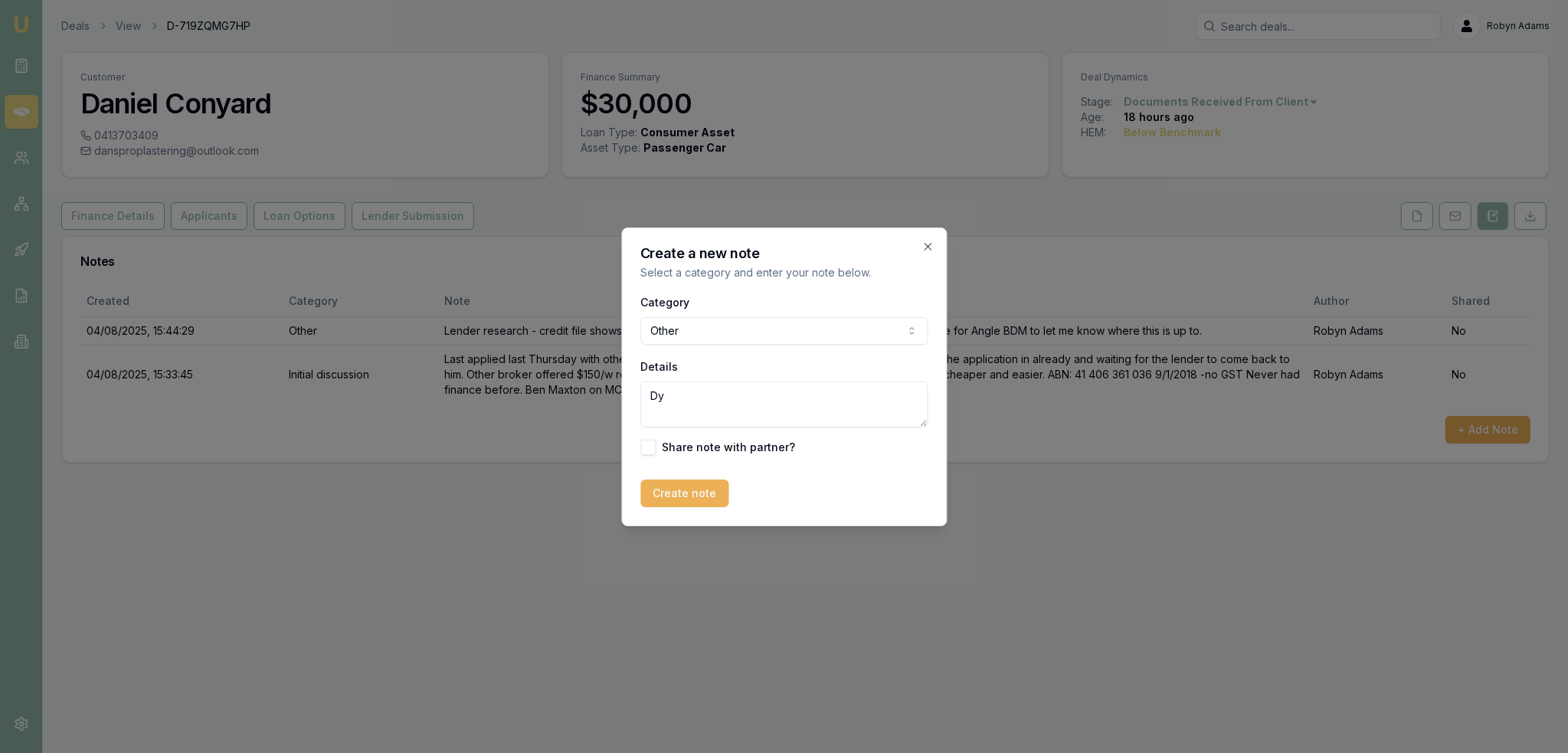 type on "D" 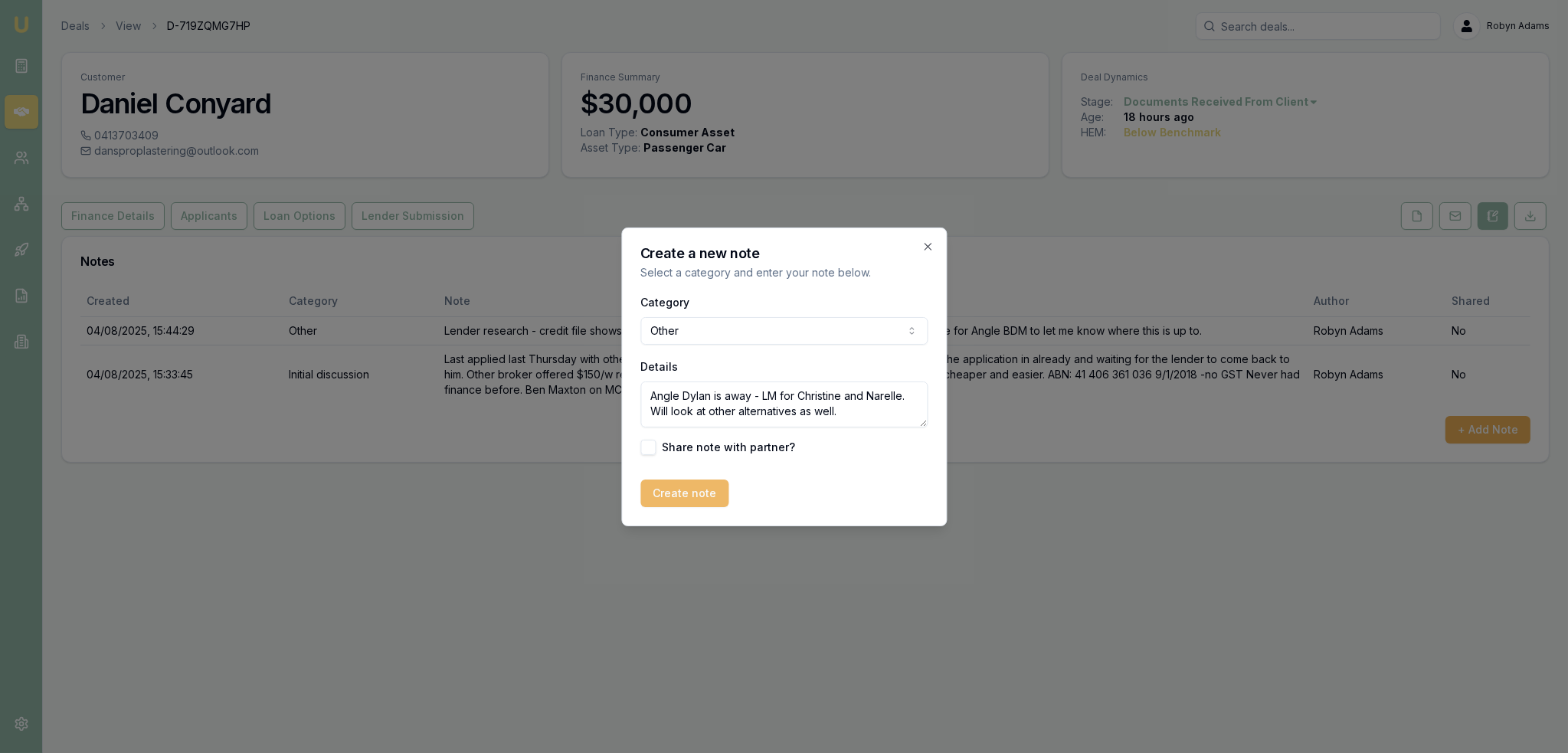 type on "Angle Dylan is away - LM for Christine and Narelle. Will look at other alternatives as well." 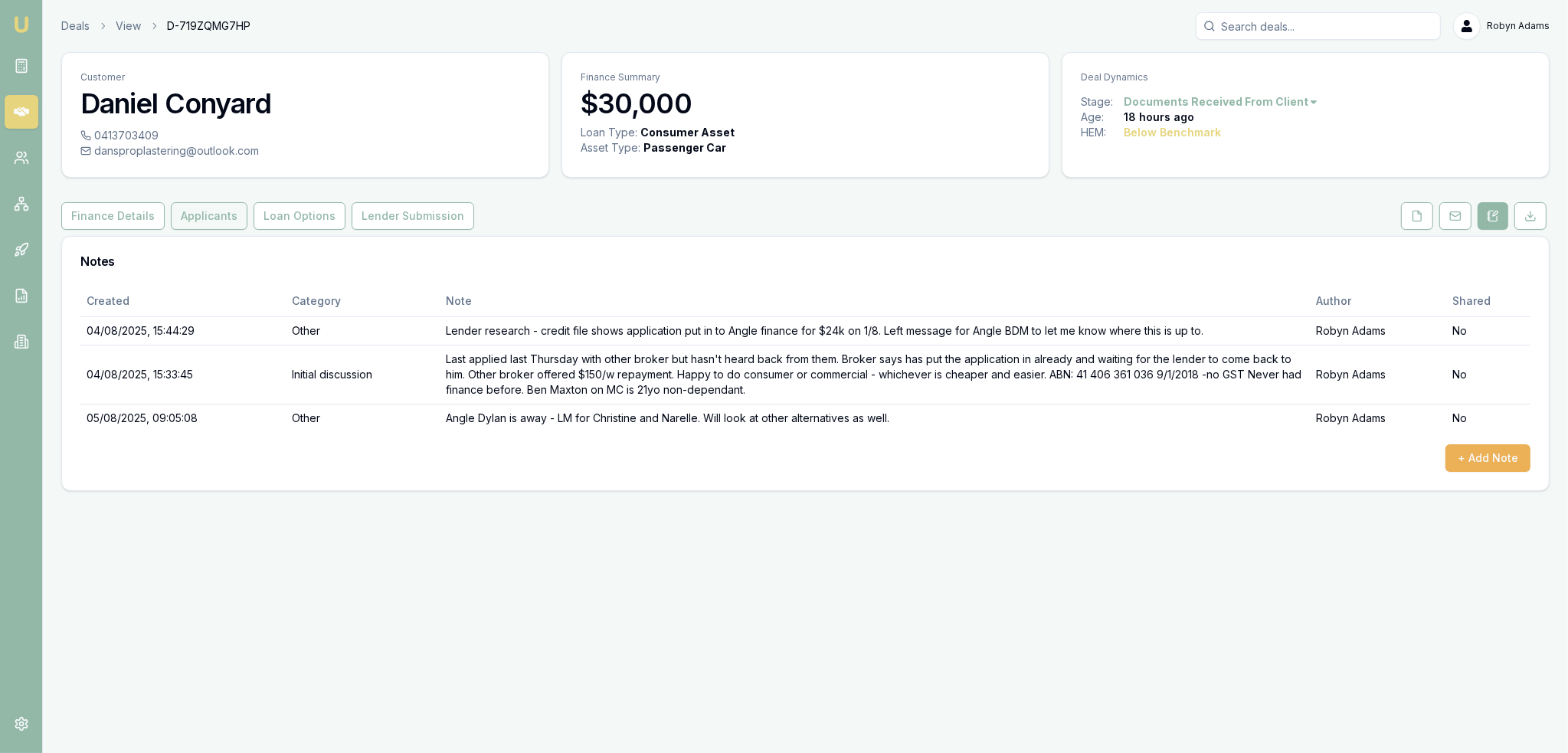 click on "Applicants" at bounding box center (209, 216) 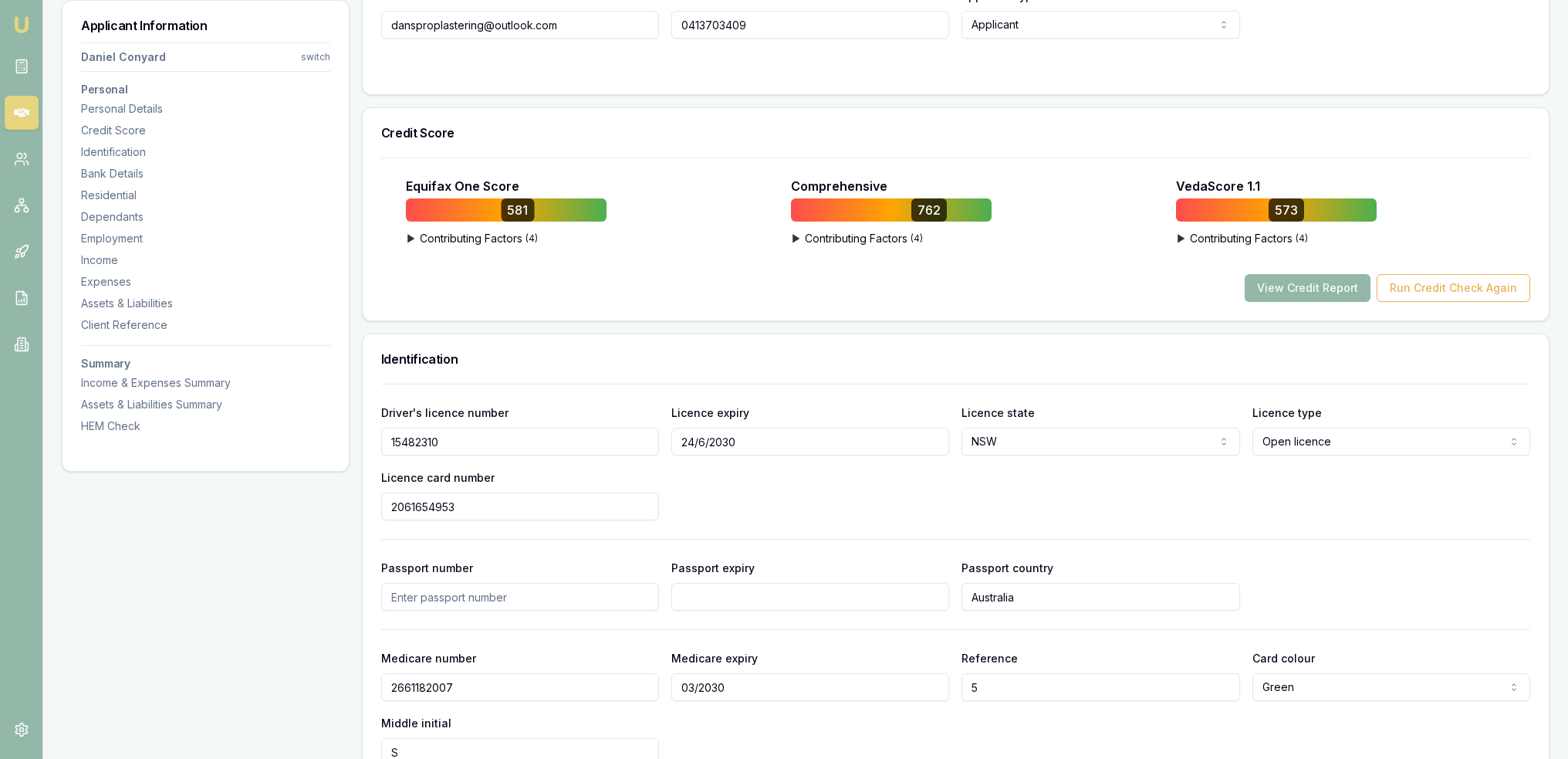 scroll, scrollTop: 540, scrollLeft: 0, axis: vertical 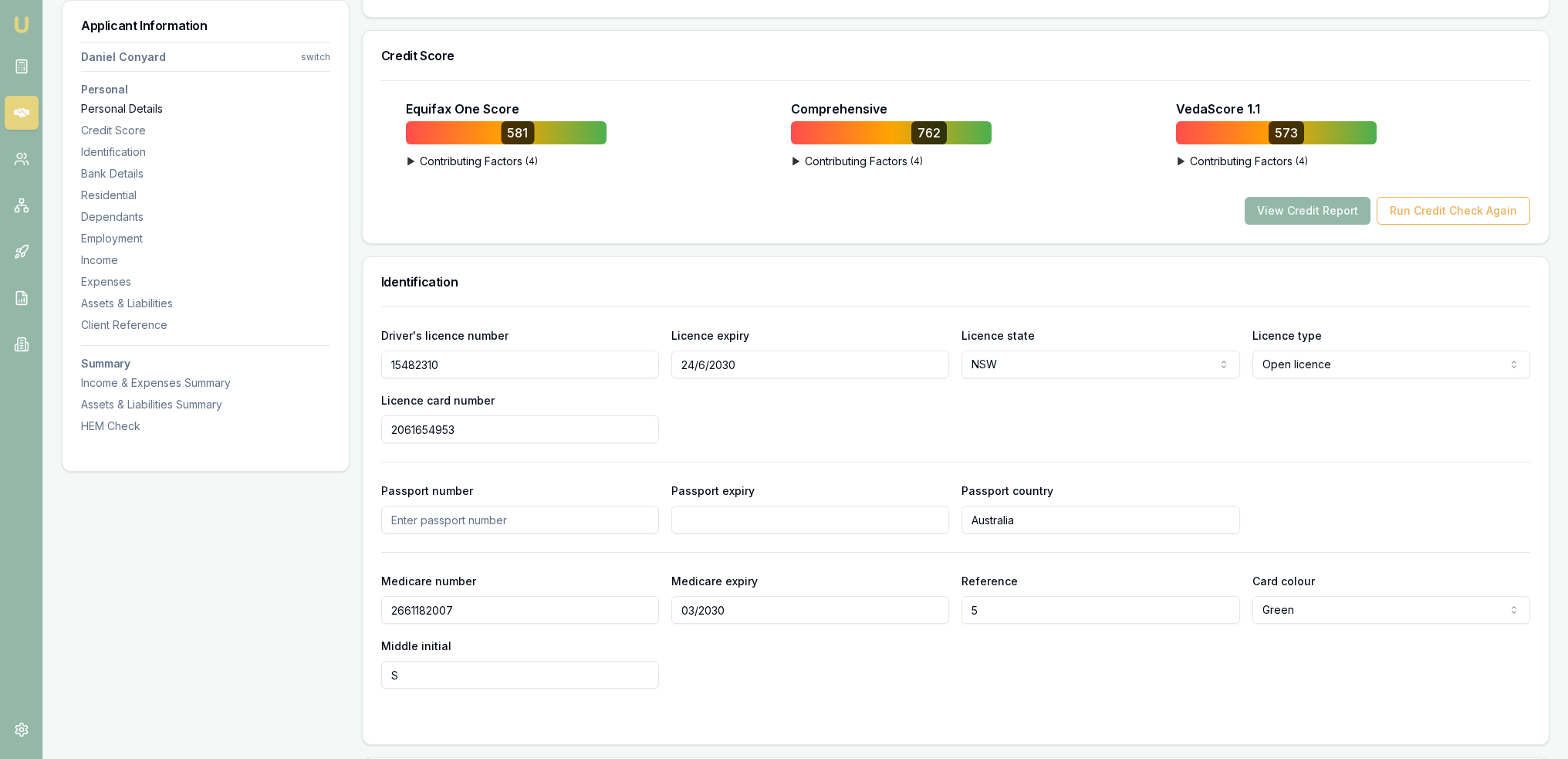 click on "Personal Details" at bounding box center [205, 109] 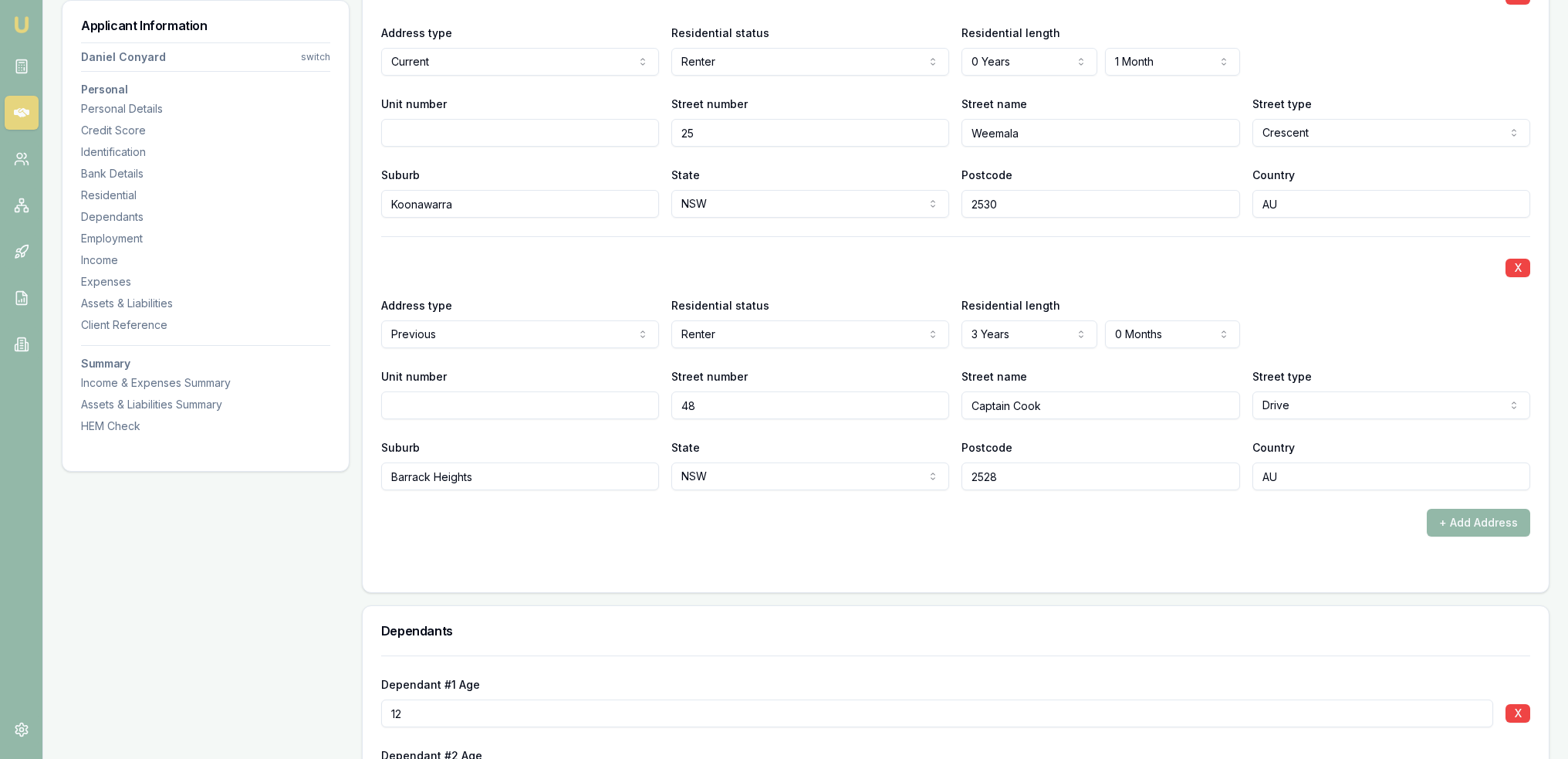 scroll, scrollTop: 1544, scrollLeft: 0, axis: vertical 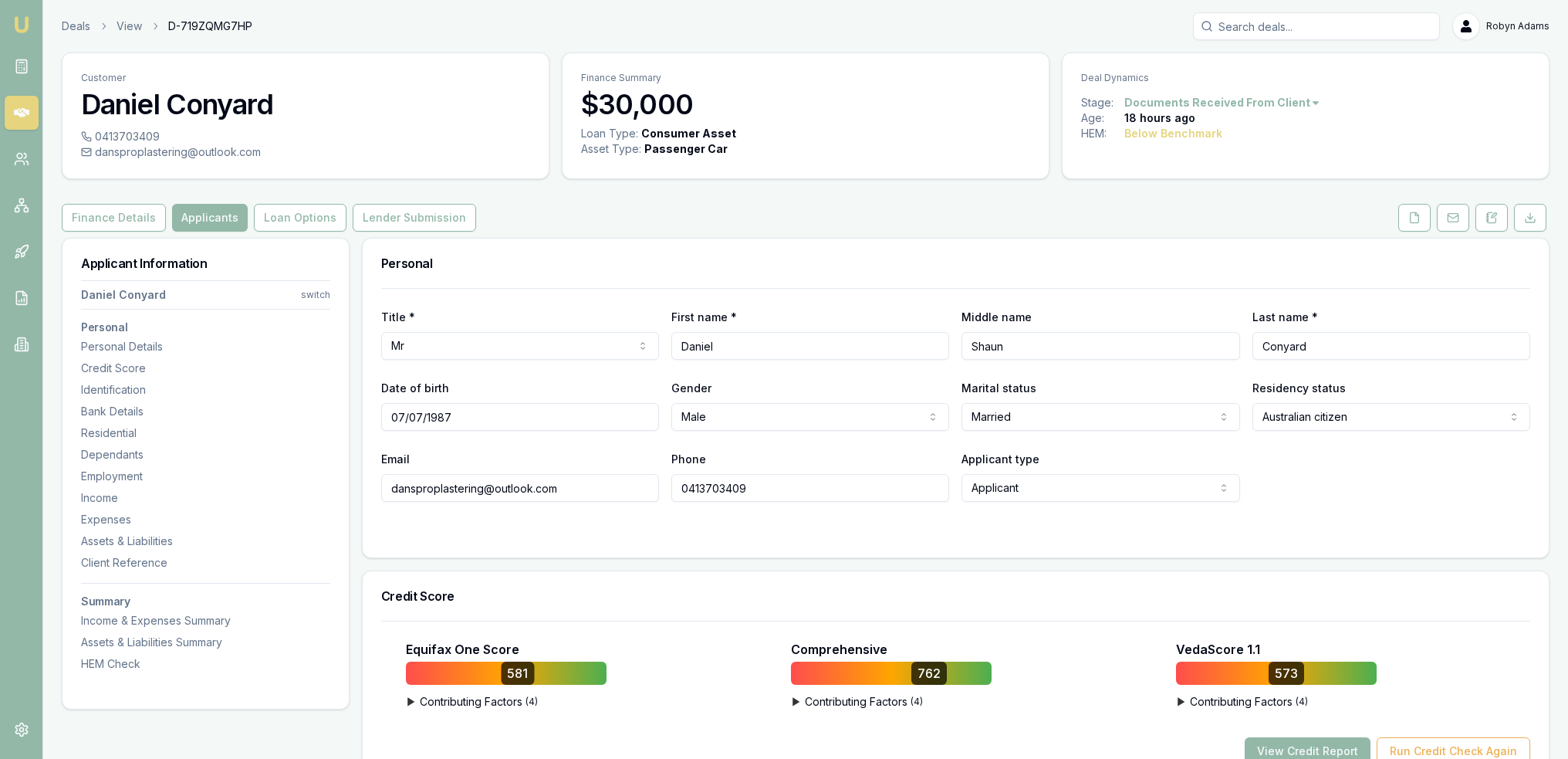 click on "Customer Daniel Conyard 0413703409 dansproplastering@outlook.com Finance Summary $30,000 Loan Type: Consumer Asset Asset Type : Passenger Car Deal Dynamics Stage: Documents Received From Client Age: 18 hours ago HEM: Below Benchmark Finance Details Applicants Loan Options Lender Submission Applicant Information Daniel Conyard switch Personal Personal Details Credit Score Identification Bank Details Residential Dependants Employment Income Expenses Assets & Liabilities Client Reference Summary Income & Expenses Summary Assets & Liabilities Summary HEM Check Personal Title * Mr Mr Mrs Miss Ms Dr Prof First name * Daniel Middle name  Shaun Last name * Conyard Date of birth 07/07/1987 Gender  Male Male Female Other Not disclosed Marital status  Married Single Married De facto Separated Divorced Widowed Residency status  Australian citizen Australian citizen Permanent resident Visa holder Email dansproplastering@outlook.com Phone 0413703409 Applicant type  Applicant Applicant Non applicant Guarantor Credit Score (" at bounding box center [806, 3170] 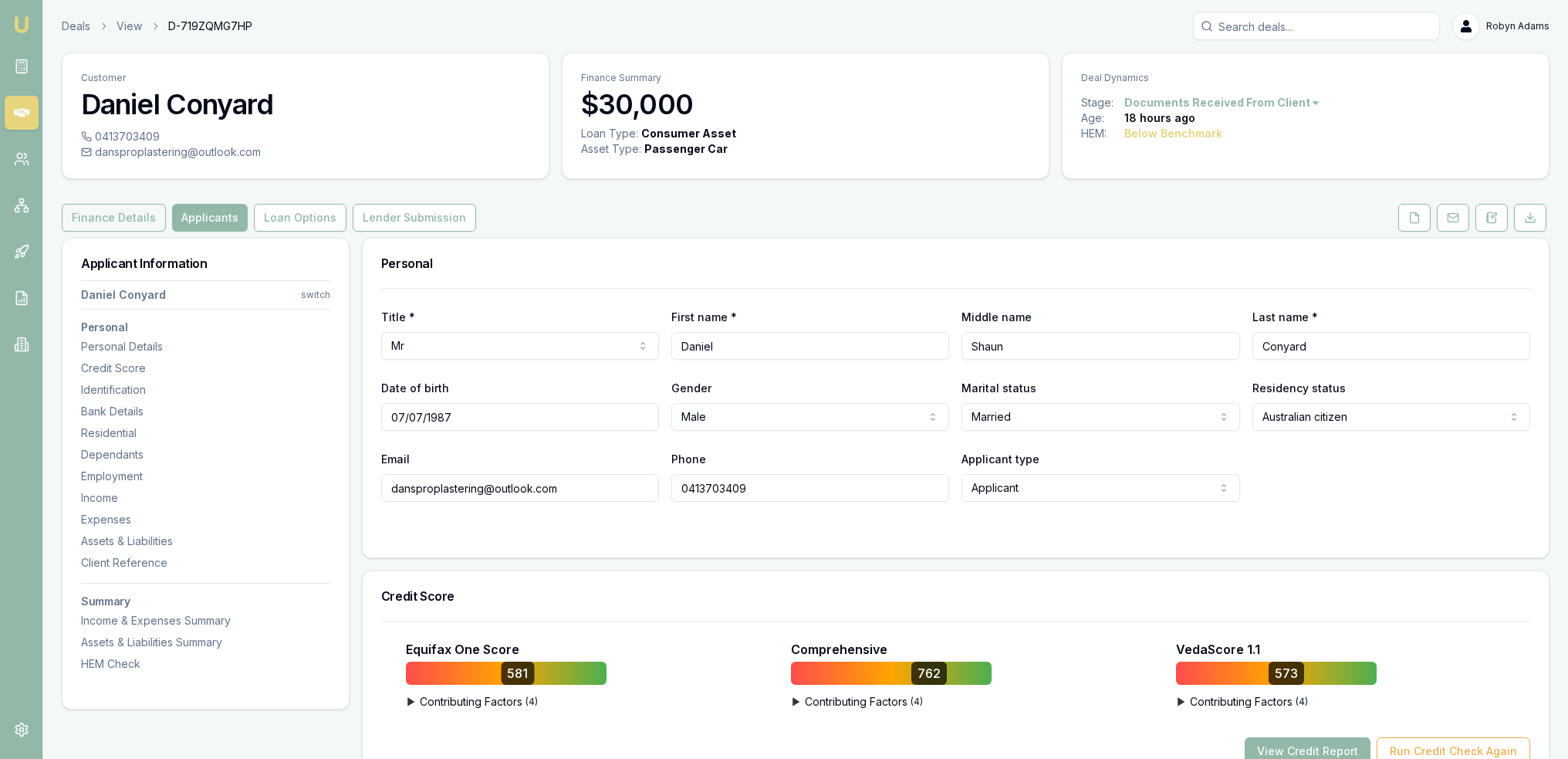 click on "Finance Details" at bounding box center (113, 218) 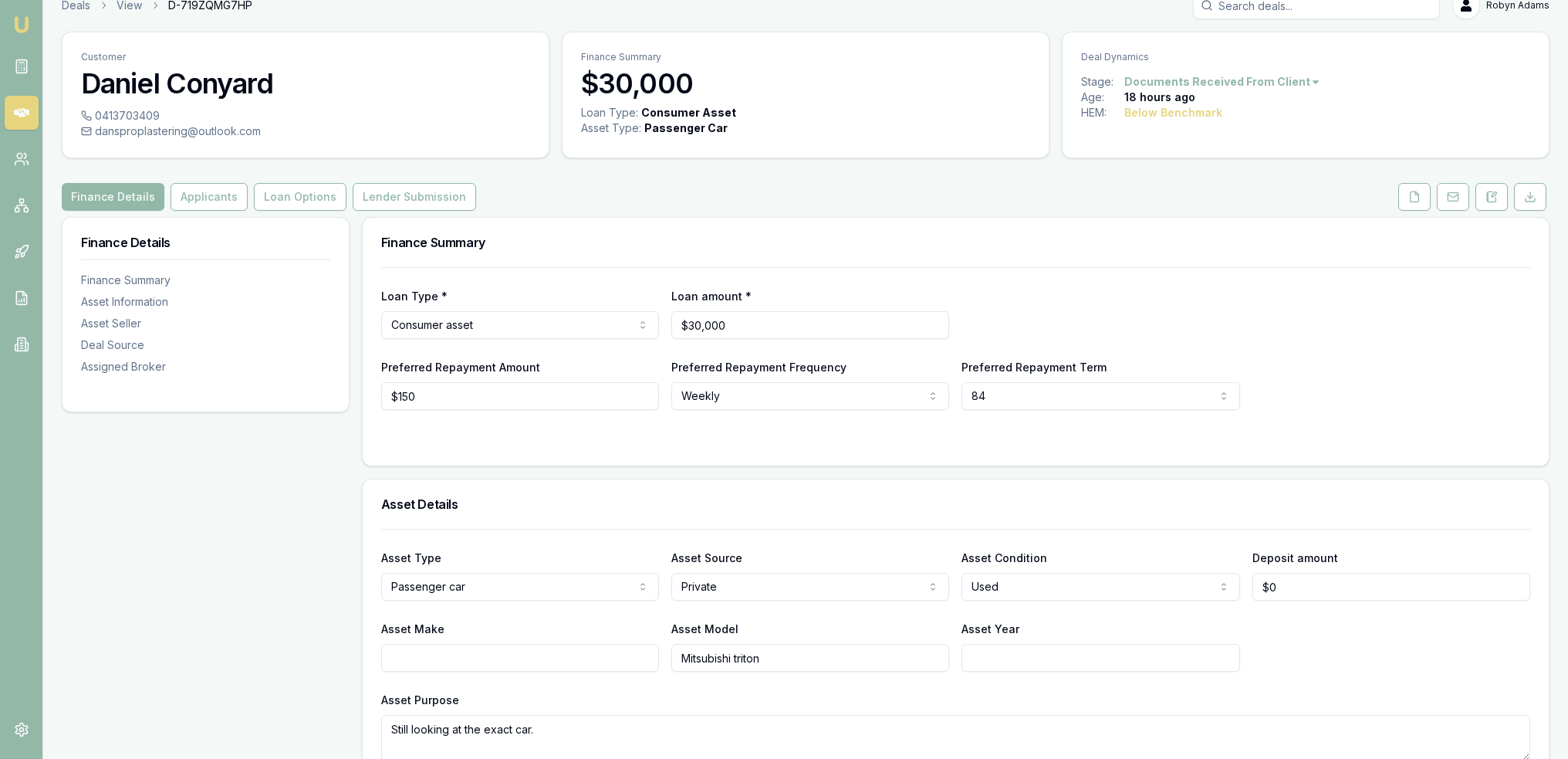 scroll, scrollTop: 0, scrollLeft: 0, axis: both 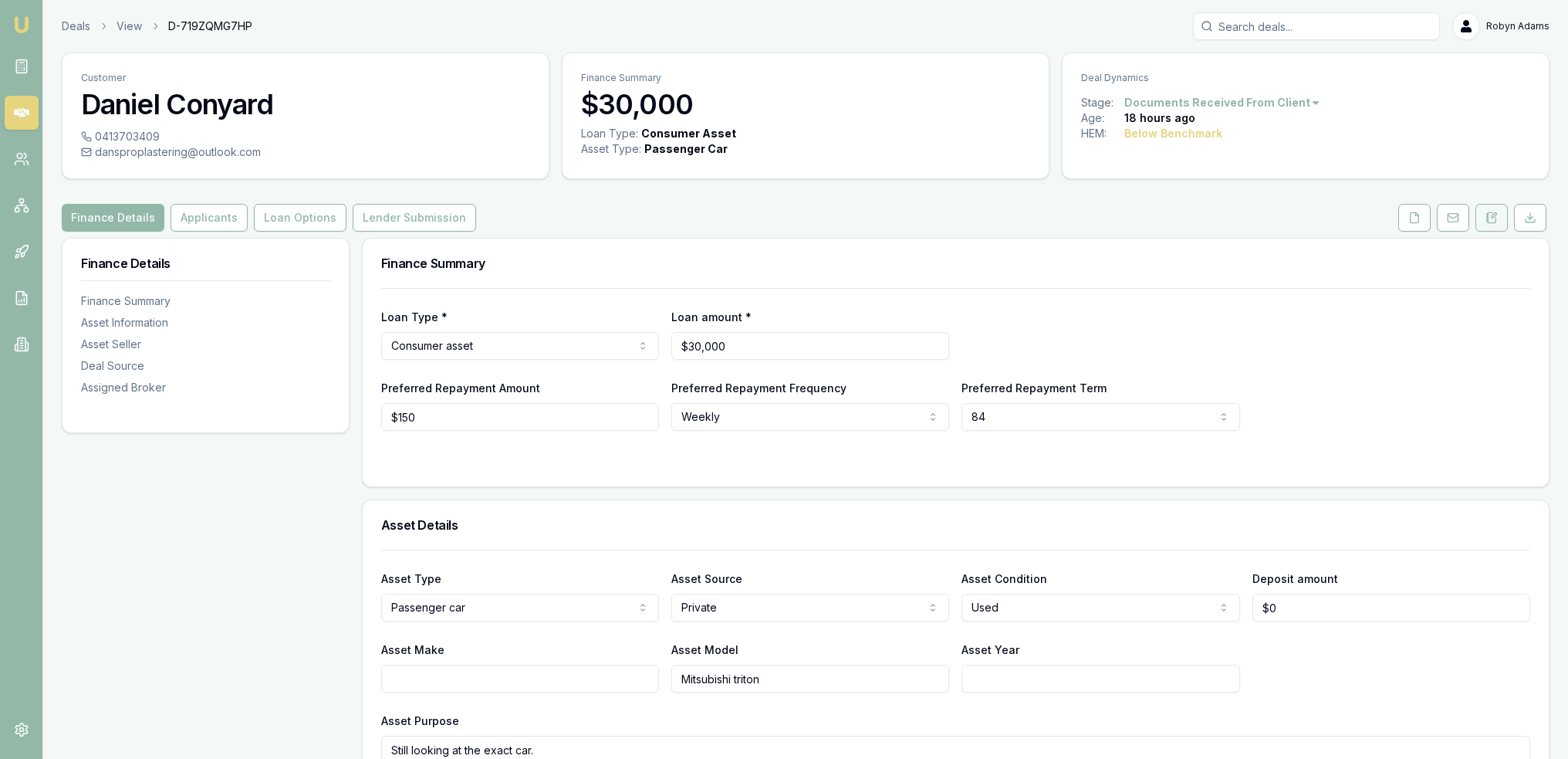 click at bounding box center (1492, 218) 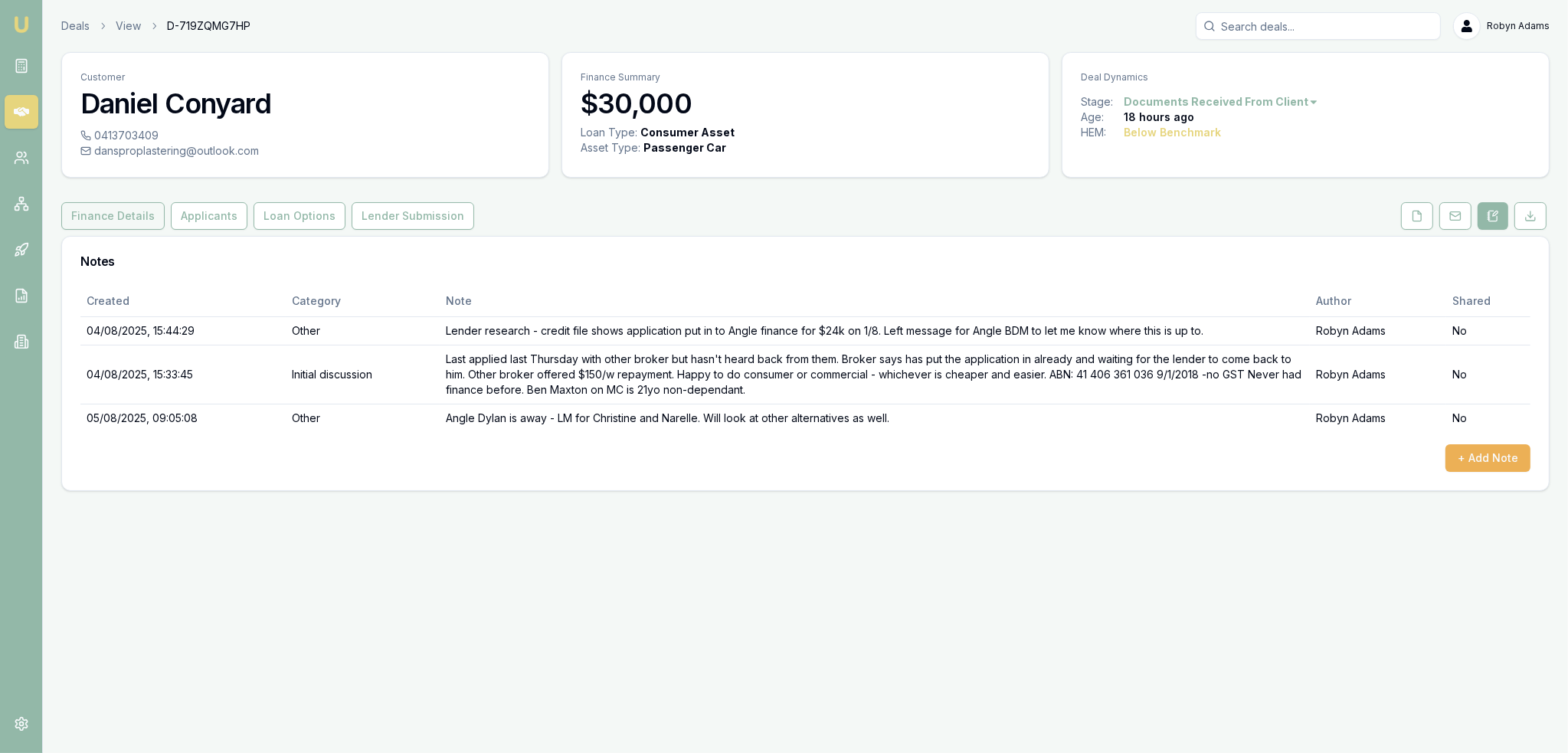 click on "Finance Details" at bounding box center (113, 216) 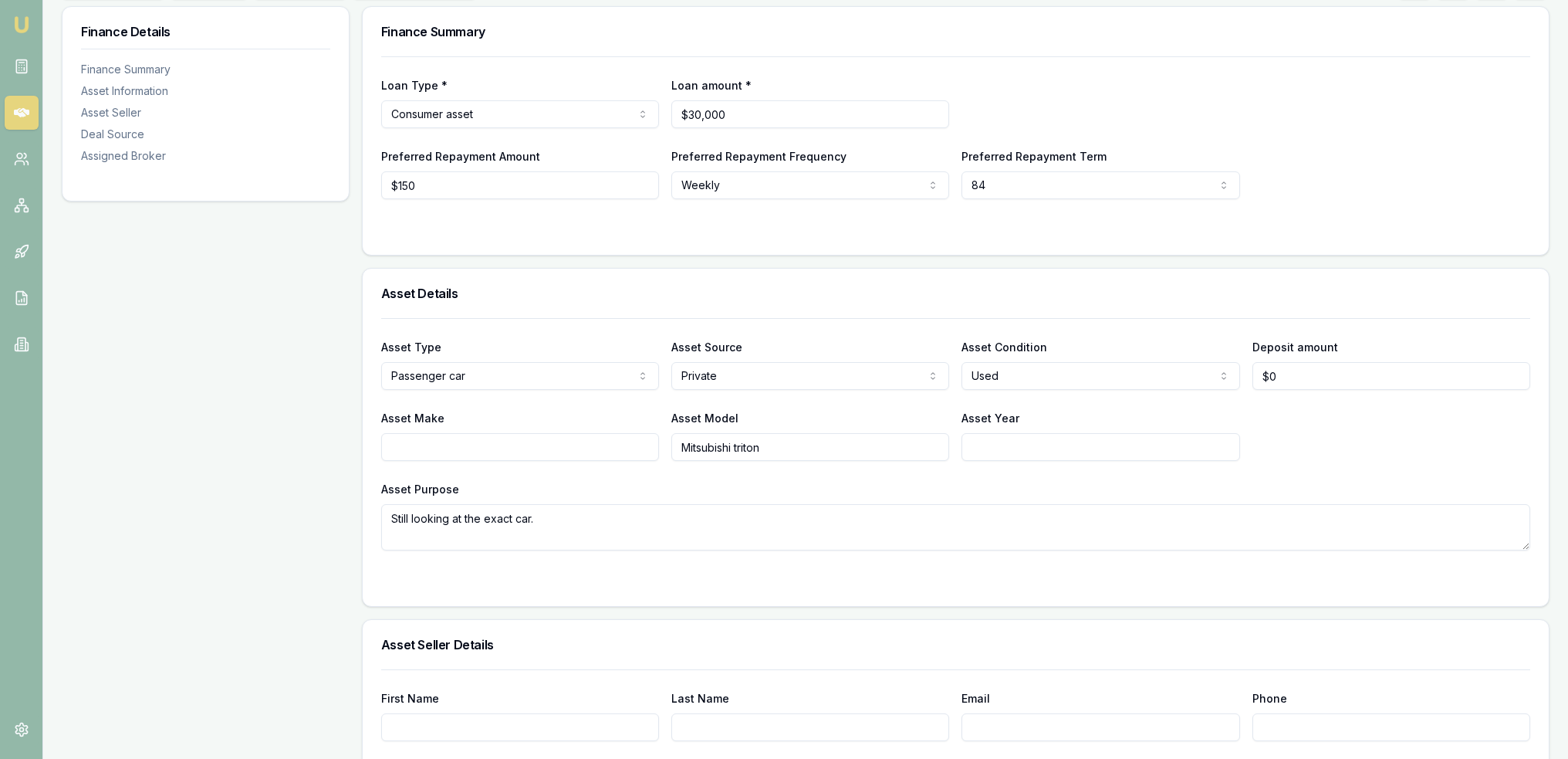 scroll, scrollTop: 0, scrollLeft: 0, axis: both 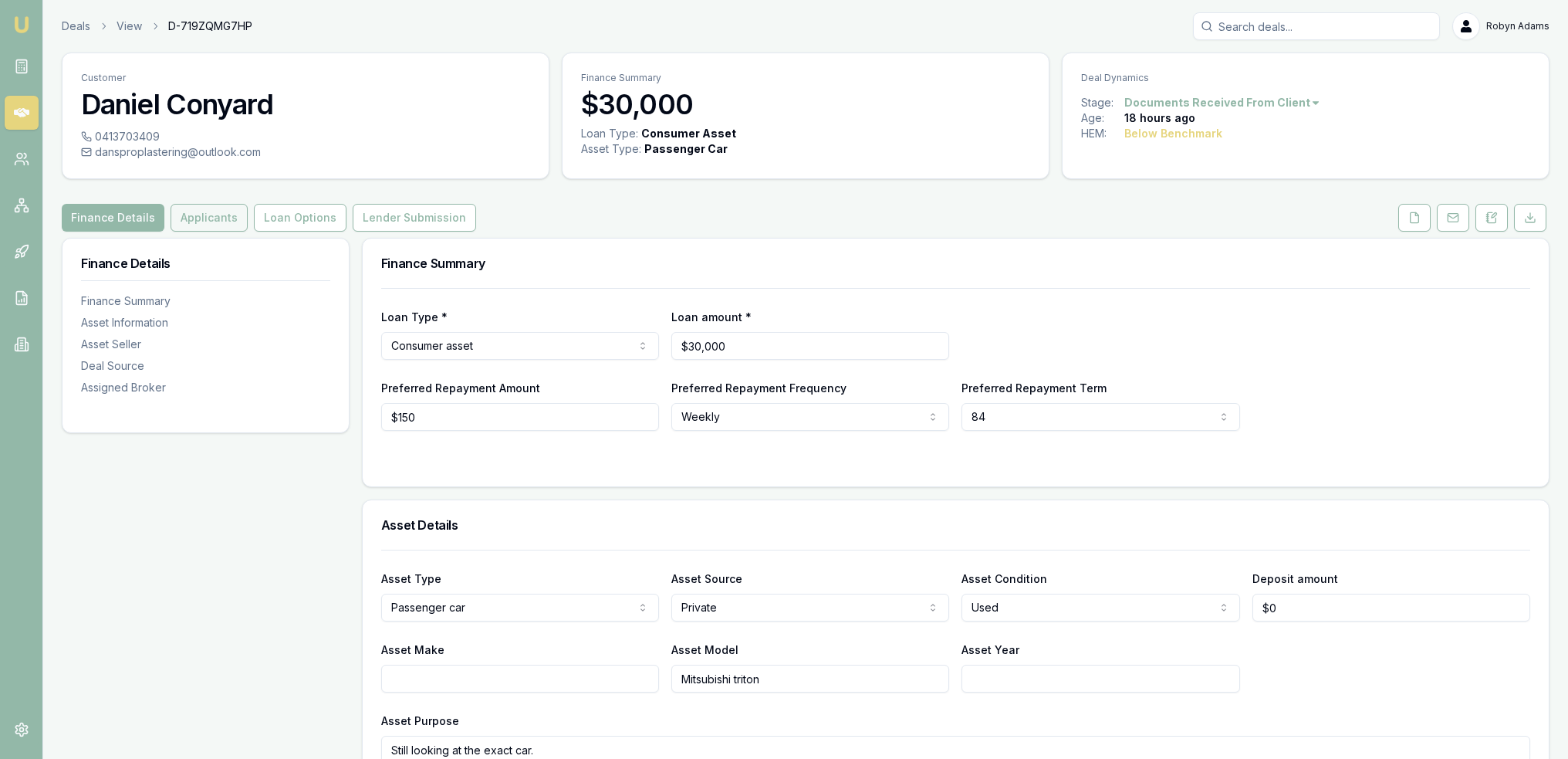 click on "Applicants" at bounding box center [209, 218] 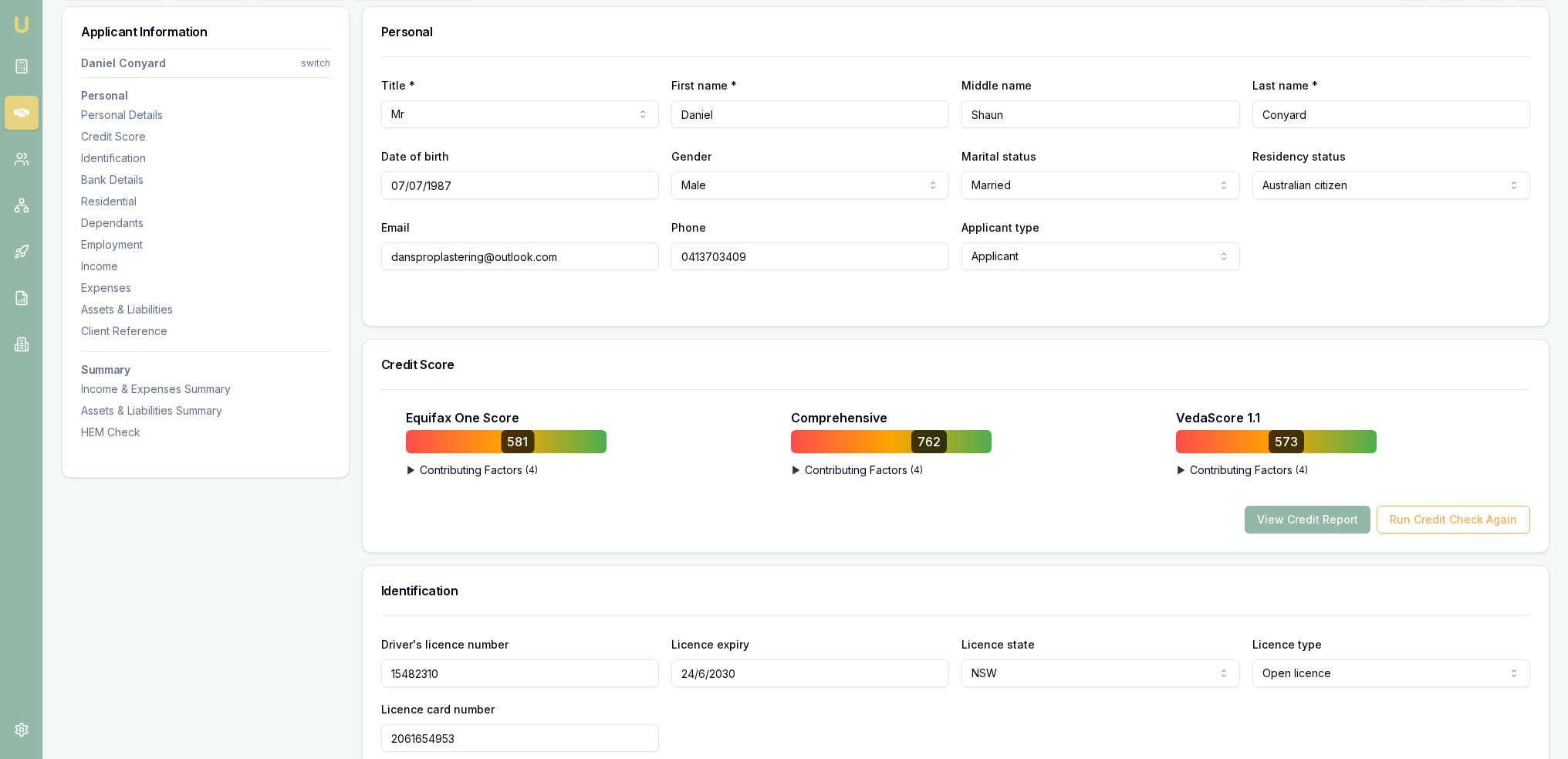scroll, scrollTop: 0, scrollLeft: 0, axis: both 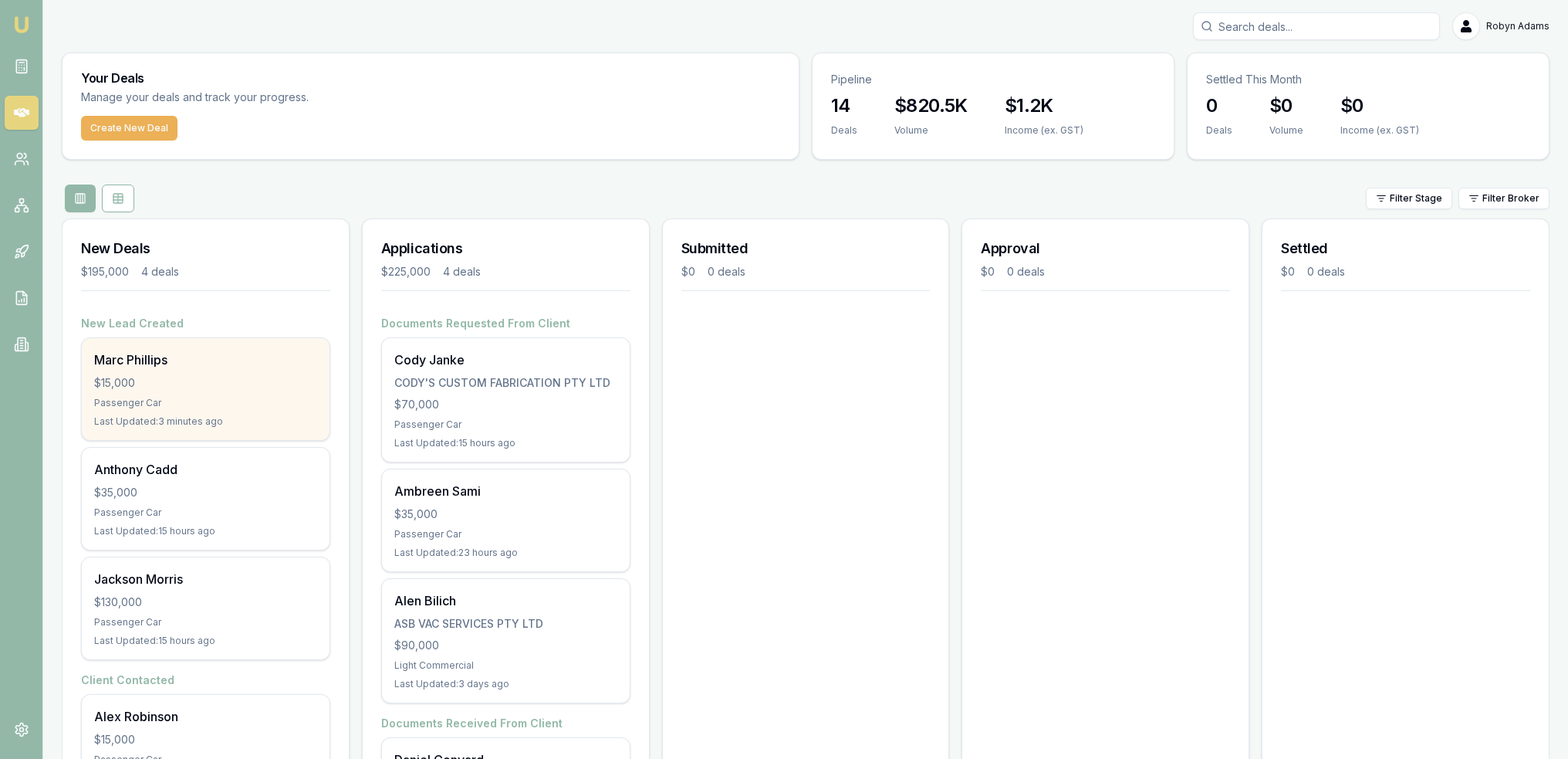 click on "Marc Phillips" at bounding box center [205, 360] 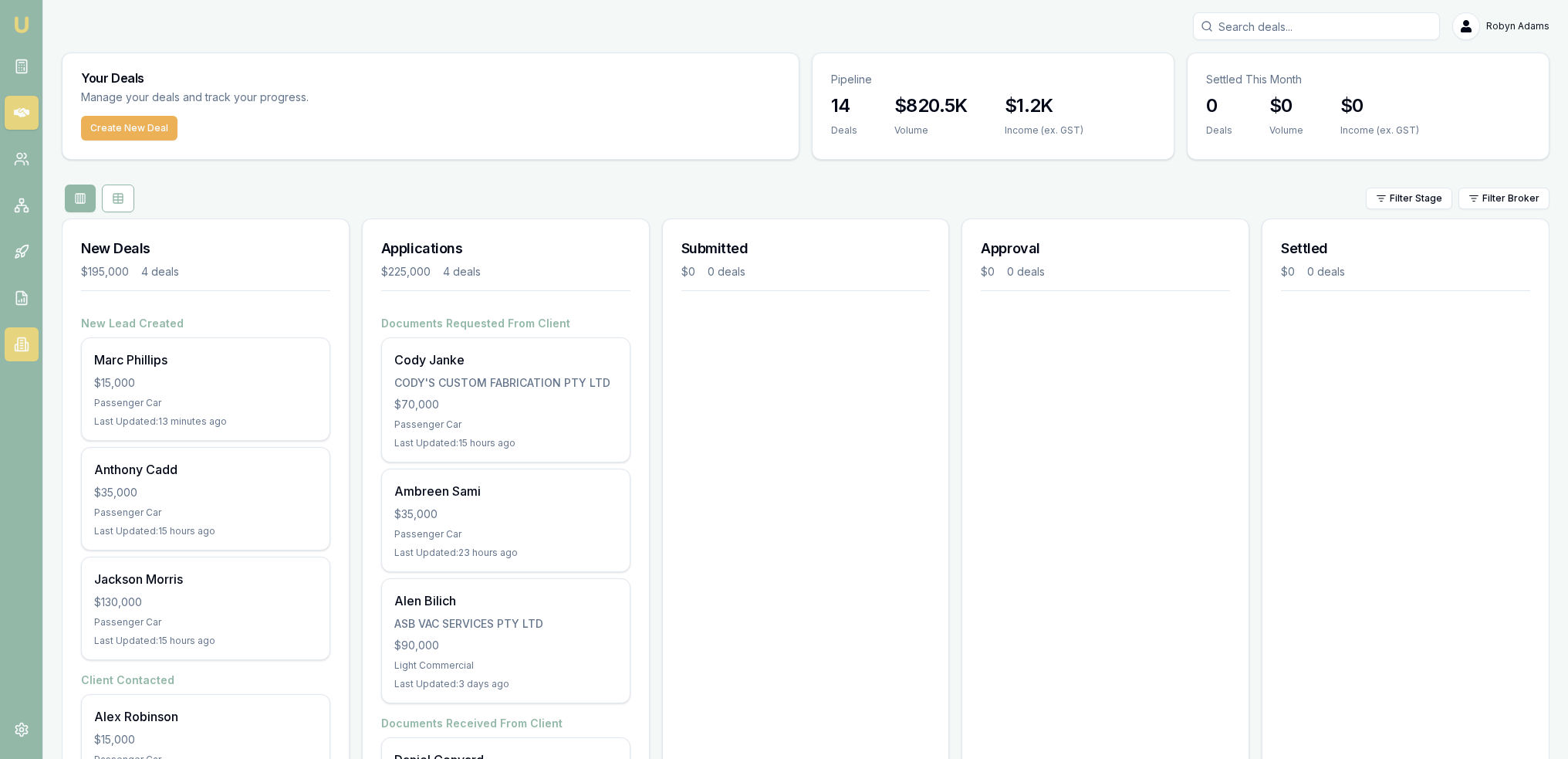 click 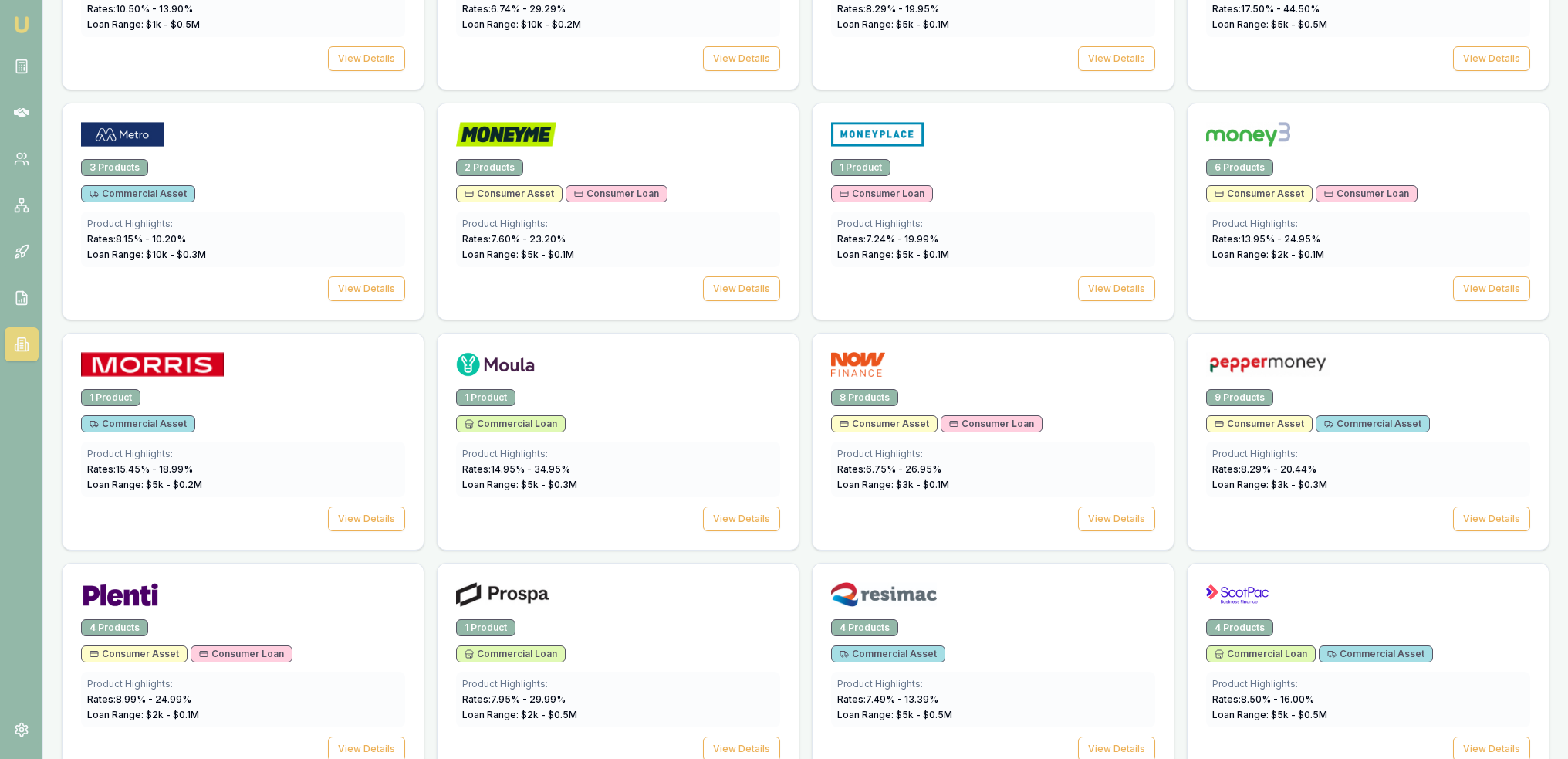 scroll, scrollTop: 1643, scrollLeft: 0, axis: vertical 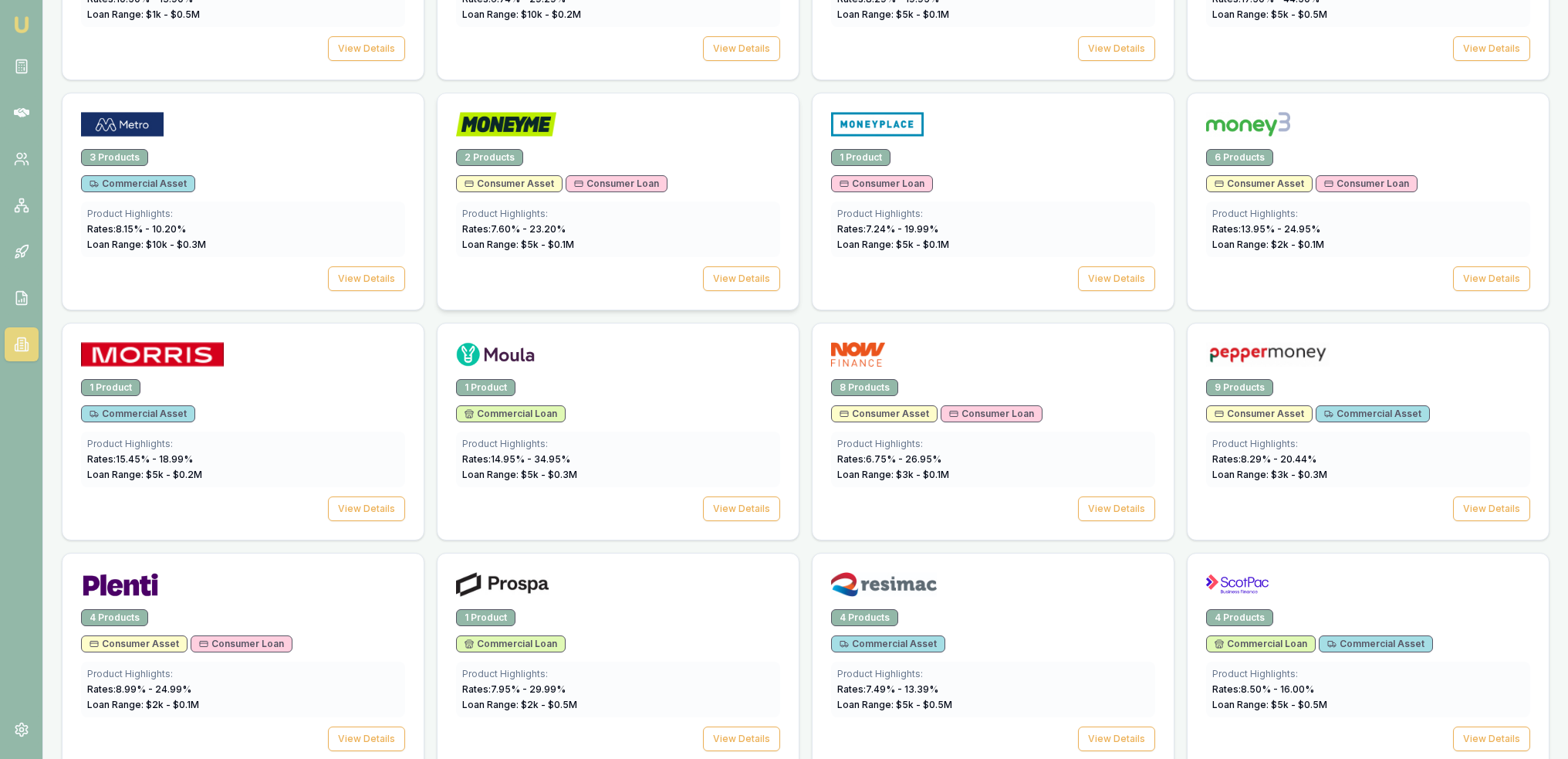 click at bounding box center (506, 124) 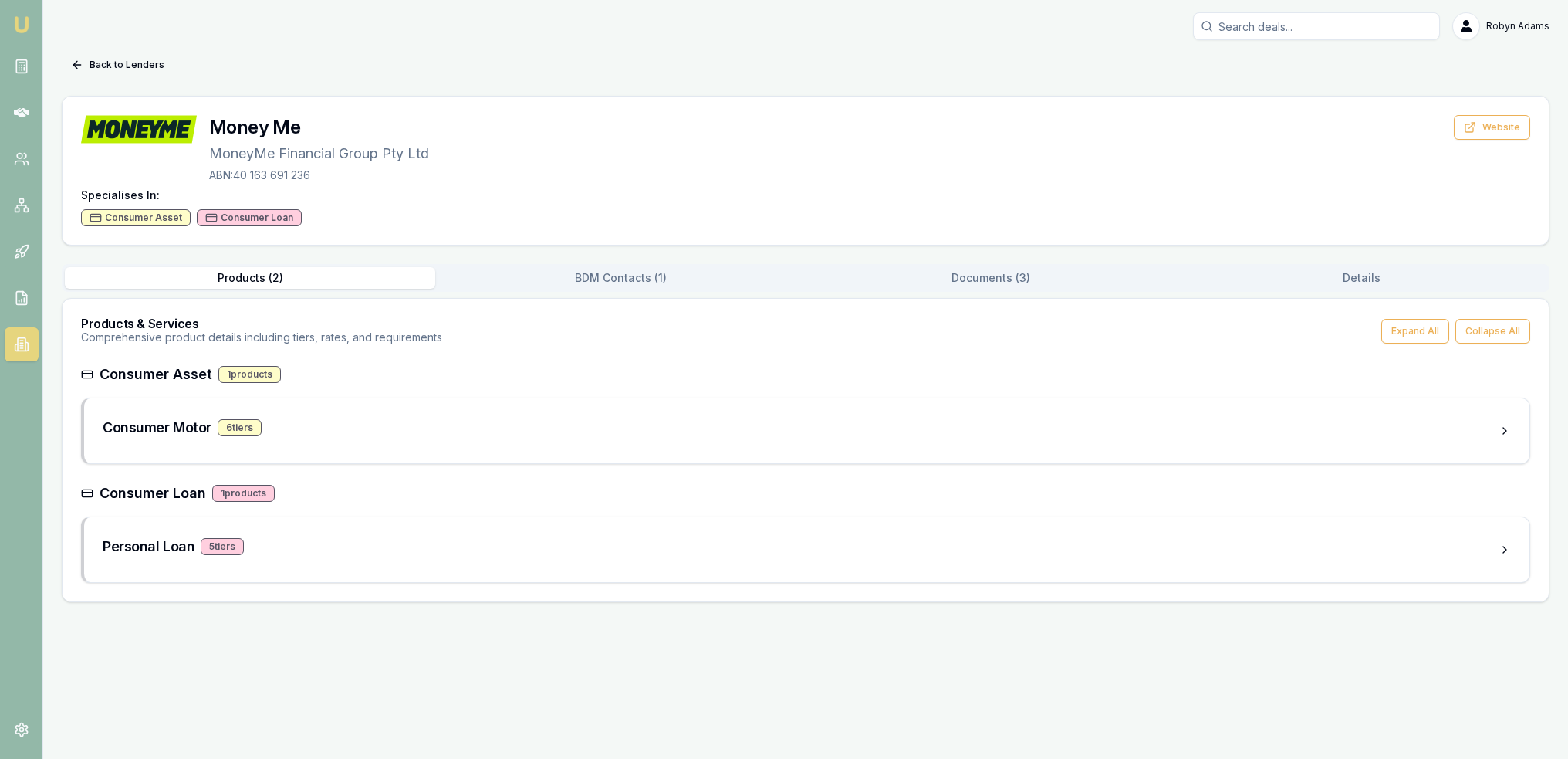 scroll, scrollTop: 0, scrollLeft: 0, axis: both 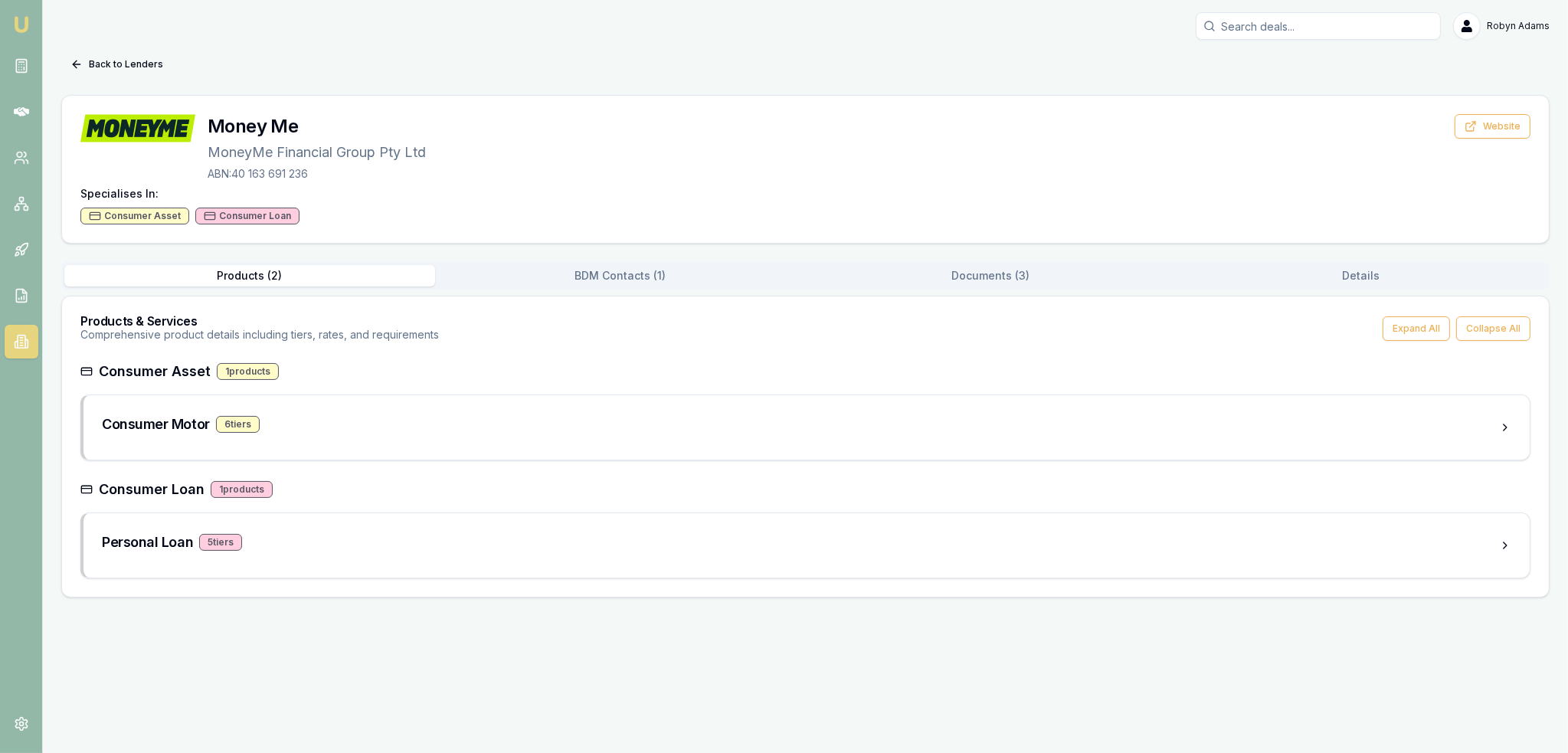 click on "Documents ( 3 )" at bounding box center (991, 276) 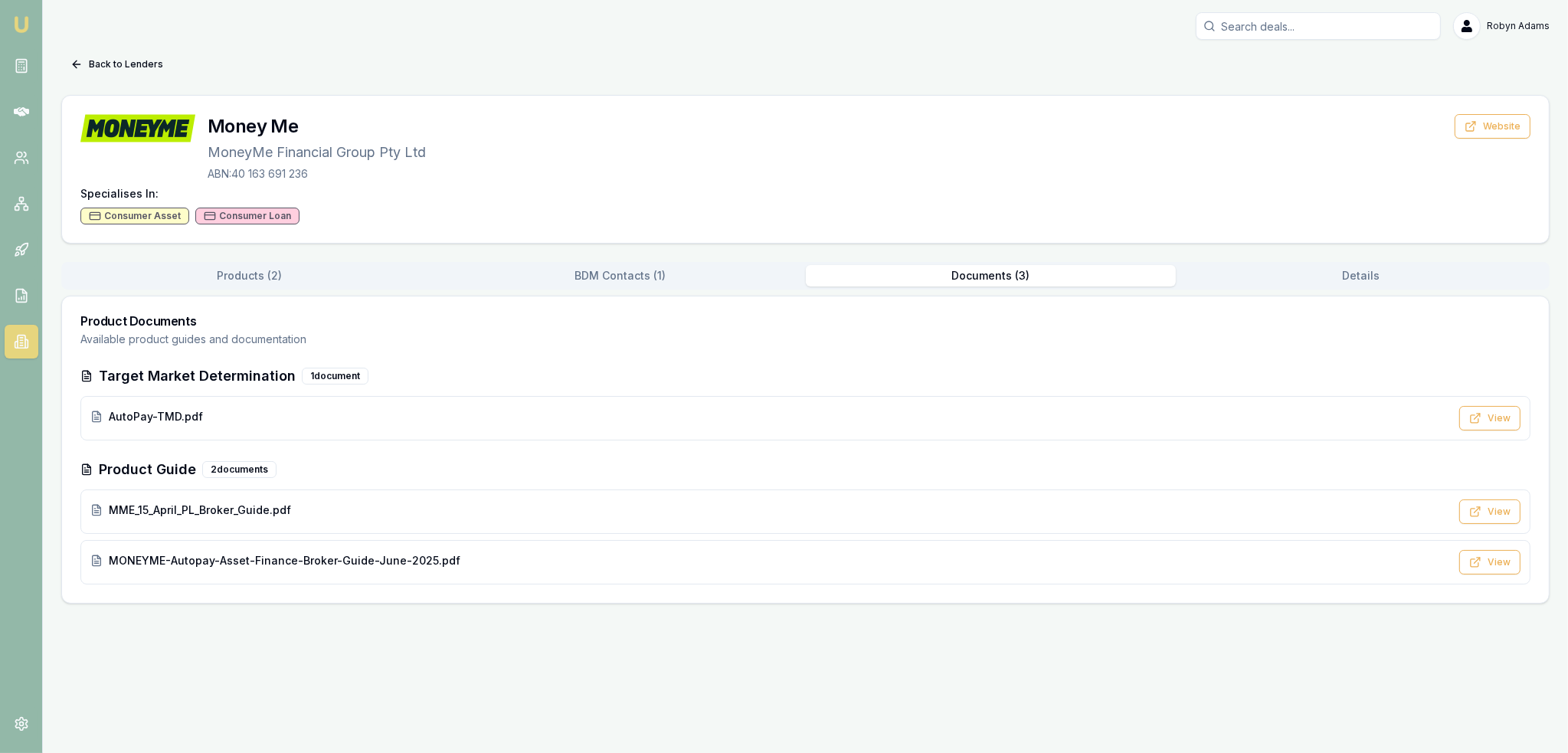 drag, startPoint x: 184, startPoint y: 512, endPoint x: 518, endPoint y: 735, distance: 401.60304 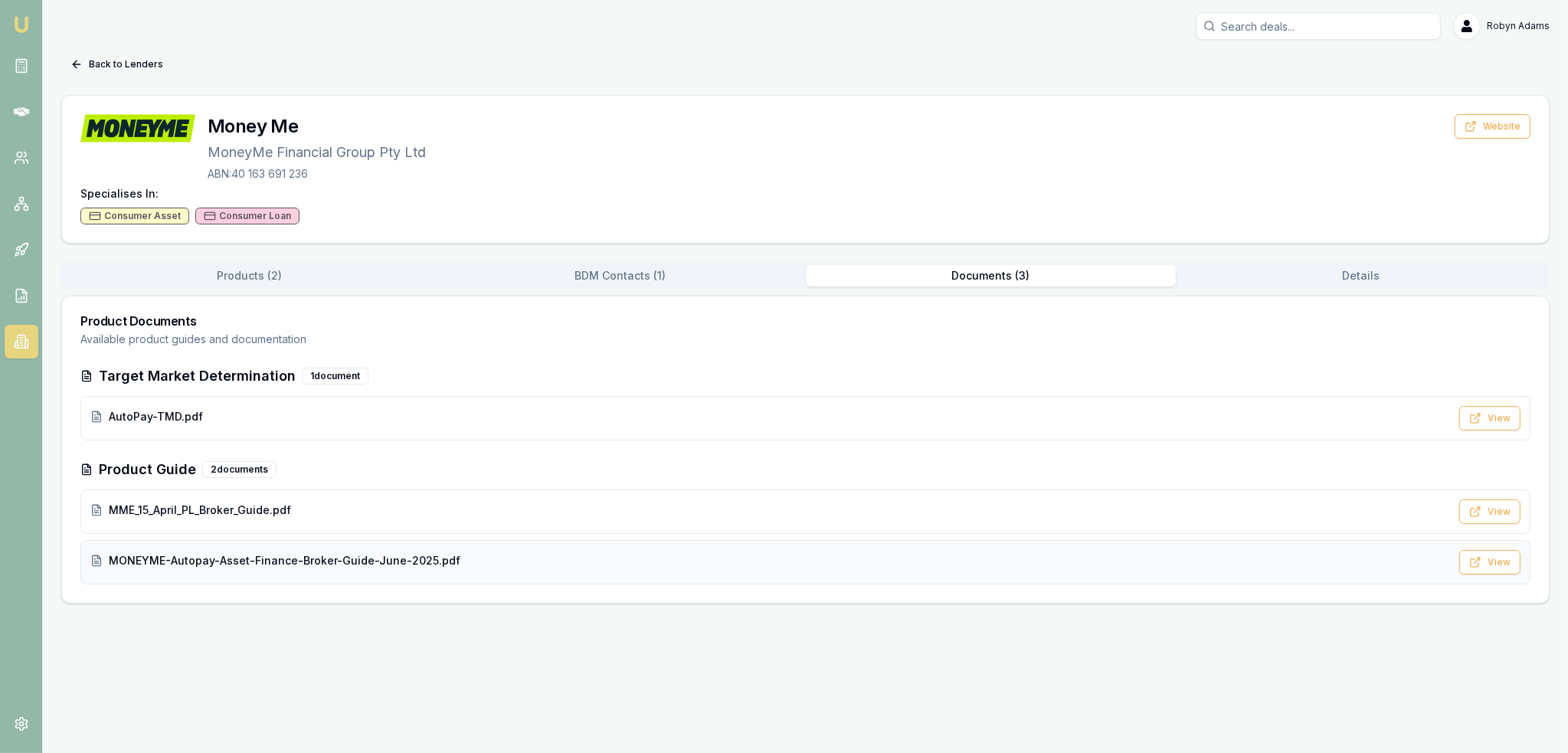 click on "MONEYME-Autopay-Asset-Finance-Broker-Guide-June-2025.pdf" at bounding box center [284, 561] 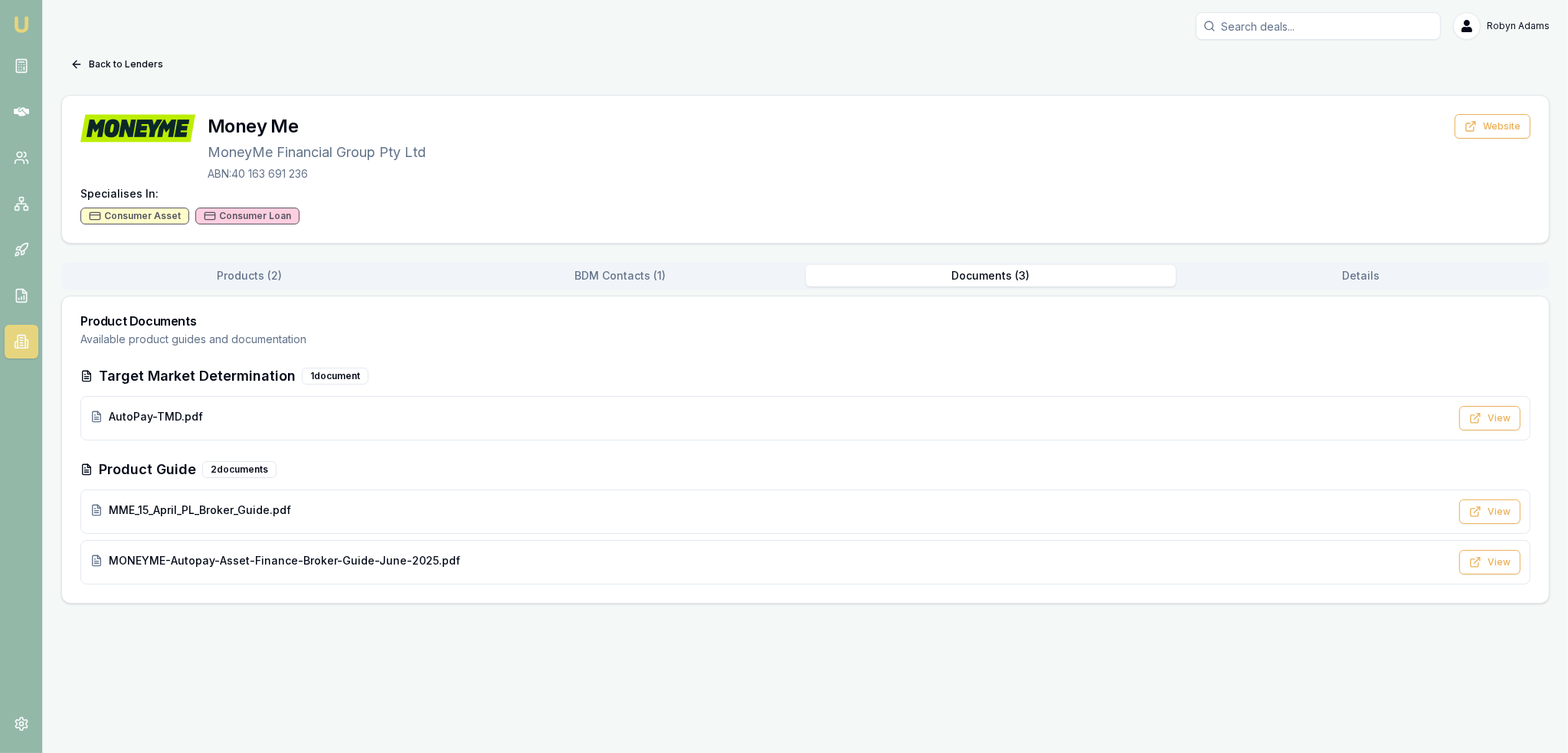 click at bounding box center (21, 25) 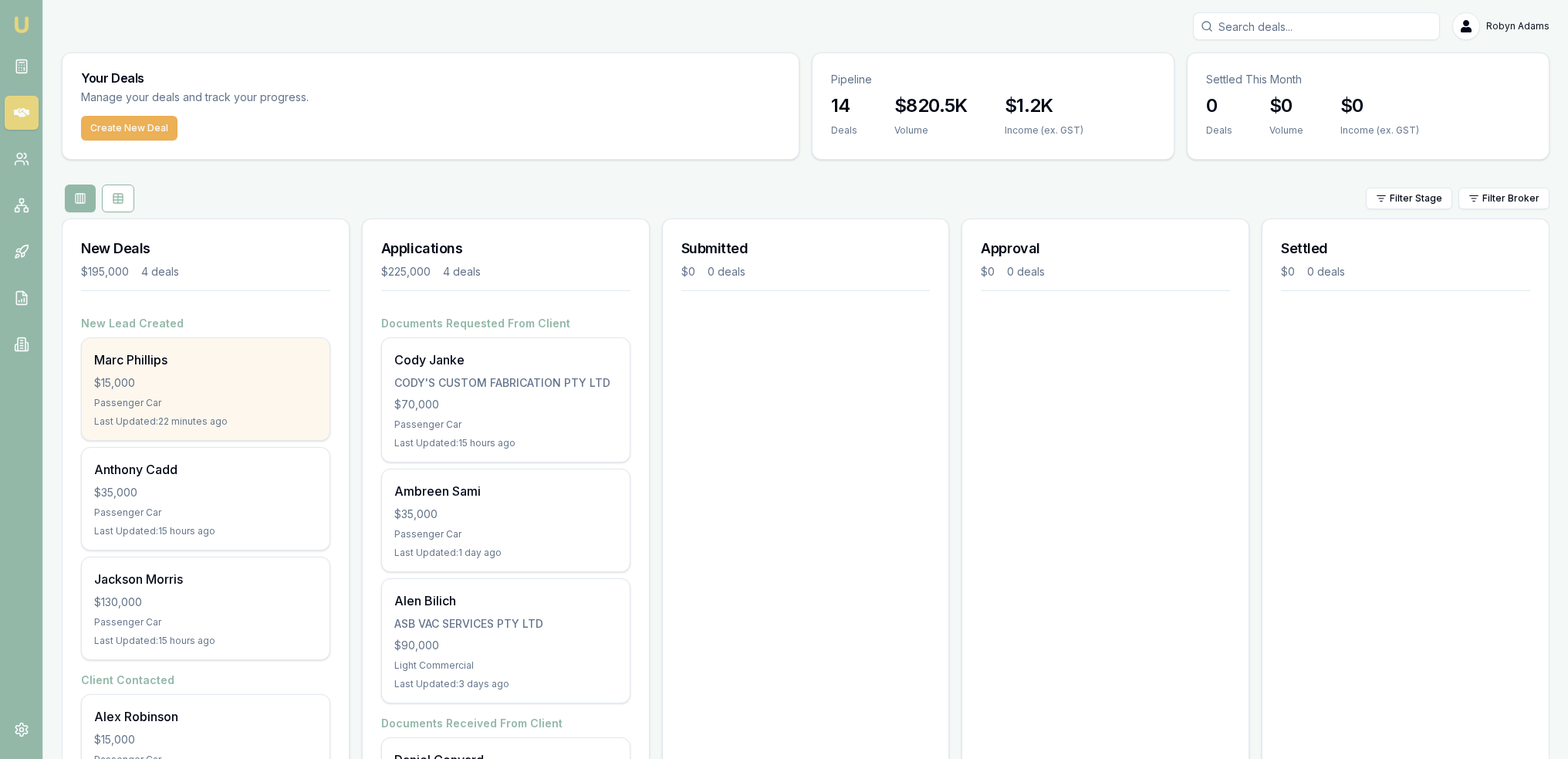 click on "$15,000" at bounding box center (205, 383) 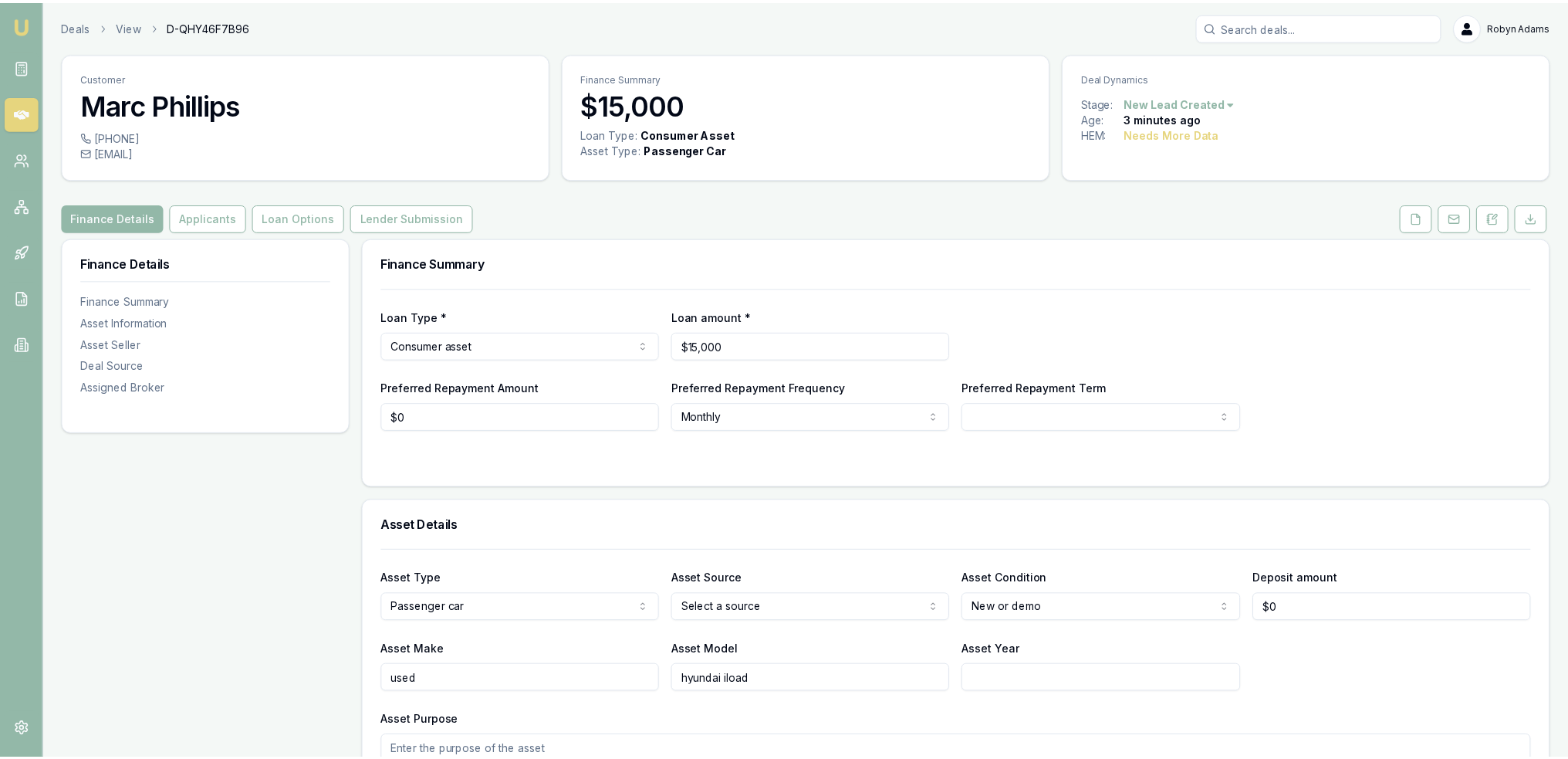 scroll, scrollTop: 0, scrollLeft: 0, axis: both 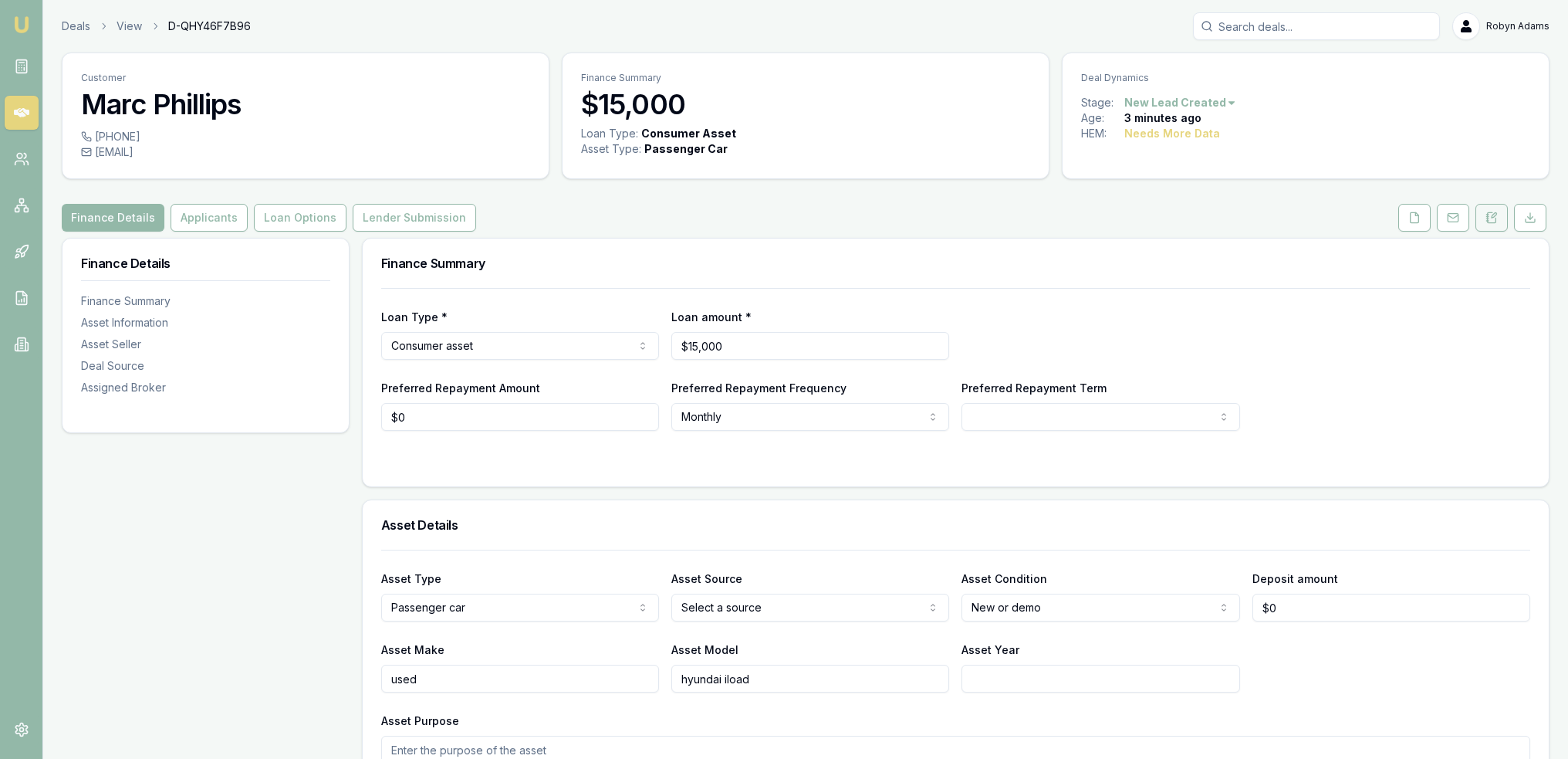 click 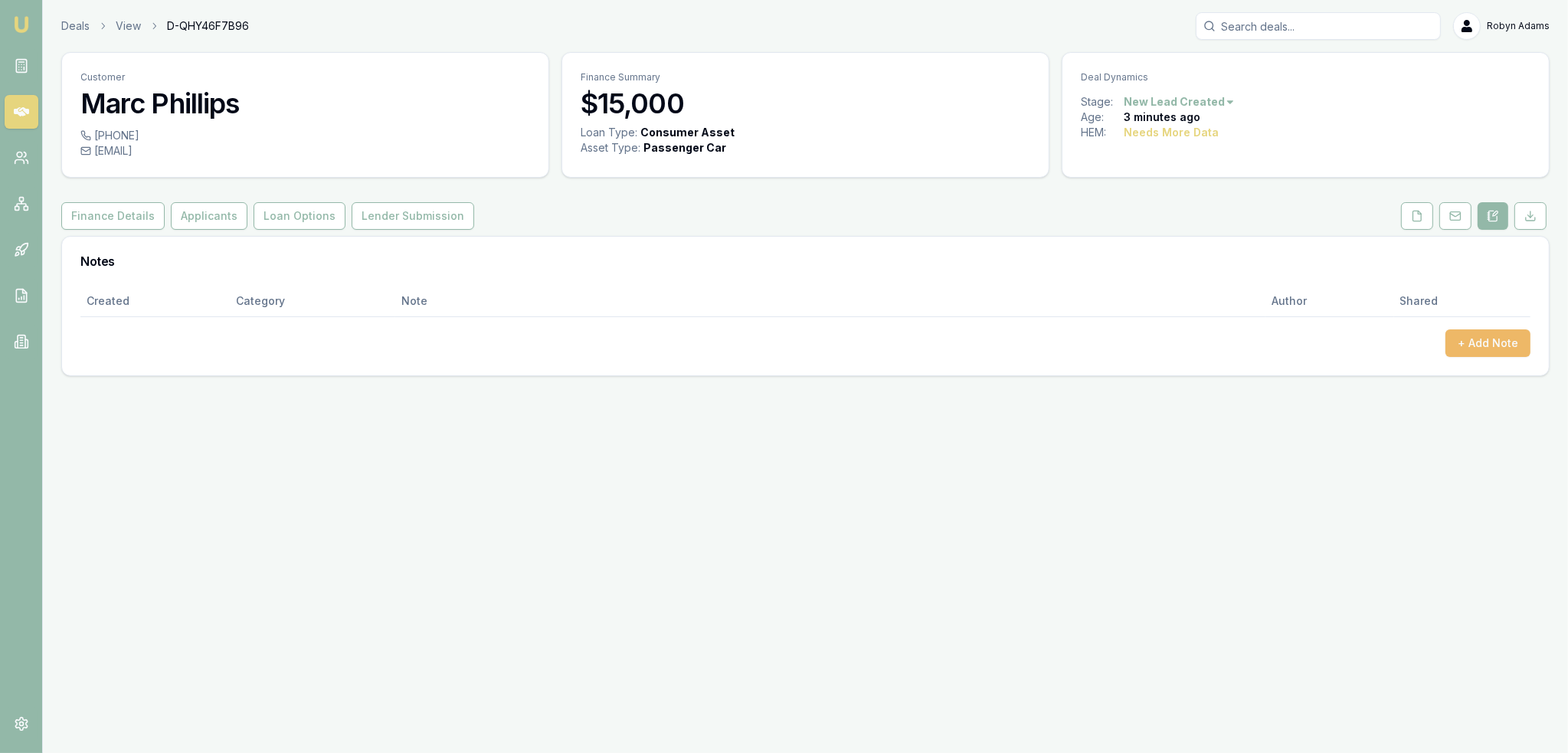 click on "+ Add Note" at bounding box center [1488, 343] 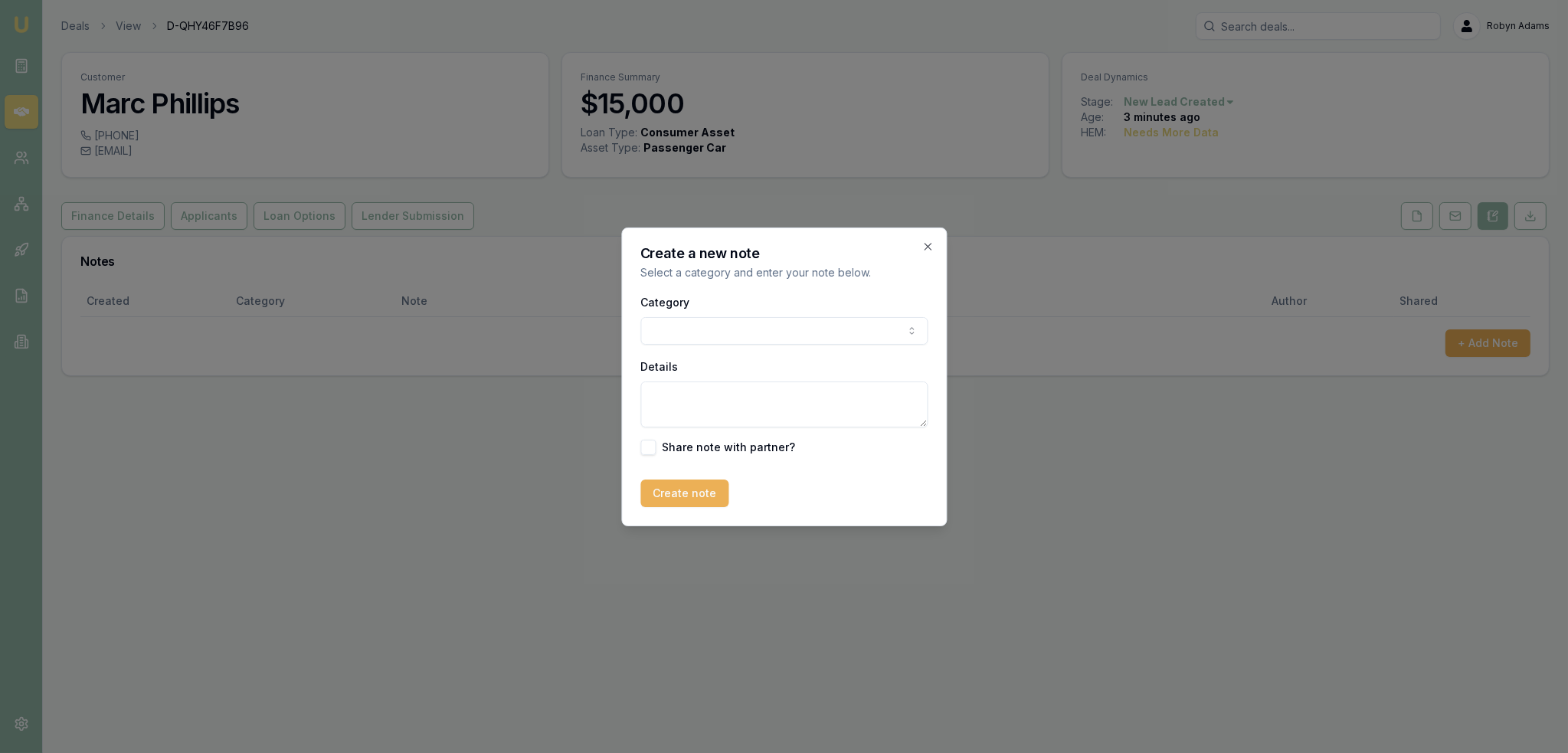 click on "Emu Broker Deals View D-QHY46F7B96 [FIRST] [LAST] Toggle Menu Customer [FIRST] [LAST] [PHONE] [EMAIL] Finance Summary $15,000 Loan Type: Consumer Asset Asset Type : Passenger Car Deal Dynamics Stage: New Lead Created Age: 3 minutes ago HEM: Needs More Data Finance Details Applicants Loan Options Lender Submission Notes Created Category Note Author Shared + Add Note
Create a new note Select a category and enter your note below. Category  General notes Attempted contact Follow up reminder Initial discussion Client requirements Loan options update Income or expense update Approval update Settlement update Compliance check Other Details  Share note with partner? Create note Close" at bounding box center [784, 376] 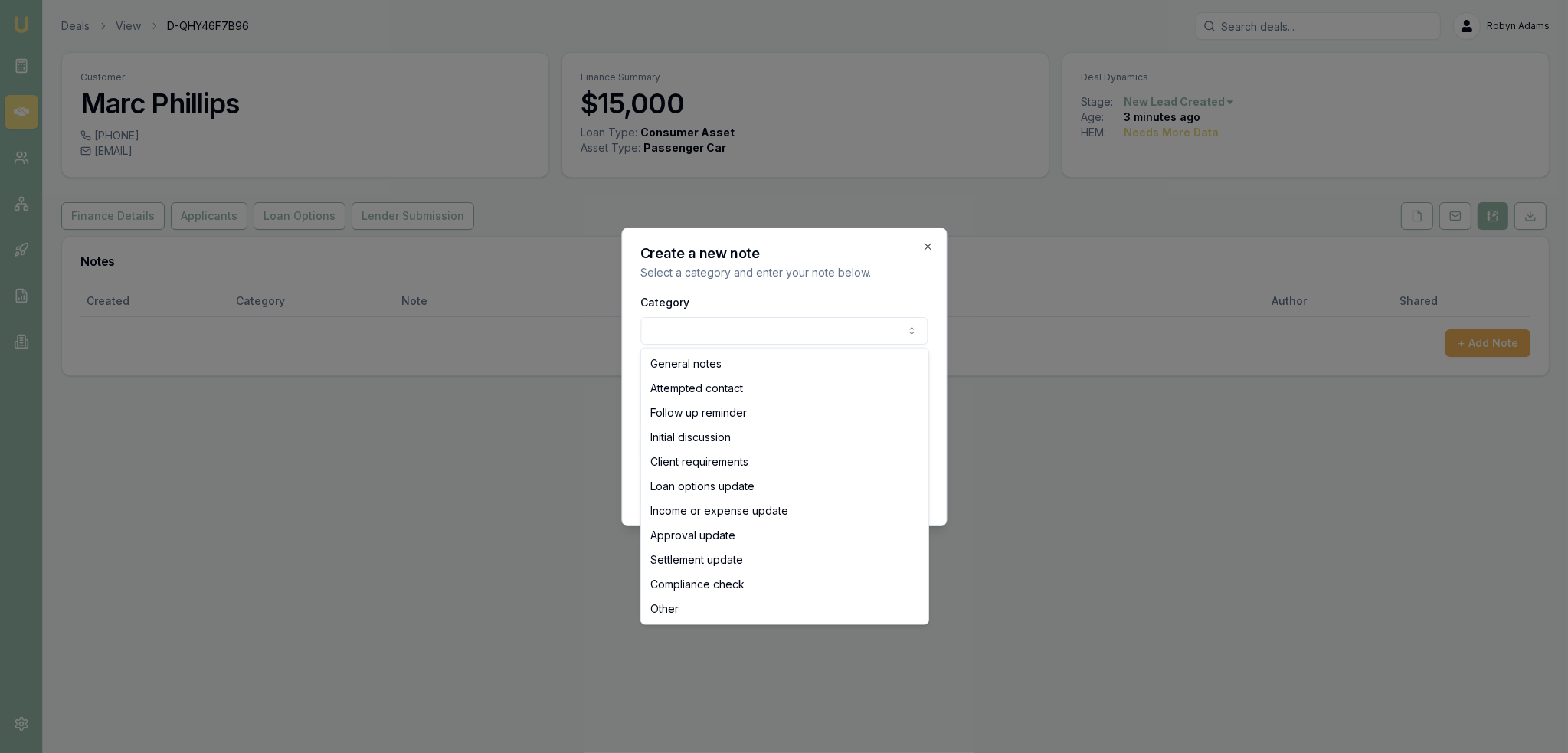 select on "ATTEMPTED_CONTACT" 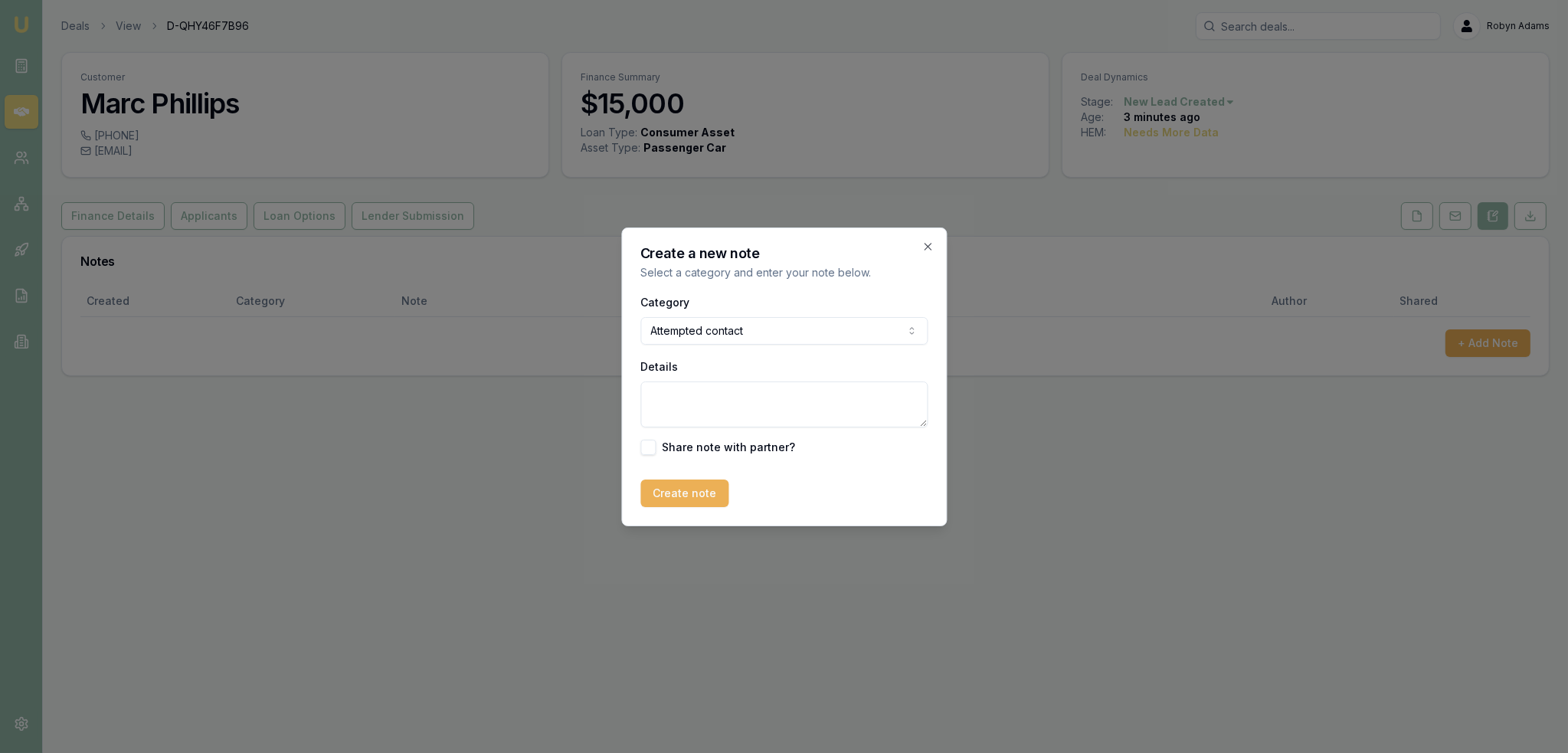 click on "Details" at bounding box center [784, 404] 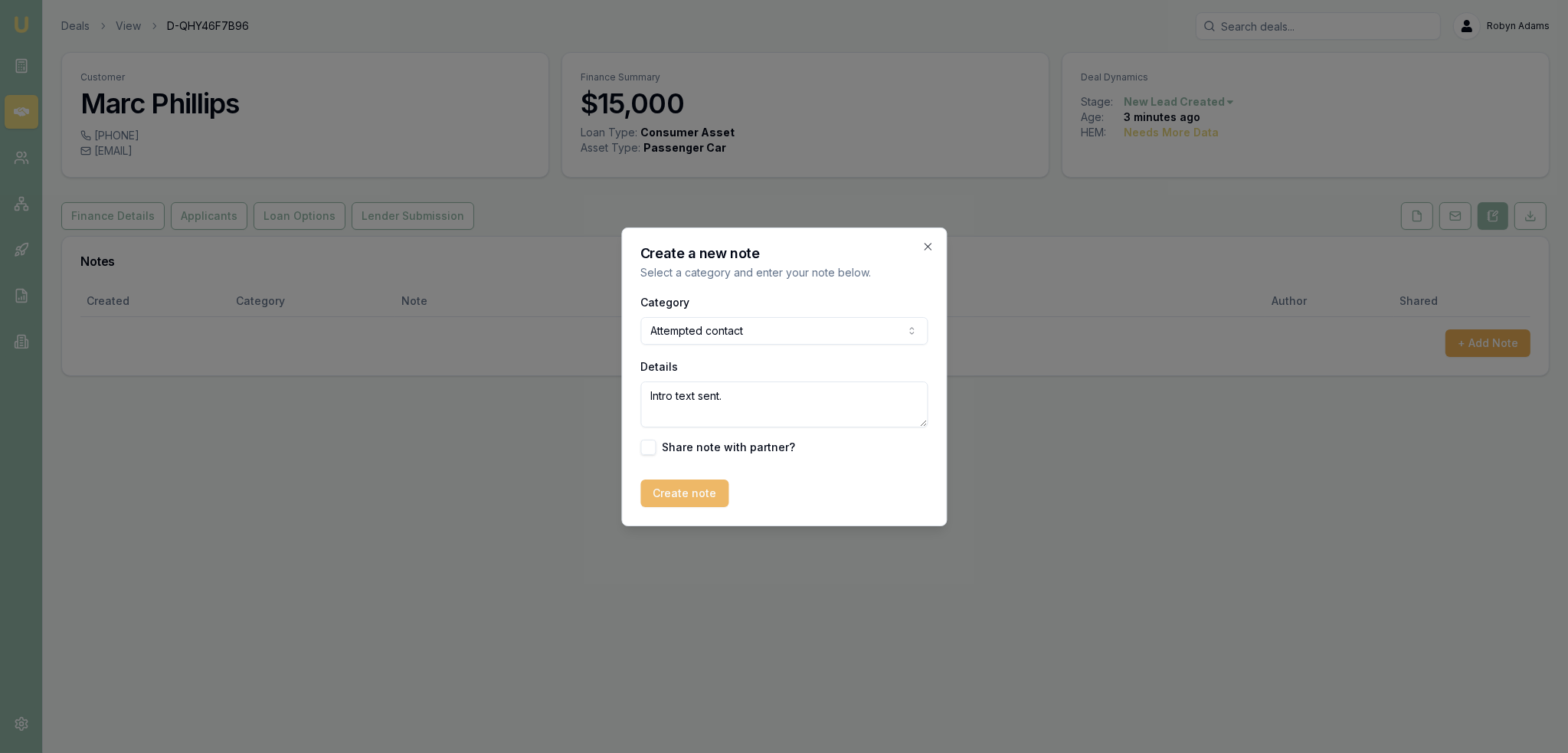 type on "Intro text sent." 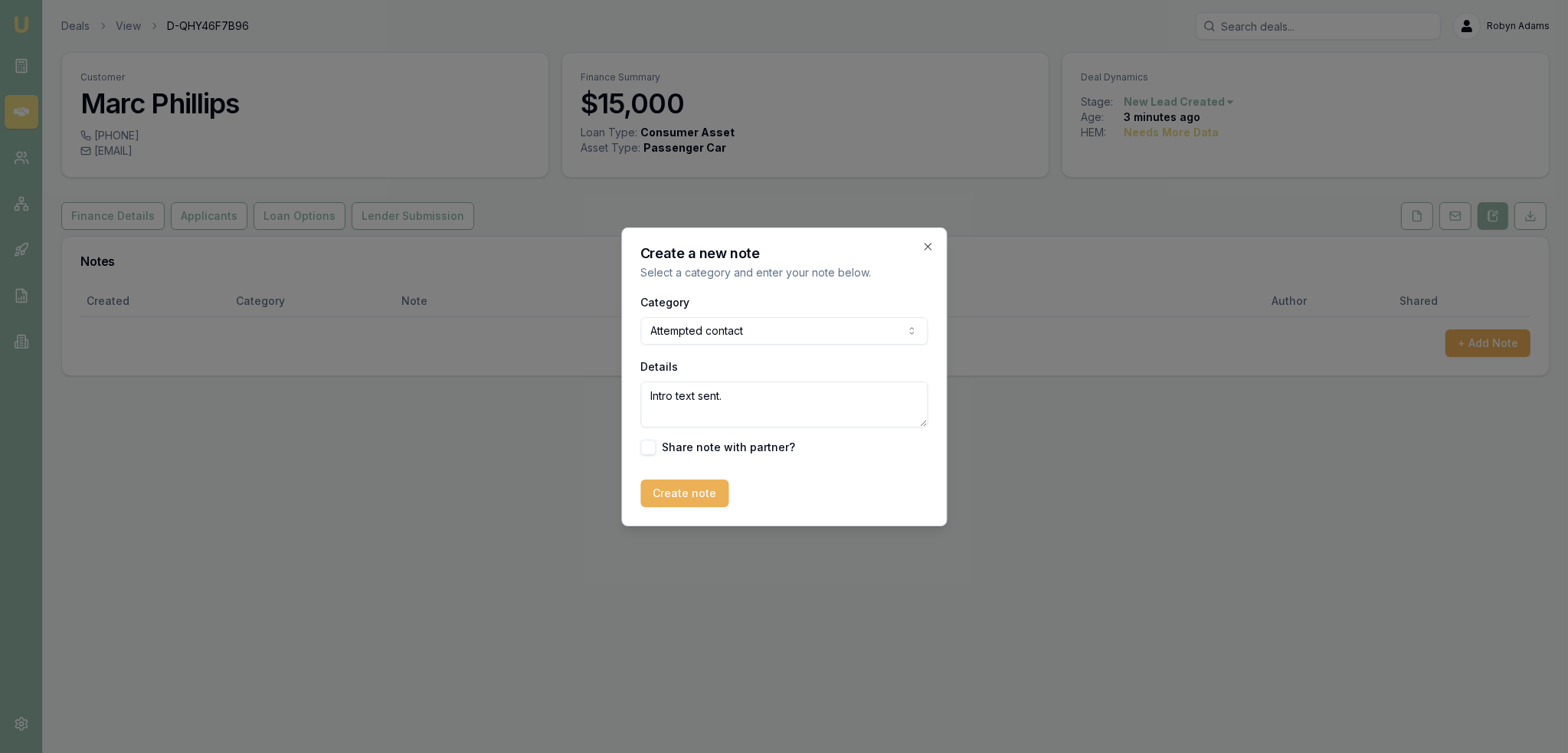 click on "Create note" at bounding box center [684, 493] 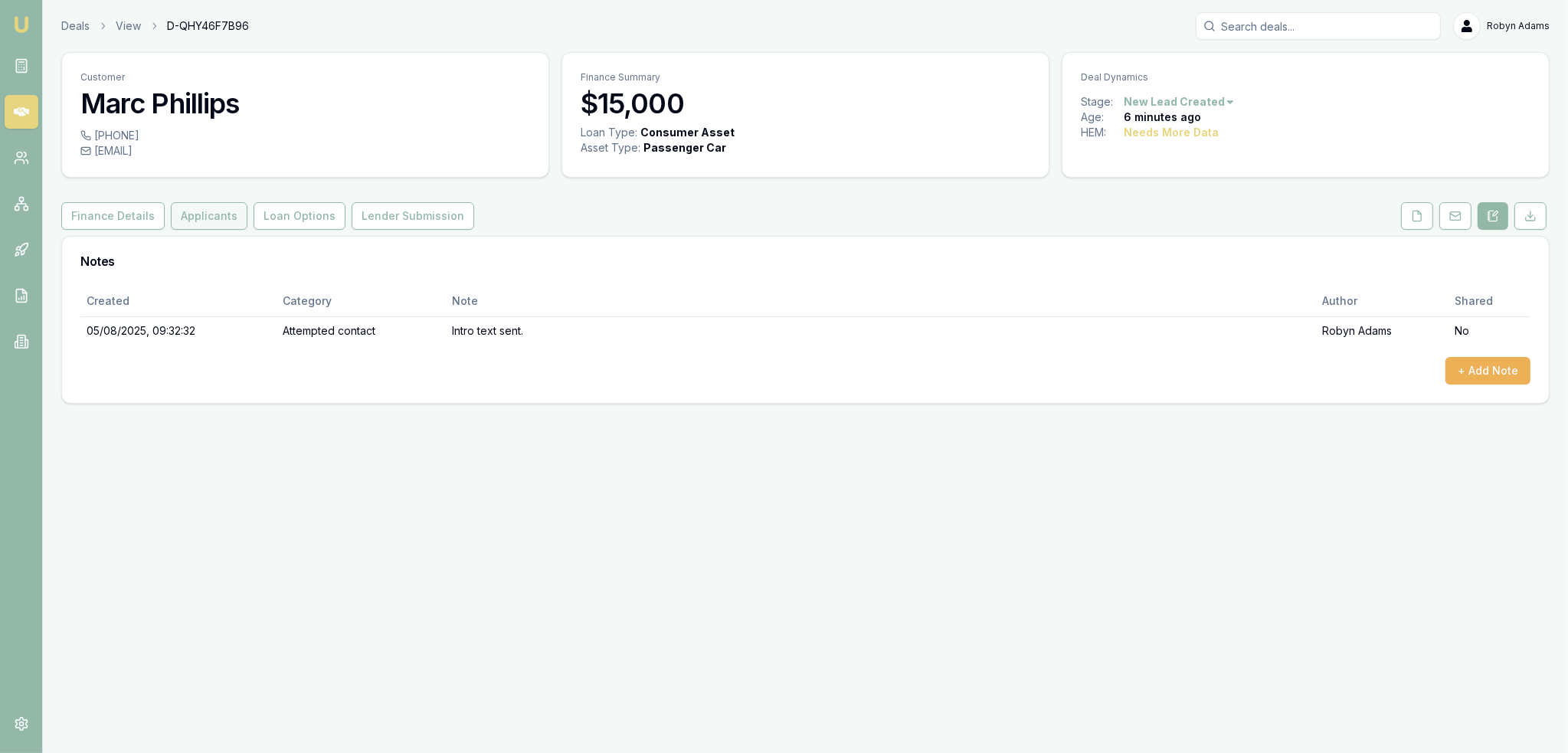 click on "Applicants" at bounding box center [209, 216] 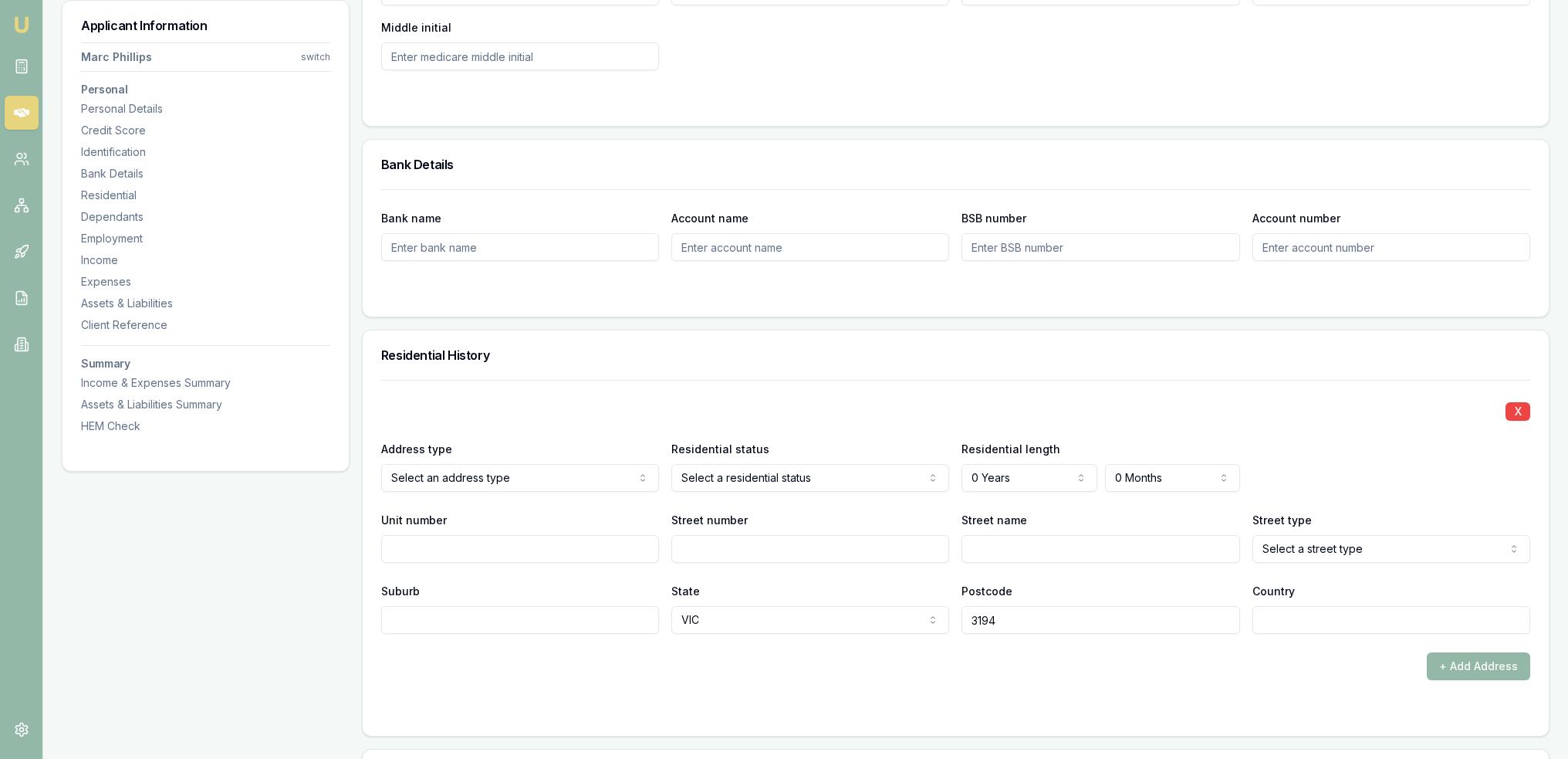 scroll, scrollTop: 1621, scrollLeft: 0, axis: vertical 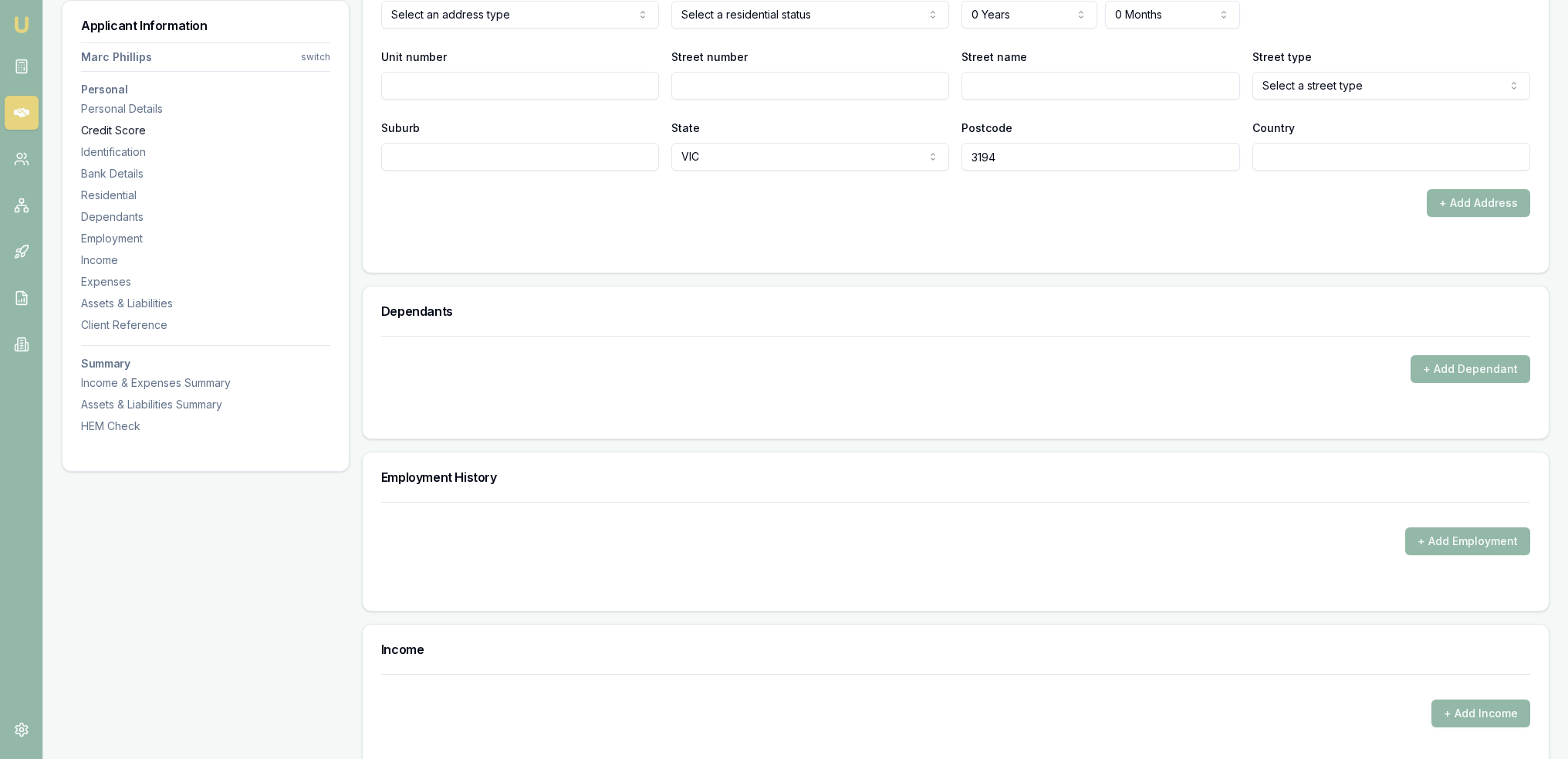 click on "Credit Score" at bounding box center (205, 130) 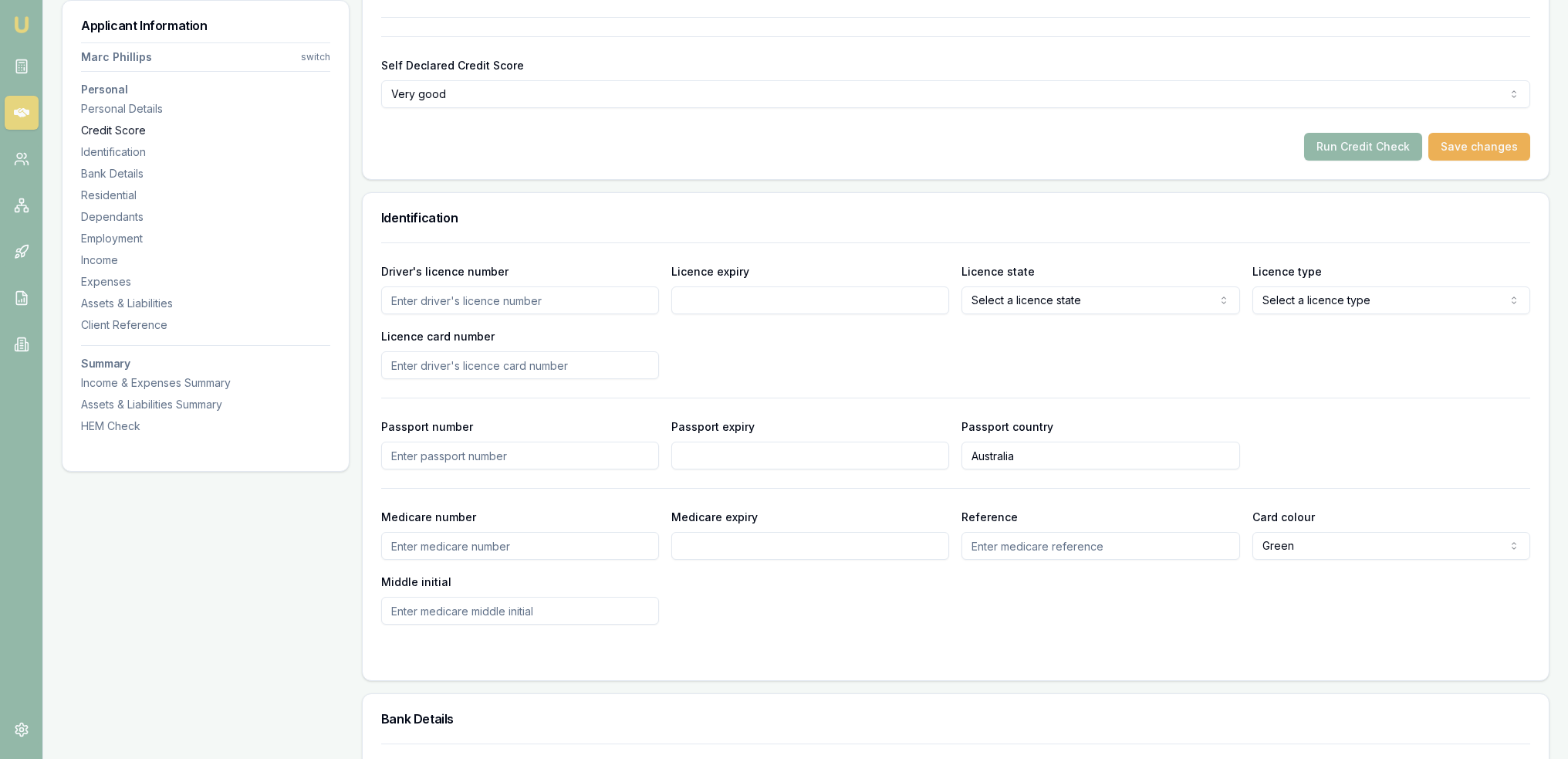 scroll, scrollTop: 570, scrollLeft: 0, axis: vertical 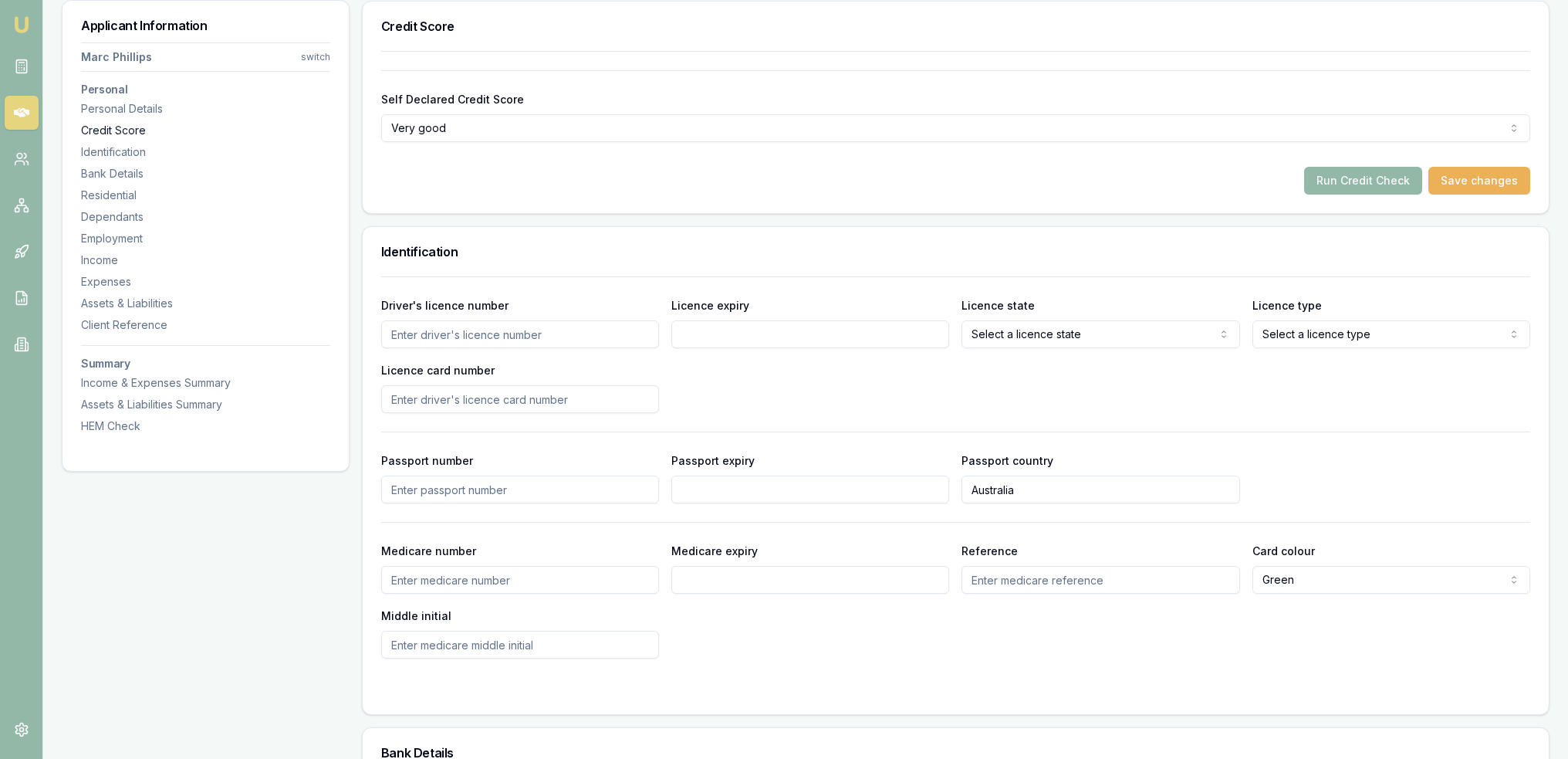 click on "Credit Score" at bounding box center (205, 130) 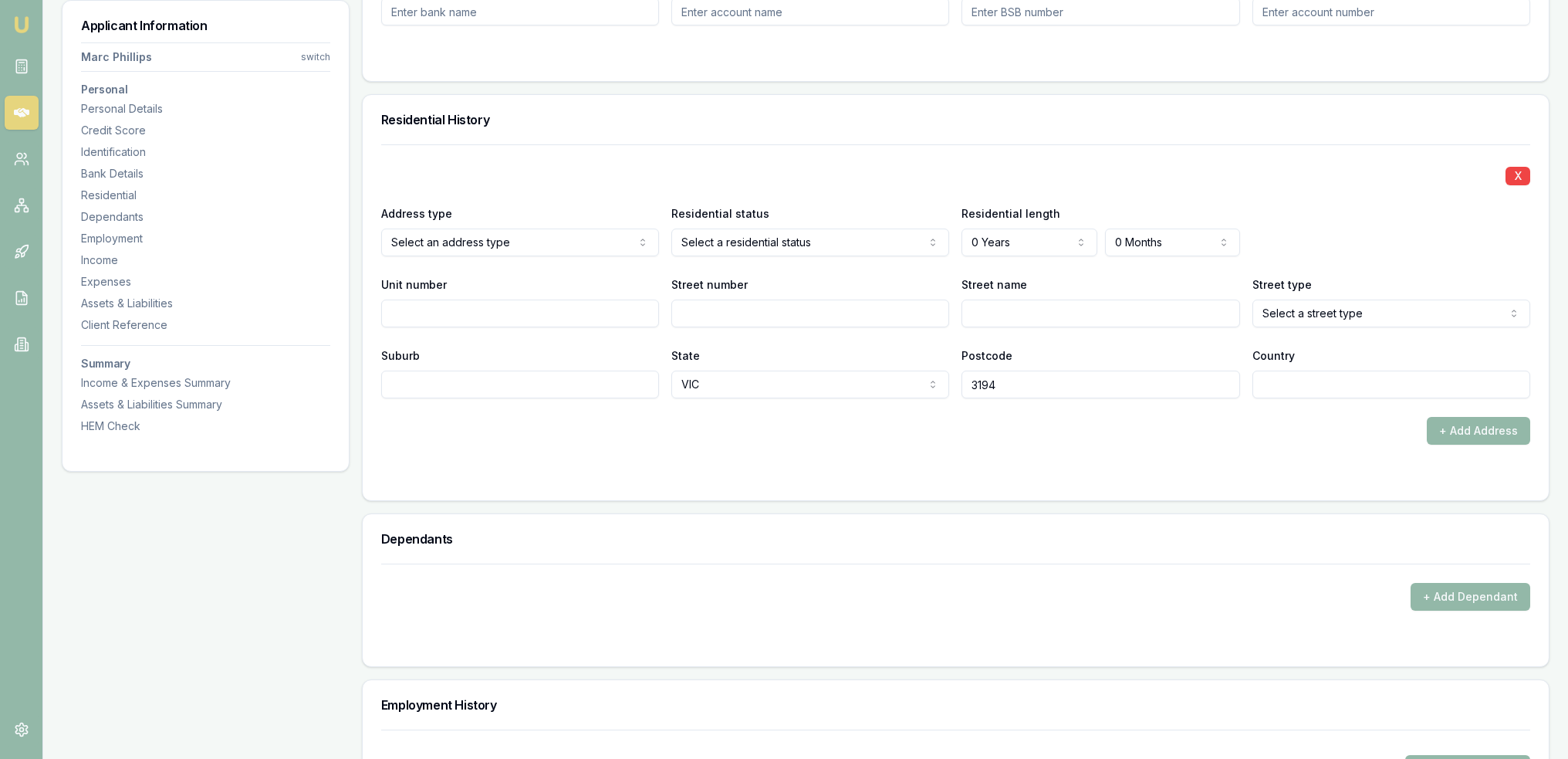 scroll, scrollTop: 1496, scrollLeft: 0, axis: vertical 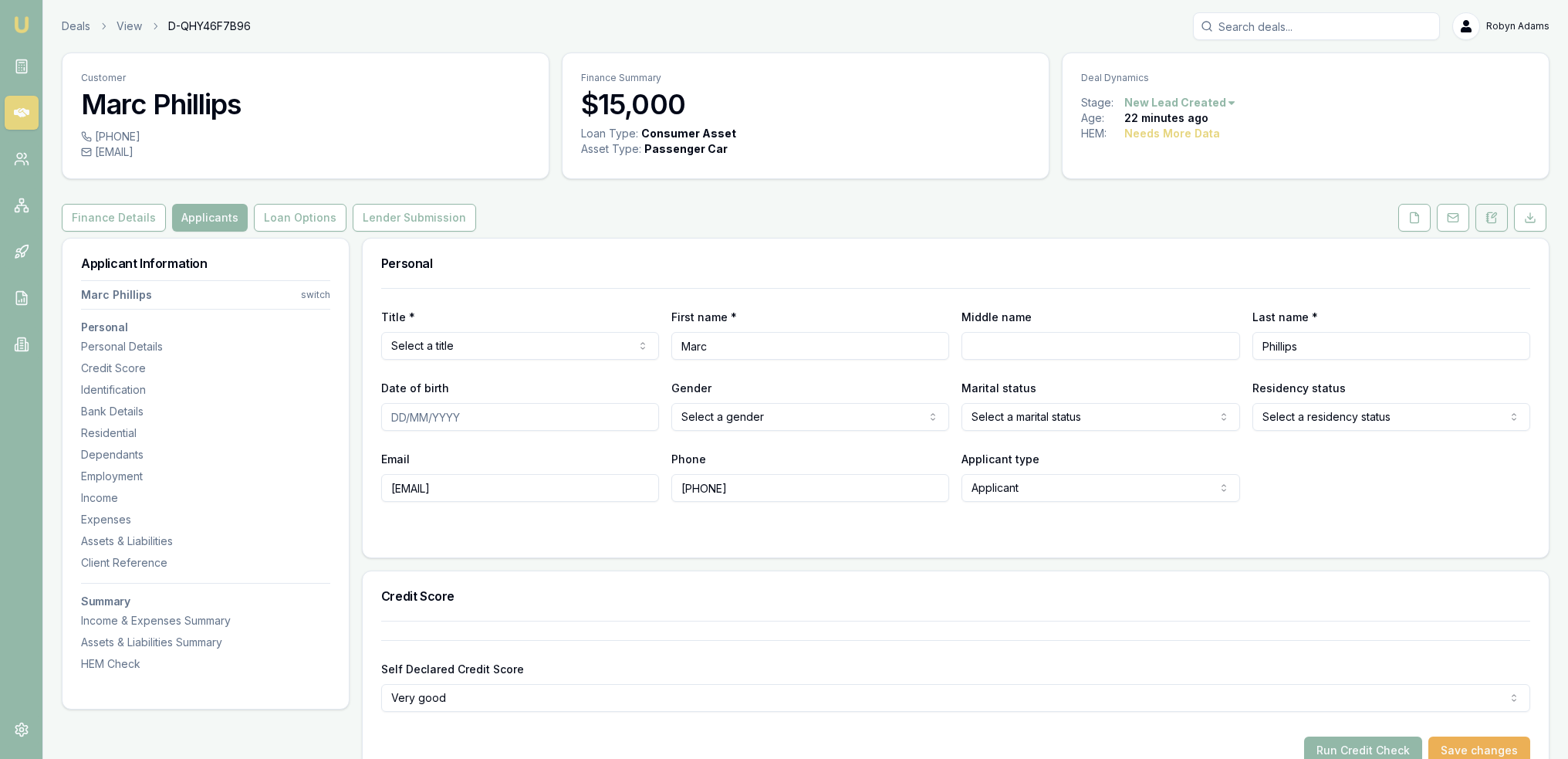 click 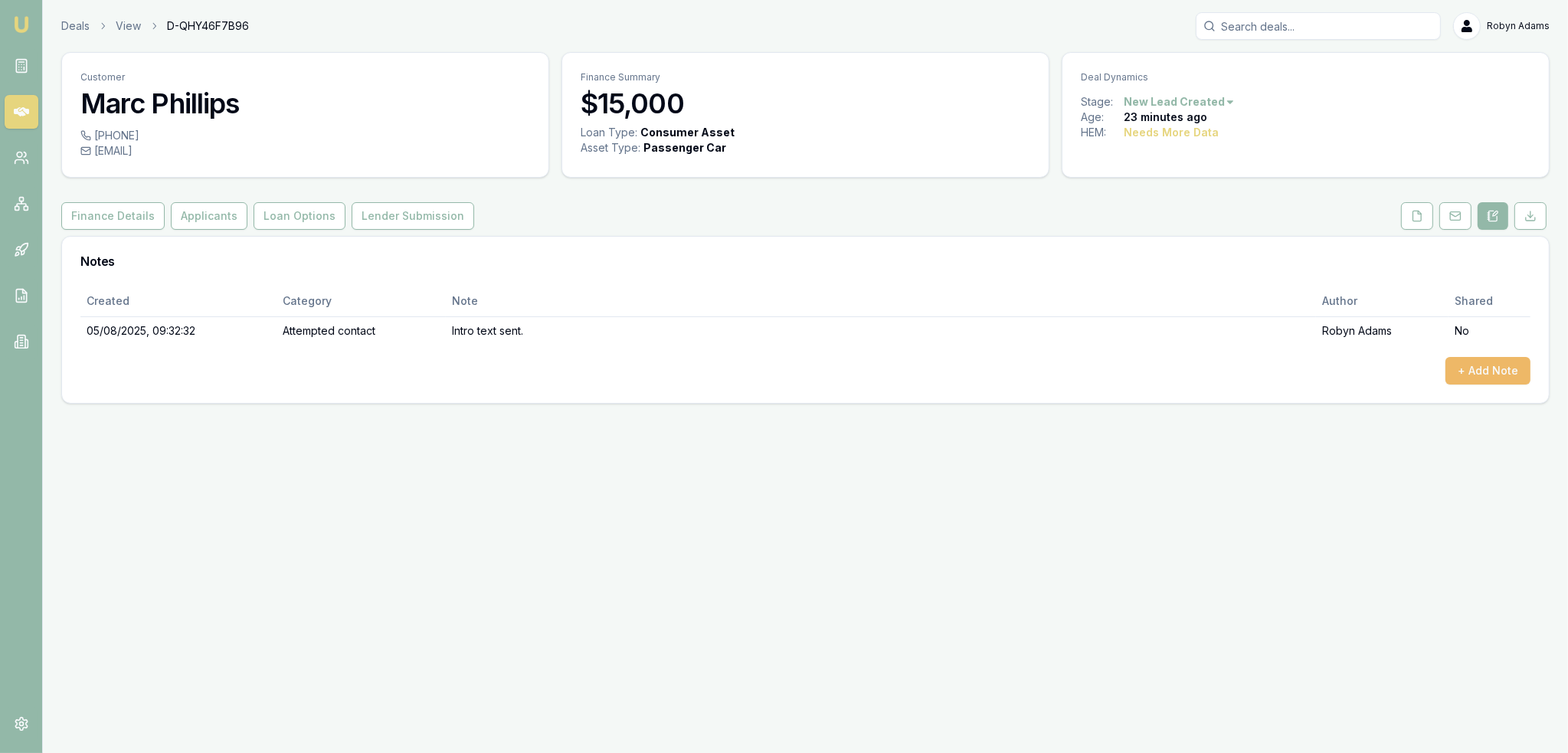 click on "+ Add Note" at bounding box center [1488, 371] 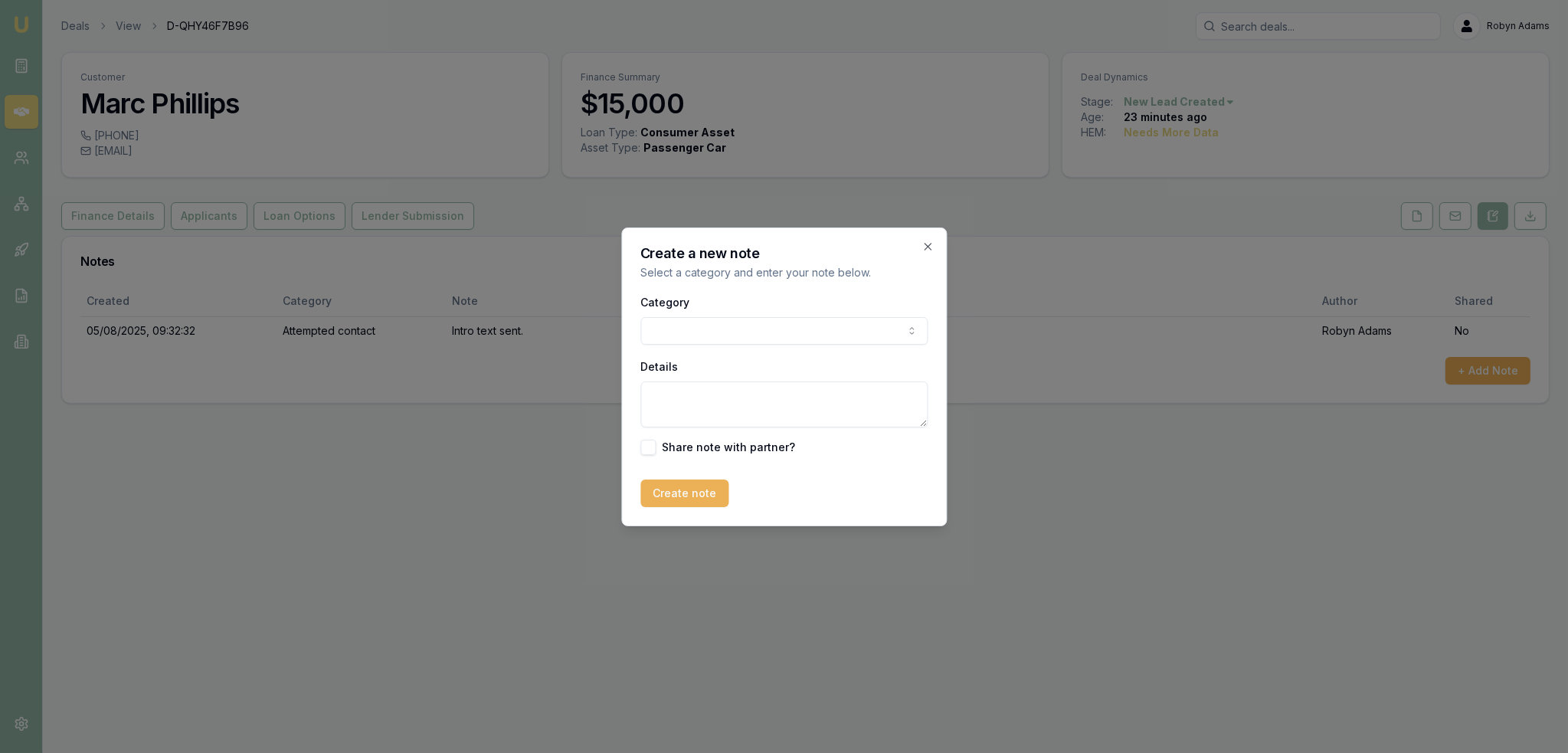 click on "Emu Broker Deals View D-QHY46F7B96 Robyn Adams Toggle Menu Customer Marc Phillips 0418550099 marc@ampconsolutions.com.au Finance Summary $15,000 Loan Type: Consumer Asset Asset Type : Passenger Car Deal Dynamics Stage: New Lead Created Age: 23 minutes ago HEM: Needs More Data Finance Details Applicants Loan Options Lender Submission Notes Created Category Note Author Shared 05/08/2025, 09:32:32 Attempted contact Intro text sent. Robyn Adams No + Add Note
Create a new note Select a category and enter your note below. Category  General notes Attempted contact Follow up reminder Initial discussion Client requirements Loan options update Income or expense update Approval update Settlement update Compliance check Other Details  Share note with partner? Create note Close" at bounding box center [784, 376] 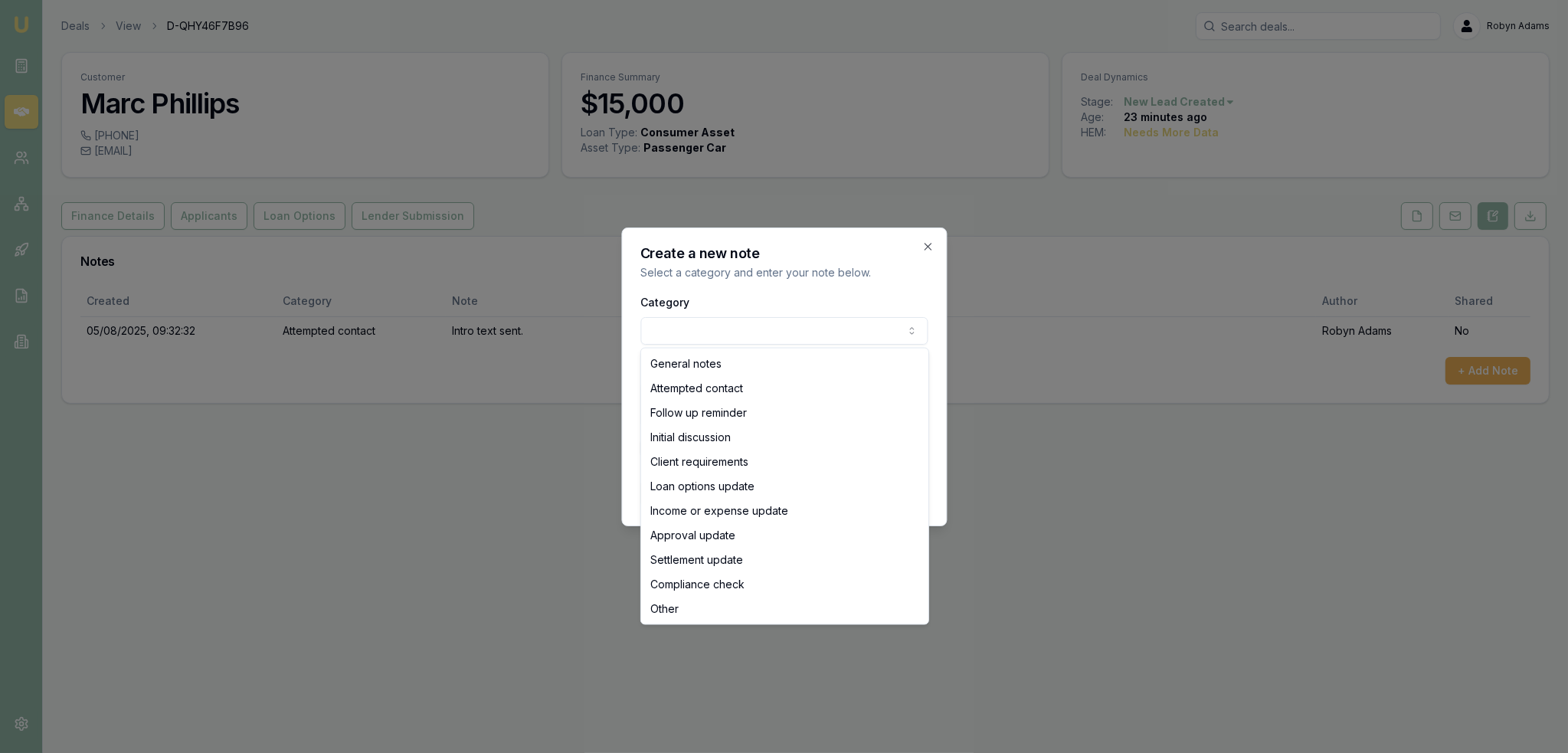 select on "ATTEMPTED_CONTACT" 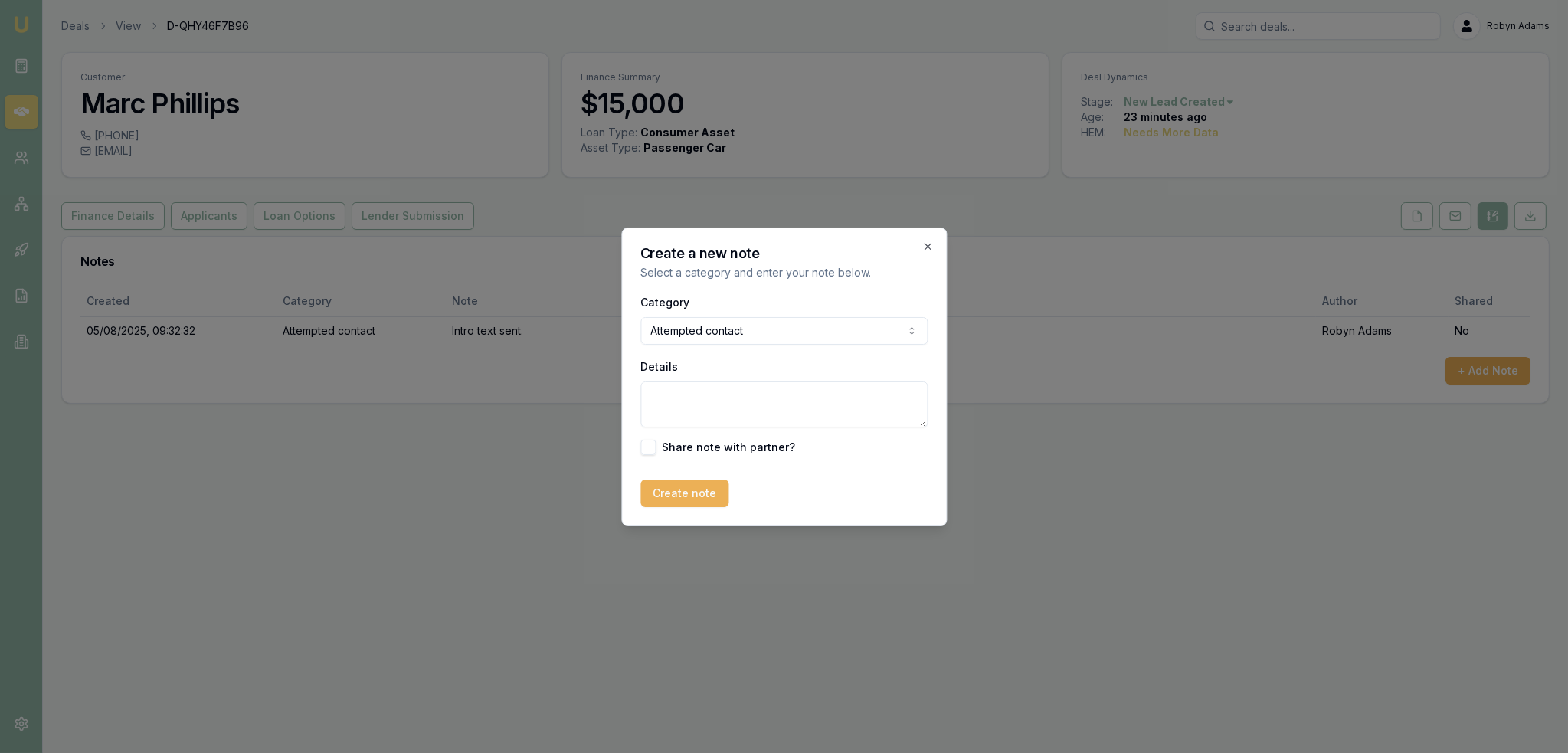 click on "Details" at bounding box center (784, 404) 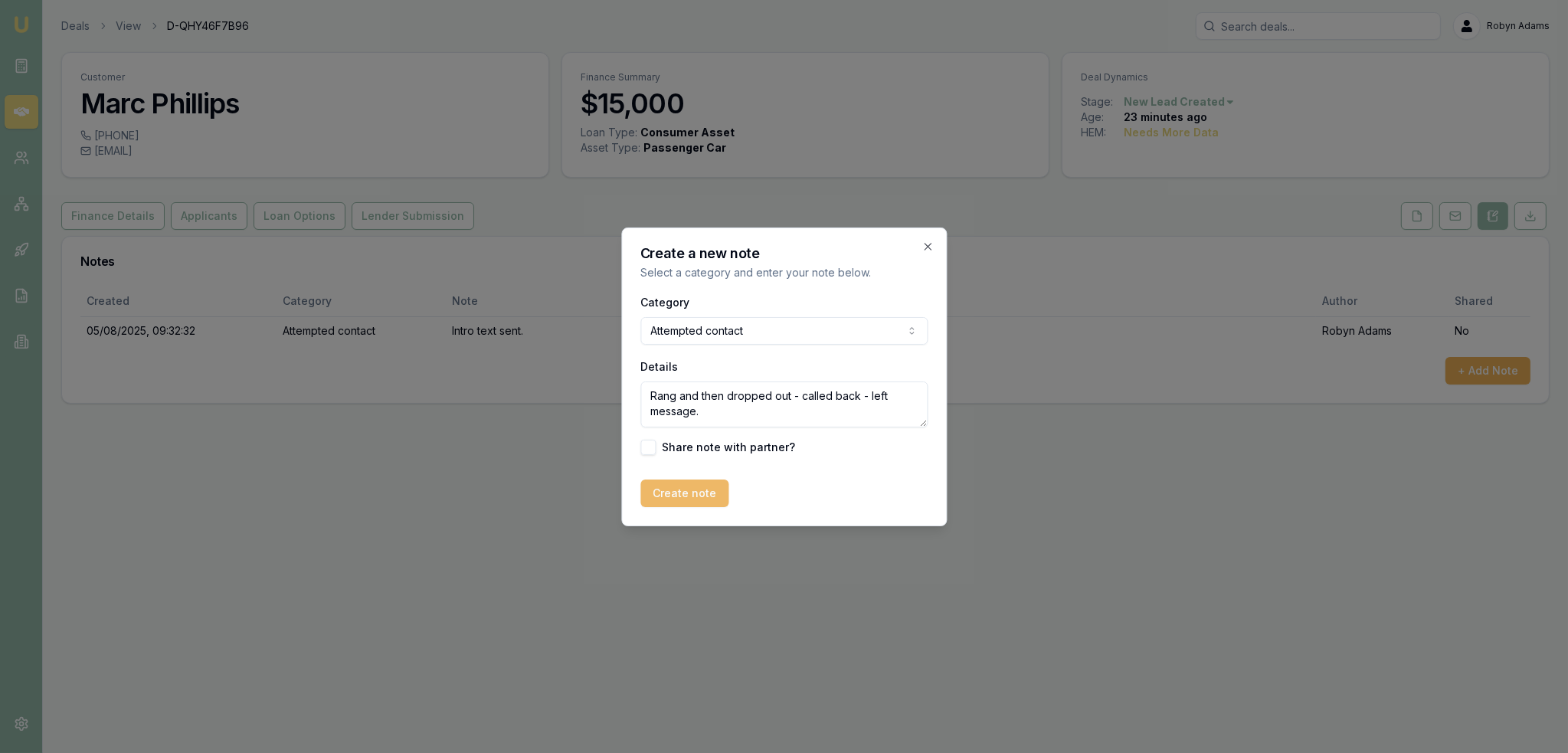 type on "Rang and then dropped out - called back - left message." 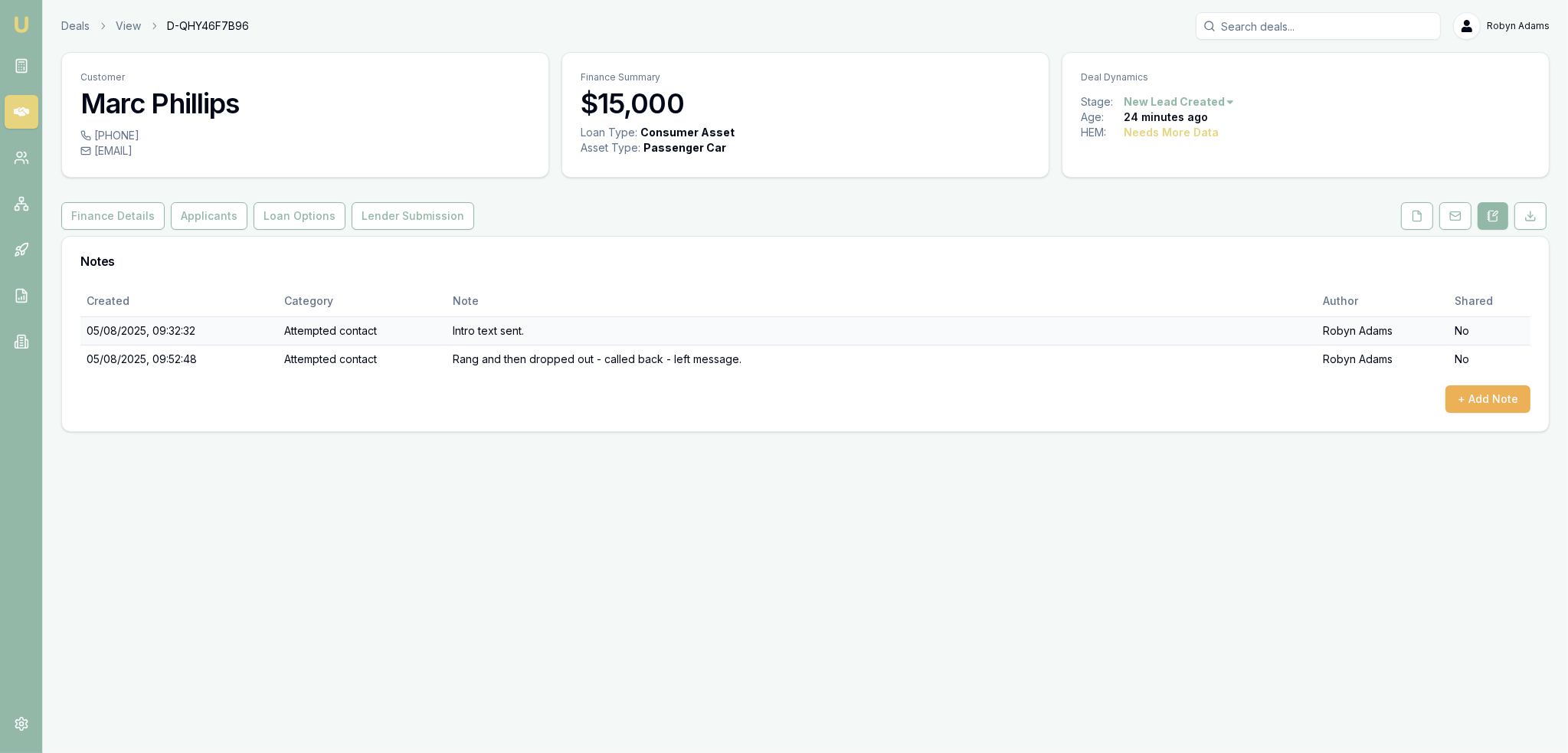 drag, startPoint x: 1419, startPoint y: 214, endPoint x: 1340, endPoint y: 325, distance: 136.24243 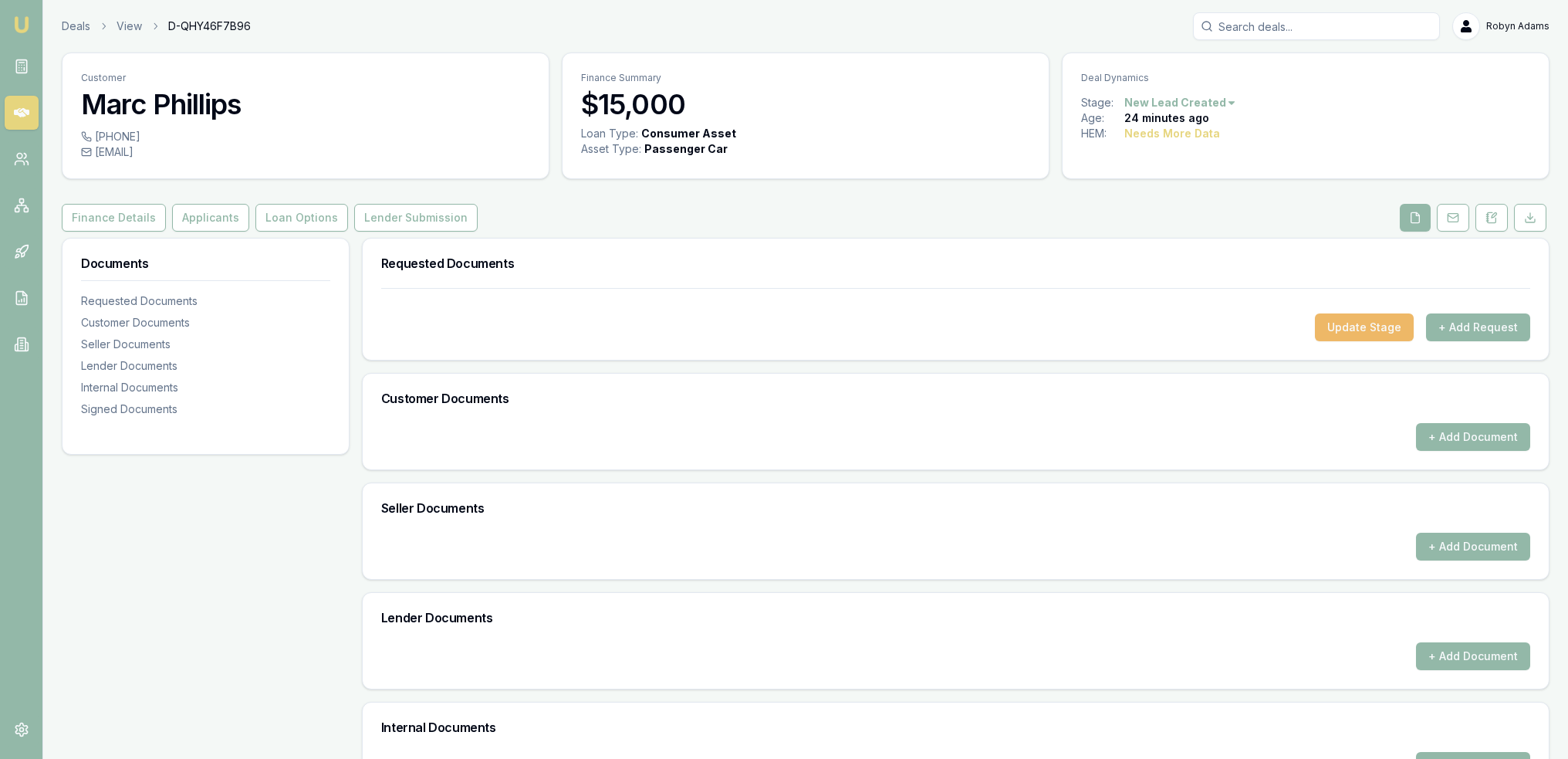 click on "Update Stage" at bounding box center (1364, 327) 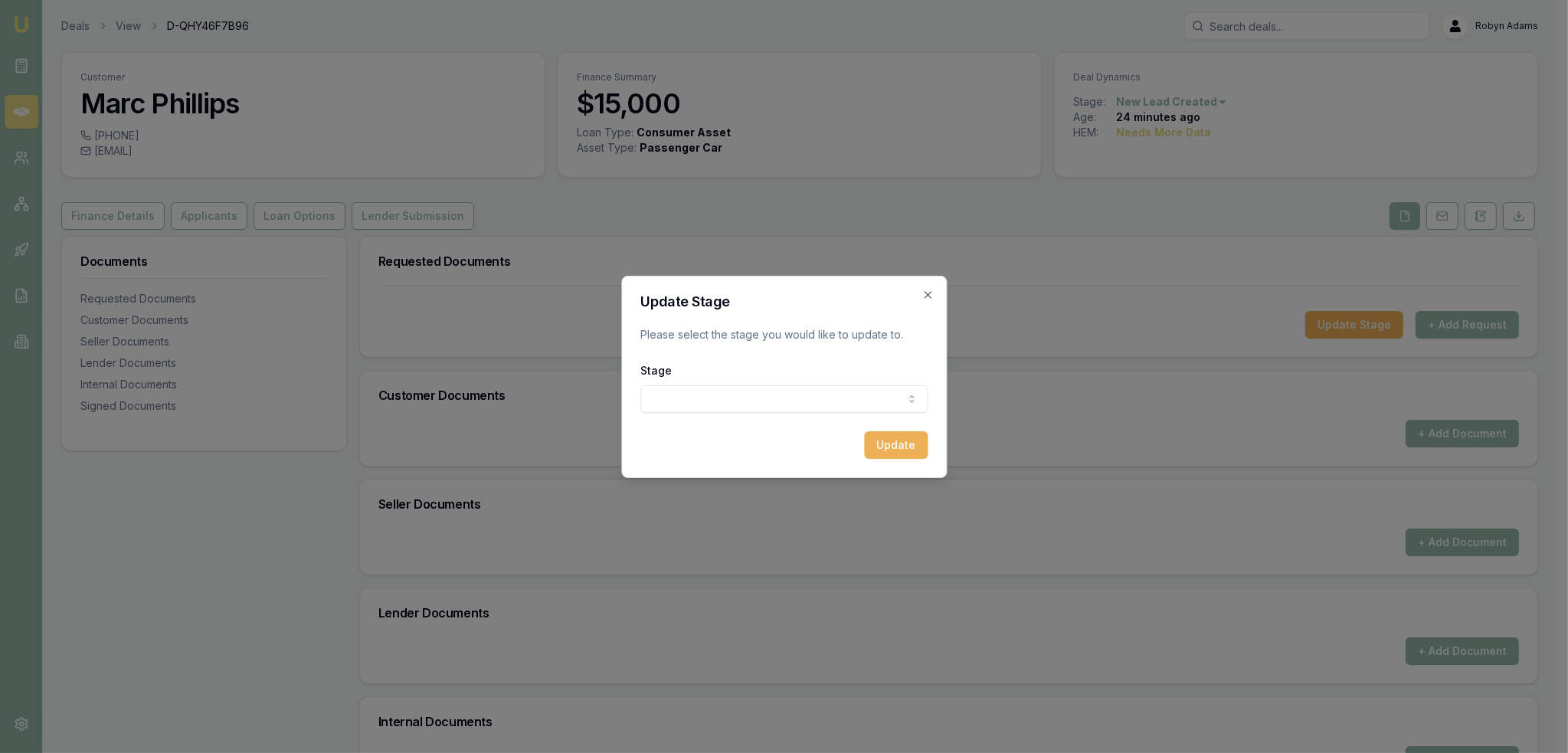 click on "Emu Broker Deals View D-QHY46F7B96 Robyn Adams Toggle Menu Customer Marc Phillips 0418550099 marc@ampconsolutions.com.au Finance Summary $15,000 Loan Type: Consumer Asset Asset Type : Passenger Car Deal Dynamics Stage: New Lead Created Age: 24 minutes ago HEM: Needs More Data Finance Details Applicants Loan Options Lender Submission Documents Requested Documents Customer Documents Seller Documents Lender Documents Internal Documents Signed Documents Requested Documents Update Stage + Add Request Customer Documents + Add Document Seller Documents + Add Document Lender Documents + Add Document Internal Documents + Add Document Signed Documents + Add Document
Update Stage Please select the stage you would like to update to. Stage  New lead created Client contacted Documents requested from client Documents received from client Update Close" at bounding box center (778, 376) 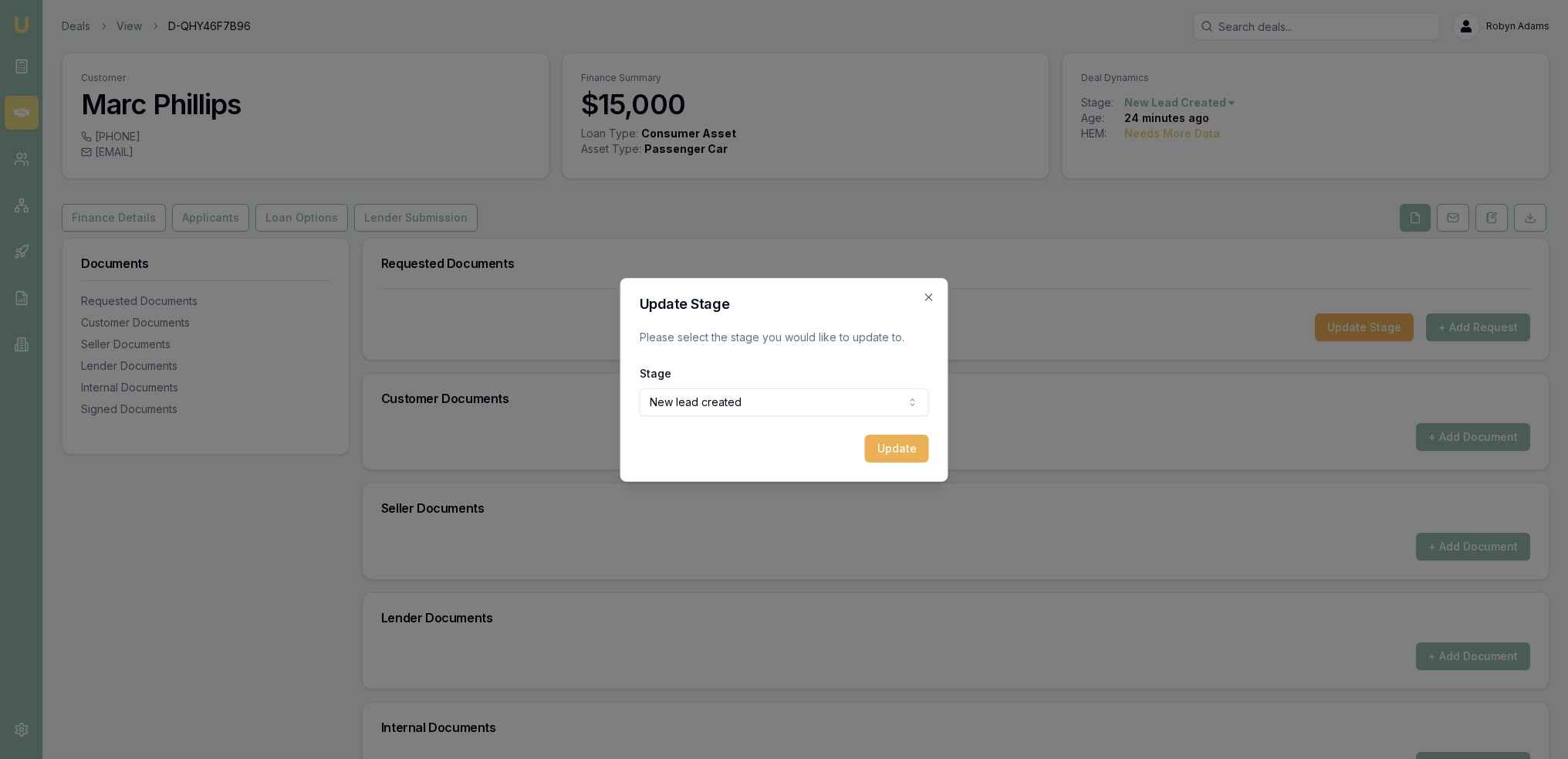 click on "Update" at bounding box center (897, 449) 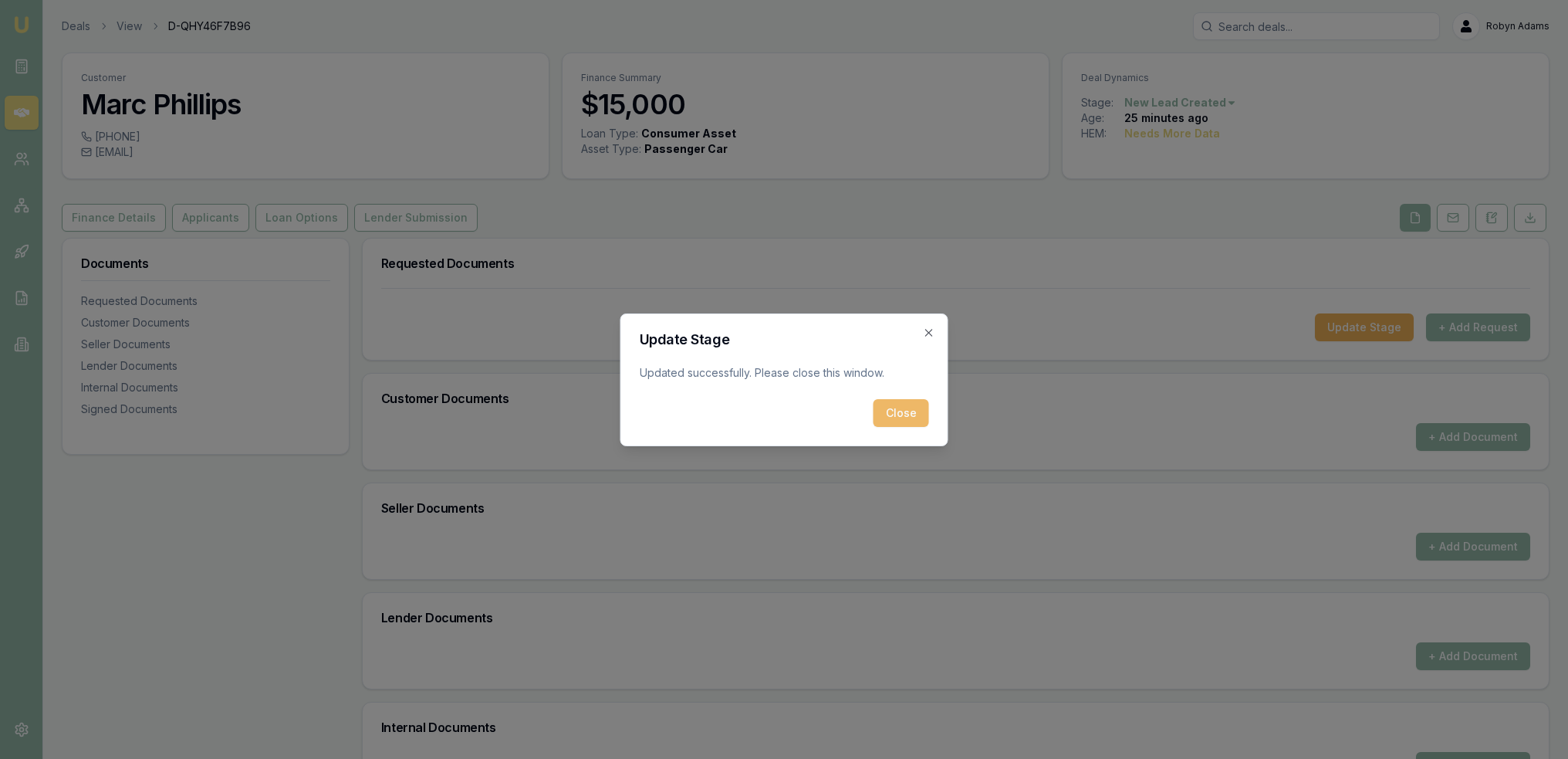 click on "Close" at bounding box center (901, 413) 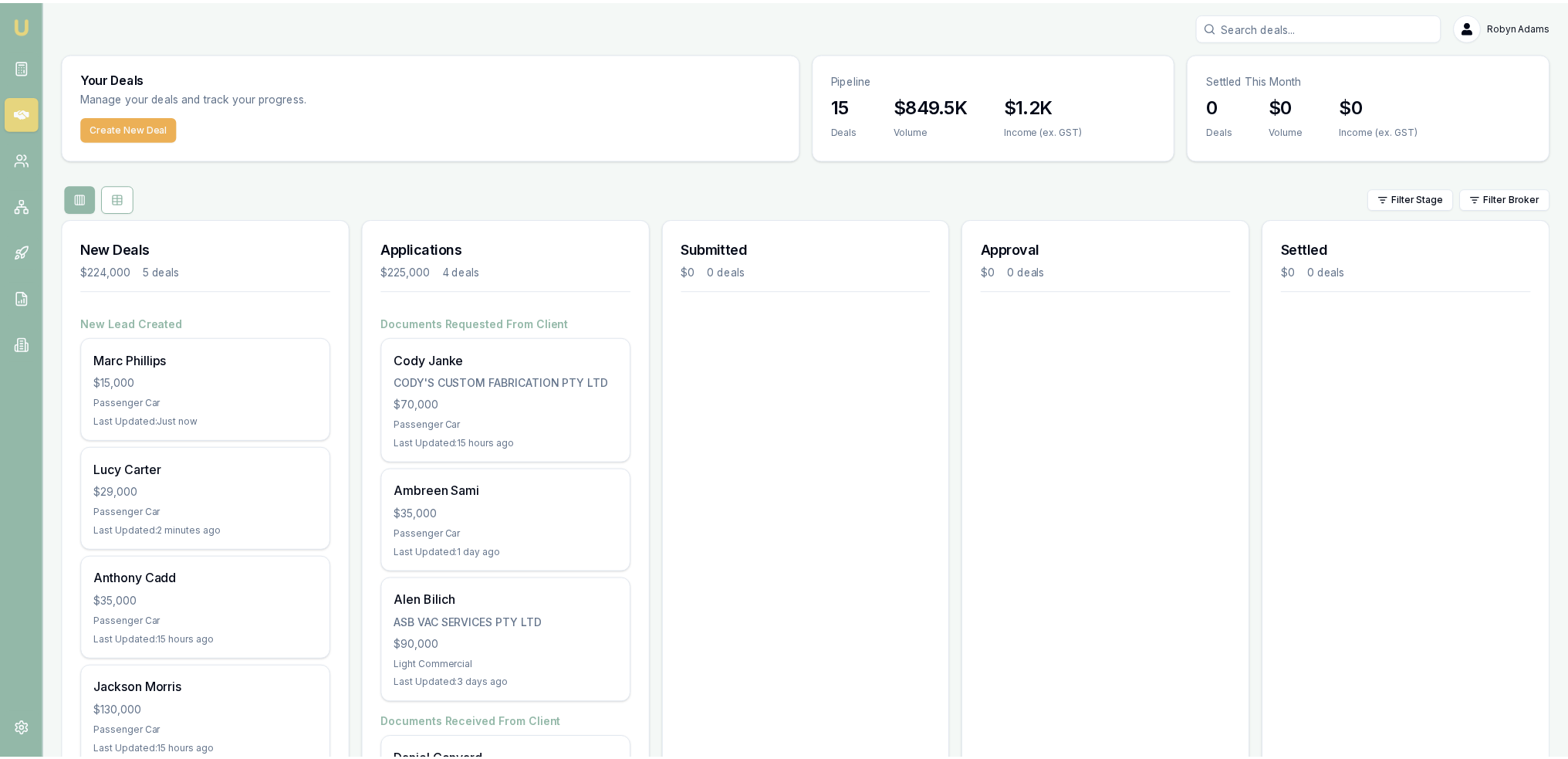 scroll, scrollTop: 0, scrollLeft: 0, axis: both 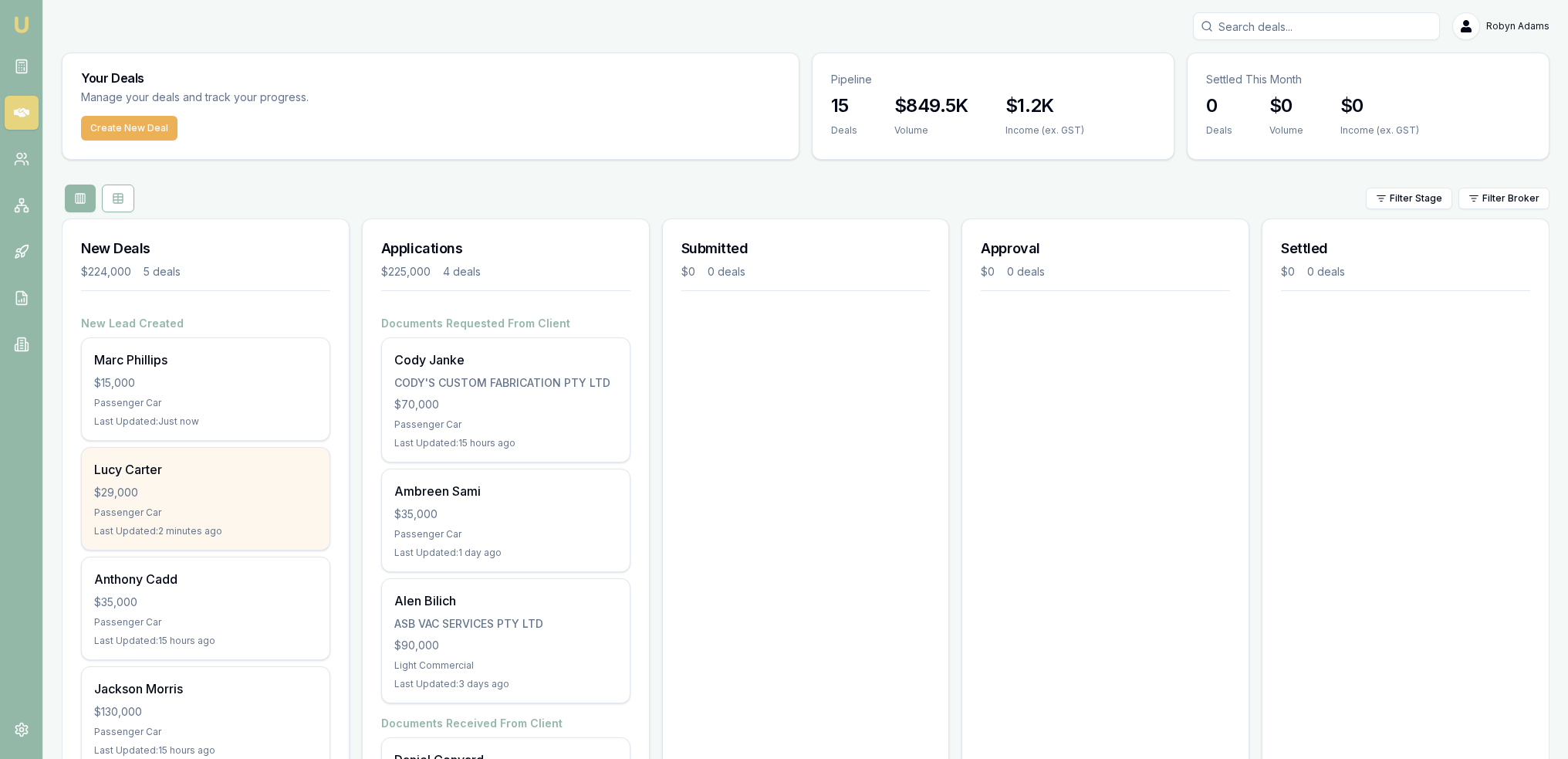 click on "Passenger Car" at bounding box center [205, 513] 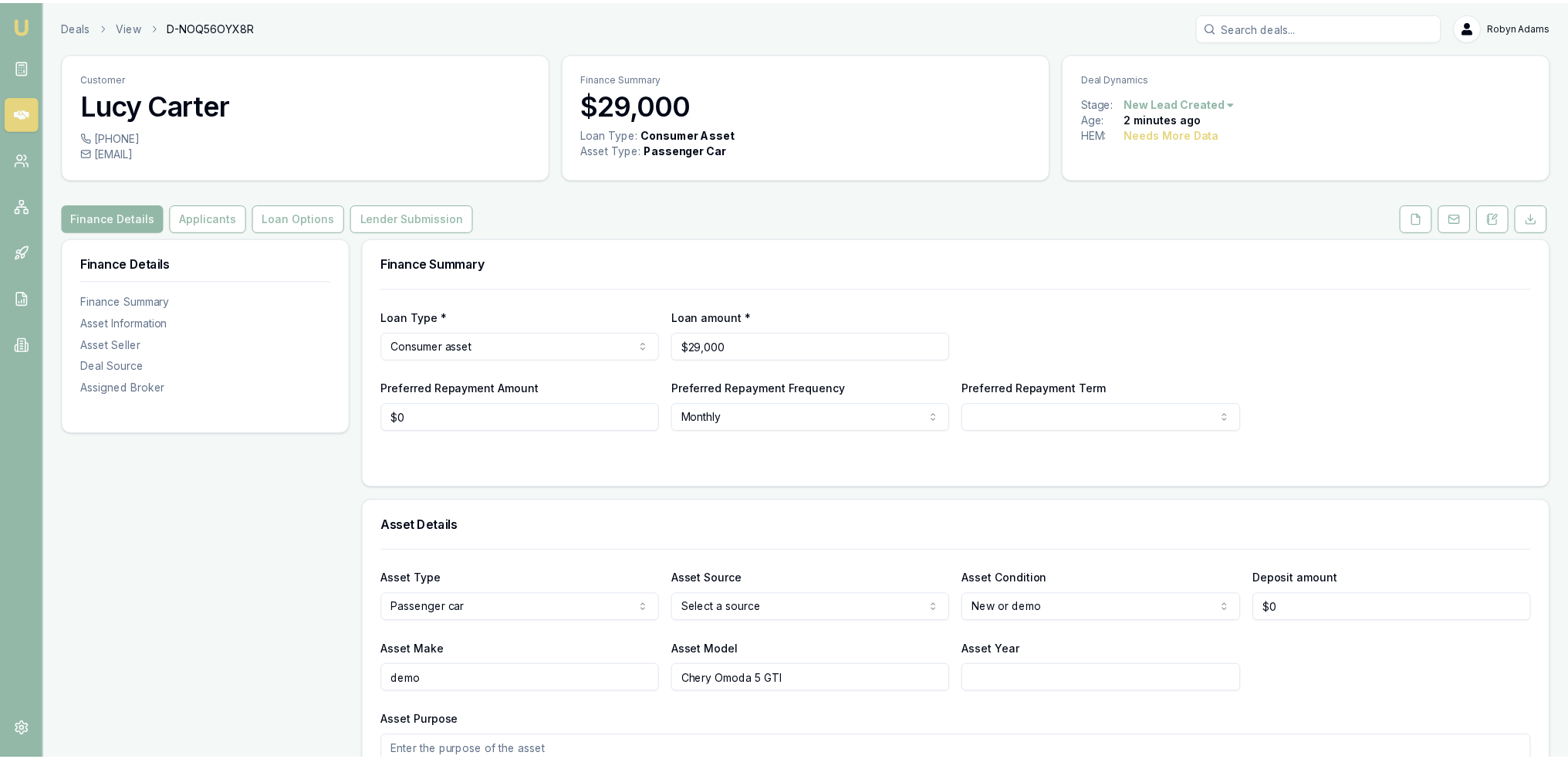 scroll, scrollTop: 0, scrollLeft: 0, axis: both 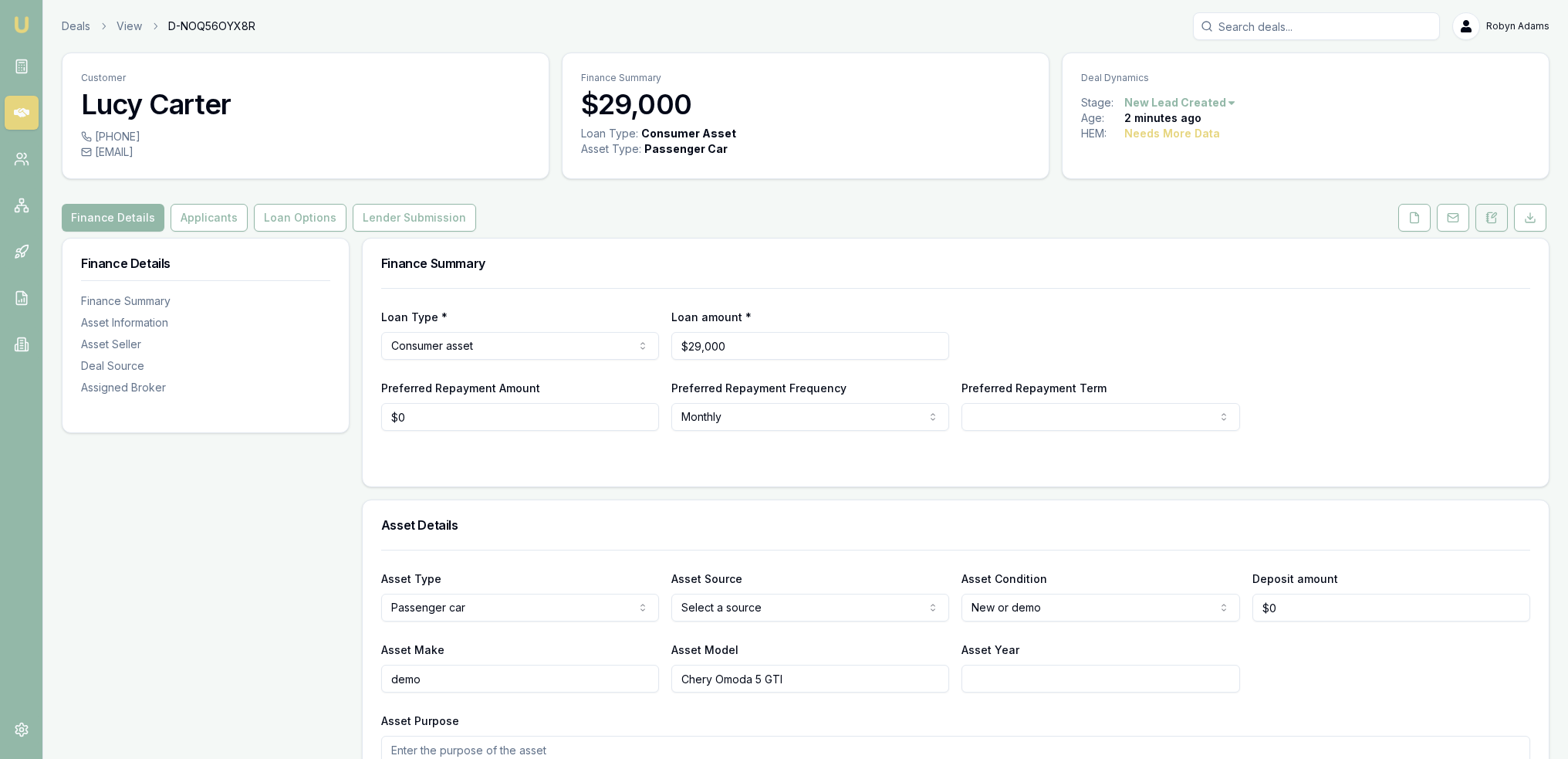 click 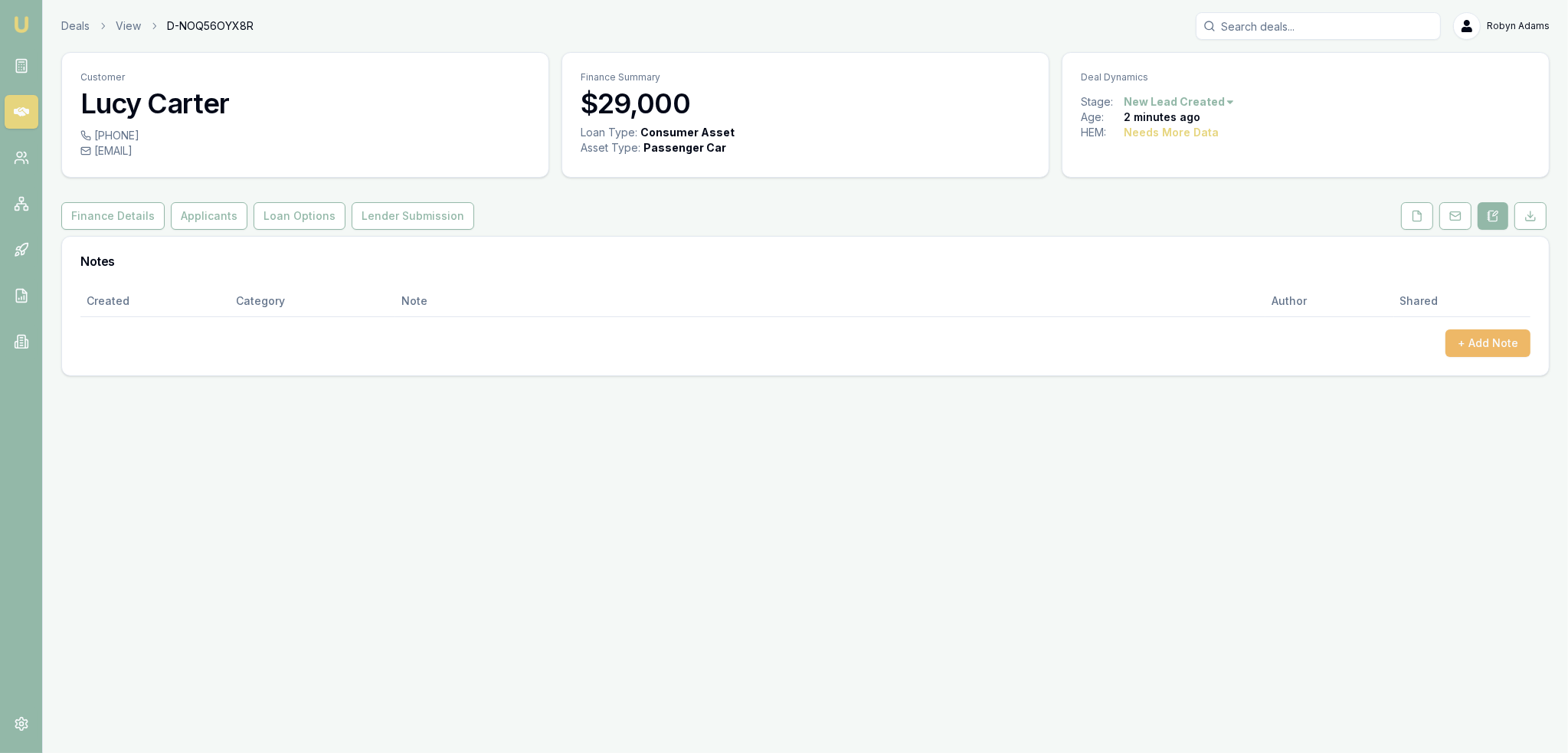 click on "+ Add Note" at bounding box center [1488, 343] 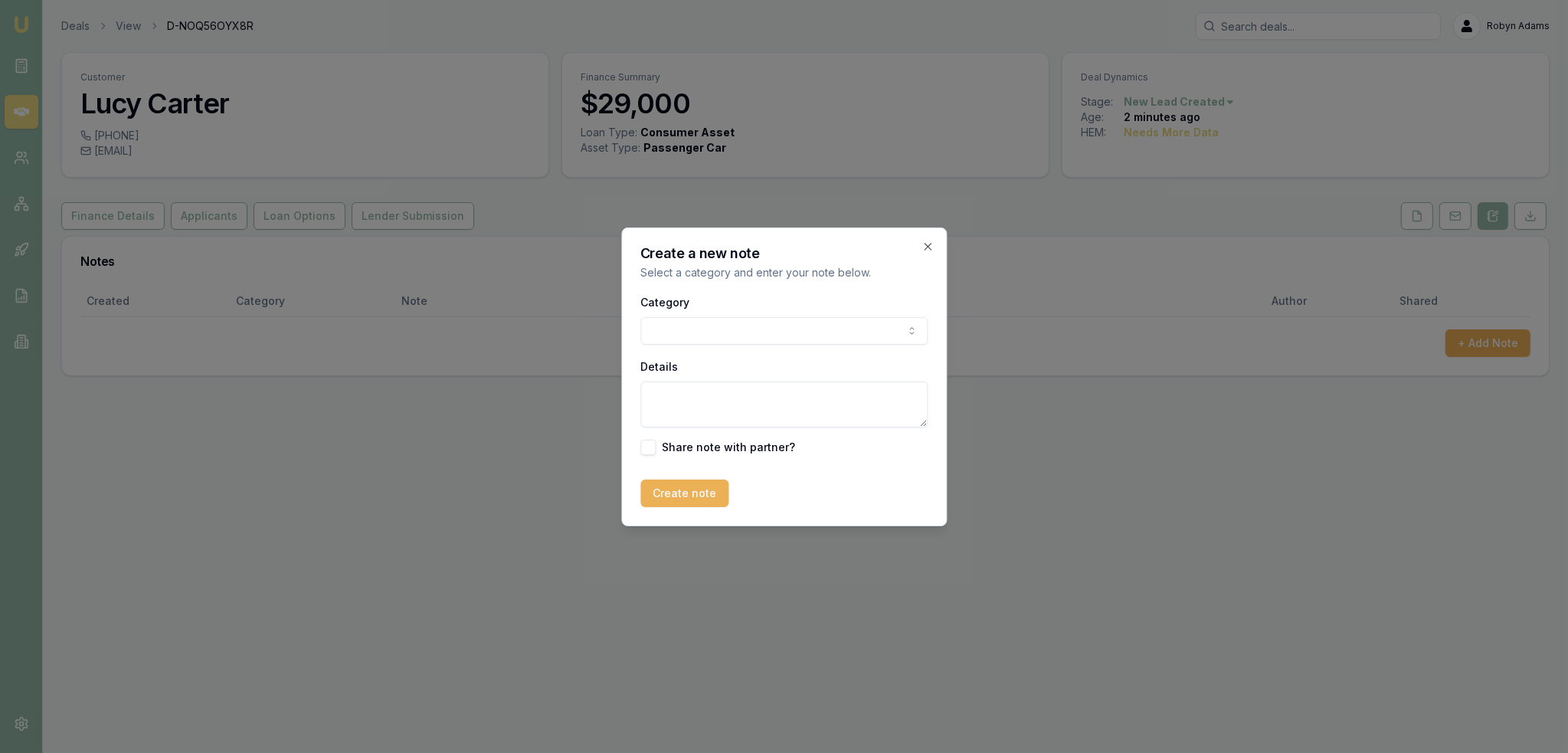 click on "Emu Broker Deals View D-NOQ56OYX8R Robyn Adams Toggle Menu Customer Lucy Carter 0450253550 lucy.j.carter@outlook.com Finance Summary $29,000 Loan Type: Consumer Asset Asset Type : Passenger Car Deal Dynamics Stage: New Lead Created Age: 2 minutes ago HEM: Needs More Data Finance Details Applicants Loan Options Lender Submission Notes Created Category Note Author Shared + Add Note
Create a new note Select a category and enter your note below. Category  General notes Attempted contact Follow up reminder Initial discussion Client requirements Loan options update Income or expense update Approval update Settlement update Compliance check Other Details  Share note with partner? Create note Close" at bounding box center [784, 376] 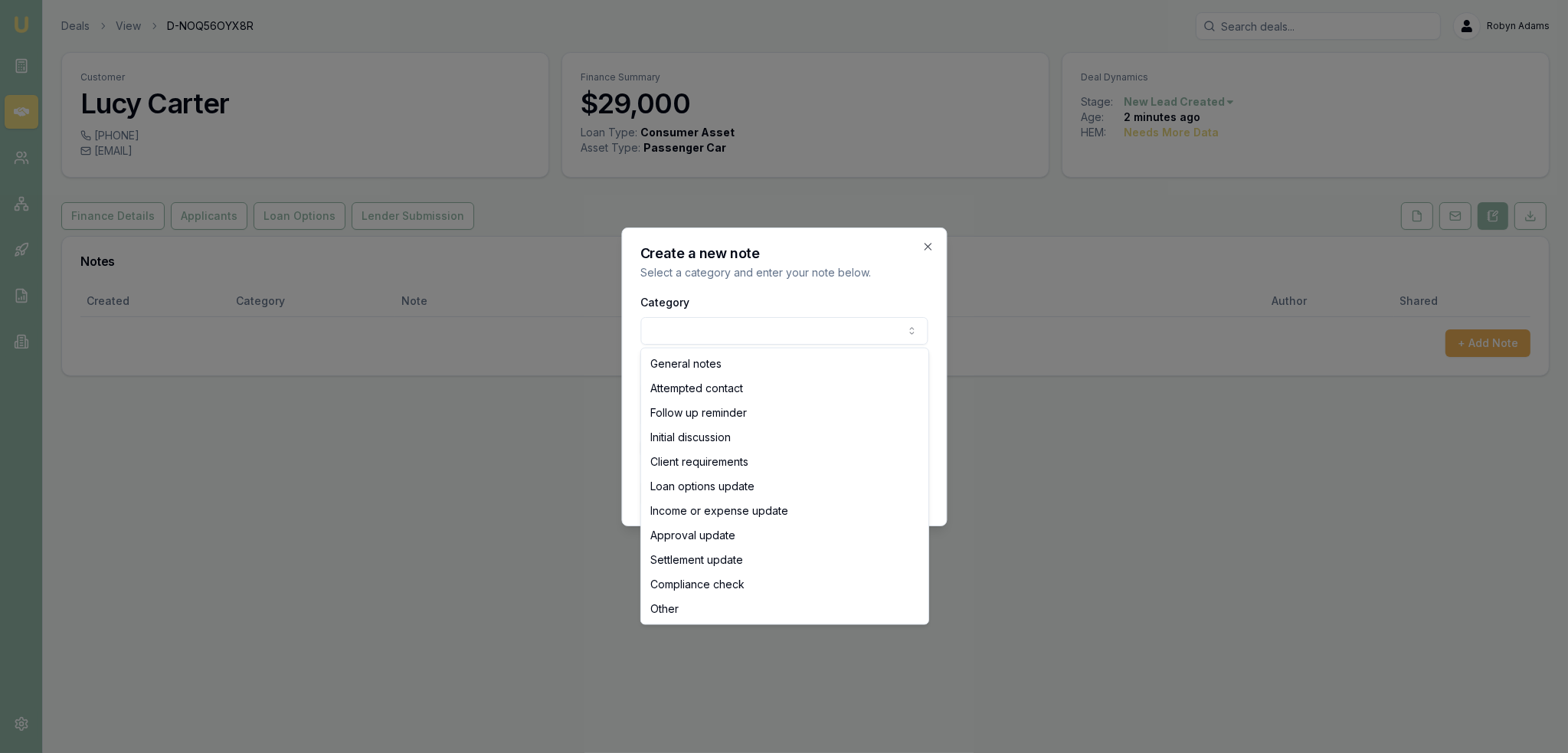 select on "ATTEMPTED_CONTACT" 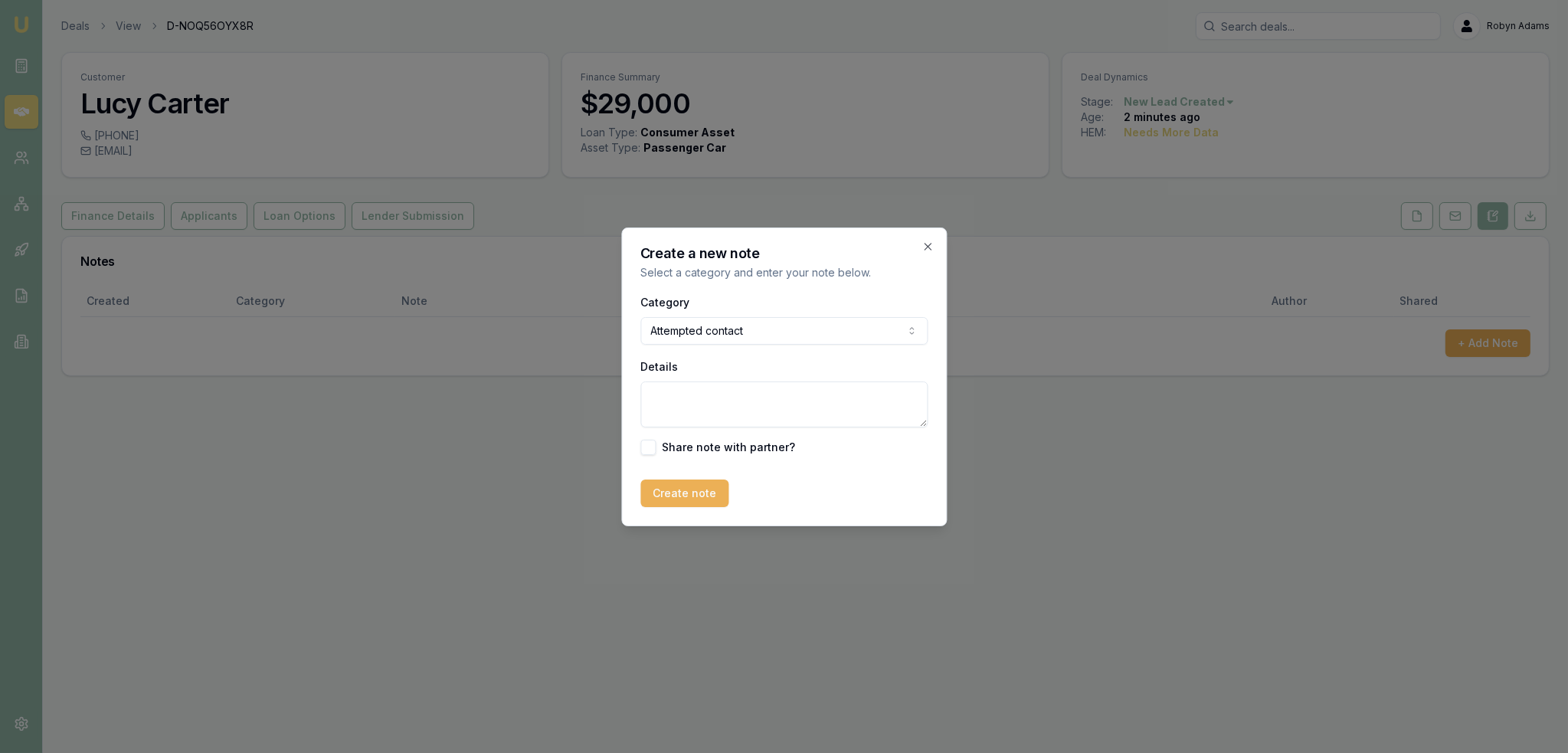 click on "Details" at bounding box center (784, 404) 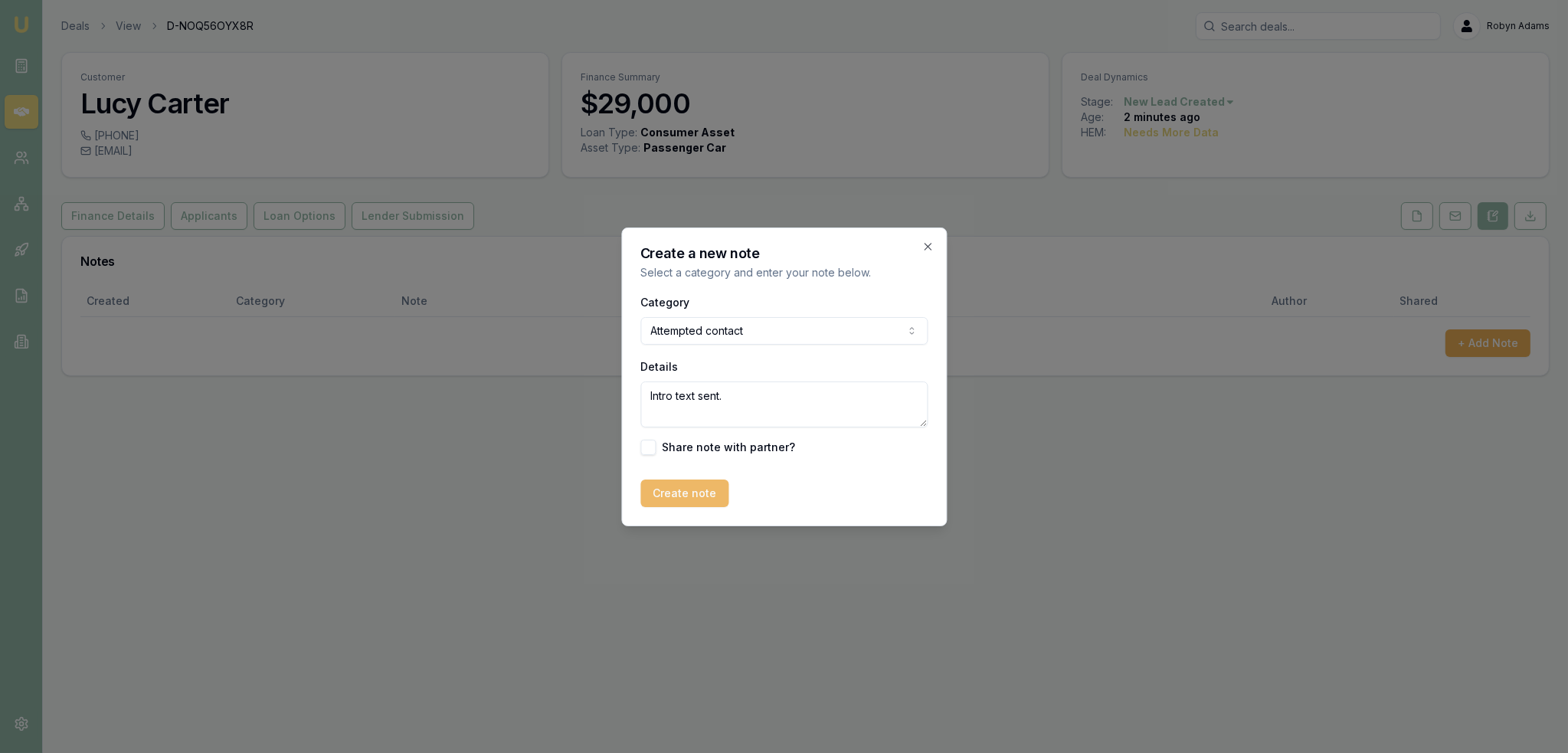 type on "Intro text sent." 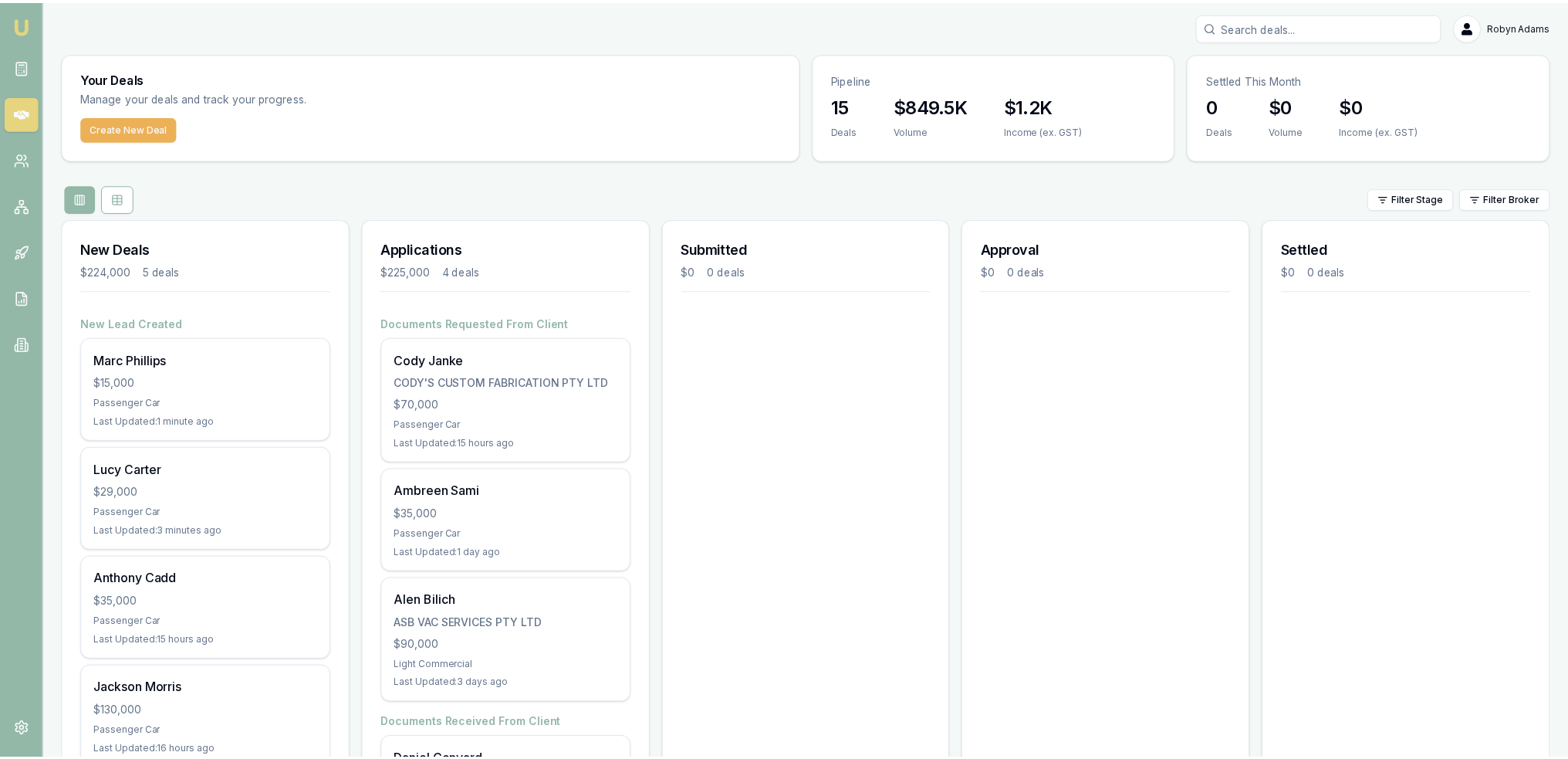 scroll, scrollTop: 0, scrollLeft: 0, axis: both 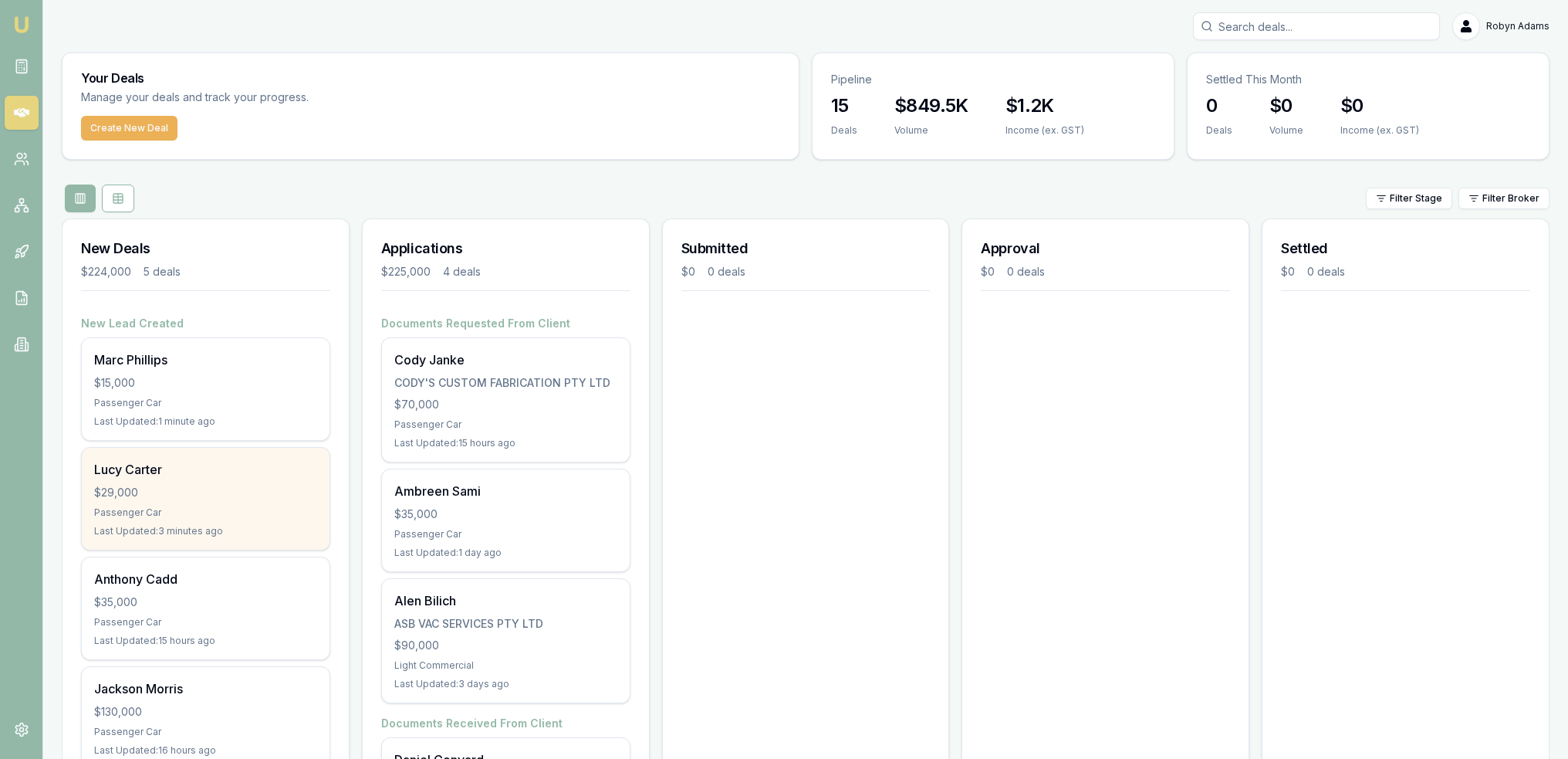 click on "$29,000" at bounding box center (205, 493) 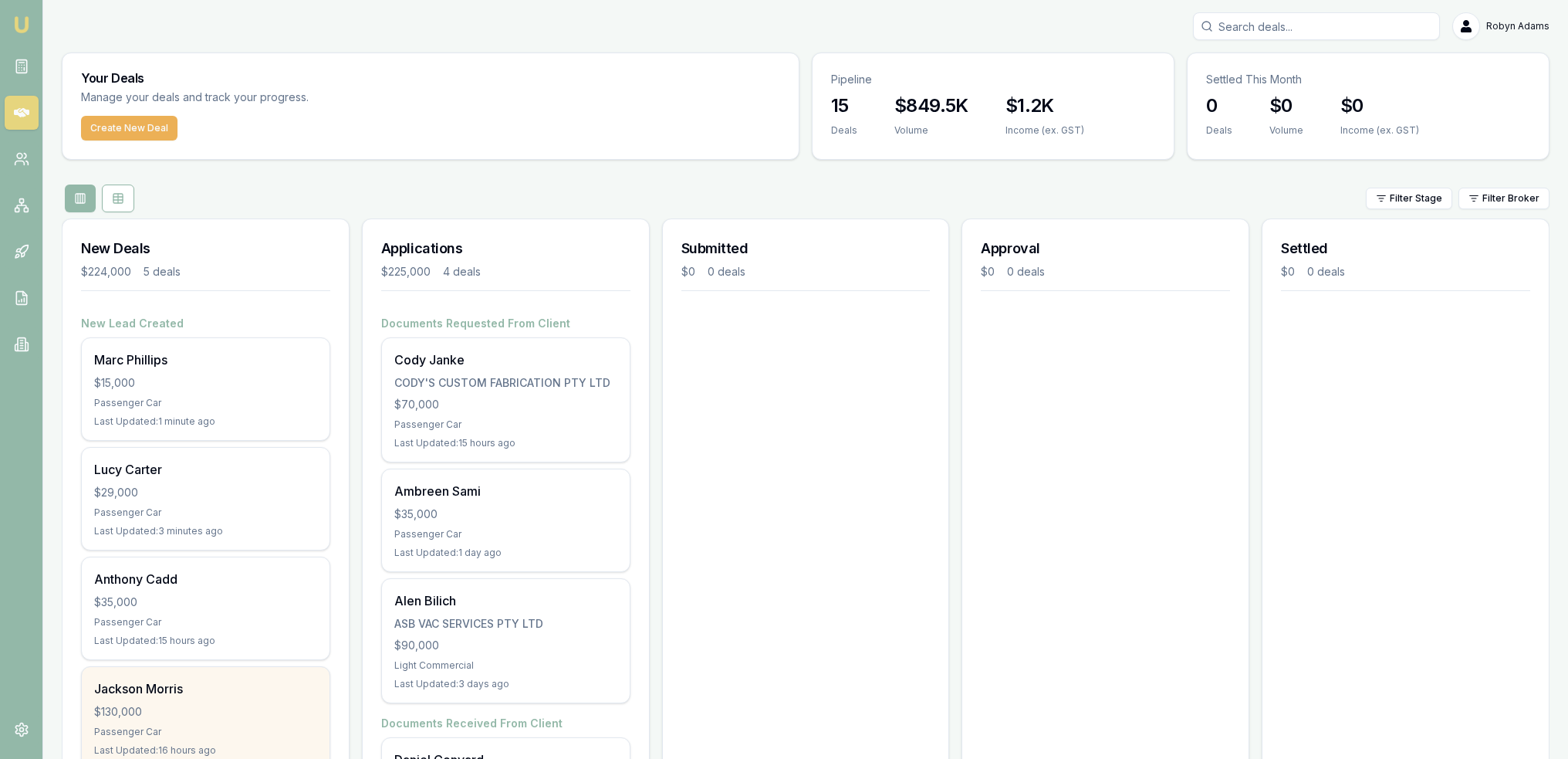 click on "$130,000" at bounding box center (205, 712) 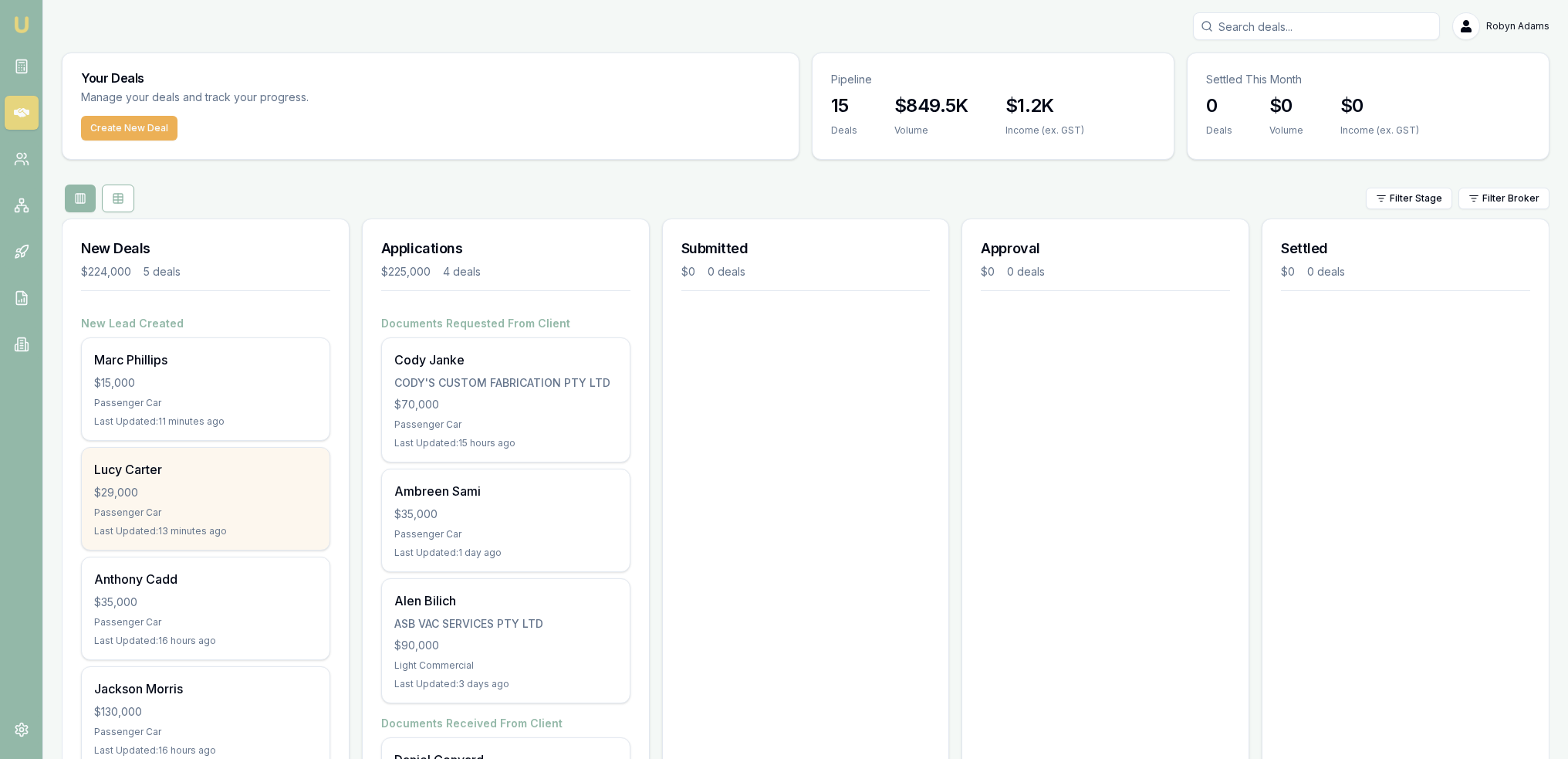 scroll, scrollTop: 189, scrollLeft: 0, axis: vertical 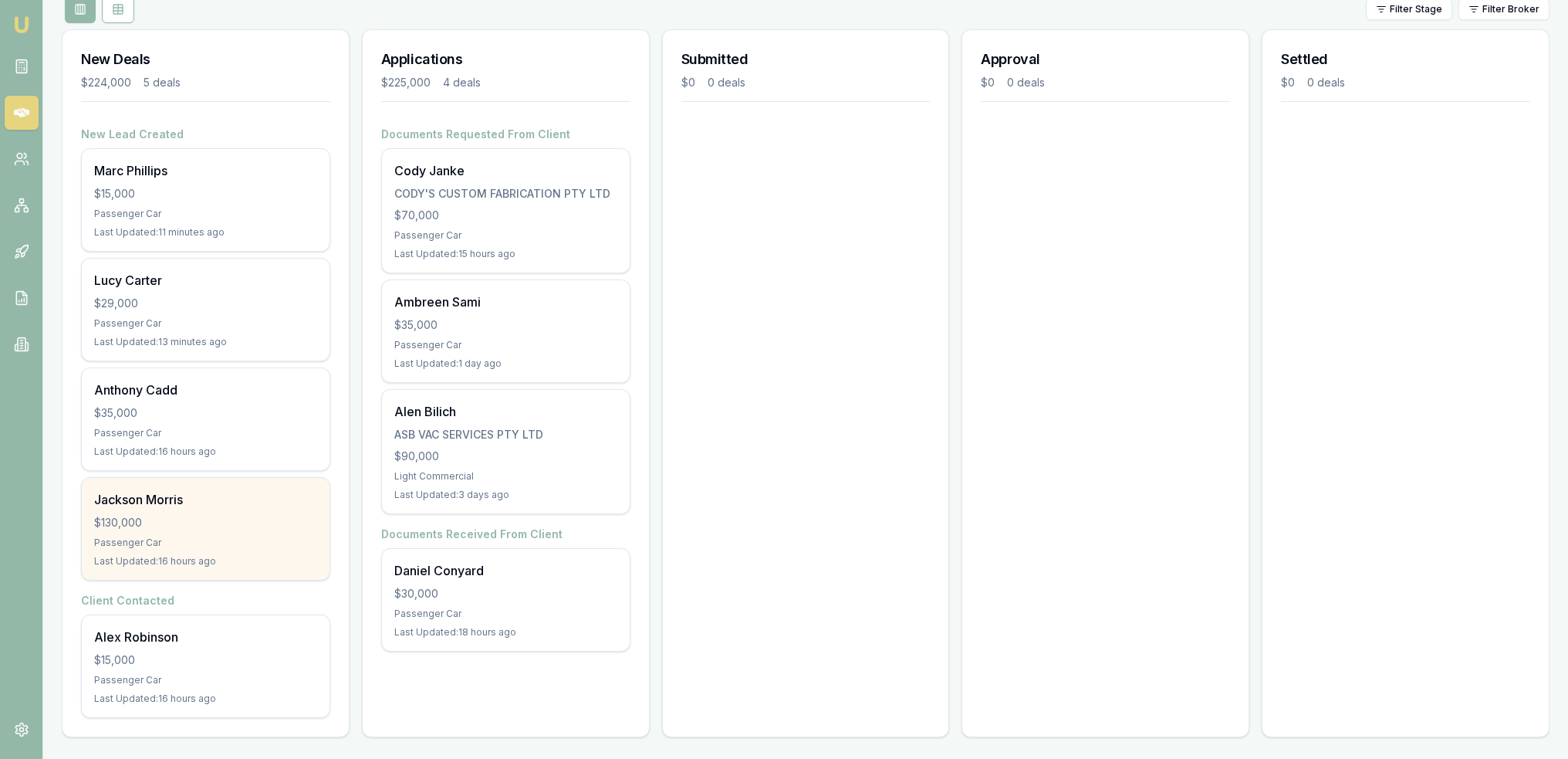 click on "$130,000" at bounding box center [205, 523] 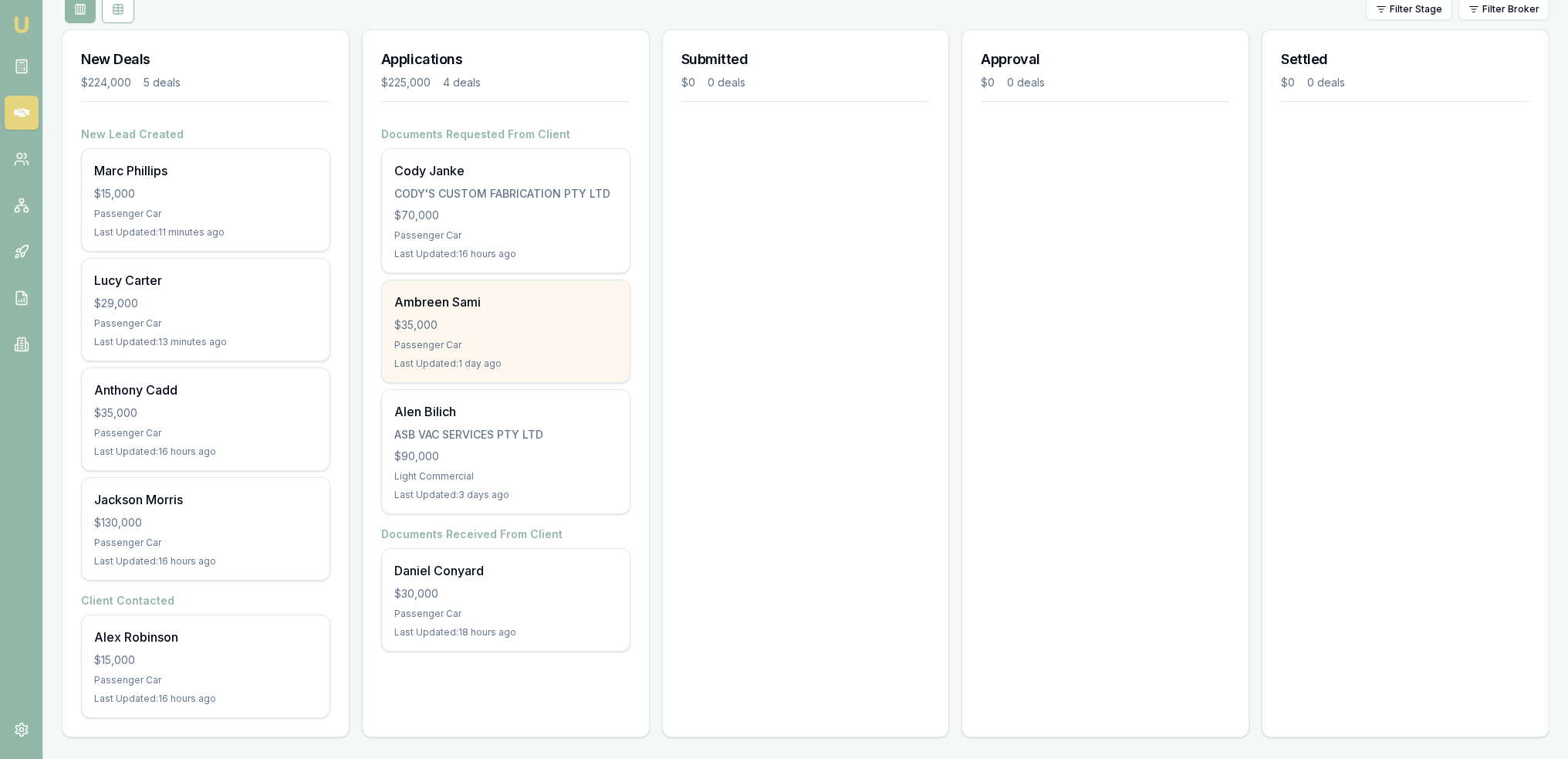 click on "$35,000" at bounding box center (505, 325) 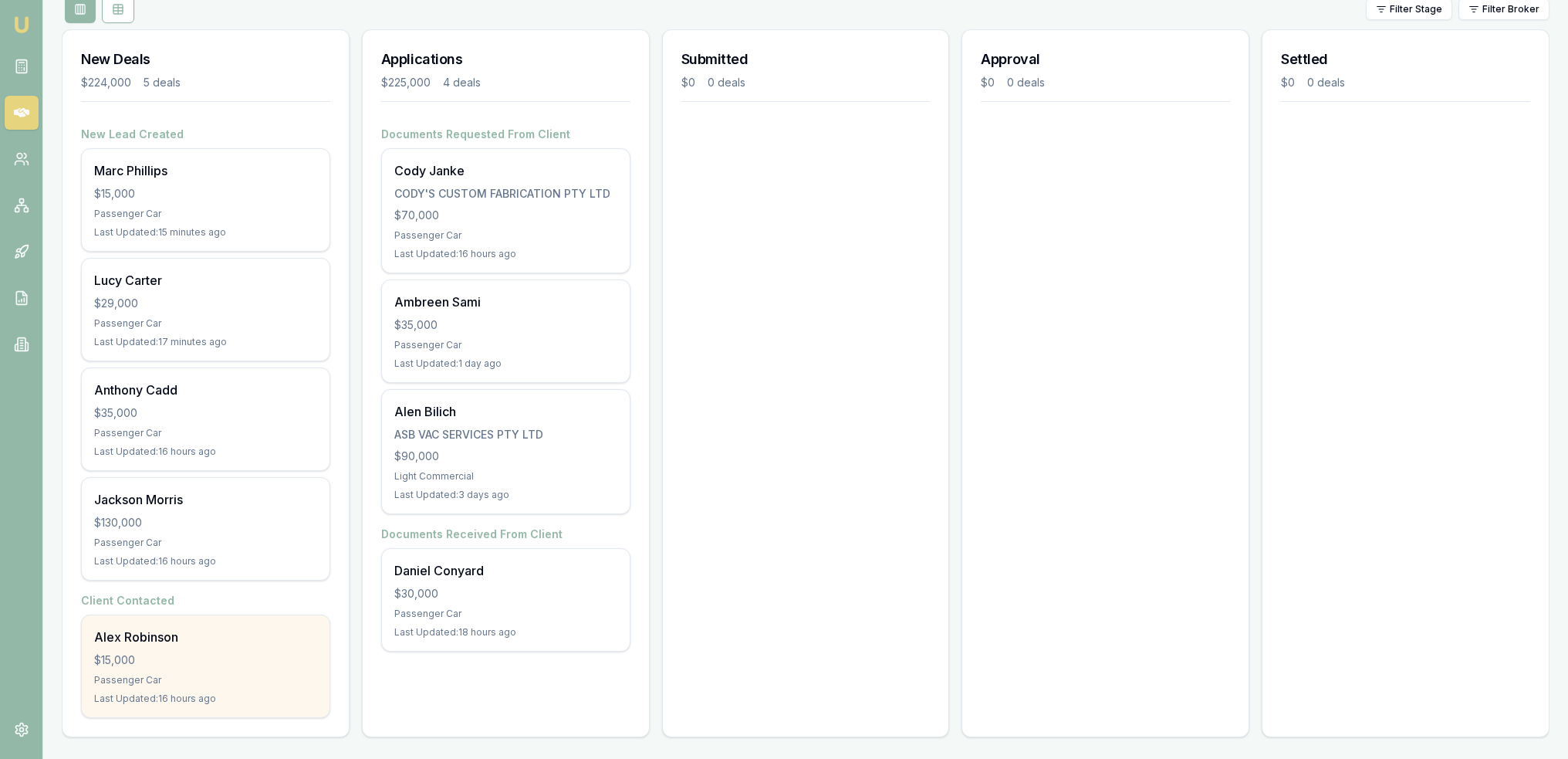 click on "$15,000" at bounding box center (205, 660) 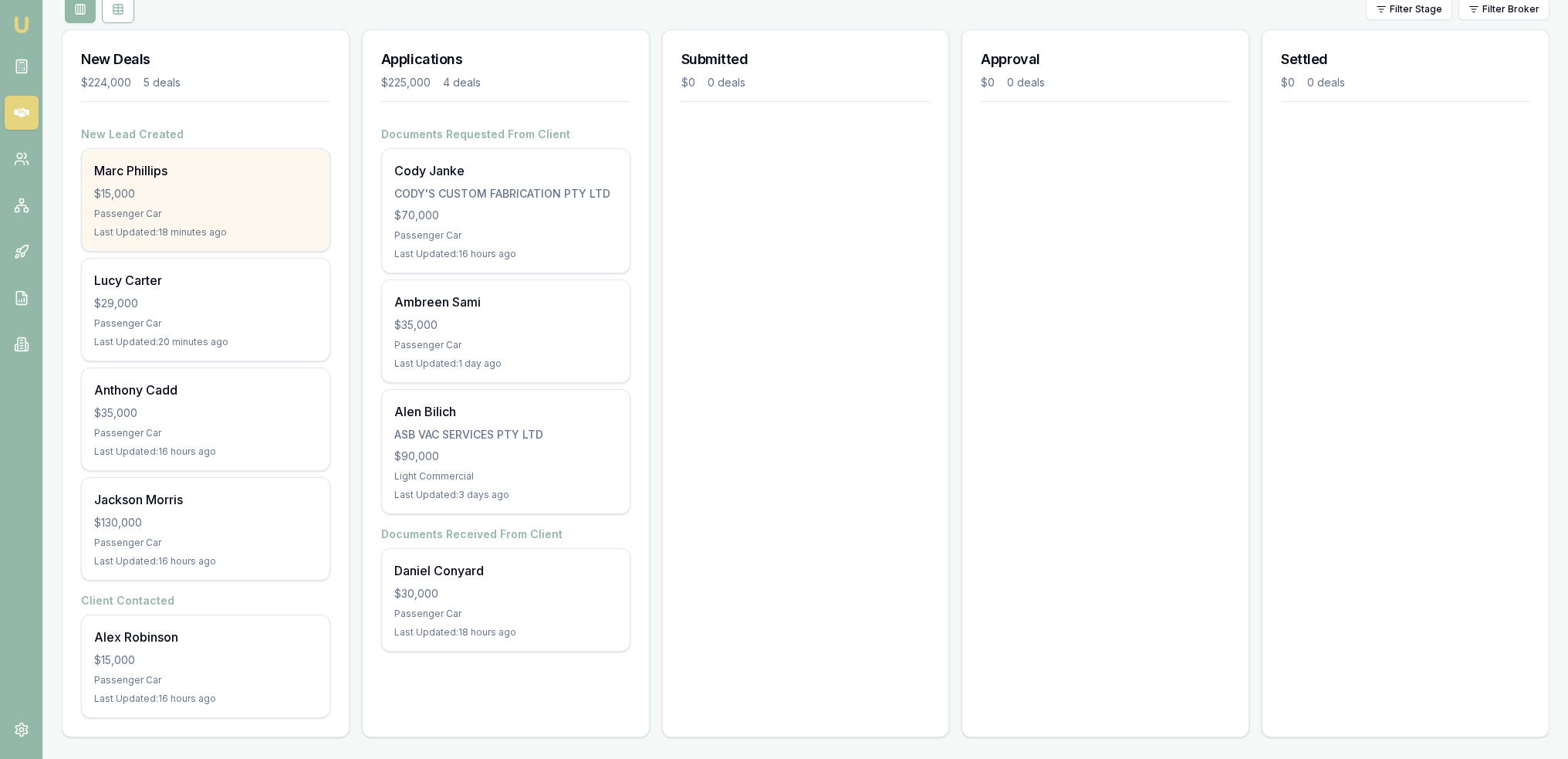 click on "Passenger Car" at bounding box center [205, 214] 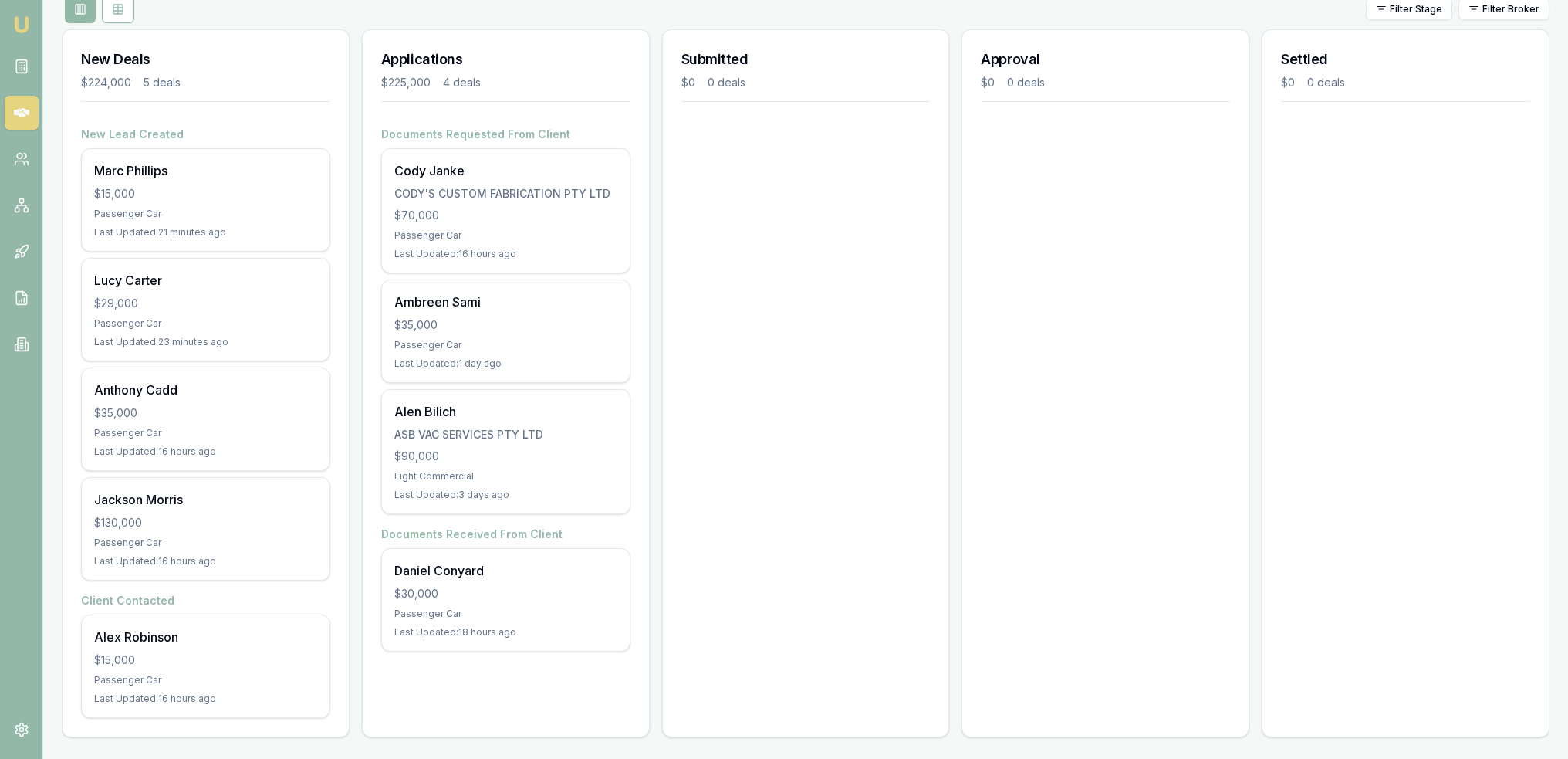 click on "Create New Deal" at bounding box center [129, -61] 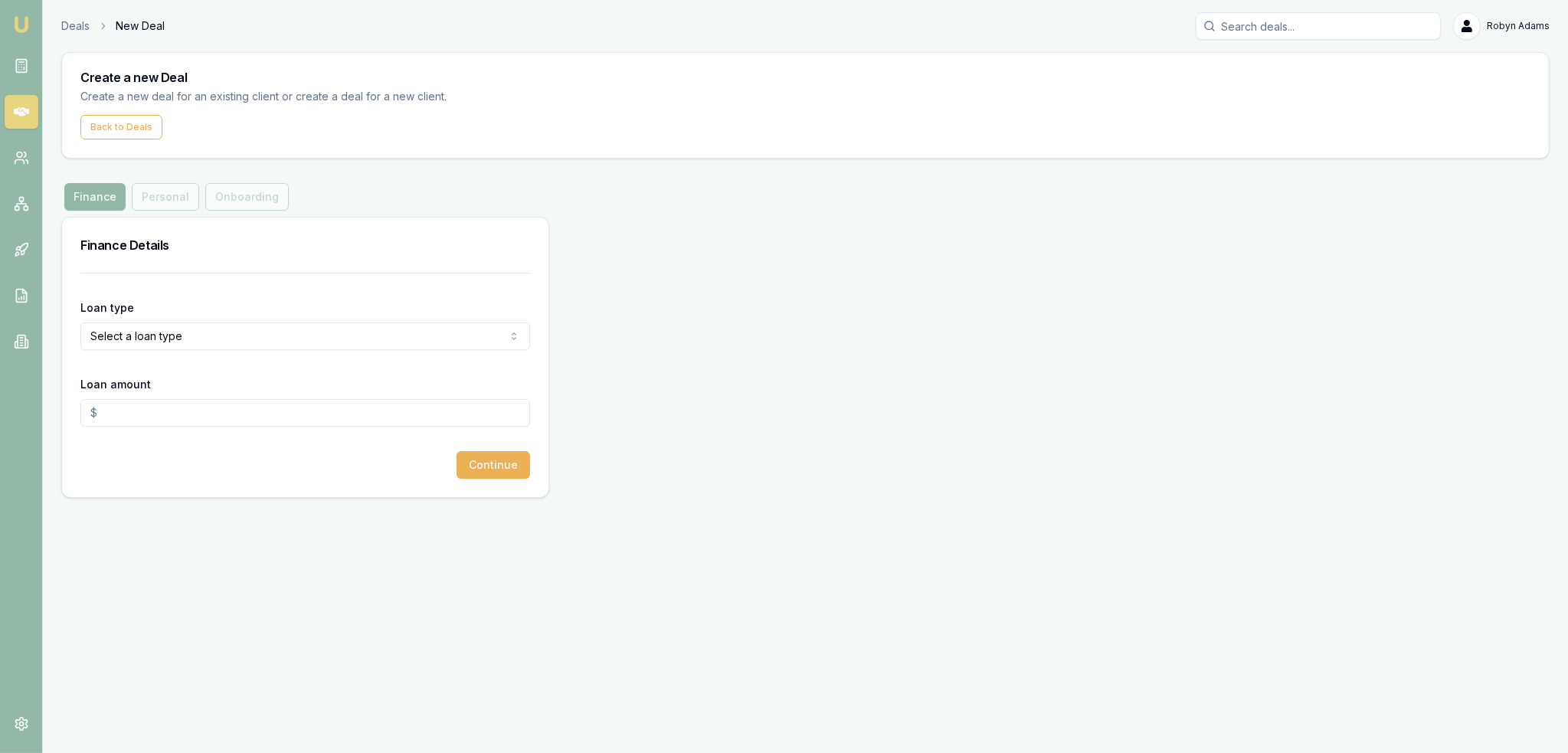 click on "Emu Broker Deals New Deal Robyn Adams Toggle Menu Create a new Deal Create a new deal for an existing client or create a deal for a new client. Back to Deals Finance   Finance Personal Onboarding Finance Details Loan type  Select a loan type Consumer Loan Consumer Asset Commercial Loan Commercial Asset Loan amount Continue" at bounding box center (784, 376) 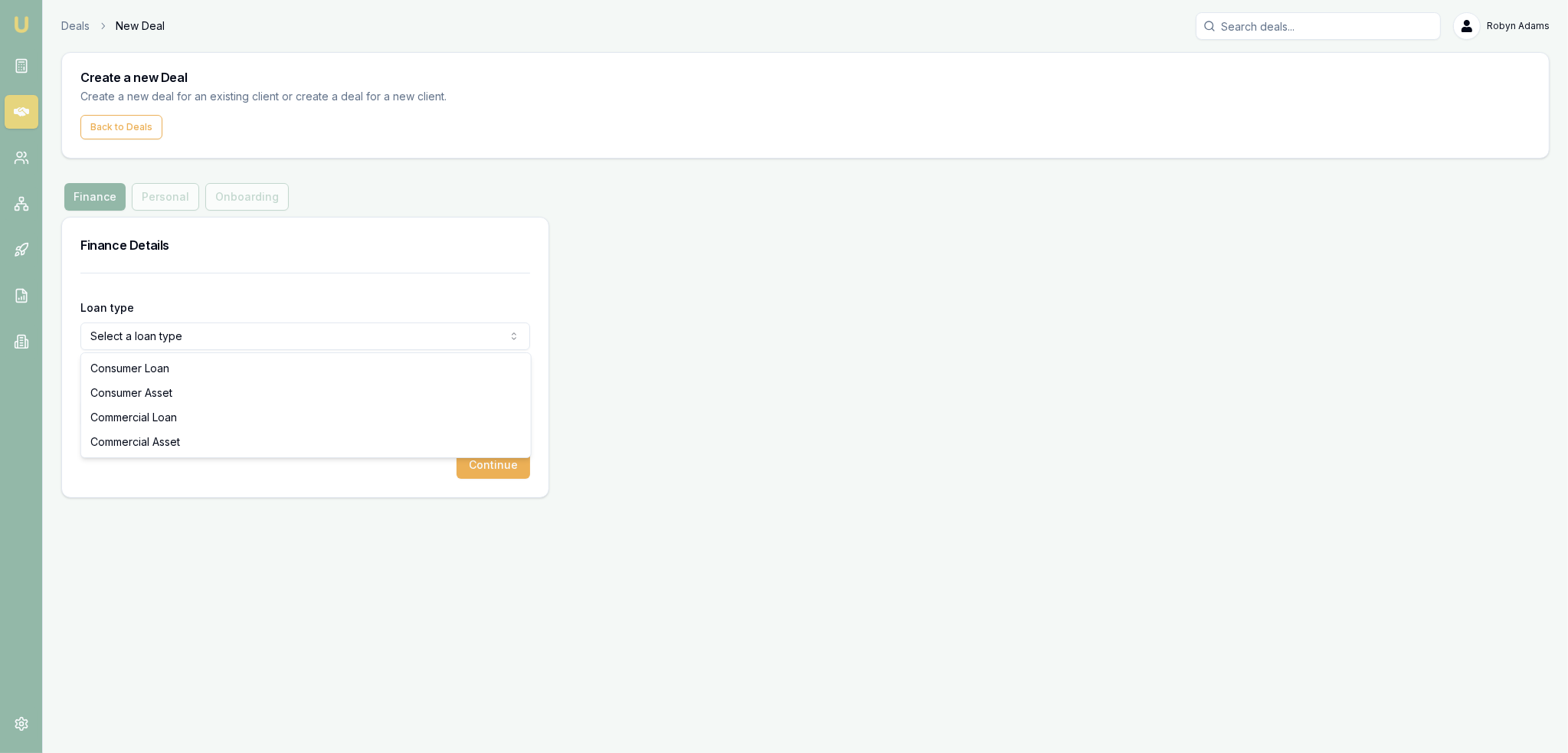 select on "COMMERCIAL_ASSET" 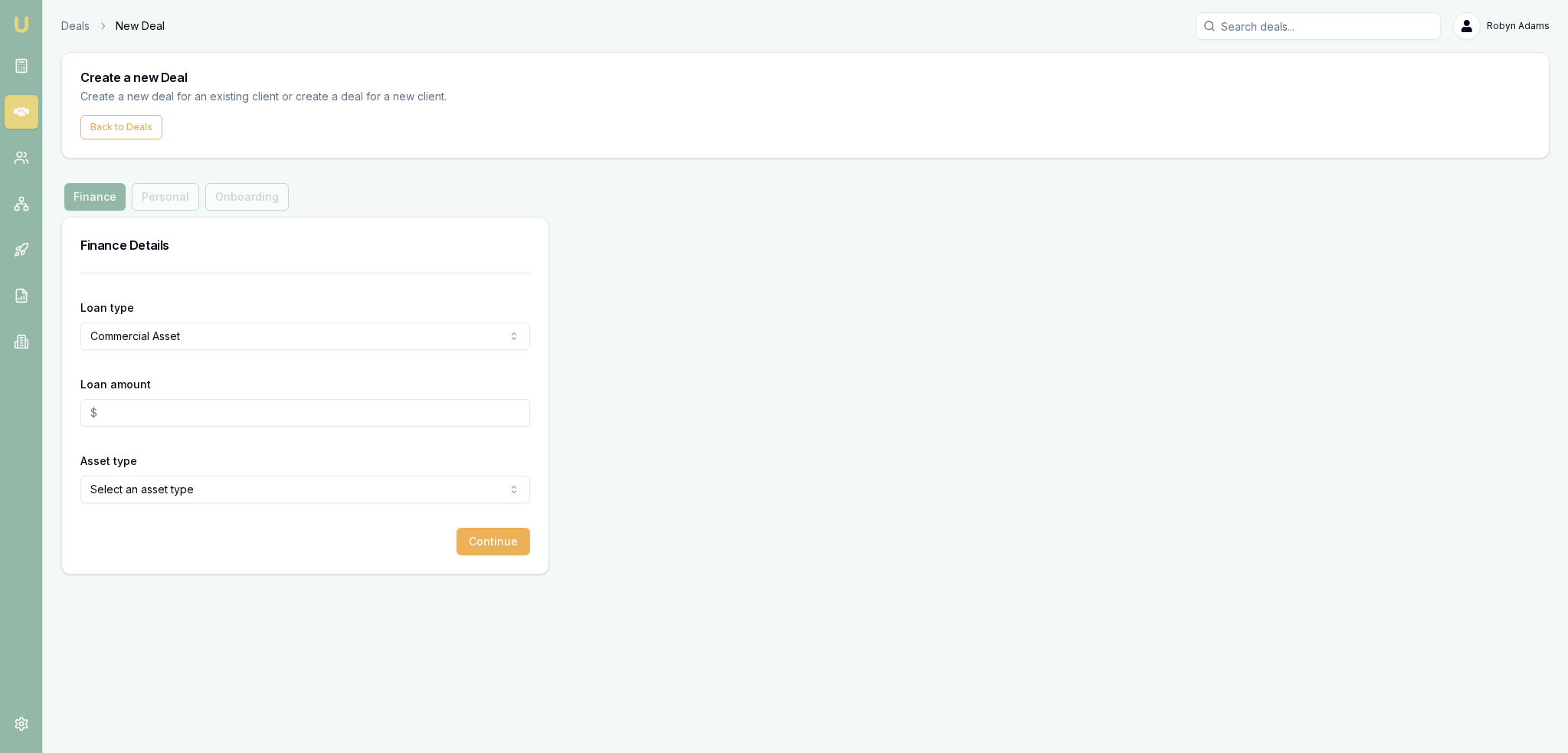 click on "Loan amount" at bounding box center [305, 413] 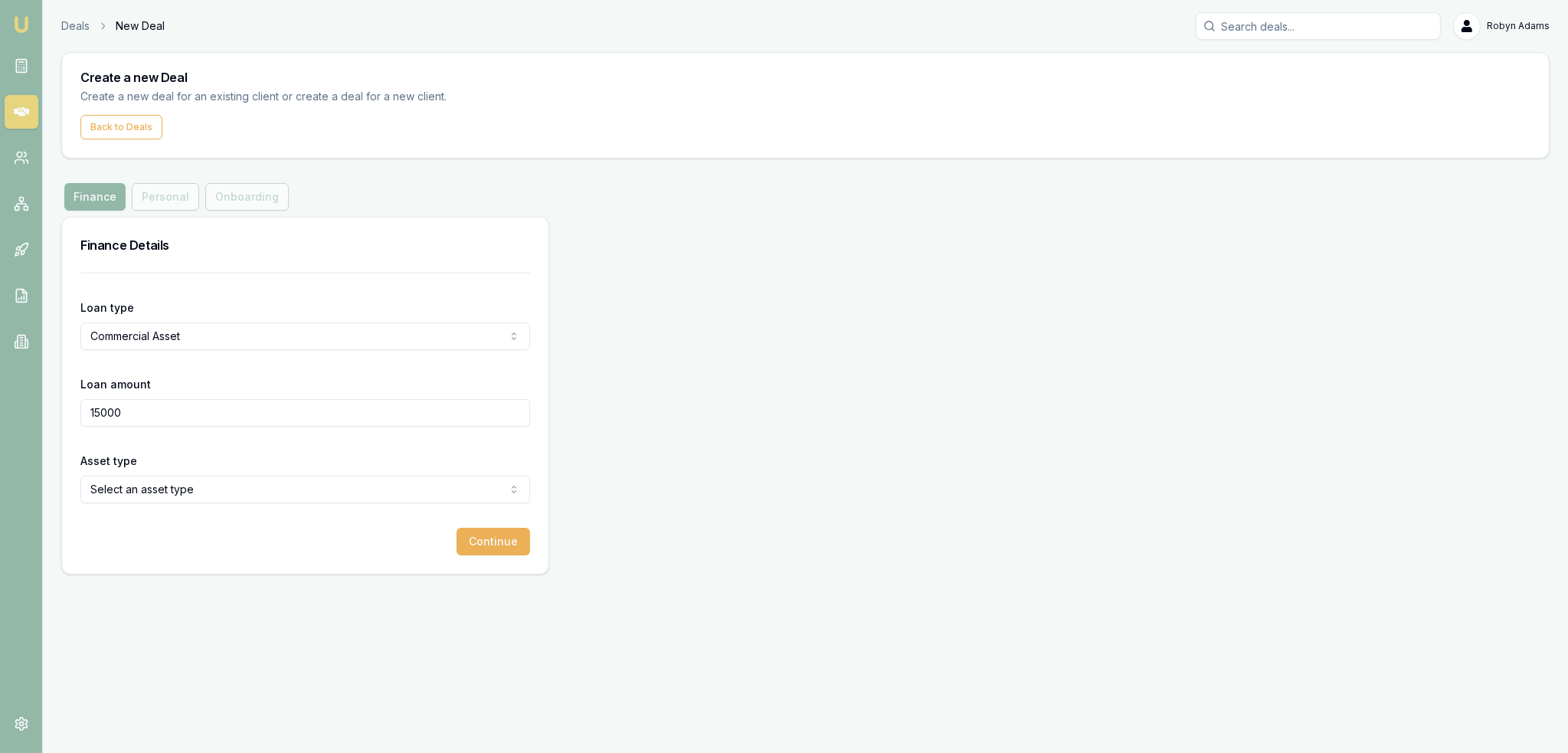 click on "Emu Broker Deals New Deal Robyn Adams Toggle Menu Create a new Deal Create a new deal for an existing client or create a deal for a new client. Back to Deals Finance   Finance Personal Onboarding Finance Details Loan type  Commercial Asset Consumer Loan Consumer Asset Commercial Loan Commercial Asset Loan amount 15000 Asset type Select an asset type Passenger Car Electric Vehicle Light Commercial Agricultural Equipment Materials Handling Access Equipment Light Trucks Heavy Trucks Trailers Buses Coaches Construction Earth Moving Commercial Property Other Primary Medical Equipment Laboratory Equipment Mining Equipment Trade Tools Attachments For Earthmoving Plant Services Printing And Packaging Forestry Machinery Engineering And Toolmaking Woodworking And Metalworking Mechanical Workshop Food Manufacturing Fitness Equipment Cleaning Equipment Pos Systems Av And Video Conferencing All It Assets Renewable Energy Pallet Racking Security System Fit Outs Temporary Fencing Software Air Conditioning Units Cool Rooms" at bounding box center (784, 376) 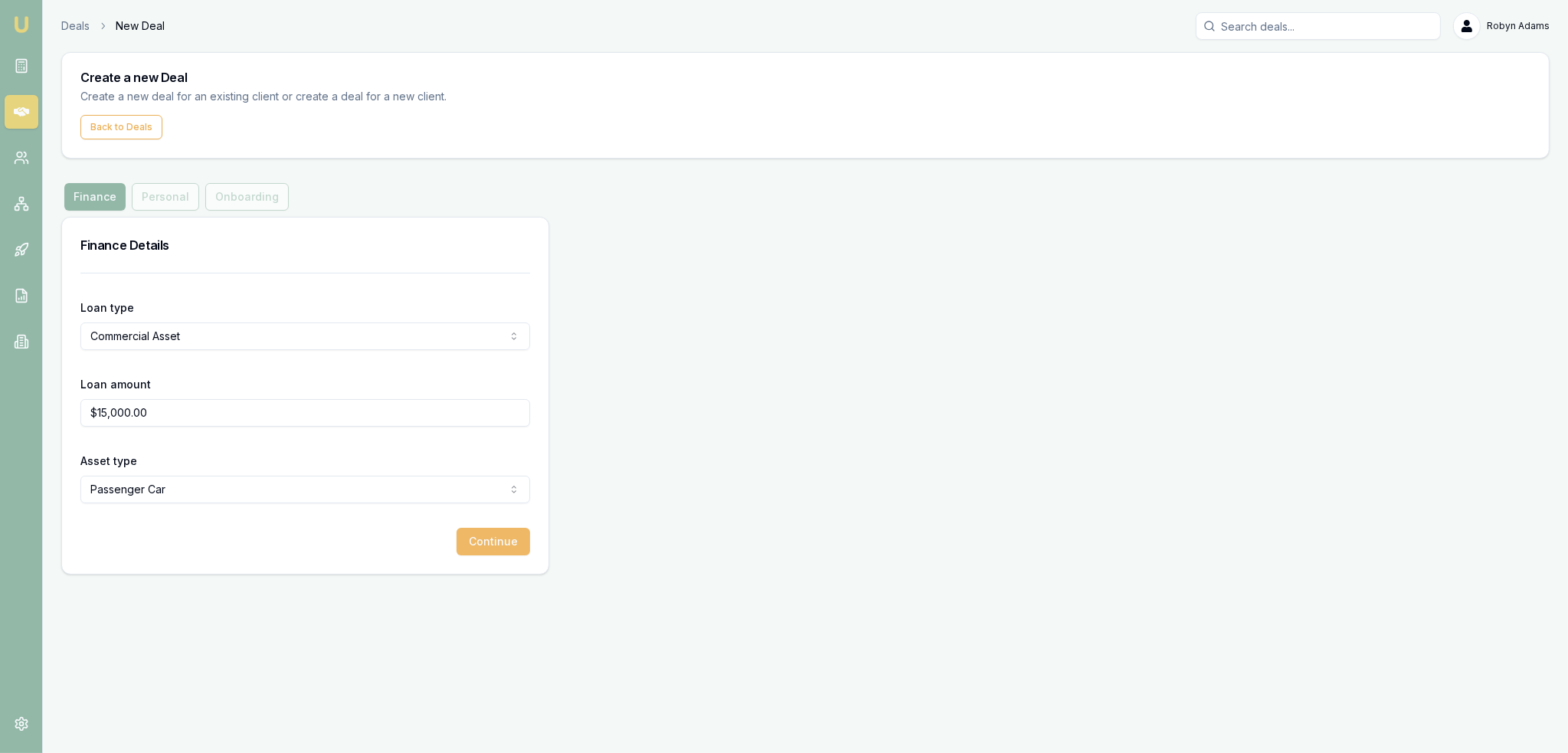 click on "Continue" at bounding box center (493, 542) 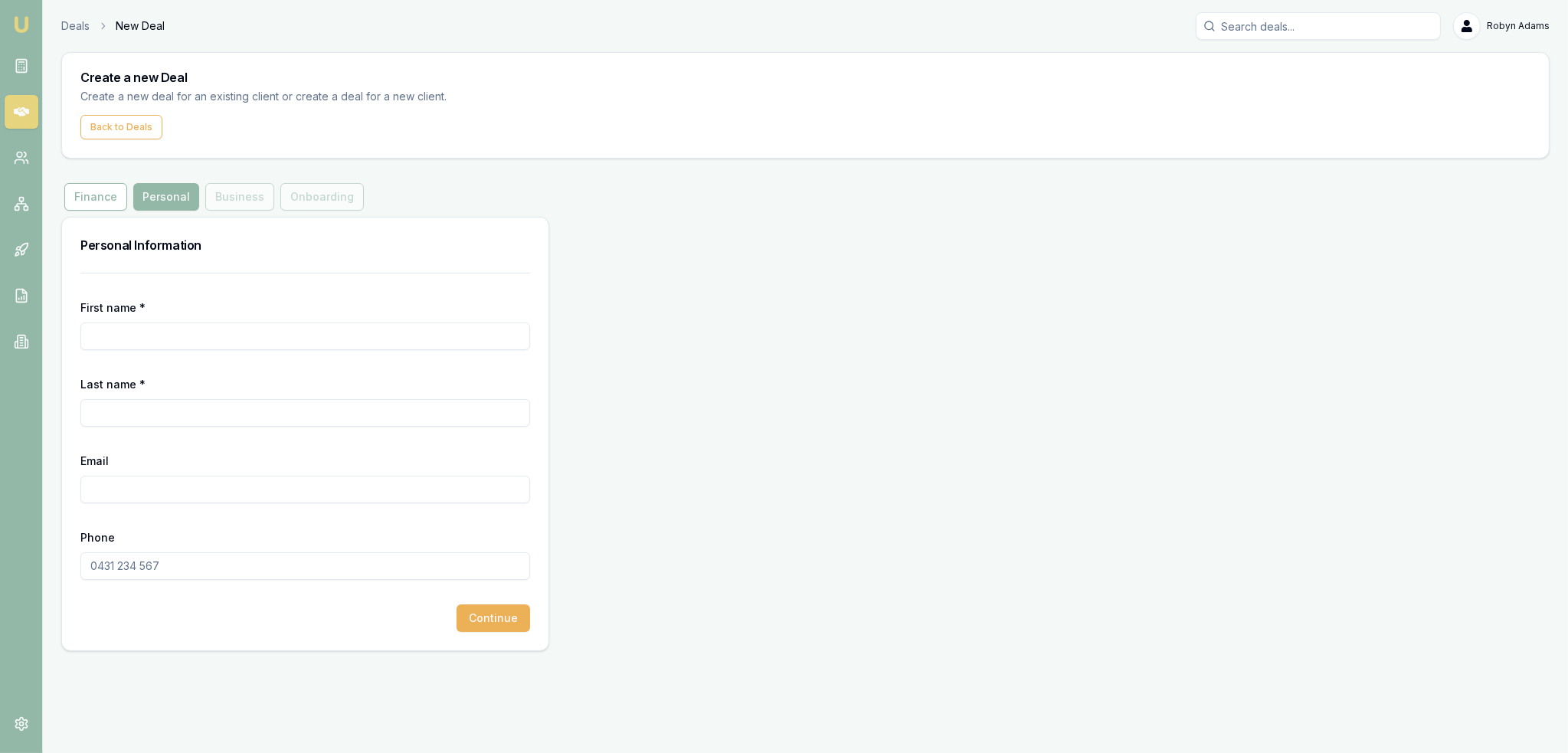 click on "First name *" at bounding box center [305, 336] 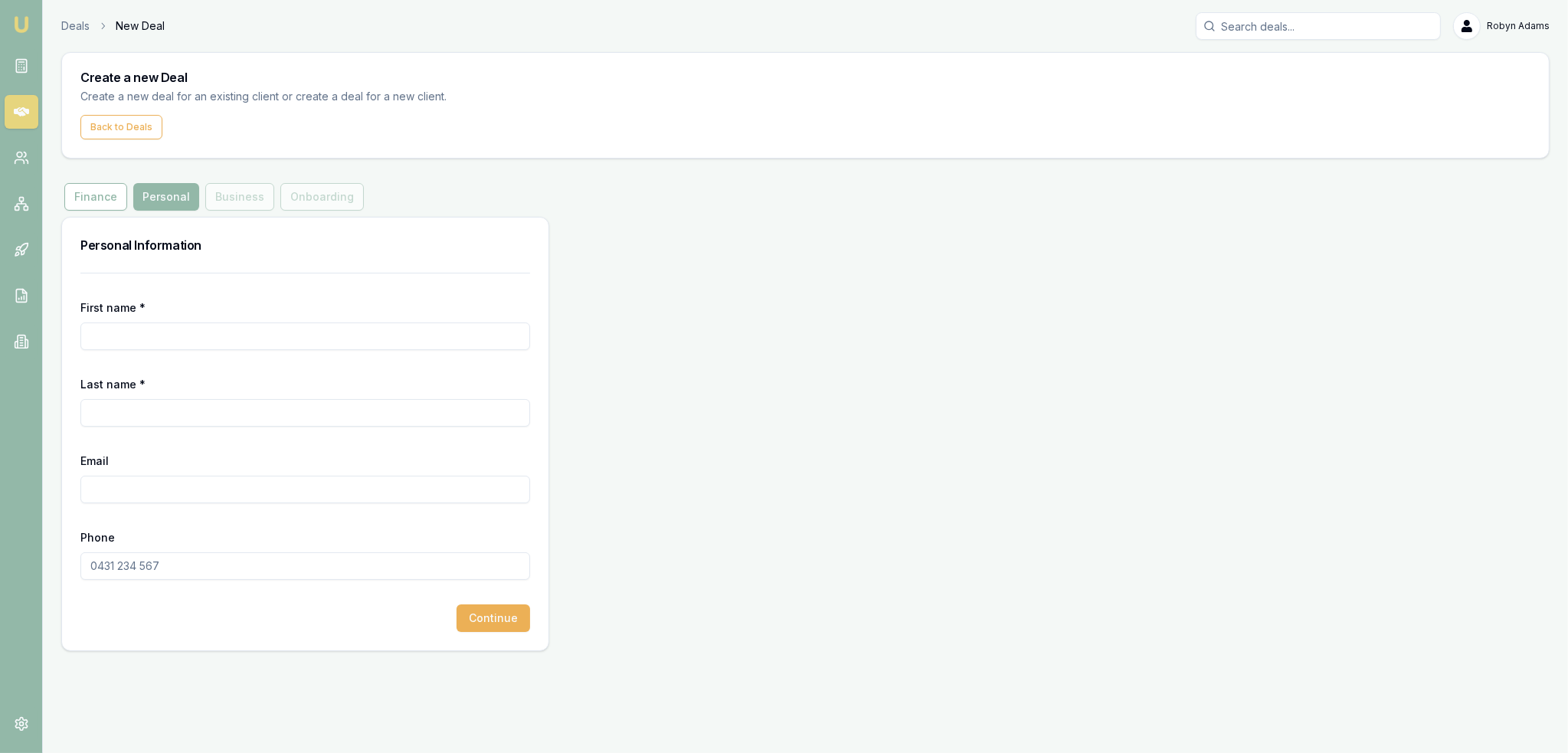 click on "First name *" at bounding box center [305, 336] 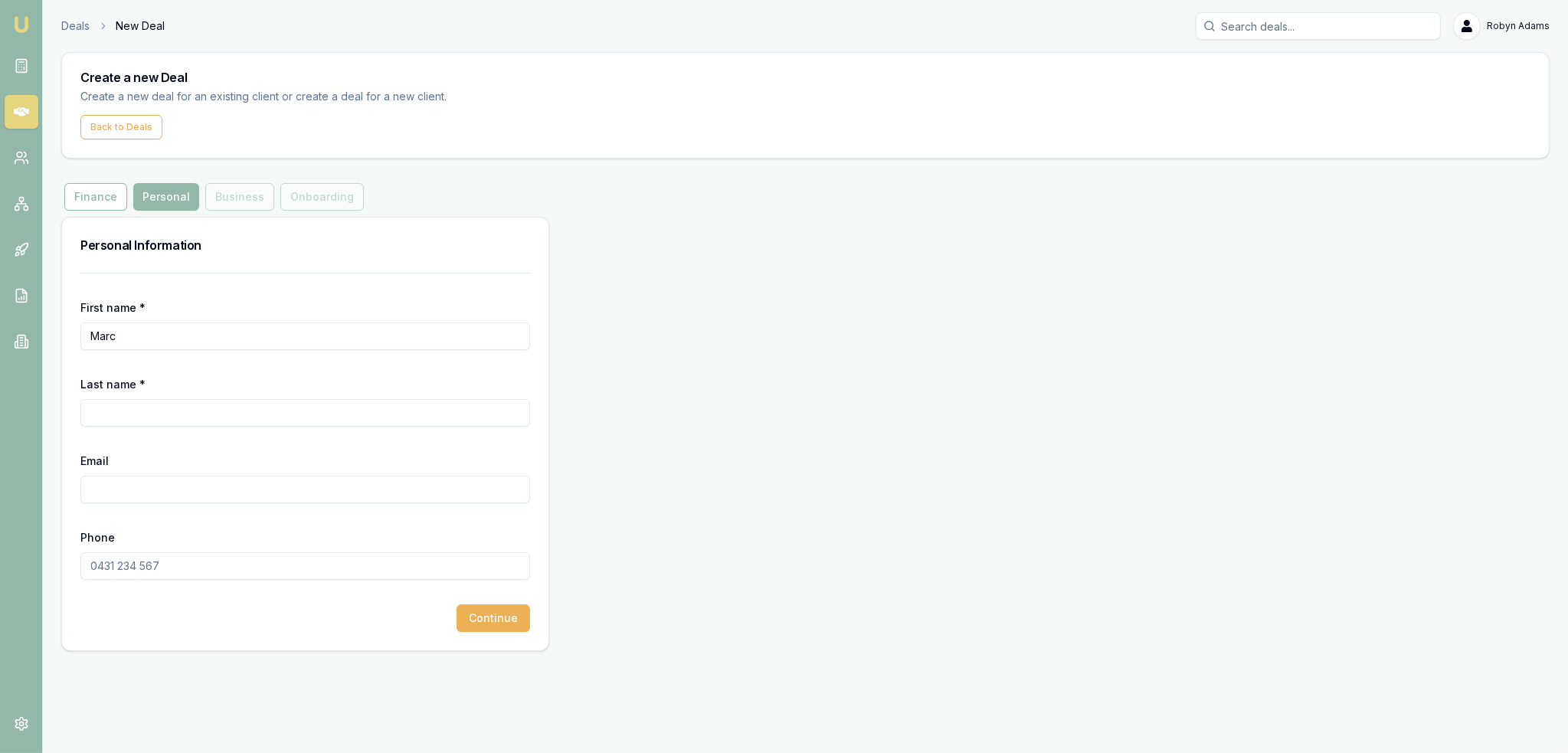 type on "Marc" 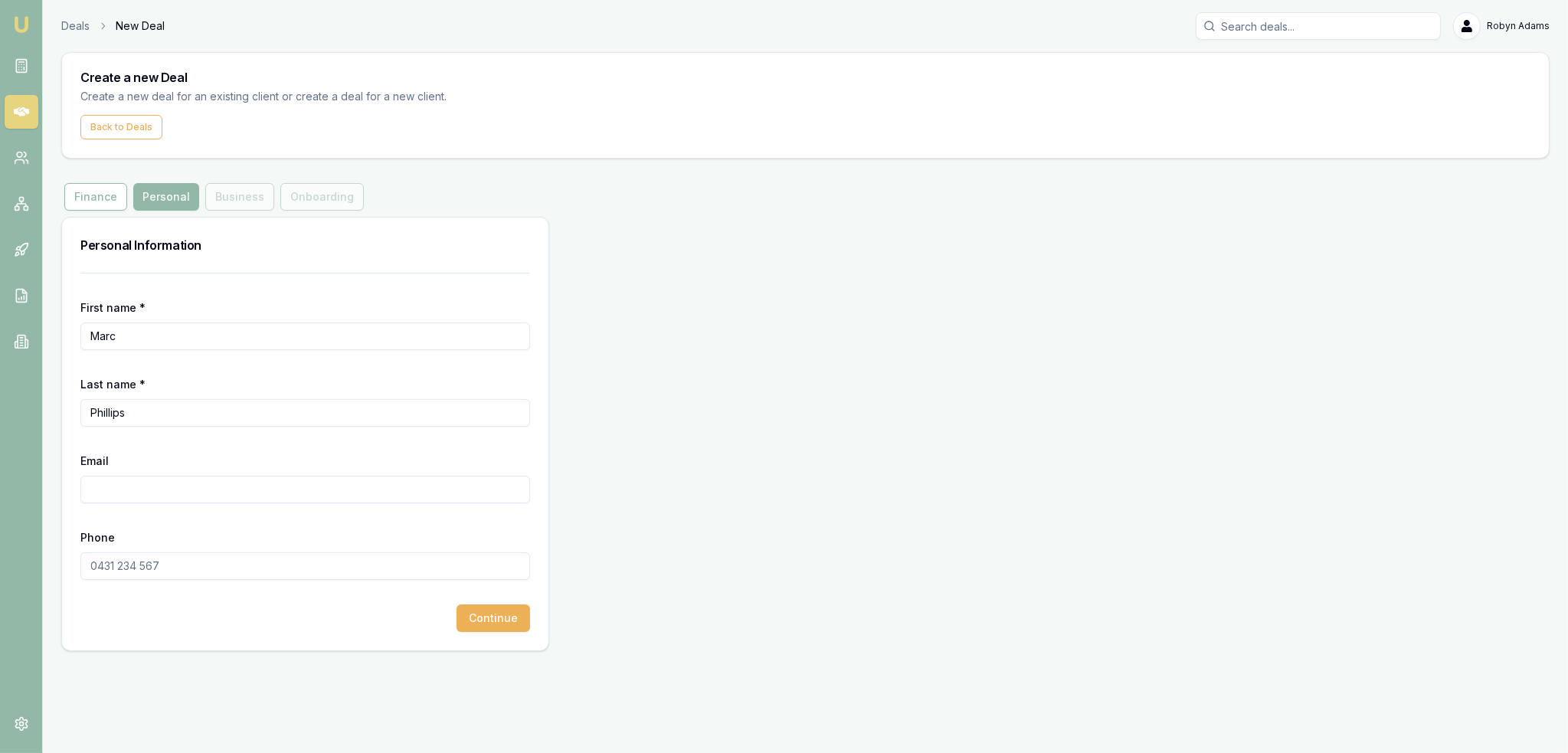 type on "Phillips" 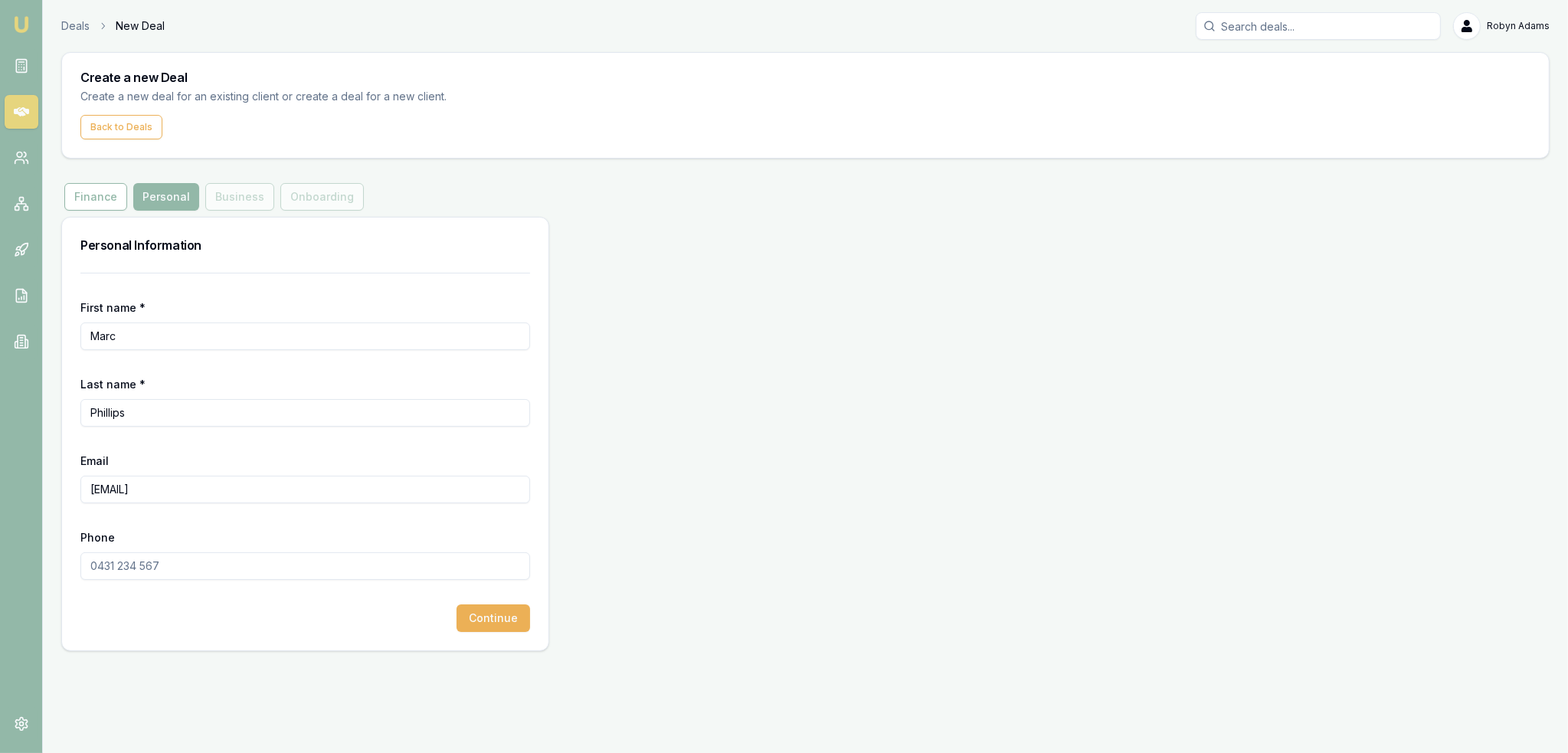 type on "marc@ampconsolutions.com.au" 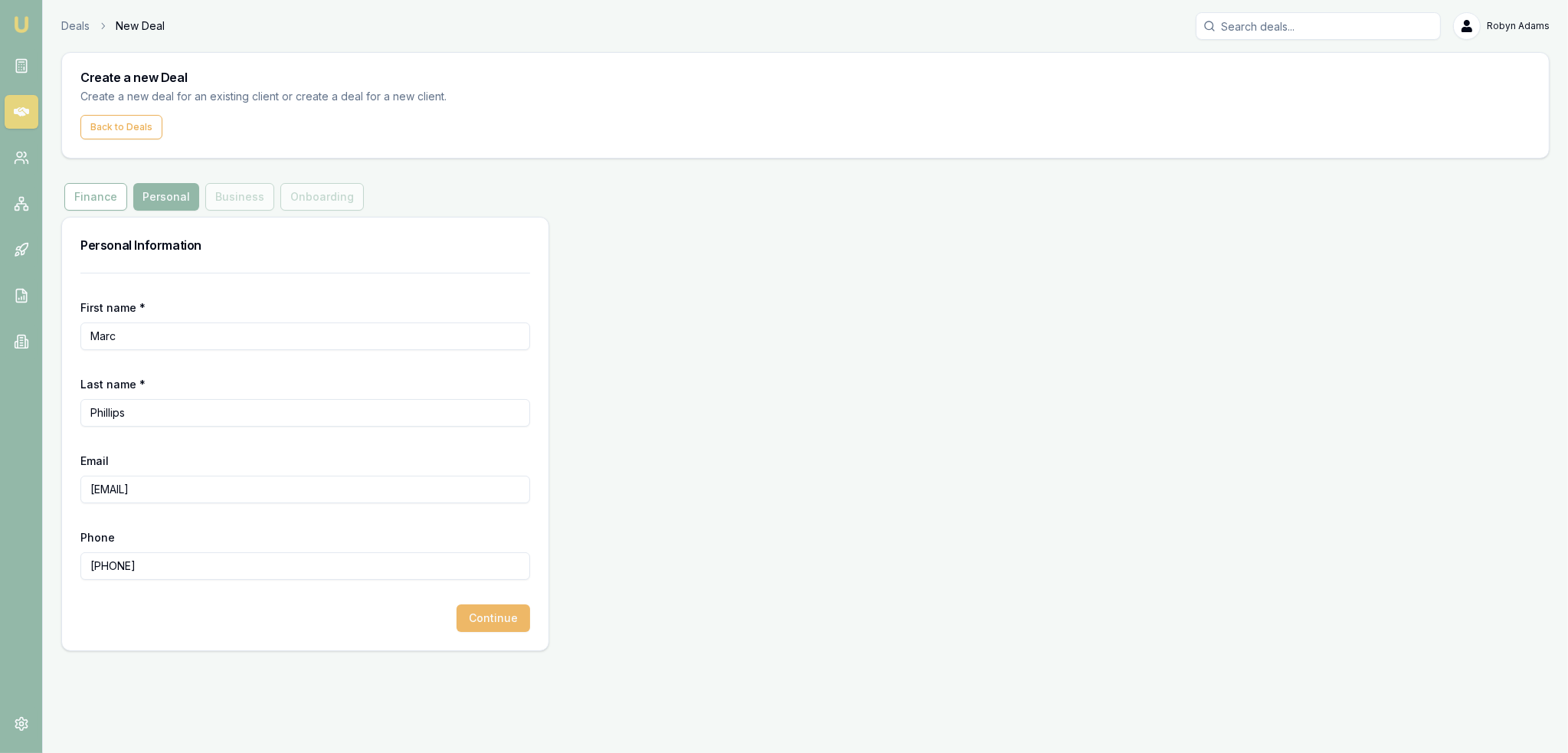 type on "0418 550 099" 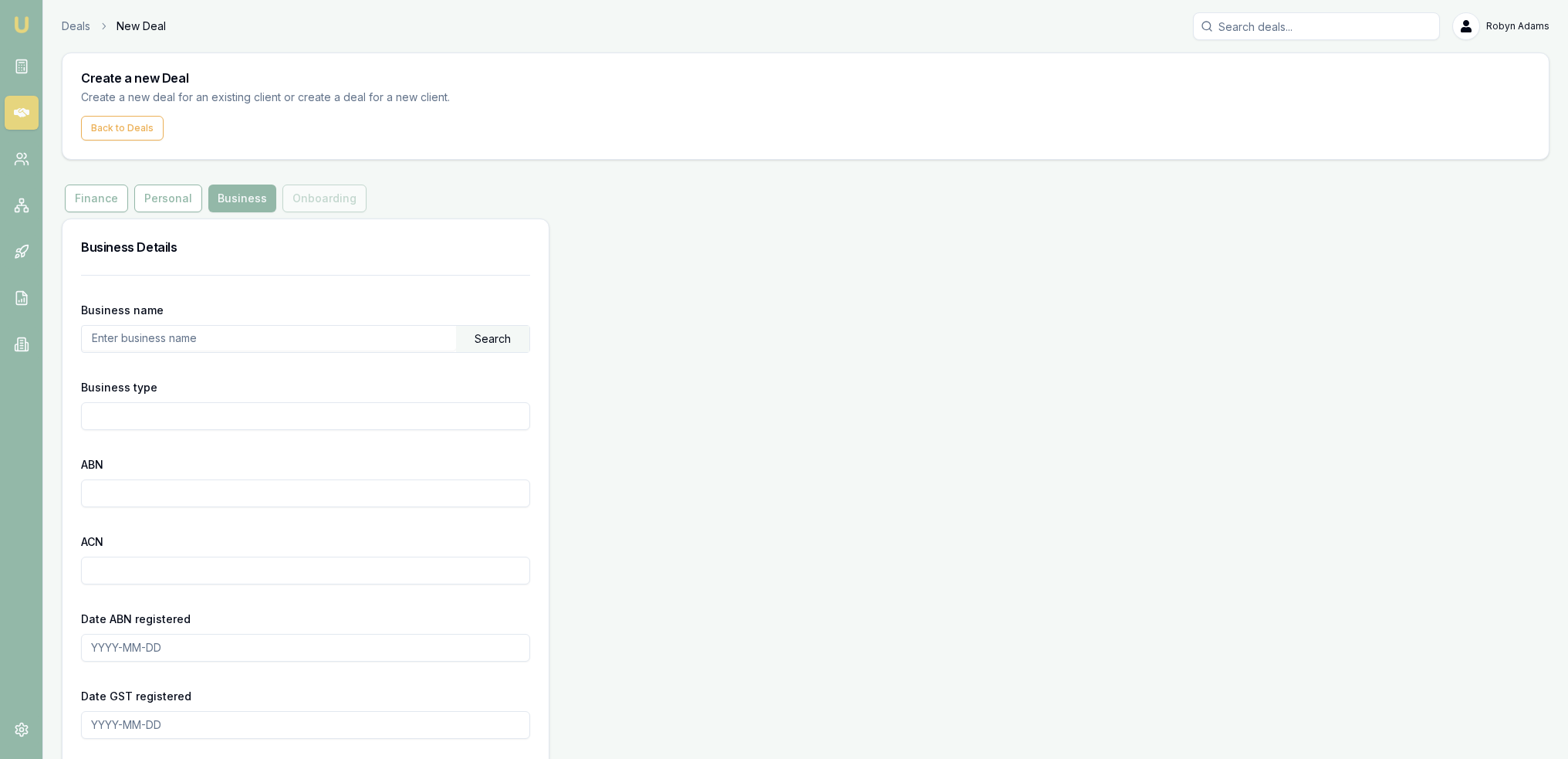 click at bounding box center (269, 338) 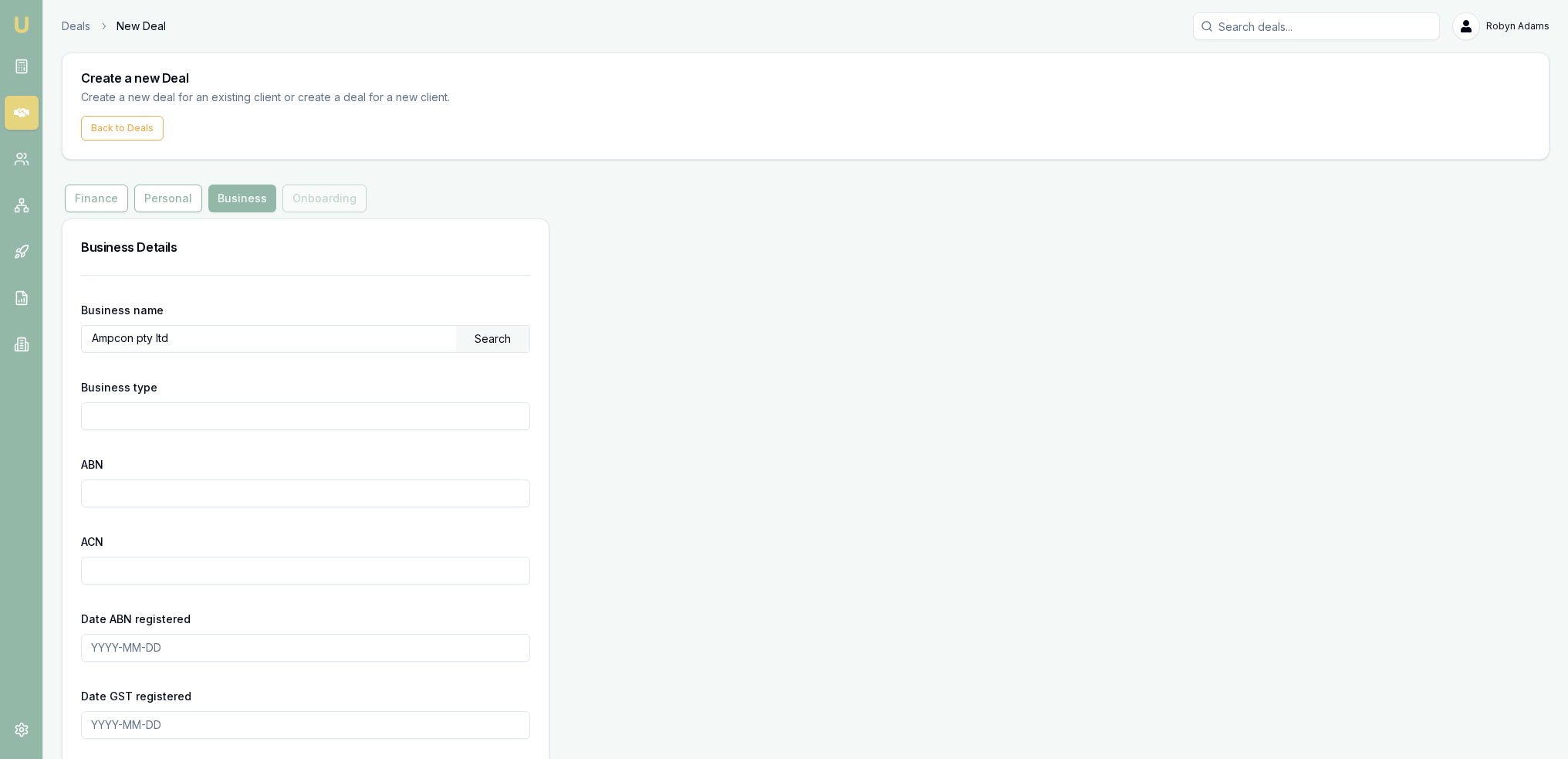 click on "Search" at bounding box center [492, 339] 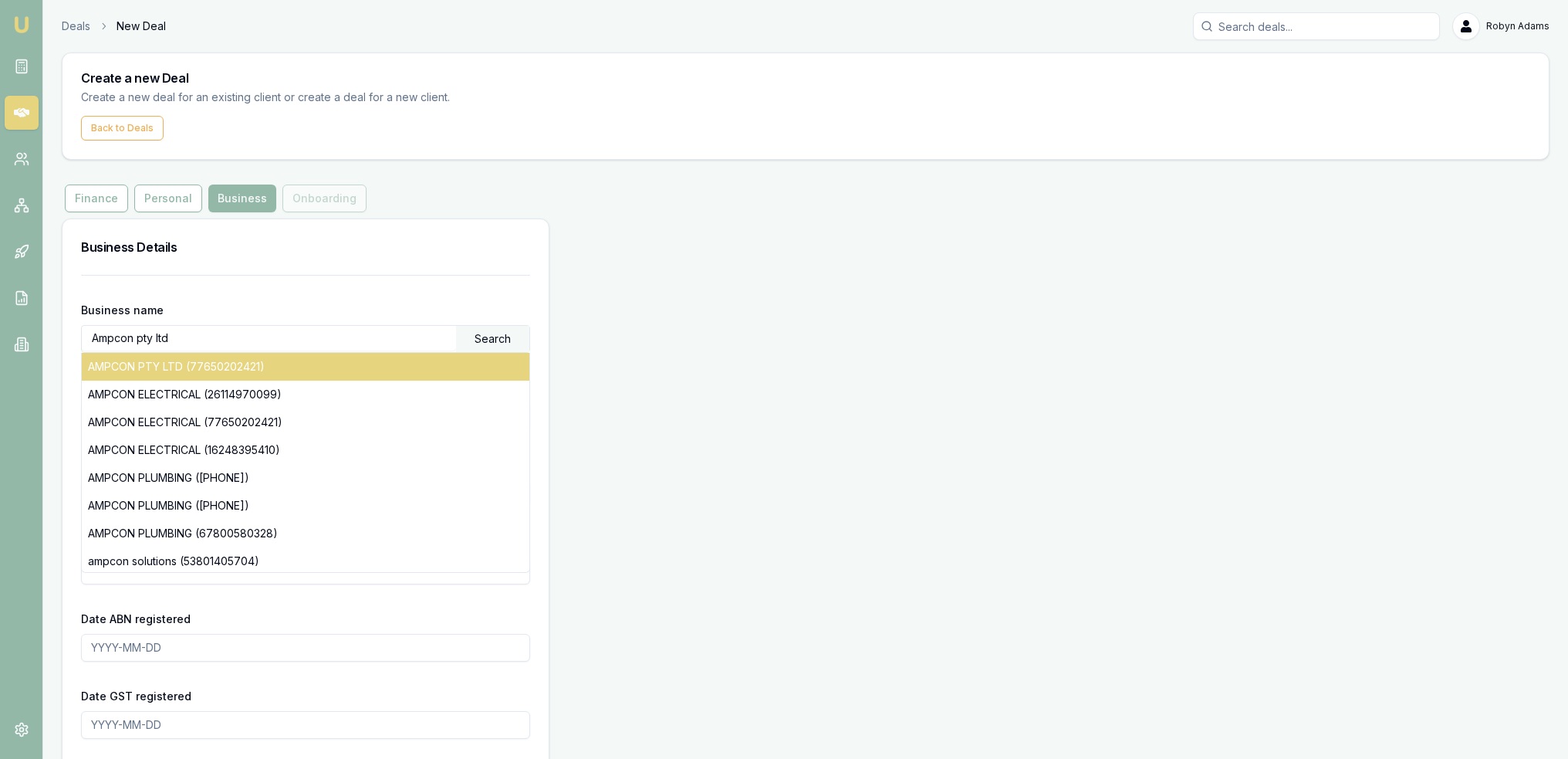 click on "AMPCON PTY LTD (77650202421)" at bounding box center [306, 367] 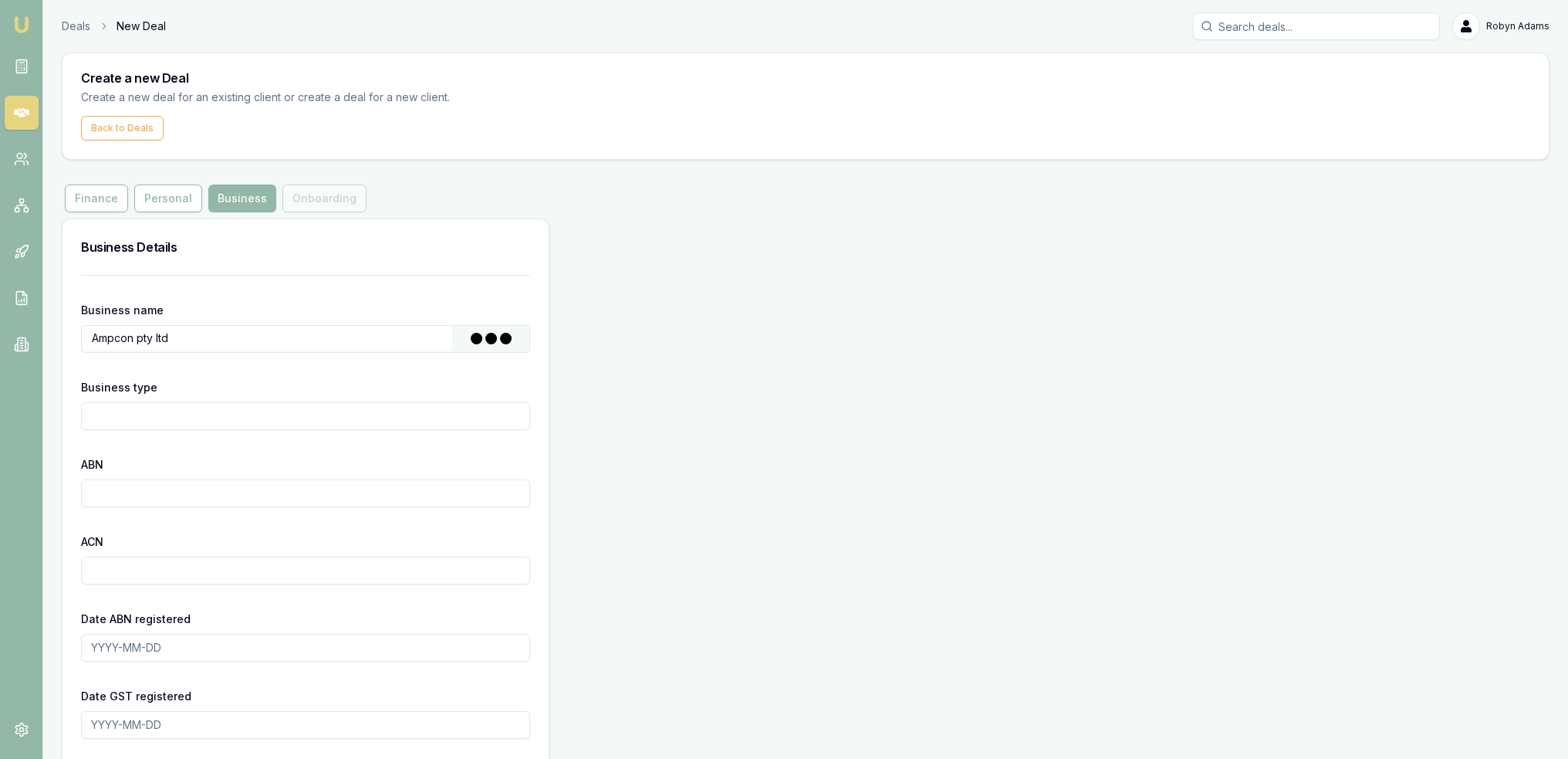type on "AMPCON PTY LTD" 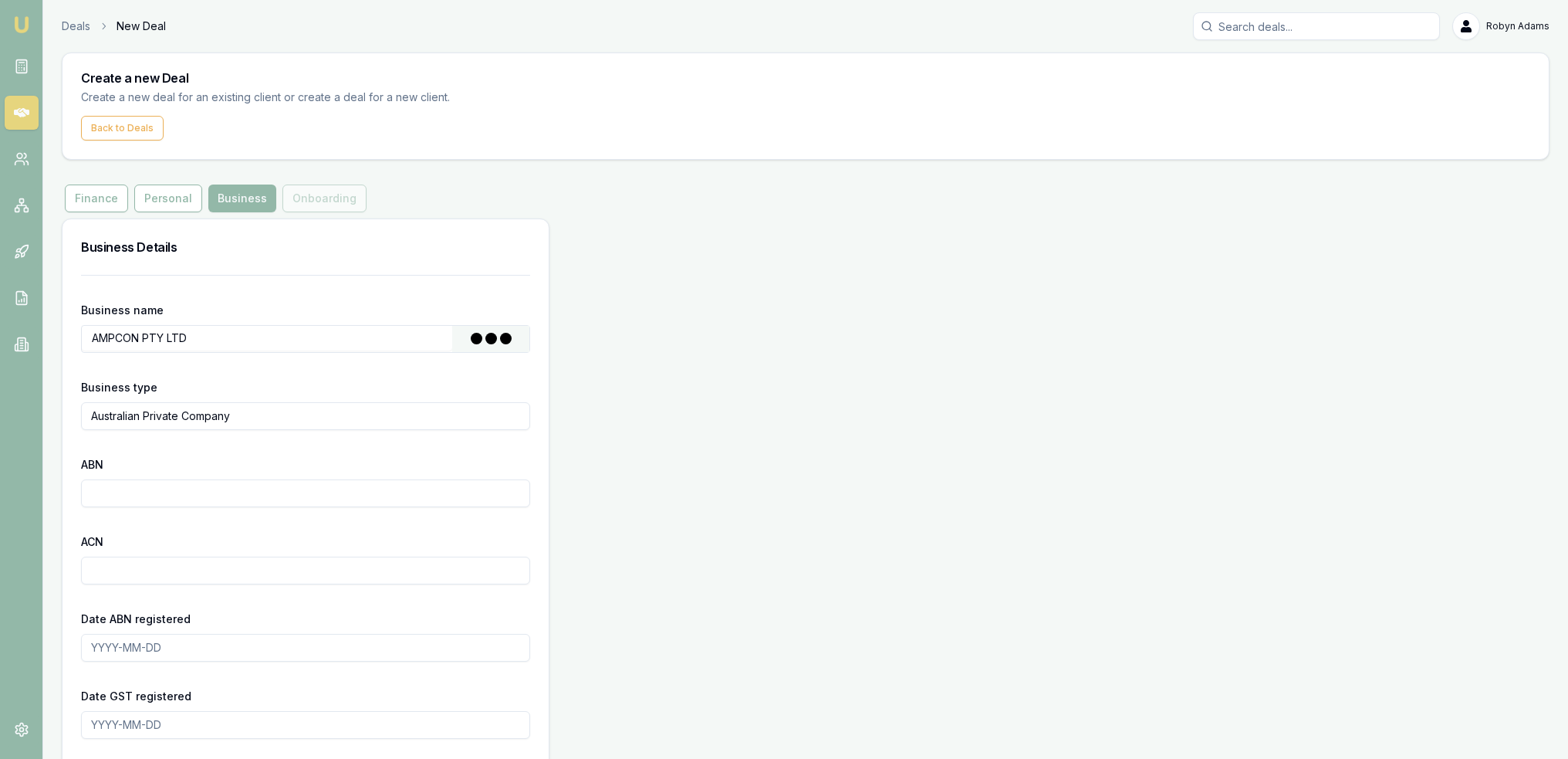 type on "77650202421" 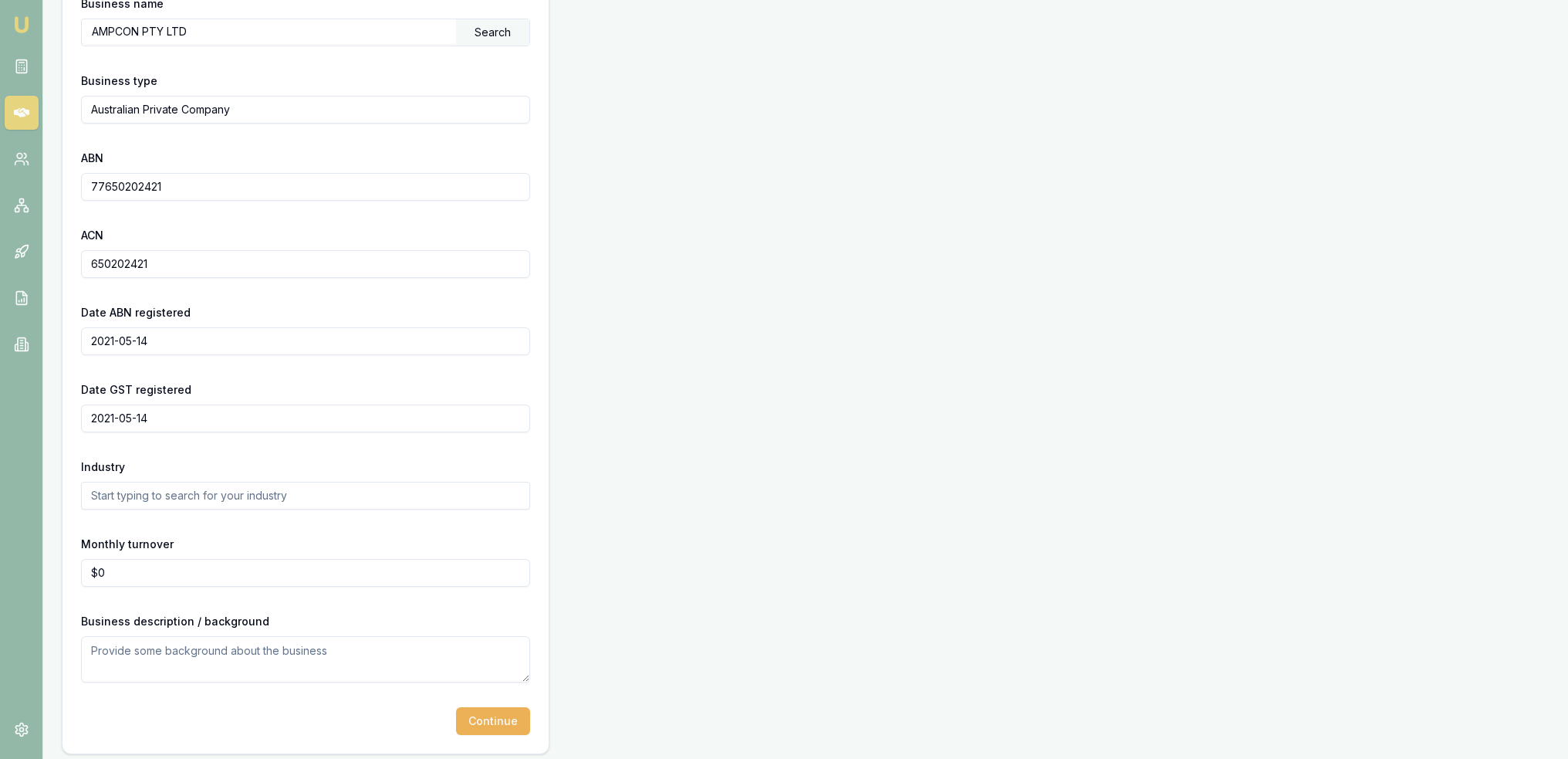 scroll, scrollTop: 313, scrollLeft: 0, axis: vertical 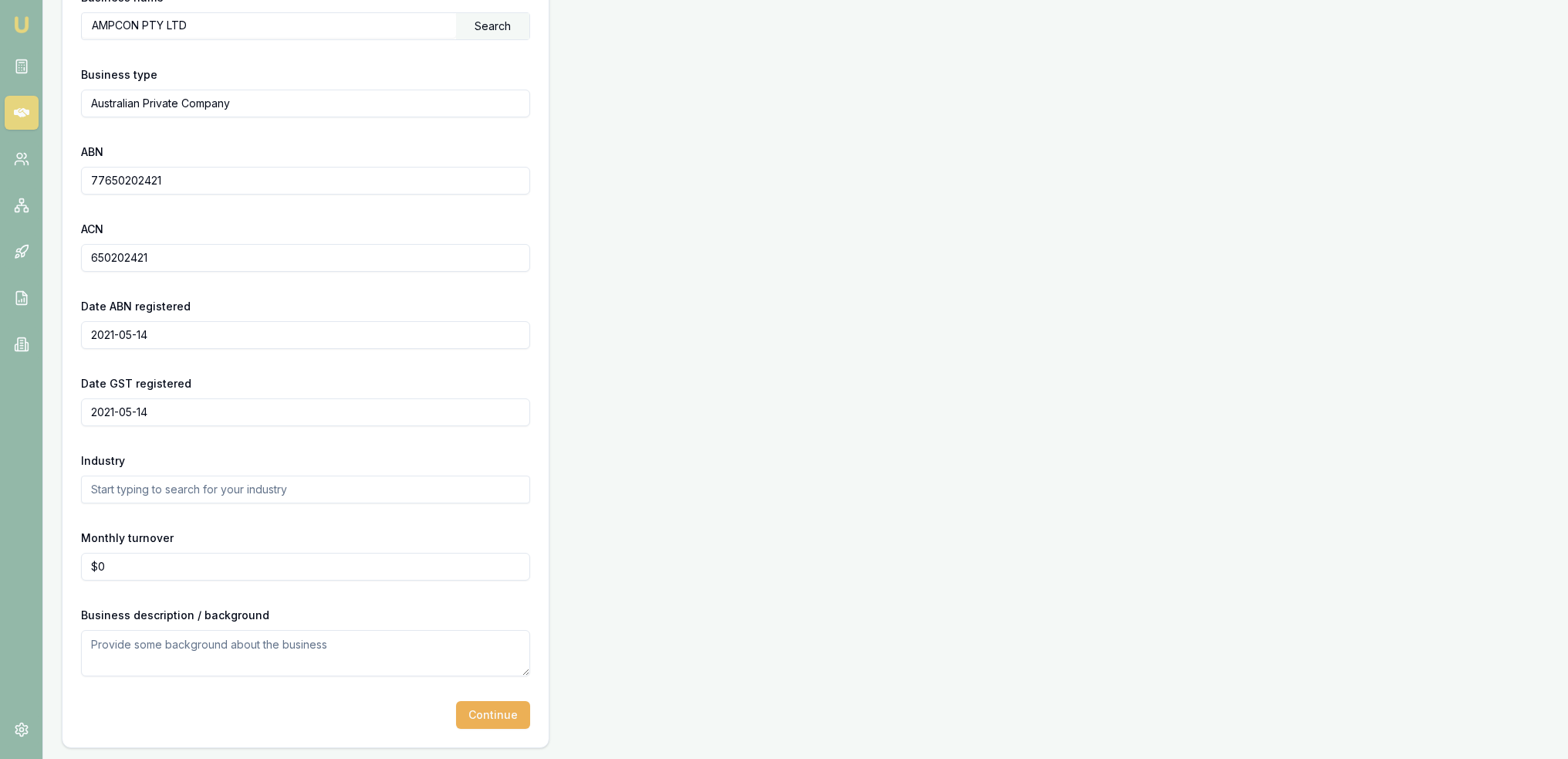 click at bounding box center (306, 490) 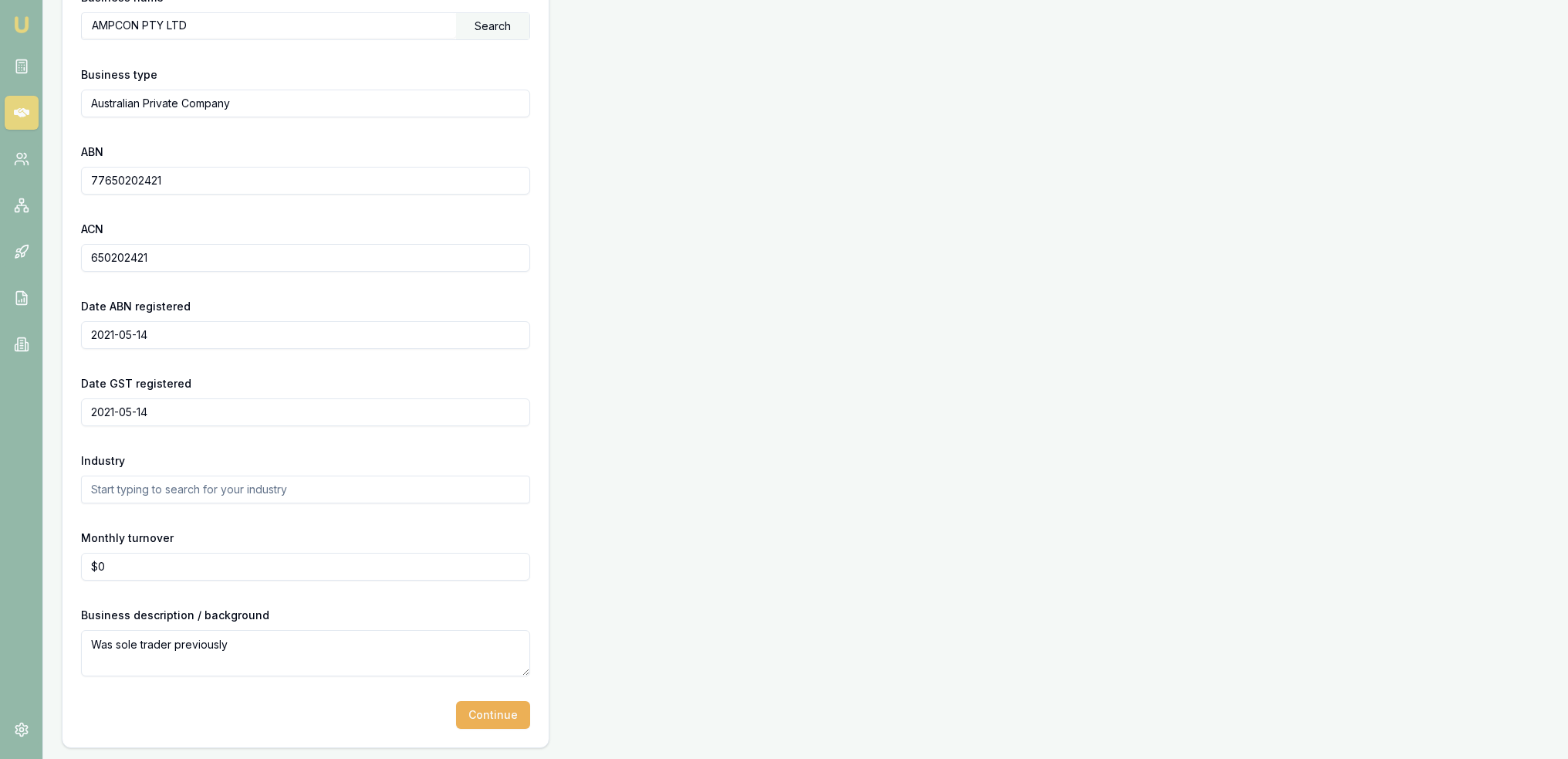 type on "Was sole trader previously" 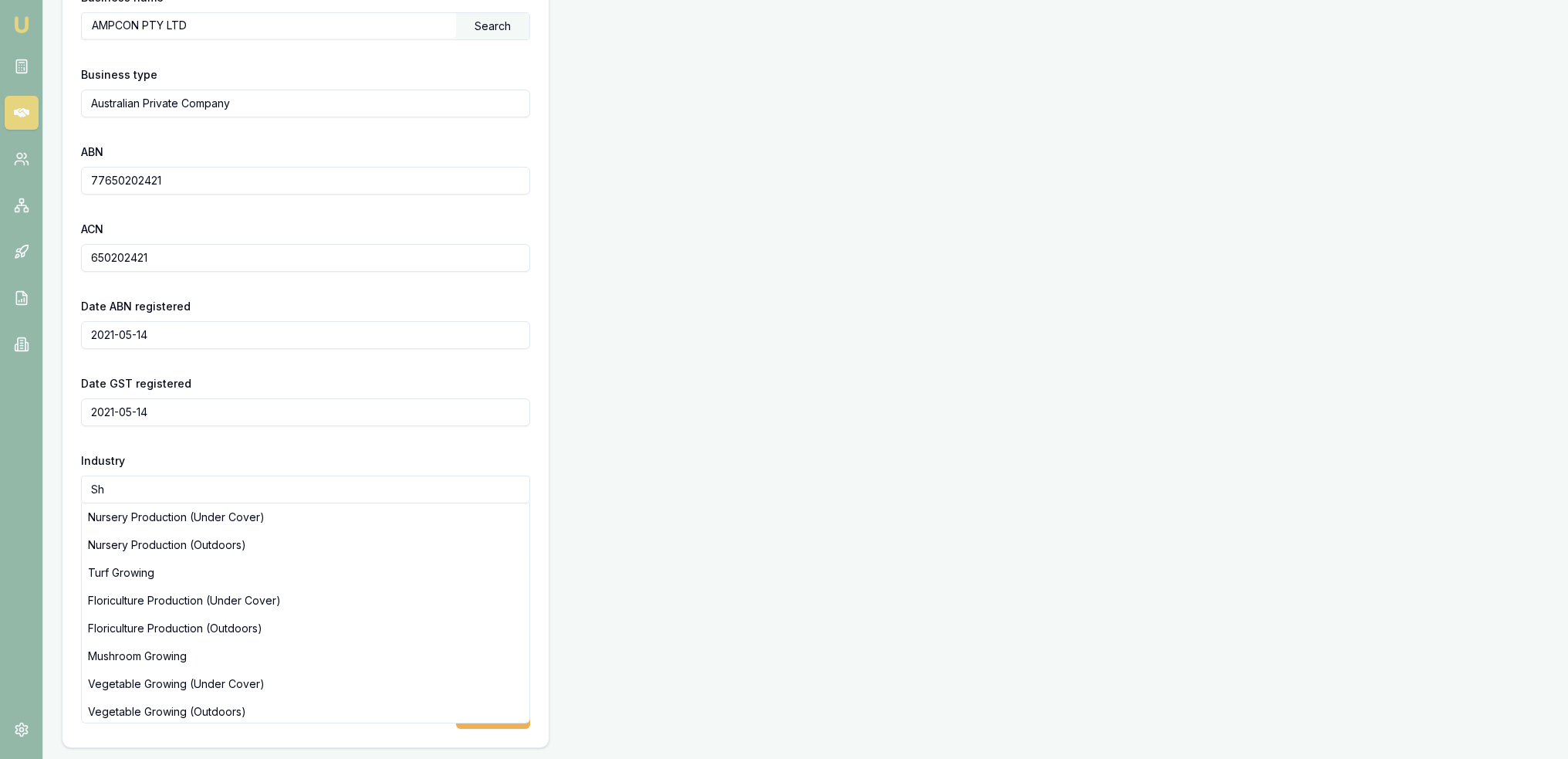 type on "S" 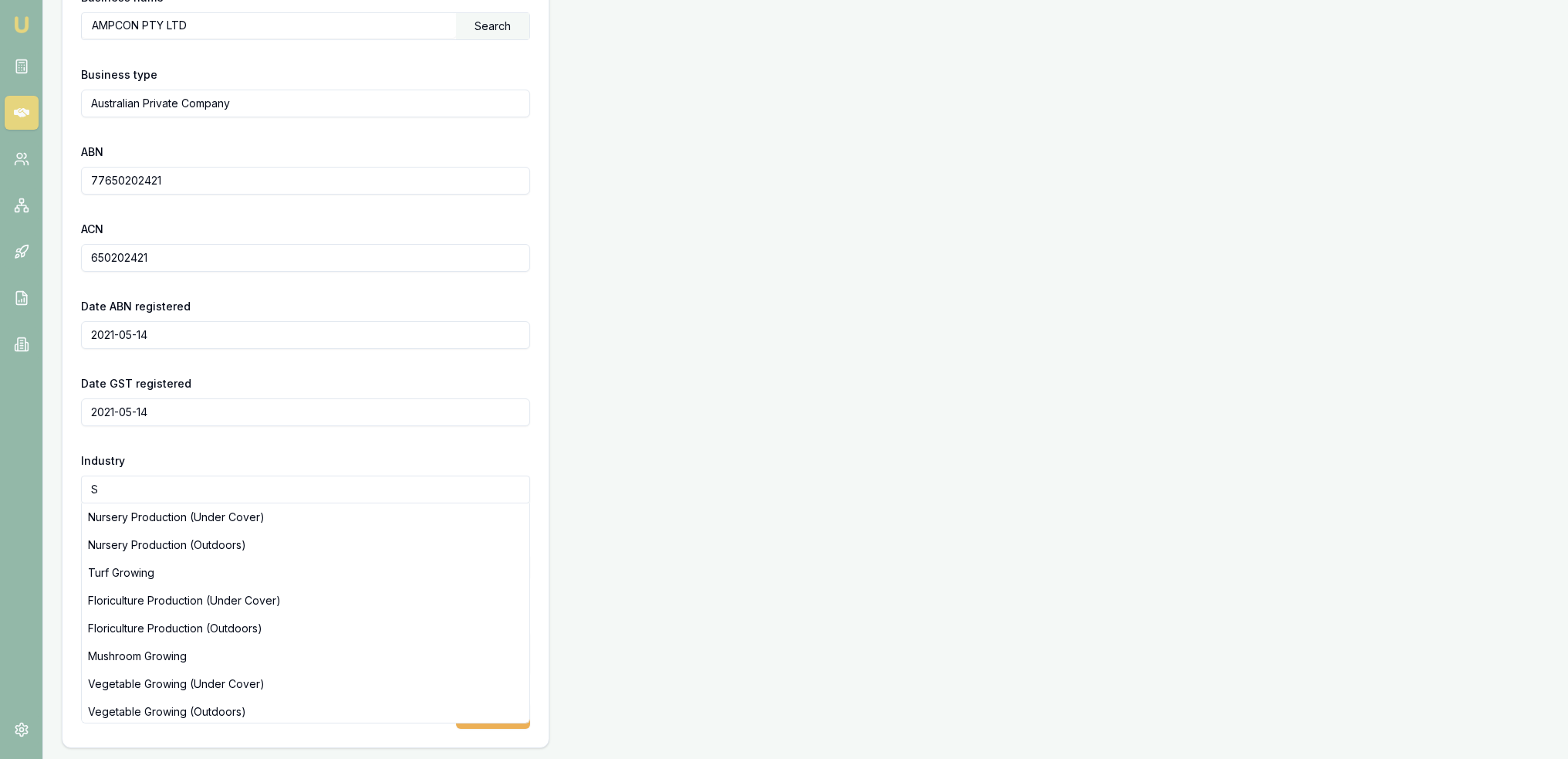 type 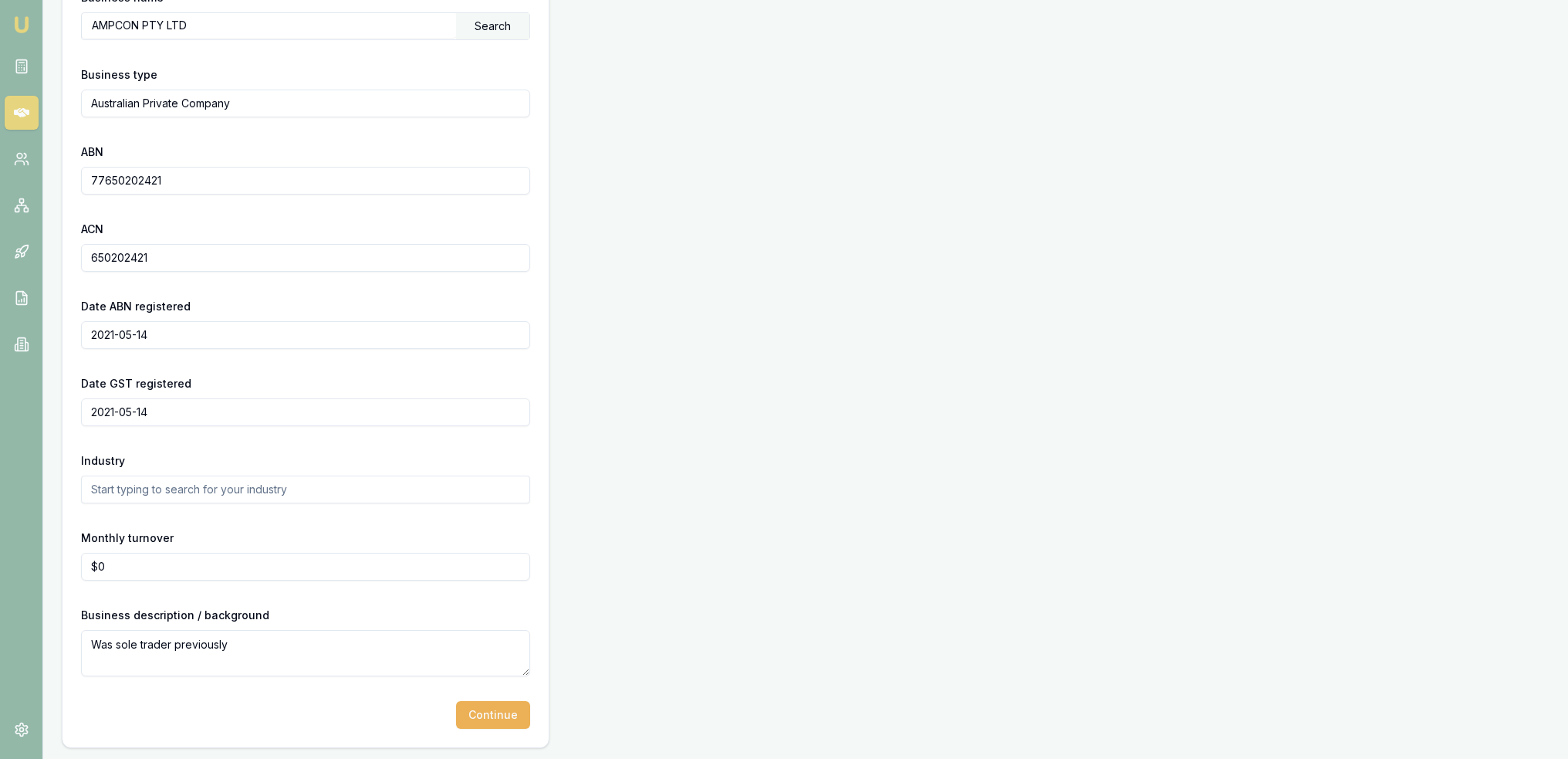 click on "Was sole trader previously" at bounding box center [306, 653] 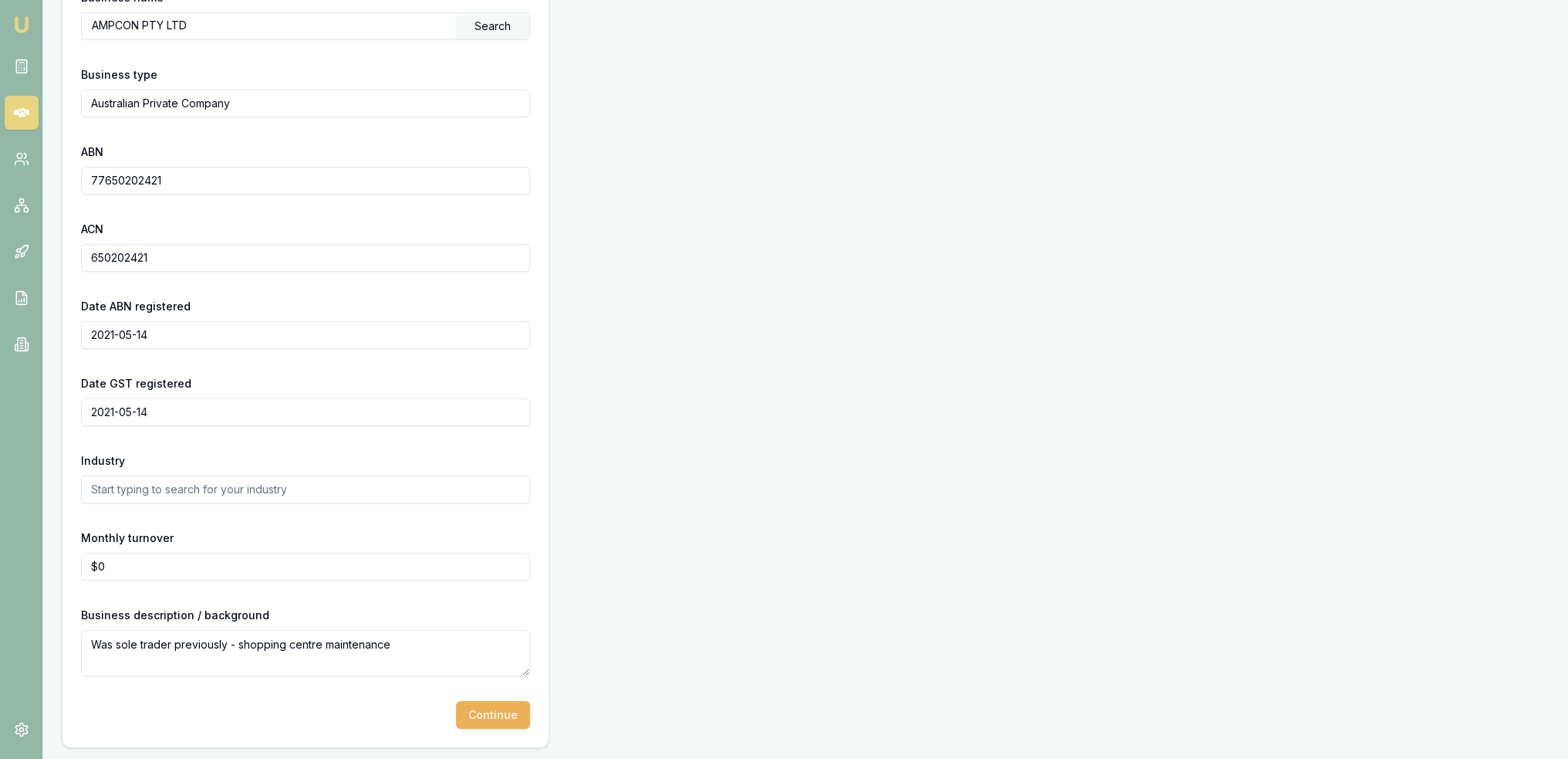 type on "Was sole trader previously - shopping centre maintenance" 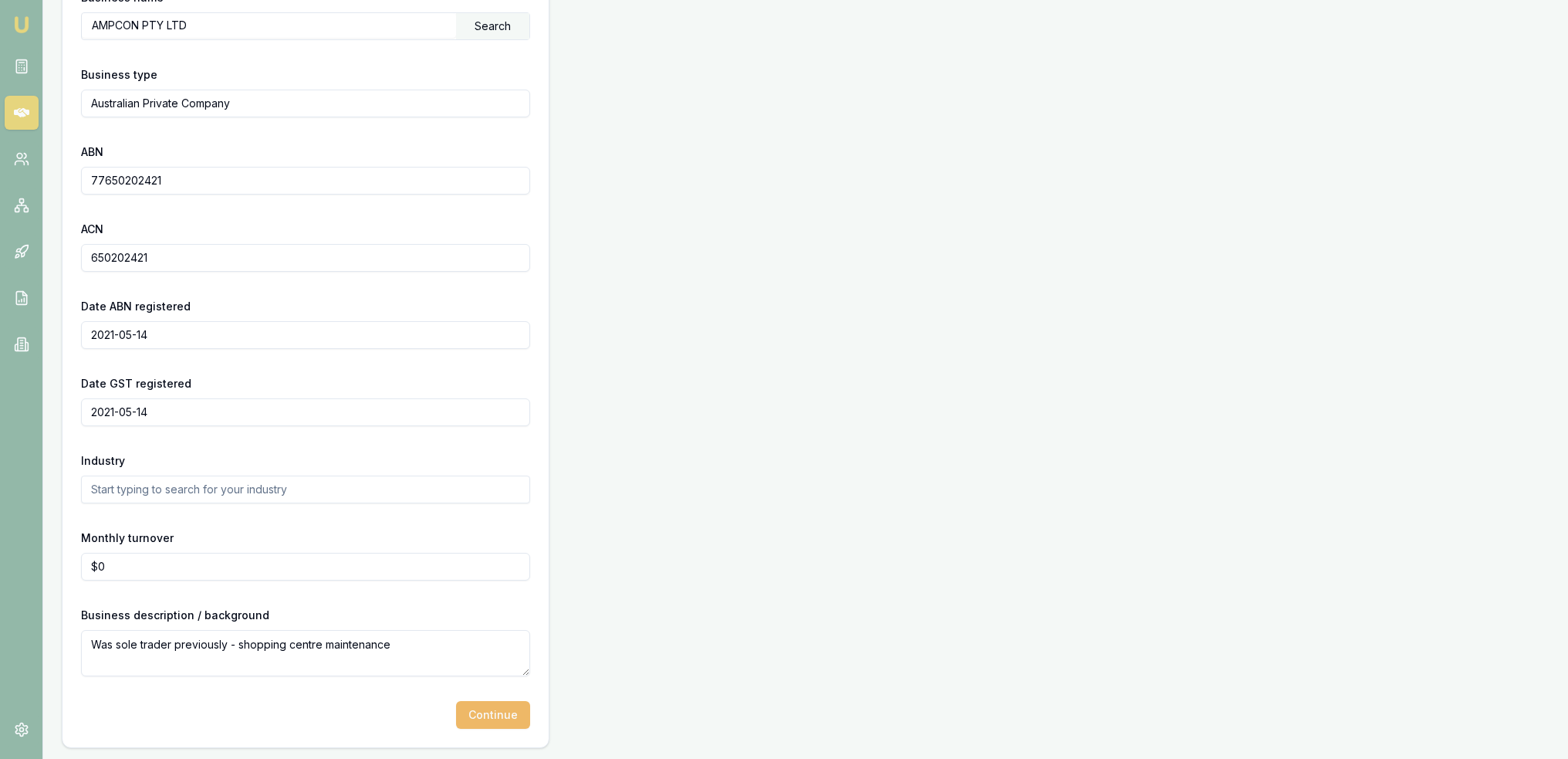 click on "Continue" at bounding box center (493, 715) 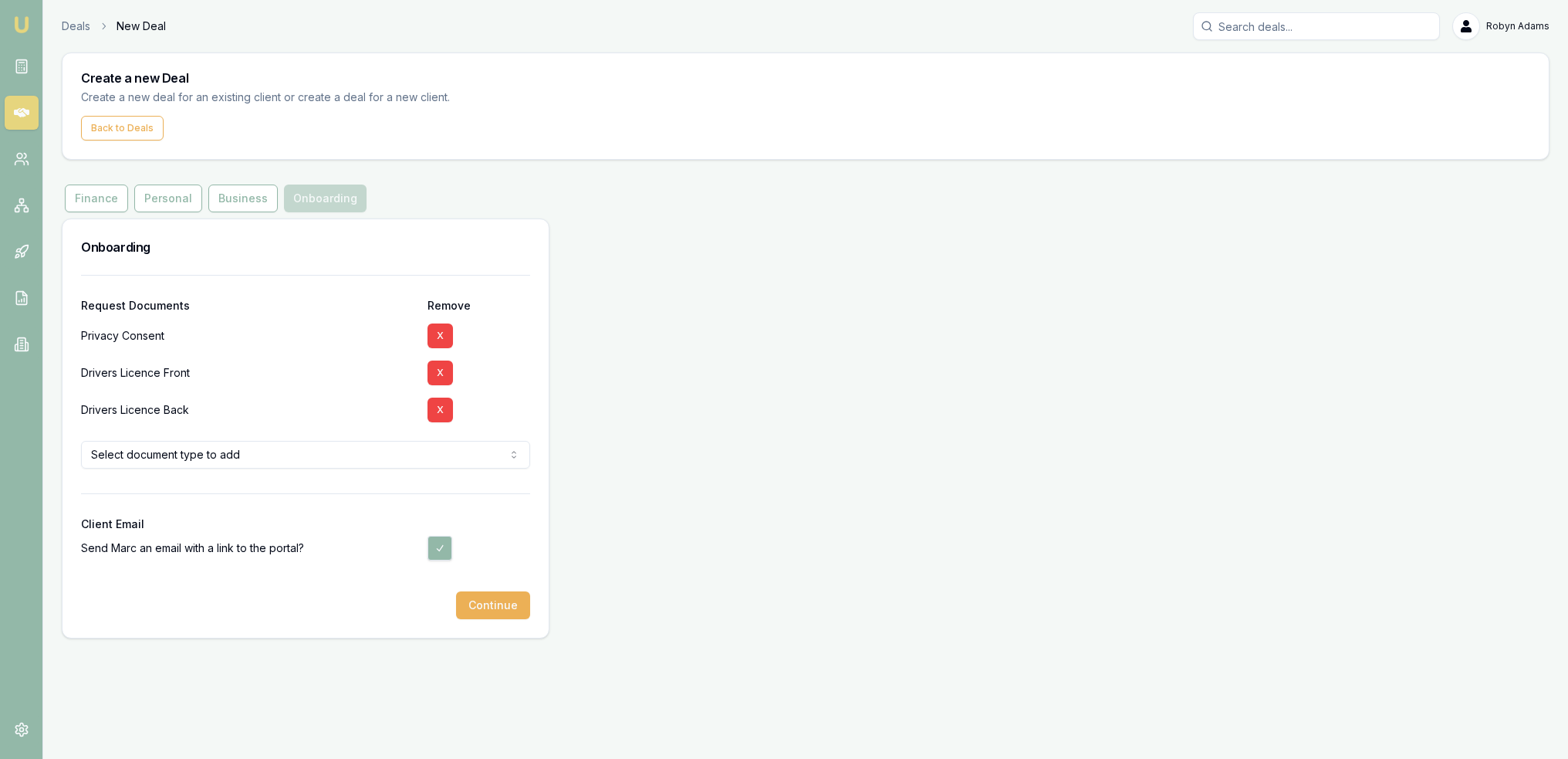 scroll, scrollTop: 0, scrollLeft: 0, axis: both 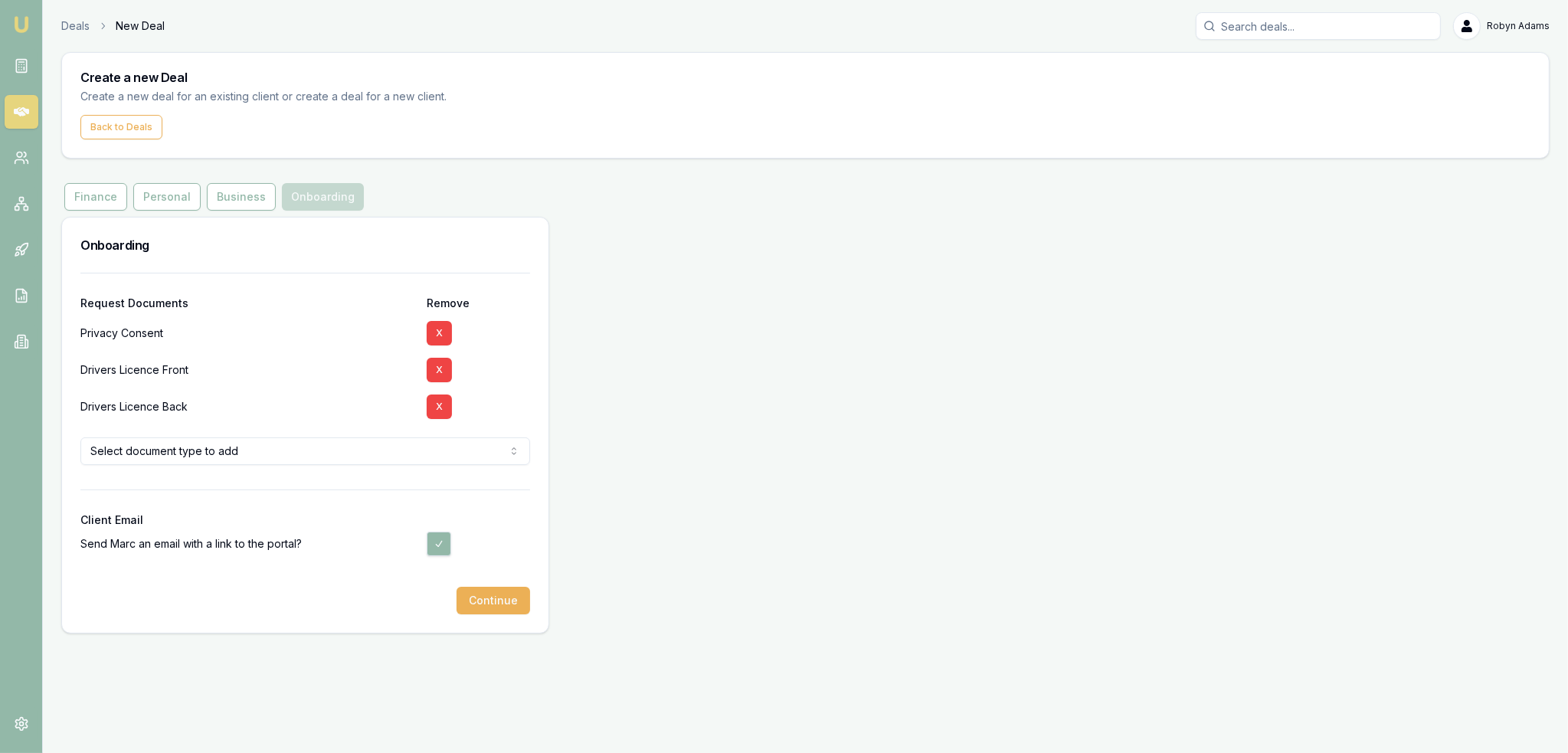 click on "Emu Broker Deals New Deal Robyn Adams Toggle Menu Create a new Deal Create a new deal for an existing client or create a deal for a new client. Back to Deals Onboarding   Finance Personal Business Onboarding Onboarding Request Documents Remove Privacy Consent X Drivers Licence Front X Drivers Licence Back X Select document type to add Credit Guide 12 Months Bank Statements 3 Months Bank Statements 6 Months Bank Statements Birth Certificate Medicare Card Passport Payslip Previous Payslip Recent Client Email Send Marc an email with a link to the portal? Continue" at bounding box center (784, 376) 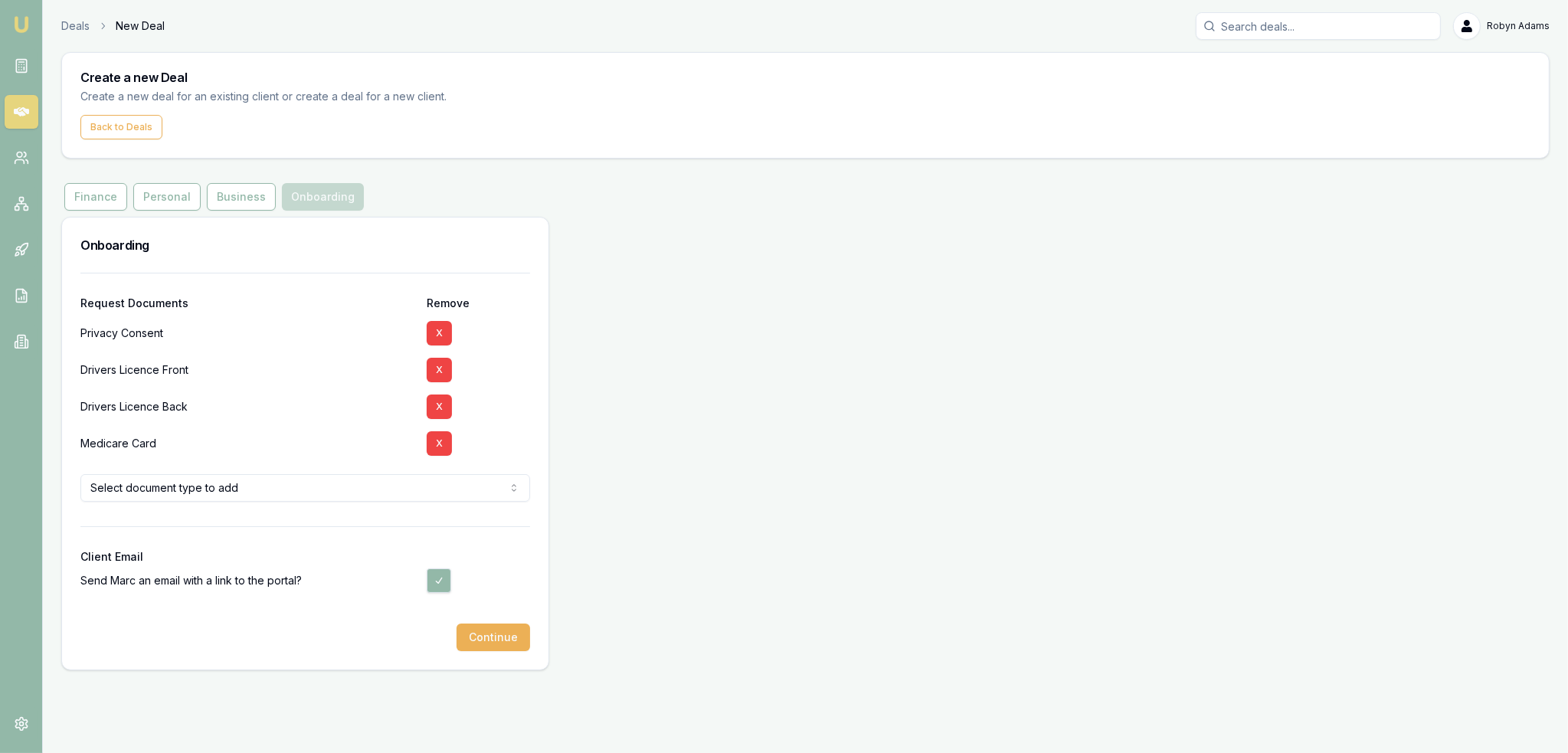 click on "Emu Broker Deals New Deal Robyn Adams Toggle Menu Create a new Deal Create a new deal for an existing client or create a deal for a new client. Back to Deals Onboarding   Finance Personal Business Onboarding Onboarding Request Documents Remove Privacy Consent X Drivers Licence Front X Drivers Licence Back X Medicare Card X Select document type to add Credit Guide 12 Months Bank Statements 3 Months Bank Statements 6 Months Bank Statements Birth Certificate Medicare Card Passport Payslip Previous Client Email Send Marc an email with a link to the portal? Continue" at bounding box center [784, 376] 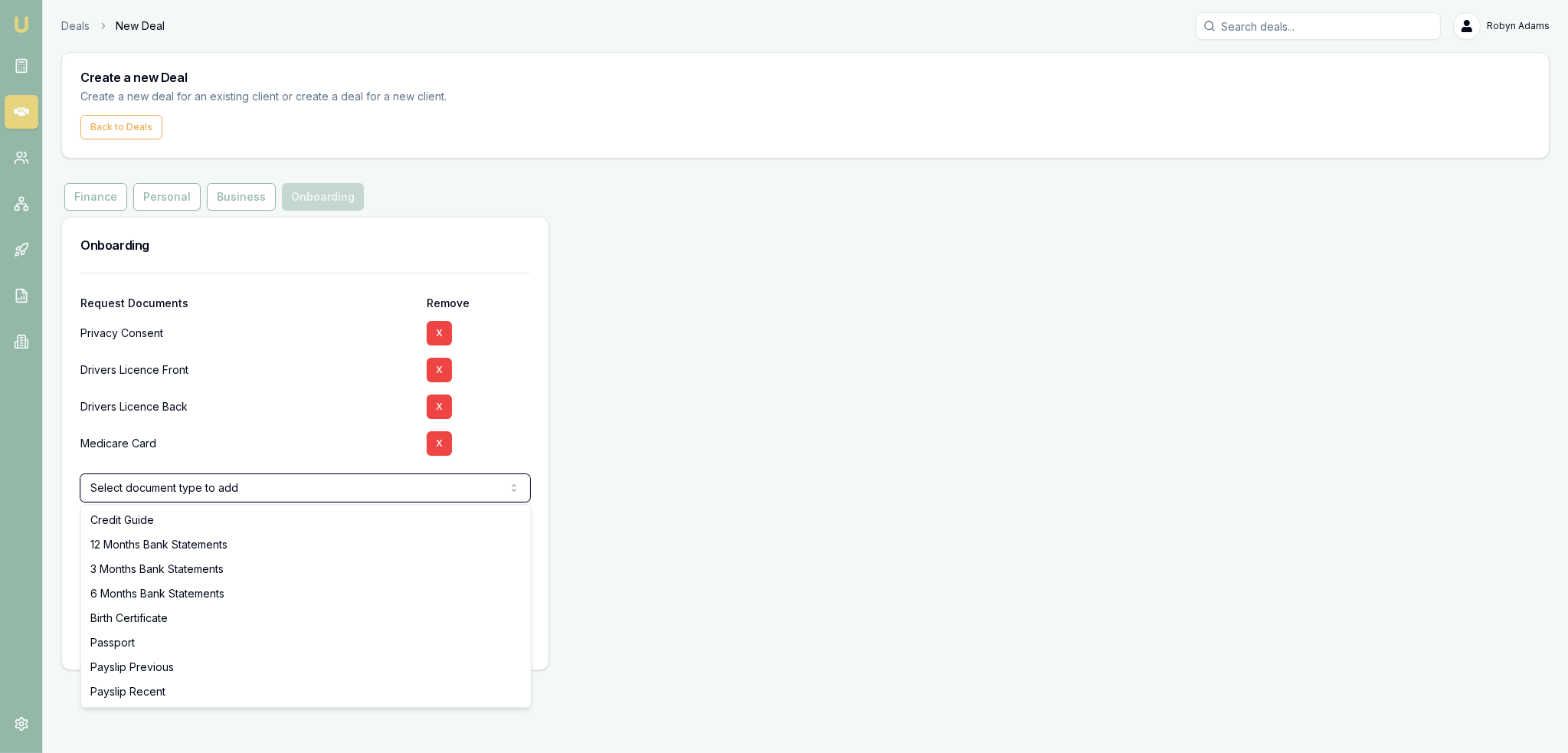 click on "Emu Broker Deals New Deal Robyn Adams Toggle Menu Create a new Deal Create a new deal for an existing client or create a deal for a new client. Back to Deals Onboarding   Finance Personal Business Onboarding Onboarding Request Documents Remove Privacy Consent X Drivers Licence Front X Drivers Licence Back X Medicare Card X Select document type to add Credit Guide 12 Months Bank Statements 3 Months Bank Statements 6 Months Bank Statements Birth Certificate Passport Payslip Previous Payslip Recent Client Email Send Marc an email with a link to the portal? Continue
Credit Guide 12 Months Bank Statements 3 Months Bank Statements 6 Months Bank Statements Birth Certificate Passport Payslip Previous Payslip Recent" at bounding box center [784, 376] 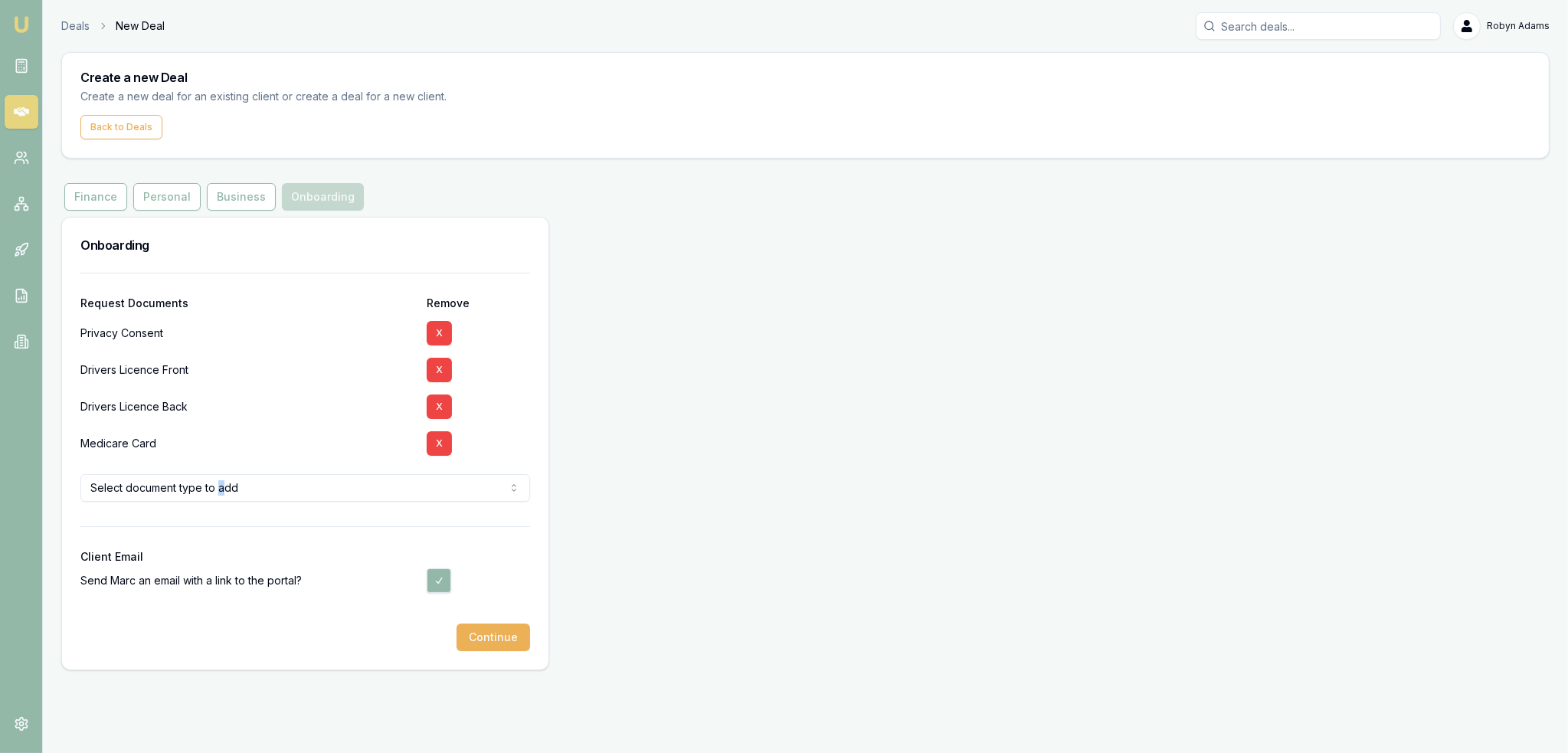 click on "Emu Broker Deals New Deal Robyn Adams Toggle Menu Create a new Deal Create a new deal for an existing client or create a deal for a new client. Back to Deals Onboarding   Finance Personal Business Onboarding Onboarding Request Documents Remove Privacy Consent X Drivers Licence Front X Drivers Licence Back X Medicare Card X Select document type to add Credit Guide 12 Months Bank Statements 3 Months Bank Statements 6 Months Bank Statements Birth Certificate Passport Payslip Previous Payslip Recent Client Email Send Marc an email with a link to the portal? Continue" at bounding box center [784, 376] 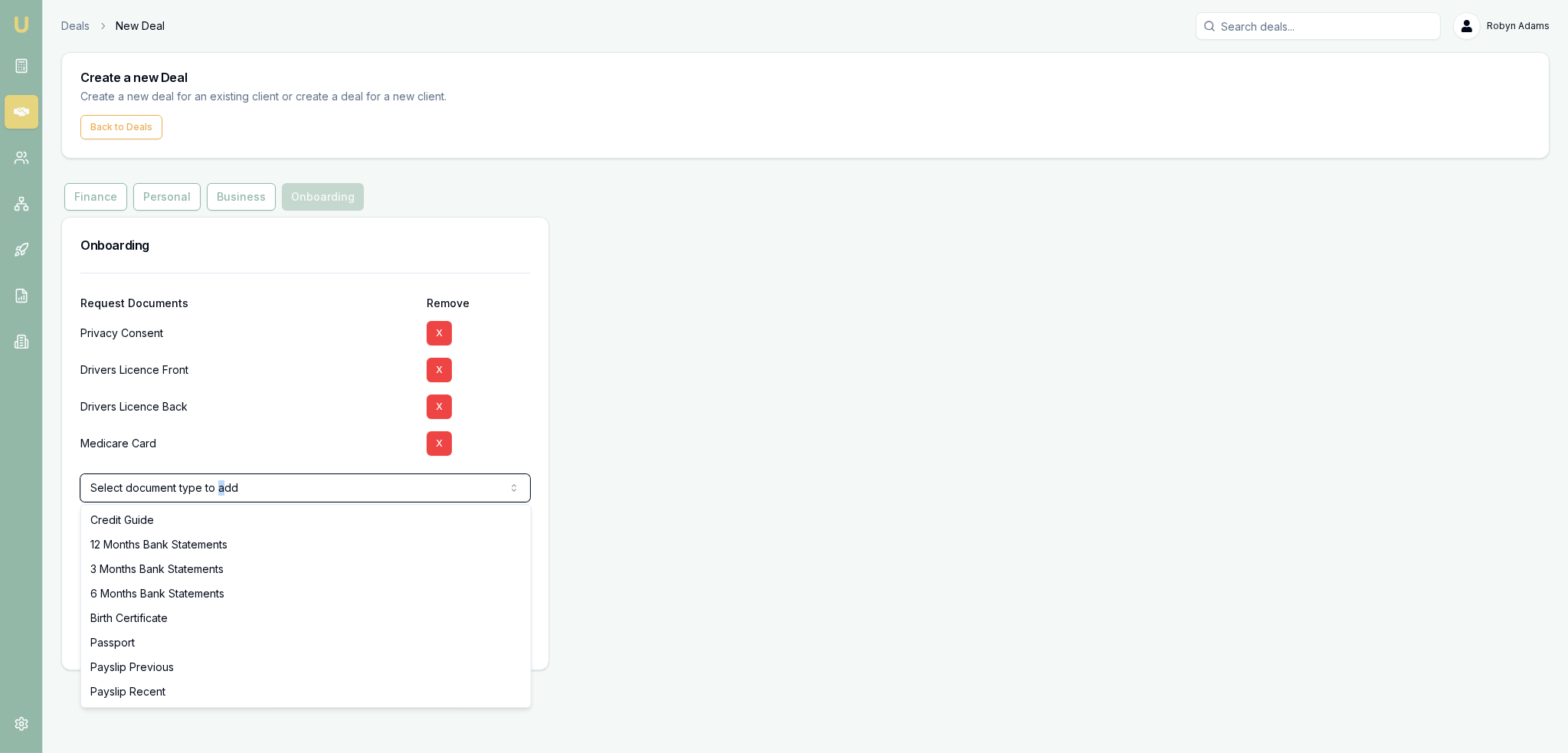 click on "Emu Broker Deals New Deal Robyn Adams Toggle Menu Create a new Deal Create a new deal for an existing client or create a deal for a new client. Back to Deals Onboarding   Finance Personal Business Onboarding Onboarding Request Documents Remove Privacy Consent X Drivers Licence Front X Drivers Licence Back X Medicare Card X Select document type to add Credit Guide 12 Months Bank Statements 3 Months Bank Statements 6 Months Bank Statements Birth Certificate Passport Payslip Previous Payslip Recent Client Email Send Marc an email with a link to the portal? Continue
Credit Guide 12 Months Bank Statements 3 Months Bank Statements 6 Months Bank Statements Birth Certificate Passport Payslip Previous Payslip Recent" at bounding box center [784, 376] 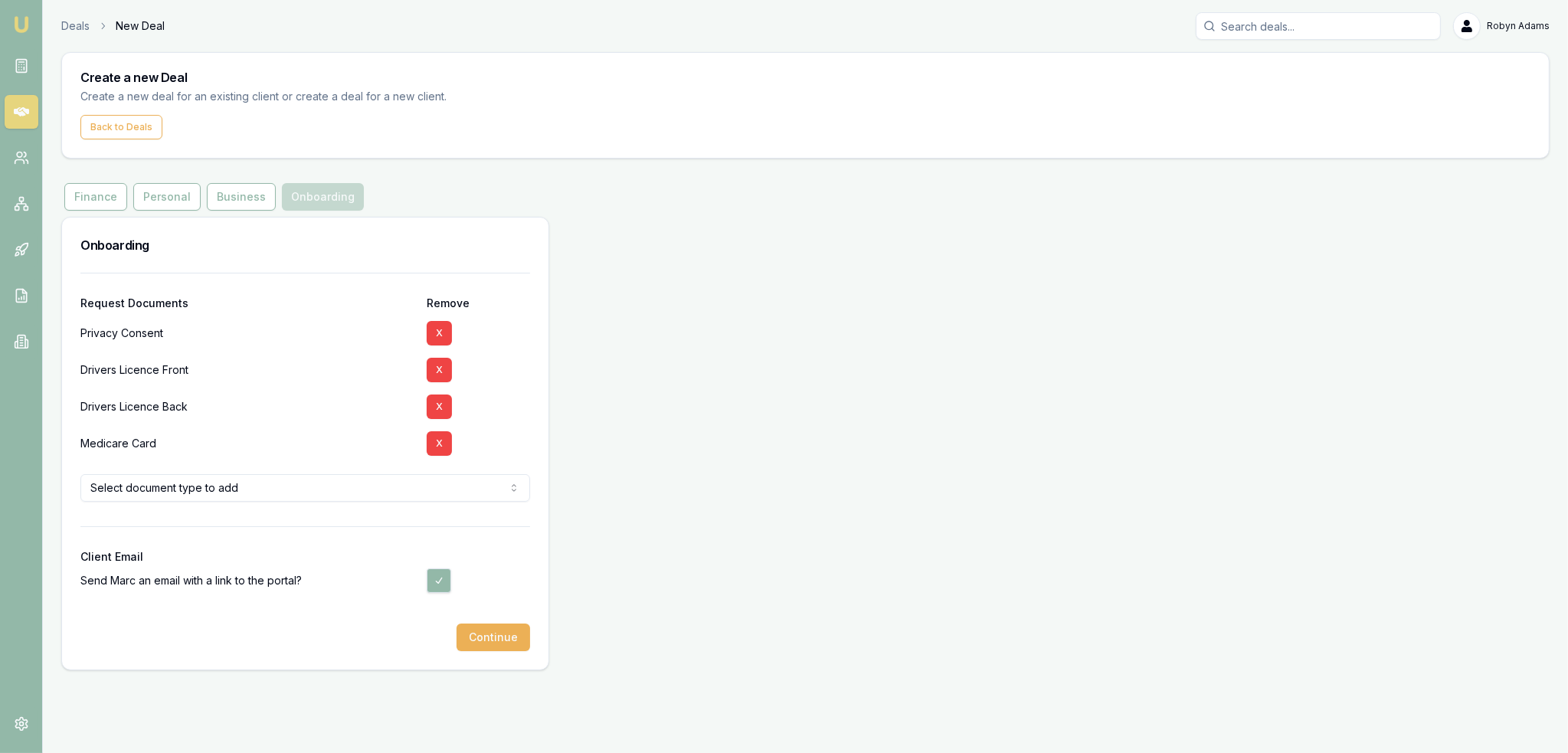 click on "Continue" at bounding box center (493, 637) 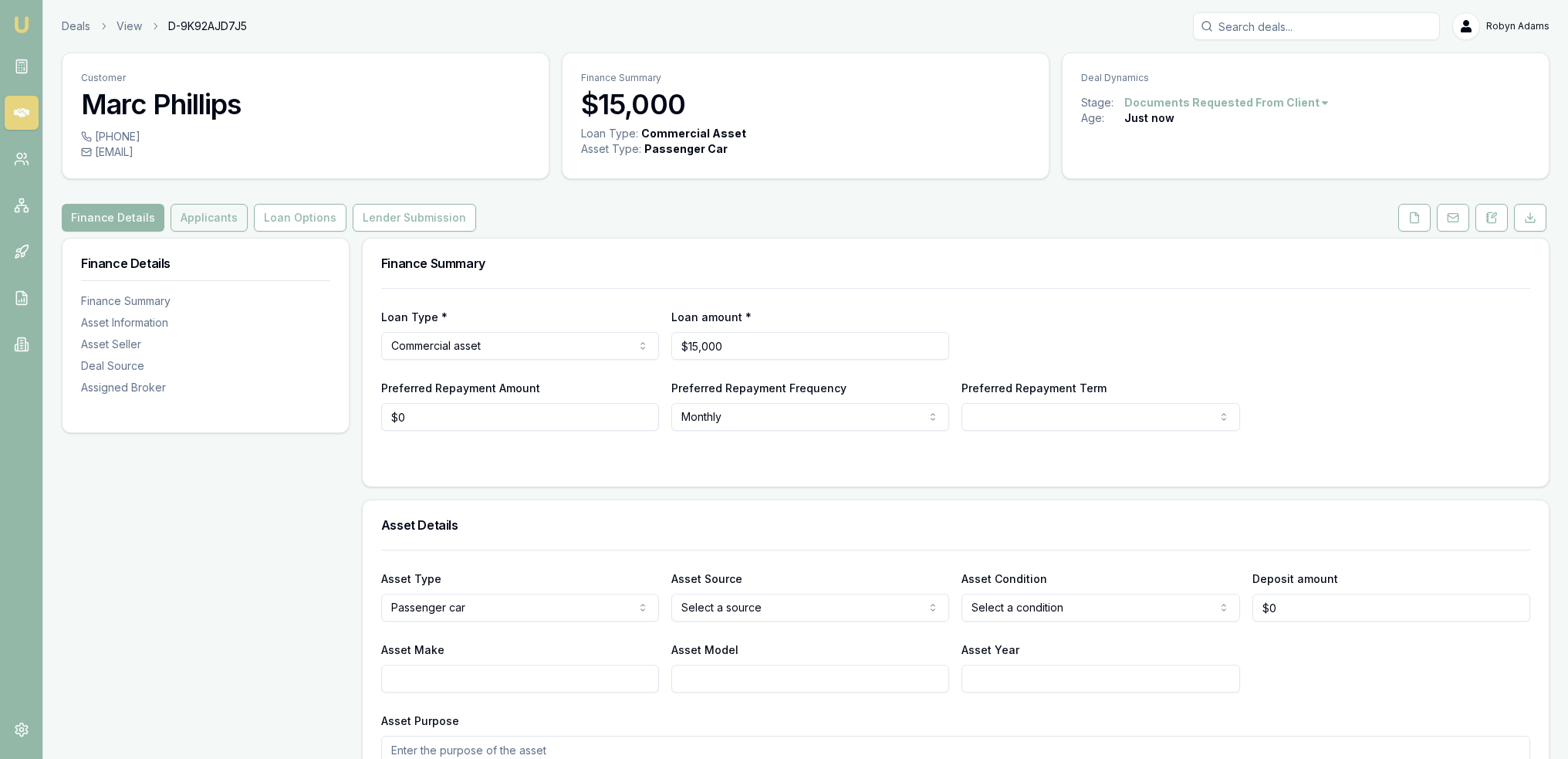 click on "Applicants" at bounding box center [209, 218] 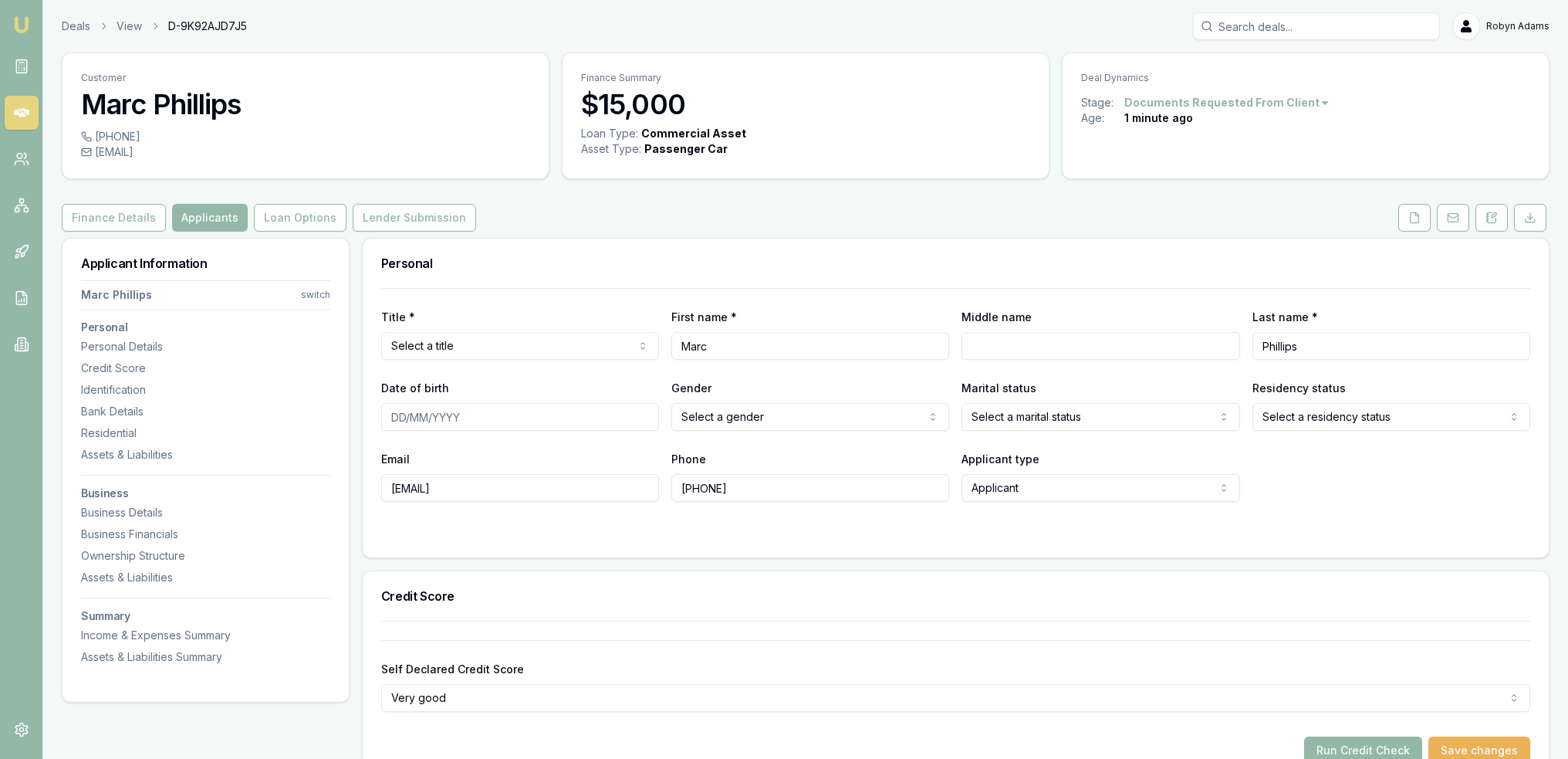 click on "Applicants" at bounding box center (210, 218) 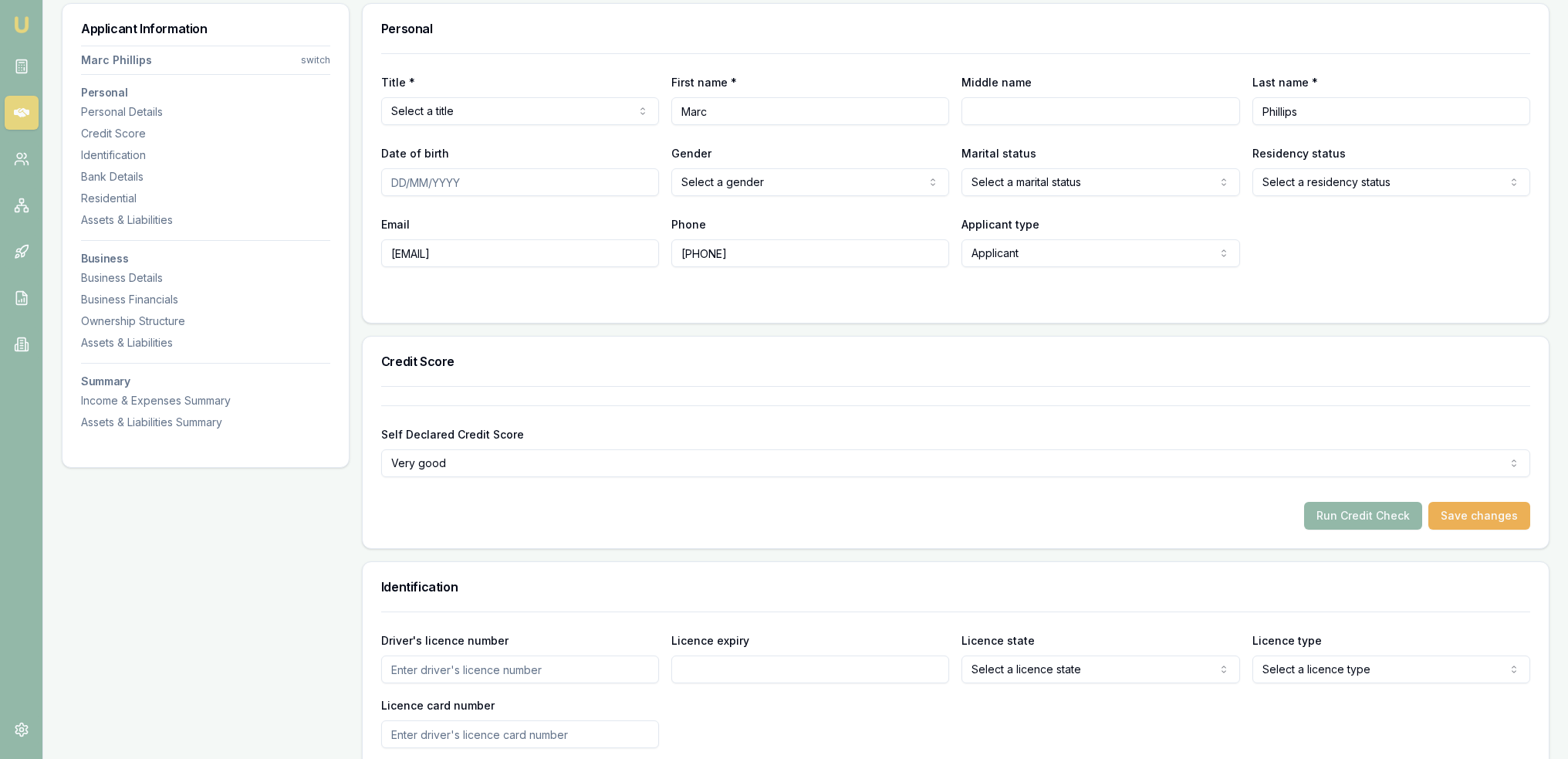 scroll, scrollTop: 232, scrollLeft: 0, axis: vertical 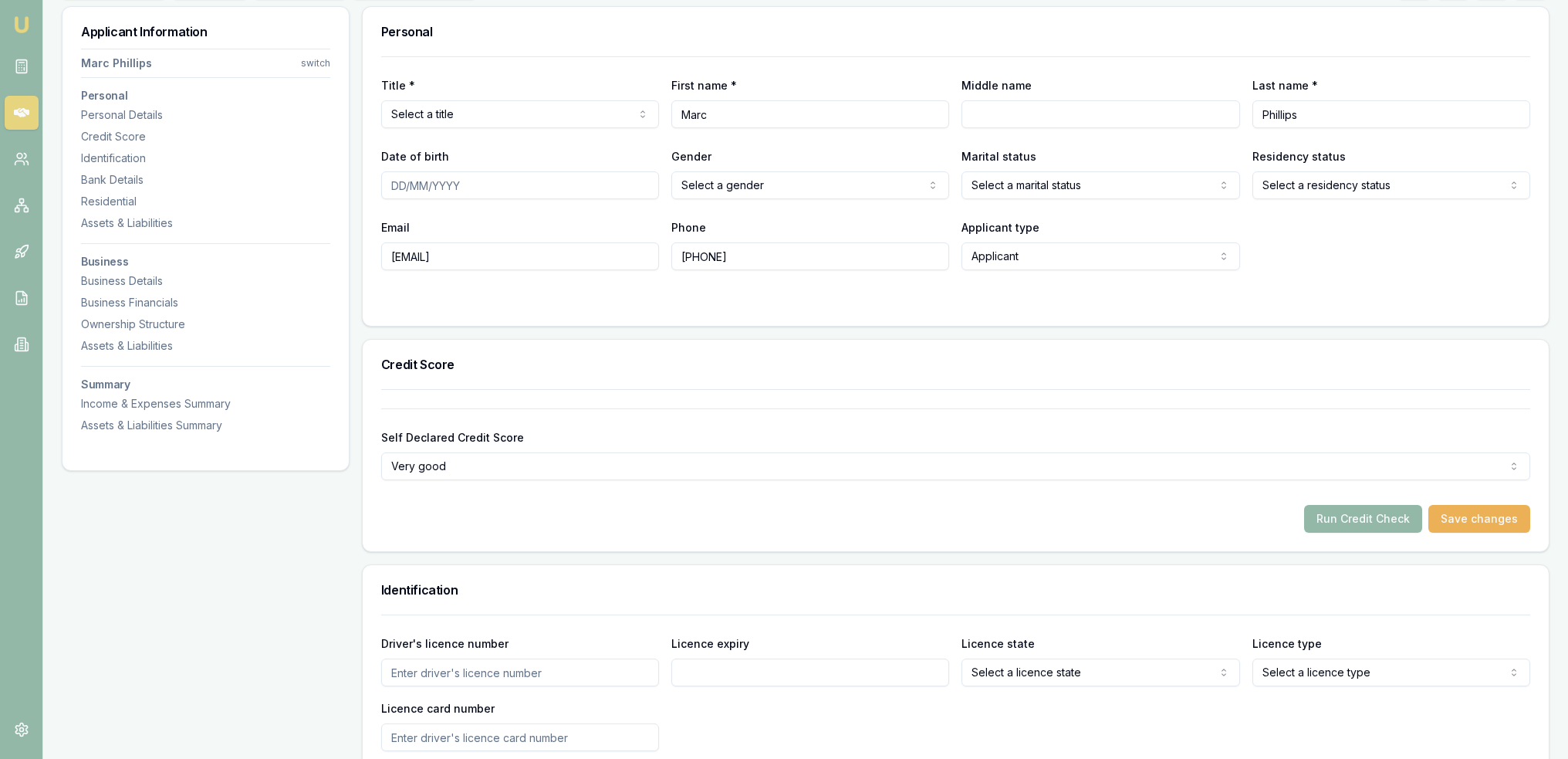 click on "Emu Broker Deals View D-9K92AJD7J5 Robyn Adams Toggle Menu Customer Marc Phillips 0418550099 marc@ampconsolutions.com.au Finance Summary $15,000 Loan Type: Commercial Asset Asset Type : Passenger Car Deal Dynamics Stage: Documents Requested From Client Age: 1 minute ago Finance Details Applicants Loan Options Lender Submission Applicant Information Marc Phillips switch Personal Personal Details Credit Score Identification Bank Details Residential Assets & Liabilities Business Business Details Business Financials Ownership Structure Assets & Liabilities Summary Income & Expenses Summary Assets & Liabilities Summary Personal Title * Select a title Mr Mrs Miss Ms Dr Prof First name * Marc Middle name  Last name * Phillips Date of birth Gender  Select a gender Male Female Other Not disclosed Marital status  Select a marital status Single Married De facto Separated Divorced Widowed Residency status  Select a residency status Australian citizen Permanent resident Visa holder Email marc@ampconsolutions.com.au Phone" at bounding box center (784, 147) 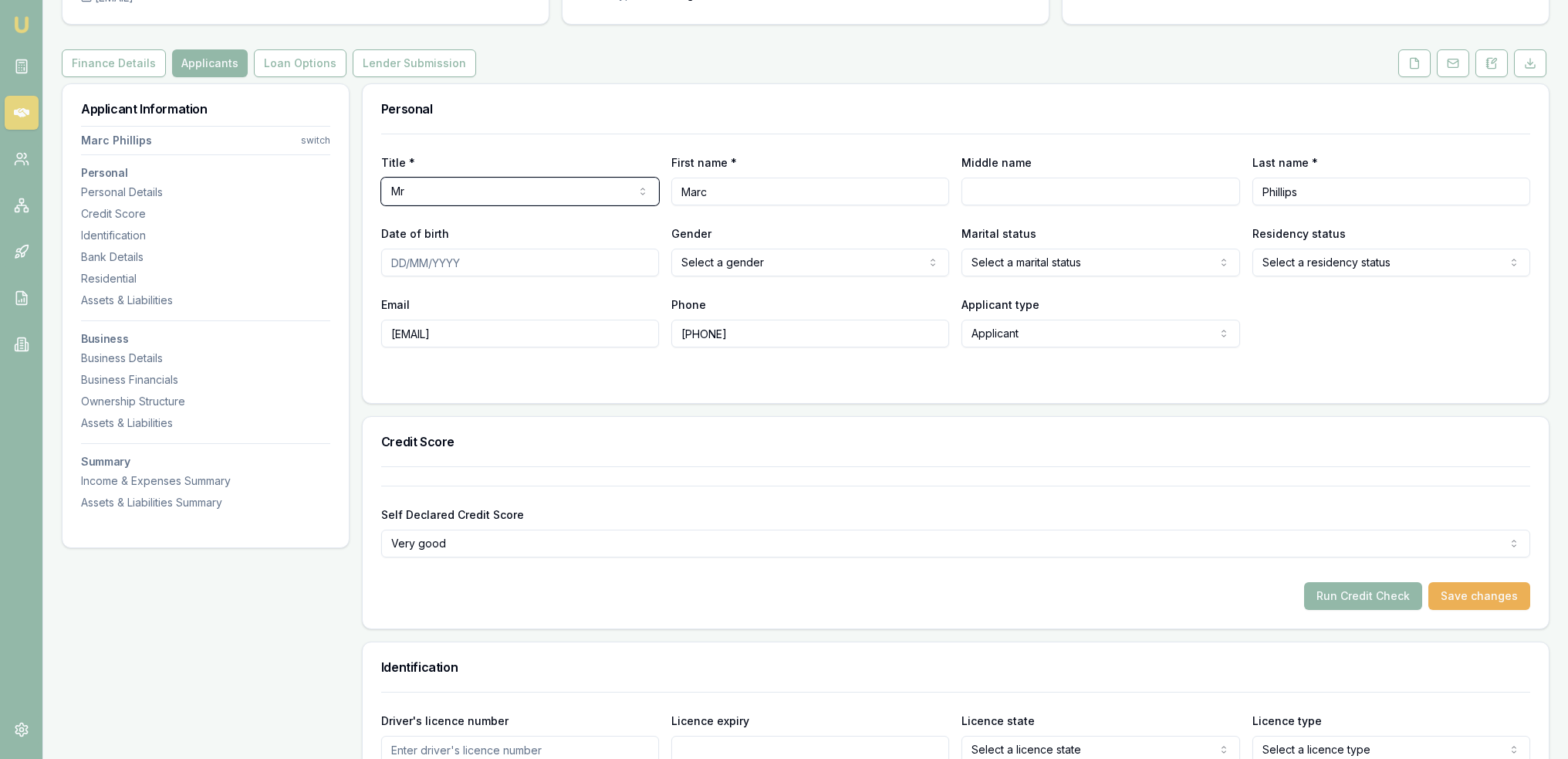 scroll, scrollTop: 0, scrollLeft: 0, axis: both 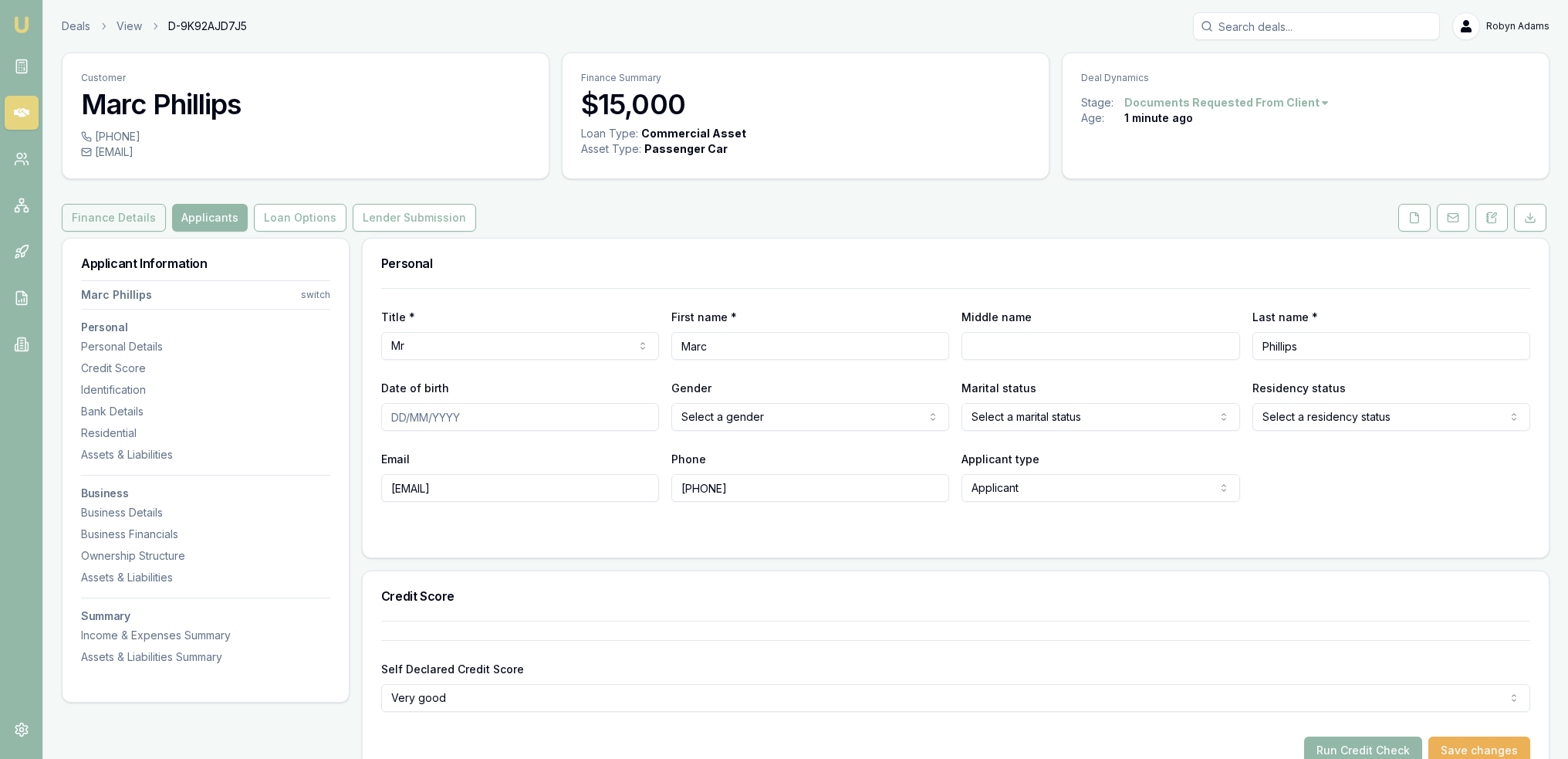 click on "Finance Details" at bounding box center [113, 218] 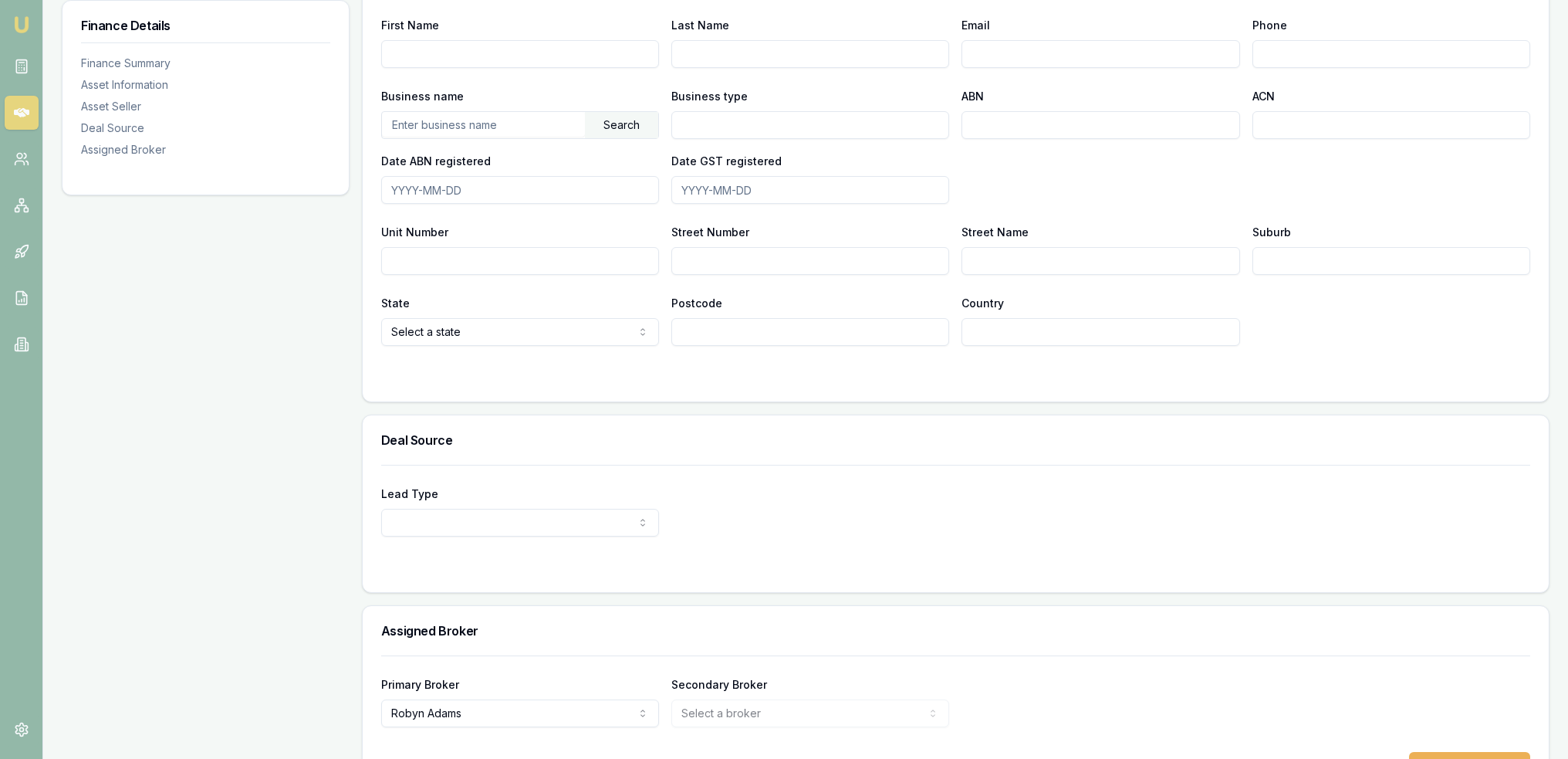 scroll, scrollTop: 955, scrollLeft: 0, axis: vertical 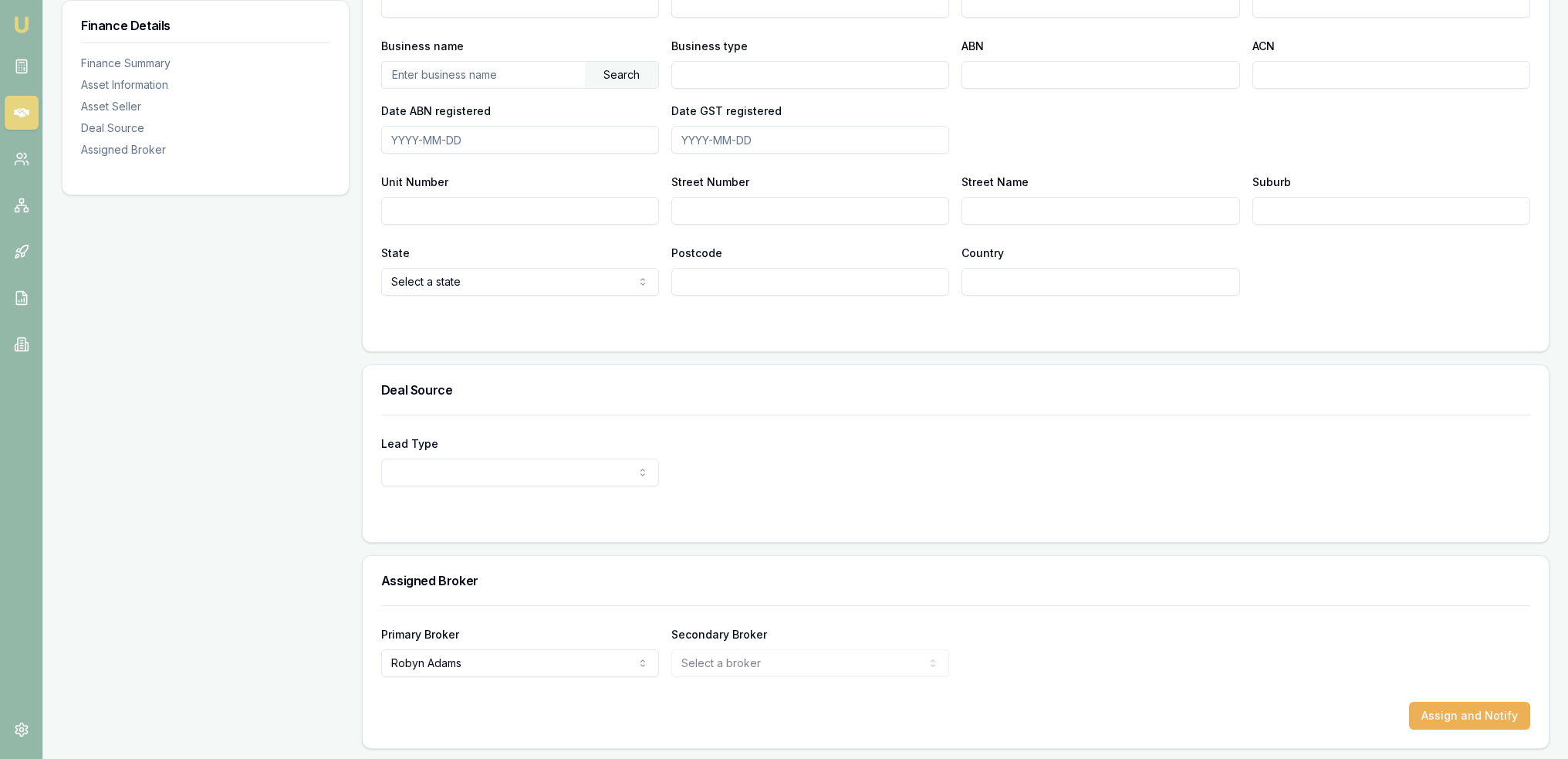 click on "Emu Broker Deals View D-9K92AJD7J5 Robyn Adams Toggle Menu Customer Marc Phillips 0418550099 marc@ampconsolutions.com.au Finance Summary $15,000 Loan Type: Commercial Asset Asset Type : Passenger Car Deal Dynamics Stage: Documents Requested From Client Age: 1 minute ago Finance Details Applicants Loan Options Lender Submission Finance Details Finance Summary Asset Information Asset Seller Deal Source Assigned Broker Finance Summary Loan Type * Commercial asset Consumer loan Consumer asset Commercial loan Commercial asset Loan amount * $15,000 Preferred Repayment Amount  $0 Preferred Repayment Frequency  Monthly Weekly Fortnightly Monthly Preferred Repayment Term  12 24 36 48 60 72 84 Asset Details Asset Type  Passenger car Passenger car Electric vehicle Light commercial Other motor vehicle Agricultural equipment Materials handling Access equipment Light trucks Heavy trucks Trailers Buses coaches Construction Earth moving Commercial property Other primary Medical equipment Laboratory equipment Mining equipment" at bounding box center (784, -576) 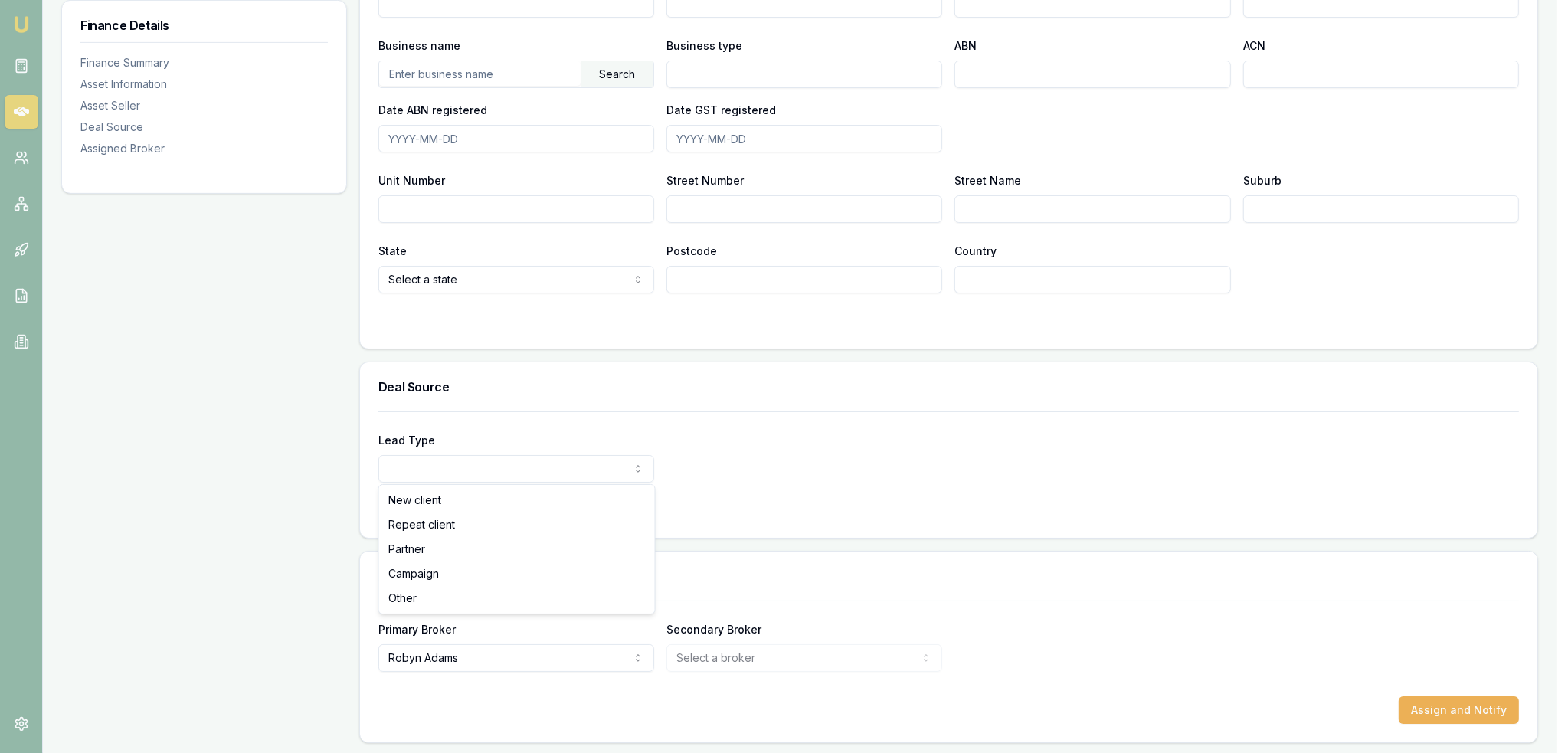 click on "Emu Broker Deals View D-9K92AJD7J5 Robyn Adams Toggle Menu Customer Marc Phillips 0418550099 marc@ampconsolutions.com.au Finance Summary $15,000 Loan Type: Commercial Asset Asset Type : Passenger Car Deal Dynamics Stage: Documents Requested From Client Age: 1 minute ago Finance Details Applicants Loan Options Lender Submission Finance Details Finance Summary Asset Information Asset Seller Deal Source Assigned Broker Finance Summary Loan Type * Commercial asset Consumer loan Consumer asset Commercial loan Commercial asset Loan amount * $15,000 Preferred Repayment Amount  $0 Preferred Repayment Frequency  Monthly Weekly Fortnightly Monthly Preferred Repayment Term  12 24 36 48 60 72 84 Asset Details Asset Type  Passenger car Passenger car Electric vehicle Light commercial Other motor vehicle Agricultural equipment Materials handling Access equipment Light trucks Heavy trucks Trailers Buses coaches Construction Earth moving Commercial property Other primary Medical equipment Laboratory equipment Mining equipment" at bounding box center (784, -571) 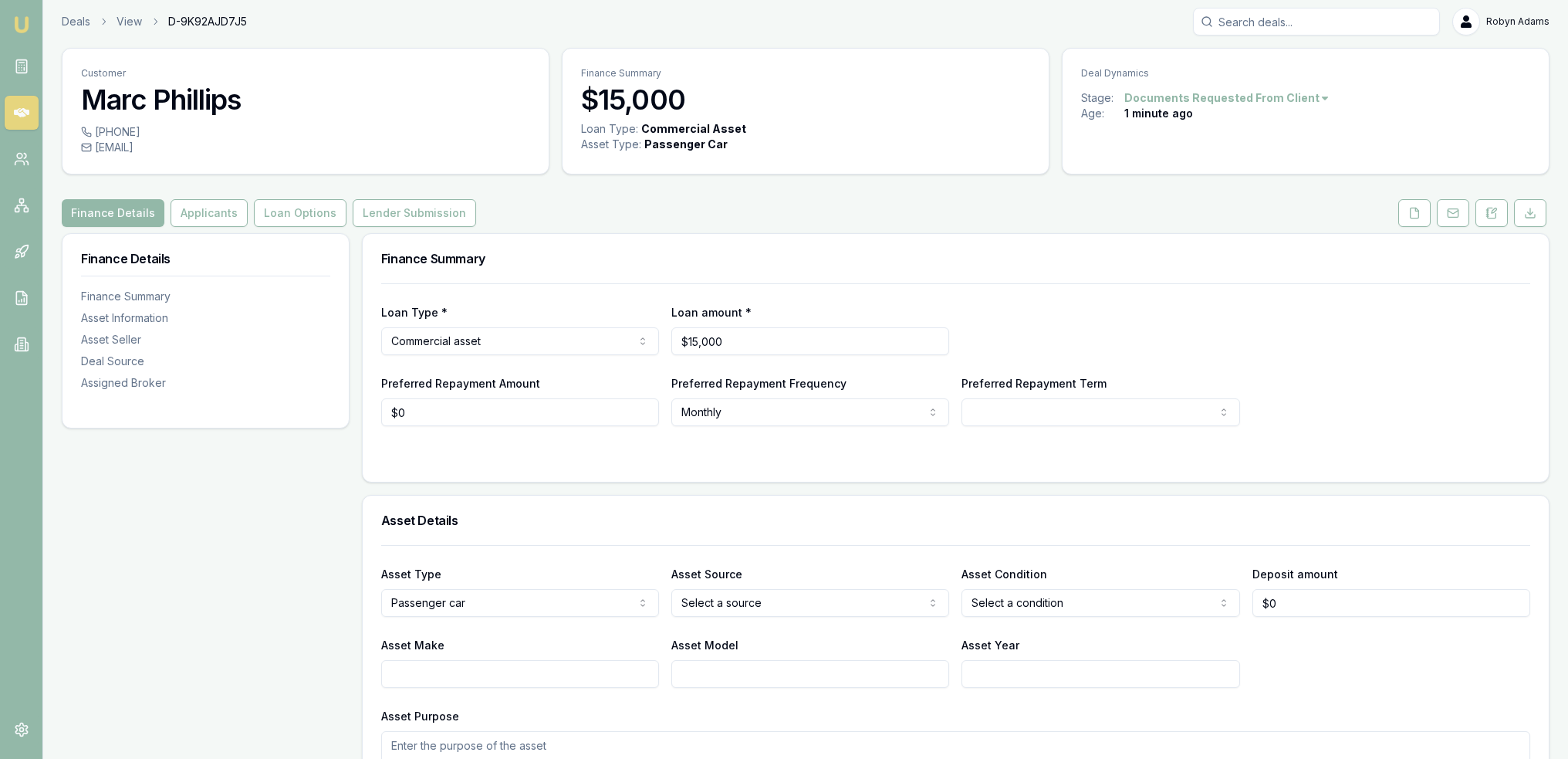 scroll, scrollTop: 0, scrollLeft: 0, axis: both 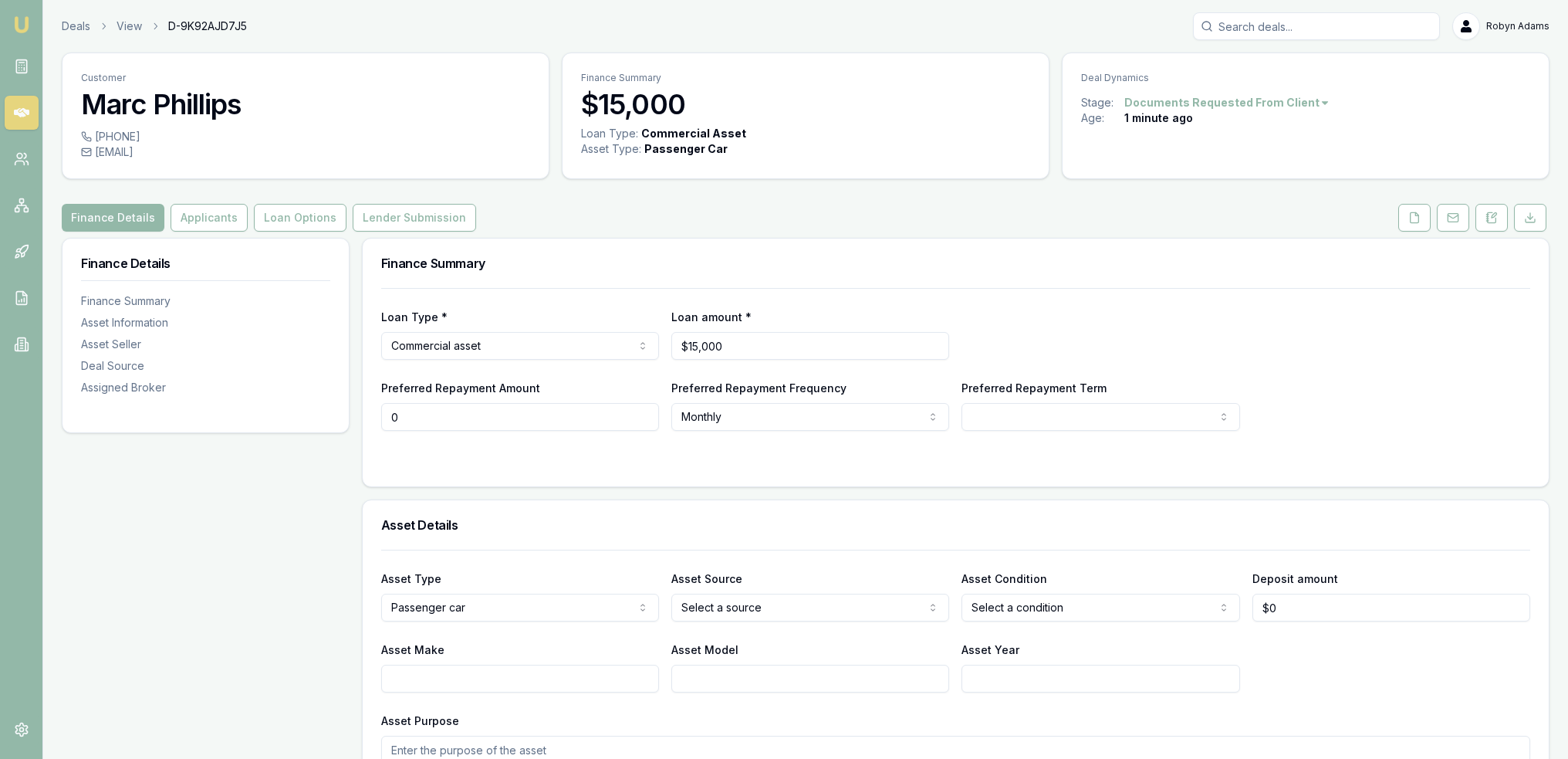 click on "0" at bounding box center (520, 417) 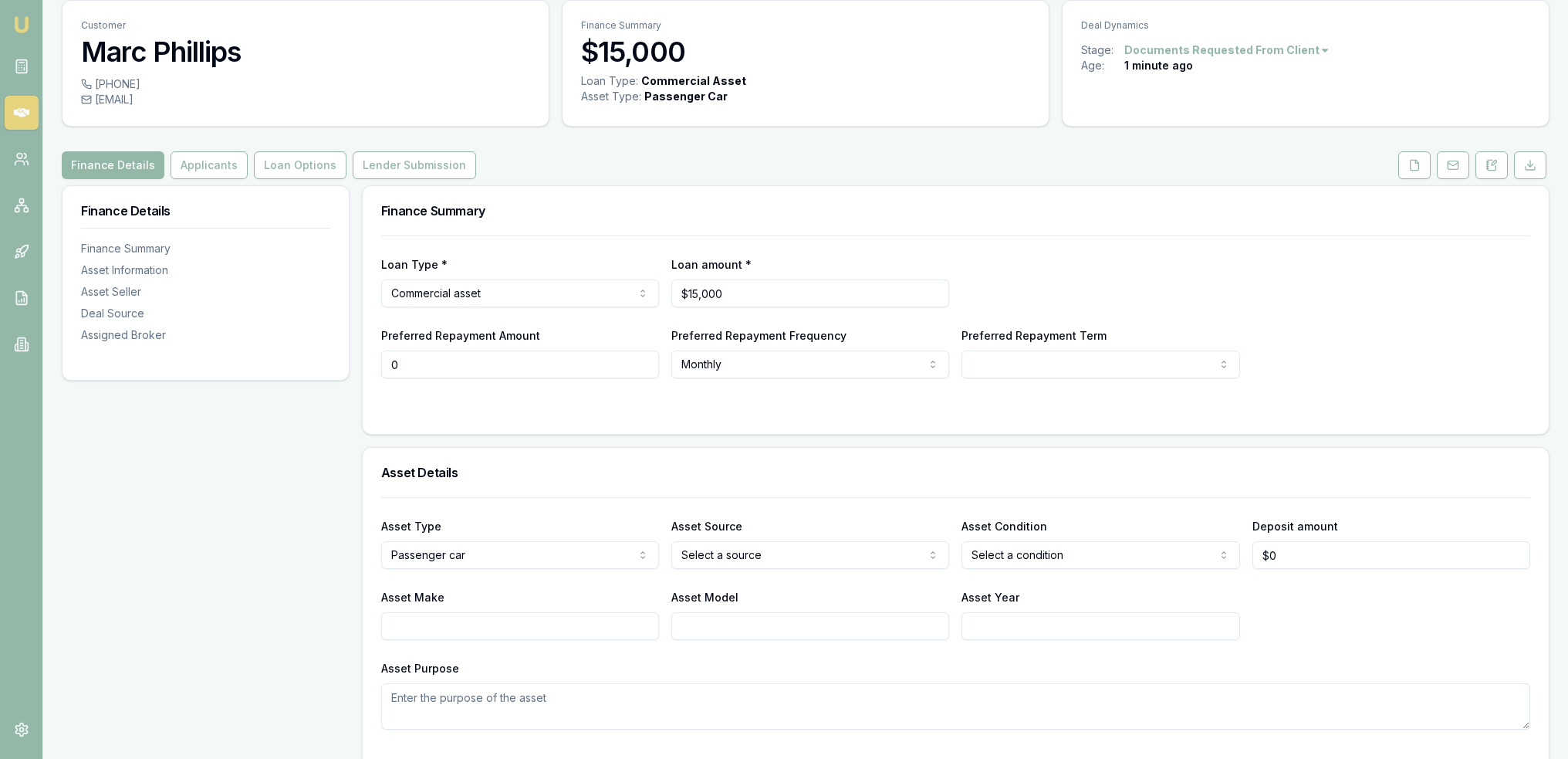 scroll, scrollTop: 77, scrollLeft: 0, axis: vertical 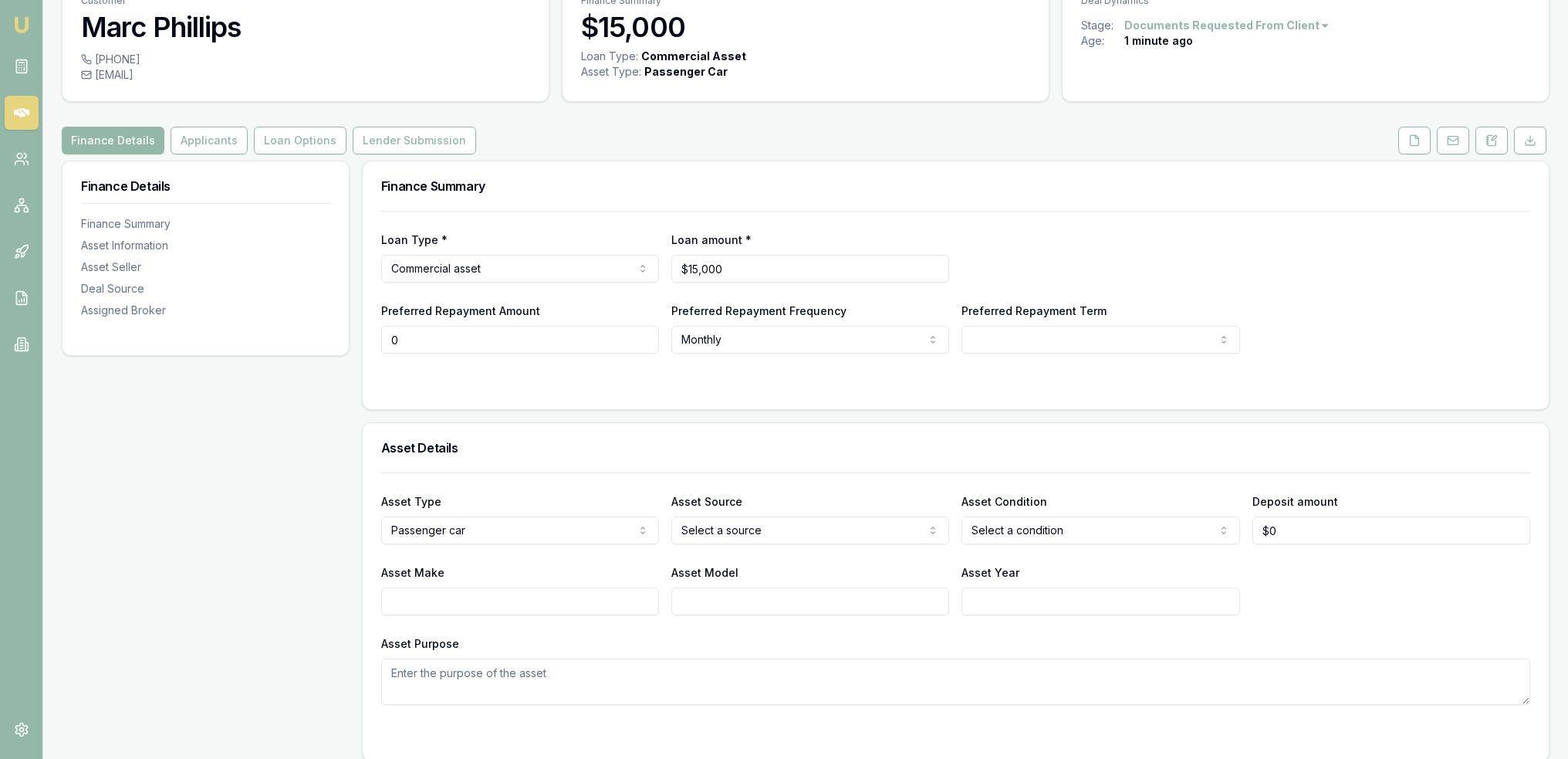 click on "Emu Broker Deals View D-9K92AJD7J5 Robyn Adams Toggle Menu Customer Marc Phillips 0418550099 marc@ampconsolutions.com.au Finance Summary $15,000 Loan Type: Commercial Asset Asset Type : Passenger Car Deal Dynamics Stage: Documents Requested From Client Age: 1 minute ago Finance Details Applicants Loan Options Lender Submission Finance Details Finance Summary Asset Information Asset Seller Deal Source Assigned Broker Finance Summary Loan Type * Commercial asset Consumer loan Consumer asset Commercial loan Commercial asset Loan amount * $15,000 Preferred Repayment Amount  0 Preferred Repayment Frequency  Monthly Weekly Fortnightly Monthly Preferred Repayment Term  12 24 36 48 60 72 84 Asset Details Asset Type  Passenger car Passenger car Electric vehicle Light commercial Other motor vehicle Agricultural equipment Materials handling Access equipment Light trucks Heavy trucks Trailers Buses coaches Construction Earth moving Commercial property Other primary Medical equipment Laboratory equipment Mining equipment" at bounding box center [784, 302] 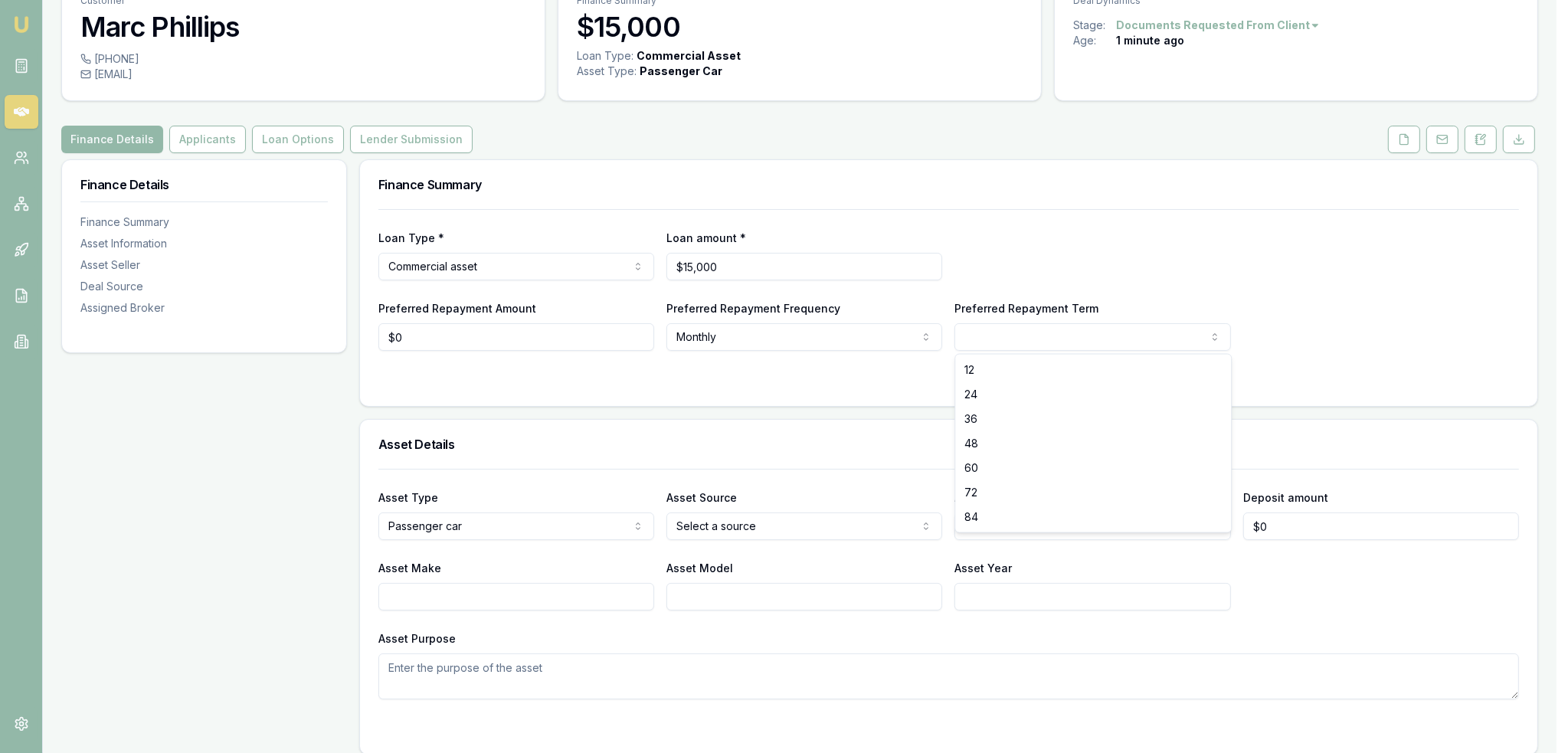select on "36" 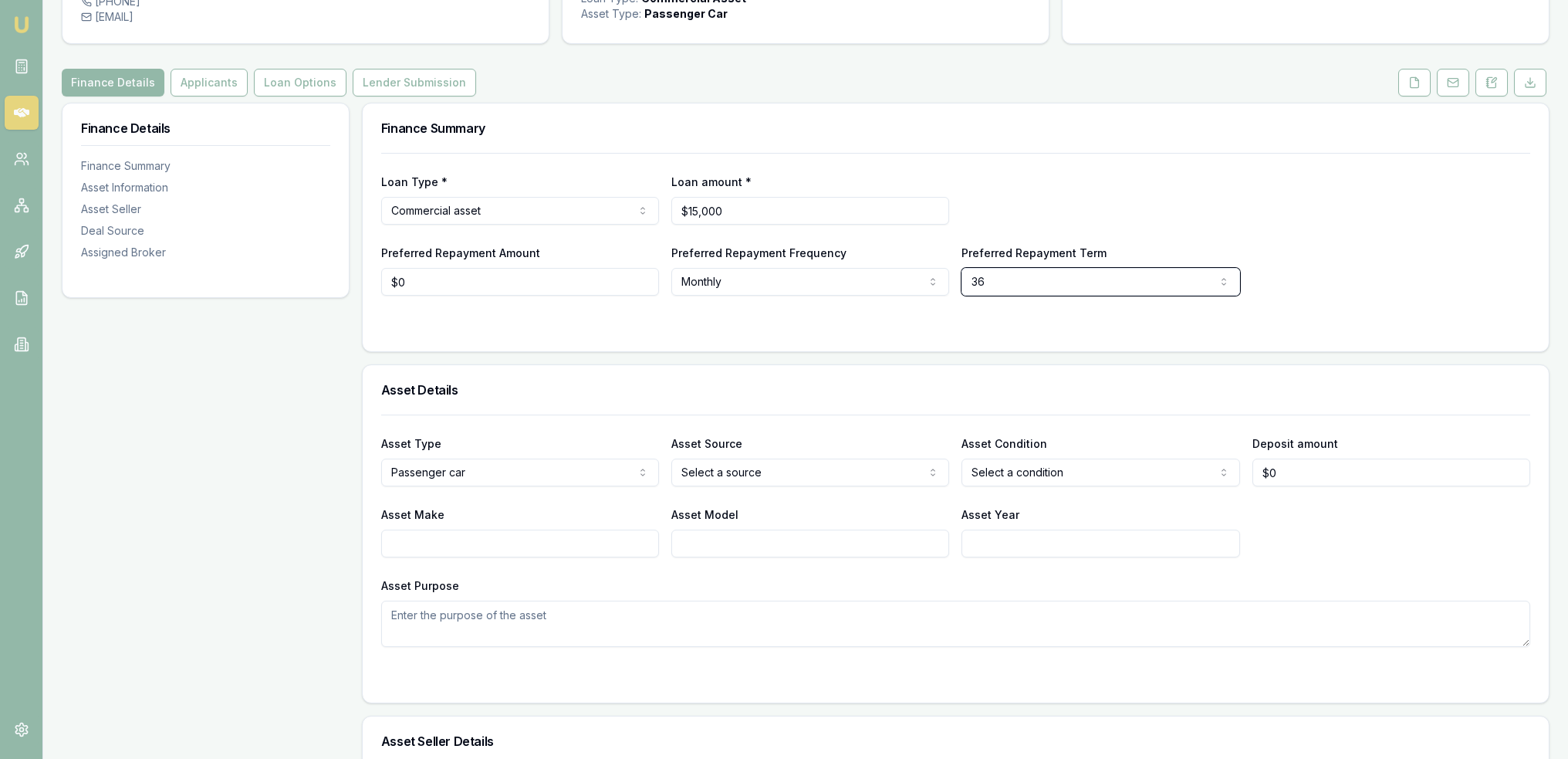 scroll, scrollTop: 309, scrollLeft: 0, axis: vertical 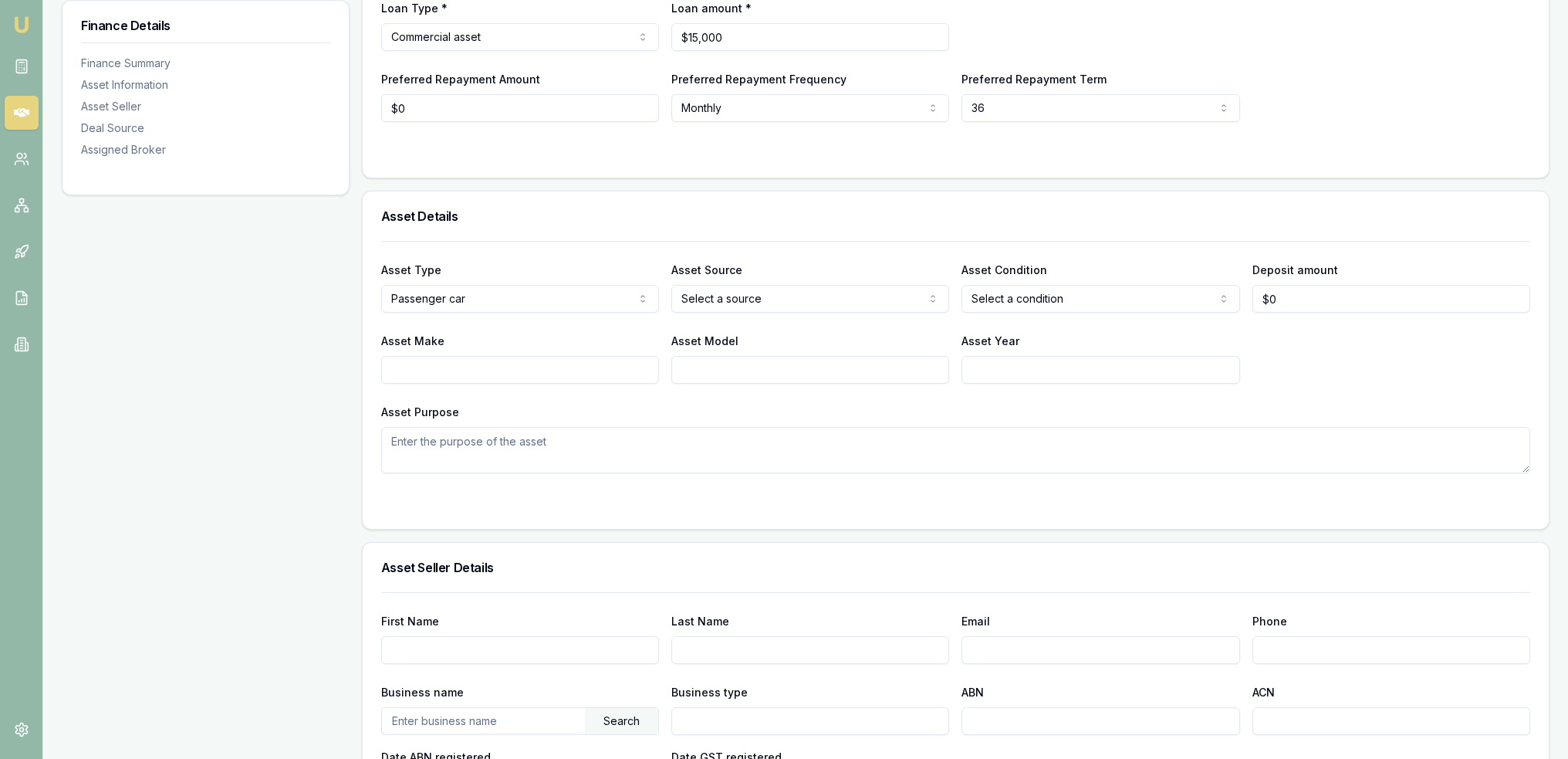 click on "Asset Make" at bounding box center (520, 370) 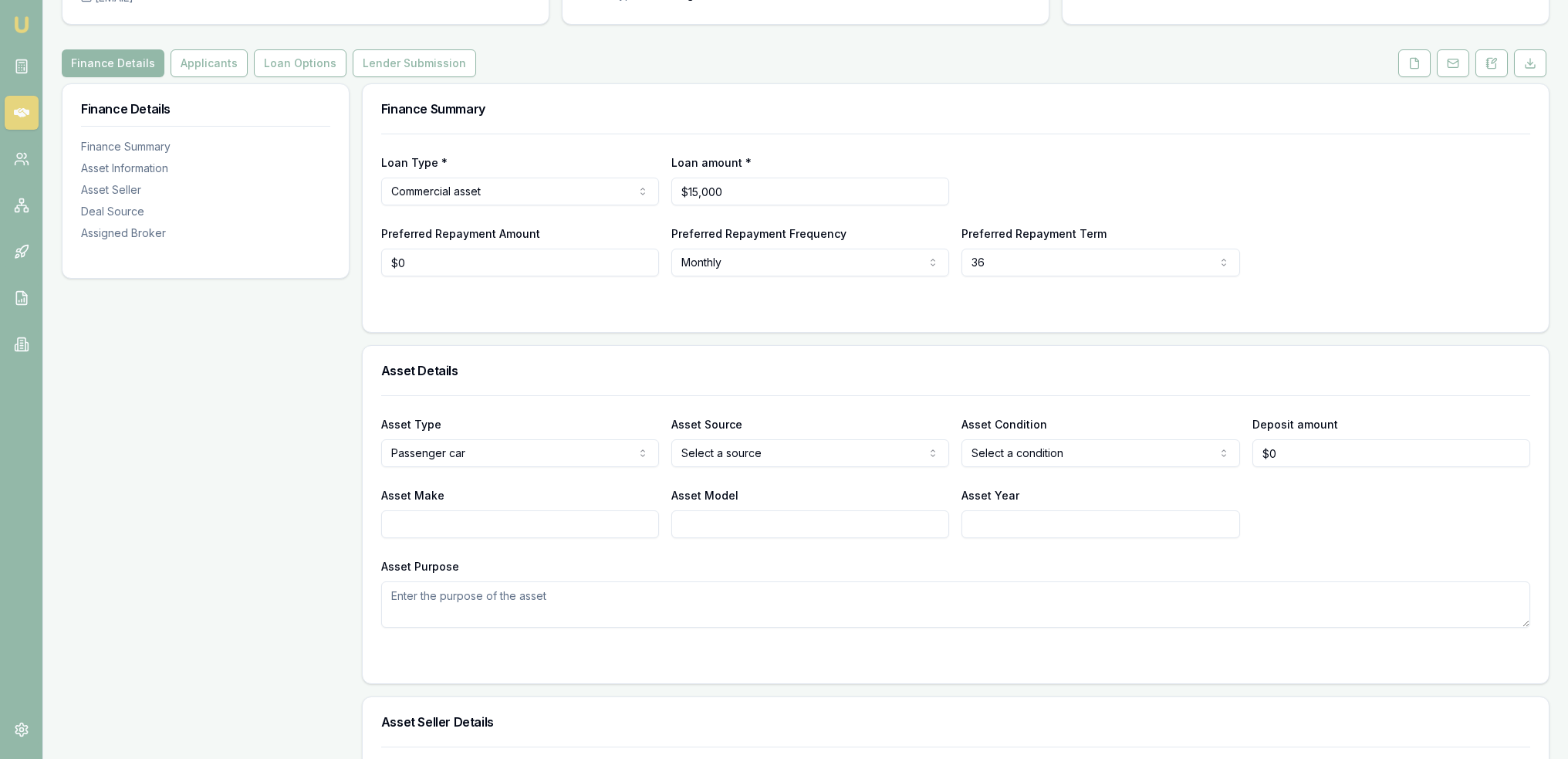scroll, scrollTop: 0, scrollLeft: 0, axis: both 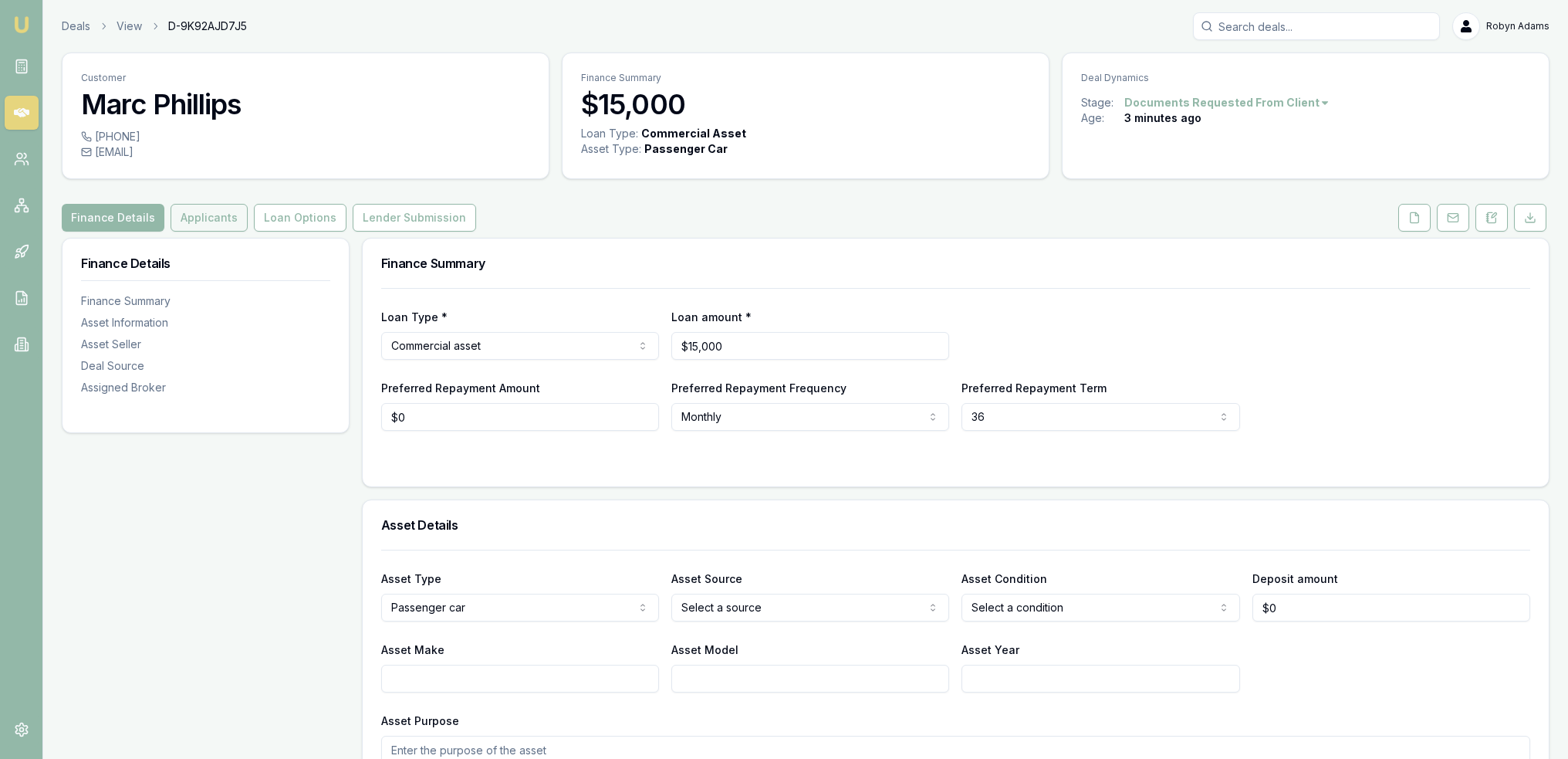 click on "Applicants" at bounding box center [209, 218] 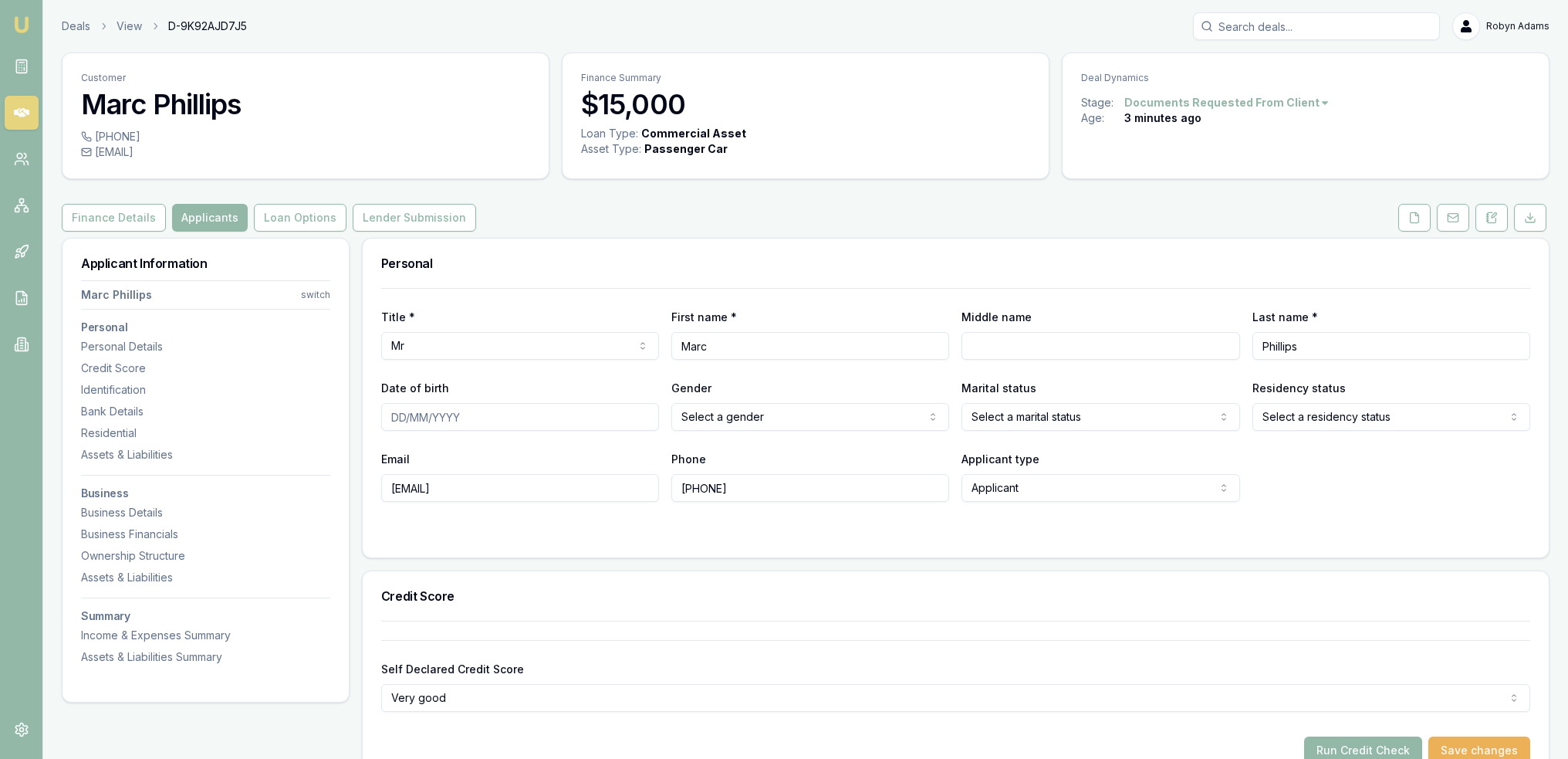 click on "Emu Broker Deals View D-9K92AJD7J5 Robyn Adams Toggle Menu Customer Marc Phillips 0418550099 marc@ampconsolutions.com.au Finance Summary $15,000 Loan Type: Commercial Asset Asset Type : Passenger Car Deal Dynamics Stage: Documents Requested From Client Age: 3 minutes ago Finance Details Applicants Loan Options Lender Submission Applicant Information Marc Phillips switch Personal Personal Details Credit Score Identification Bank Details Residential Assets & Liabilities Business Business Details Business Financials Ownership Structure Assets & Liabilities Summary Income & Expenses Summary Assets & Liabilities Summary Personal Title * Mr Mr Mrs Miss Ms Dr Prof First name * Marc Middle name  Last name * Phillips Date of birth Gender  Select a gender Male Female Other Not disclosed Marital status  Select a marital status Single Married De facto Separated Divorced Widowed Residency status  Select a residency status Australian citizen Permanent resident Visa holder Email marc@ampconsolutions.com.au Phone 0418550099" at bounding box center (784, 379) 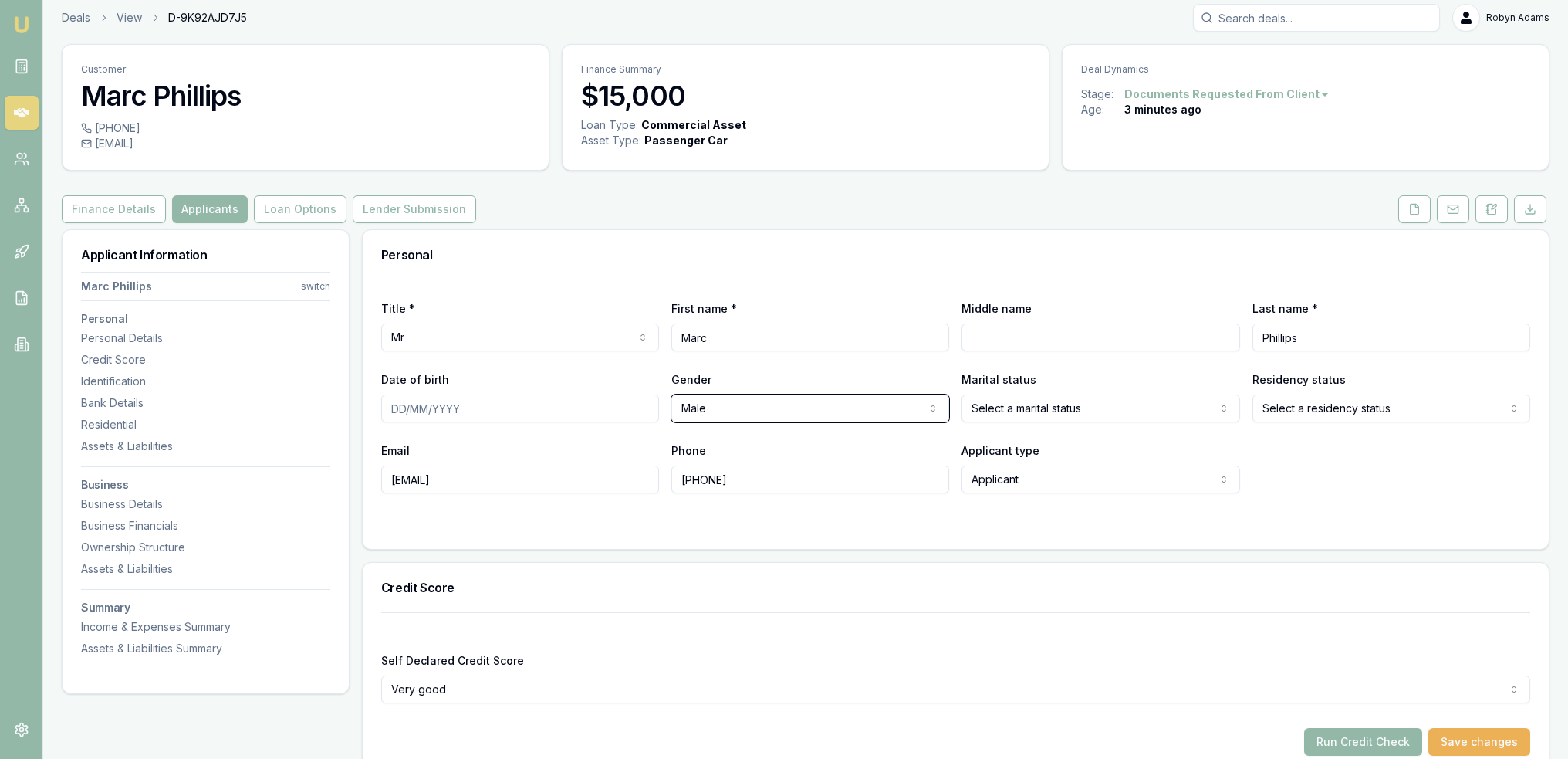 scroll, scrollTop: 0, scrollLeft: 0, axis: both 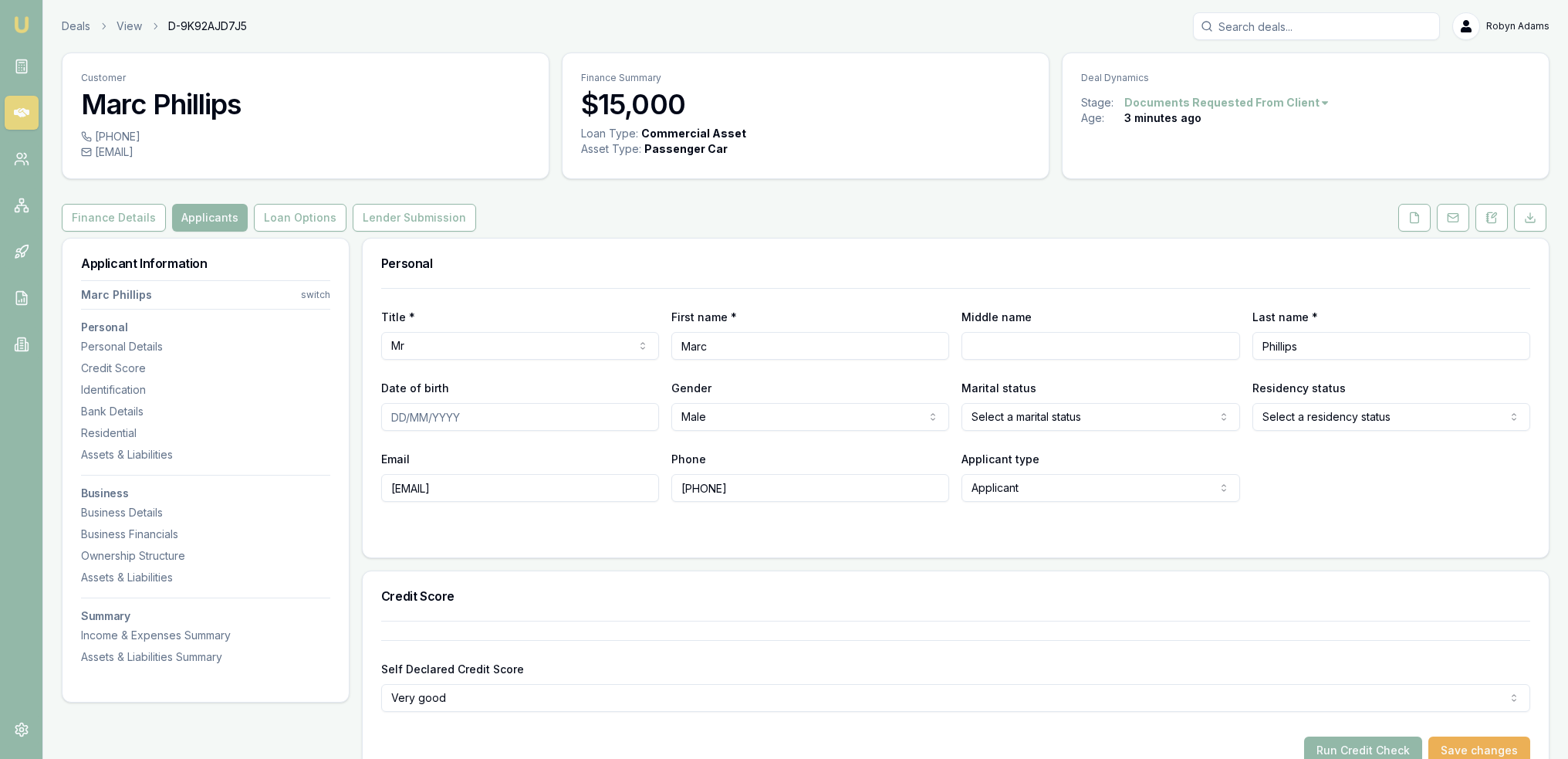 click on "Middle name" at bounding box center (1100, 346) 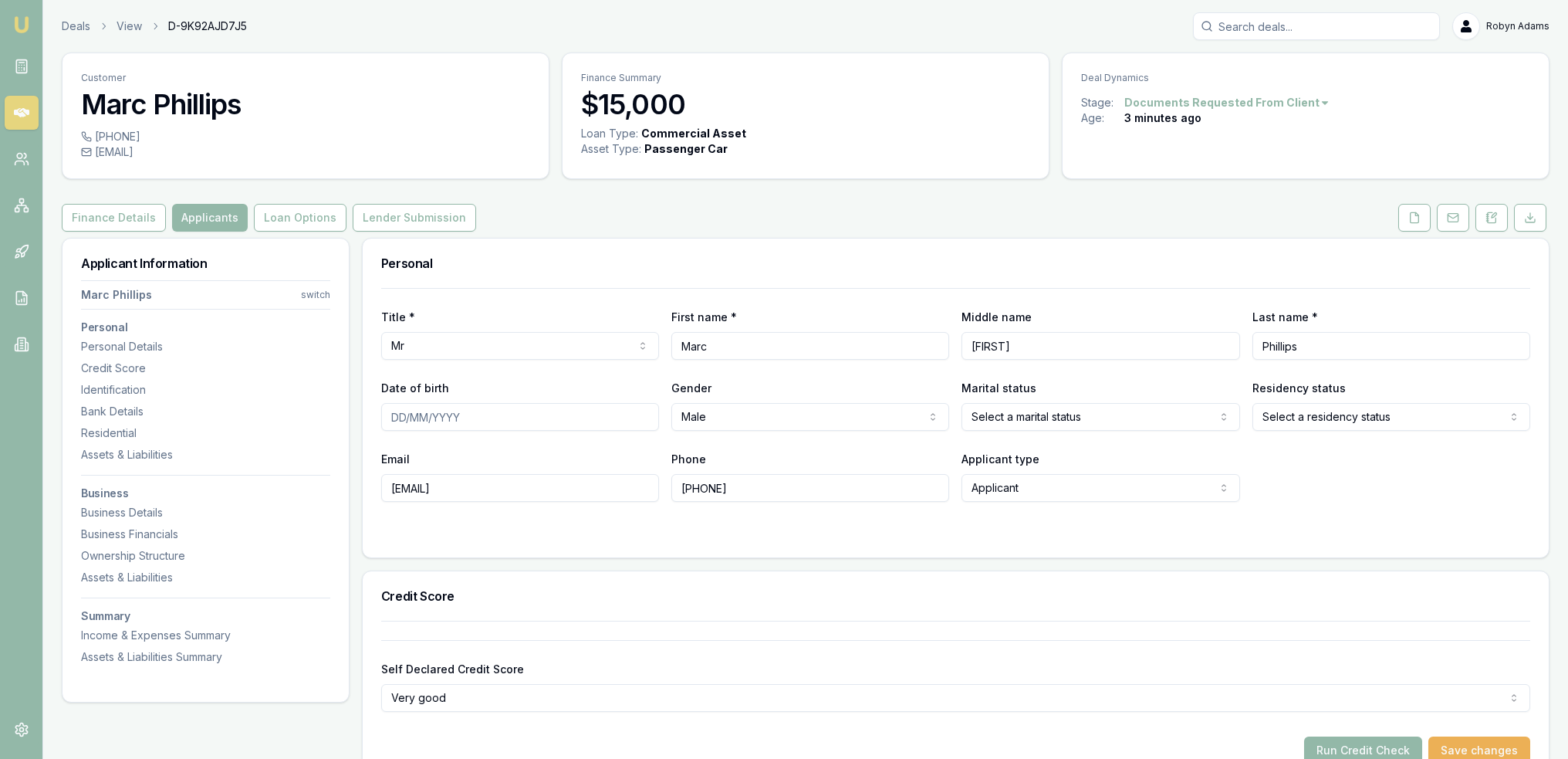 type on "John" 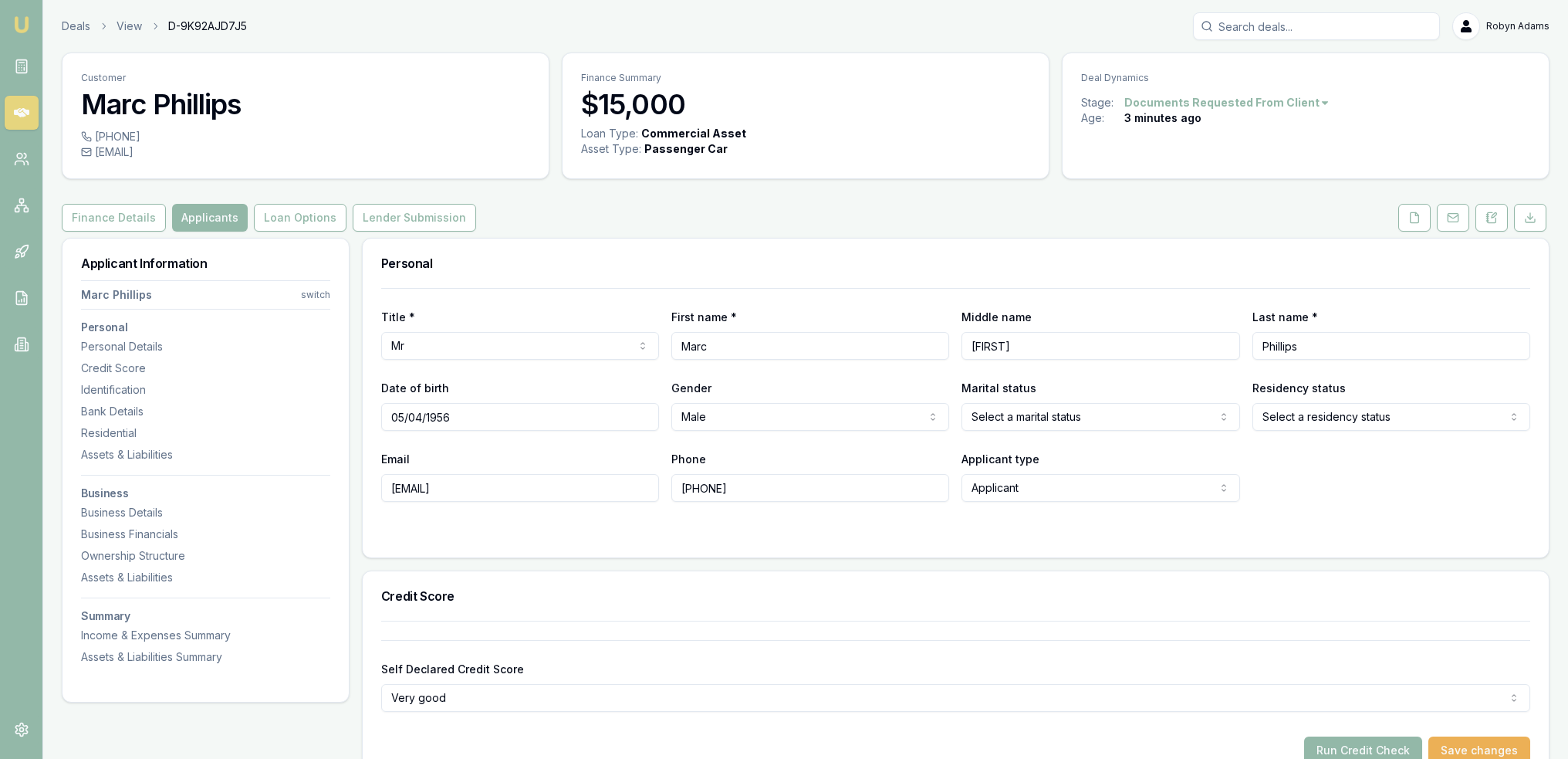 type on "05/04/1956" 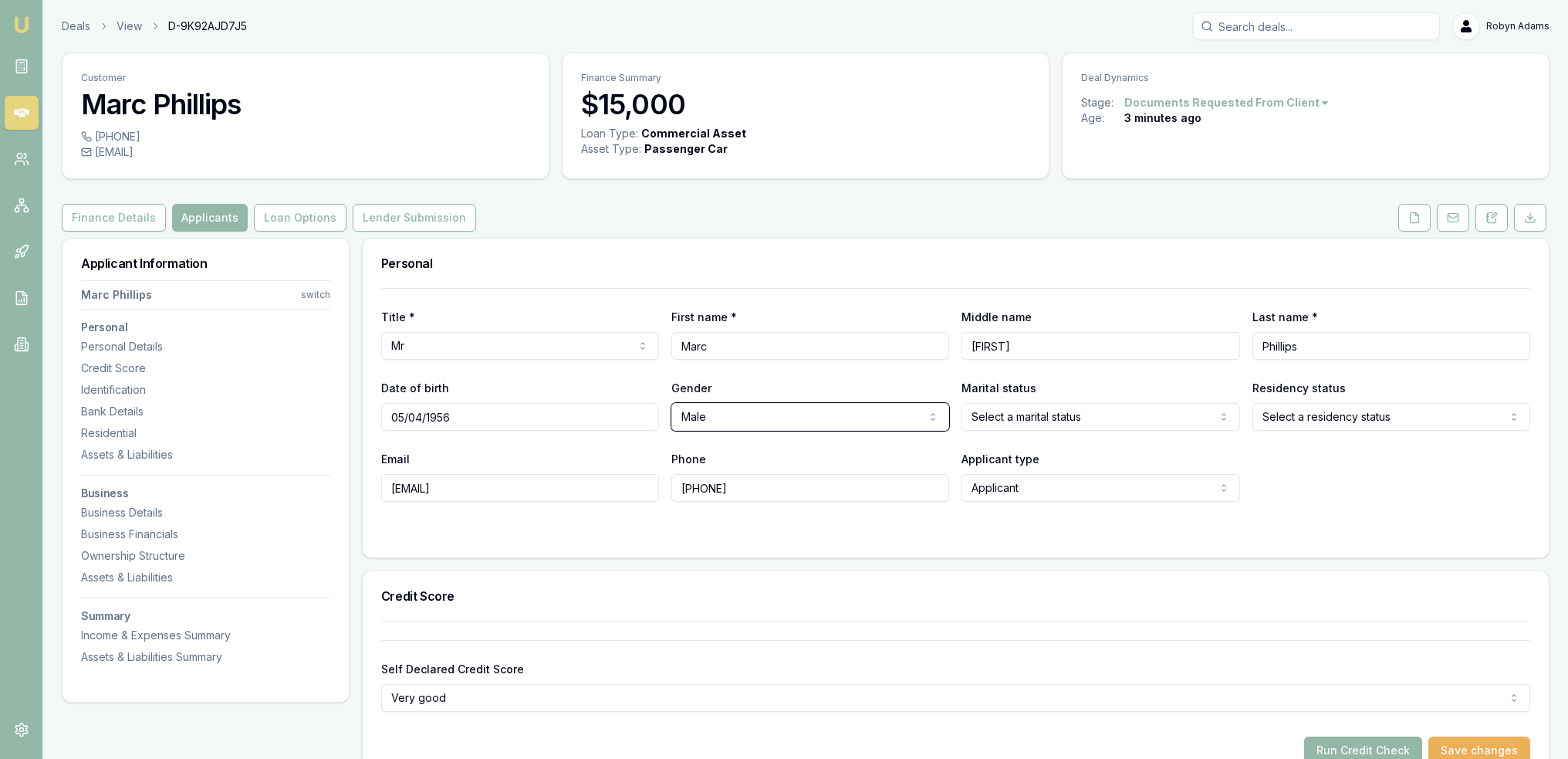 type 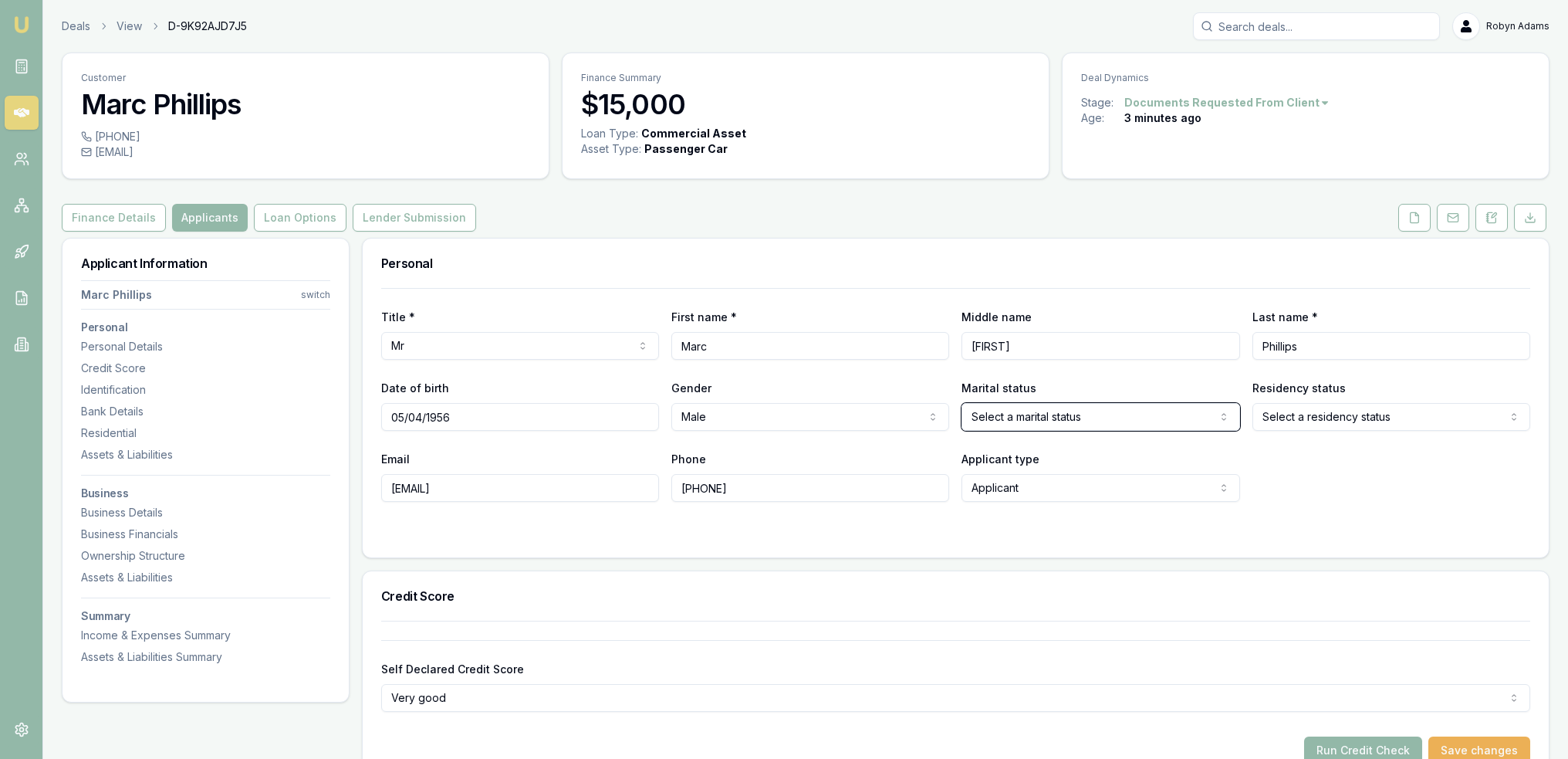 type 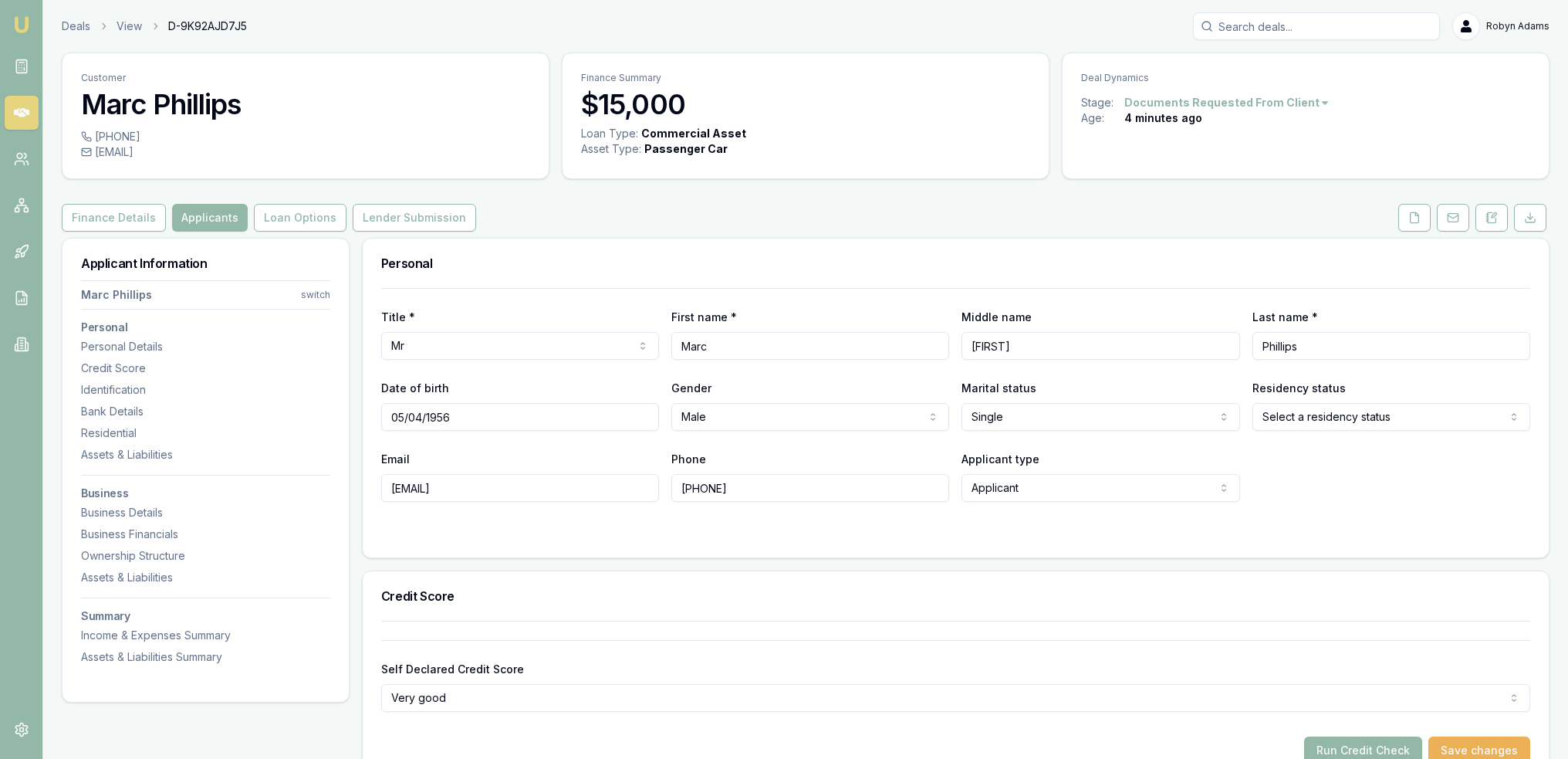 click on "Emu Broker Deals View D-9K92AJD7J5 Robyn Adams Toggle Menu Customer Marc Phillips 0418550099 marc@ampconsolutions.com.au Finance Summary $15,000 Loan Type: Commercial Asset Asset Type : Passenger Car Deal Dynamics Stage: Documents Requested From Client Age: 4 minutes ago Finance Details Applicants Loan Options Lender Submission Applicant Information Marc Phillips switch Personal Personal Details Credit Score Identification Bank Details Residential Assets & Liabilities Business Business Details Business Financials Ownership Structure Assets & Liabilities Summary Income & Expenses Summary Assets & Liabilities Summary Personal Title * Mr Mr Mrs Miss Ms Dr Prof First name * Marc Middle name  John Last name * Phillips Date of birth 05/04/1956 Gender  Male Male Female Other Not disclosed Marital status  Single Single Married De facto Separated Divorced Widowed Residency status  Select a residency status Australian citizen Permanent resident Visa holder Email marc@ampconsolutions.com.au Phone 0418550099 Applicant SA" at bounding box center [784, 379] 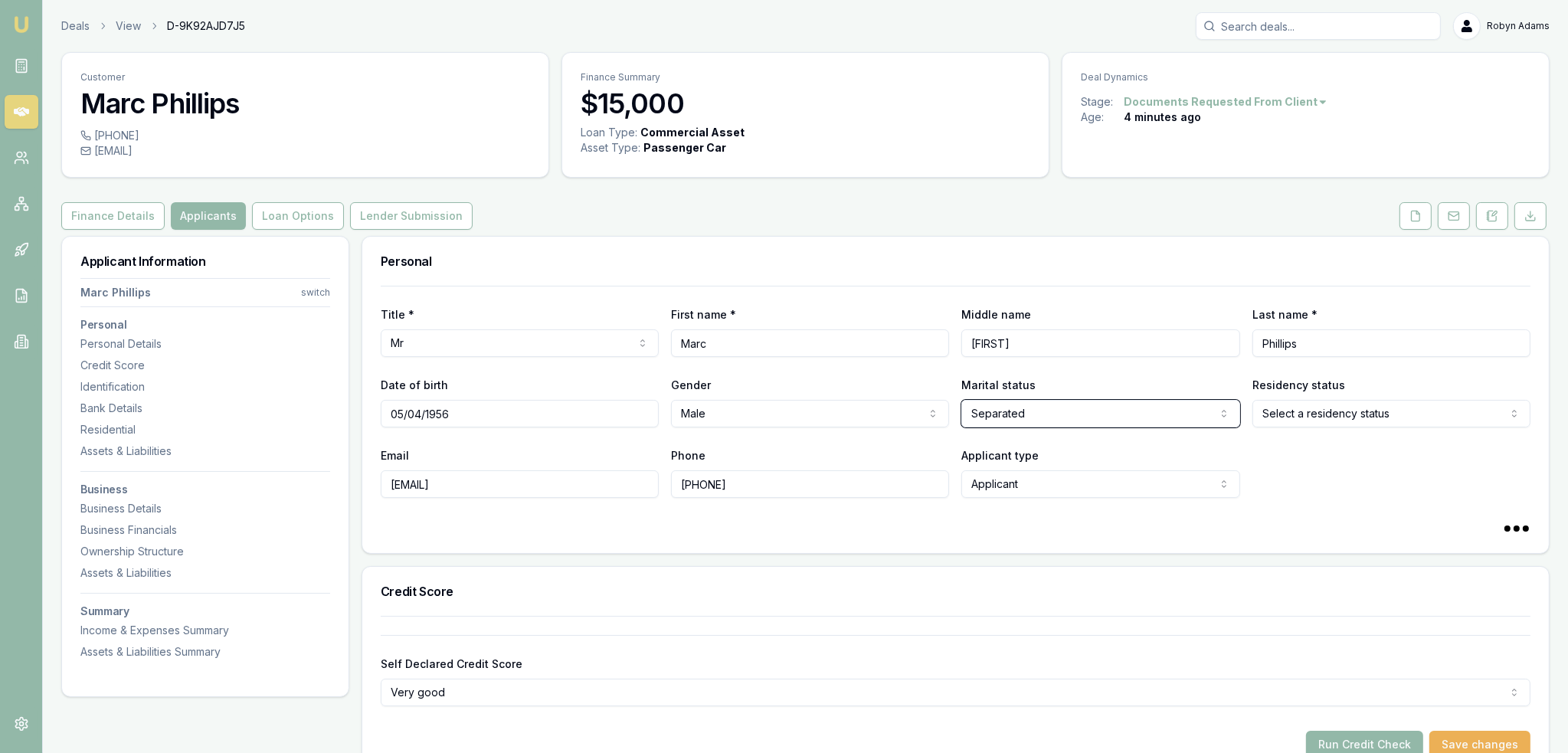 select on "SINGLE" 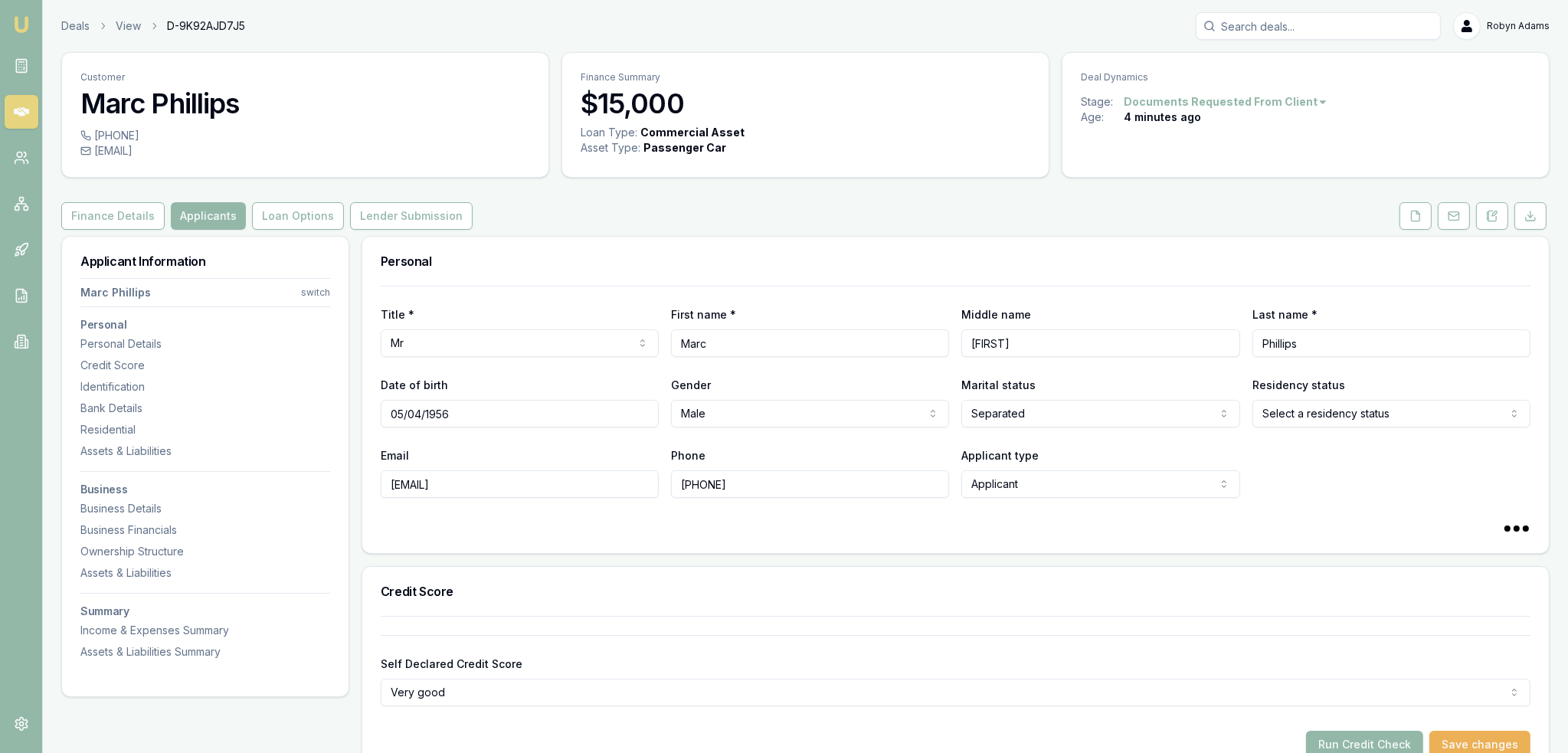 click on "Emu Broker Deals View D-9K92AJD7J5 Robyn Adams Toggle Menu Customer Marc Phillips 0418550099 marc@ampconsolutions.com.au Finance Summary $15,000 Loan Type: Commercial Asset Asset Type : Passenger Car Deal Dynamics Stage: Documents Requested From Client Age: 4 minutes ago Finance Details Applicants Loan Options Lender Submission Applicant Information Marc Phillips switch Personal Personal Details Credit Score Identification Bank Details Residential Assets & Liabilities Business Business Details Business Financials Ownership Structure Assets & Liabilities Summary Income & Expenses Summary Assets & Liabilities Summary Personal Title * Mr Mr Mrs Miss Ms Dr Prof First name * Marc Middle name  John Last name * Phillips Date of birth 05/04/1956 Gender  Male Male Female Other Not disclosed Marital status  Separated Single Married De facto Separated Divorced Widowed Residency status  Select a residency status Australian citizen Permanent resident Visa holder Email marc@ampconsolutions.com.au Phone 0418550099 Applicant" at bounding box center (784, 376) 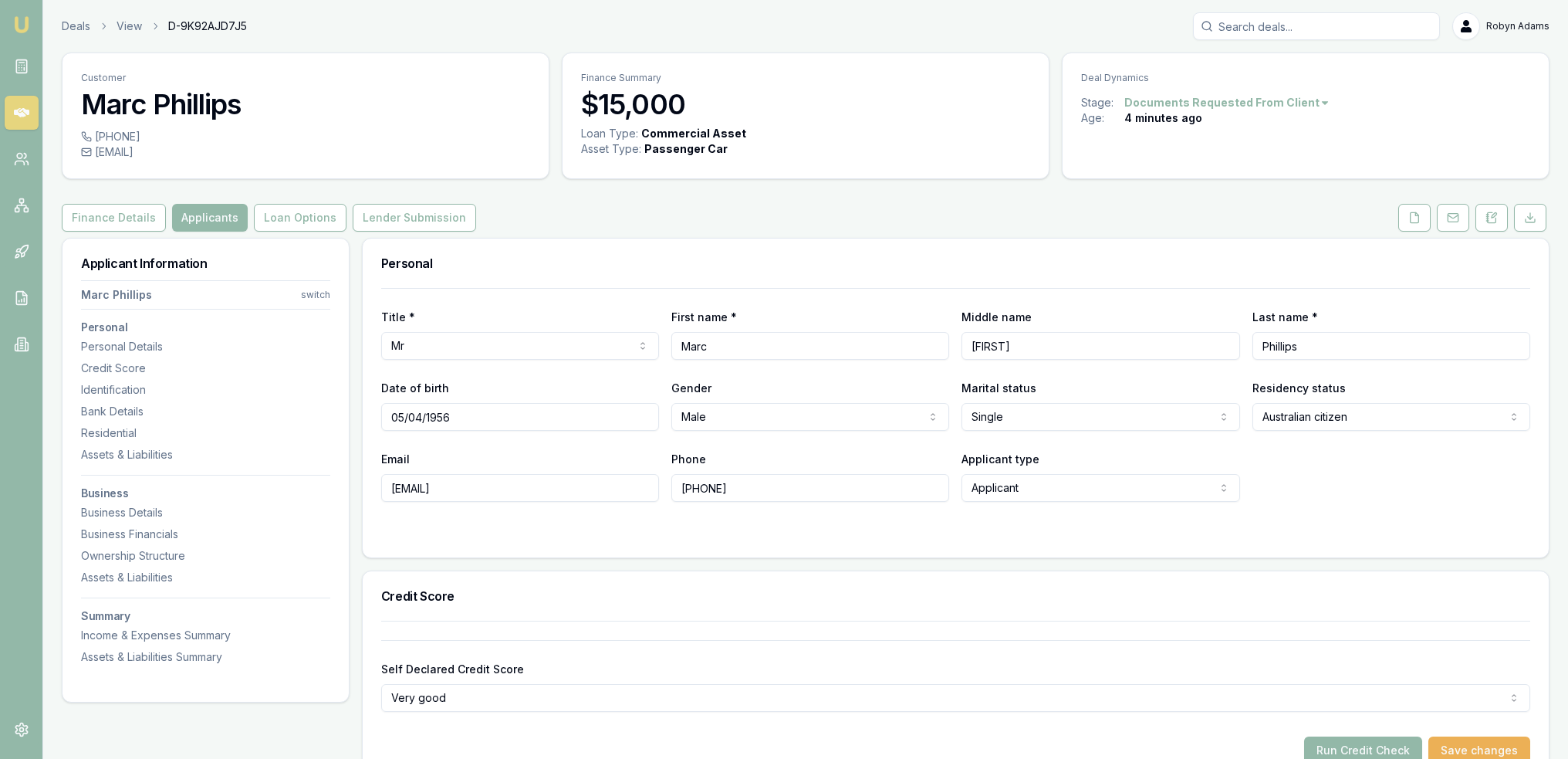 click on "Emu Broker Deals View D-9K92AJD7J5 Robyn Adams Toggle Menu Customer Marc Phillips 0418550099 marc@ampconsolutions.com.au Finance Summary $15,000 Loan Type: Commercial Asset Asset Type : Passenger Car Deal Dynamics Stage: Documents Requested From Client Age: 4 minutes ago Finance Details Applicants Loan Options Lender Submission Applicant Information Marc Phillips switch Personal Personal Details Credit Score Identification Bank Details Residential Assets & Liabilities Business Business Details Business Financials Ownership Structure Assets & Liabilities Summary Income & Expenses Summary Assets & Liabilities Summary Personal Title * Mr Mr Mrs Miss Ms Dr Prof First name * Marc Middle name  John Last name * Phillips Date of birth 05/04/1956 Gender  Male Male Female Other Not disclosed Marital status  Single Single Married De facto Separated Divorced Widowed Residency status  Australian citizen Australian citizen Permanent resident Visa holder Email marc@ampconsolutions.com.au Phone 0418550099 Applicant type  Low" at bounding box center [784, 379] 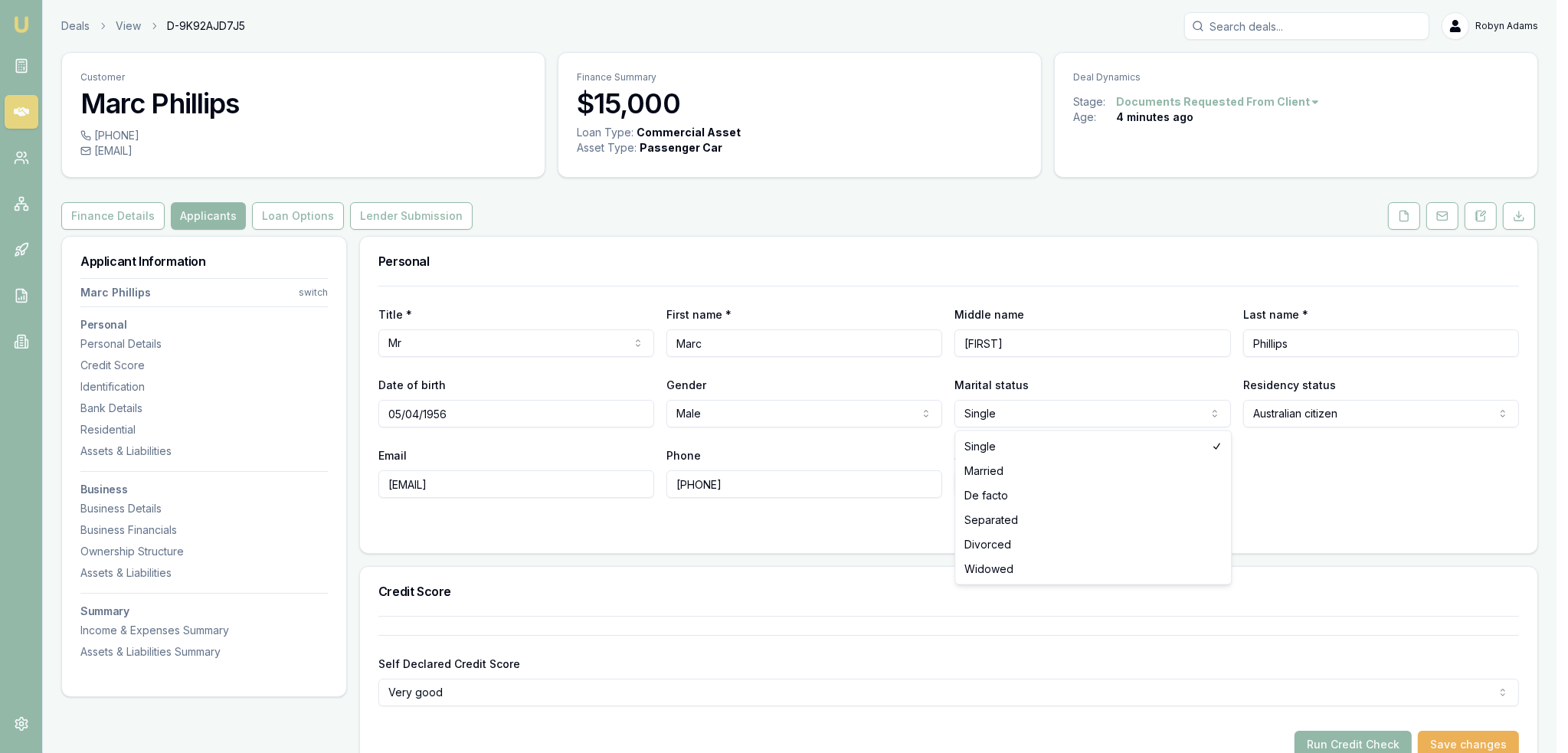 drag, startPoint x: 1025, startPoint y: 447, endPoint x: 617, endPoint y: 488, distance: 410.05487 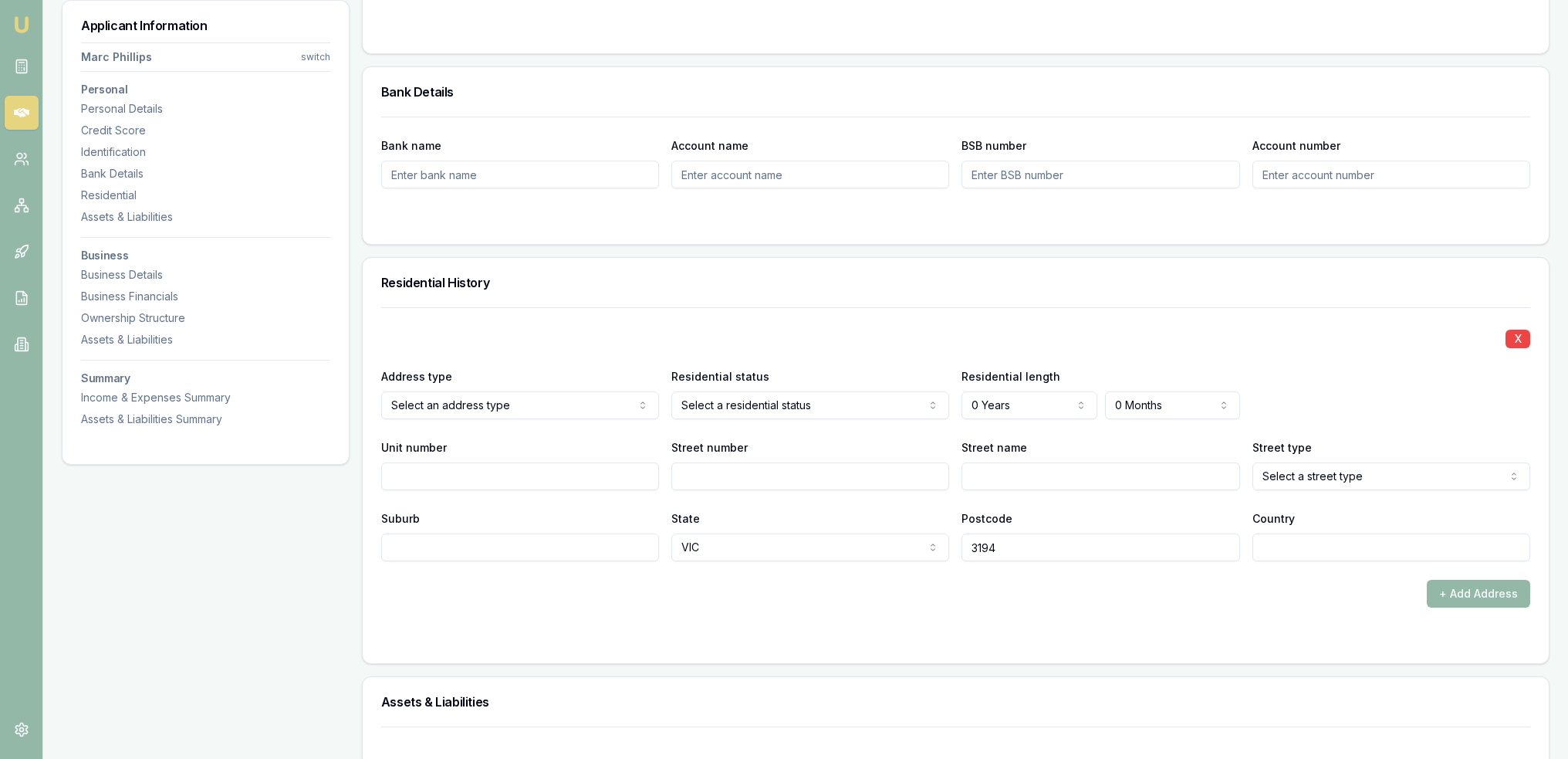scroll, scrollTop: 1313, scrollLeft: 0, axis: vertical 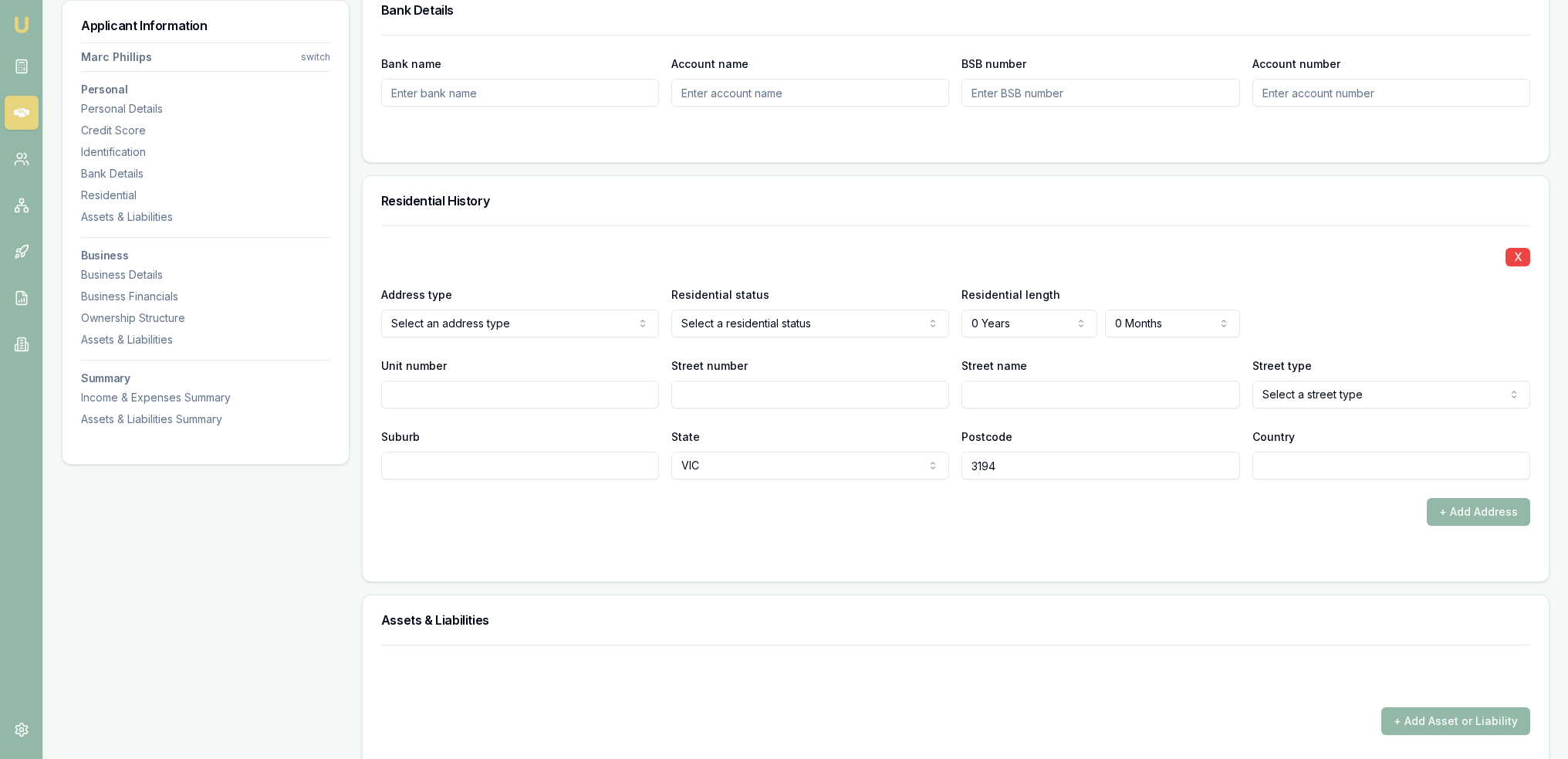 click on "Emu Broker Deals View D-9K92AJD7J5 Robyn Adams Toggle Menu Customer Marc Phillips 0418550099 marc@ampconsolutions.com.au Finance Summary $15,000 Loan Type: Commercial Asset Asset Type : Passenger Car Deal Dynamics Stage: Documents Requested From Client Age: 4 minutes ago Finance Details Applicants Loan Options Lender Submission Applicant Information Marc Phillips switch Personal Personal Details Credit Score Identification Bank Details Residential Assets & Liabilities Business Business Details Business Financials Ownership Structure Assets & Liabilities Summary Income & Expenses Summary Assets & Liabilities Summary Personal Title * Mr Mr Mrs Miss Ms Dr Prof First name * Marc Middle name  John Last name * Phillips Date of birth 05/04/1956 Gender  Male Male Female Other Not disclosed Marital status  Single Single Married De facto Separated Divorced Widowed Residency status  Australian citizen Australian citizen Permanent resident Visa holder Email marc@ampconsolutions.com.au Phone 0418550099 Applicant type  Low" at bounding box center (784, -934) 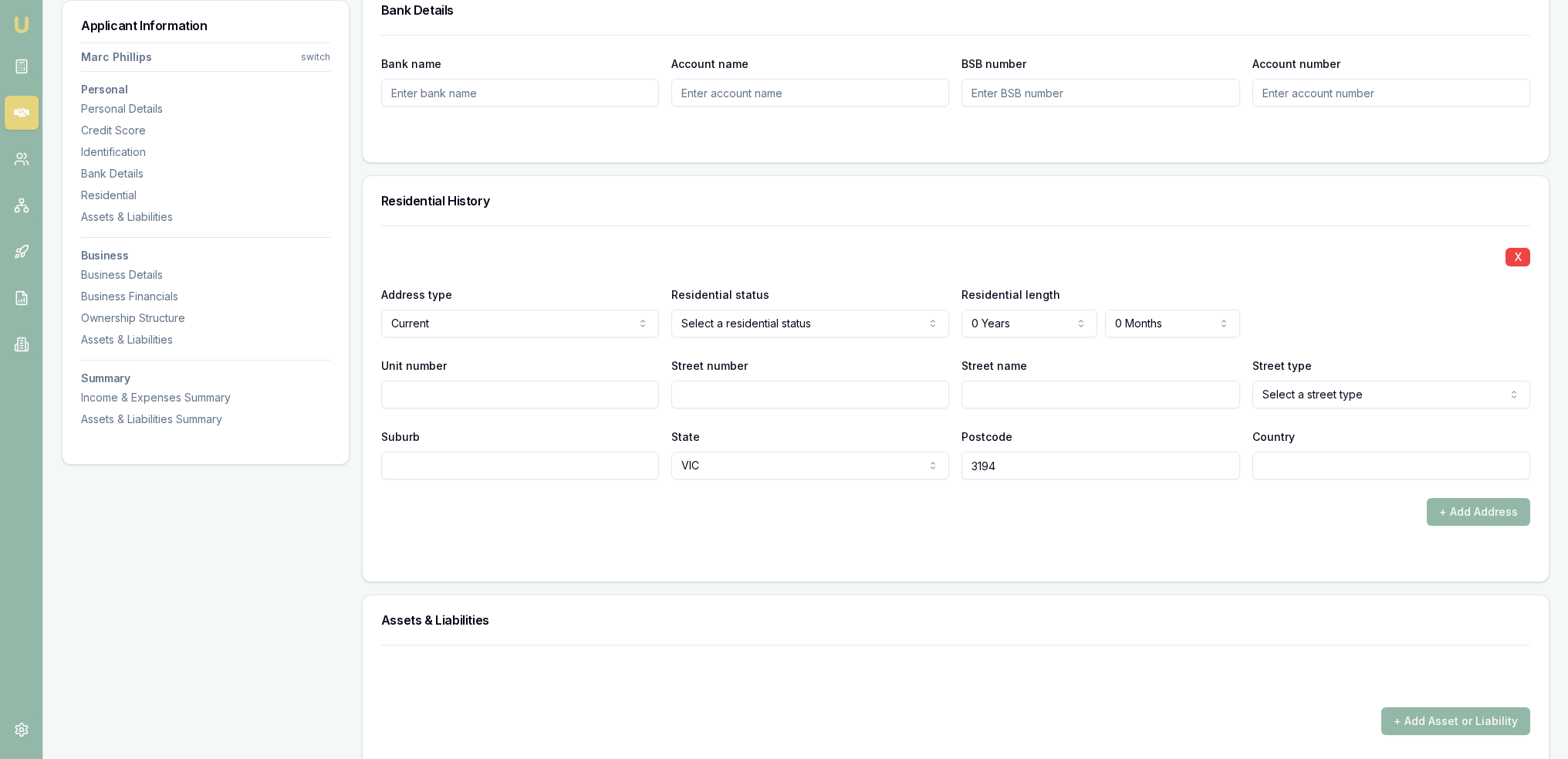 click on "Emu Broker Deals View D-9K92AJD7J5 Robyn Adams Toggle Menu Customer Marc Phillips 0418550099 marc@ampconsolutions.com.au Finance Summary $15,000 Loan Type: Commercial Asset Asset Type : Passenger Car Deal Dynamics Stage: Documents Requested From Client Age: 4 minutes ago Finance Details Applicants Loan Options Lender Submission Applicant Information Marc Phillips switch Personal Personal Details Credit Score Identification Bank Details Residential Assets & Liabilities Business Business Details Business Financials Ownership Structure Assets & Liabilities Summary Income & Expenses Summary Assets & Liabilities Summary Personal Title * Mr Mr Mrs Miss Ms Dr Prof First name * Marc Middle name  John Last name * Phillips Date of birth 05/04/1956 Gender  Male Male Female Other Not disclosed Marital status  Single Single Married De facto Separated Divorced Widowed Residency status  Australian citizen Australian citizen Permanent resident Visa holder Email marc@ampconsolutions.com.au Phone 0418550099 Applicant type  Low" at bounding box center (784, -934) 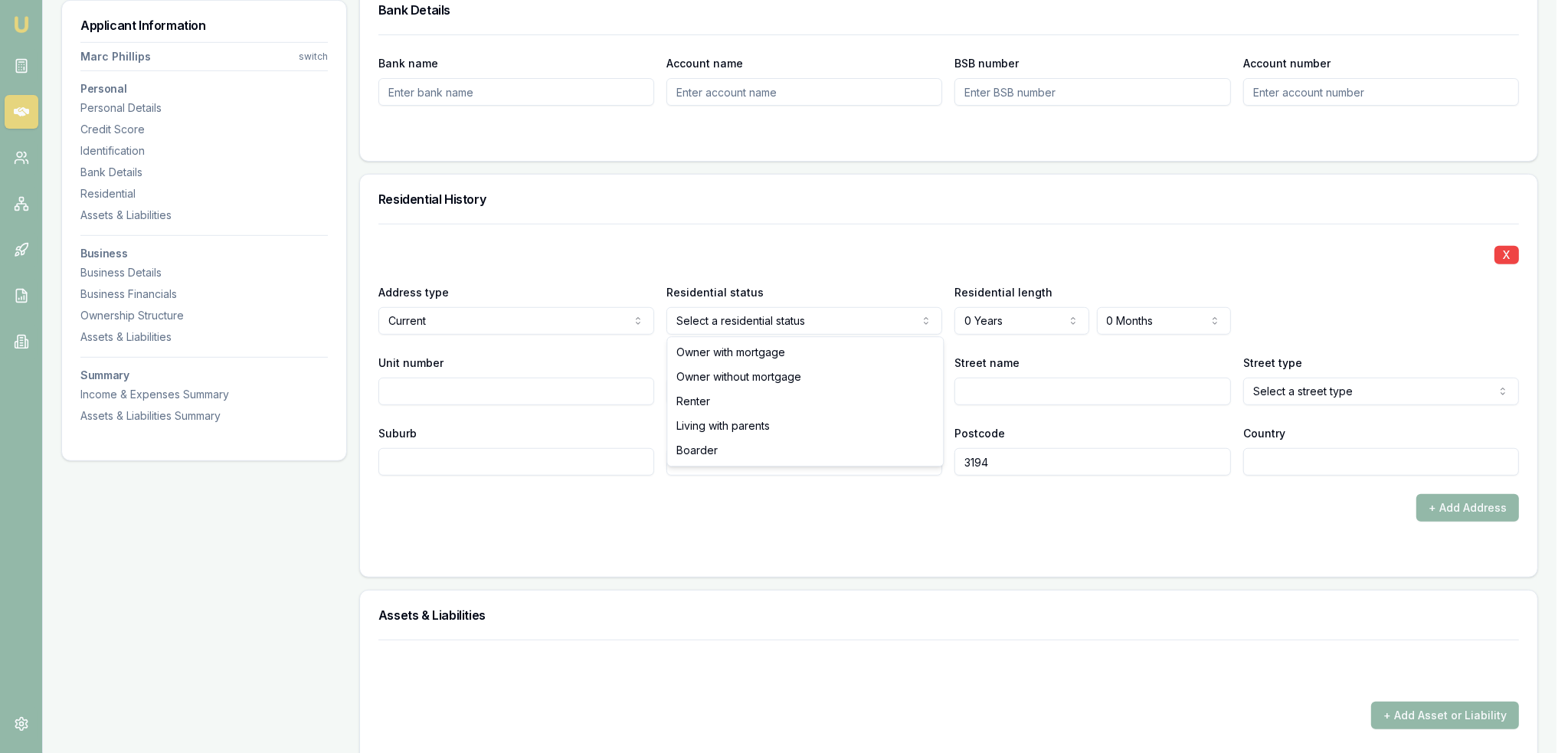 select on "RENTER" 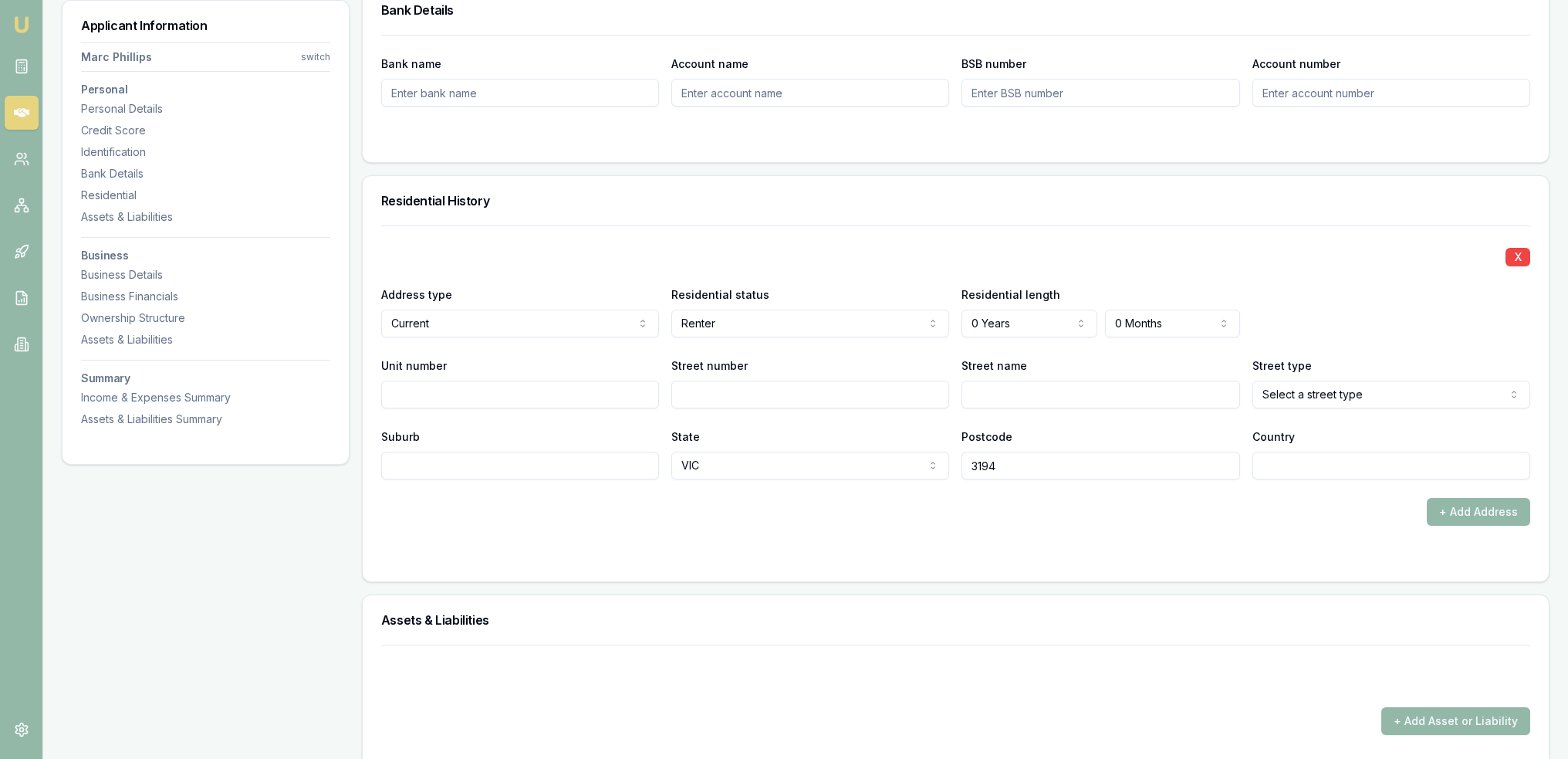 click on "Emu Broker Deals View D-9K92AJD7J5 Robyn Adams Toggle Menu Customer Marc Phillips 0418550099 marc@ampconsolutions.com.au Finance Summary $15,000 Loan Type: Commercial Asset Asset Type : Passenger Car Deal Dynamics Stage: Documents Requested From Client Age: 5 minutes ago Finance Details Applicants Loan Options Lender Submission Applicant Information Marc Phillips switch Personal Personal Details Credit Score Identification Bank Details Residential Assets & Liabilities Business Business Details Business Financials Ownership Structure Assets & Liabilities Summary Income & Expenses Summary Assets & Liabilities Summary Personal Title * Mr Mr Mrs Miss Ms Dr Prof First name * Marc Middle name  John Last name * Phillips Date of birth 05/04/1956 Gender  Male Male Female Other Not disclosed Marital status  Single Single Married De facto Separated Divorced Widowed Residency status  Australian citizen Australian citizen Permanent resident Visa holder Email marc@ampconsolutions.com.au Phone 0418550099 Applicant type  Low" at bounding box center (784, -934) 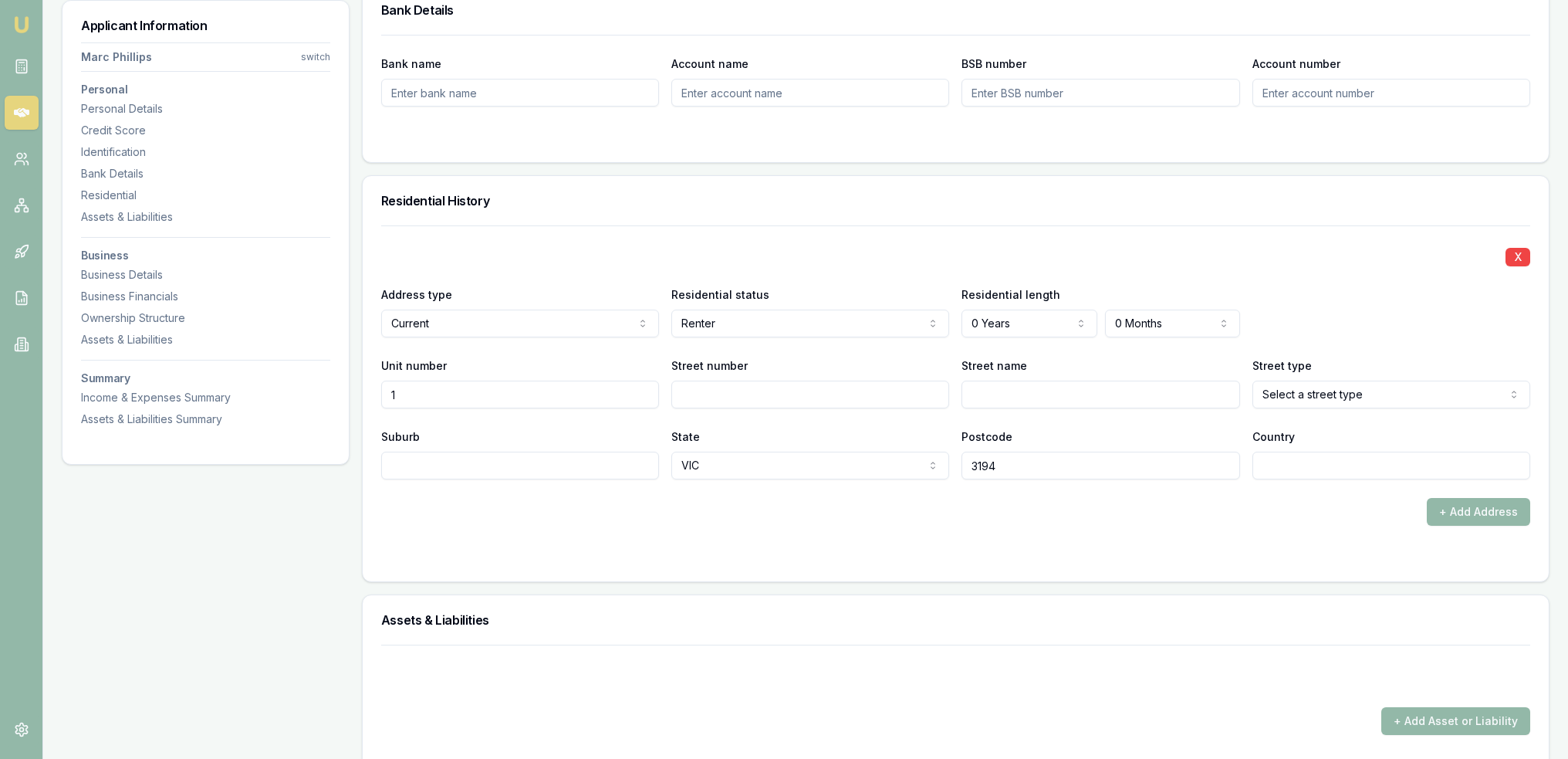 type on "1" 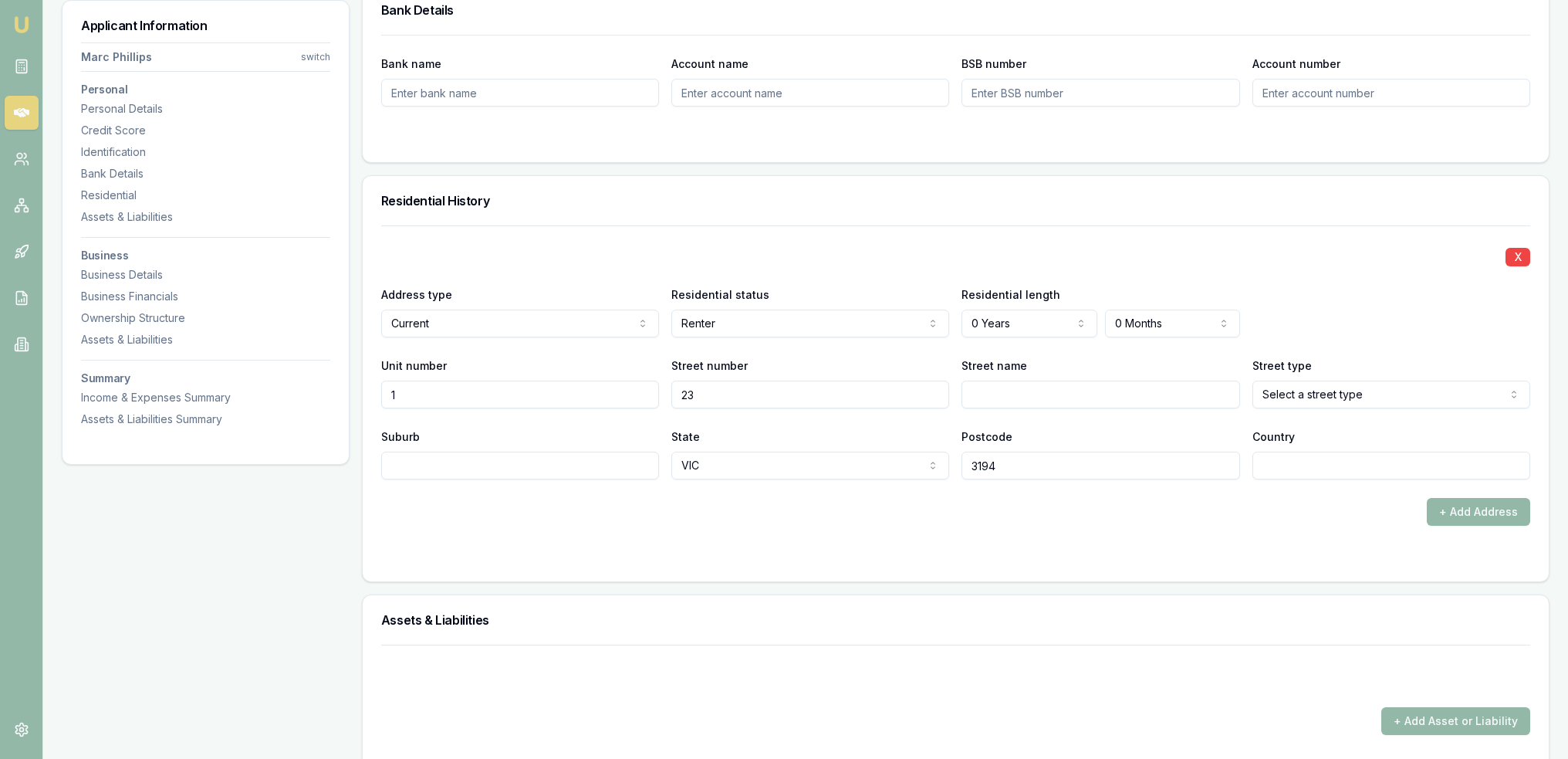 type on "23" 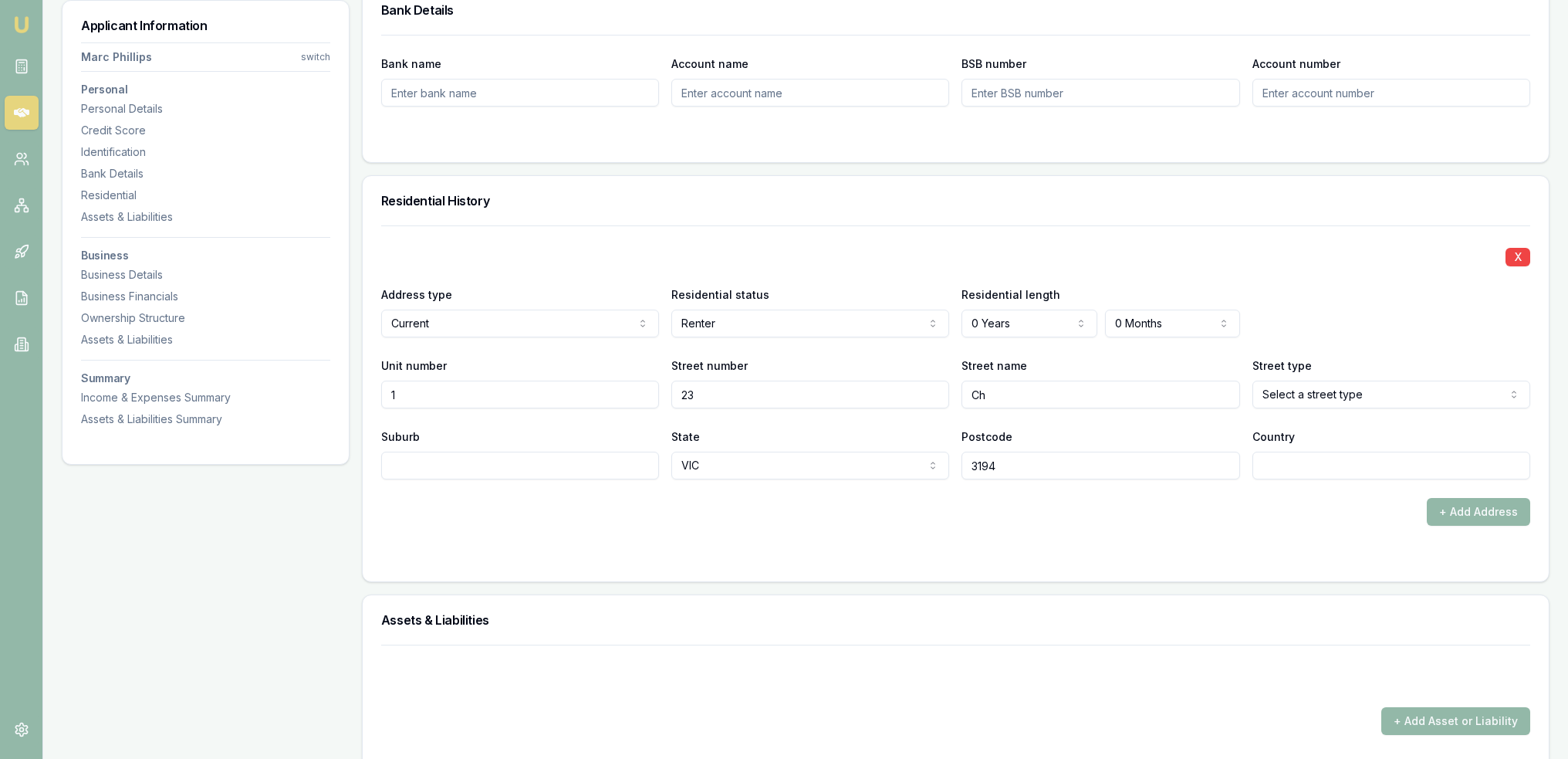 type on "C" 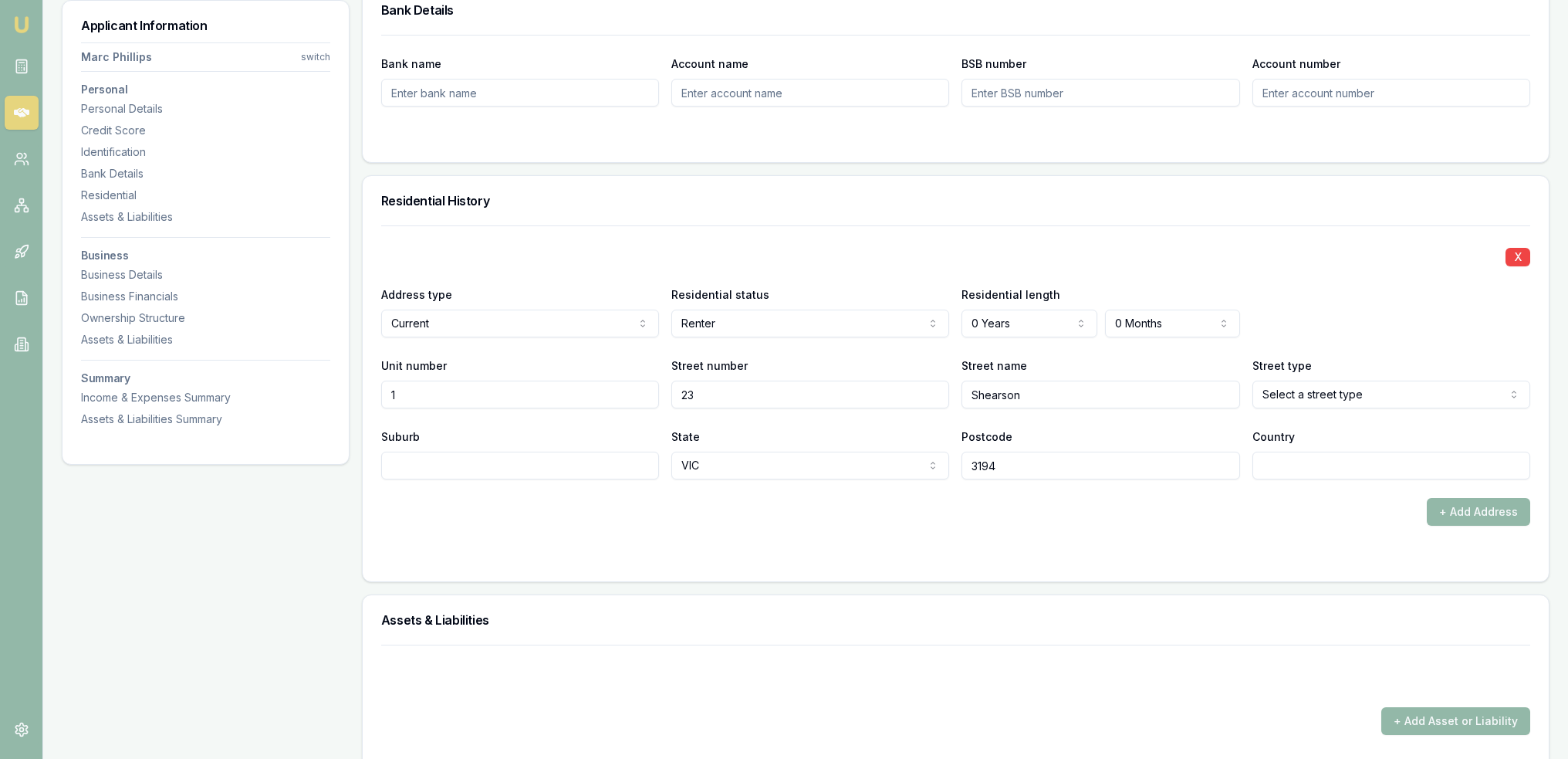 type on "Shearson" 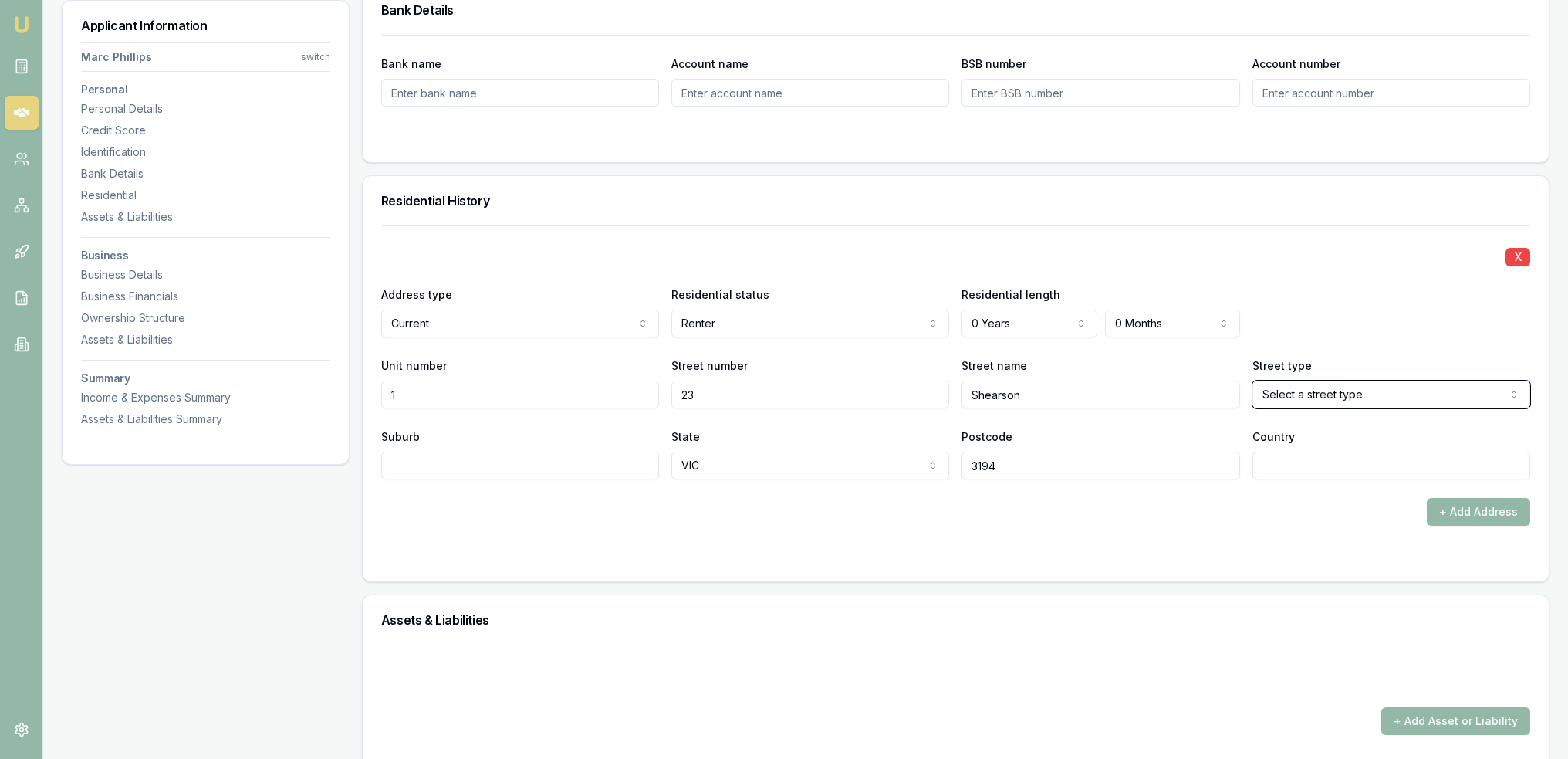 type 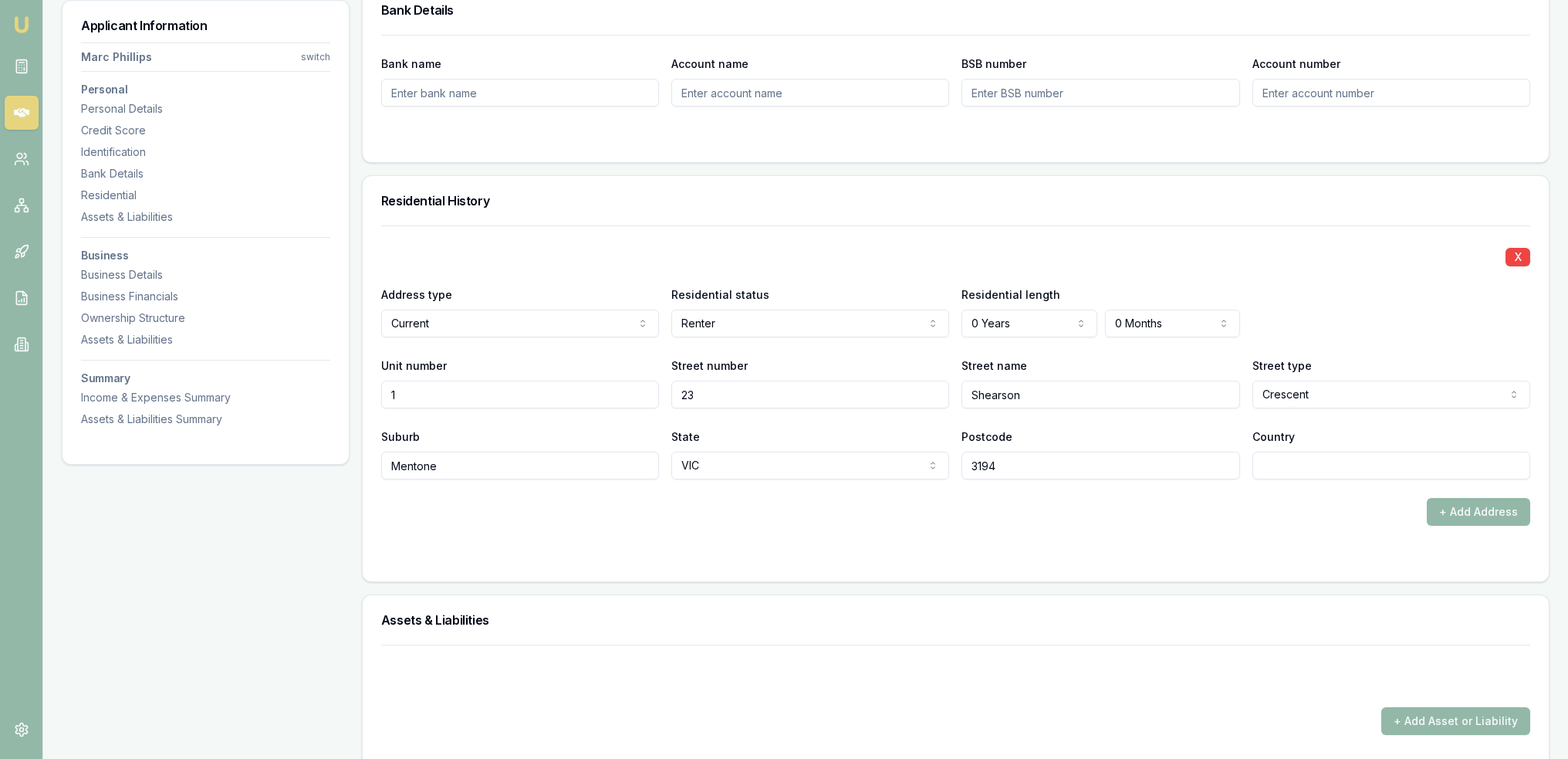 type on "Mentone" 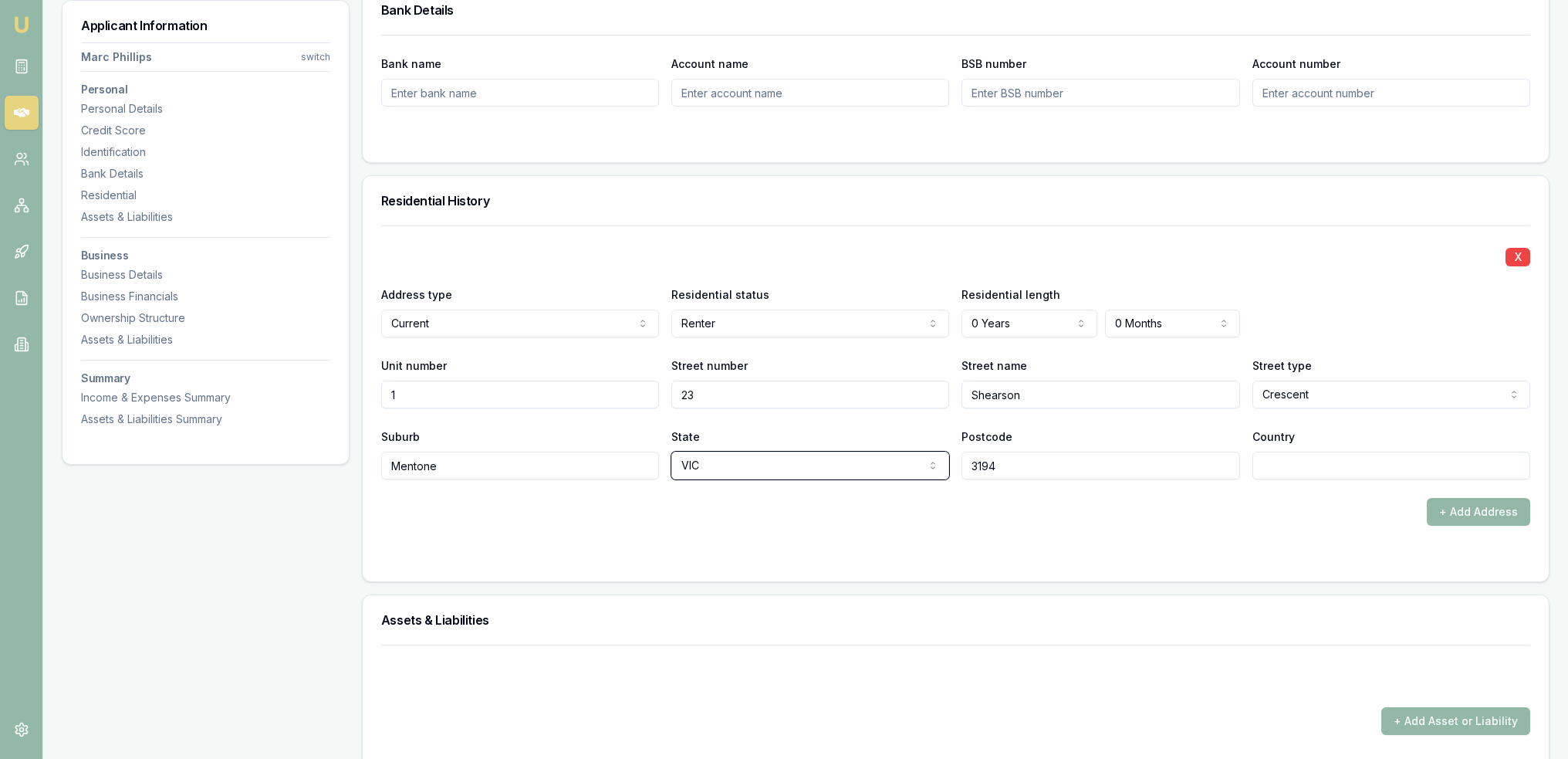 type 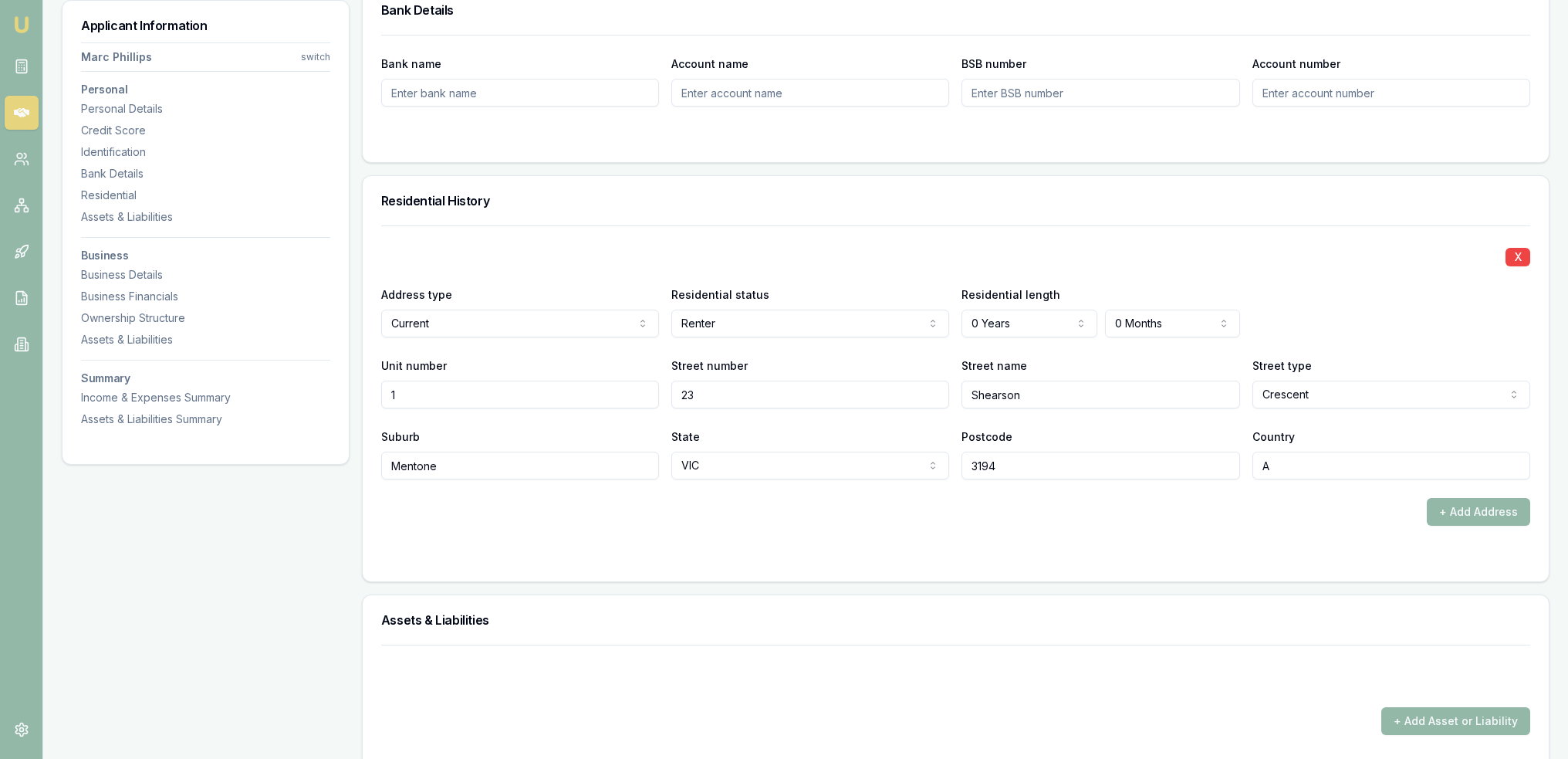 type on "AU" 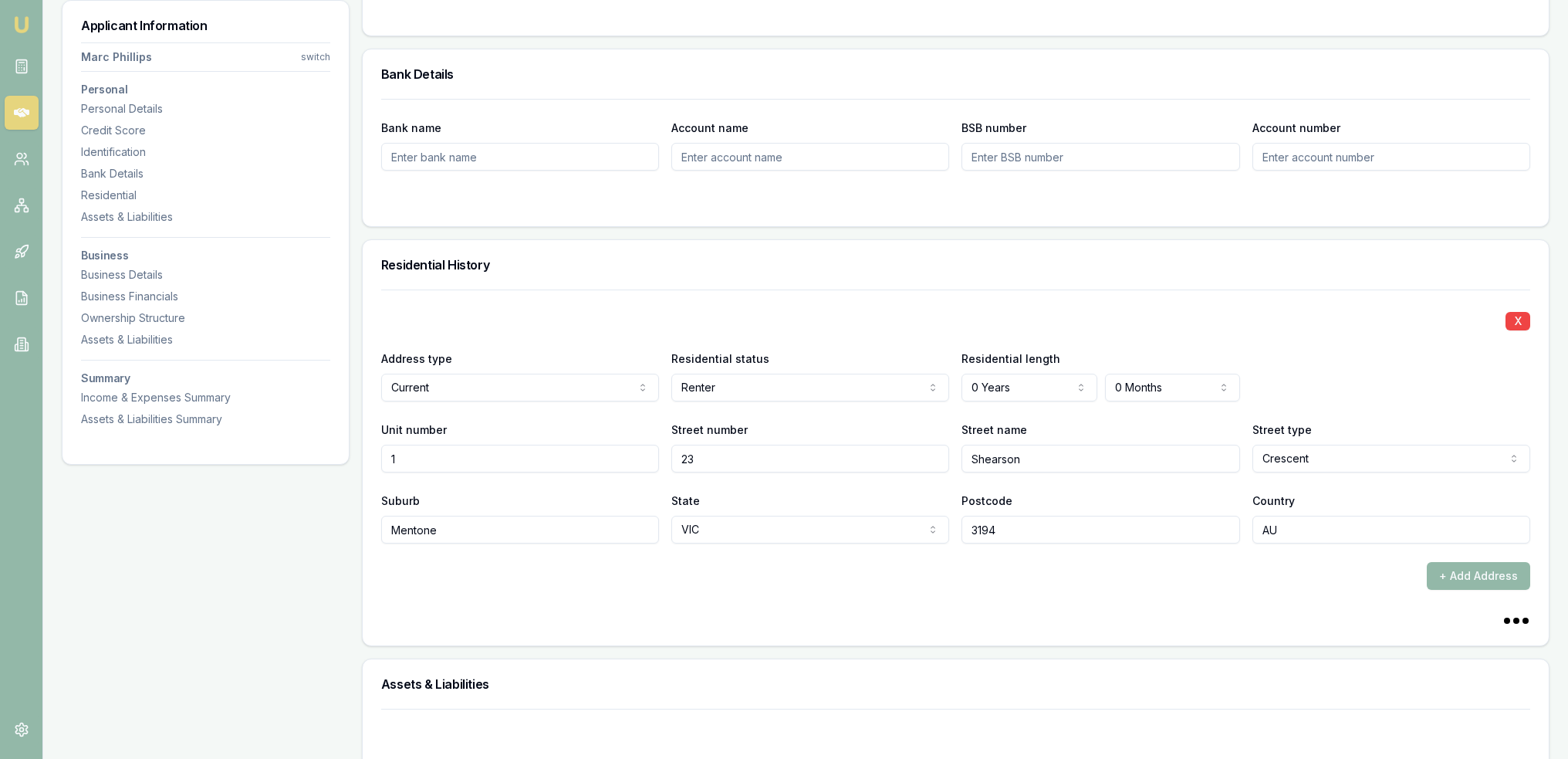 scroll, scrollTop: 1235, scrollLeft: 0, axis: vertical 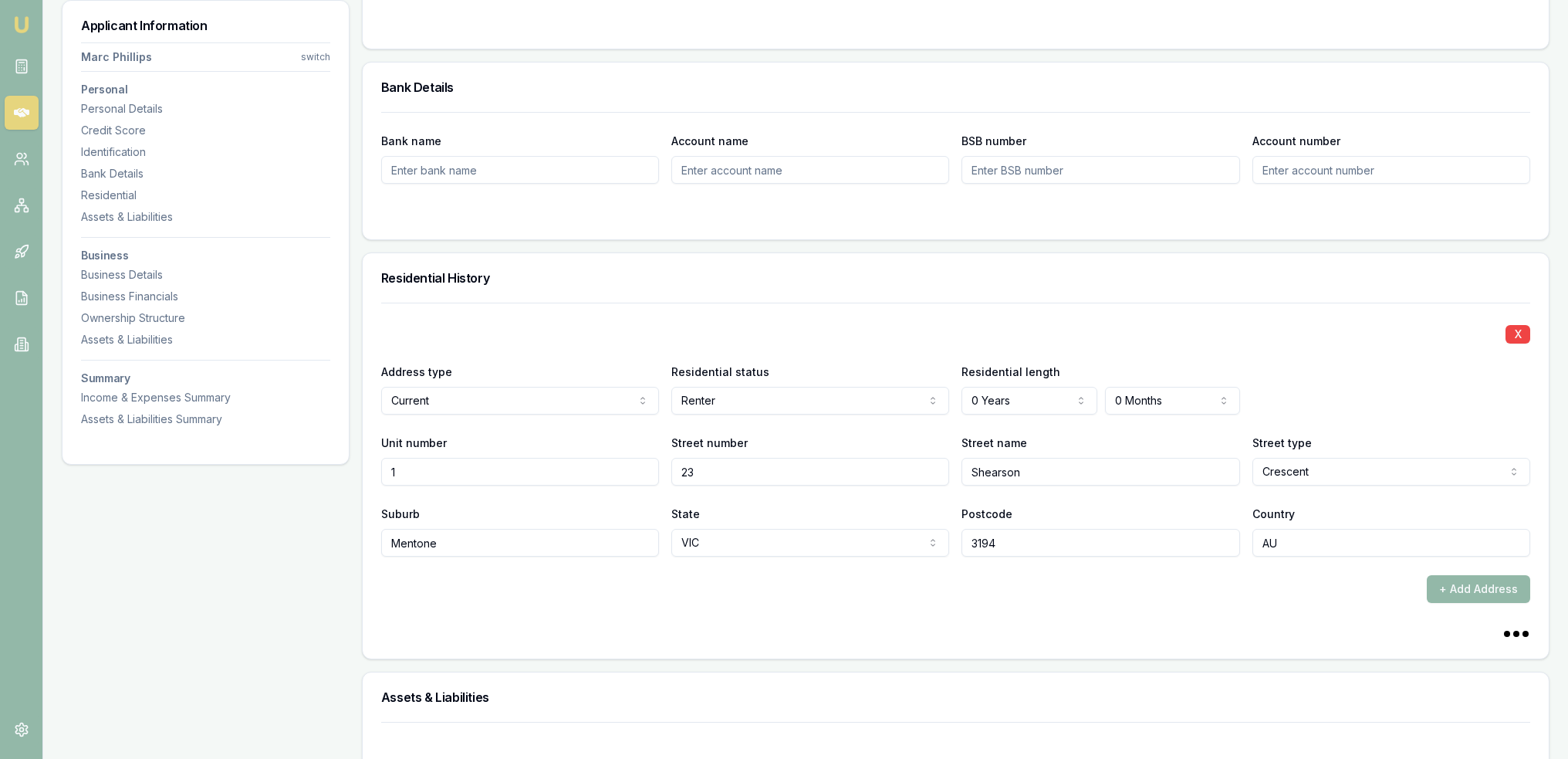 click on "X Address type  Current Current Previous Residential status  Renter Owner with mortgage Owner without mortgage Renter Living with parents Boarder Residential length  0 Years 0 Years 1 Year 2 Years 3 Years 4 Years 5 Years 6 Years 7 Years 8 Years 9 Years 10 Years 11 Years 12 Years 13 Years 14 Years 15 Years 16 Years 17 Years 18 Years 19 Years 20 Years 0 Months 0 Months 1 Month 2 Months 3 Months 4 Months 5 Months 6 Months 7 Months 8 Months 9 Months 10 Months 11 Months Unit number  1 Street number  23 Street name  Shearson Street type  Crescent Access Alley Amble Anchorage Approach Arcade Artery Avenue Bank Basin Beach Bend Block Boulevard Bowl Brace Brae Break Bridge Broadway Brow Bypass Byway Causeway Centre Centreway Chase Circle Circlet Circuit Circus Close Colonnade Common Concourse Copse Corner Corso Court Courtyard Cove Crescent Crossing Crossroad Crossway Cruiseway Cul-de-sac Cutting Dale Dell Deviation Dip Distributor Drive Driveway Edge Elbow End Entrance Esplanade Estate Expressway Extension Fairway SA" at bounding box center (955, 480) 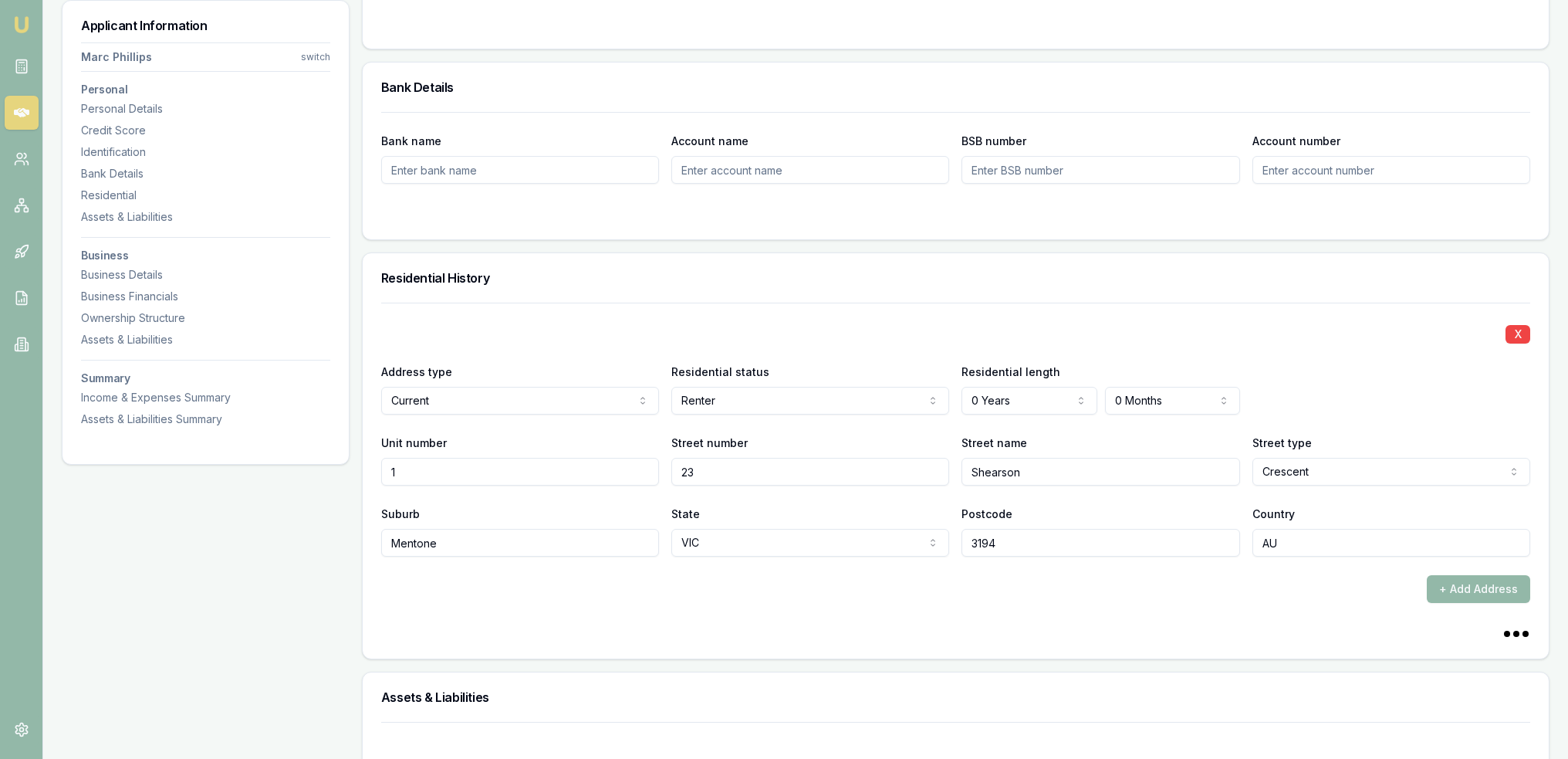 scroll, scrollTop: 772, scrollLeft: 0, axis: vertical 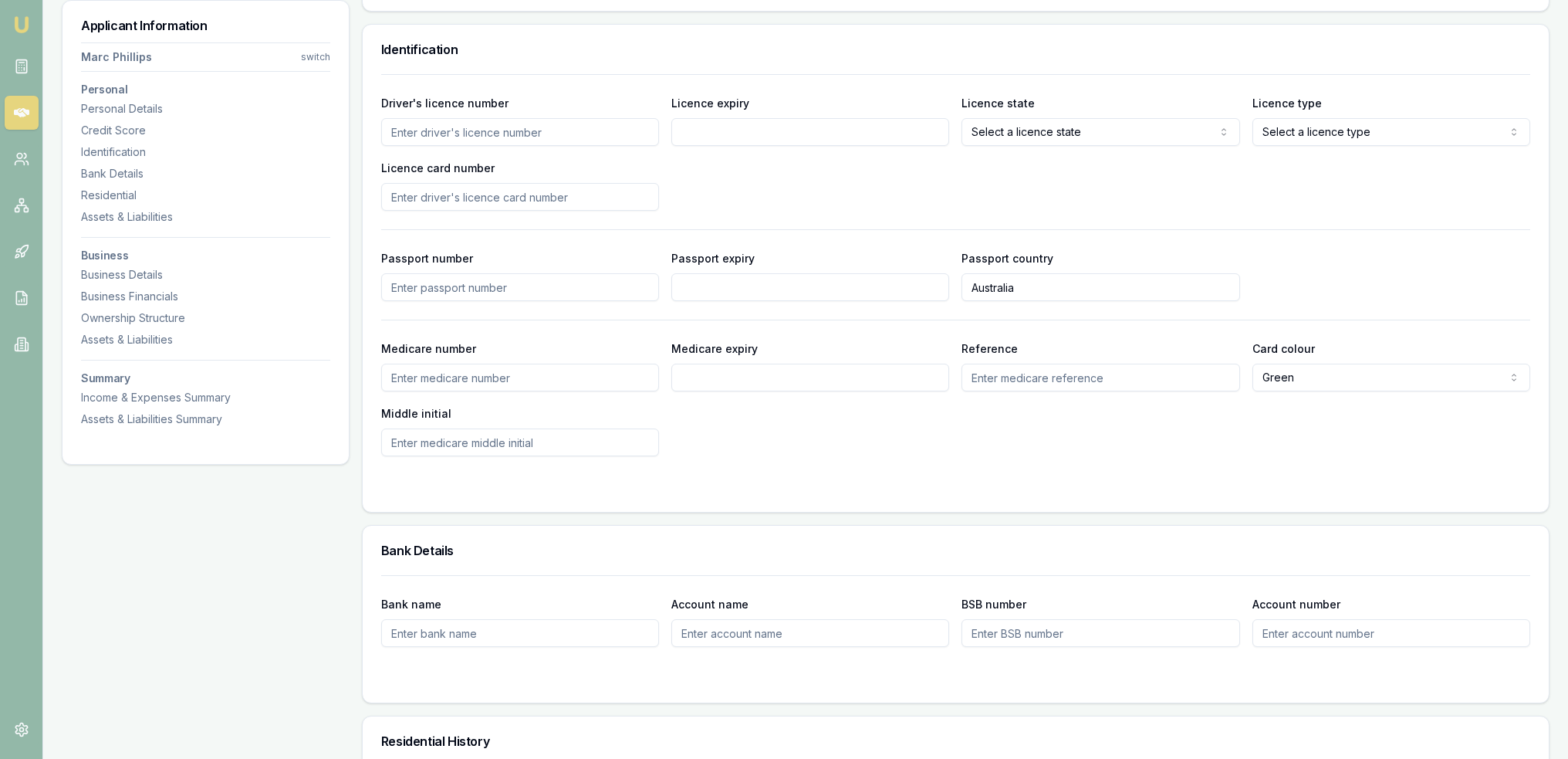 click on "Driver's licence number" at bounding box center [520, 132] 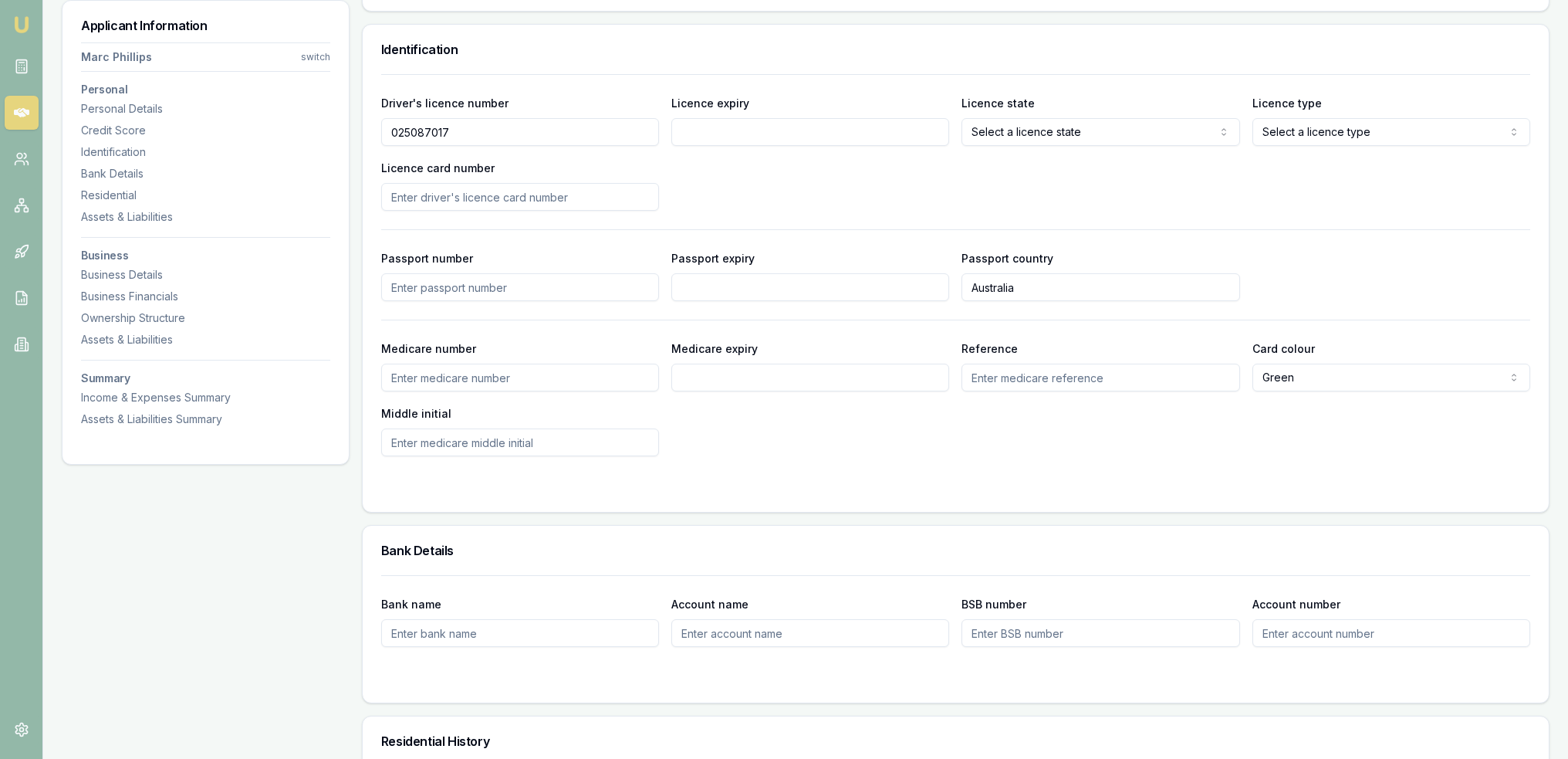 type on "025087017" 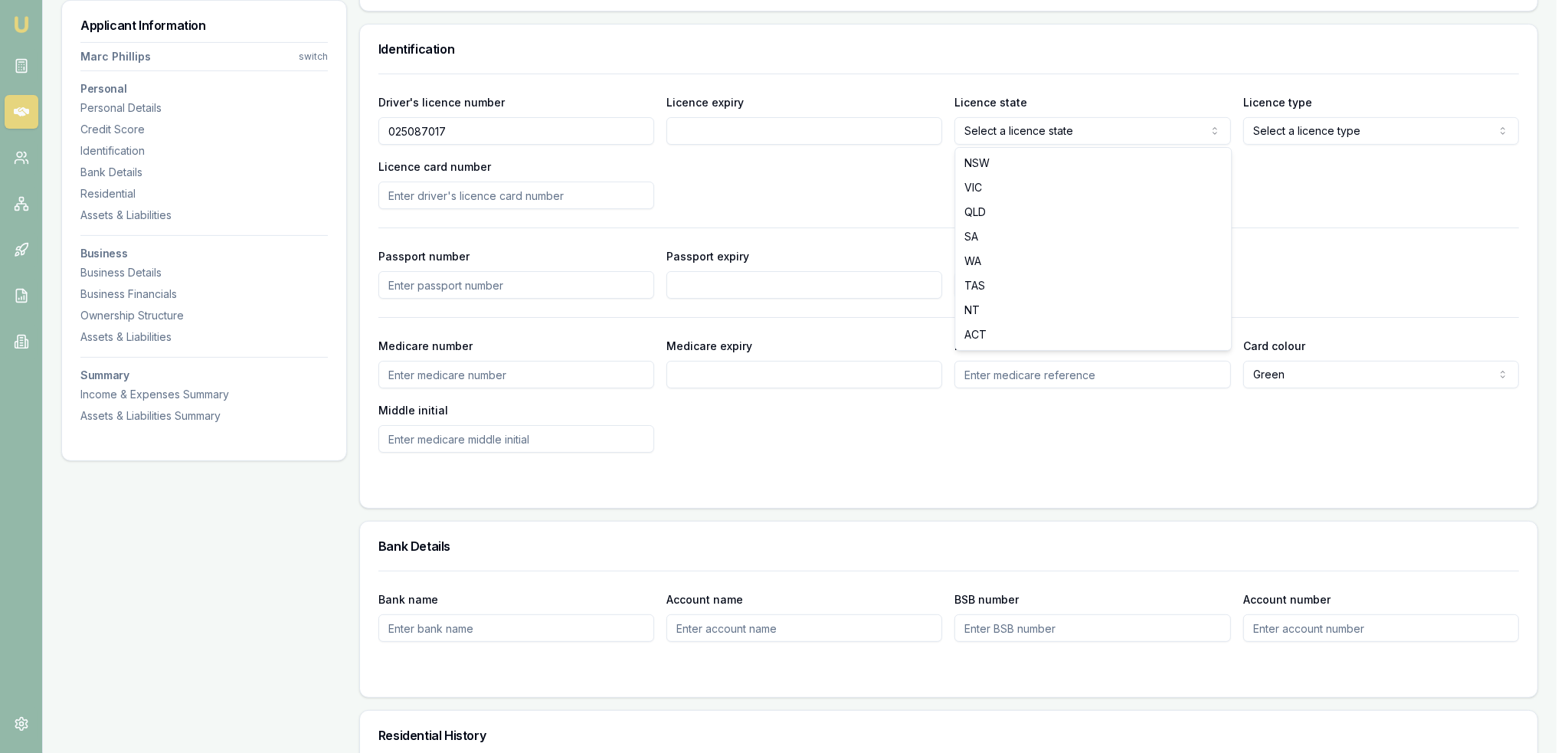 select on "VIC" 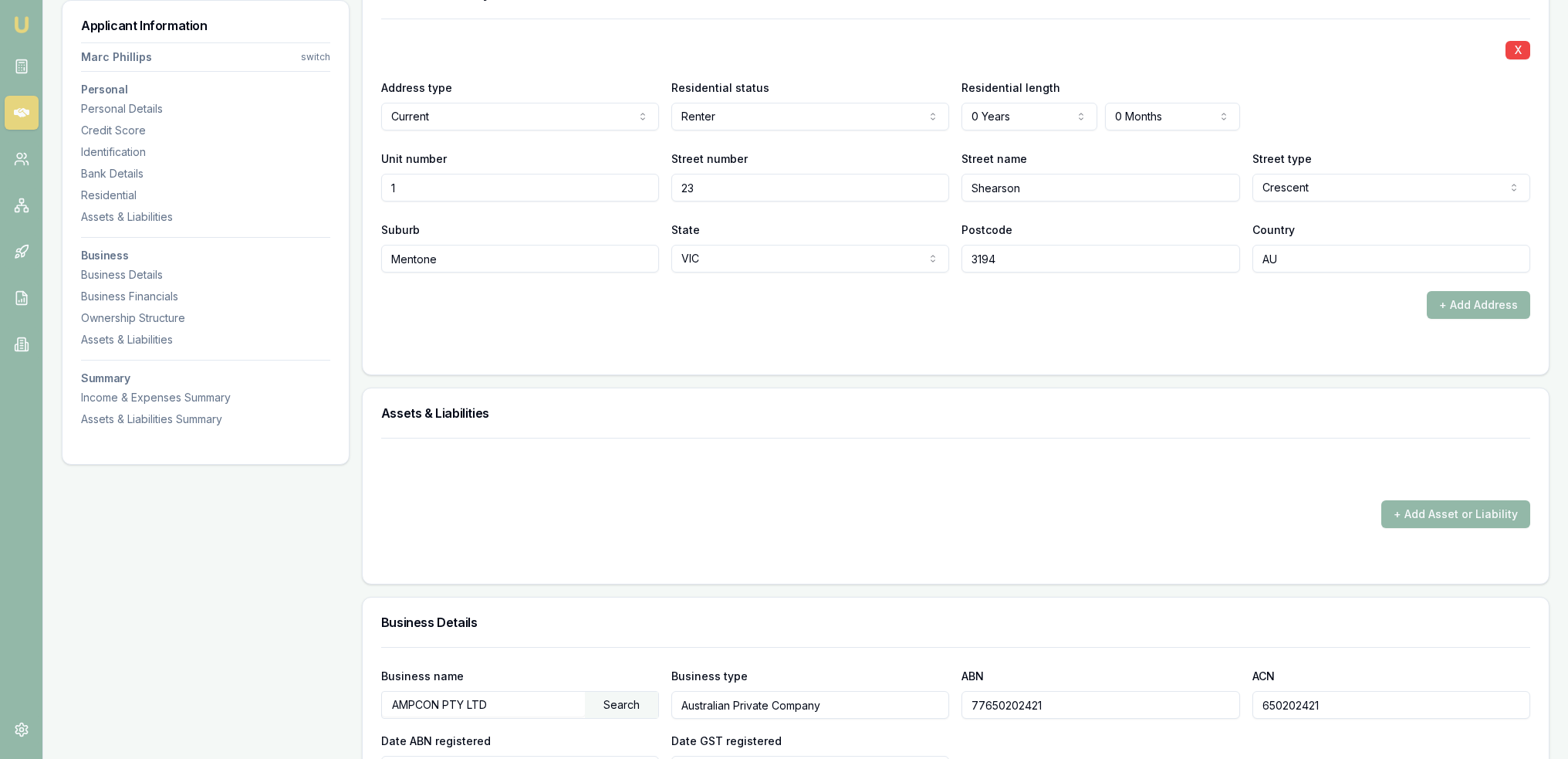 scroll, scrollTop: 1467, scrollLeft: 0, axis: vertical 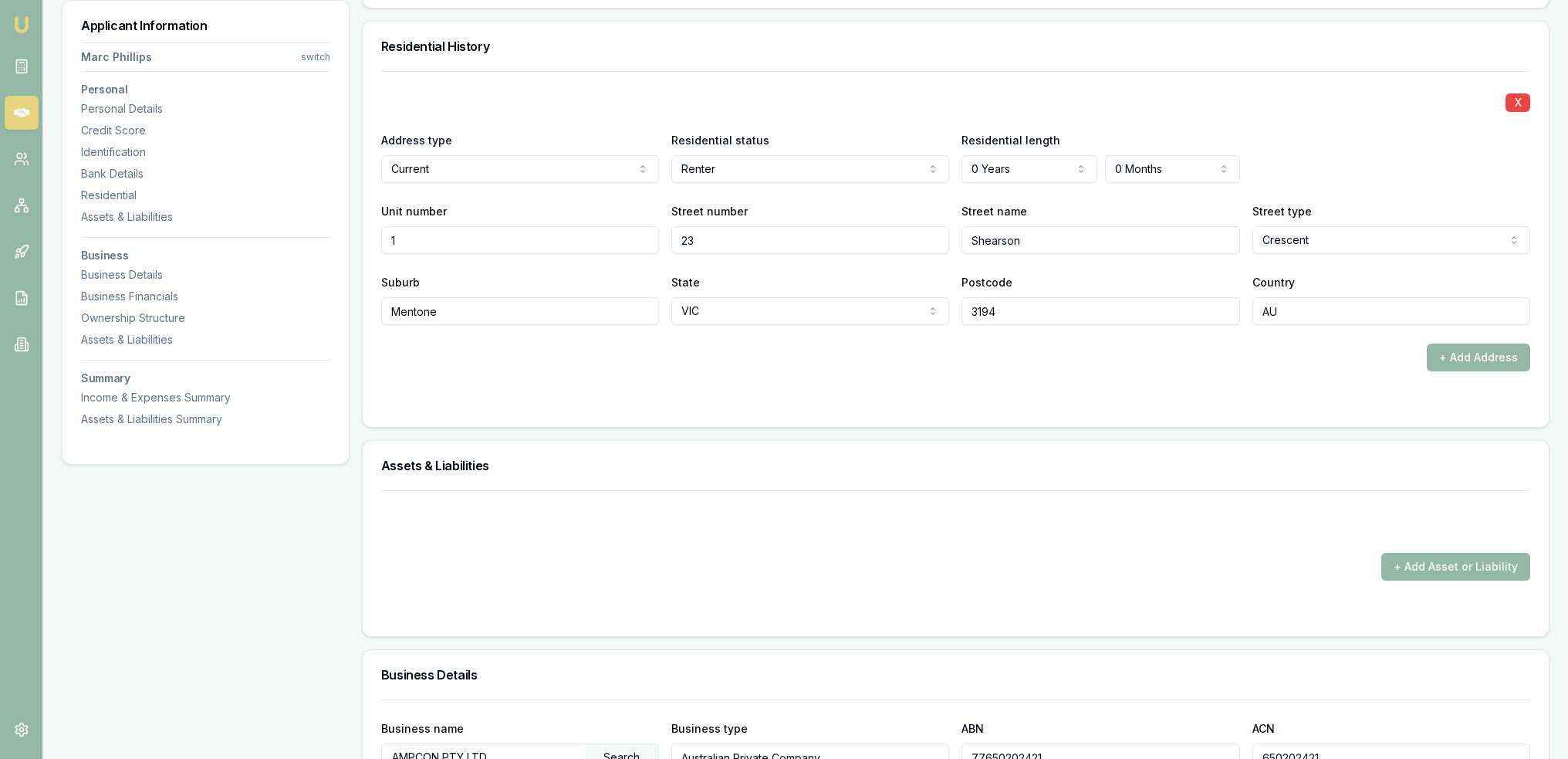 click on "Emu Broker Deals View D-9K92AJD7J5 Robyn Adams Toggle Menu Customer Marc Phillips 0418550099 marc@ampconsolutions.com.au Finance Summary $15,000 Loan Type: Commercial Asset Asset Type : Passenger Car Deal Dynamics Stage: Documents Requested From Client Age: 5 minutes ago Finance Details Applicants Loan Options Lender Submission Applicant Information Marc Phillips switch Personal Personal Details Credit Score Identification Bank Details Residential Assets & Liabilities Business Business Details Business Financials Ownership Structure Assets & Liabilities Summary Income & Expenses Summary Assets & Liabilities Summary Personal Title * Mr Mr Mrs Miss Ms Dr Prof First name * Marc Middle name  John Last name * Phillips Date of birth 05/04/1956 Gender  Male Male Female Other Not disclosed Marital status  Single Single Married De facto Separated Divorced Widowed Residency status  Australian citizen Australian citizen Permanent resident Visa holder Email marc@ampconsolutions.com.au Phone 0418550099 Applicant type  Low" at bounding box center (784, -1088) 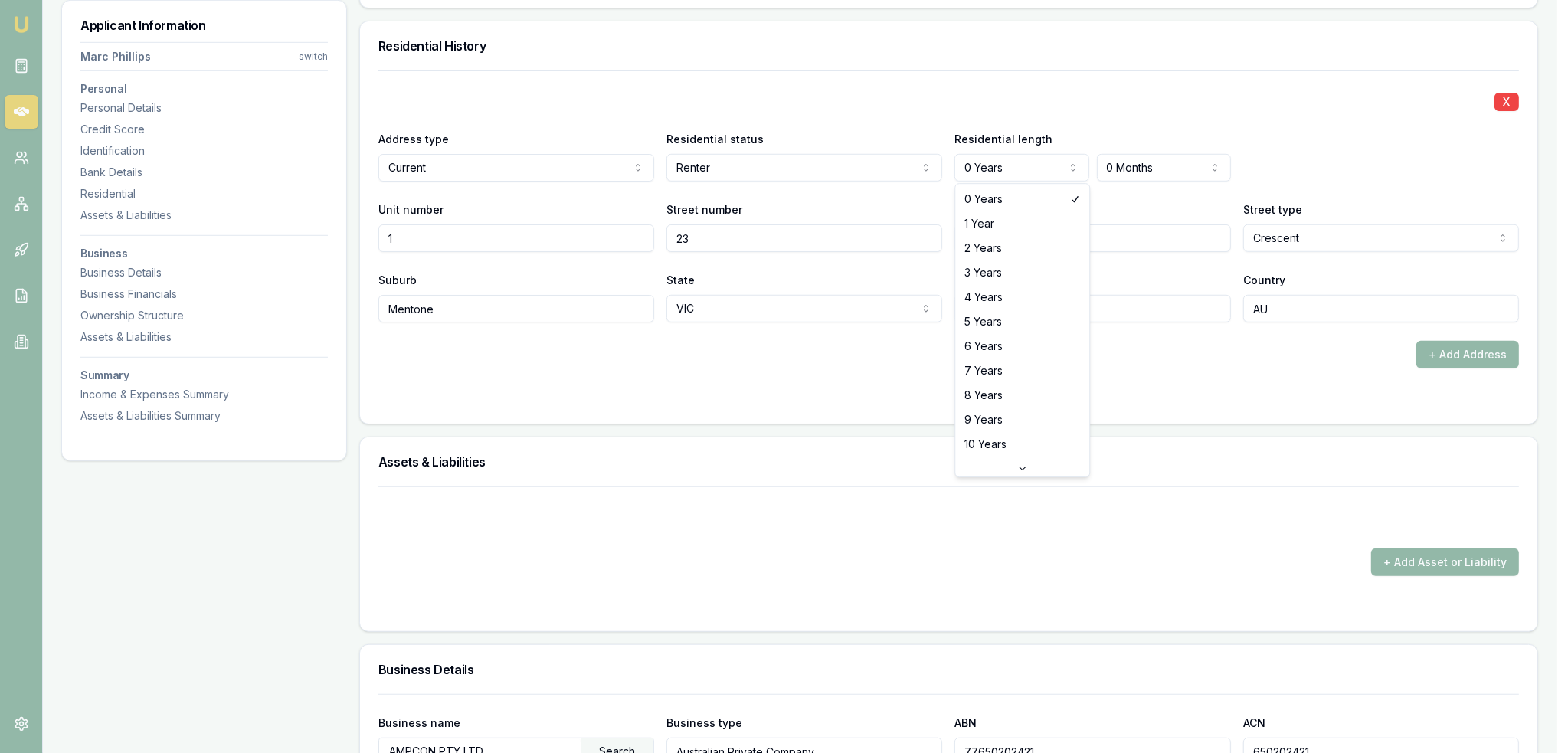 select on "10" 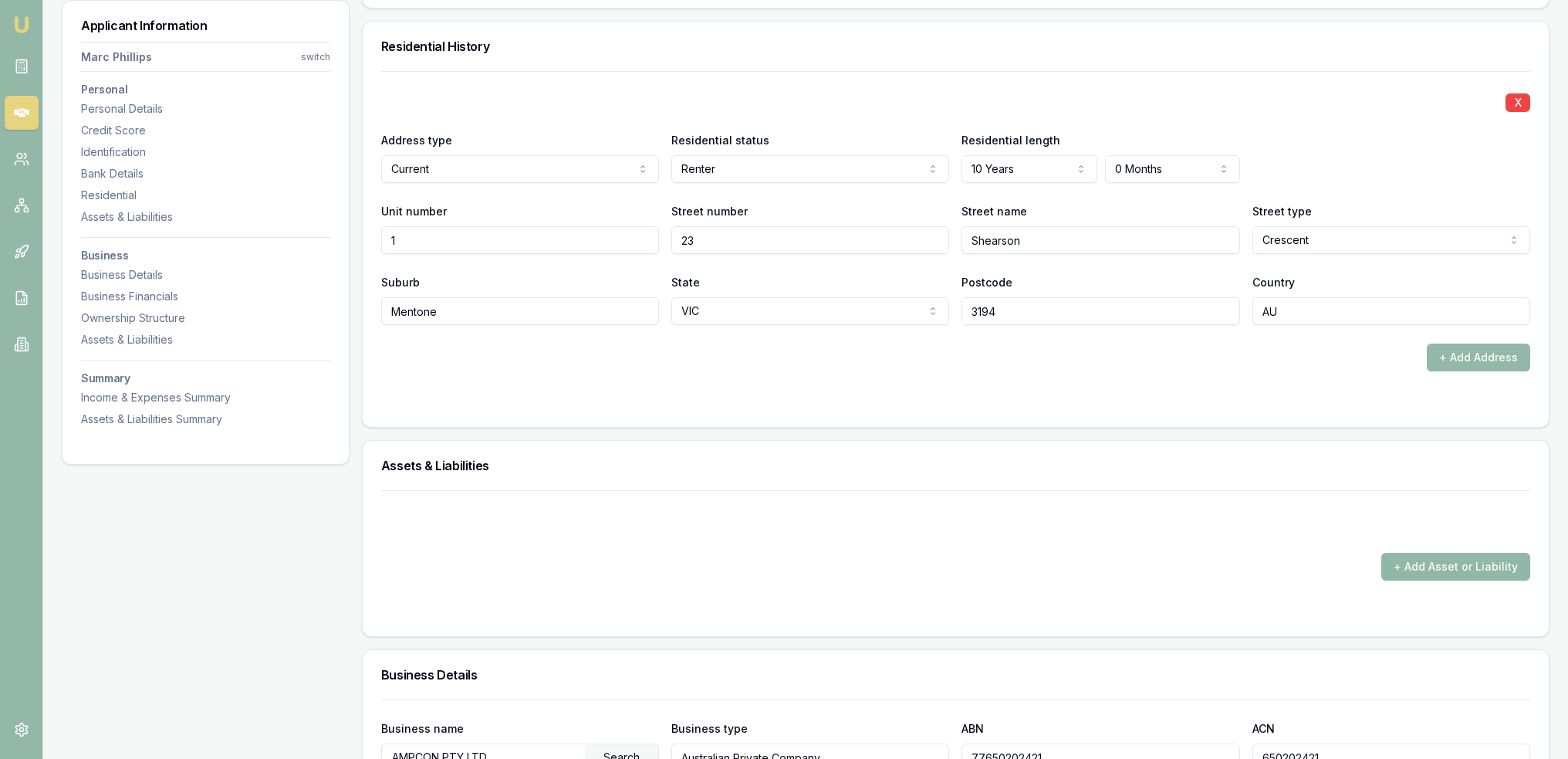 click on "+ Add Asset or Liability" at bounding box center [1455, 567] 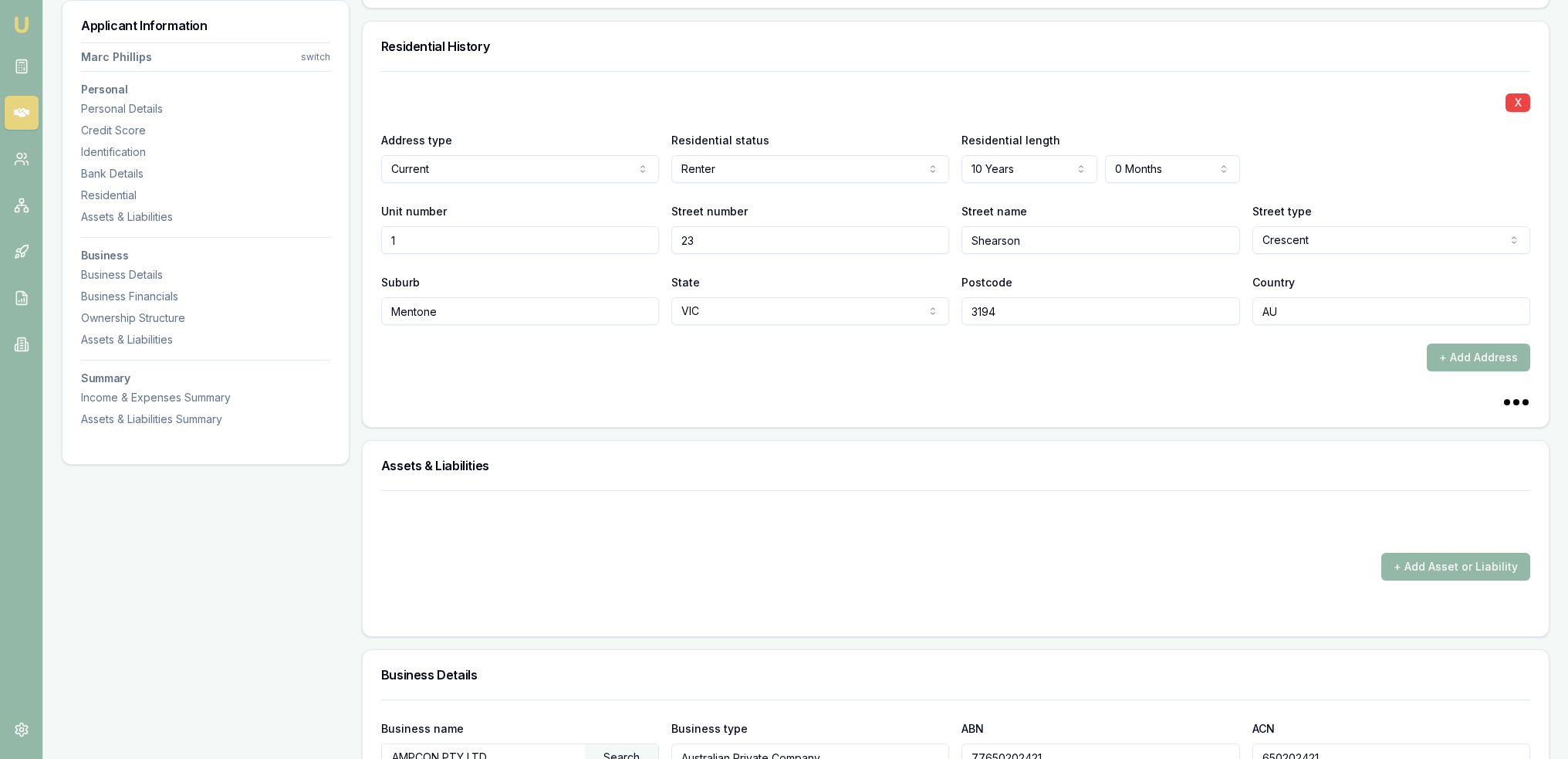 scroll, scrollTop: 1699, scrollLeft: 0, axis: vertical 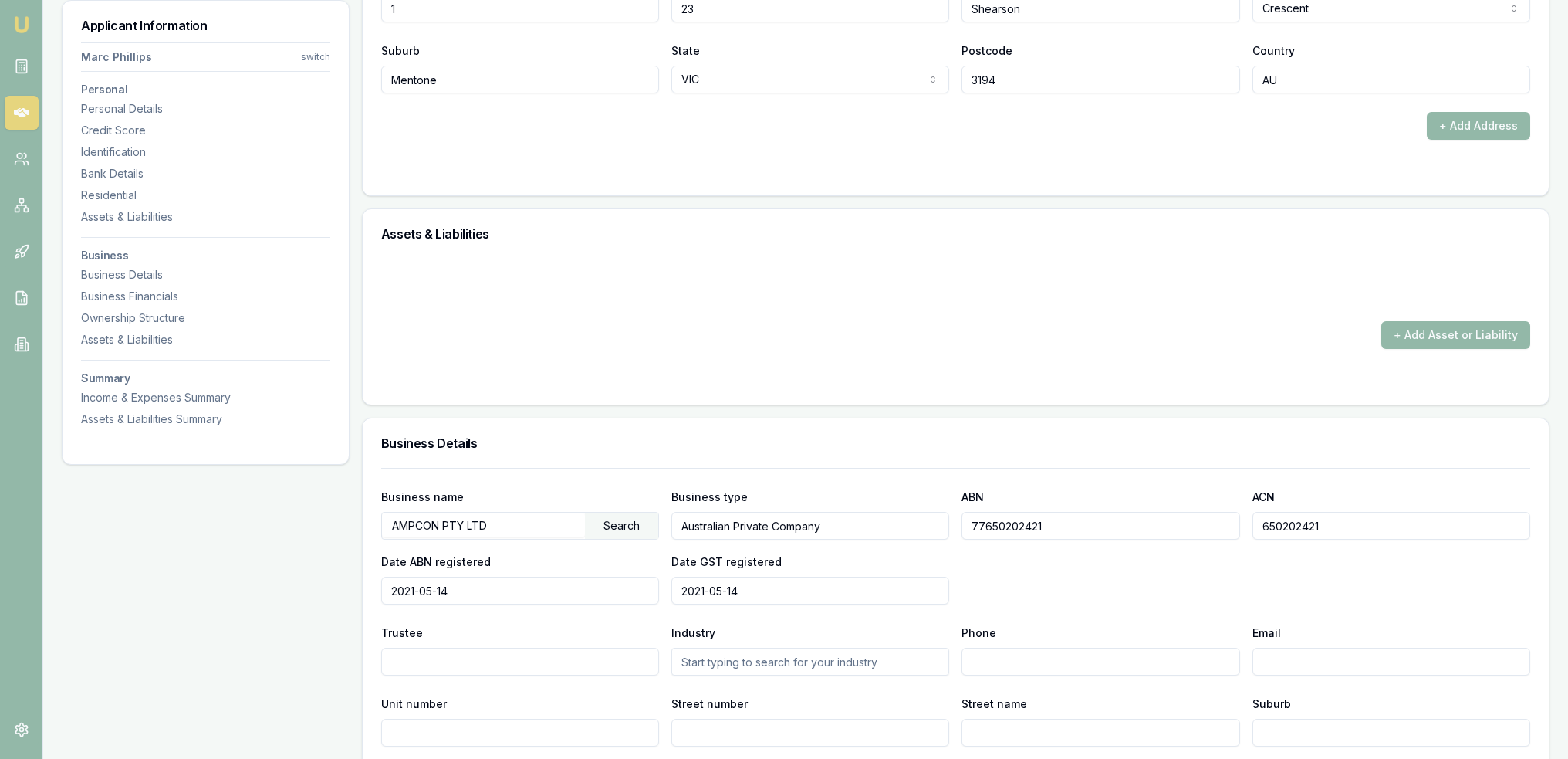 click on "+ Add Asset or Liability" at bounding box center [955, 322] 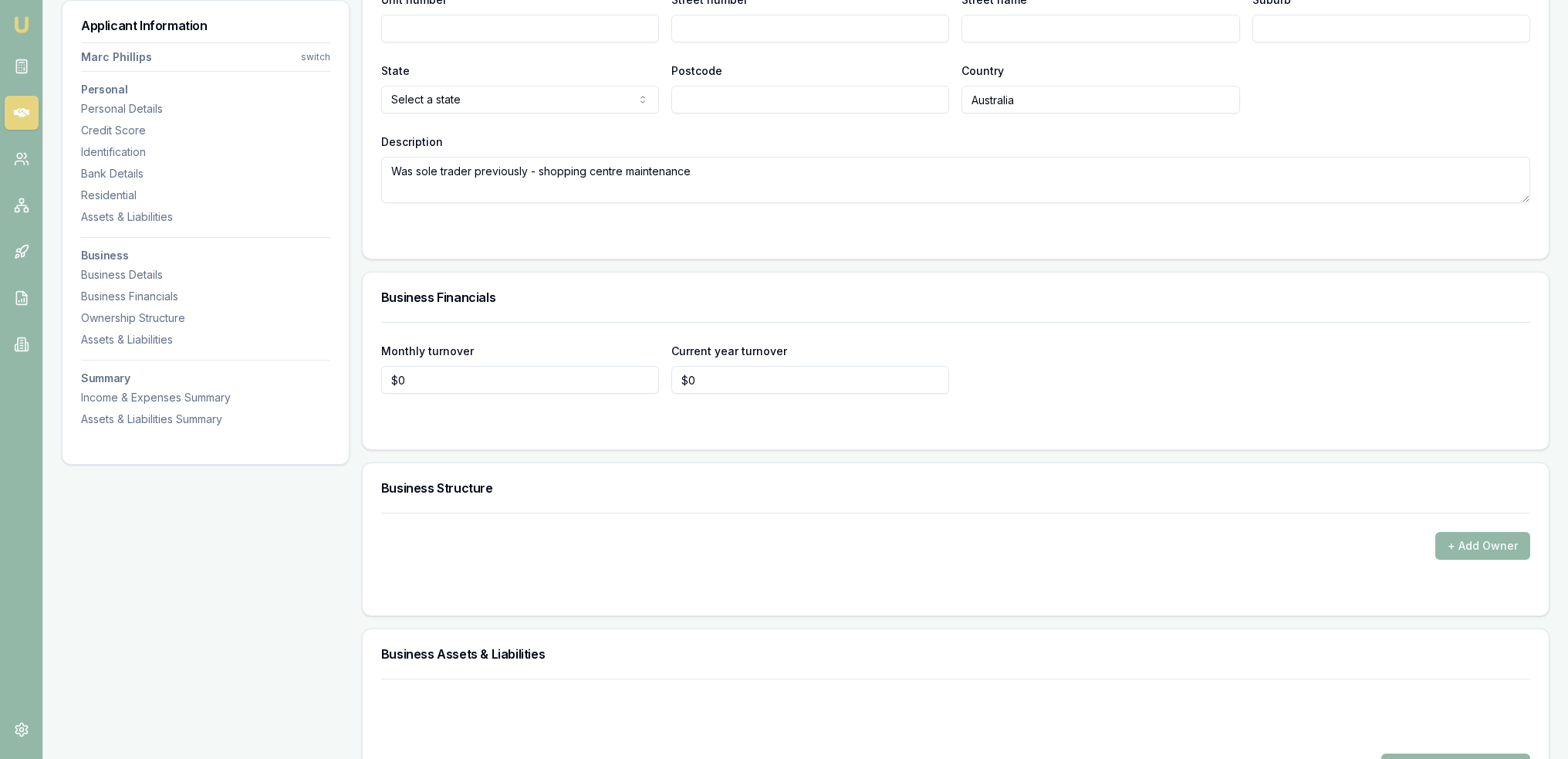 scroll, scrollTop: 2471, scrollLeft: 0, axis: vertical 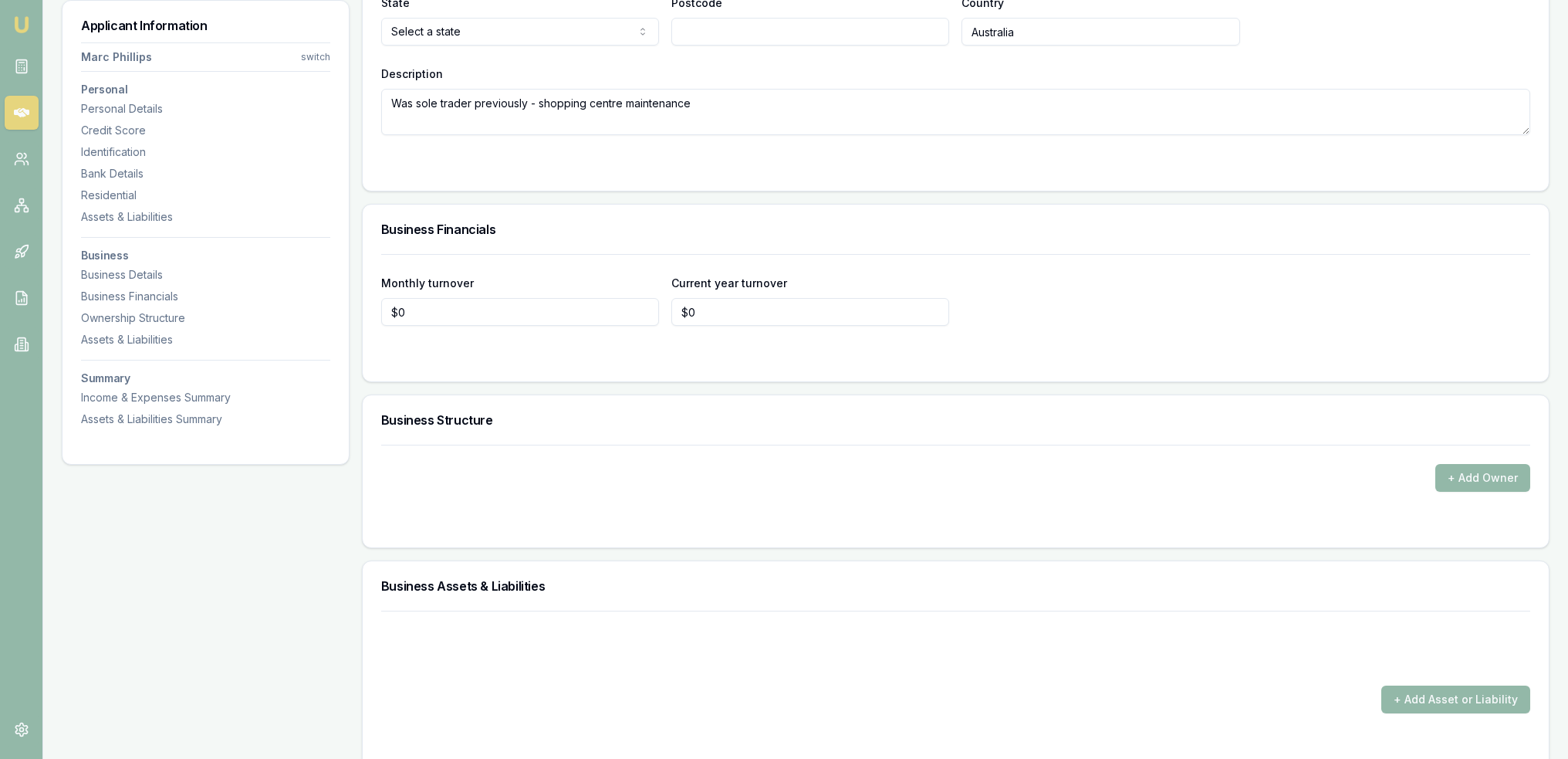 type on "0" 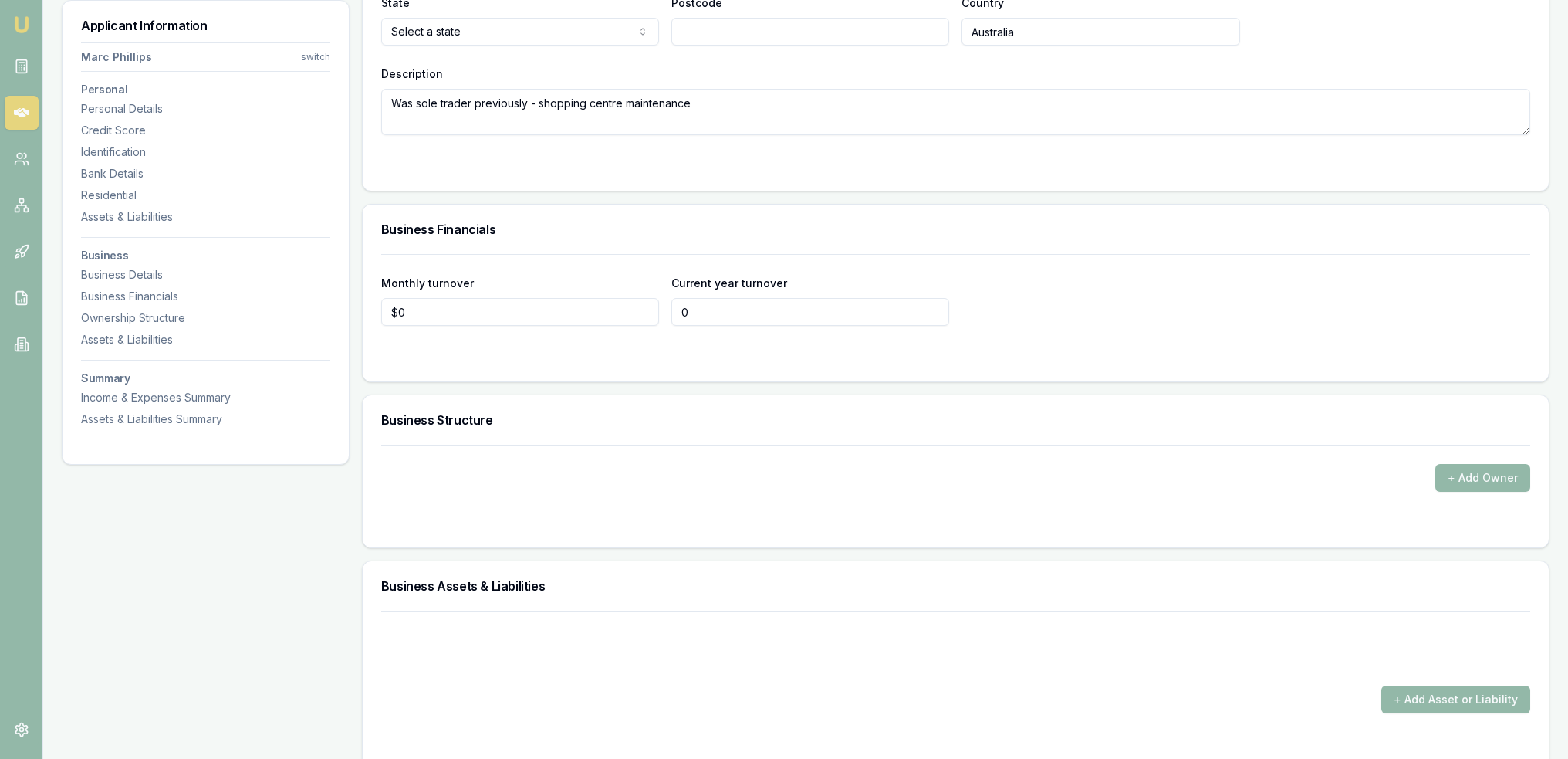 click on "0" at bounding box center [810, 312] 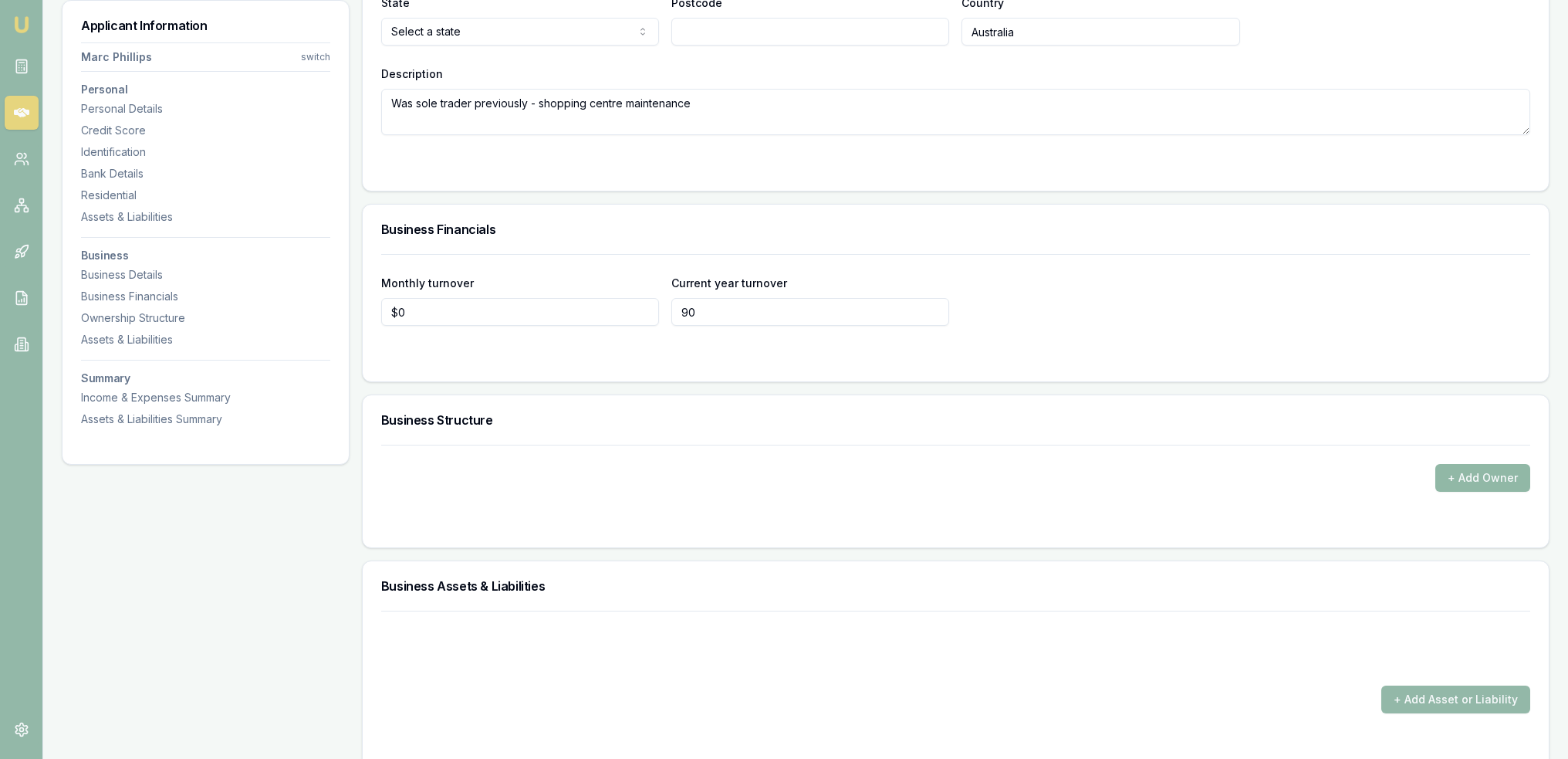 type on "$90" 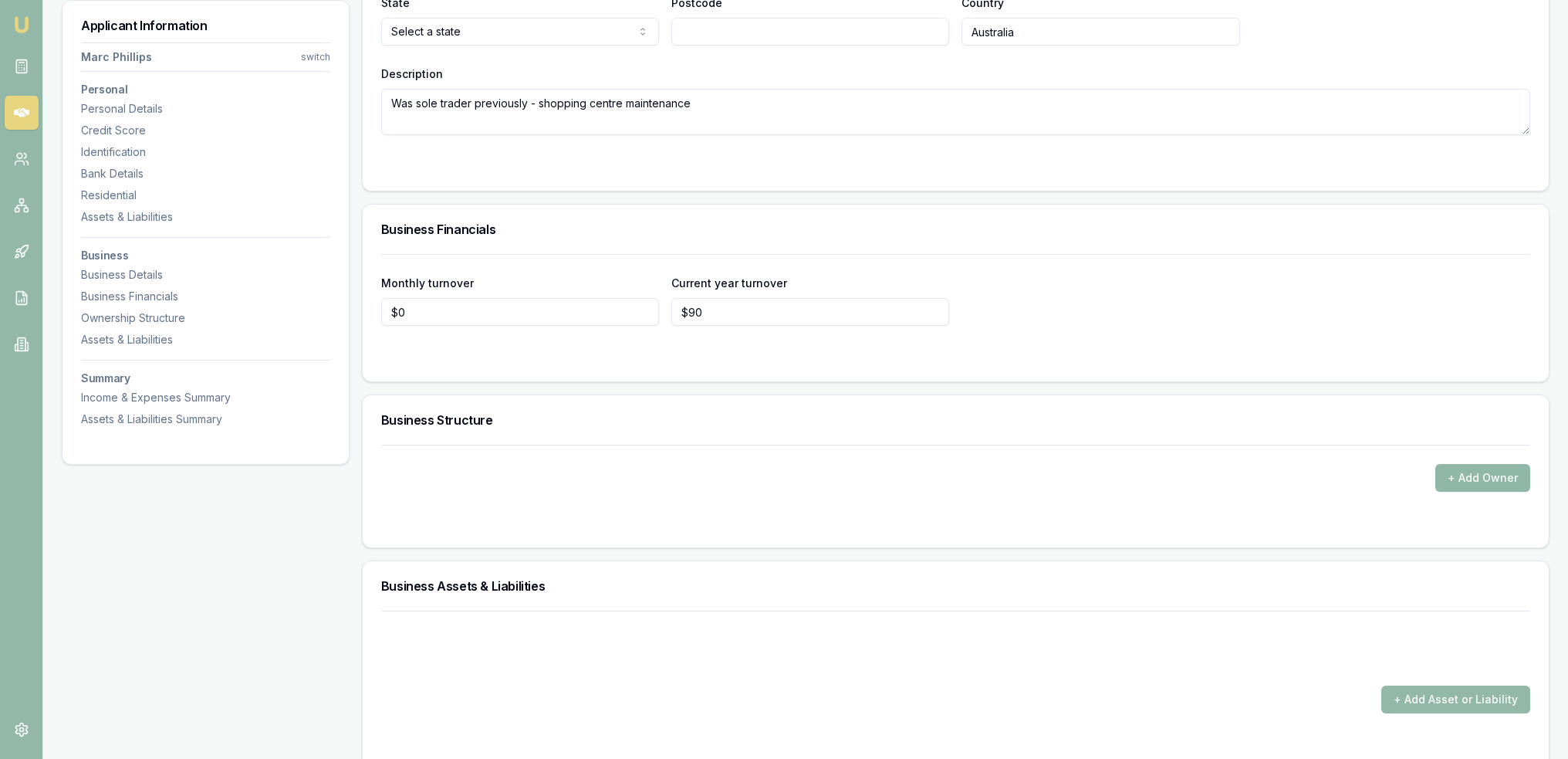 click on "+ Add Owner" at bounding box center [1482, 478] 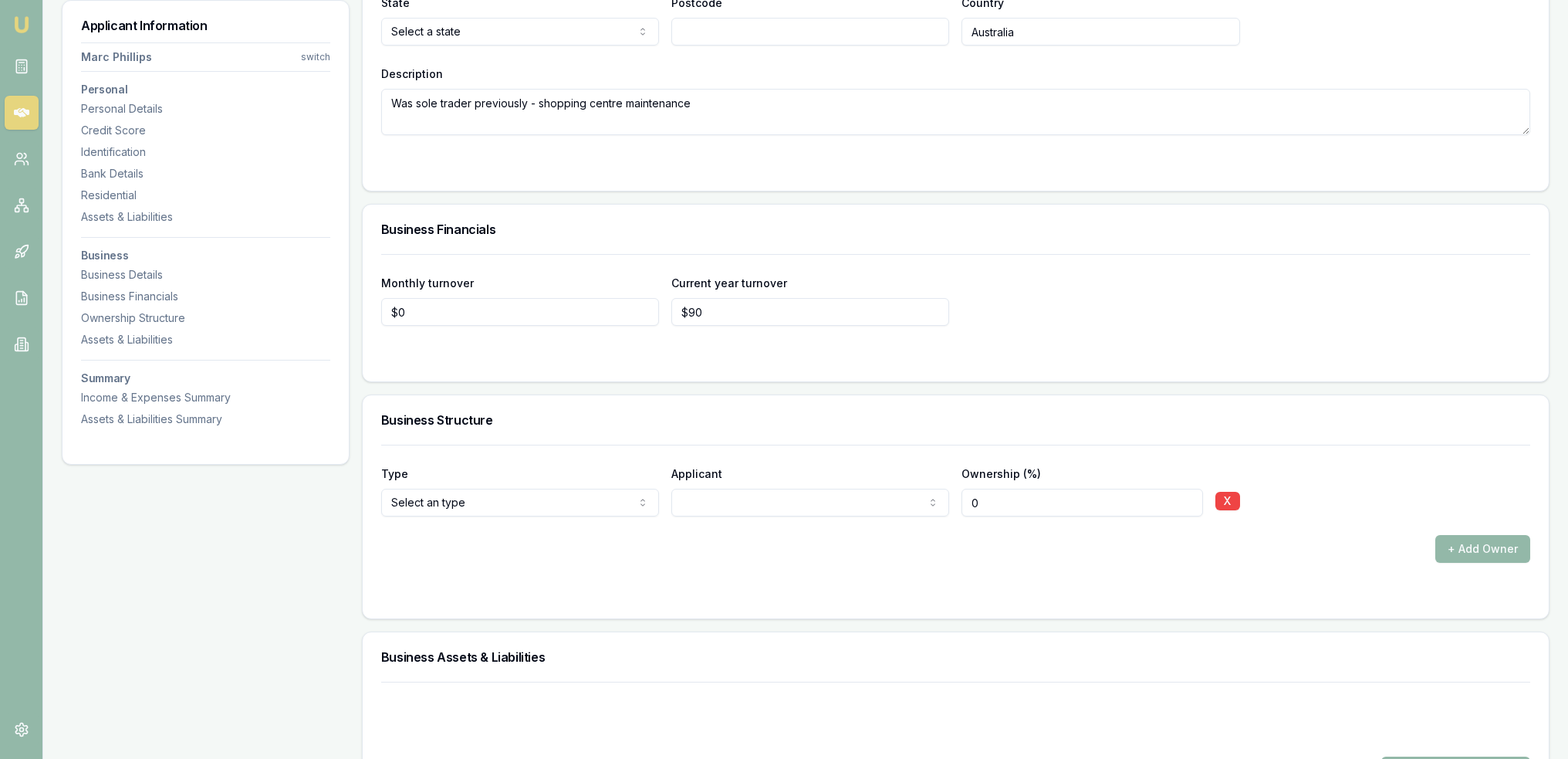 click on "Emu Broker Deals View D-9K92AJD7J5 Robyn Adams Toggle Menu Customer Marc Phillips 0418550099 marc@ampconsolutions.com.au Finance Summary $15,000 Loan Type: Commercial Asset Asset Type : Passenger Car Deal Dynamics Stage: Documents Requested From Client Age: 6 minutes ago Finance Details Applicants Loan Options Lender Submission Applicant Information Marc Phillips switch Personal Personal Details Credit Score Identification Bank Details Residential Assets & Liabilities Business Business Details Business Financials Ownership Structure Assets & Liabilities Summary Income & Expenses Summary Assets & Liabilities Summary Personal Title * Mr Mr Mrs Miss Ms Dr Prof First name * Marc Middle name  John Last name * Phillips Date of birth 05/04/1956 Gender  Male Male Female Other Not disclosed Marital status  Single Single Married De facto Separated Divorced Widowed Residency status  Australian citizen Australian citizen Permanent resident Visa holder Email marc@ampconsolutions.com.au Phone 0418550099 Applicant type  Low" at bounding box center [784, -2092] 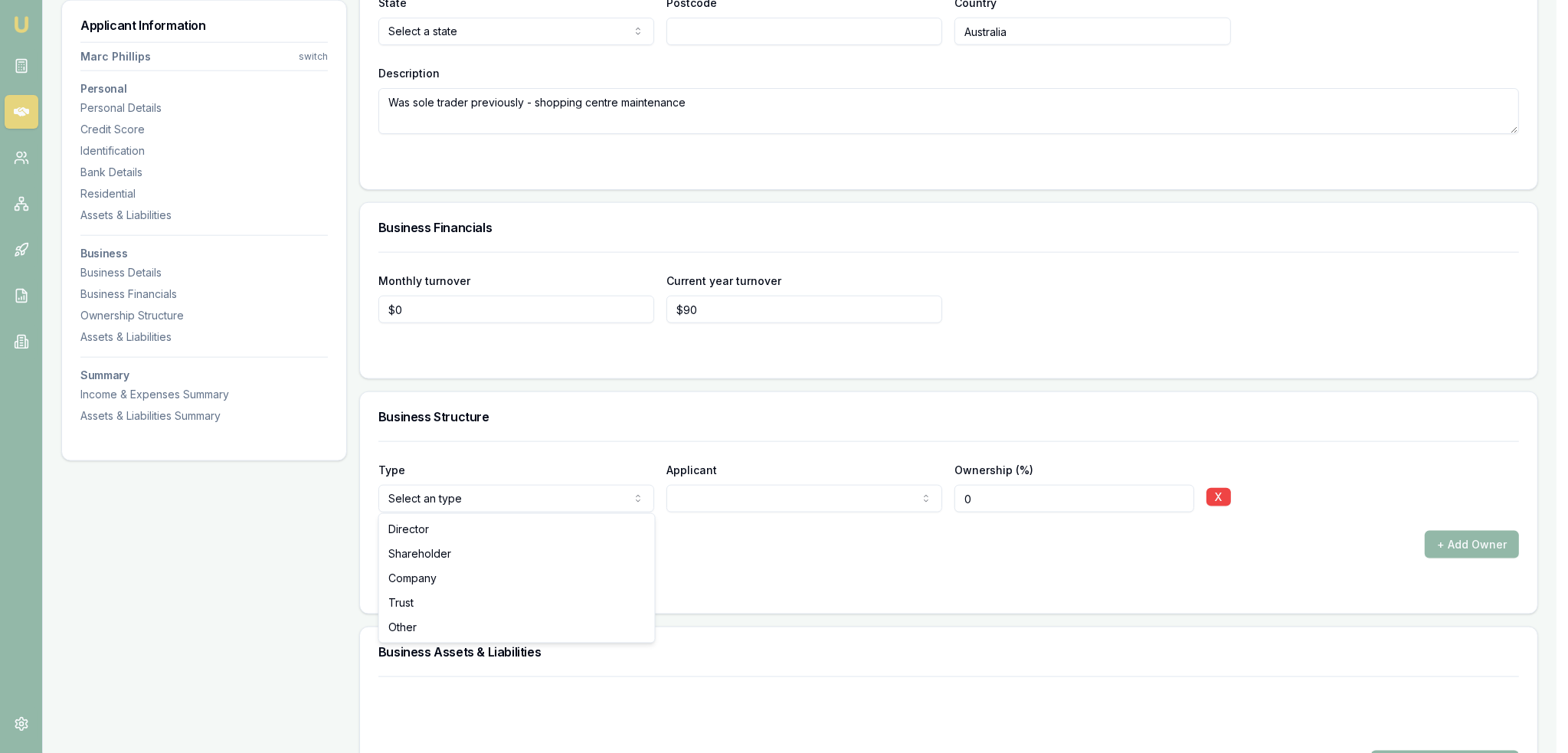 drag, startPoint x: 463, startPoint y: 531, endPoint x: 734, endPoint y: 511, distance: 271.73701 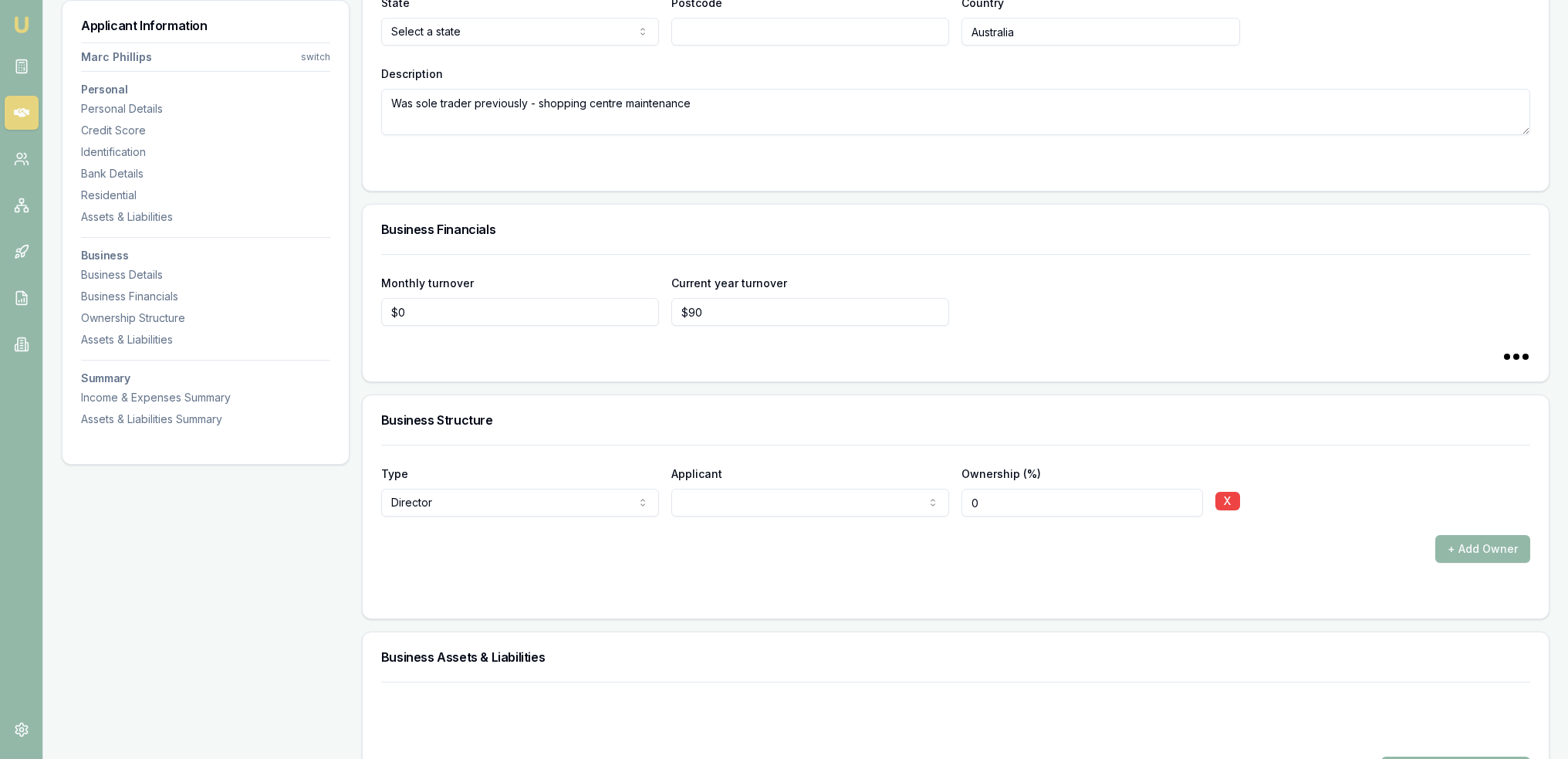 click on "Type  Director Director Shareholder Company Trust Other Applicant  Marc Phillips Ownership (%)  0 X + Add Owner" at bounding box center (955, 522) 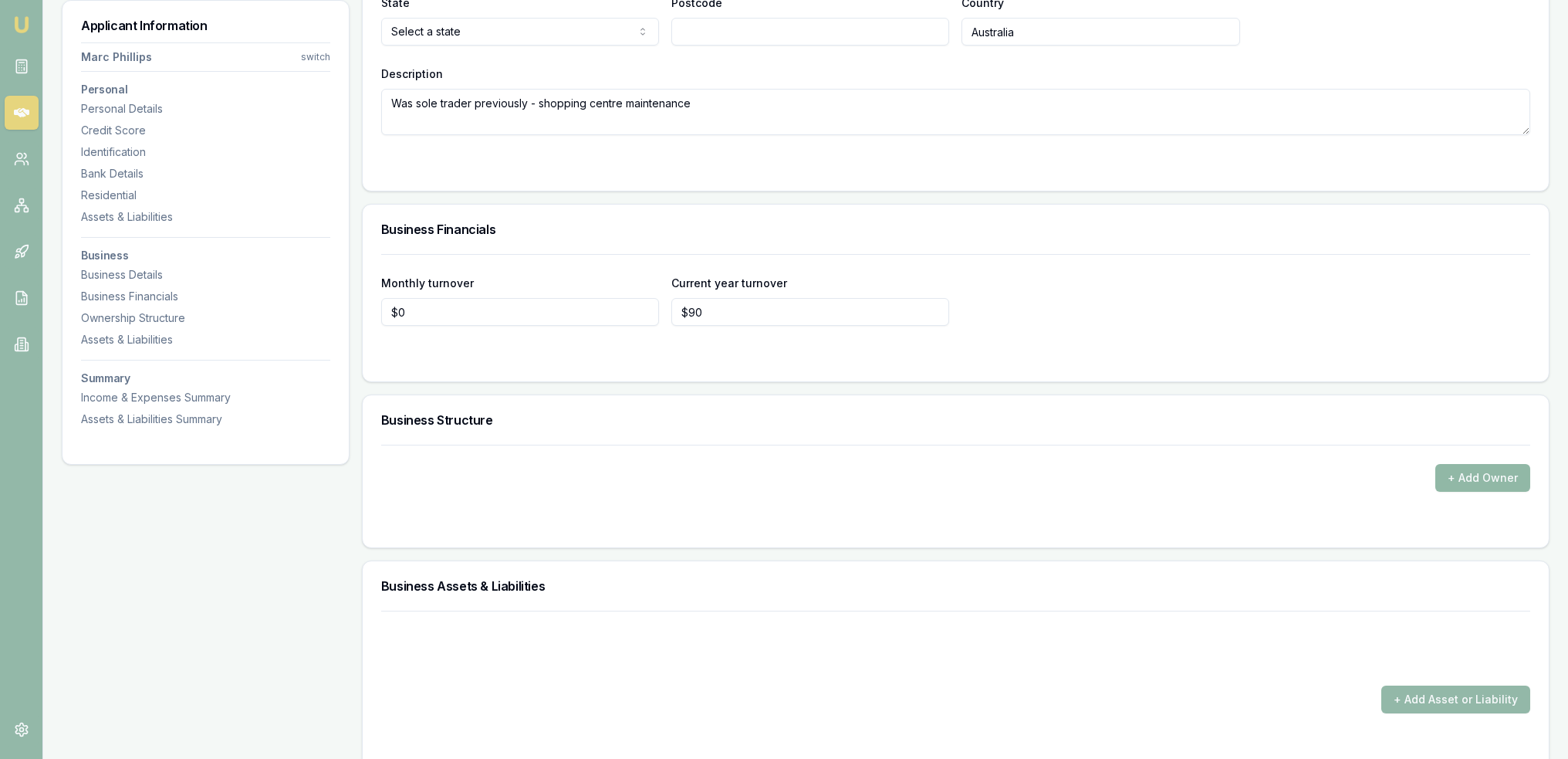 click on "+ Add Owner" at bounding box center (1482, 478) 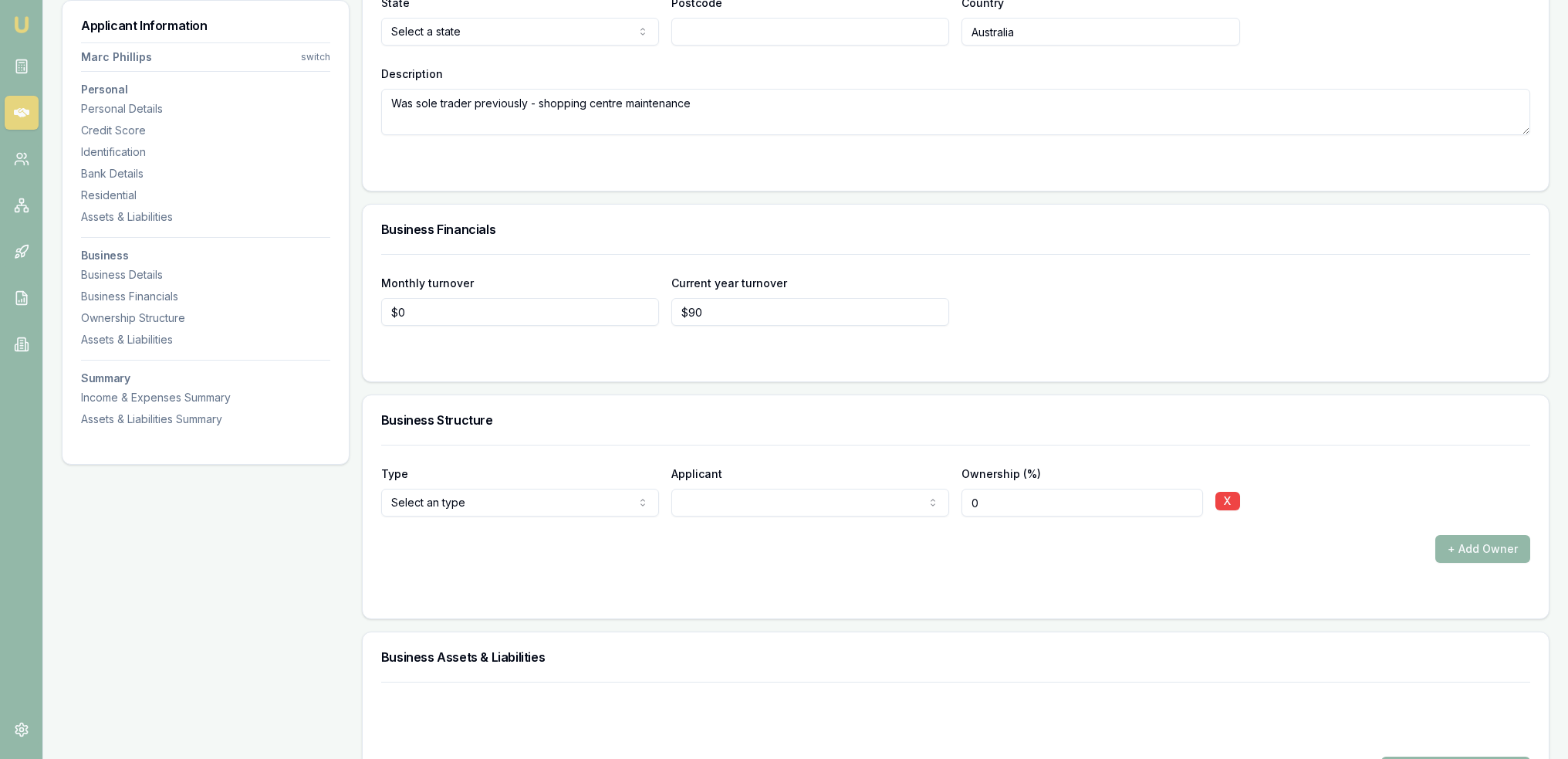 click on "Emu Broker Deals View D-9K92AJD7J5 Robyn Adams Toggle Menu Customer Marc Phillips 0418550099 marc@ampconsolutions.com.au Finance Summary $15,000 Loan Type: Commercial Asset Asset Type : Passenger Car Deal Dynamics Stage: Documents Requested From Client Age: 6 minutes ago Finance Details Applicants Loan Options Lender Submission Applicant Information Marc Phillips switch Personal Personal Details Credit Score Identification Bank Details Residential Assets & Liabilities Business Business Details Business Financials Ownership Structure Assets & Liabilities Summary Income & Expenses Summary Assets & Liabilities Summary Personal Title * Mr Mr Mrs Miss Ms Dr Prof First name * Marc Middle name  John Last name * Phillips Date of birth 05/04/1956 Gender  Male Male Female Other Not disclosed Marital status  Single Single Married De facto Separated Divorced Widowed Residency status  Australian citizen Australian citizen Permanent resident Visa holder Email marc@ampconsolutions.com.au Phone 0418550099 Applicant type  Low" at bounding box center [784, -2092] 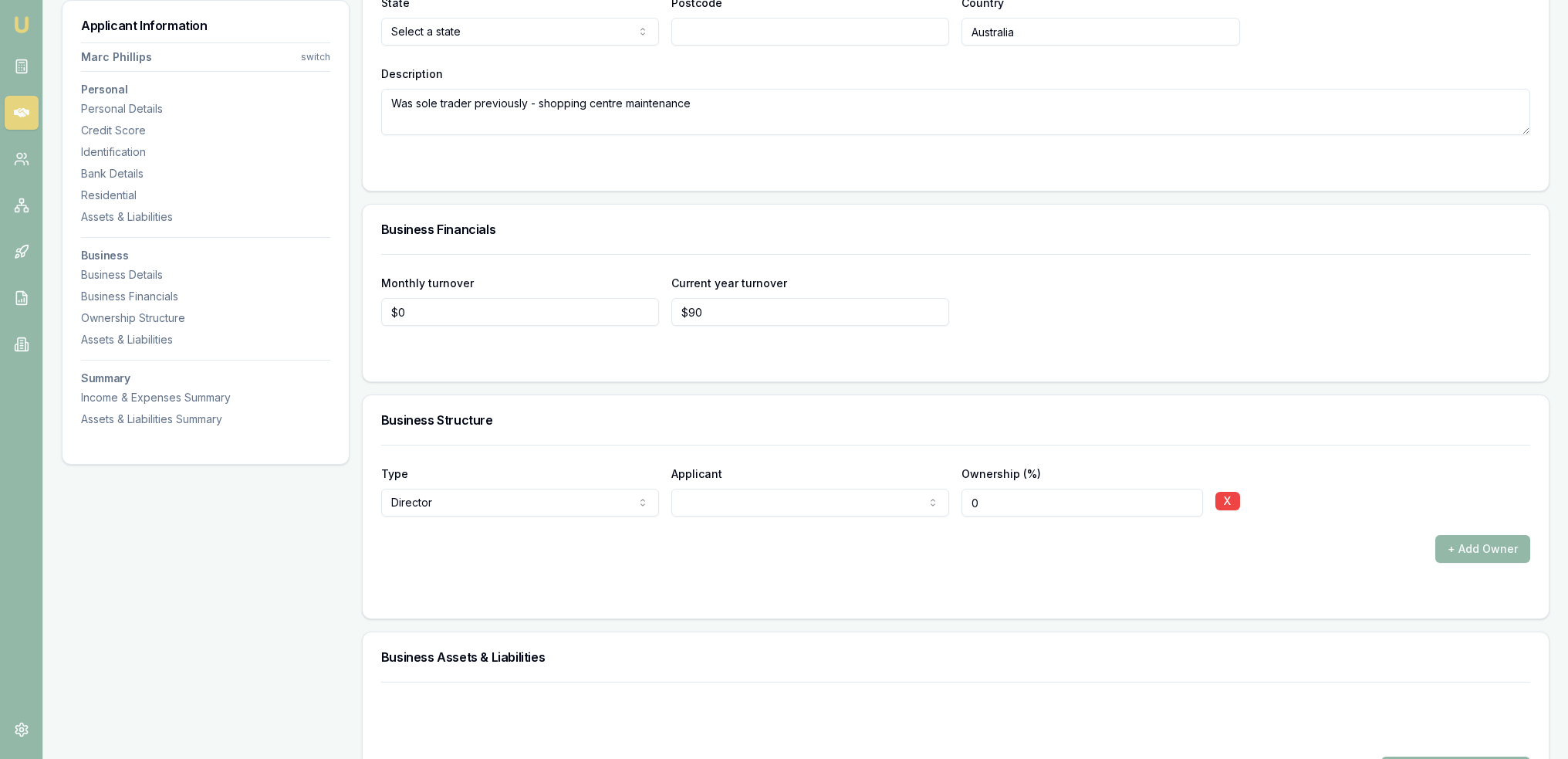 click on "Emu Broker Deals View D-9K92AJD7J5 Robyn Adams Toggle Menu Customer Marc Phillips 0418550099 marc@ampconsolutions.com.au Finance Summary $15,000 Loan Type: Commercial Asset Asset Type : Passenger Car Deal Dynamics Stage: Documents Requested From Client Age: 6 minutes ago Finance Details Applicants Loan Options Lender Submission Applicant Information Marc Phillips switch Personal Personal Details Credit Score Identification Bank Details Residential Assets & Liabilities Business Business Details Business Financials Ownership Structure Assets & Liabilities Summary Income & Expenses Summary Assets & Liabilities Summary Personal Title * Mr Mr Mrs Miss Ms Dr Prof First name * Marc Middle name  John Last name * Phillips Date of birth 05/04/1956 Gender  Male Male Female Other Not disclosed Marital status  Single Single Married De facto Separated Divorced Widowed Residency status  Australian citizen Australian citizen Permanent resident Visa holder Email marc@ampconsolutions.com.au Phone 0418550099 Applicant type  Low" at bounding box center (784, -2092) 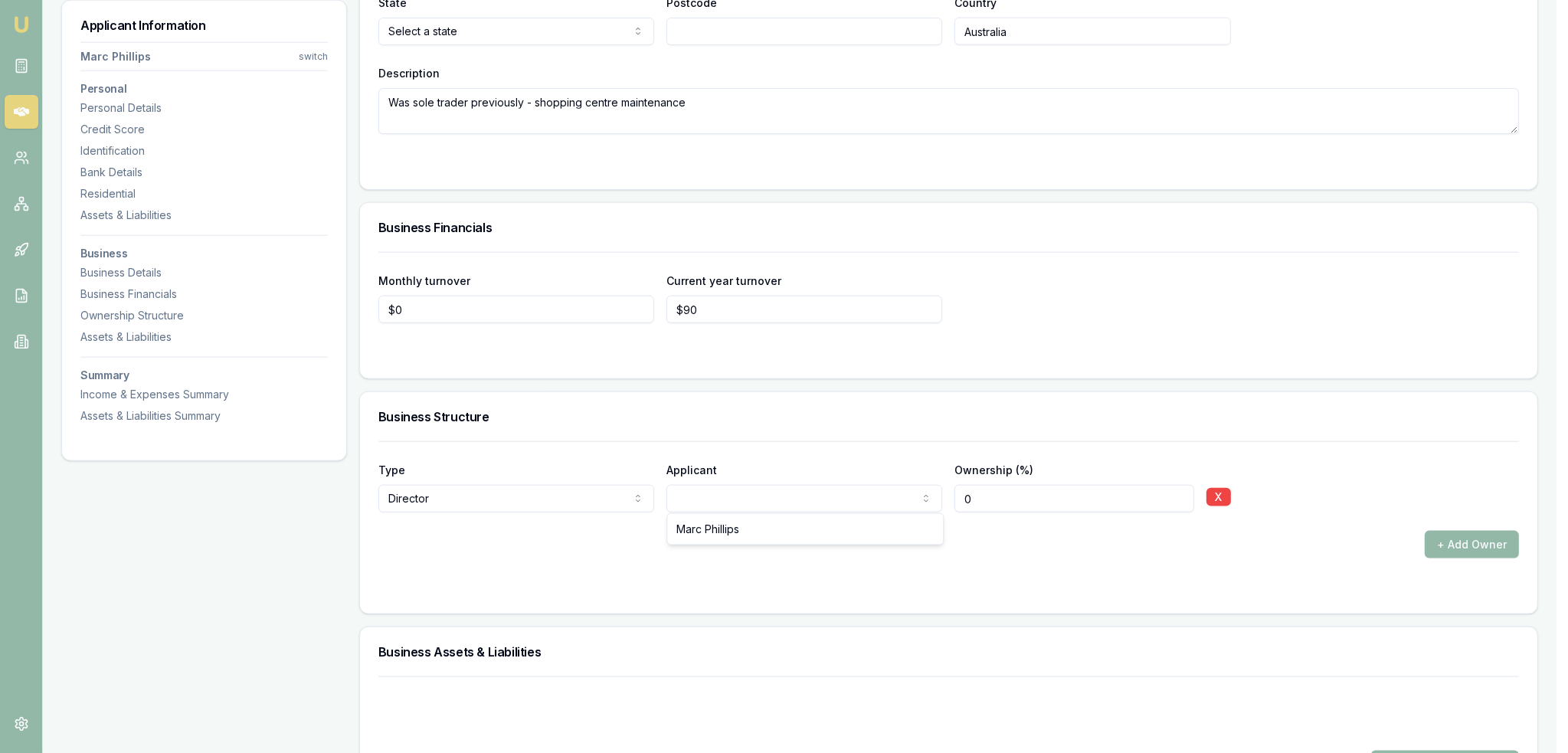 drag, startPoint x: 694, startPoint y: 532, endPoint x: 904, endPoint y: 532, distance: 210 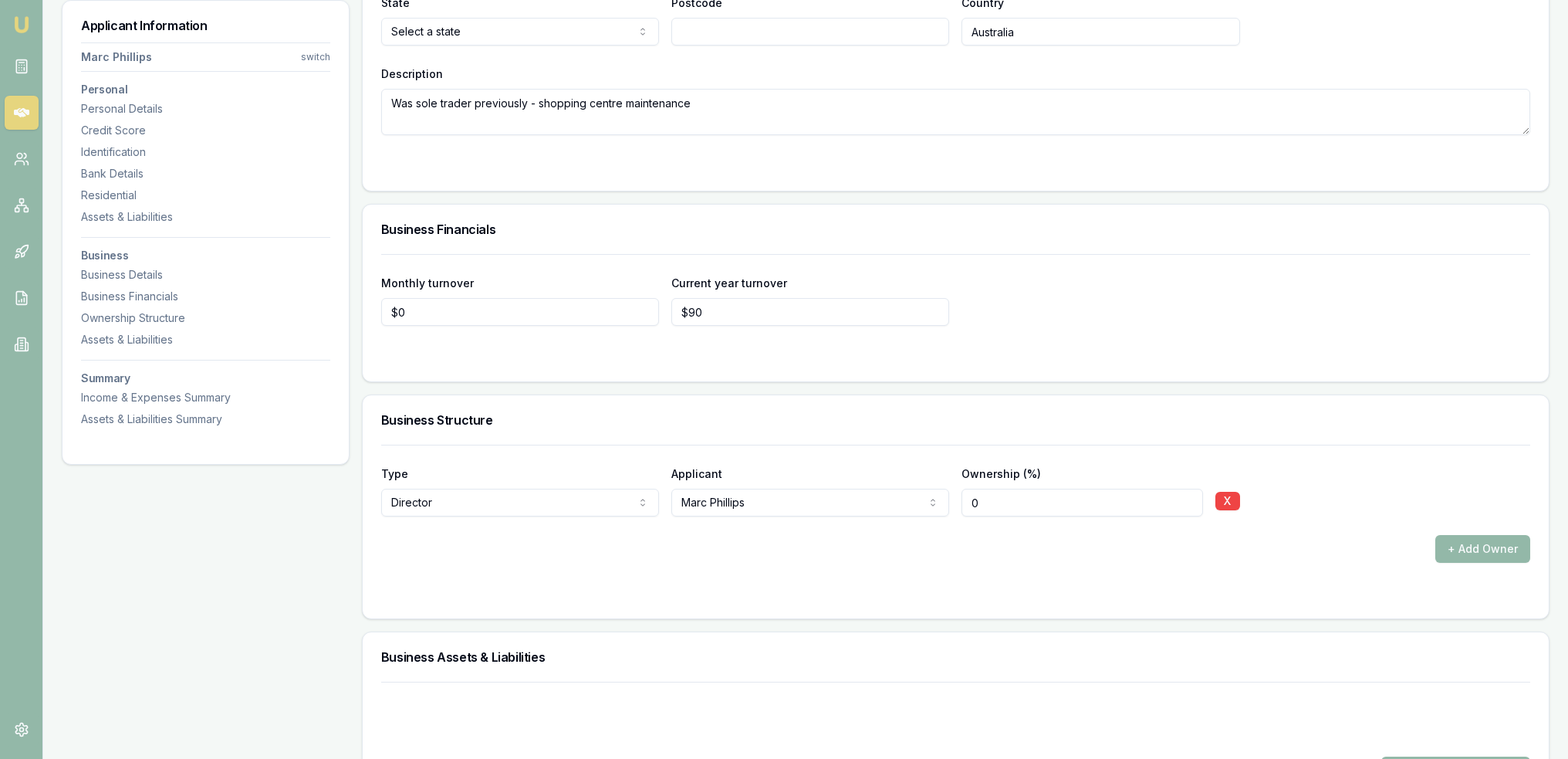 click on "0" at bounding box center (1082, 503) 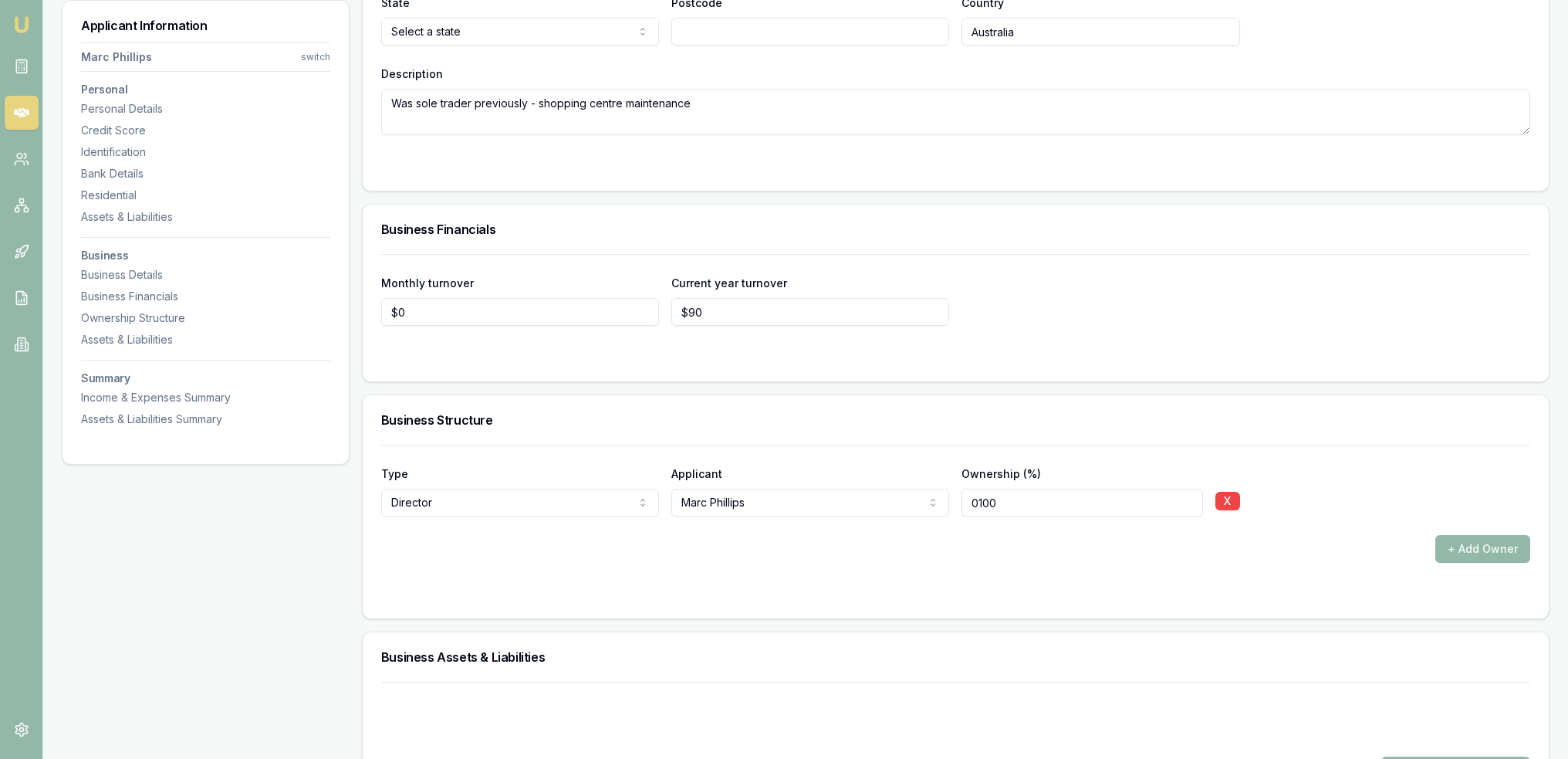 drag, startPoint x: 997, startPoint y: 500, endPoint x: 971, endPoint y: 505, distance: 26.476405 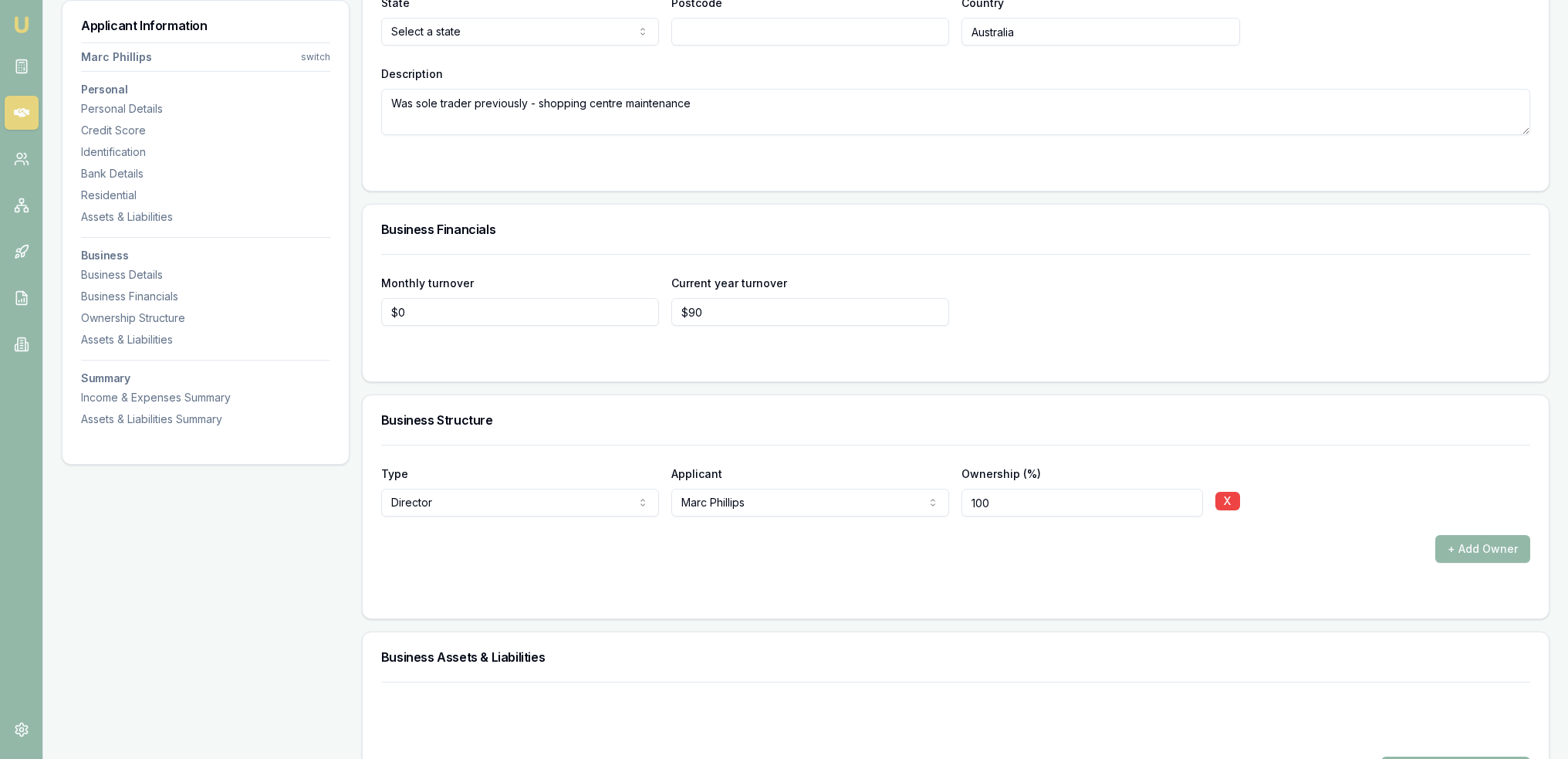 type on "100" 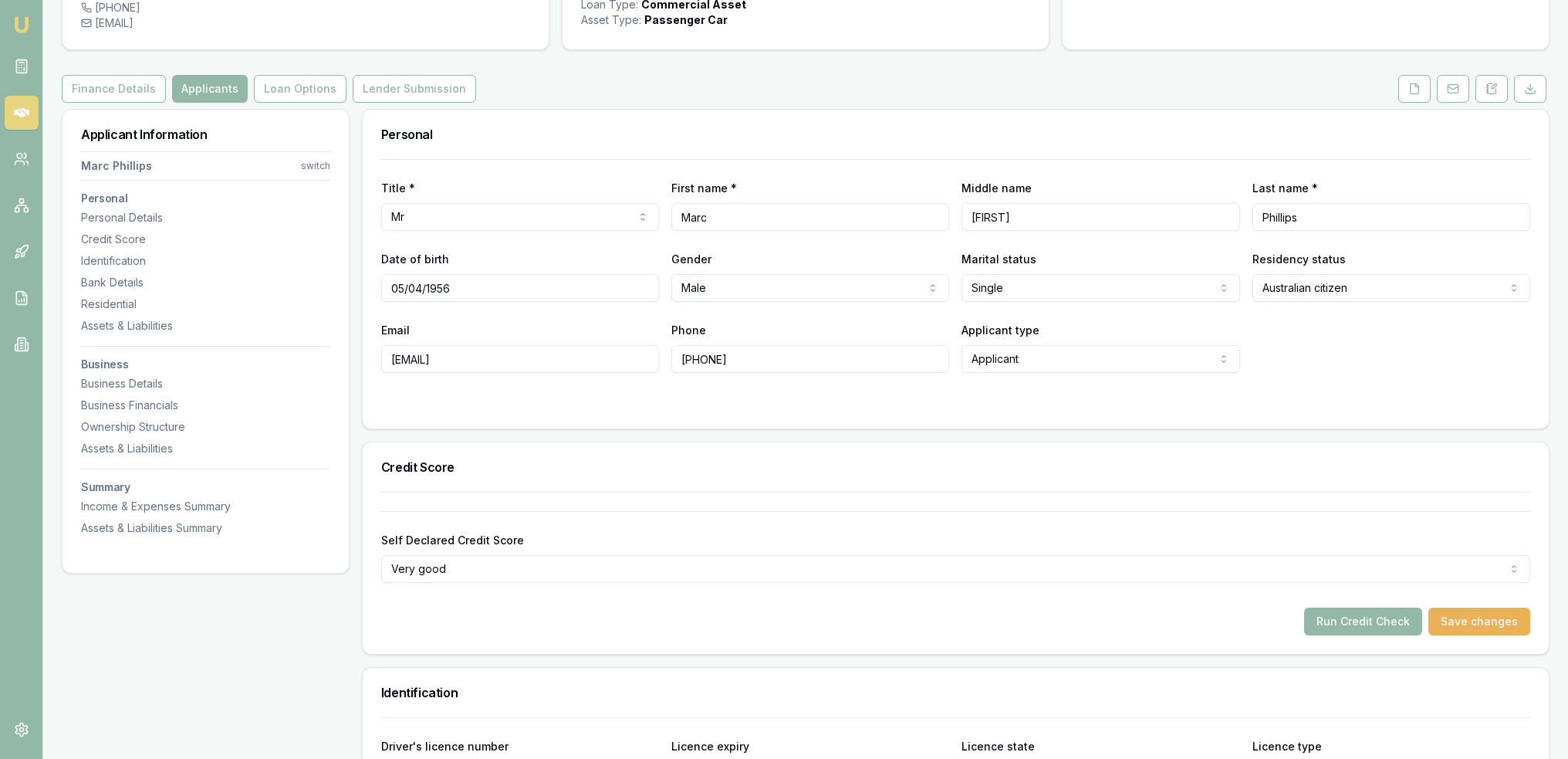 scroll, scrollTop: 0, scrollLeft: 0, axis: both 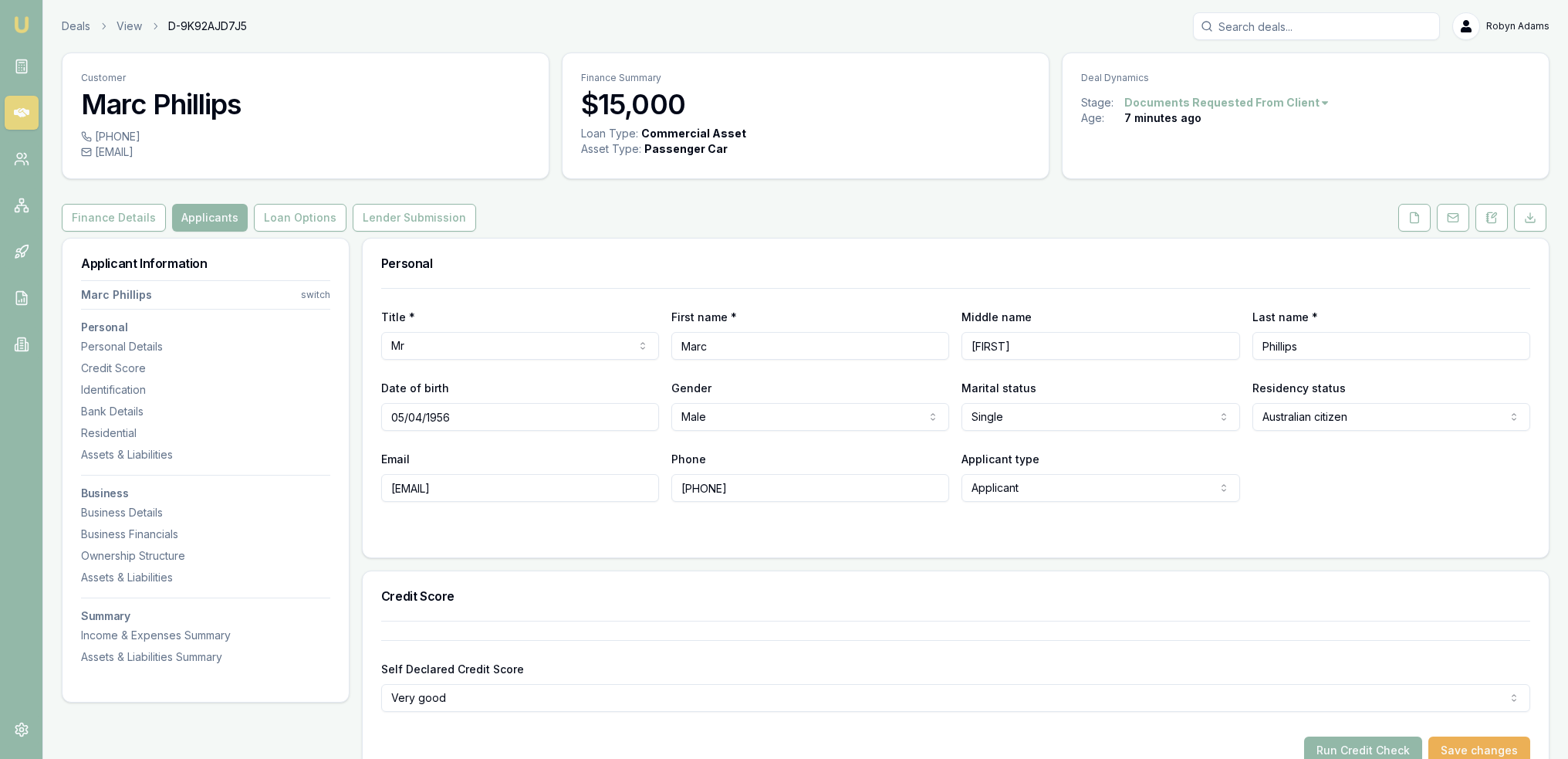 drag, startPoint x: 1491, startPoint y: 223, endPoint x: 1480, endPoint y: 232, distance: 14.21267 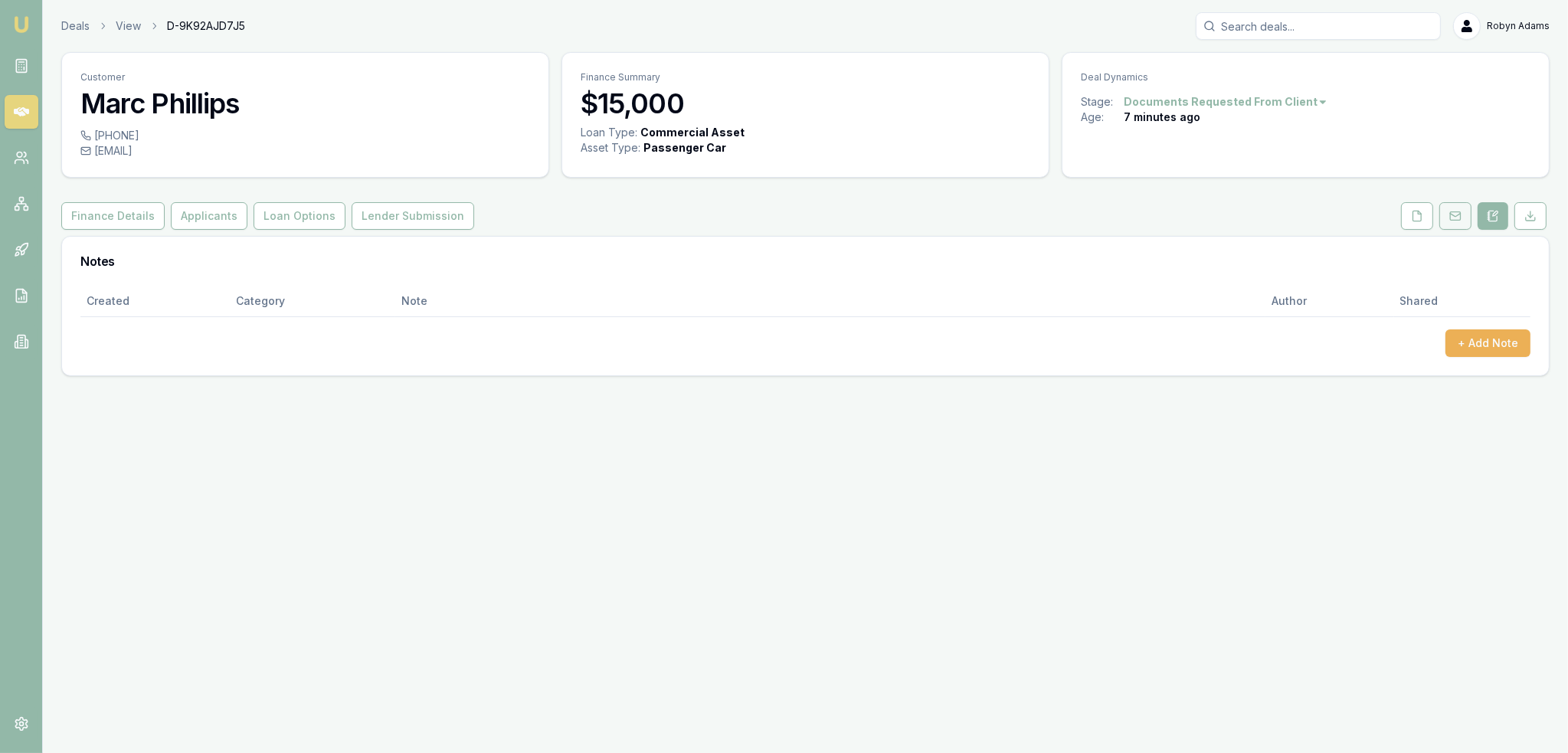 click at bounding box center [1455, 216] 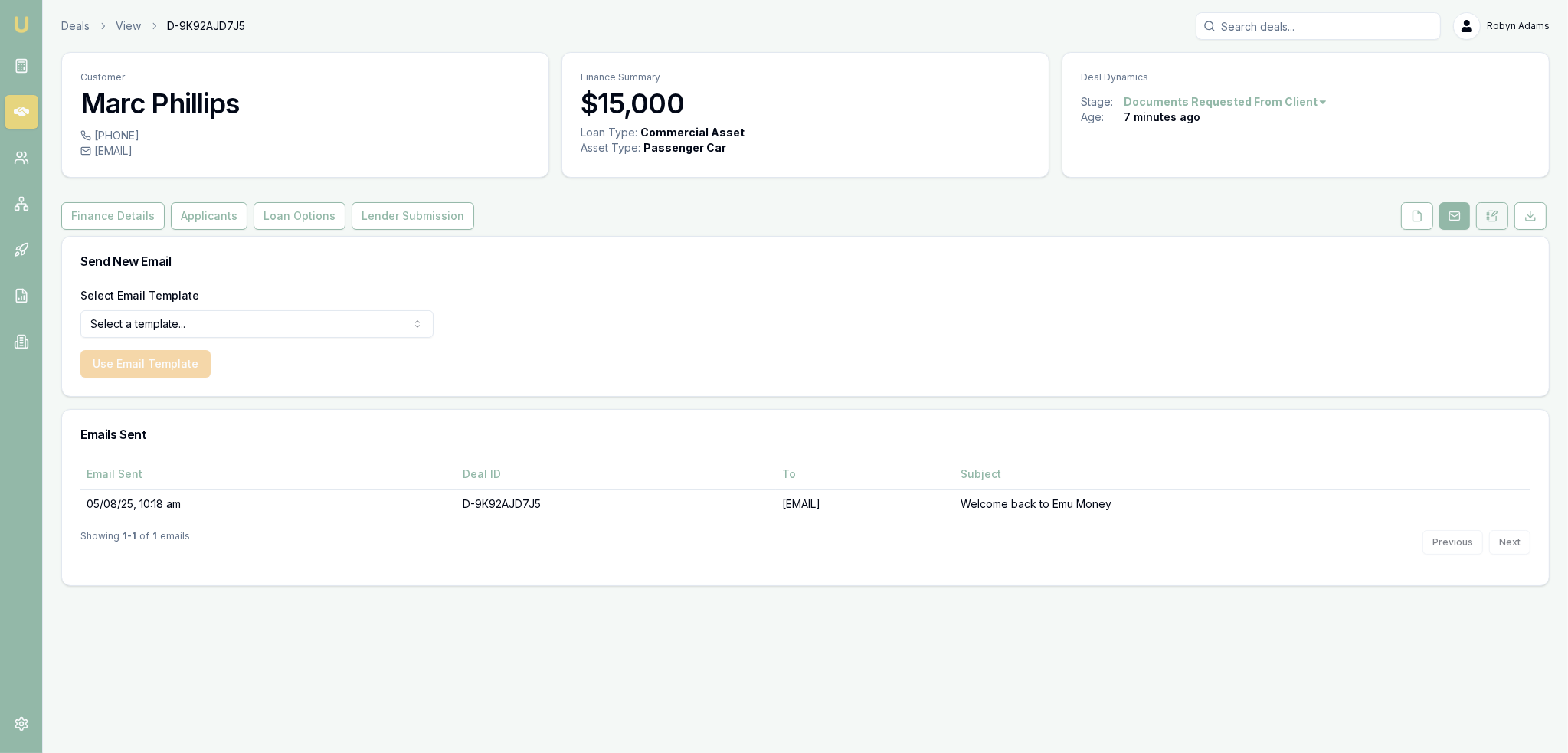 click 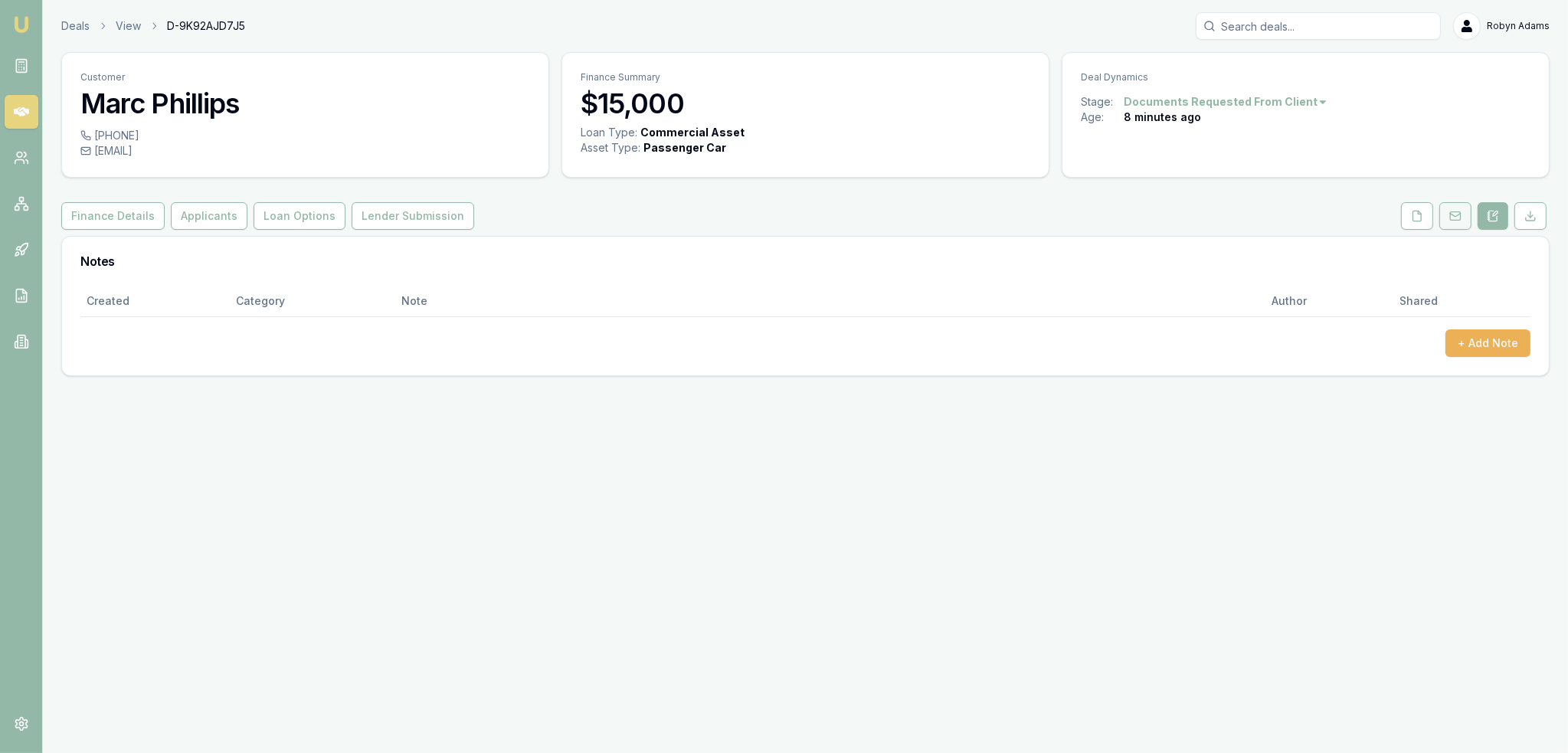 click 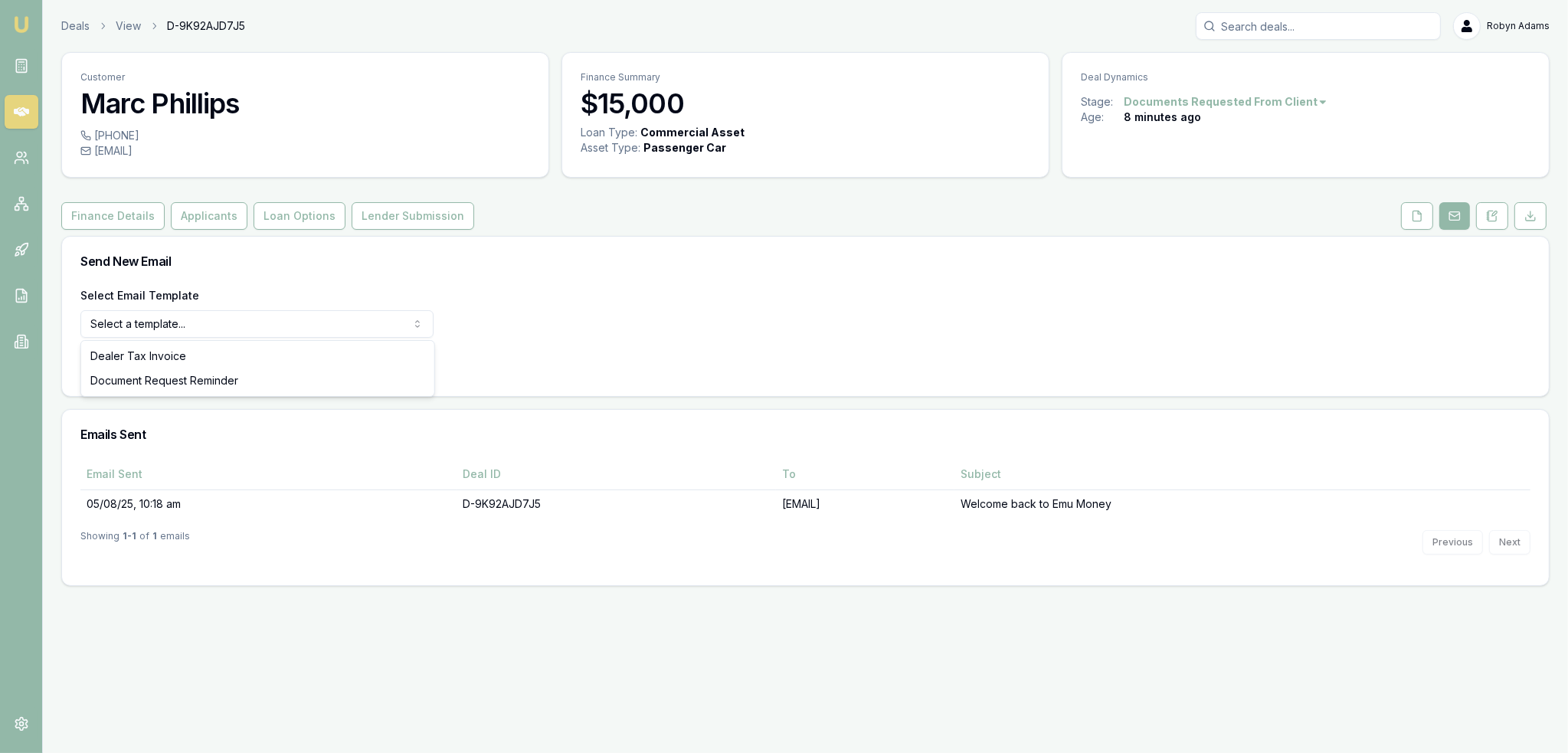 click on "Emu Broker Deals View D-9K92AJD7J5 Robyn Adams Toggle Menu Customer Marc Phillips 0418550099 marc@ampconsolutions.com.au Finance Summary $15,000 Loan Type: Commercial Asset Asset Type : Passenger Car Deal Dynamics Stage: Documents Requested From Client Age: 8 minutes ago Finance Details Applicants Loan Options Lender Submission Send New Email Select Email Template Select a template... Dealer Tax Invoice Document Request Reminder Use Email Template Emails Sent Email Sent Deal ID To Subject 05/08/25, 10:18 am D-9K92AJD7J5 marc@ampconsolutions.com.au Welcome back to Emu Money Showing   1 - 1   of  1  emails Previous Next
Dealer Tax Invoice Document Request Reminder" at bounding box center [784, 376] 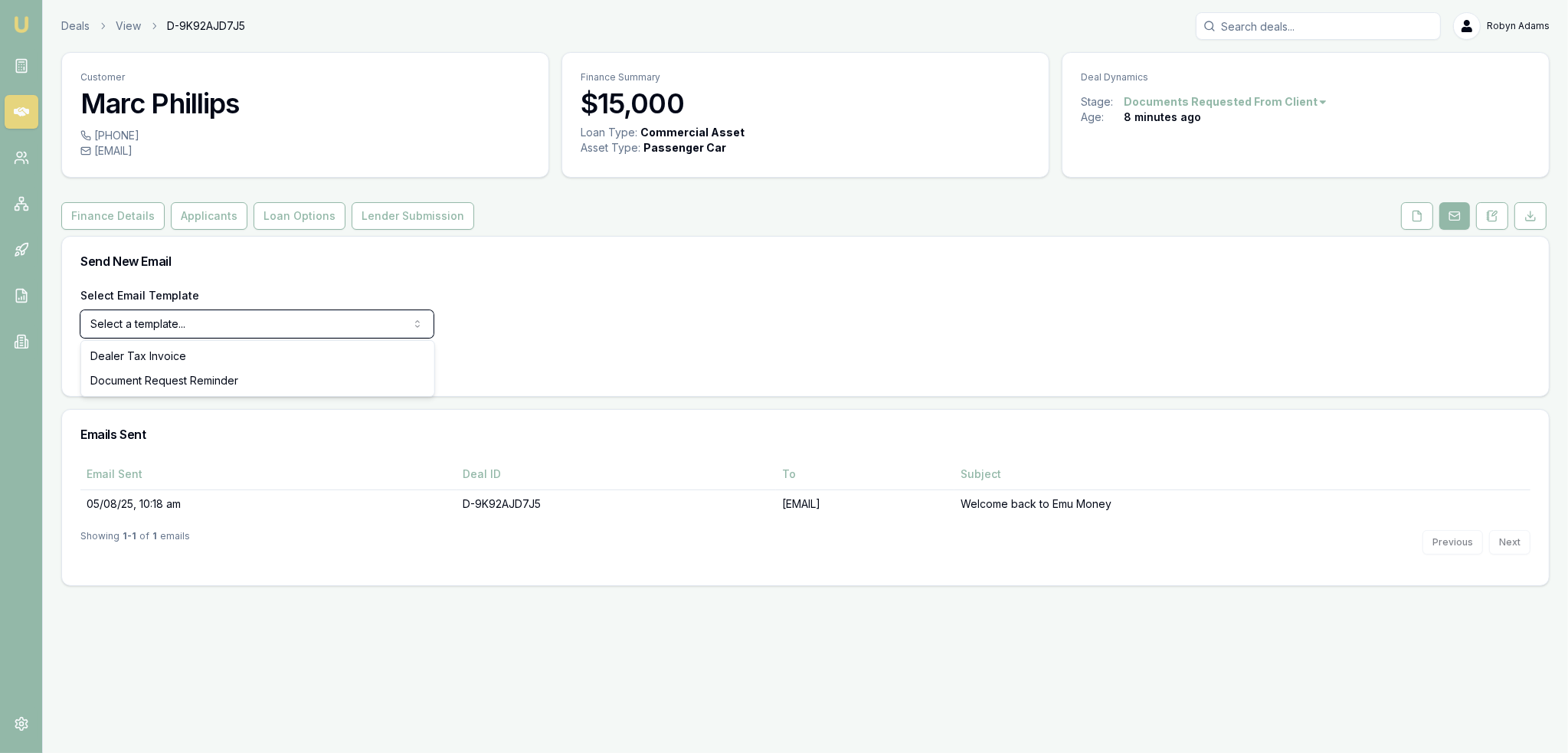 click on "Emu Broker Deals View D-9K92AJD7J5 Robyn Adams Toggle Menu Customer Marc Phillips 0418550099 marc@ampconsolutions.com.au Finance Summary $15,000 Loan Type: Commercial Asset Asset Type : Passenger Car Deal Dynamics Stage: Documents Requested From Client Age: 8 minutes ago Finance Details Applicants Loan Options Lender Submission Send New Email Select Email Template Select a template... Dealer Tax Invoice Document Request Reminder Use Email Template Emails Sent Email Sent Deal ID To Subject 05/08/25, 10:18 am D-9K92AJD7J5 marc@ampconsolutions.com.au Welcome back to Emu Money Showing   1 - 1   of  1  emails Previous Next
Dealer Tax Invoice Document Request Reminder" at bounding box center (784, 376) 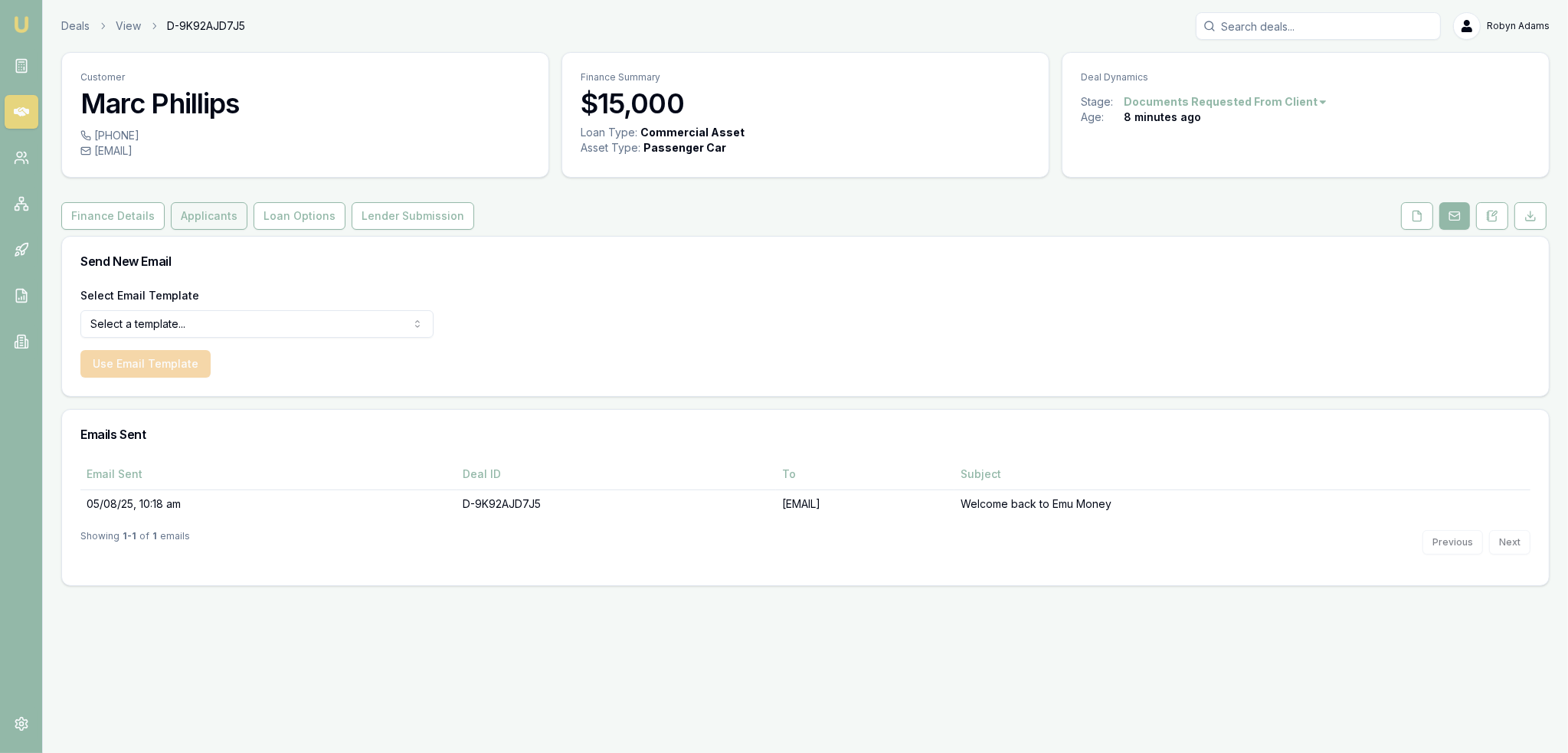 click on "Applicants" at bounding box center (209, 216) 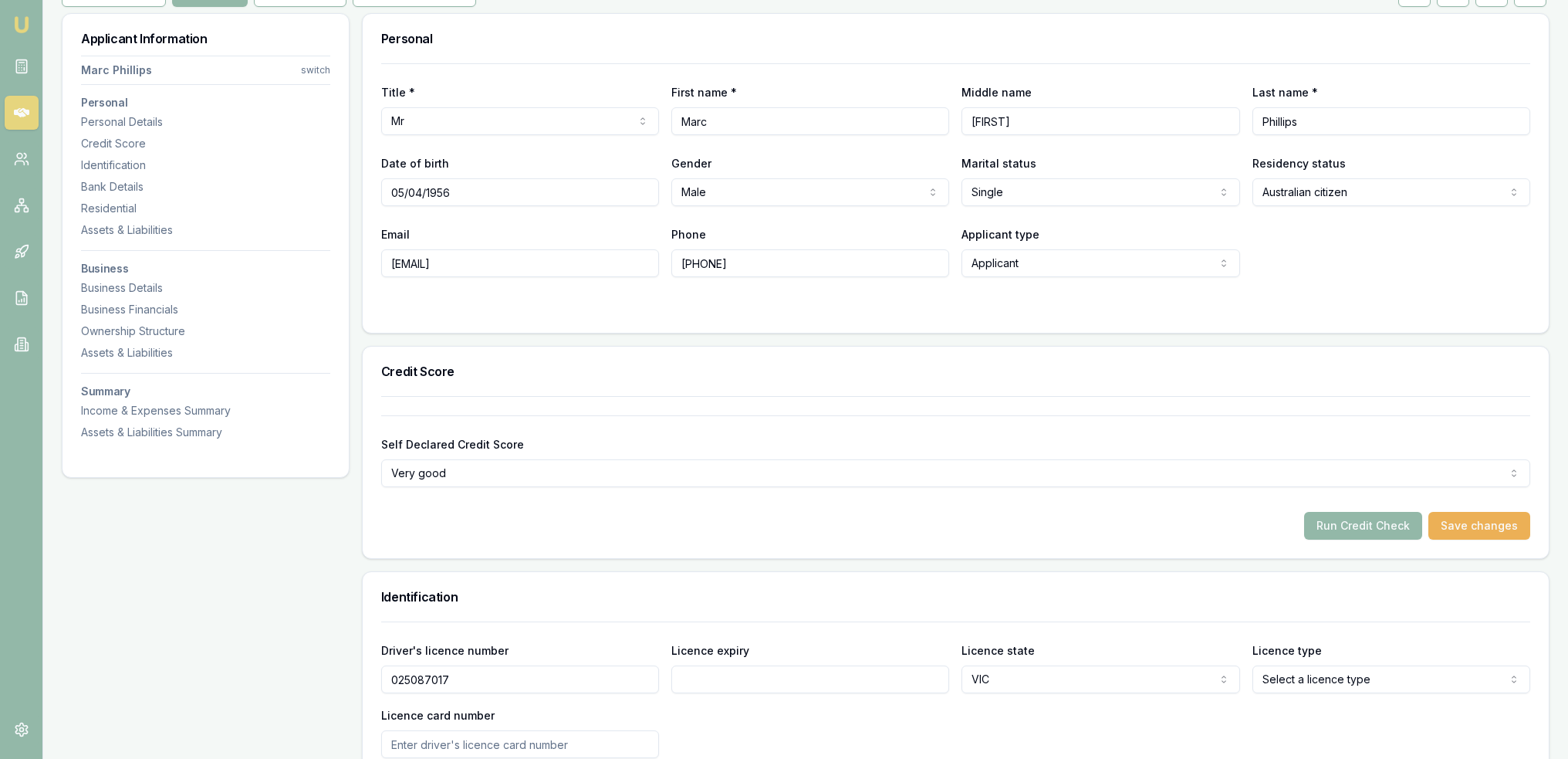 scroll, scrollTop: 0, scrollLeft: 0, axis: both 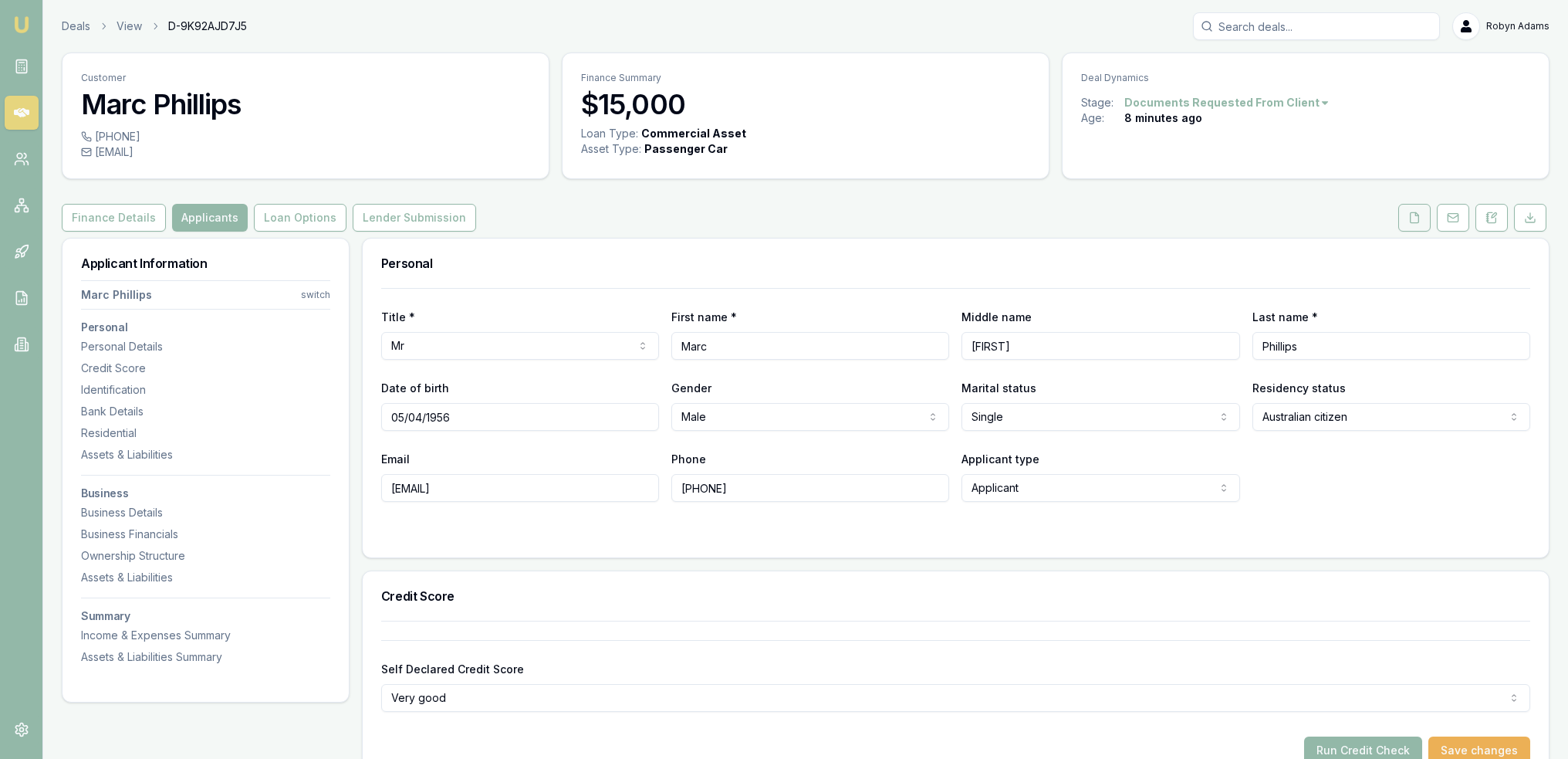 click 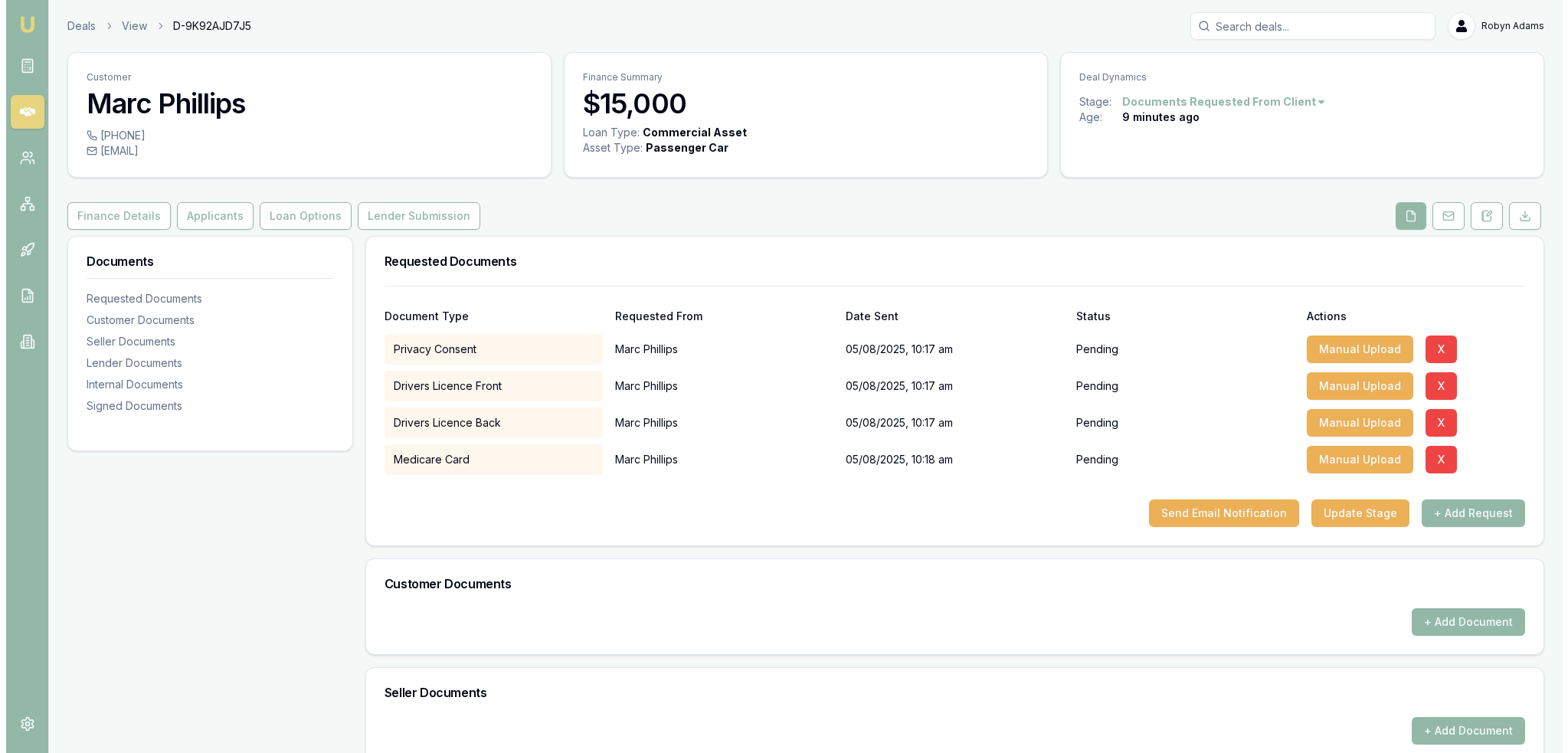 scroll, scrollTop: 77, scrollLeft: 0, axis: vertical 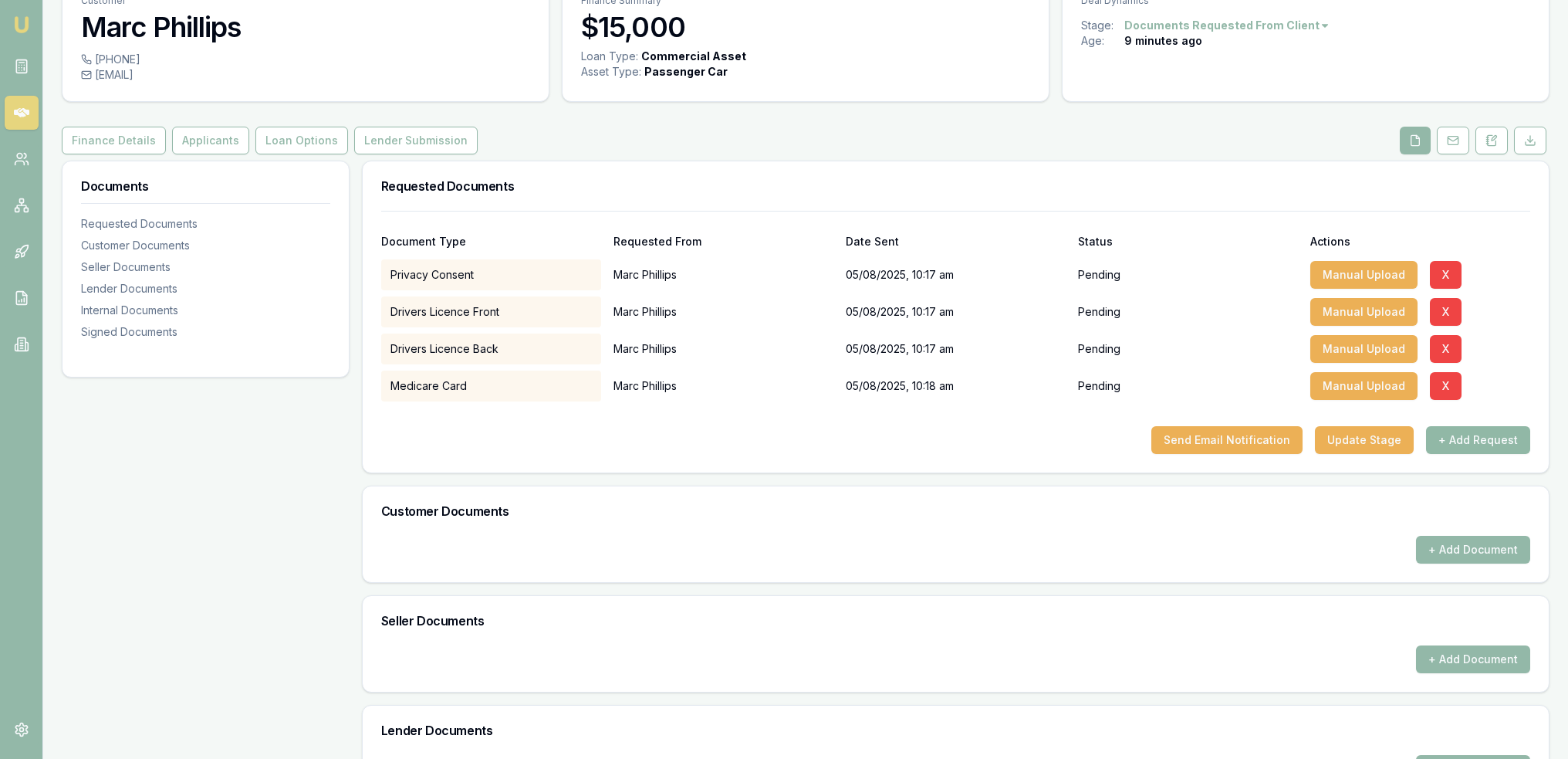 click on "+ Add Request" at bounding box center [1478, 440] 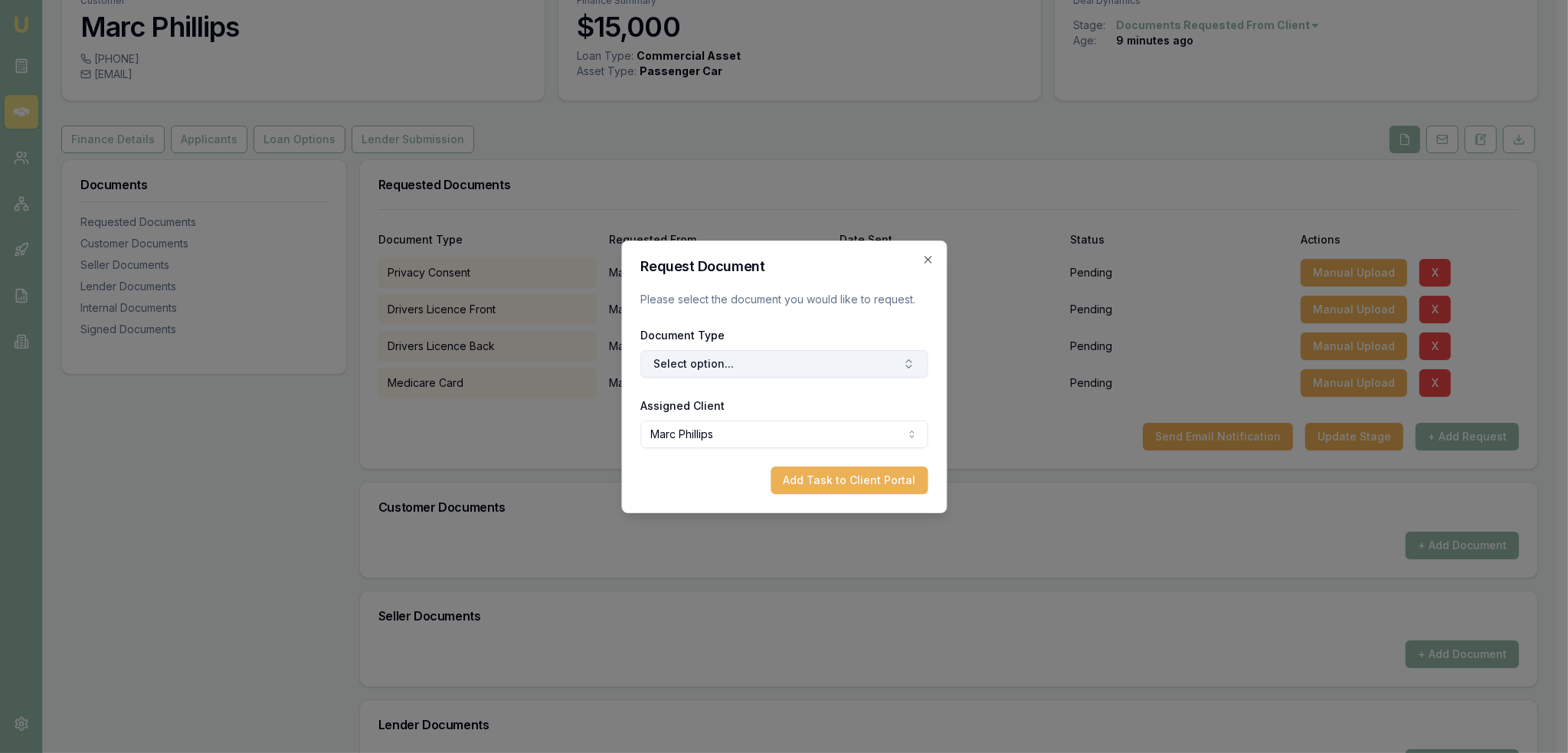 click on "Select option..." at bounding box center [784, 364] 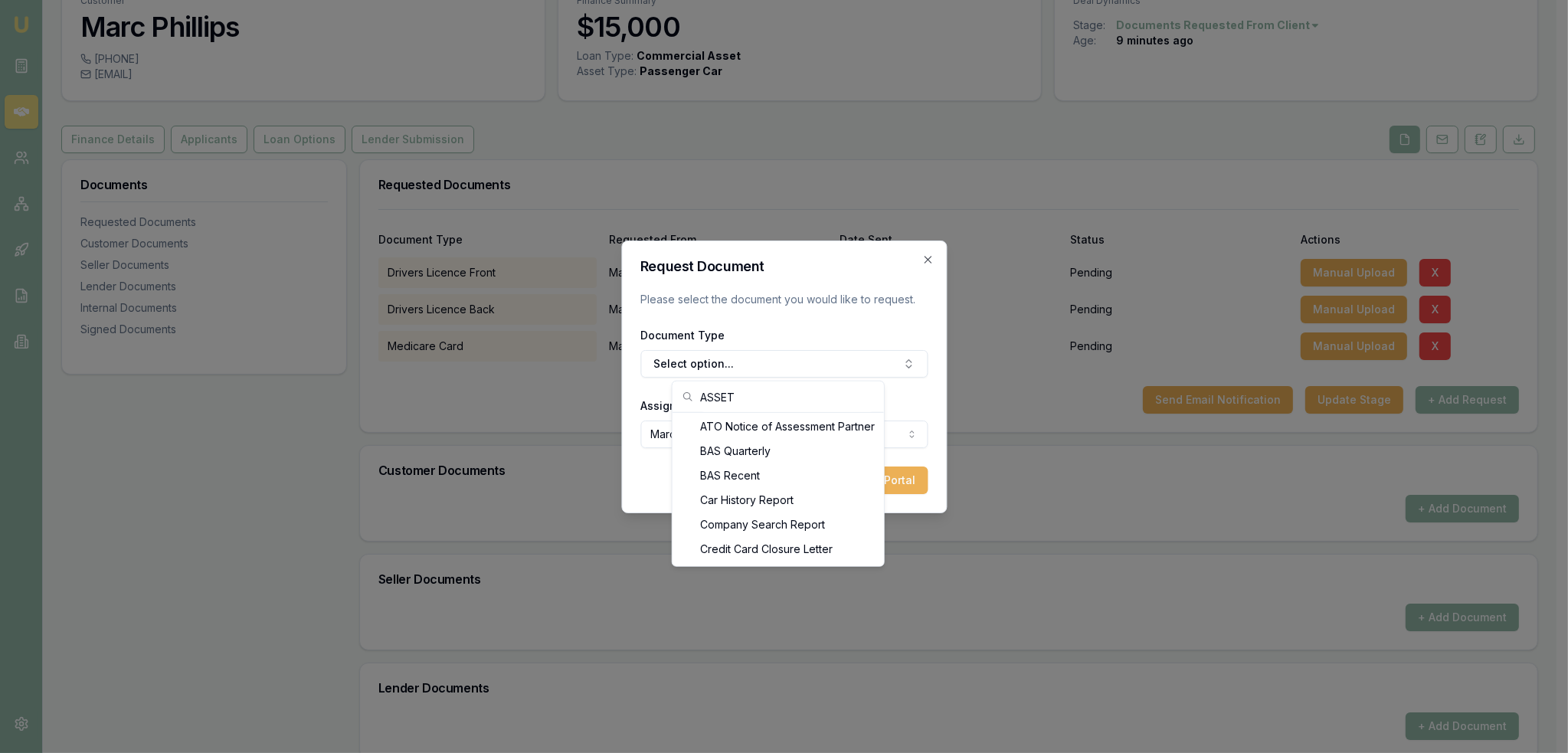 scroll, scrollTop: 184, scrollLeft: 0, axis: vertical 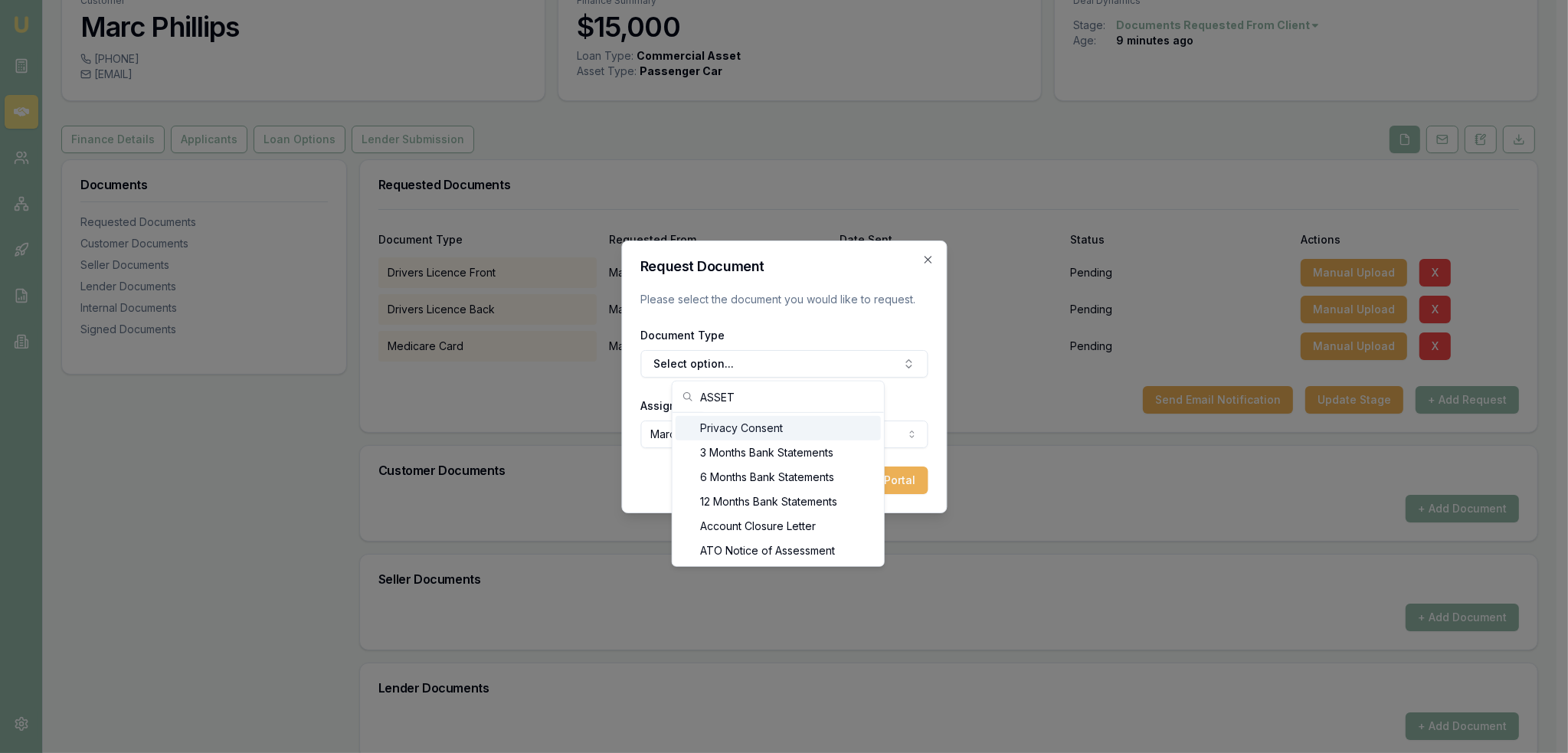drag, startPoint x: 751, startPoint y: 401, endPoint x: 640, endPoint y: 390, distance: 111.54371 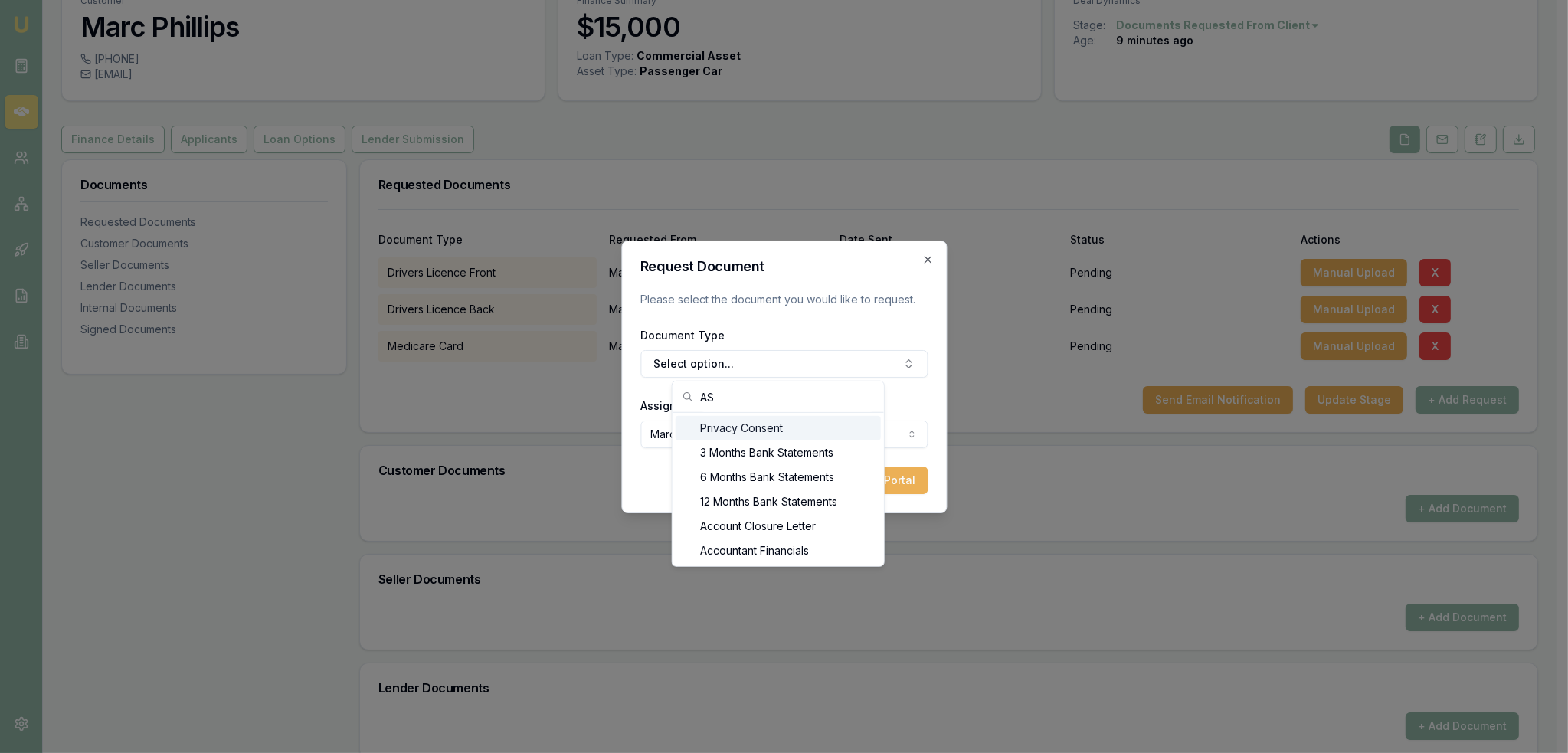 type on "A" 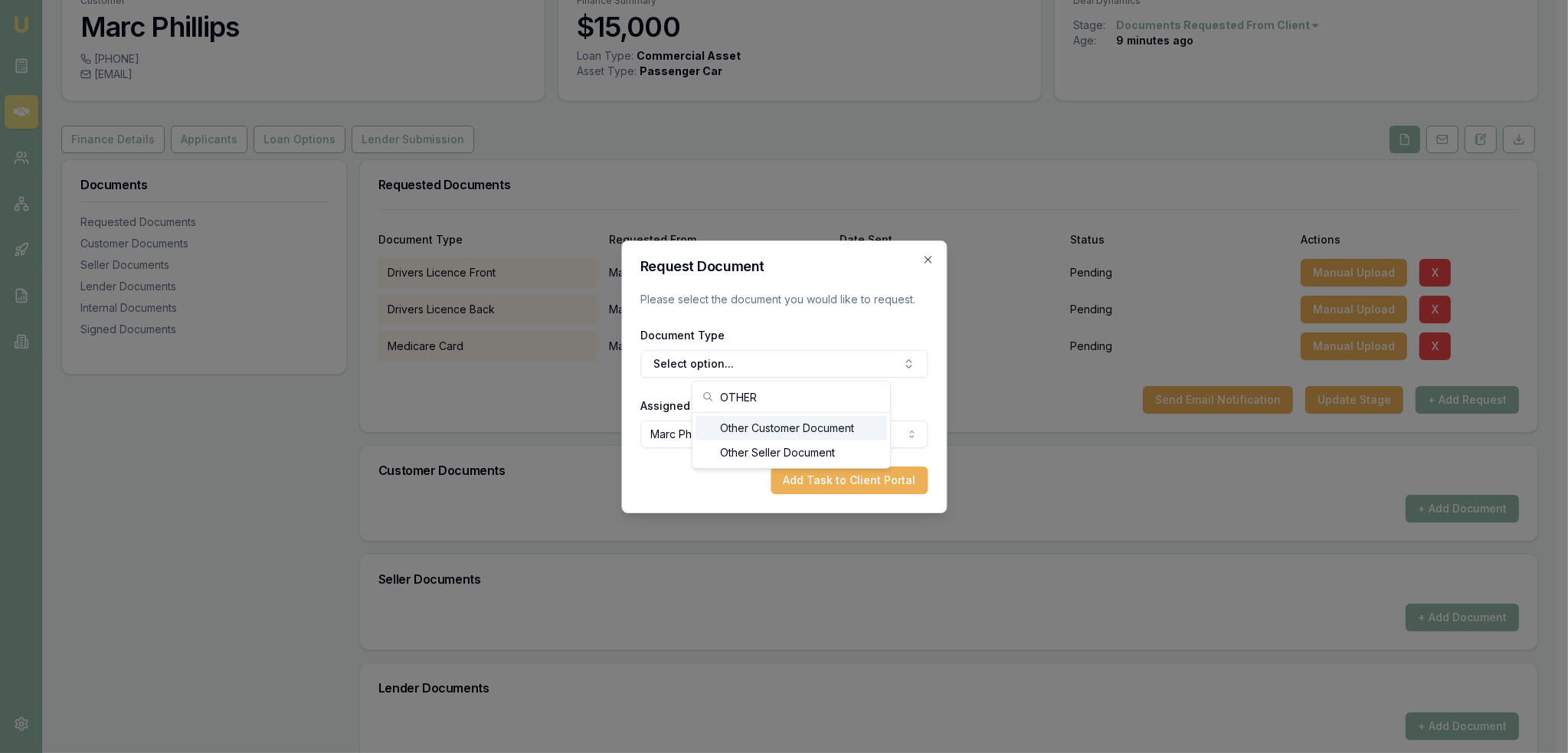 type on "OTHER" 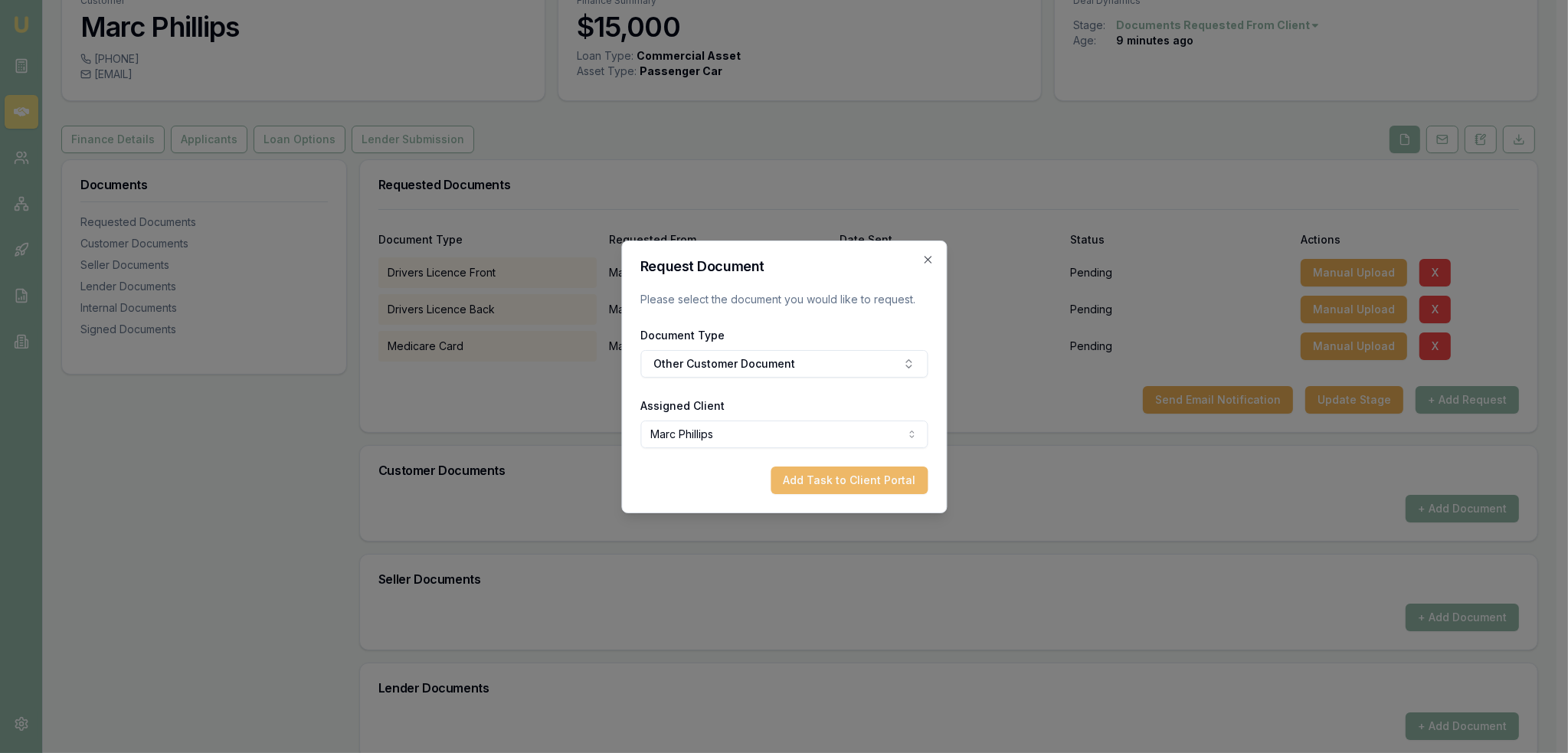 click on "Add Task to Client Portal" at bounding box center (849, 480) 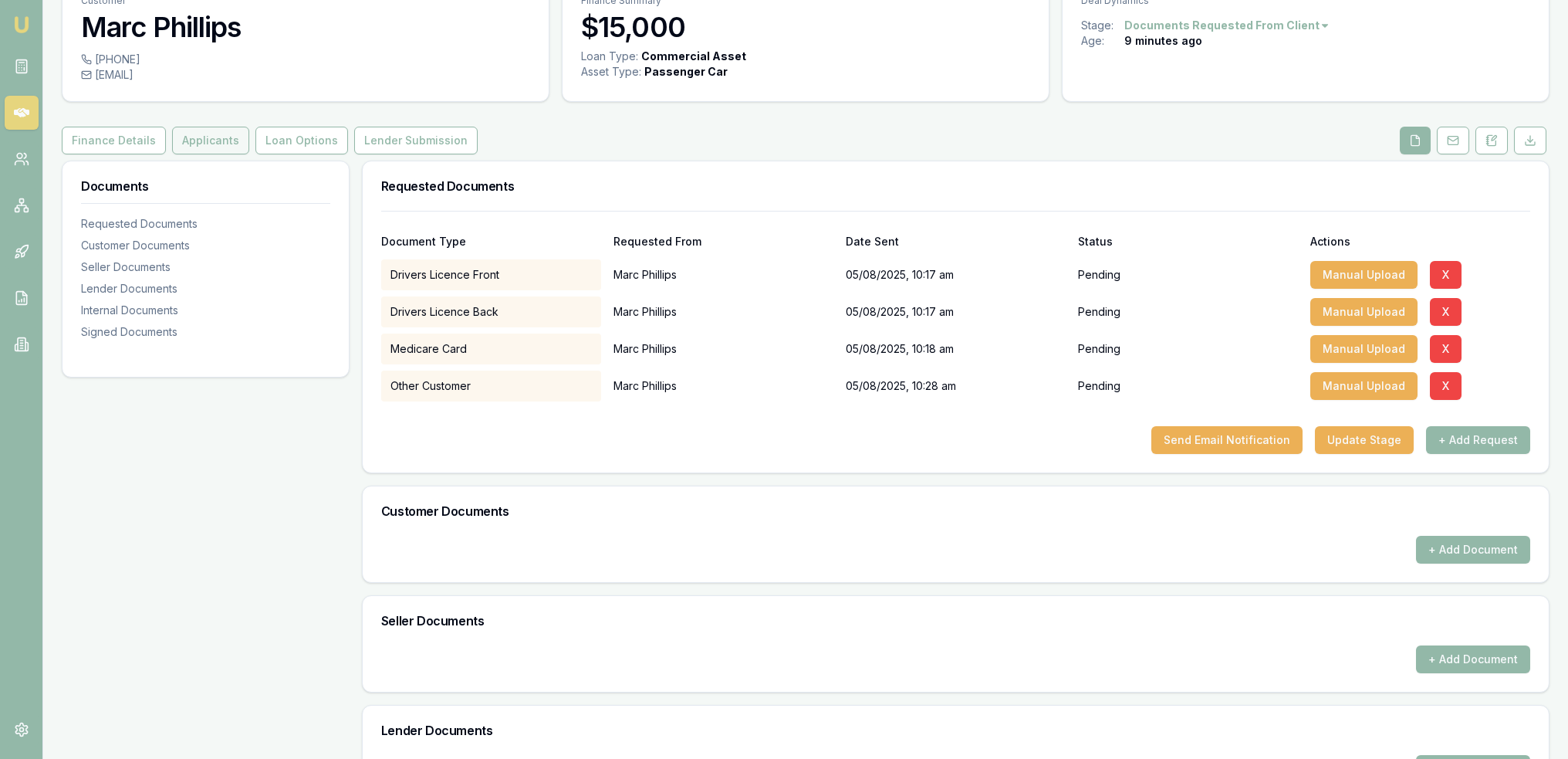 click on "Applicants" at bounding box center (211, 141) 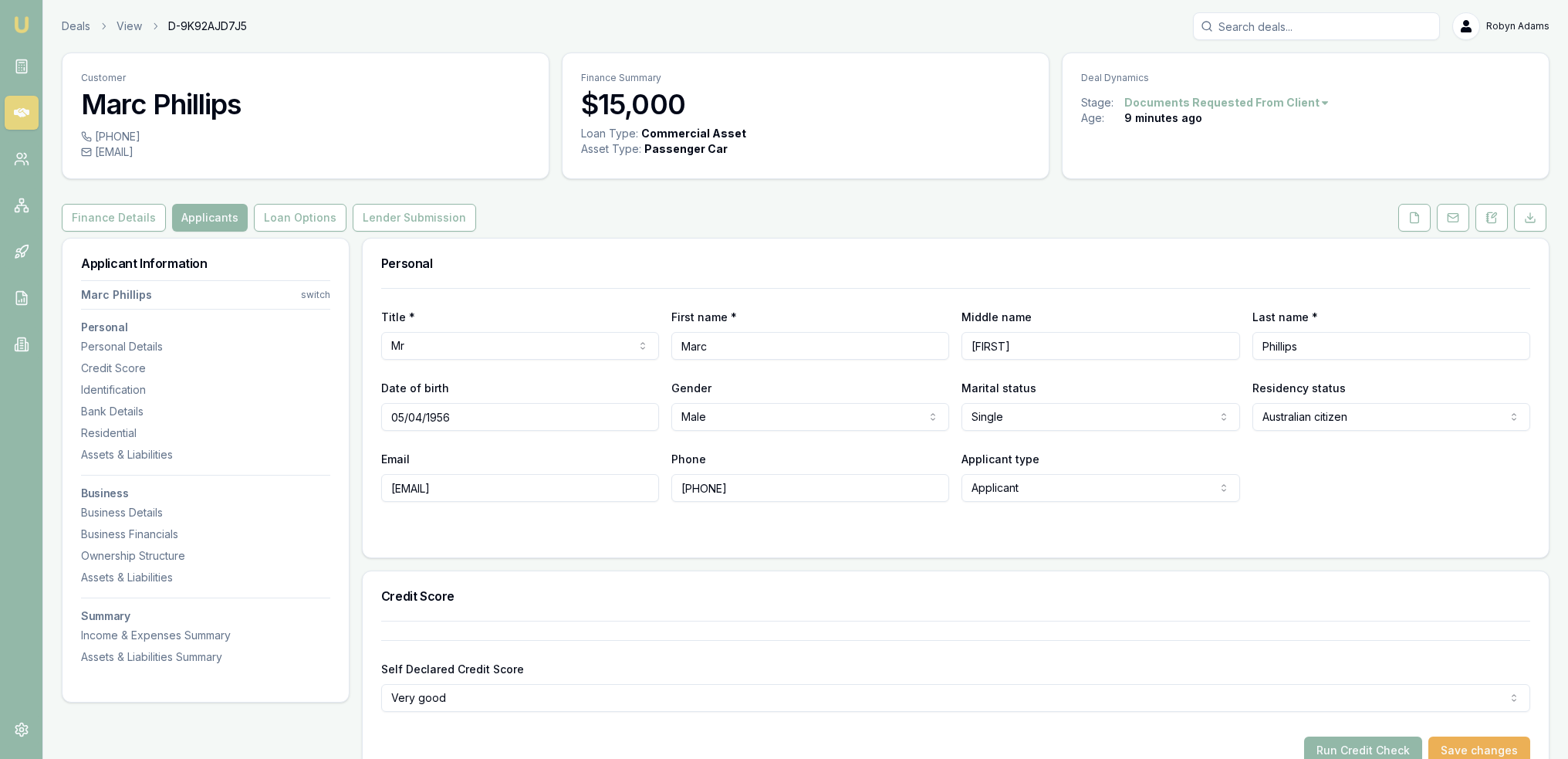 scroll, scrollTop: 0, scrollLeft: 0, axis: both 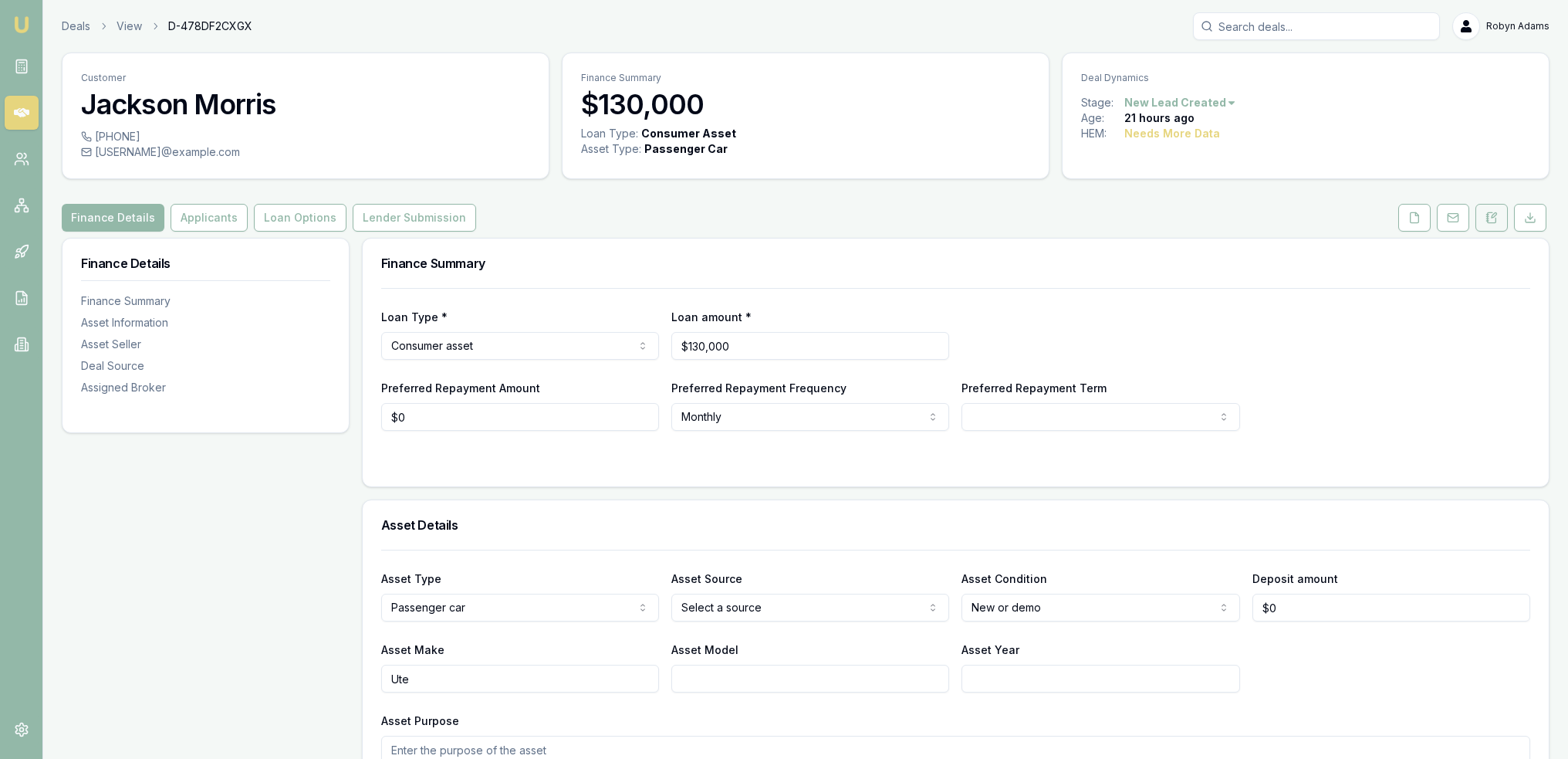 click 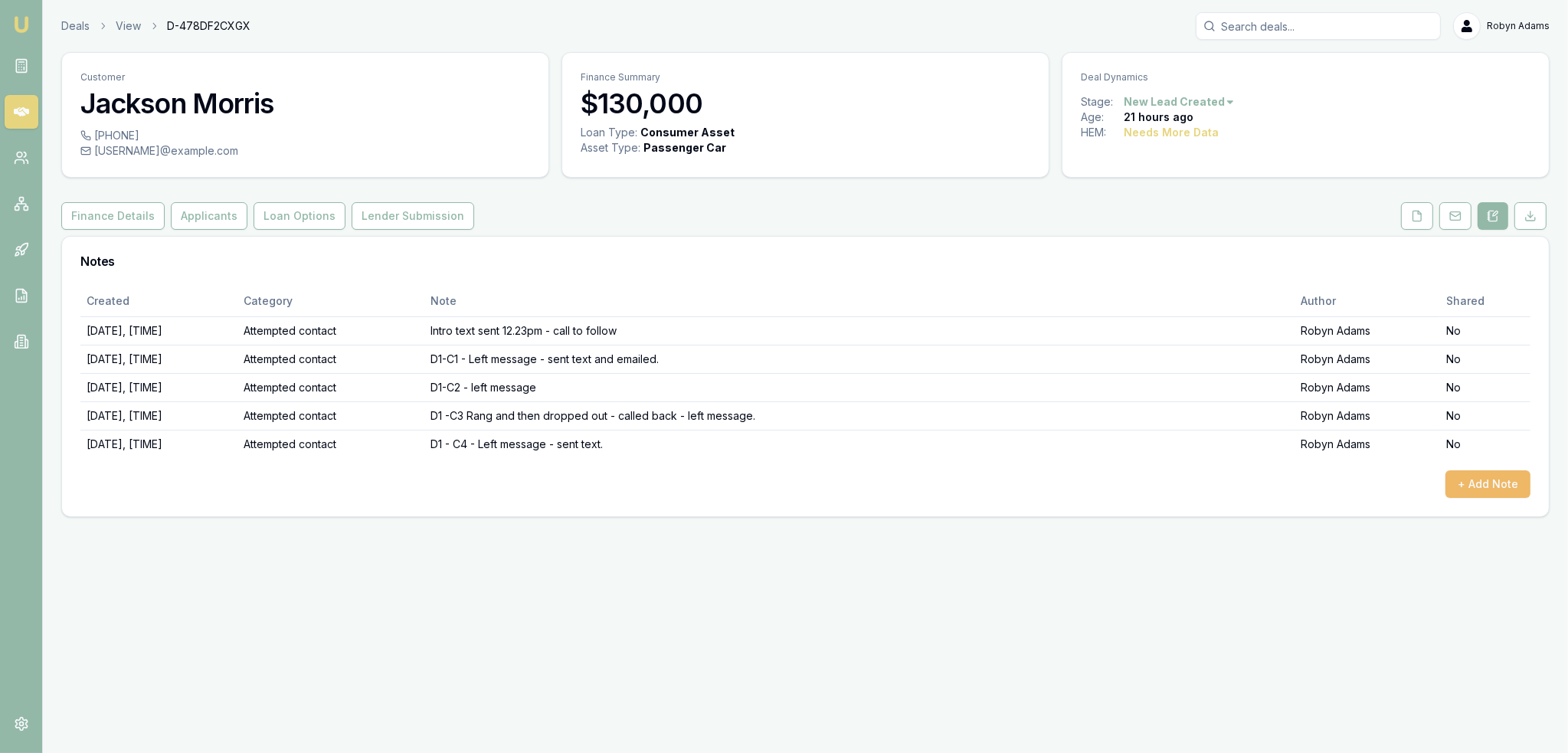 click on "+ Add Note" at bounding box center [1488, 484] 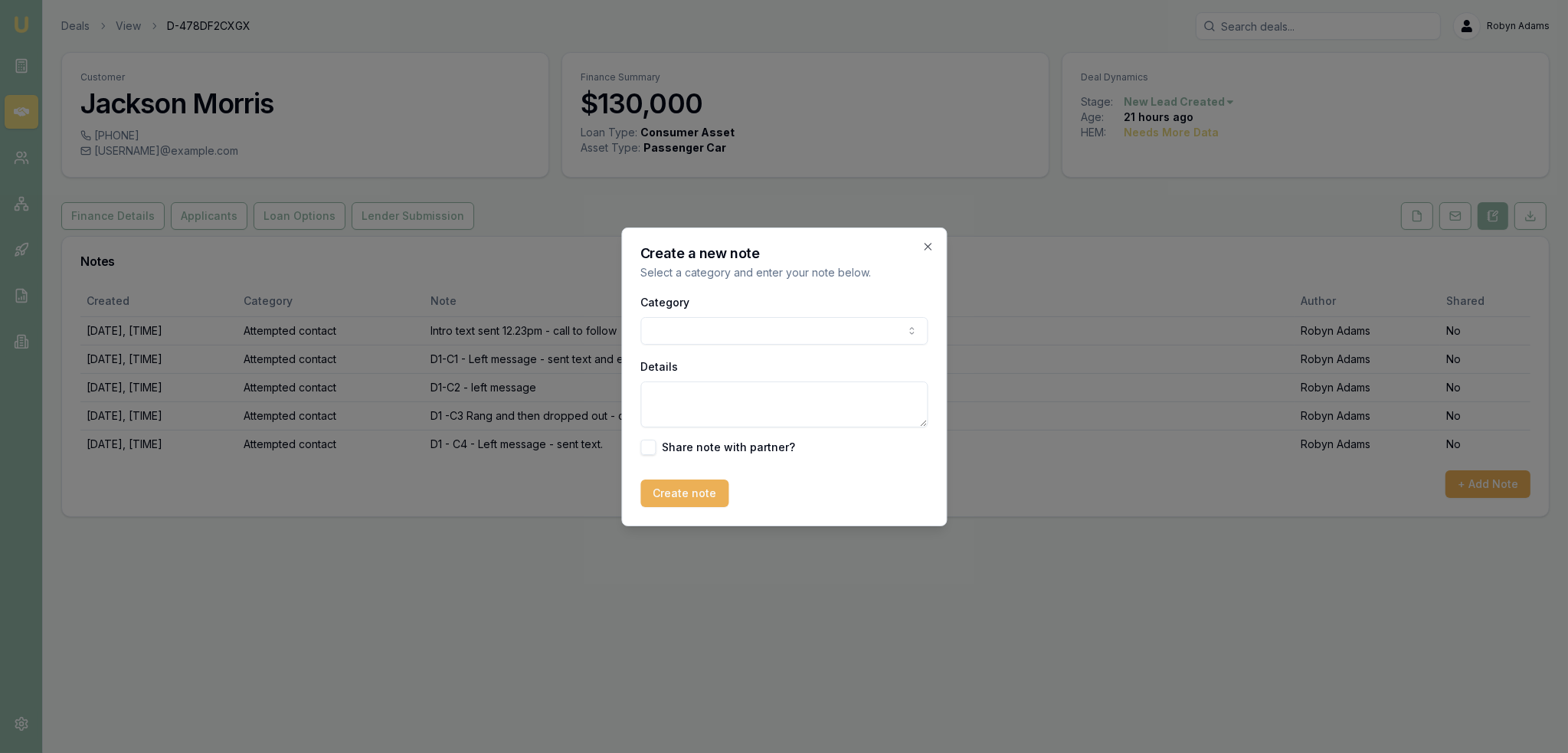 click on "Emu Broker Deals View D-478DF2CXGX Robyn Adams Toggle Menu Customer Jackson Morris 0434944669 jacksonmorris56@gmail.com Finance Summary $130,000 Loan Type: Consumer Asset Asset Type : Passenger Car Deal Dynamics Stage: New Lead Created Age: 21 hours ago HEM: Needs More Data Finance Details Applicants Loan Options Lender Submission Notes Created Category Note Author Shared 04/08/2025, 12:29:45 Attempted contact Intro text sent 12.23pm - call to follow Robyn Adams No 04/08/2025, 13:17:24 Attempted contact D1-C1 - Left message - sent text and emailed.  Robyn Adams No 04/08/2025, 14:16:56 Attempted contact D1-C2 - left message Robyn Adams No 04/08/2025, 15:46:38 Attempted contact D1 -C3 Rang and then dropped out - called back - left message.  Robyn Adams No 04/08/2025, 17:53:34 Attempted contact D1 - C4 - Left message - sent text.  Robyn Adams No + Add Note
Create a new note Select a category and enter your note below. Category  General notes Attempted contact Follow up reminder Initial discussion Other" at bounding box center (784, 376) 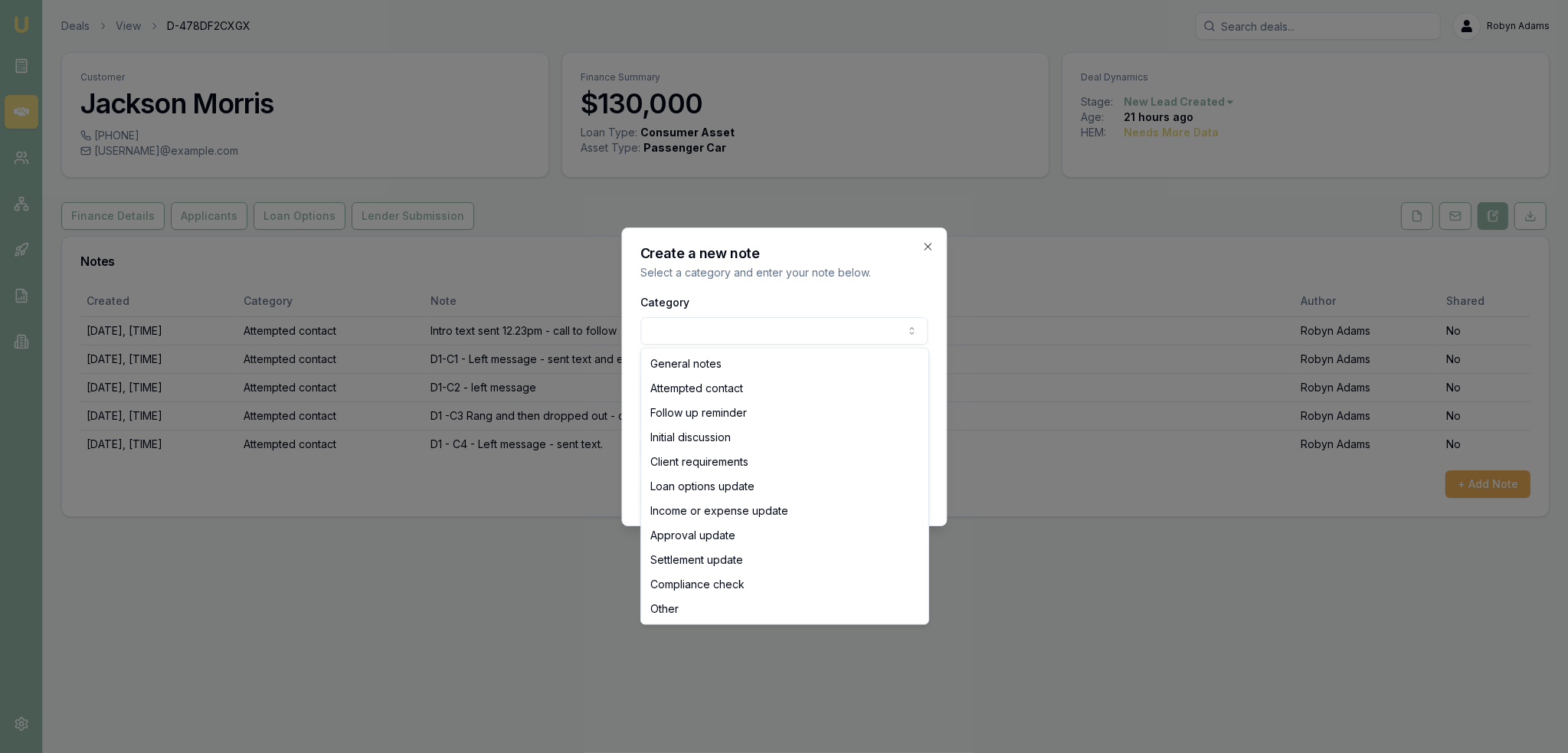 select on "ATTEMPTED_CONTACT" 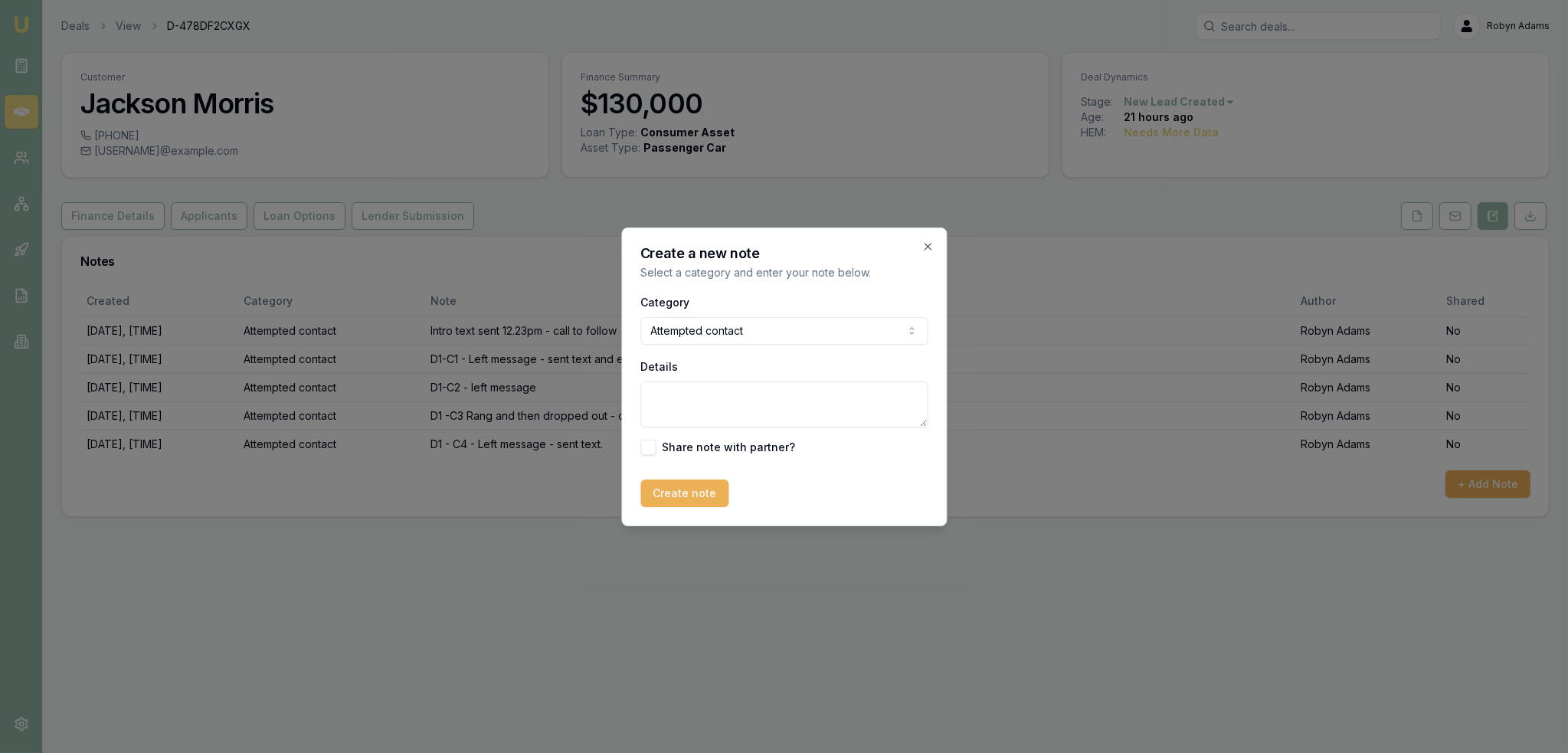 click on "Details" at bounding box center [784, 404] 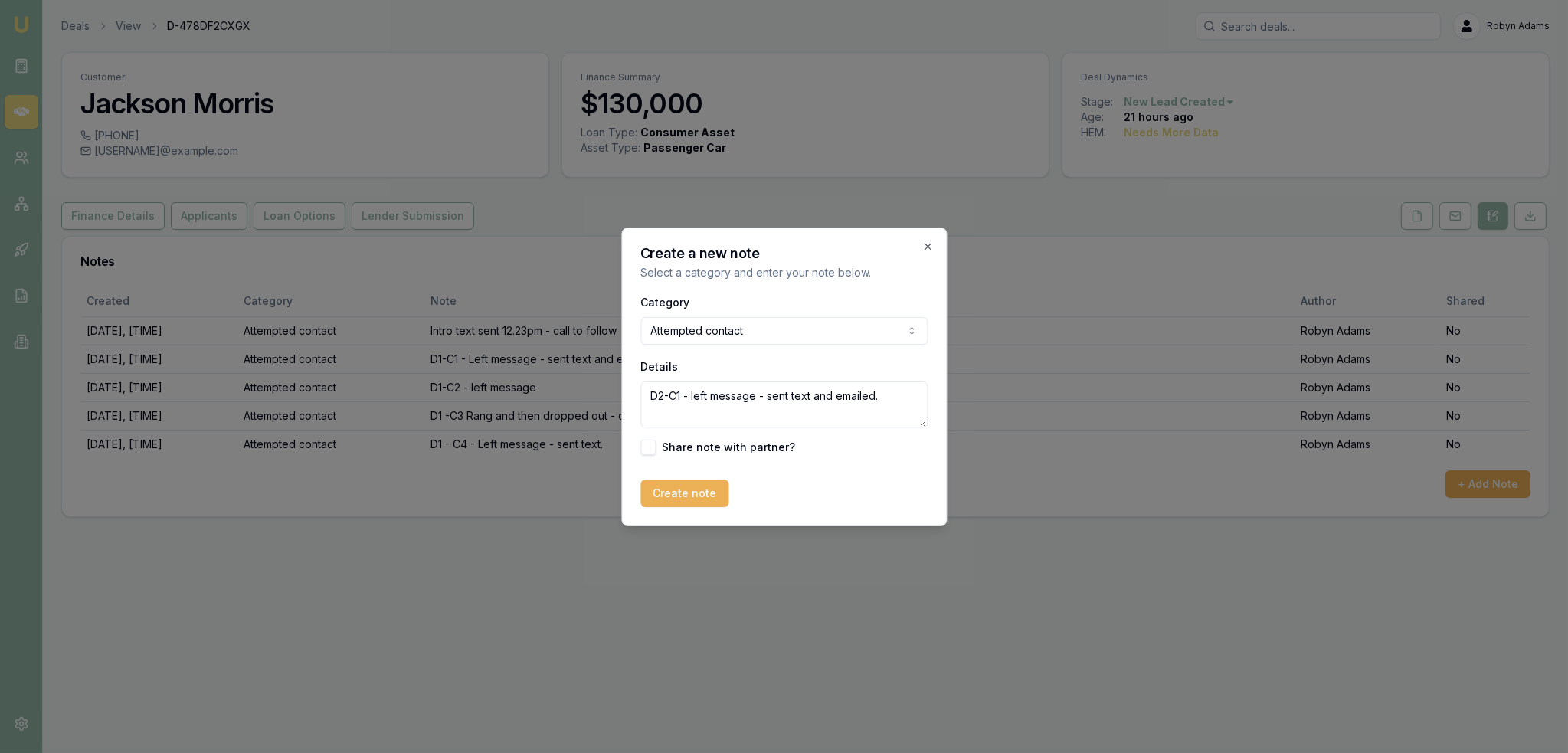 type on "D2-C1 - left message - sent text and emailed." 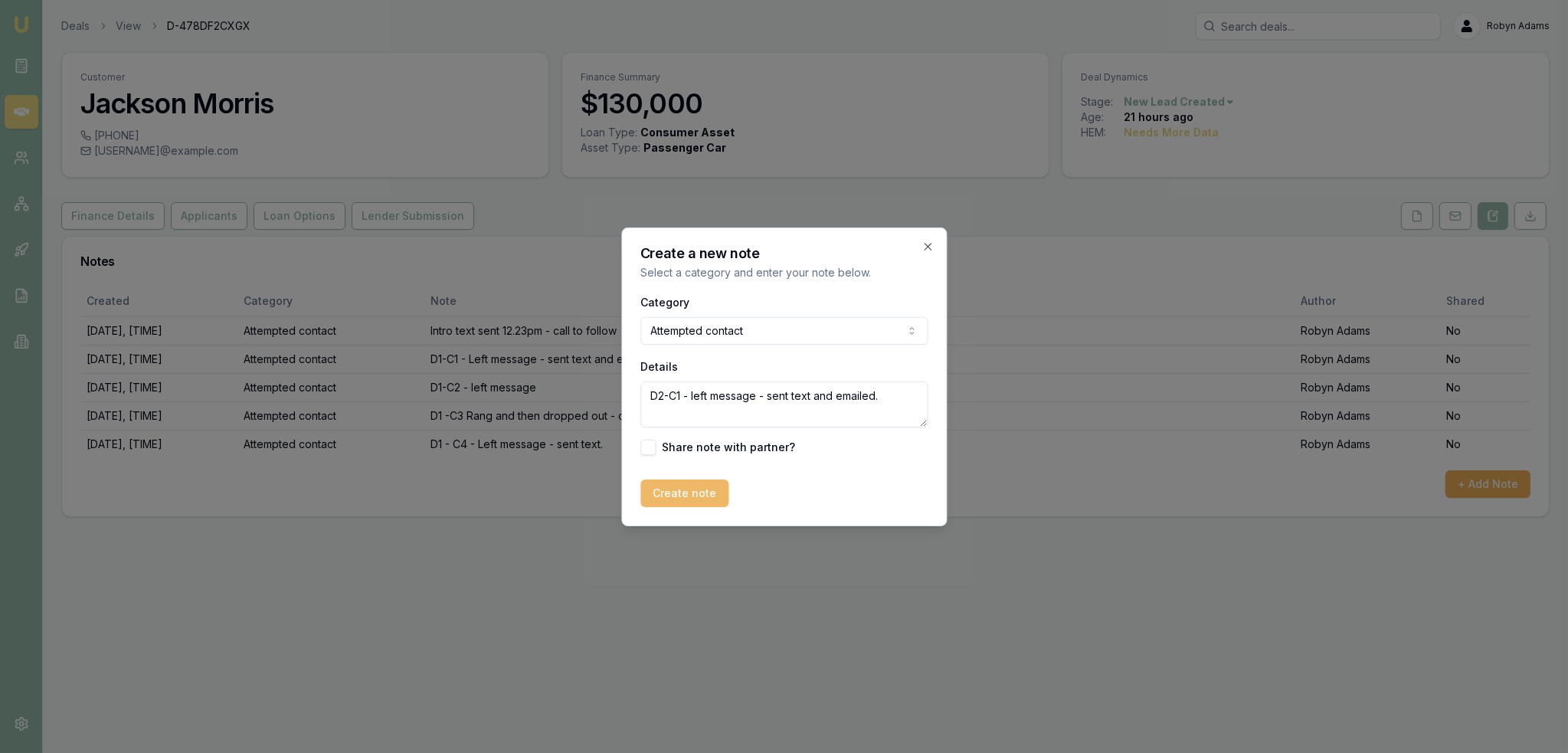click on "Create note" at bounding box center (684, 493) 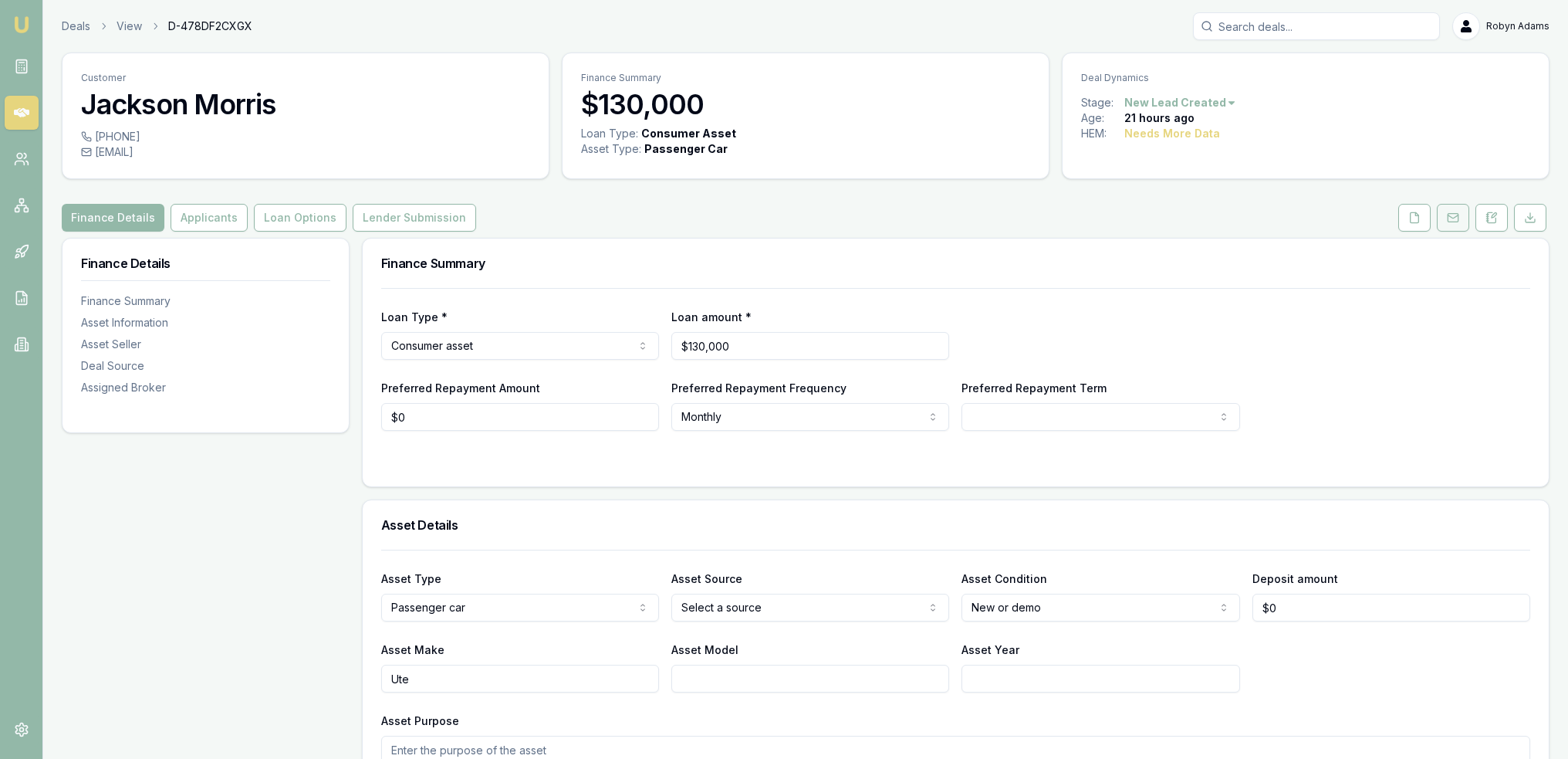 scroll, scrollTop: 0, scrollLeft: 0, axis: both 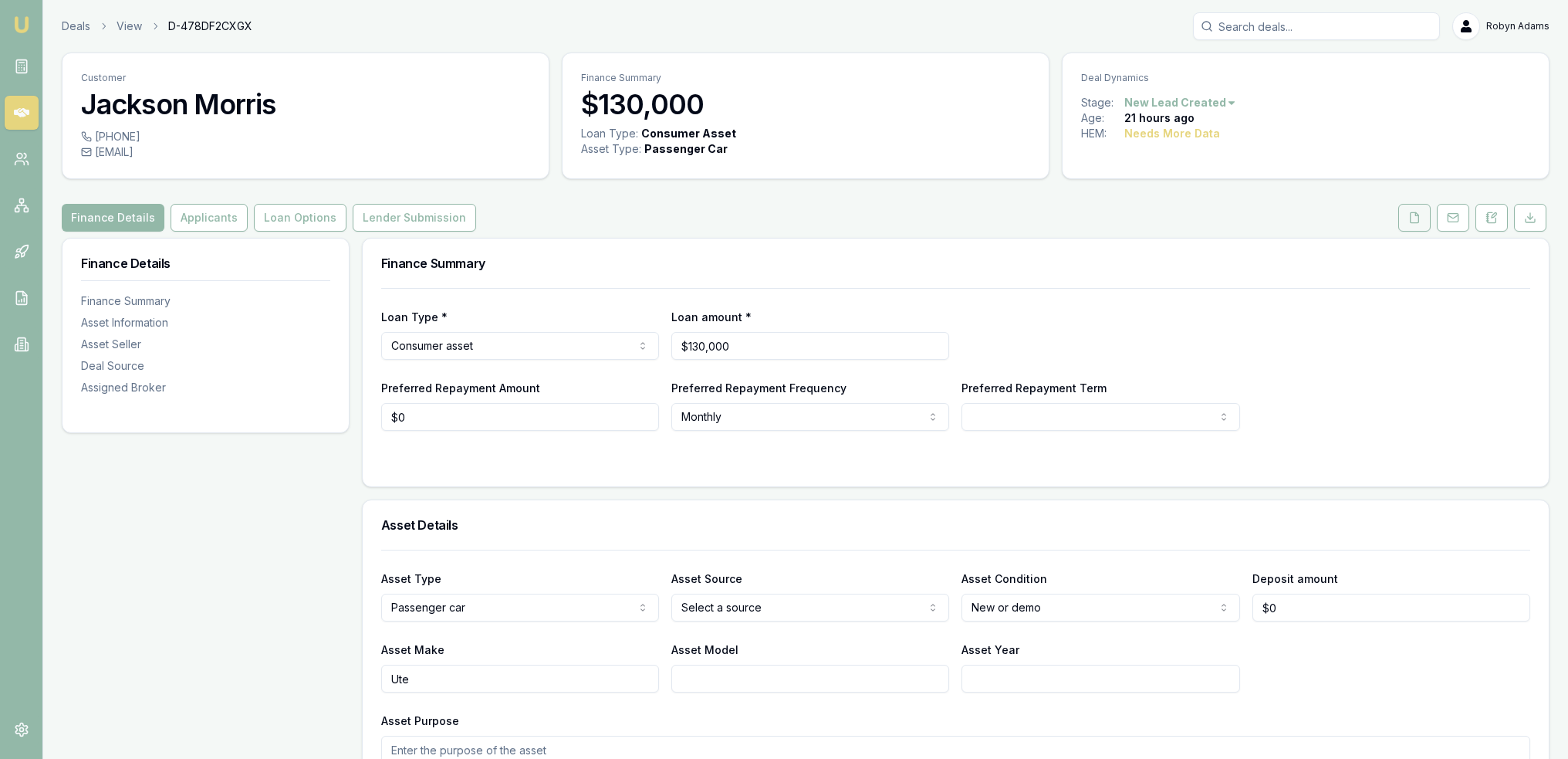 click 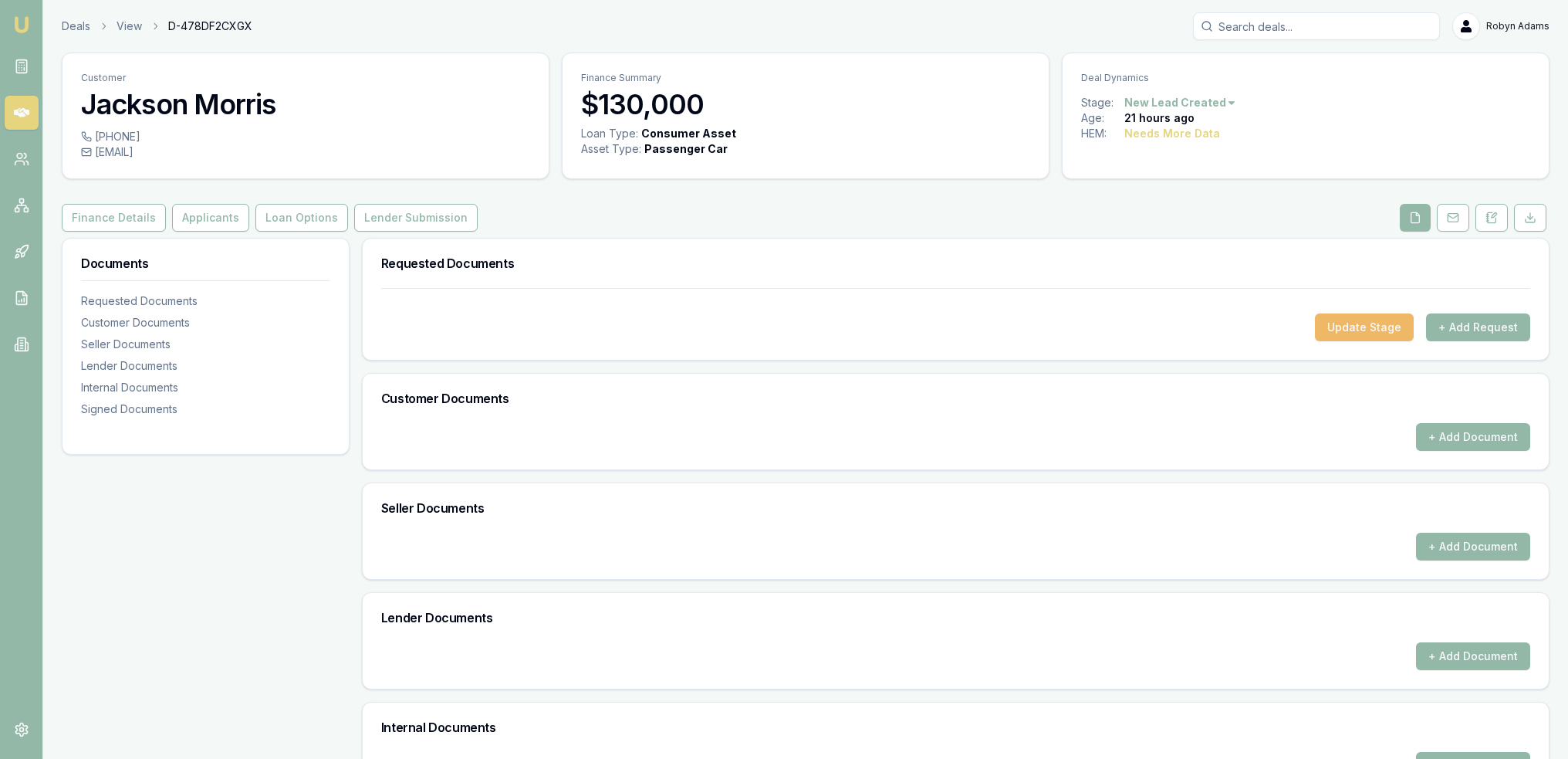 click on "Update Stage" at bounding box center (1364, 327) 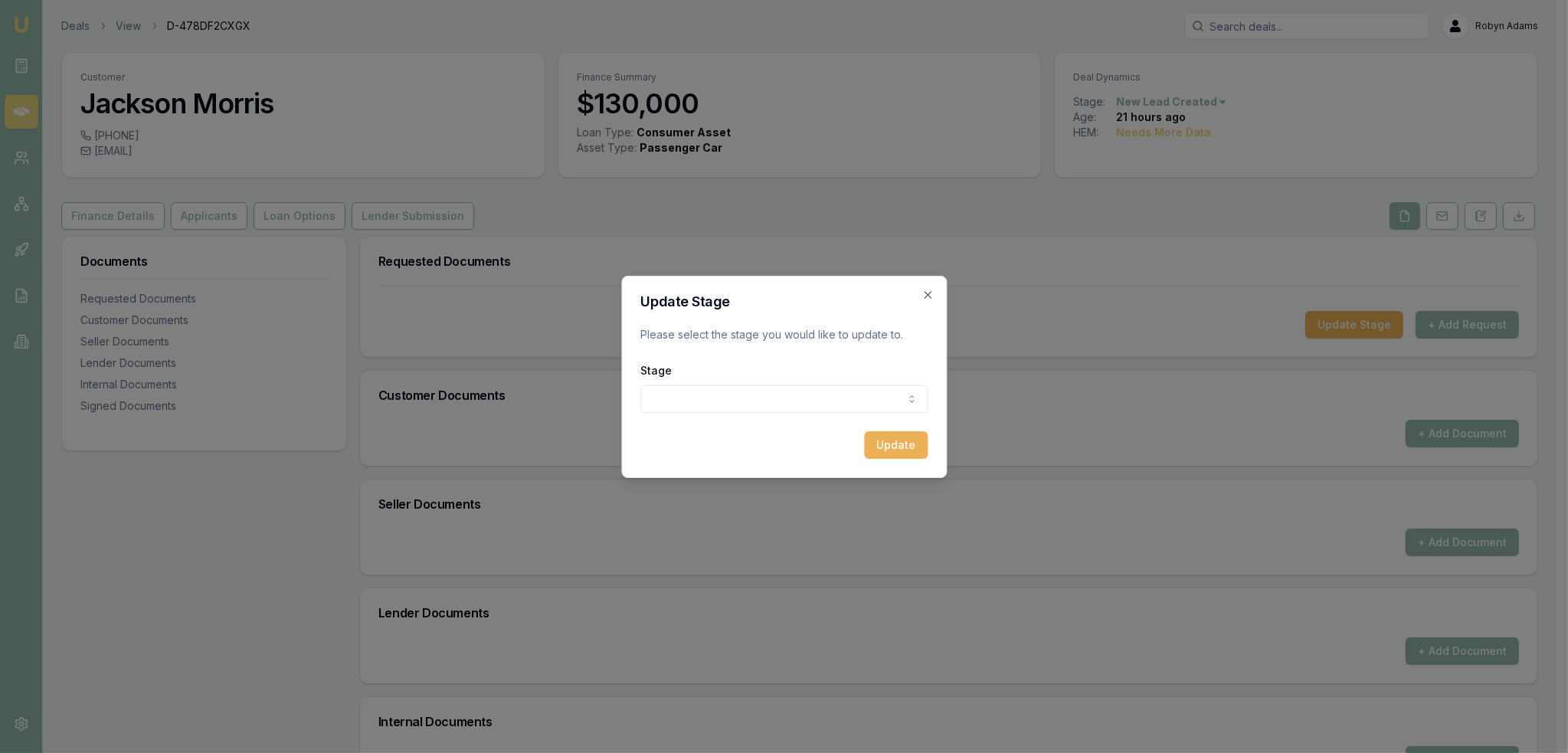 click on "Emu Broker Deals View D-478DF2CXGX [FIRST] [LAST] Toggle Menu Customer [FIRST] [LAST] [PHONE] [EMAIL] Finance Summary $130,000 Loan Type: Consumer Asset Asset Type : Passenger Car Deal Dynamics Stage: New Lead Created Age: 21 hours ago HEM: Needs More Data Finance Details Applicants Loan Options Lender Submission Documents Requested Documents Customer Documents Seller Documents Lender Documents Internal Documents Signed Documents Requested Documents Update Stage + Add Request Customer Documents + Add Document Seller Documents + Add Document Lender Documents + Add Document Internal Documents + Add Document Signed Documents + Add Document
Update Stage Please select the stage you would like to update to. Stage New lead created Client contacted Documents requested from client Documents received from client Update Close" at bounding box center [778, 376] 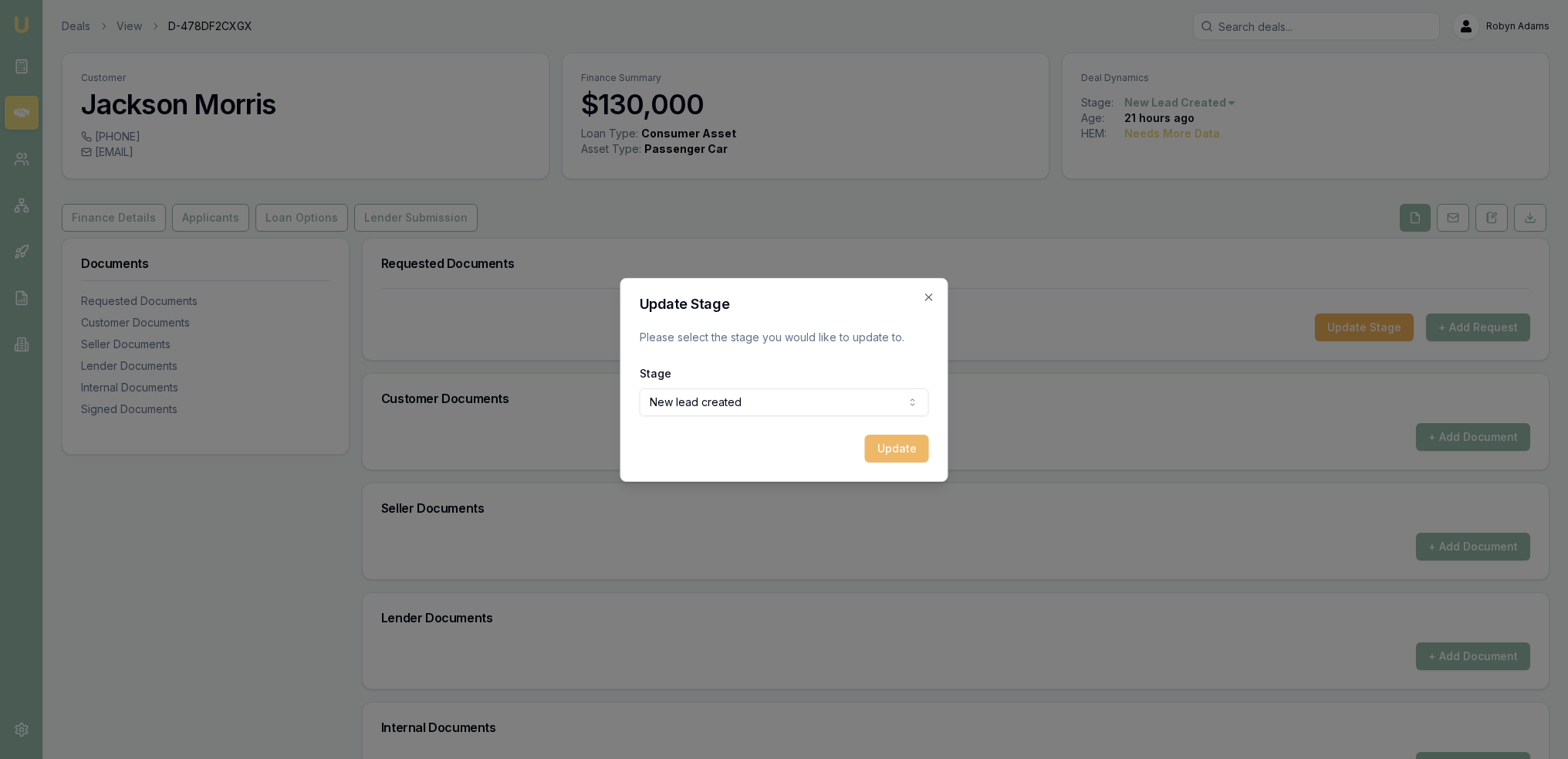 click on "Update" at bounding box center (897, 449) 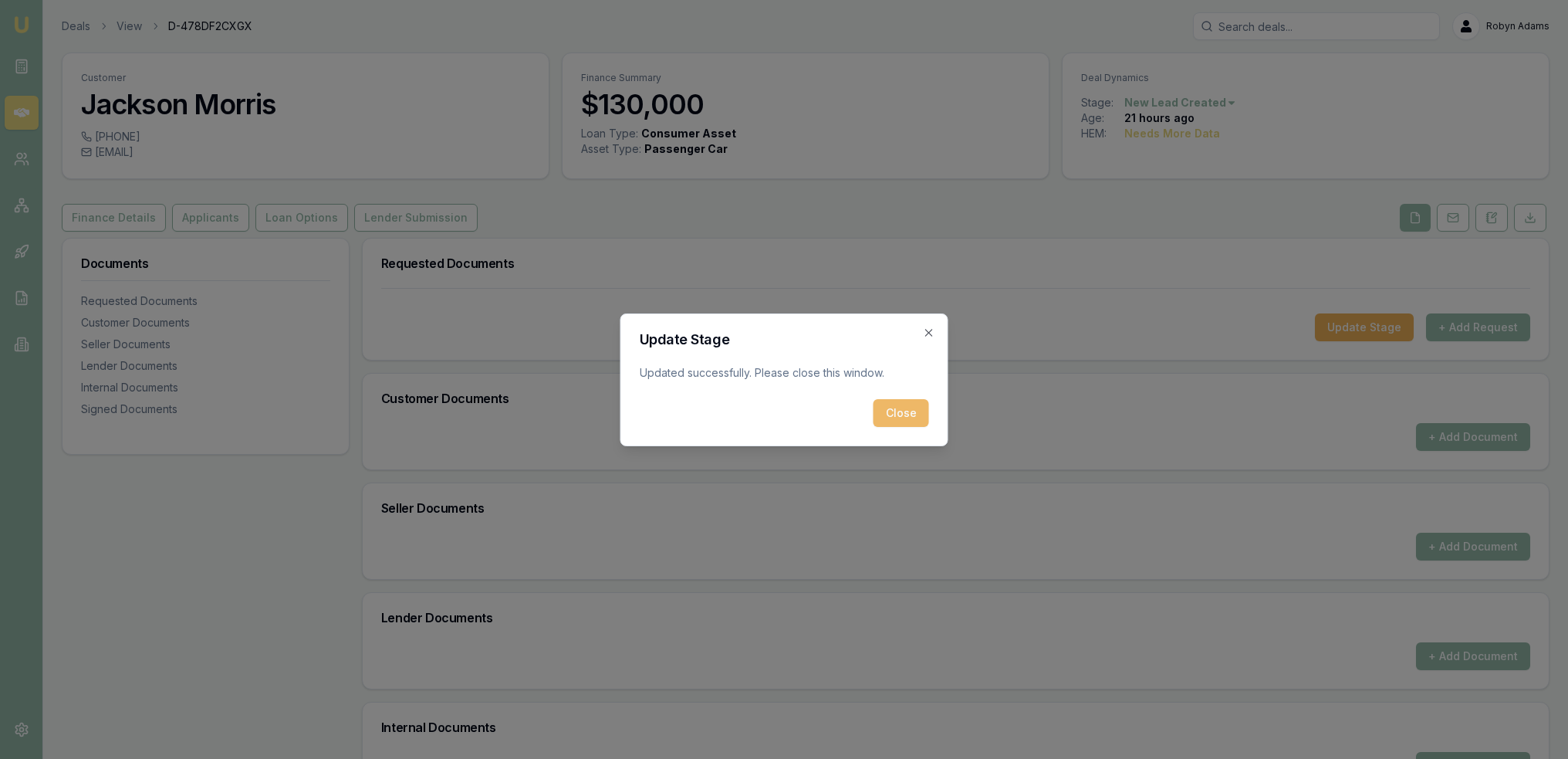 click on "Close" at bounding box center (901, 413) 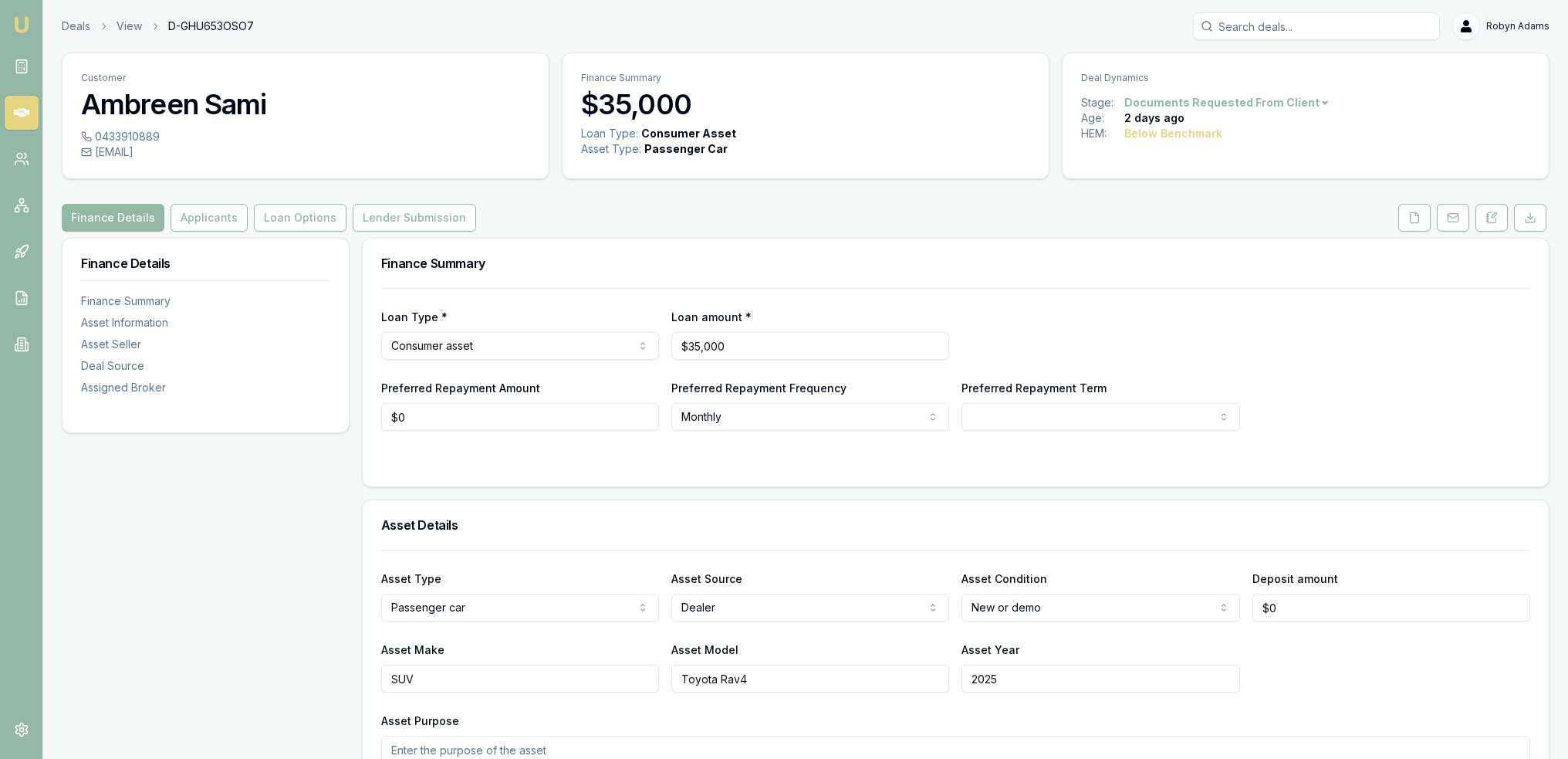 scroll, scrollTop: 0, scrollLeft: 0, axis: both 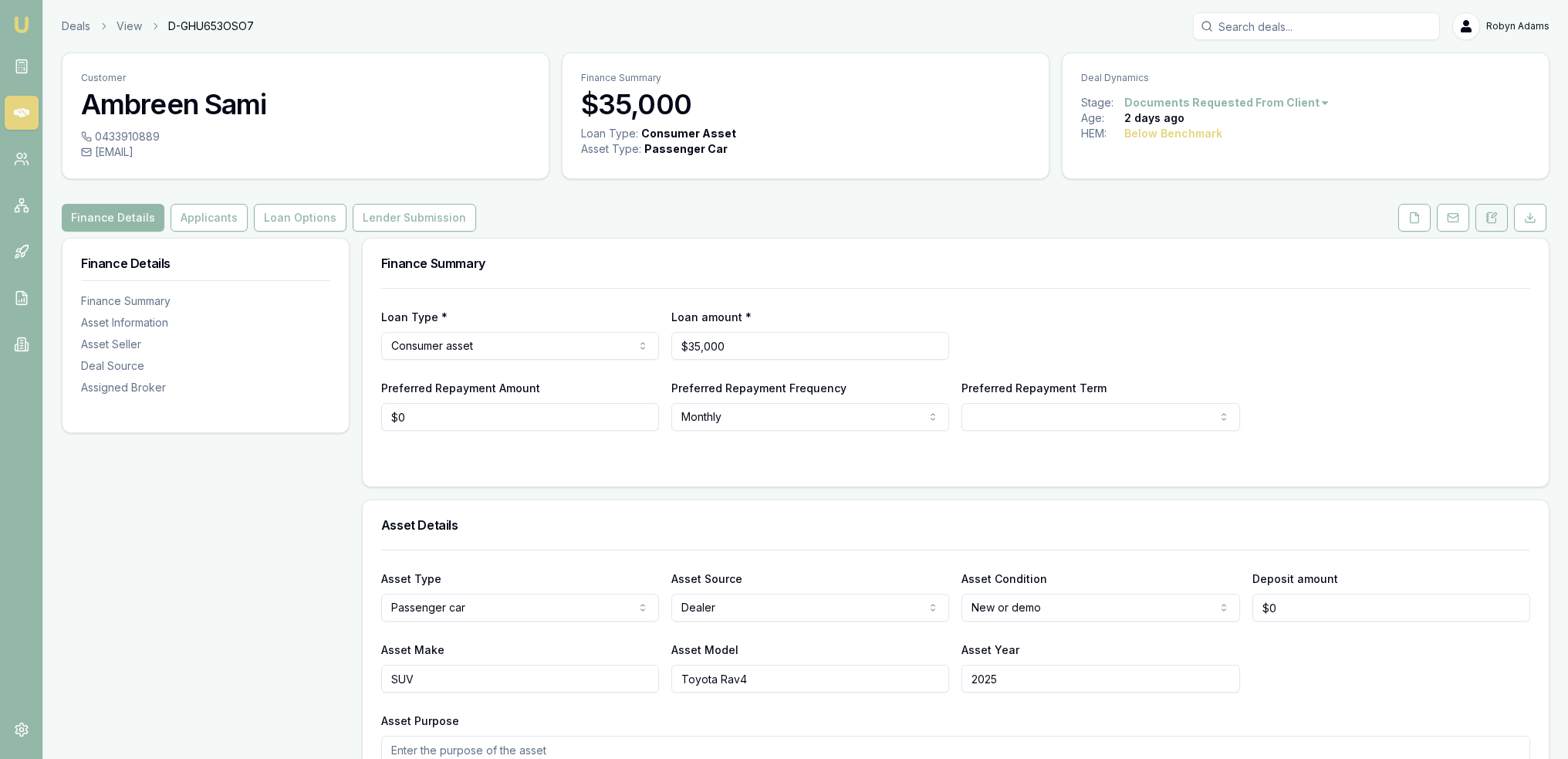 click 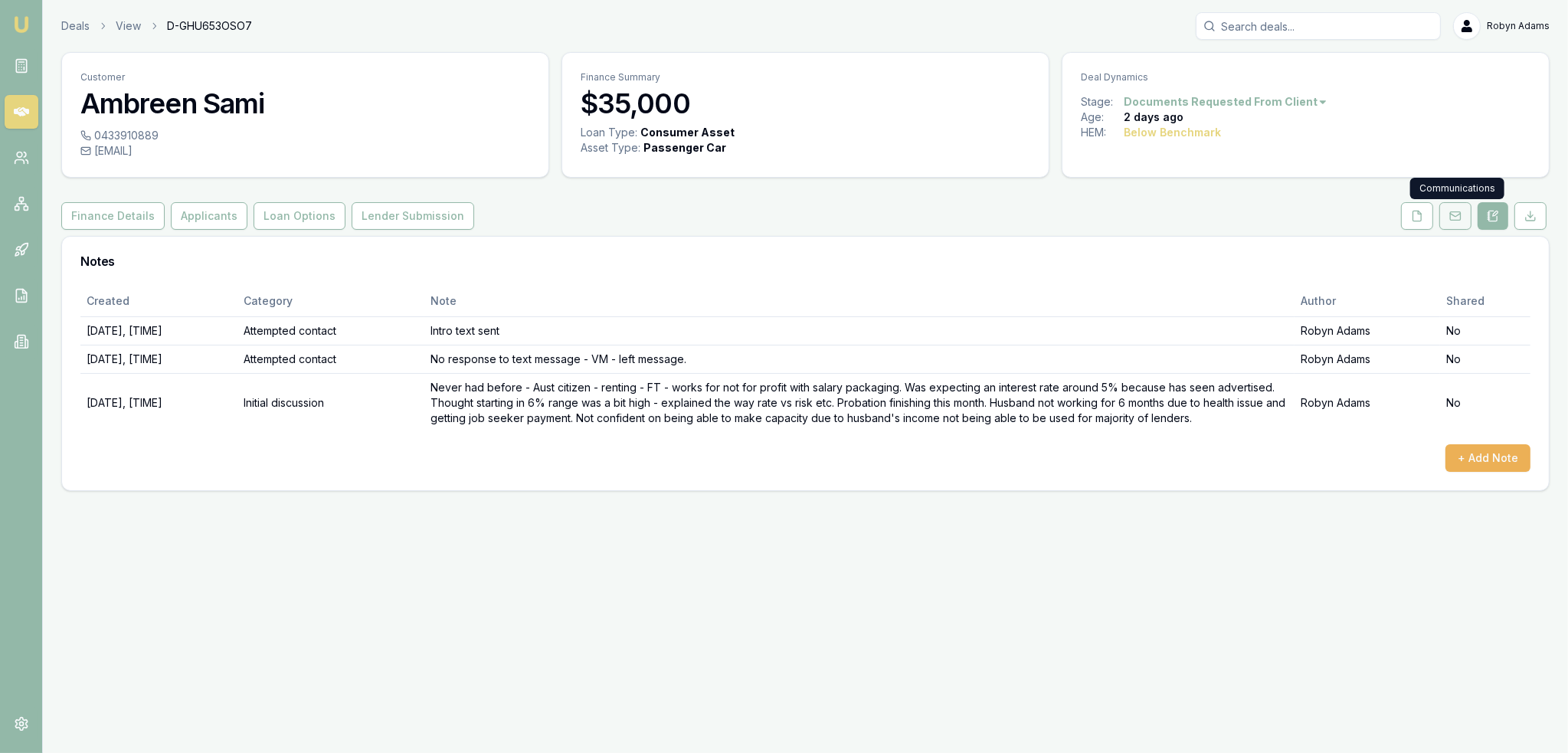 click at bounding box center (1455, 216) 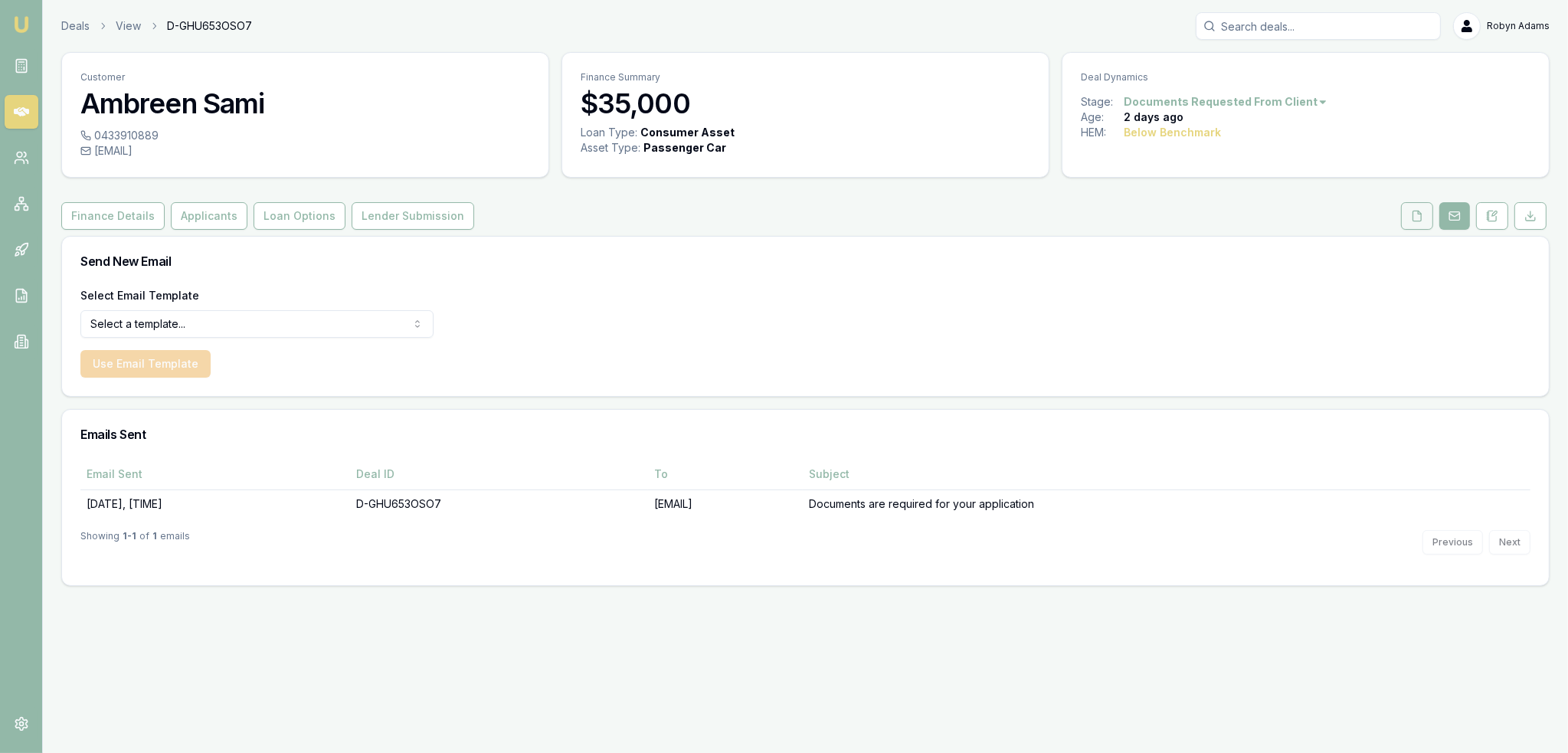 click at bounding box center [1417, 216] 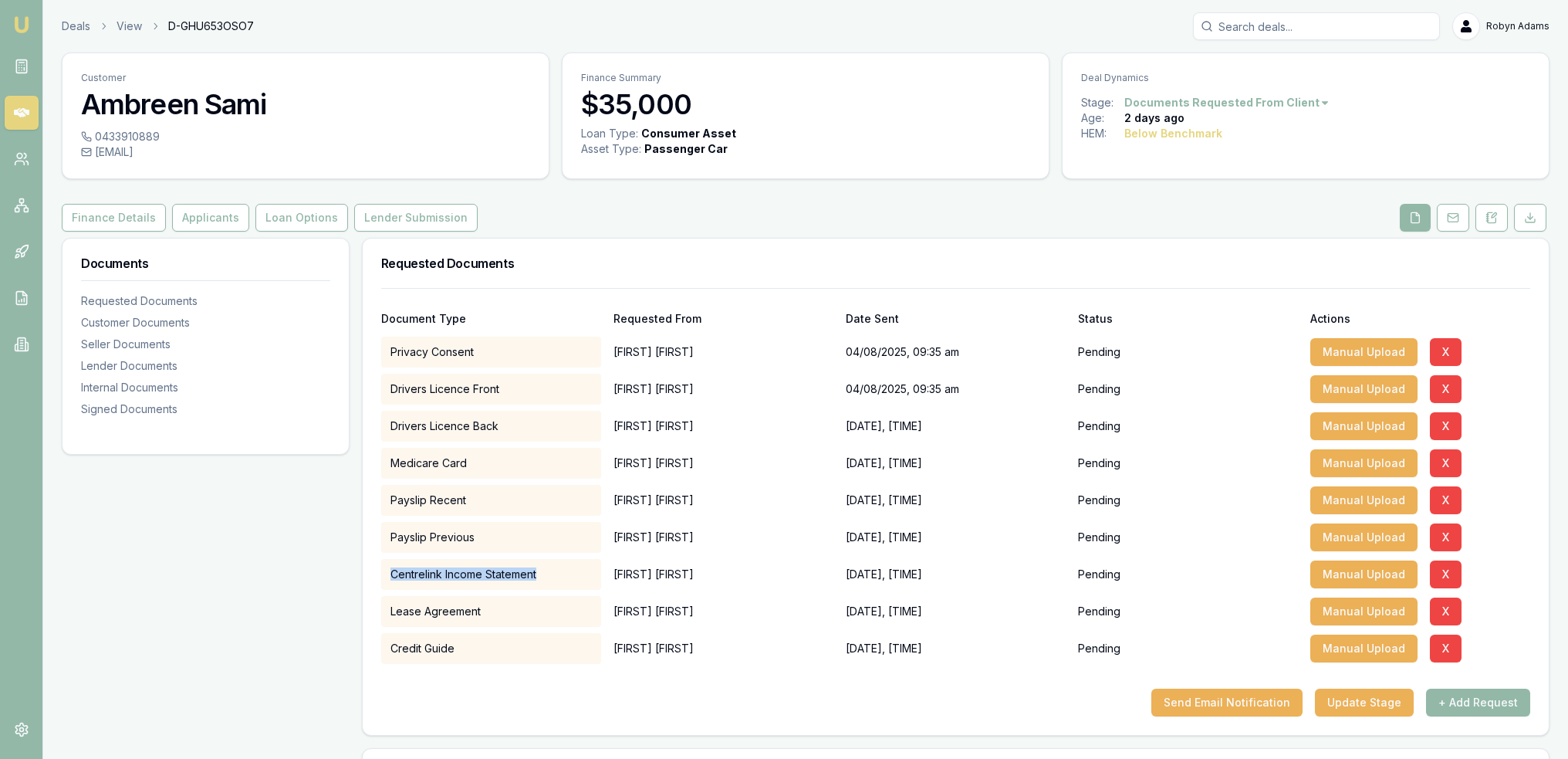 drag, startPoint x: 536, startPoint y: 574, endPoint x: 389, endPoint y: 576, distance: 147.0136 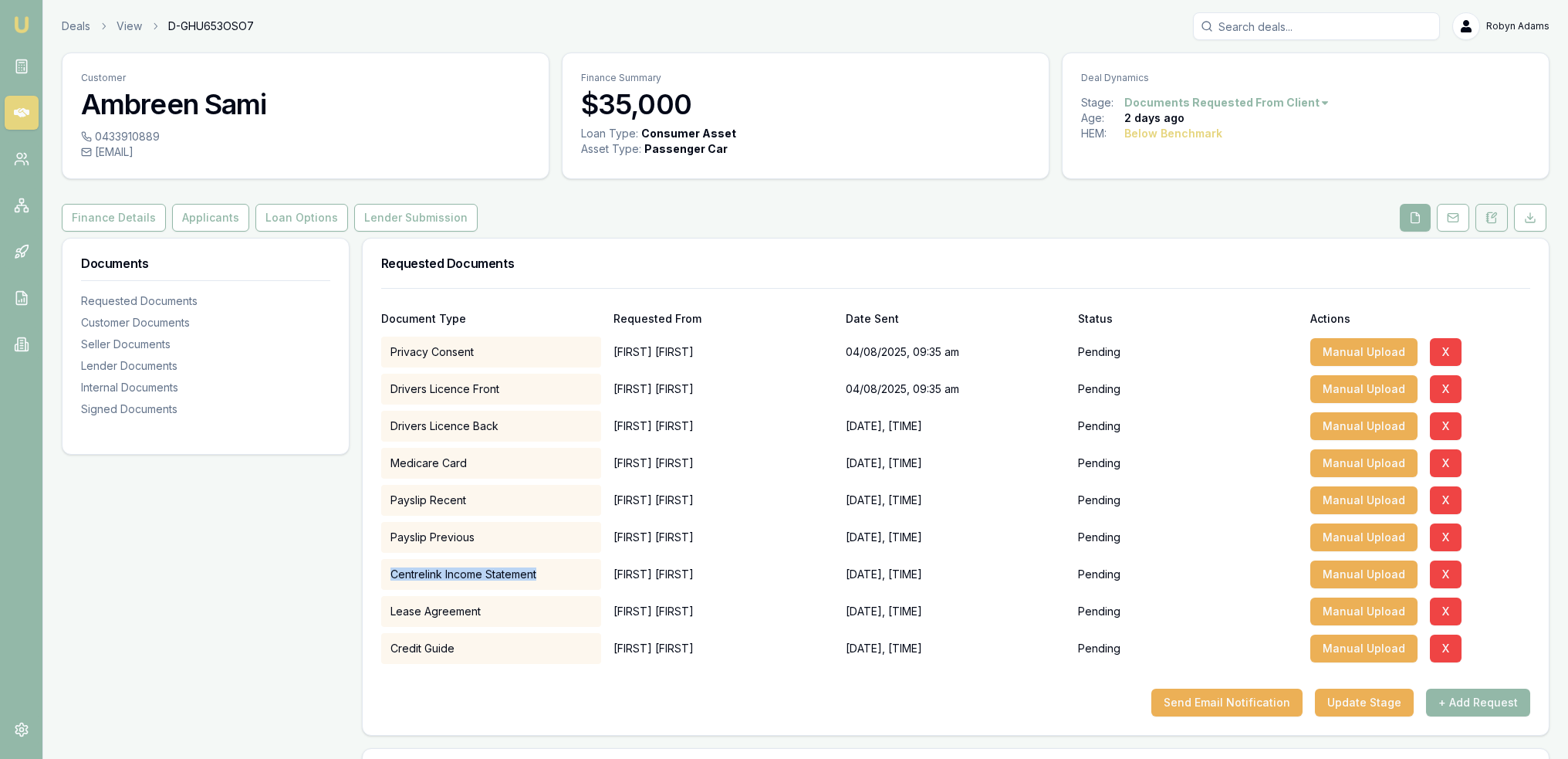 click 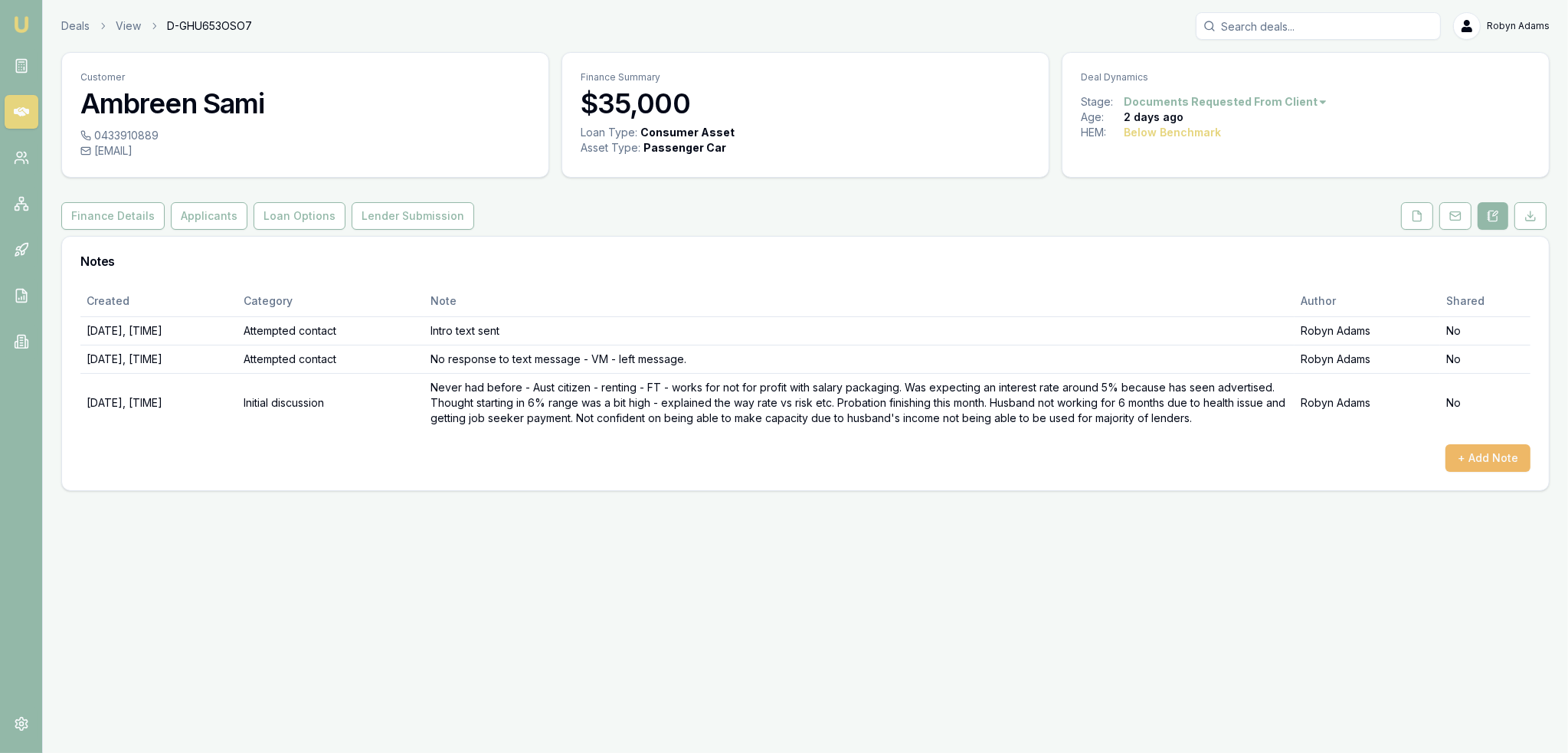 click on "+ Add Note" at bounding box center [1488, 458] 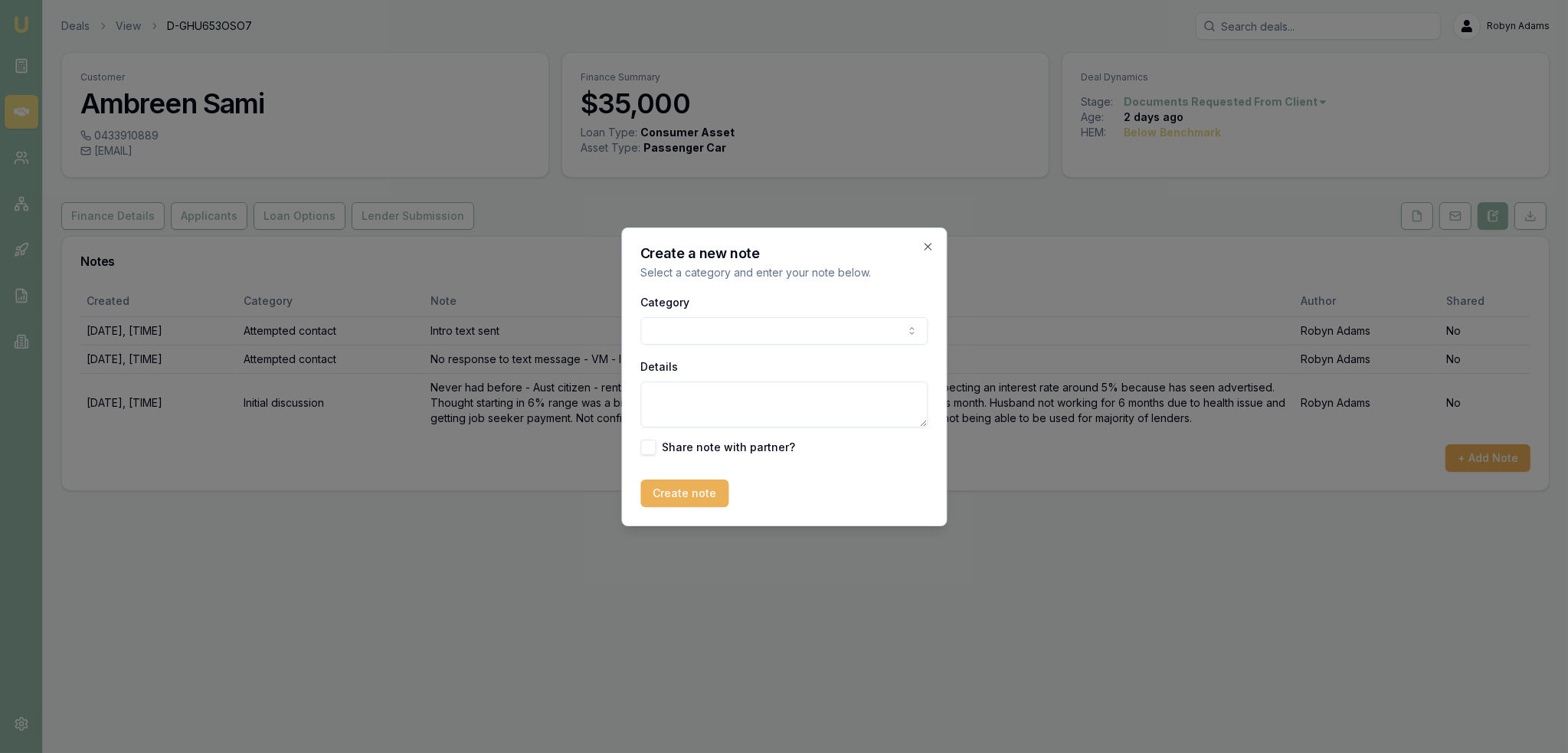 click on "Emu Broker Deals View D-GHU653OSO7 Robyn Adams Toggle Menu Customer Ambreen Sami 0433910889 ambreensamiau@gmail.com Finance Summary $35,000 Loan Type: Consumer Asset Asset Type : Passenger Car Deal Dynamics Stage: Documents Requested From Client Age: 2 days ago HEM: Below Benchmark Finance Details Applicants Loan Options Lender Submission Notes Created Category Note Author Shared 03/08/2025, 12:44:55 Attempted contact Intro text sent Robyn Adams No 03/08/2025, 13:06:14 Attempted contact No response to text message - VM - left message.  Robyn Adams No 04/08/2025, 09:44:47 Initial discussion Robyn Adams No + Add Note
Create a new note Select a category and enter your note below. Category  General notes Attempted contact Follow up reminder Initial discussion Client requirements Loan options update Income or expense update Approval update Settlement update Compliance check Other Details  Share note with partner? Create note Close" at bounding box center [784, 376] 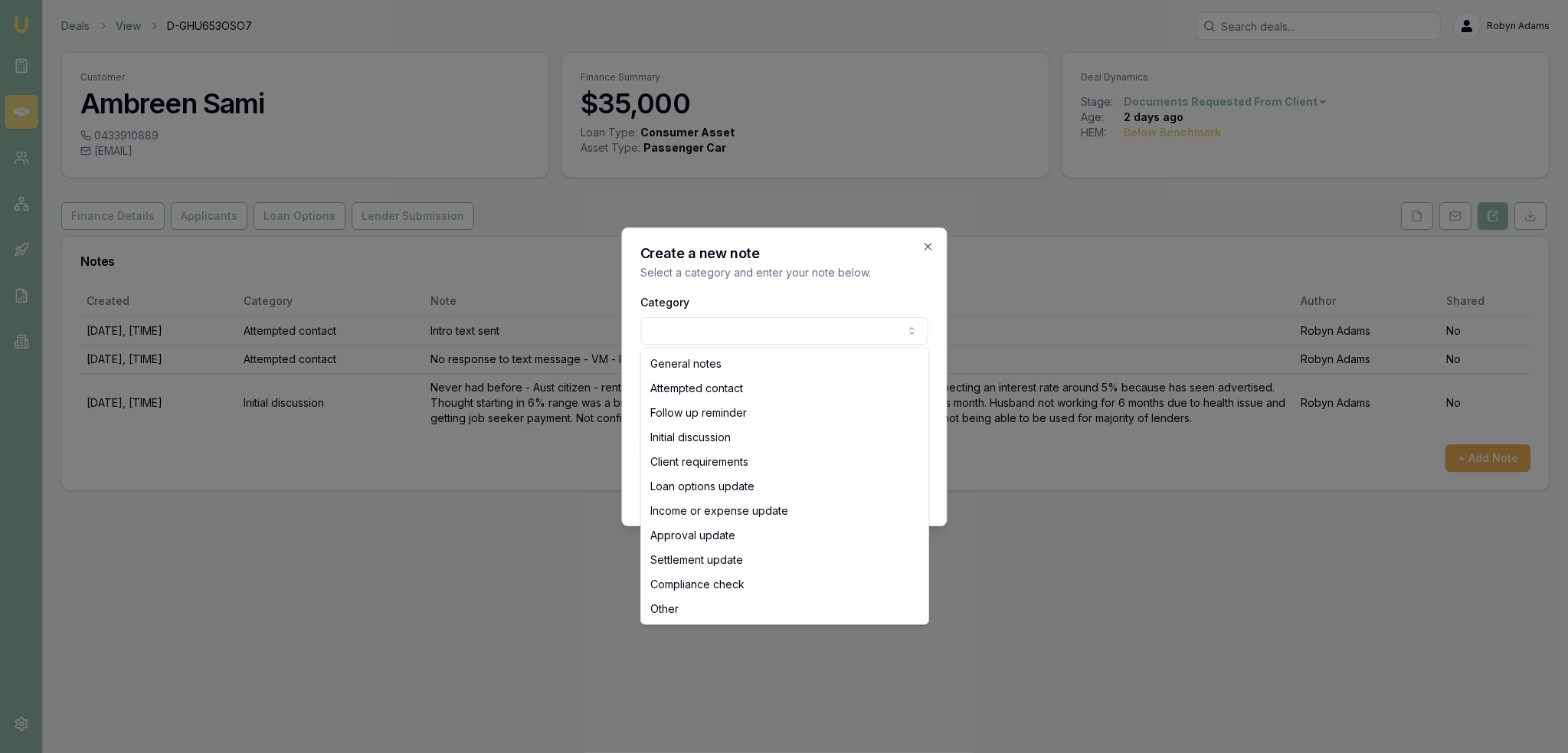 select on "INITIAL_DISCUSSION" 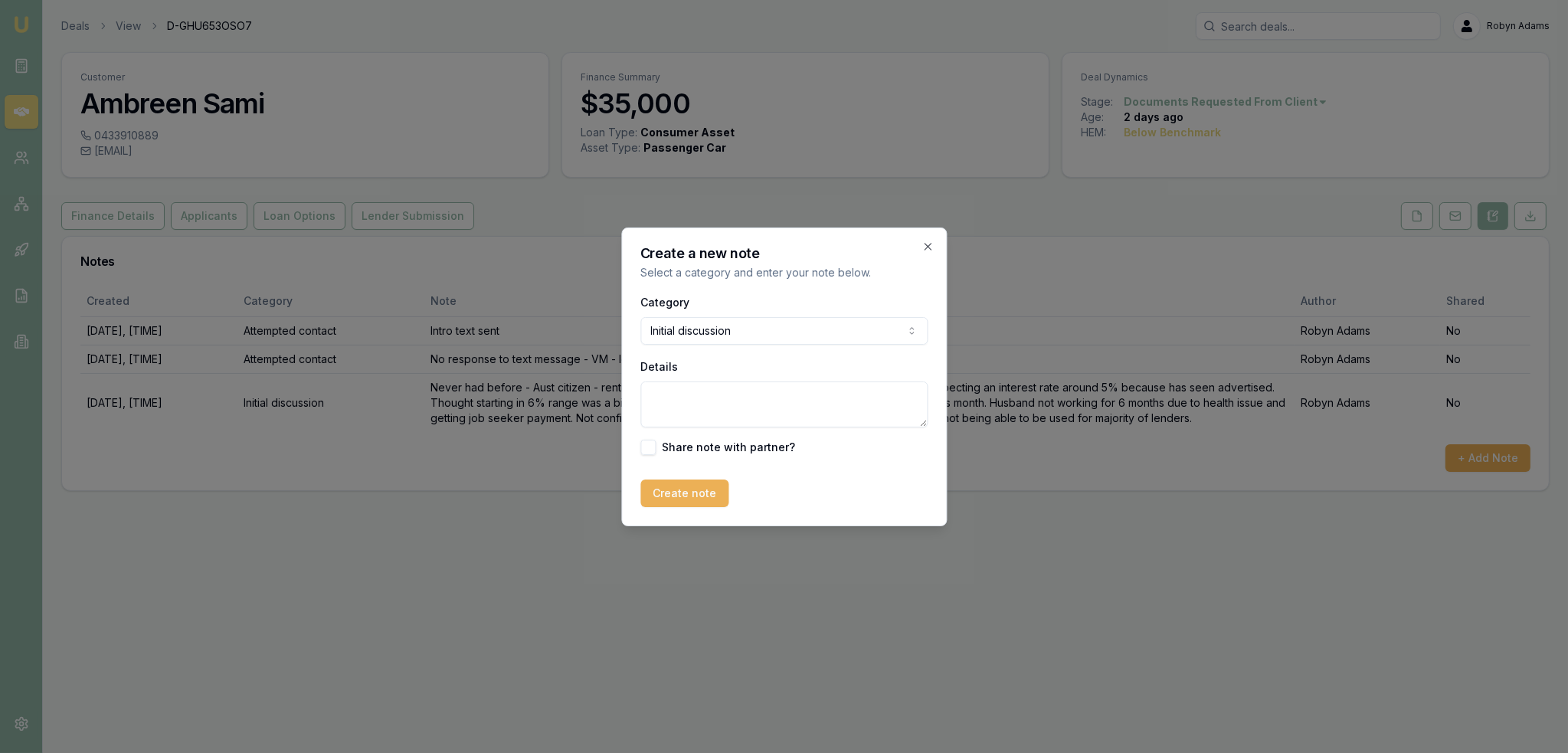 click on "Details" at bounding box center (784, 404) 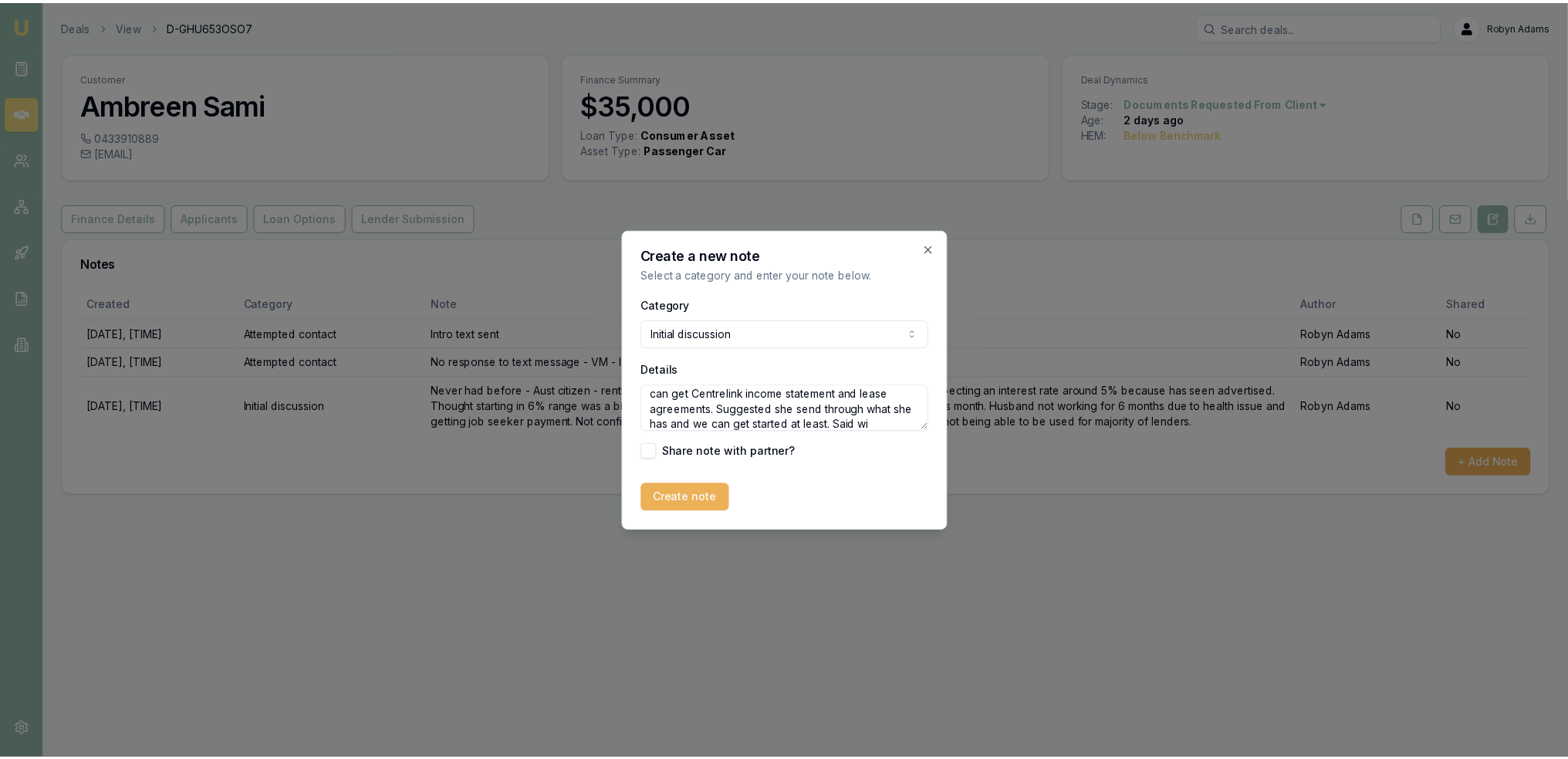 scroll, scrollTop: 37, scrollLeft: 0, axis: vertical 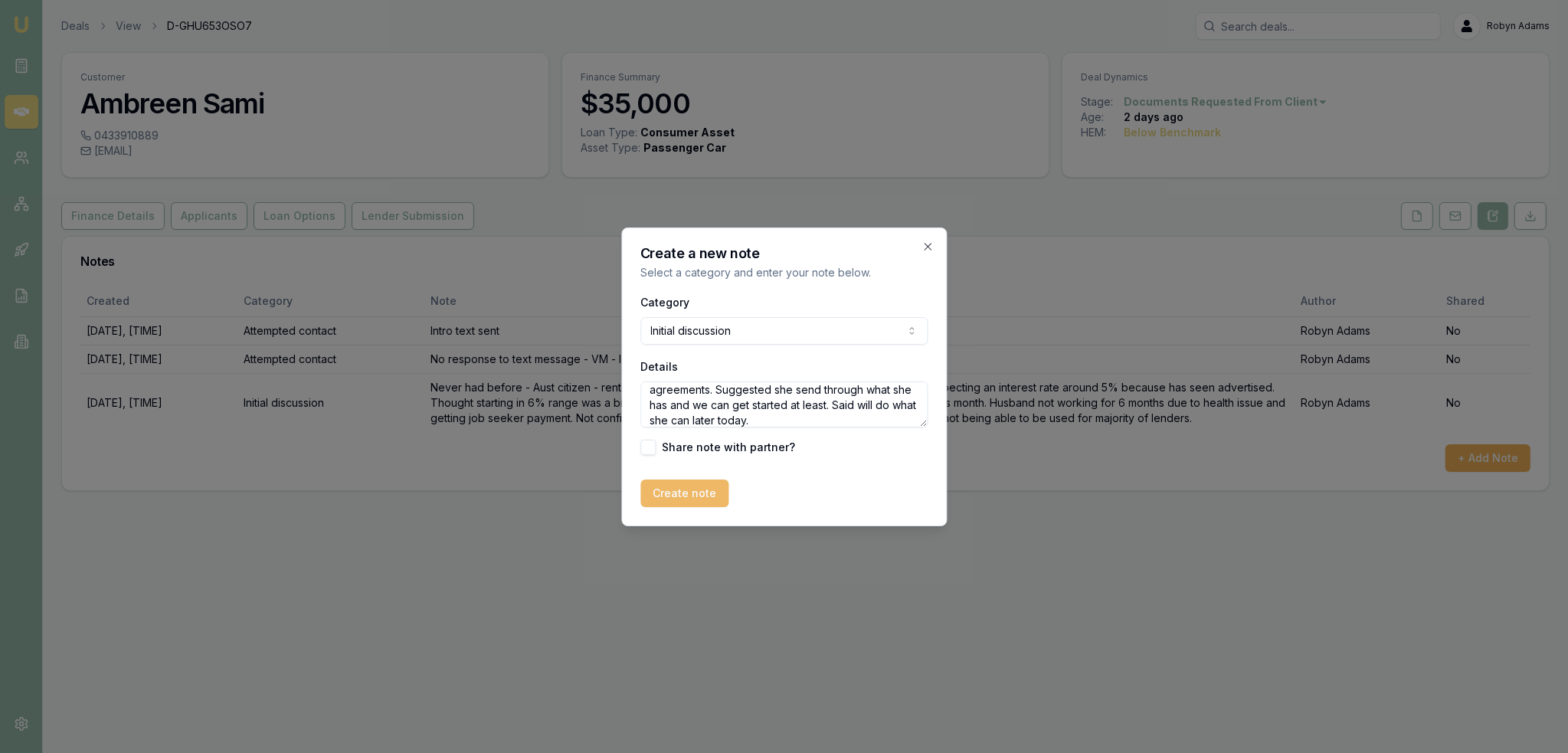 type on "Received email request - not sure about if husband can get Centrelink income statement and lease agreements. Suggested she send through what she has and we can get started at least. Said will do what she can later today." 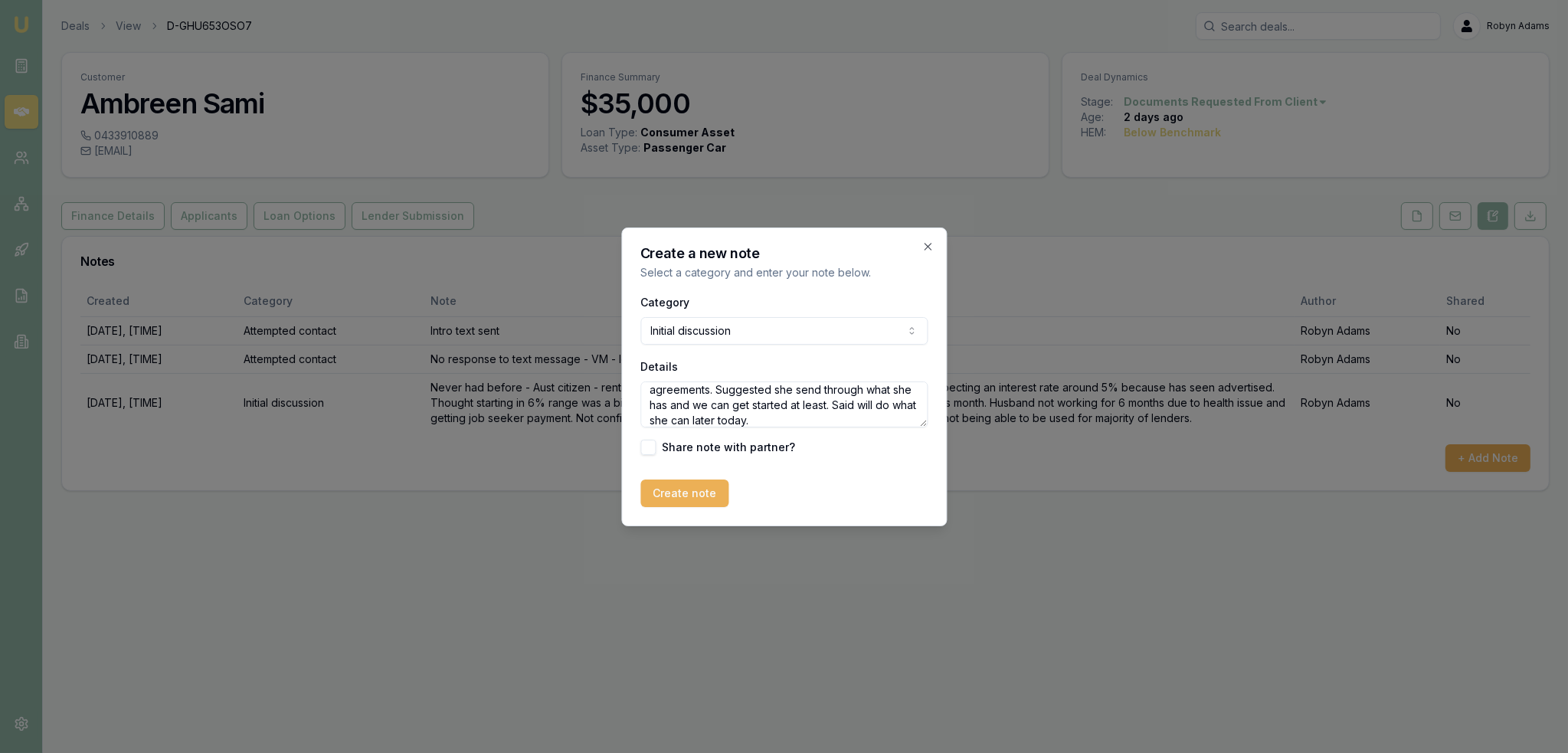 drag, startPoint x: 704, startPoint y: 488, endPoint x: 1366, endPoint y: 326, distance: 681.53356 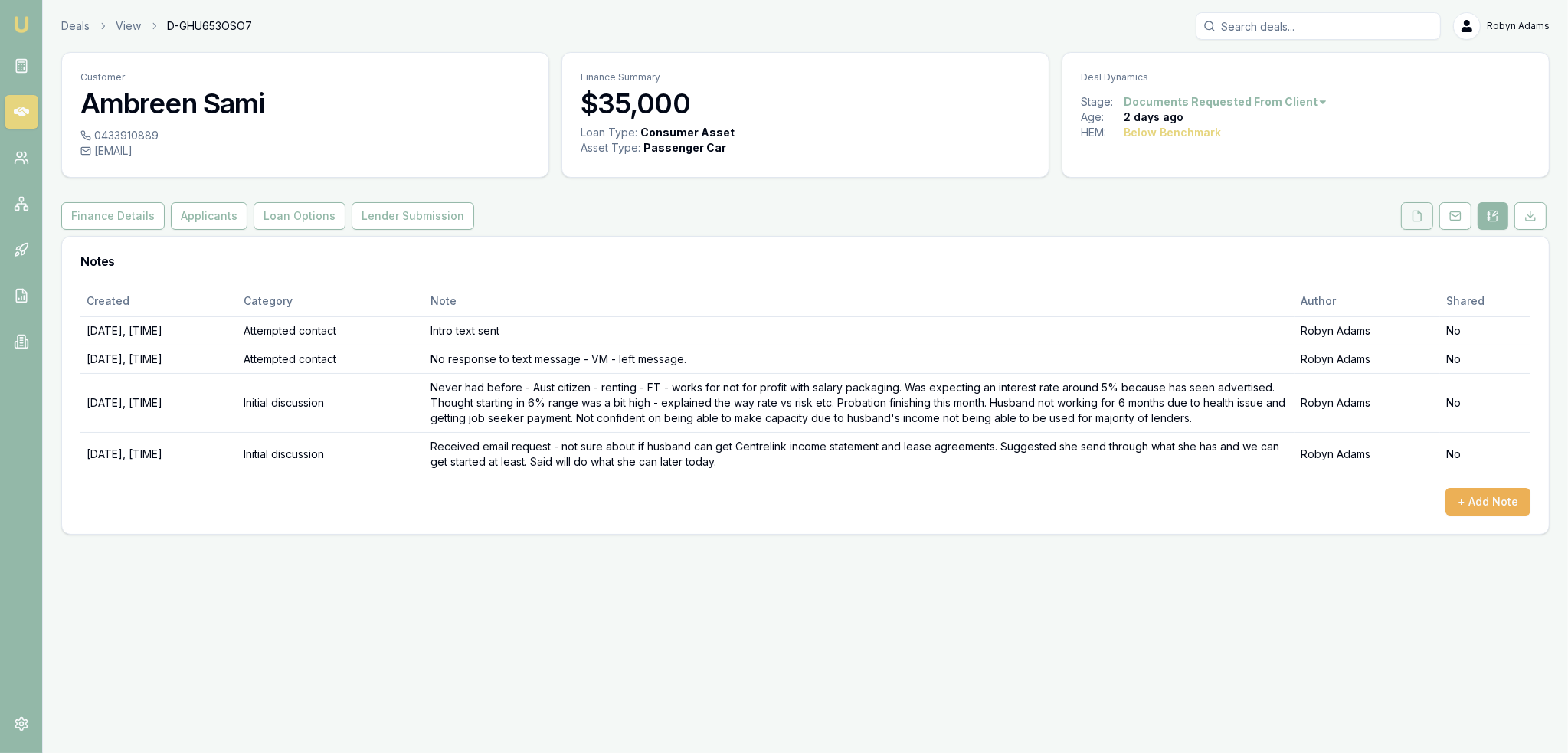 click 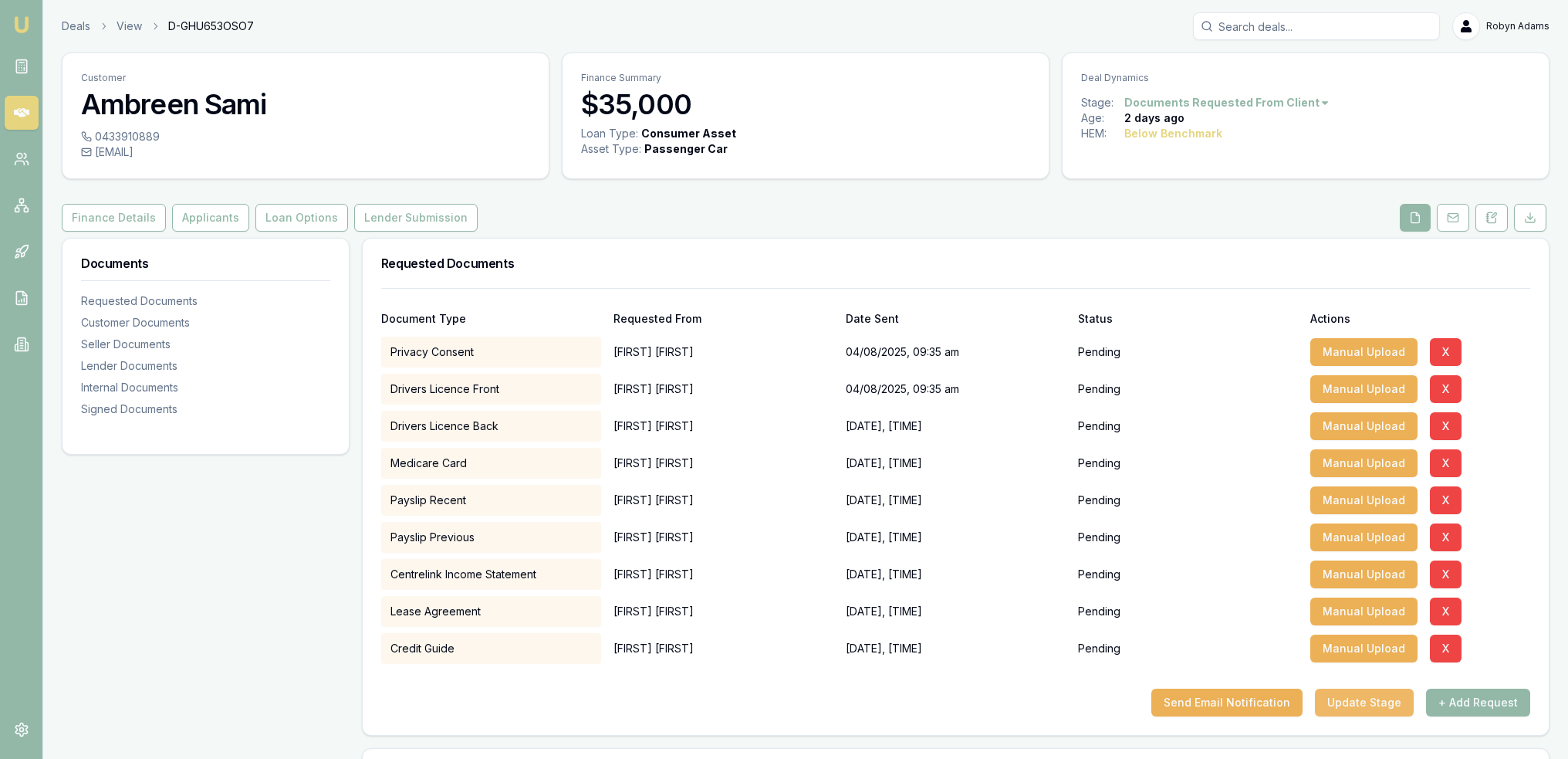 click on "Update Stage" at bounding box center (1364, 703) 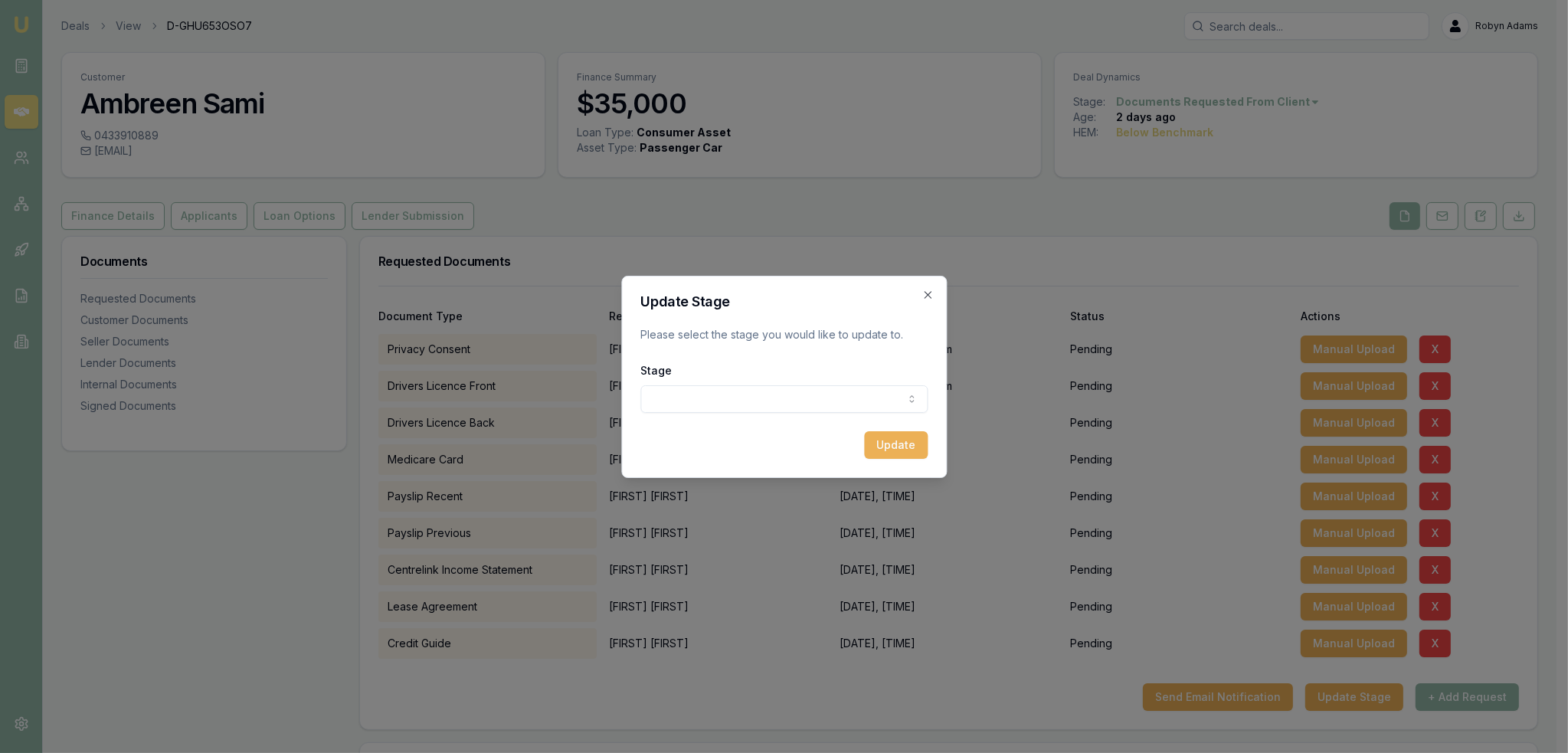 click on "Emu Broker Deals View D-GHU653OSO7 Robyn Adams Toggle Menu Customer Ambreen Sami 0433910889 ambreensamiau@gmail.com Finance Summary $35,000 Loan Type: Consumer Asset Asset Type : Passenger Car Deal Dynamics Stage: Documents Requested From Client Age: 2 days ago HEM: Below Benchmark Finance Details Applicants Loan Options Lender Submission Documents Requested Documents Customer Documents Seller Documents Lender Documents Internal Documents Signed Documents Requested Documents Document Type Requested From Date Sent Status Actions Privacy Consent Ambreen   Sami 04/08/2025, 09:35 am Pending Manual Upload X Drivers Licence Front Ambreen   Sami 04/08/2025, 09:35 am Pending Manual Upload X Drivers Licence Back Ambreen   Sami 04/08/2025, 09:36 am Pending Manual Upload X Medicare Card Ambreen   Sami 04/08/2025, 09:36 am Pending Manual Upload X Payslip Recent Ambreen   Sami 04/08/2025, 09:36 am Pending Manual Upload X Payslip Previous Ambreen   Sami 04/08/2025, 09:37 am Pending Manual Upload X Ambreen   Sami Pending X" at bounding box center [778, 376] 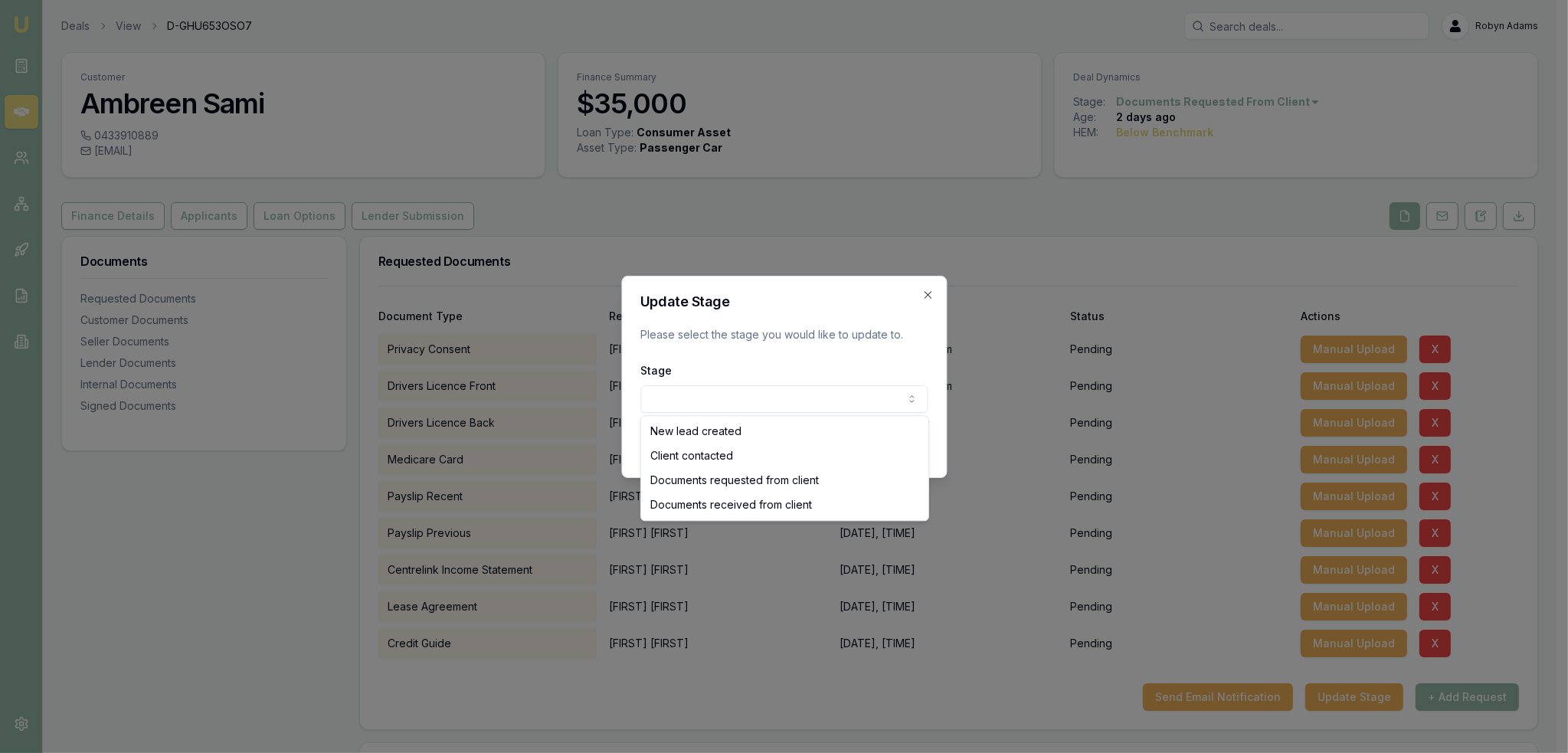 select on "DOCUMENTS_REQUESTED_FROM_CLIENT" 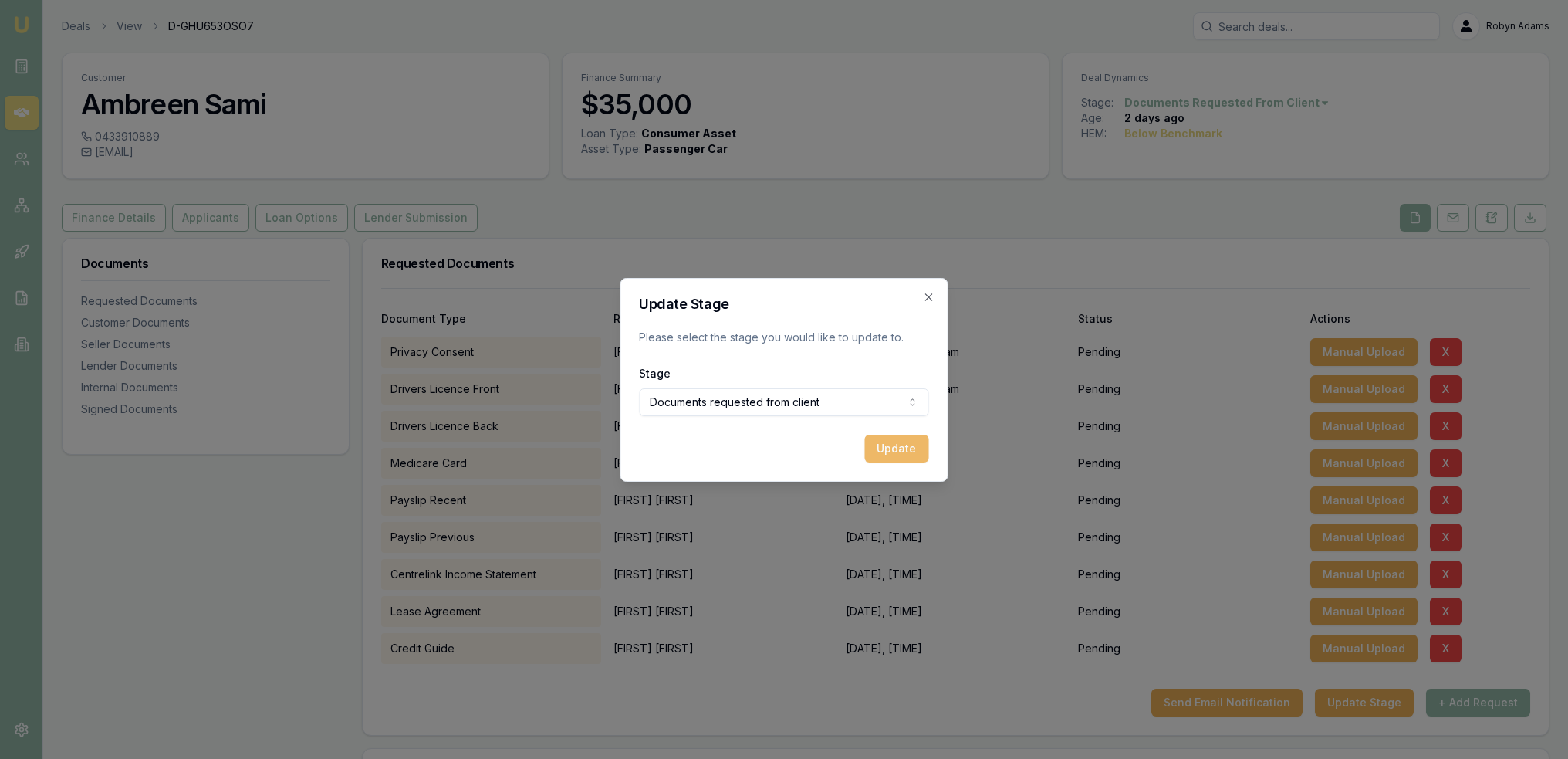 click on "Update" at bounding box center [897, 449] 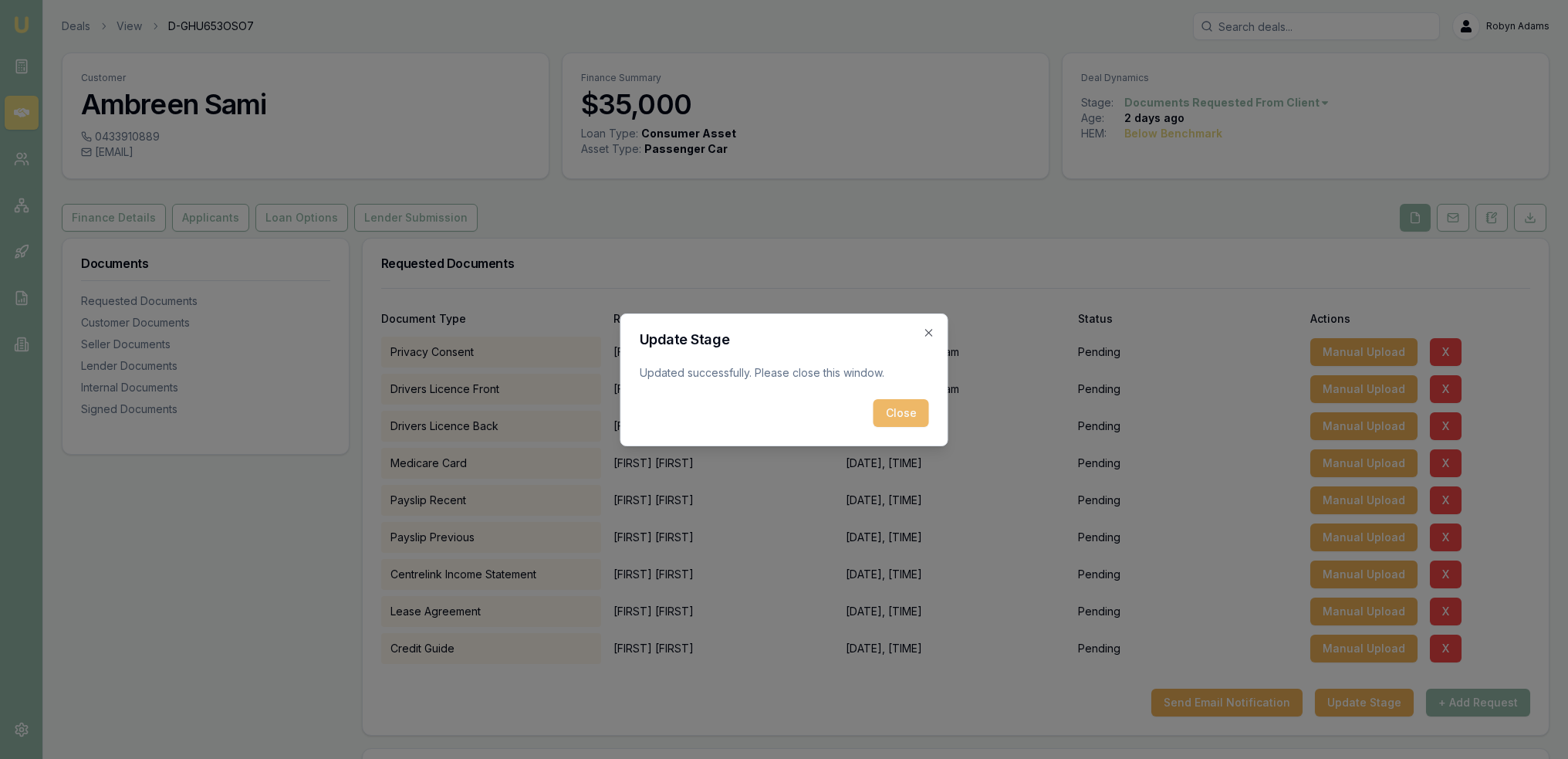 click on "Close" at bounding box center [901, 413] 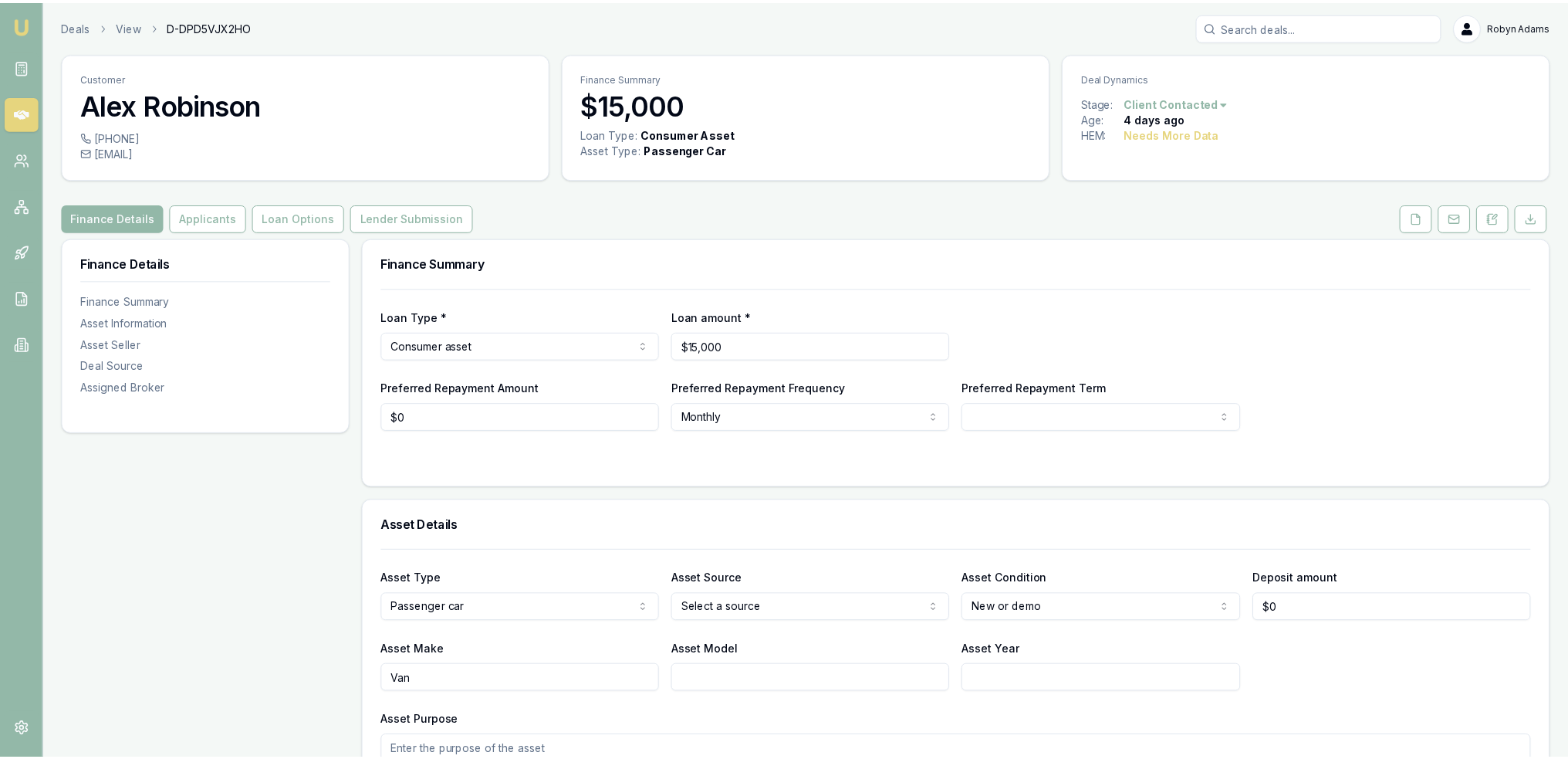 scroll, scrollTop: 0, scrollLeft: 0, axis: both 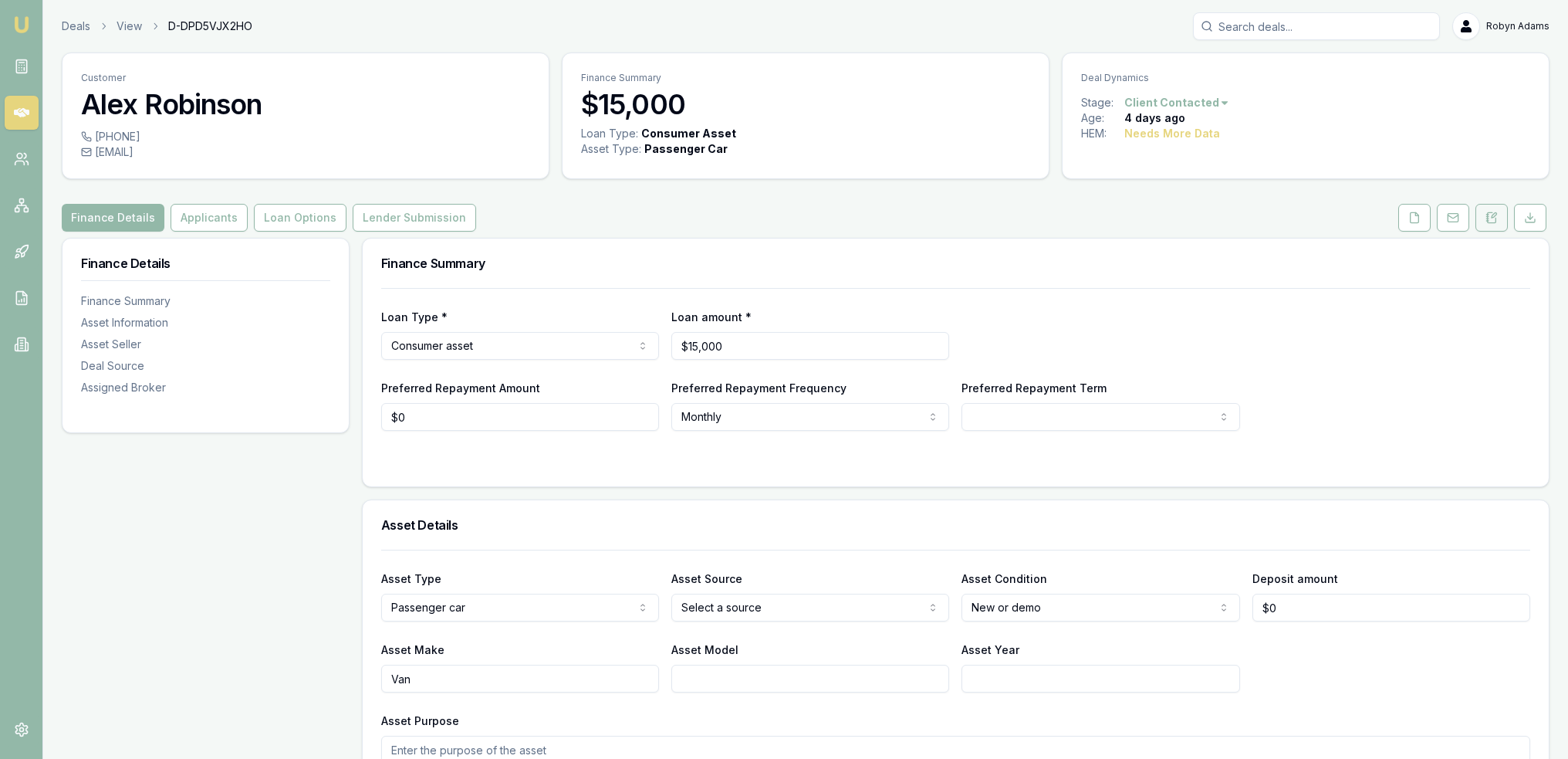 click 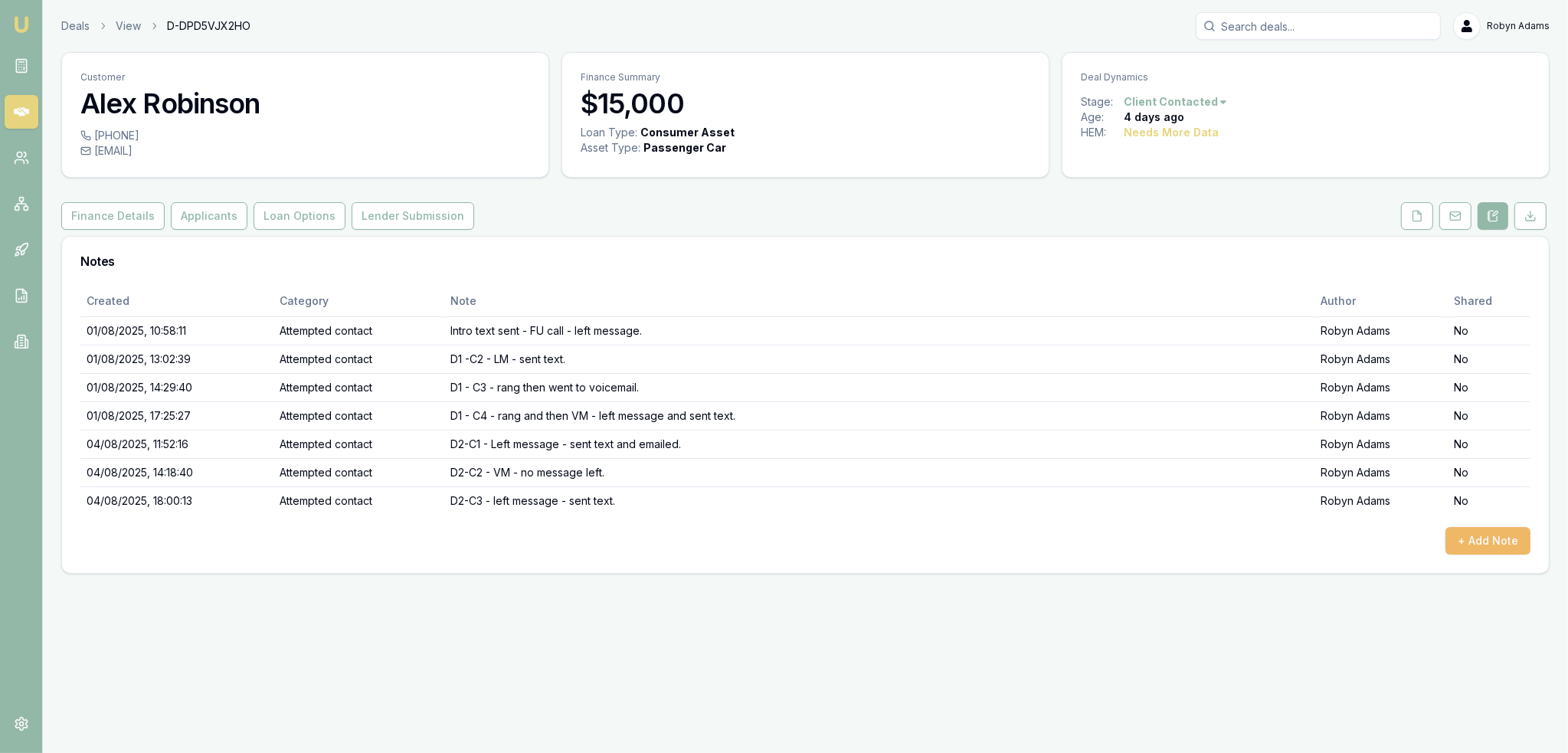 click on "+ Add Note" at bounding box center [1488, 541] 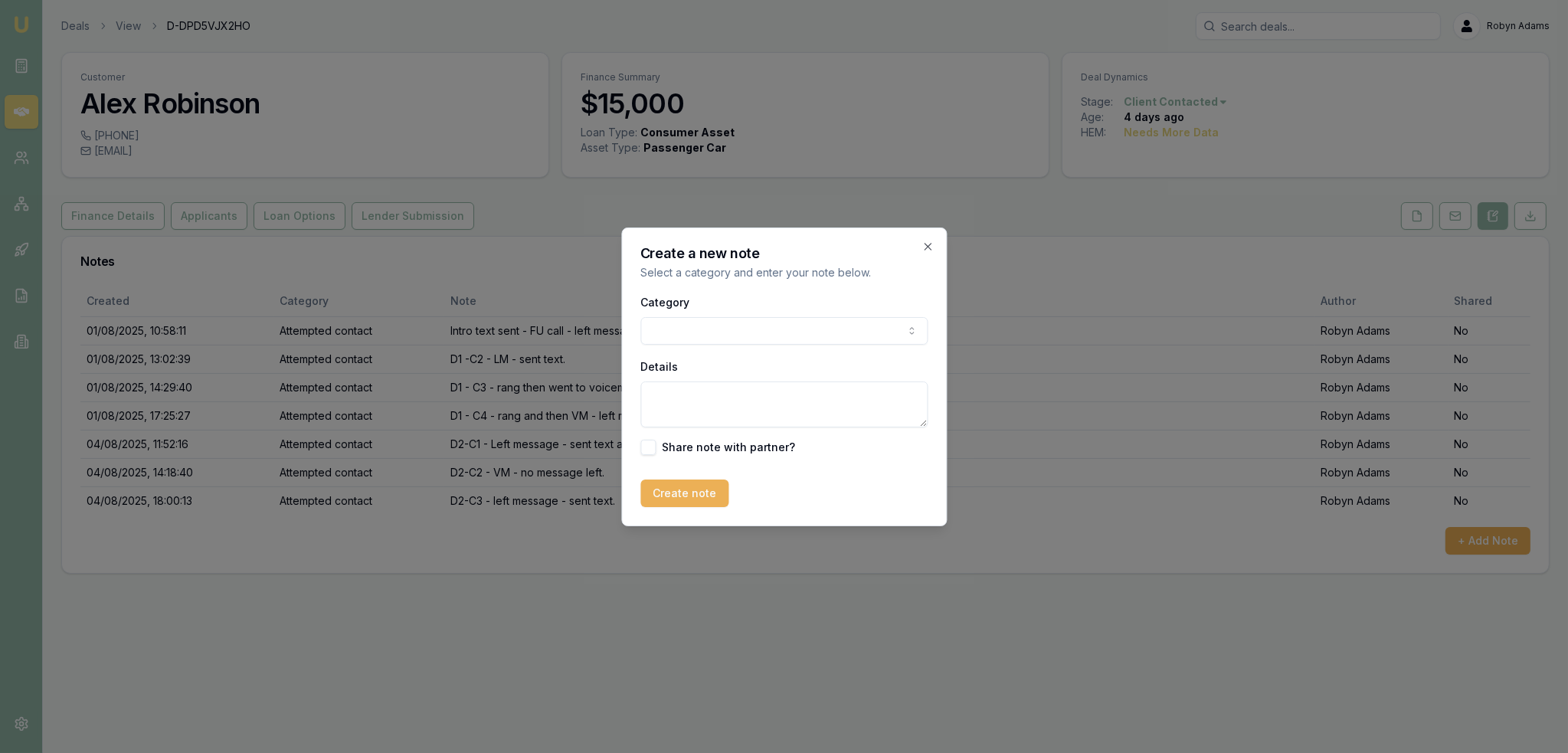 click on "Emu Broker Deals View D-DPD5VJX2HO [FIRST] [LAST] Toggle Menu Customer [FIRST] [LAST] [PHONE] [EMAIL] Finance Summary $15,000 Loan Type: Consumer Asset Asset Type : Passenger Car Deal Dynamics Stage: Client Contacted Age: [DAYS] ago HEM: Needs More Data Finance Details Applicants Loan Options Lender Submission Notes Created Category Note Author Shared 01/08/2025, 10:58:11 Attempted contact Intro text sent - FU call - left message.  [FIRST] [LAST] No 01/08/2025, 13:02:39 Attempted contact D1 -C2 - LM - sent text.  [FIRST] [LAST] No 01/08/2025, 14:29:40 Attempted contact D1 - C3 - rang then went to voicemail.  [FIRST] [LAST] No 01/08/2025, 17:25:27 Attempted contact D1 - C4 - rang and then VM - left message and sent text.  [FIRST] [LAST] No 04/08/2025, 11:52:16 Attempted contact D2-C1 - Left message - sent text and emailed.  [FIRST] [LAST] No 04/08/2025, 14:18:40 Attempted contact D2-C2 - VM  - no message left. [FIRST] [LAST] No 04/08/2025, 18:00:13 Attempted contact D2-C3 - left message - sent text.  [FIRST] [LAST]" at bounding box center [784, 376] 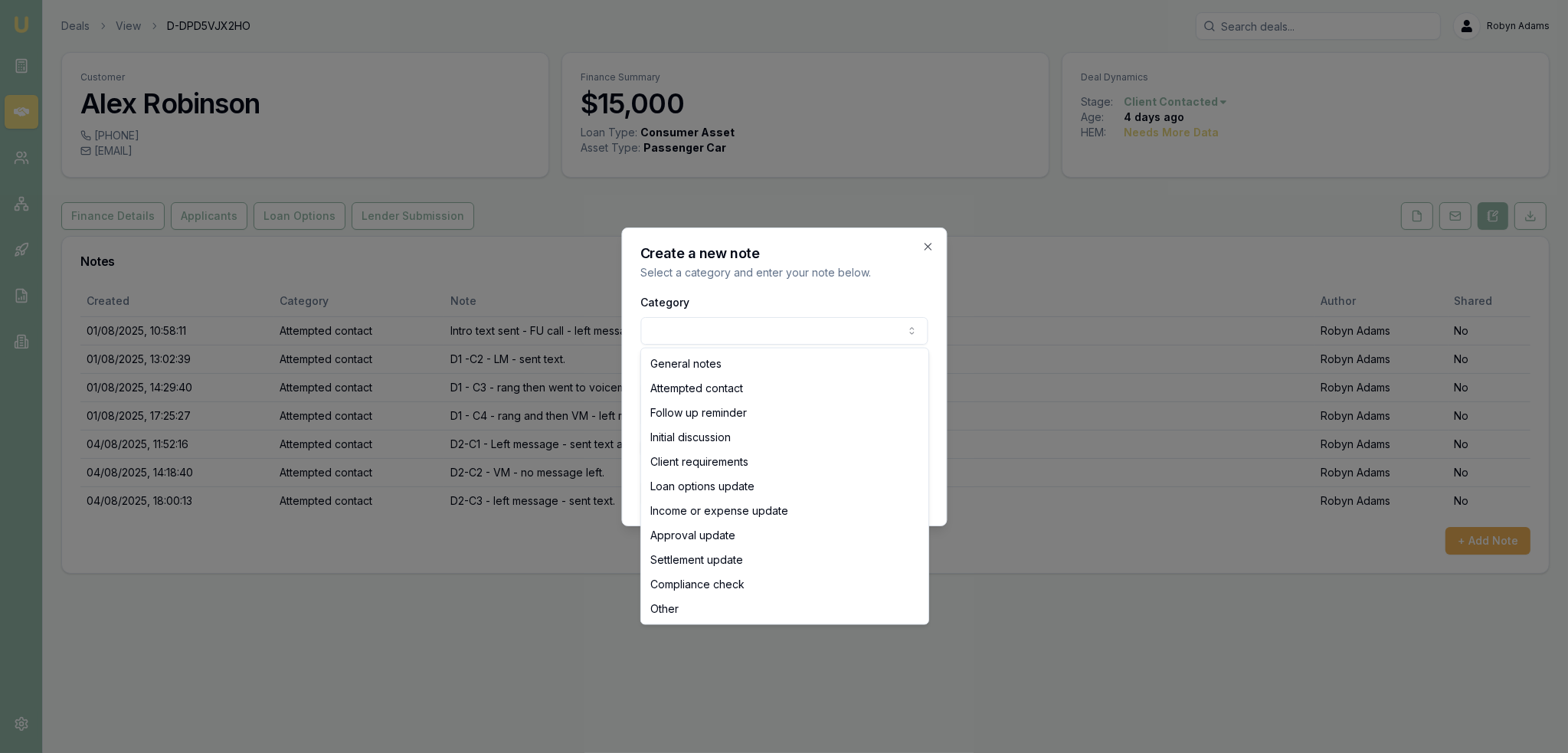select on "ATTEMPTED_CONTACT" 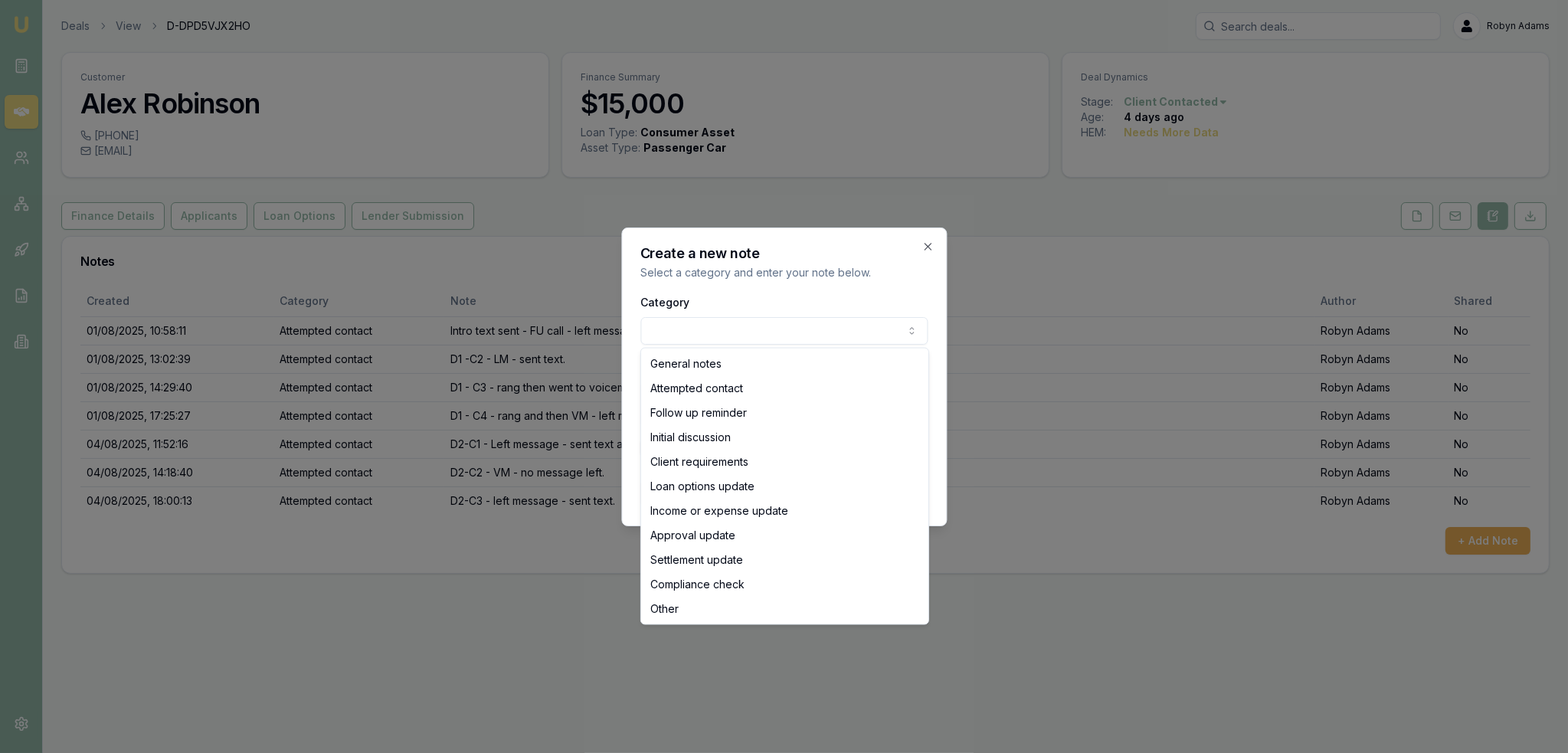 drag, startPoint x: 719, startPoint y: 389, endPoint x: 733, endPoint y: 453, distance: 65.51336 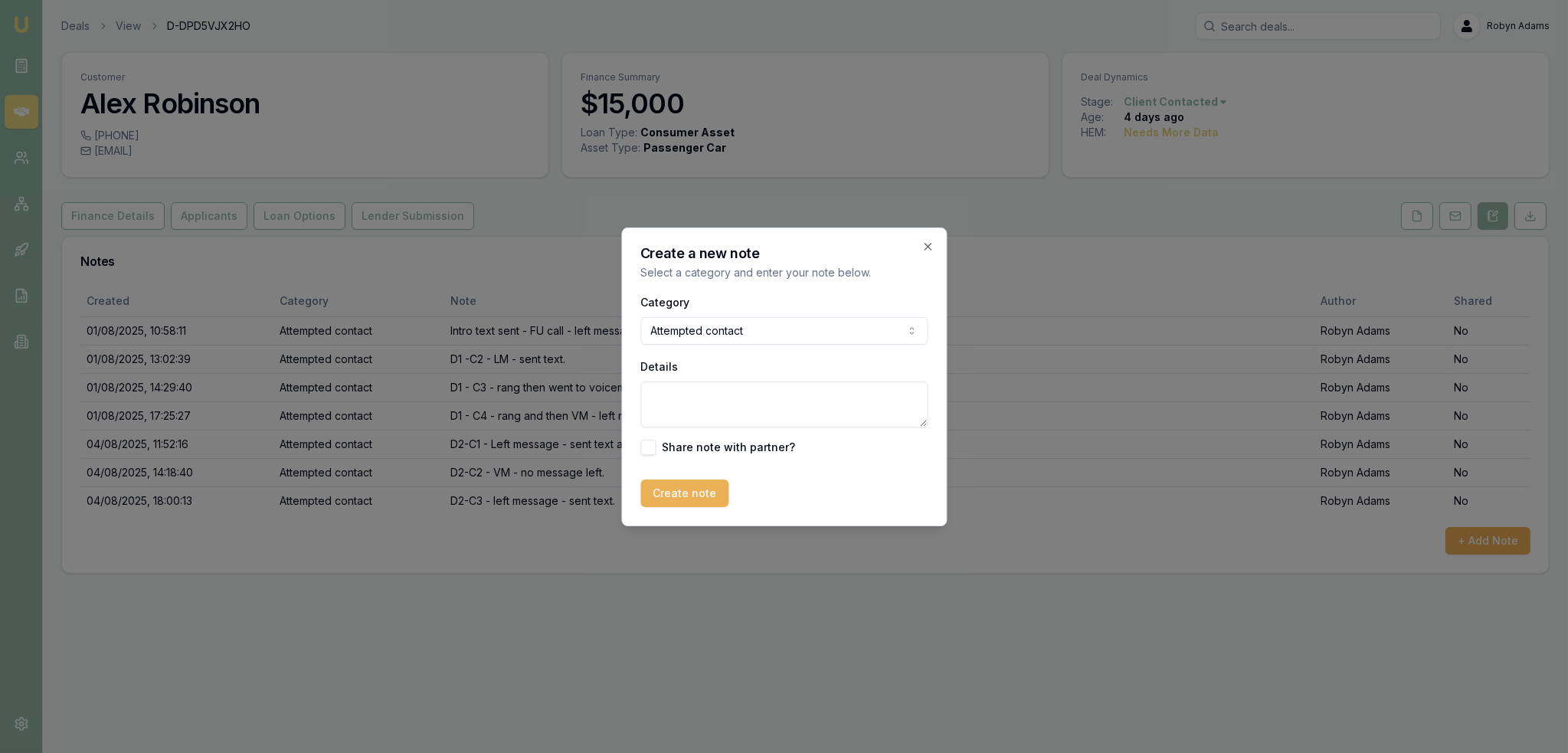 click on "Details" at bounding box center [784, 404] 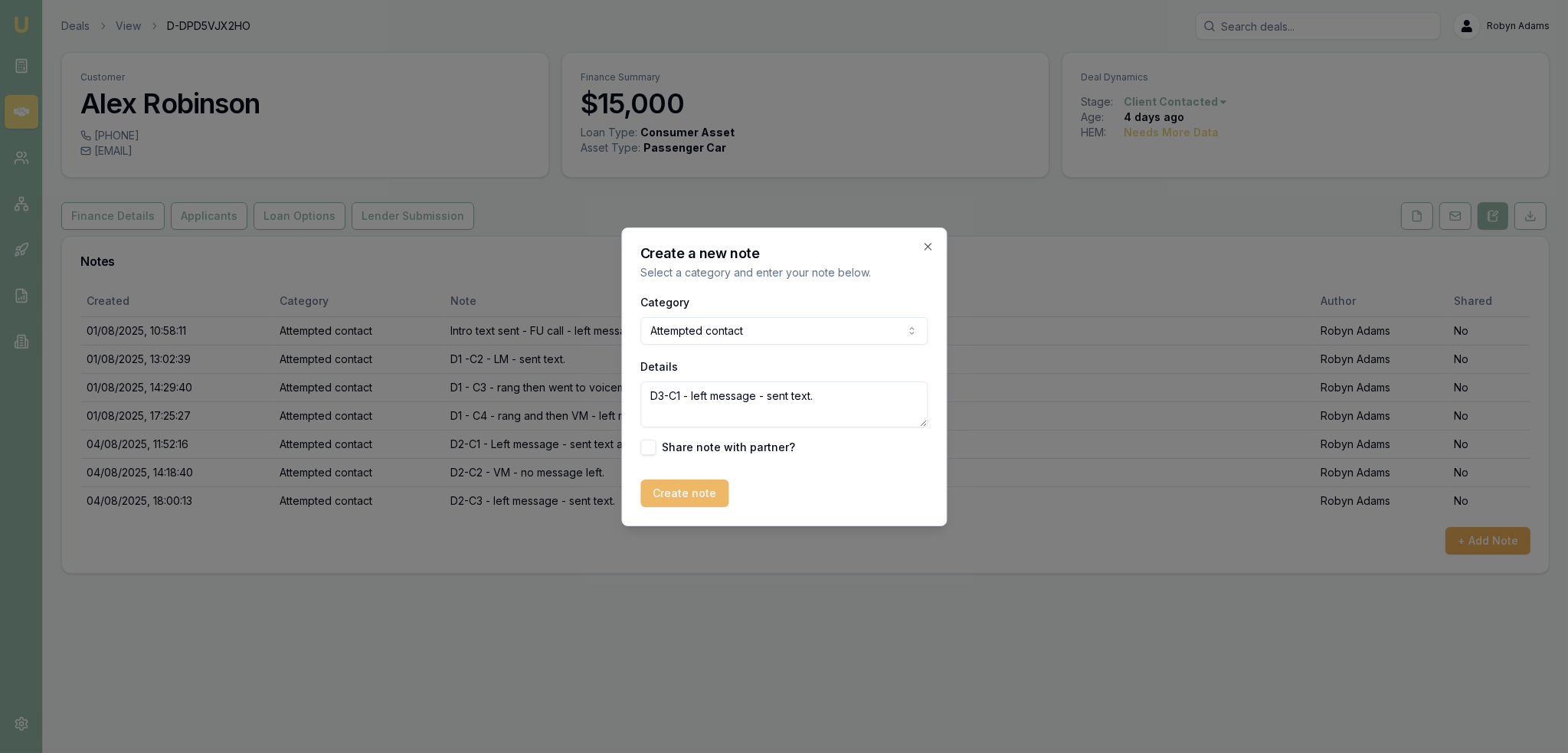 type on "D3-C1 - left message - sent text." 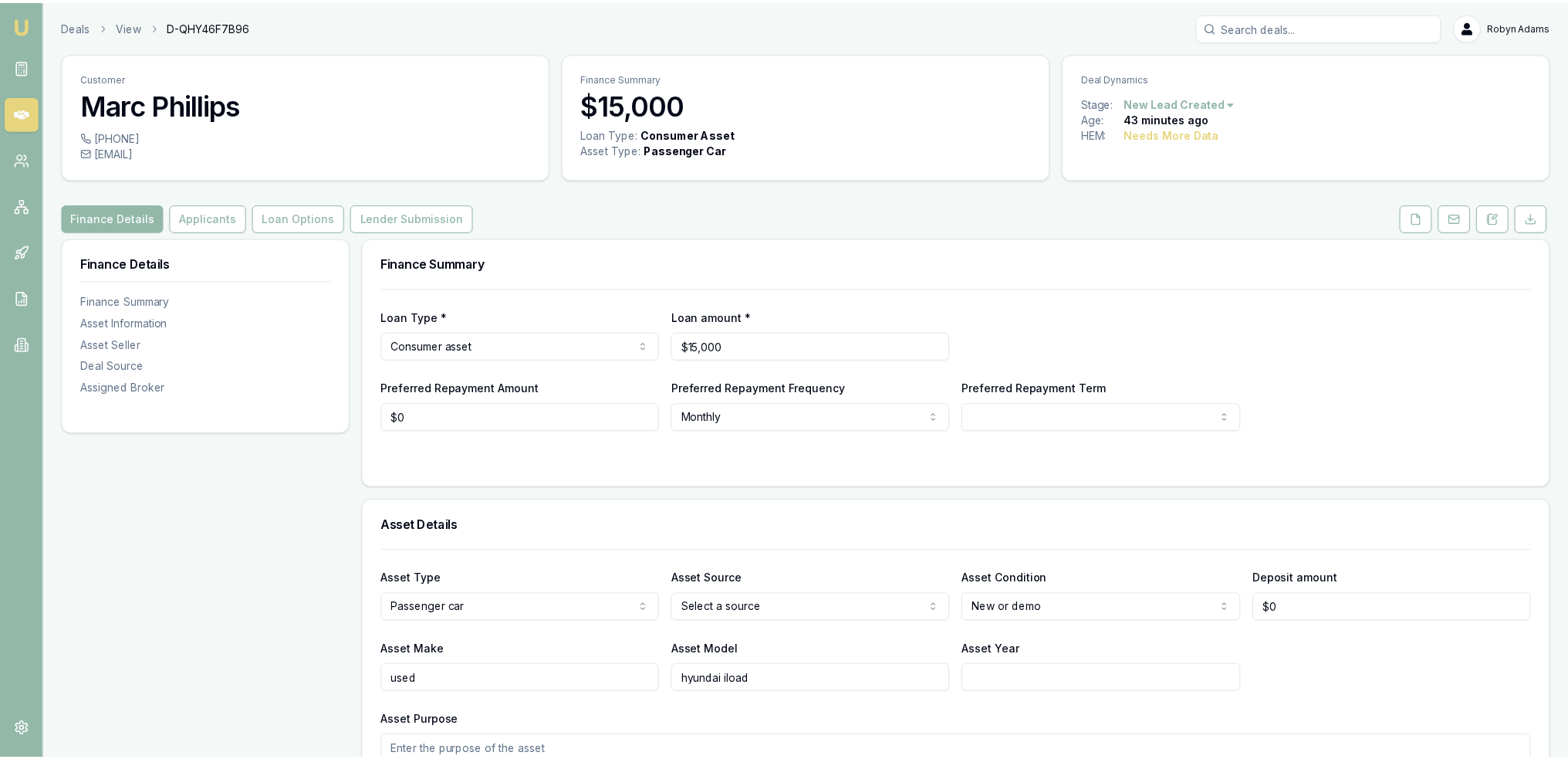 scroll, scrollTop: 0, scrollLeft: 0, axis: both 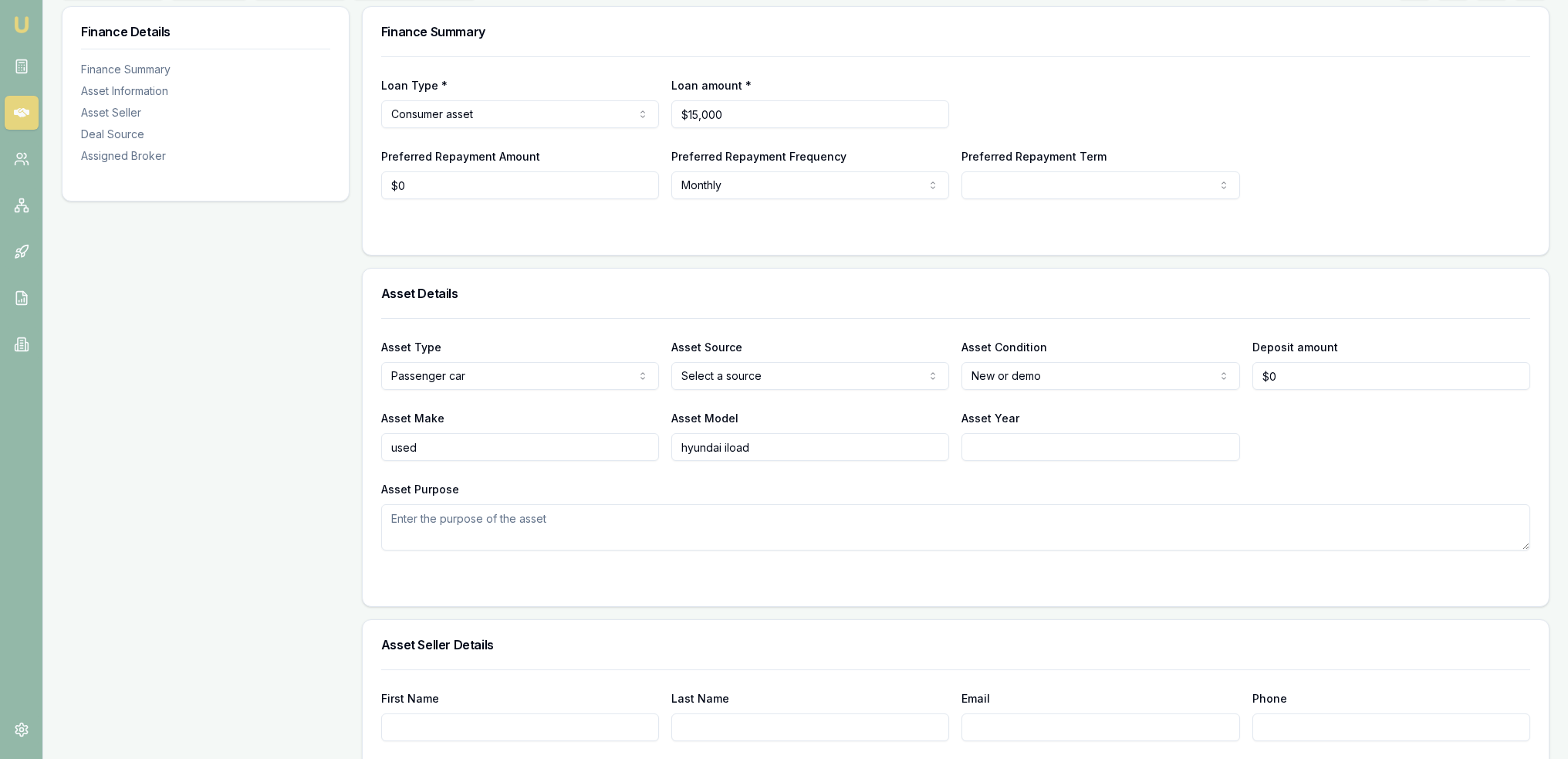 click on "Asset Purpose" at bounding box center [955, 527] 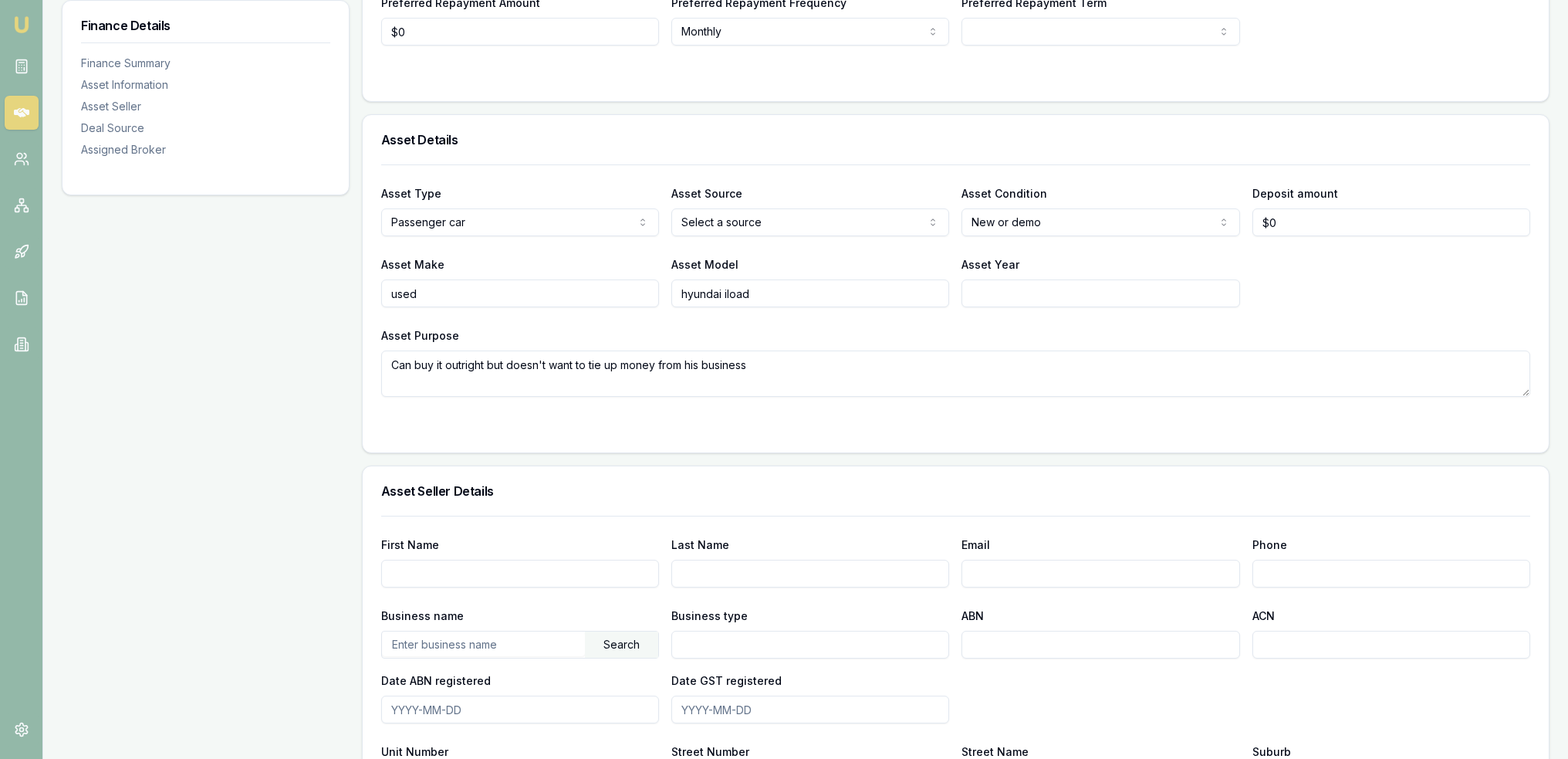 scroll, scrollTop: 386, scrollLeft: 0, axis: vertical 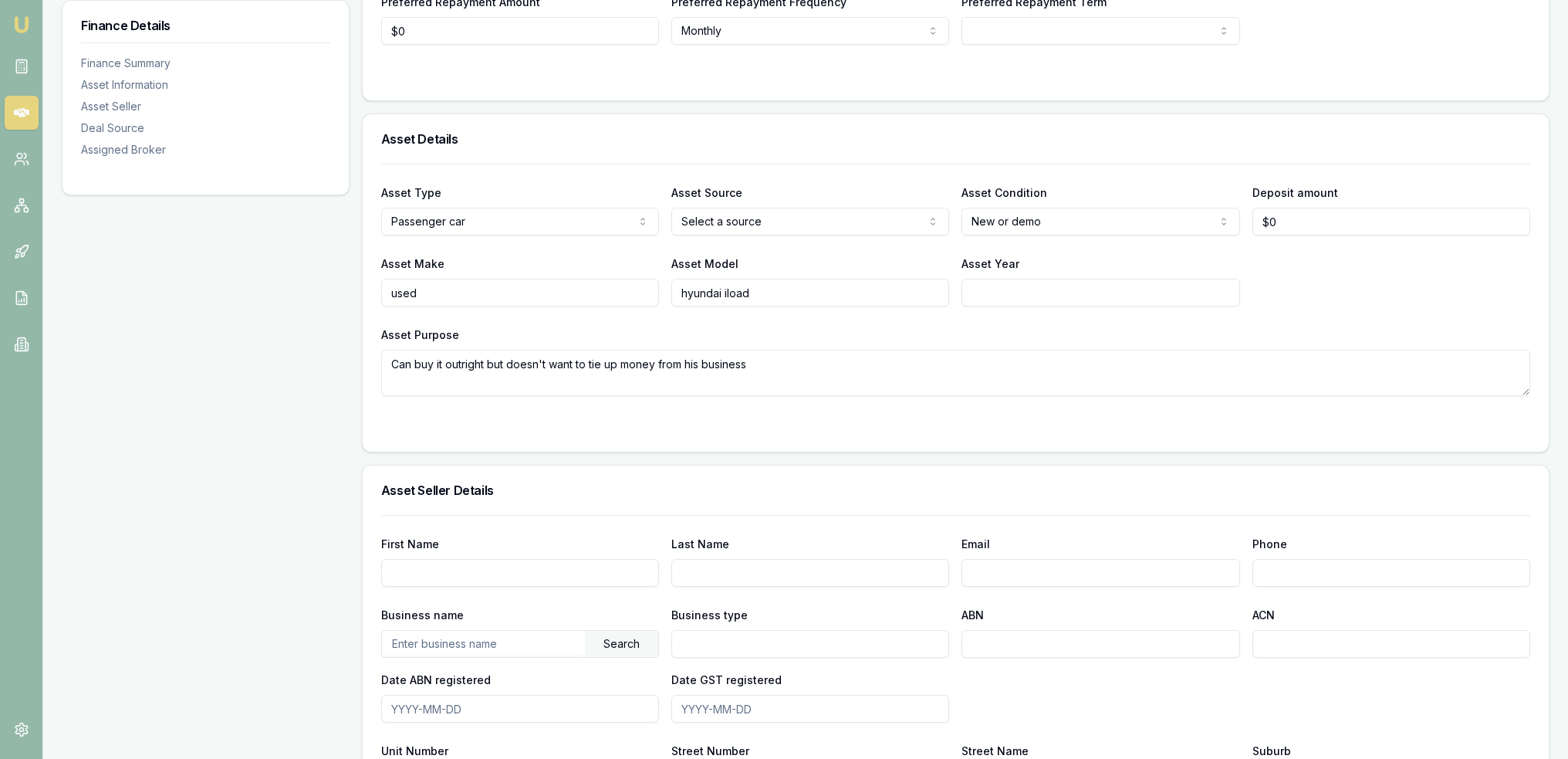 type on "Can buy it outright but doesn't want to tie up money from his business" 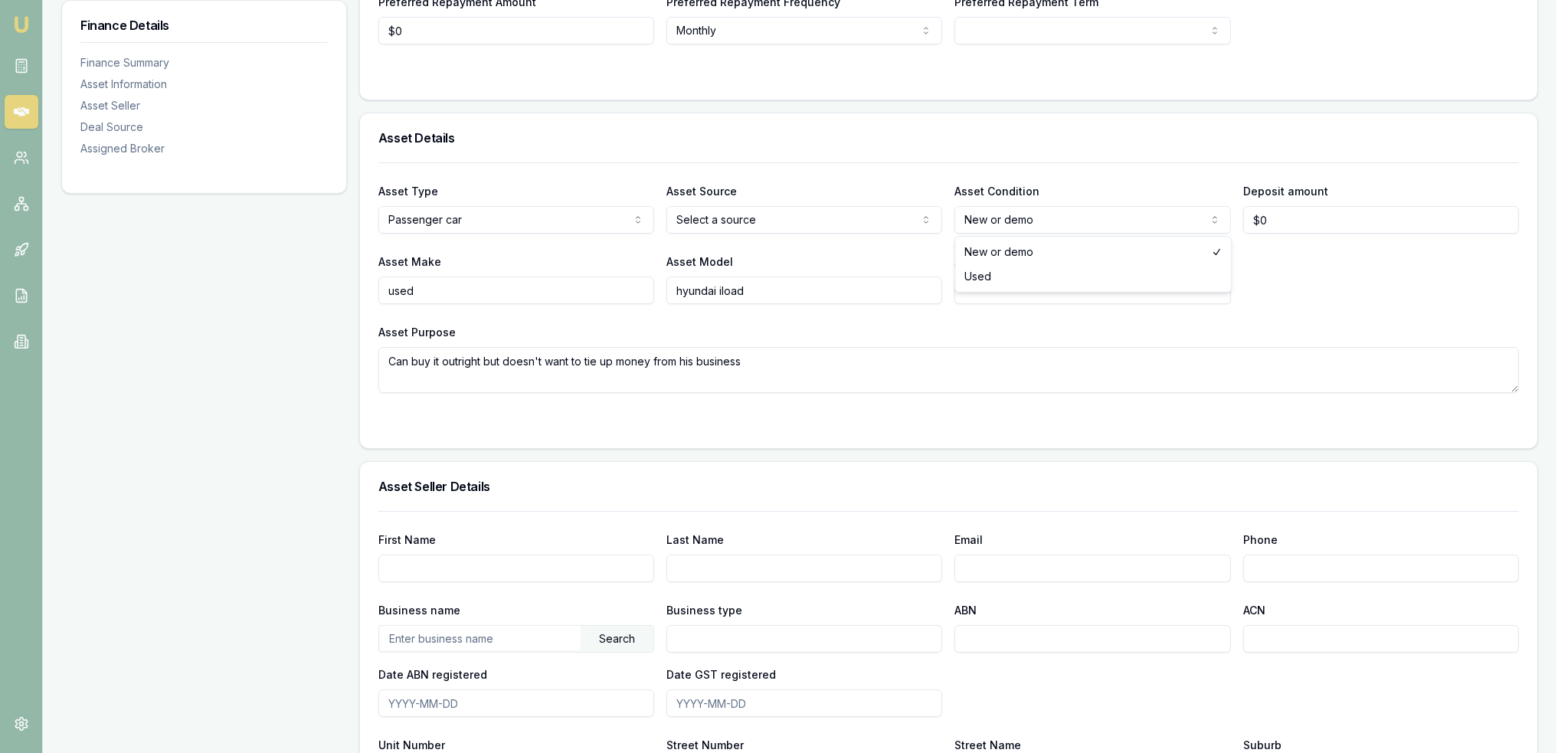 select on "USED" 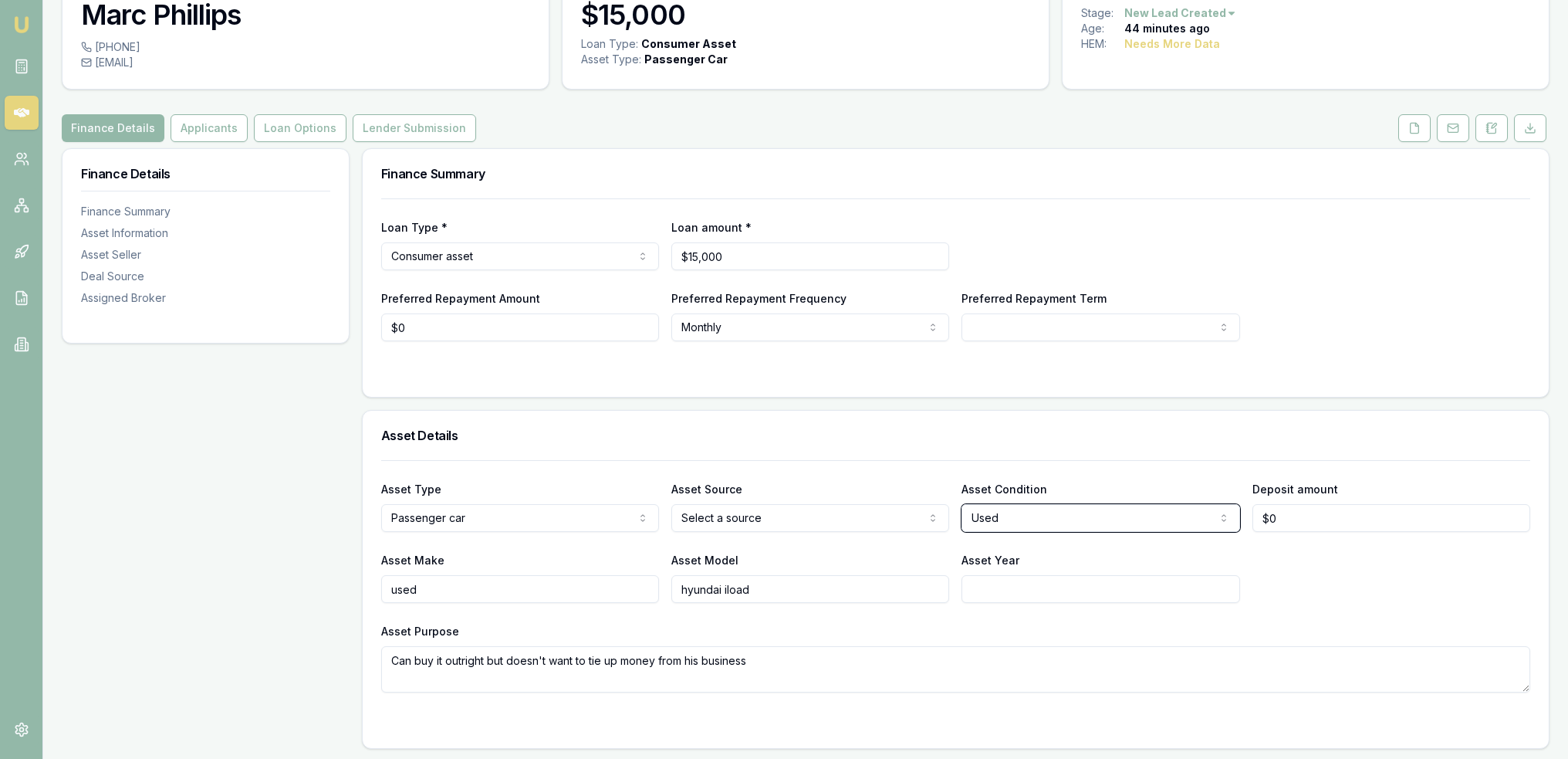 scroll, scrollTop: 0, scrollLeft: 0, axis: both 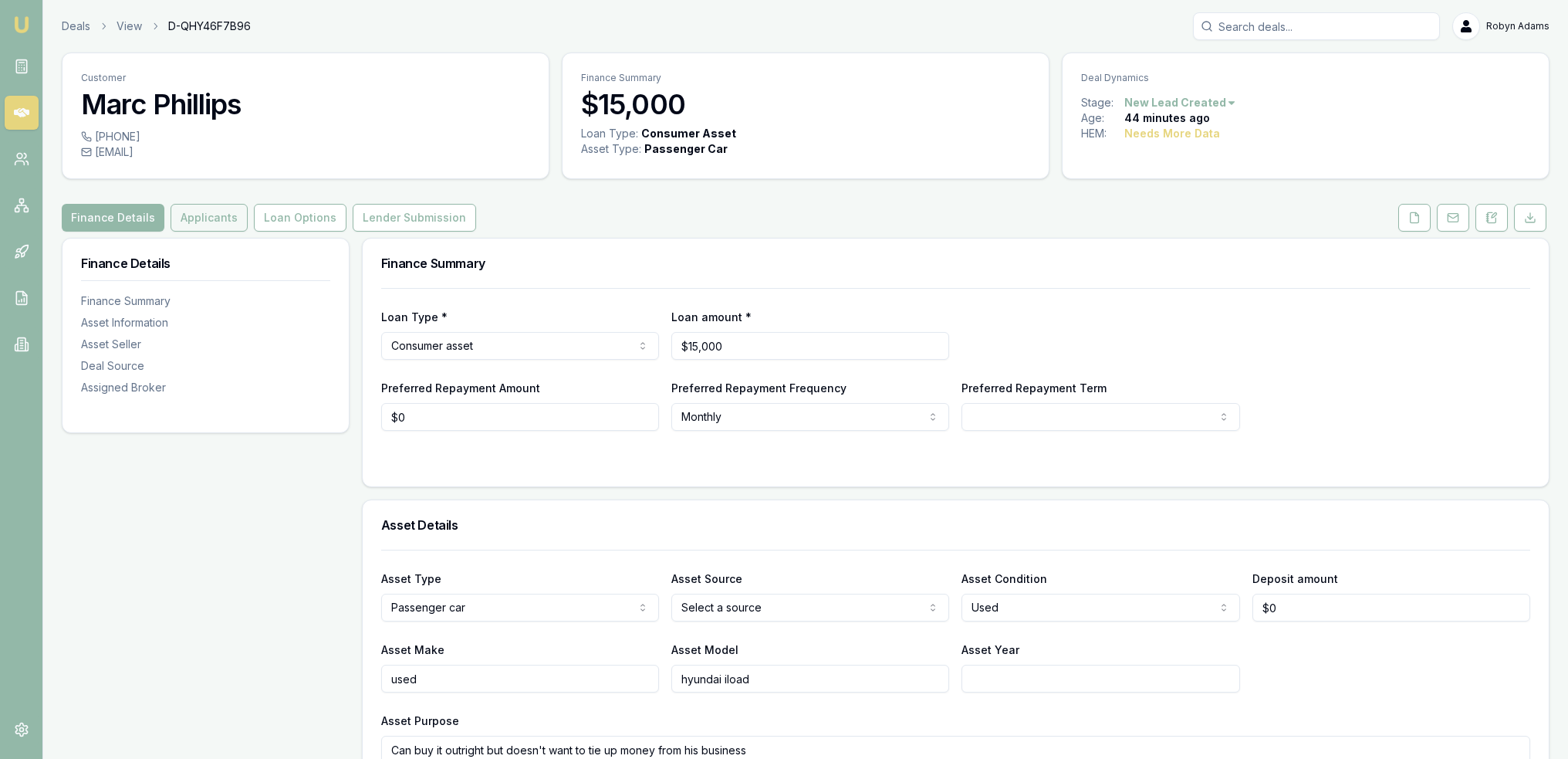 click on "Applicants" at bounding box center (209, 218) 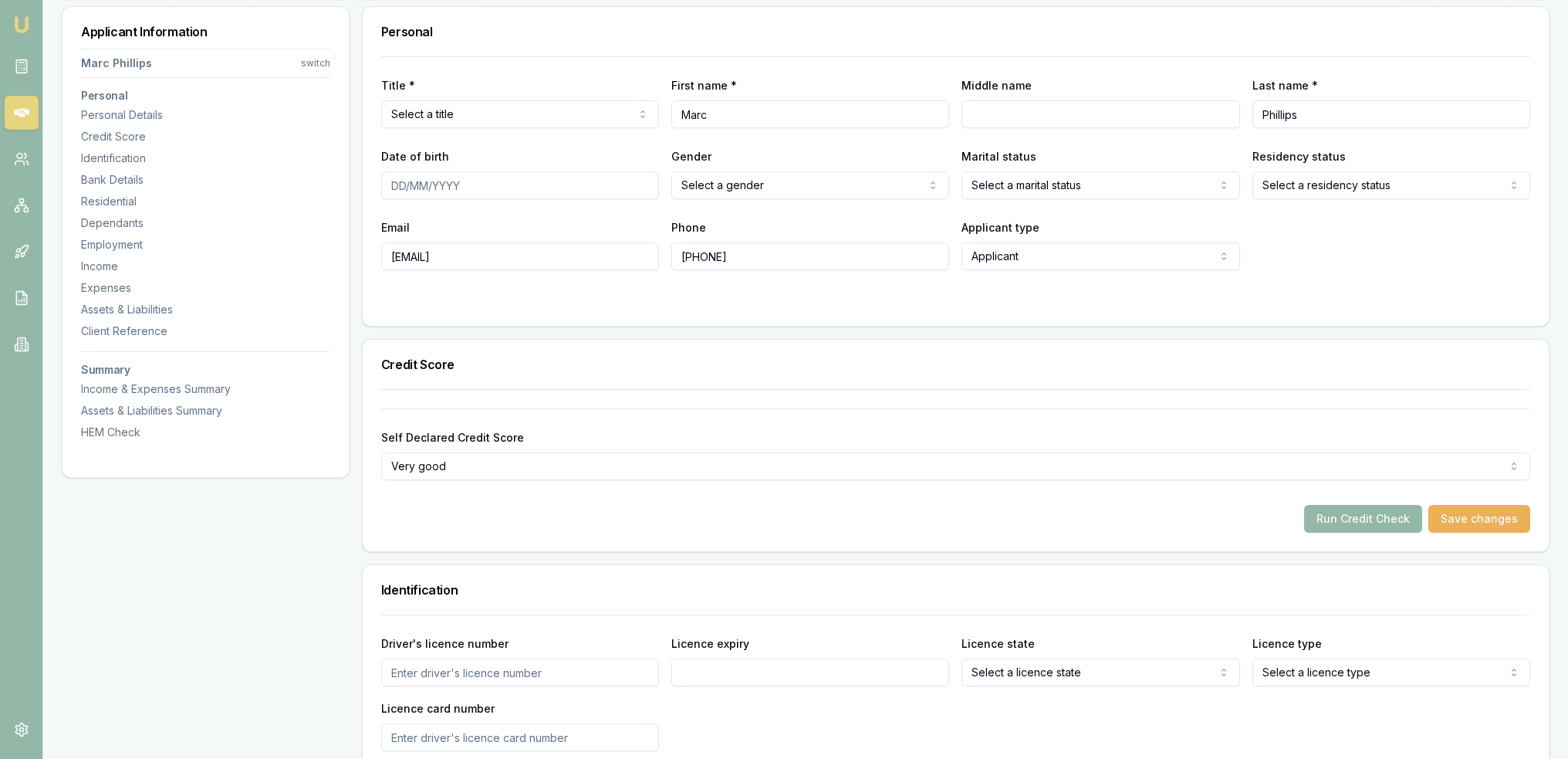 scroll, scrollTop: 0, scrollLeft: 0, axis: both 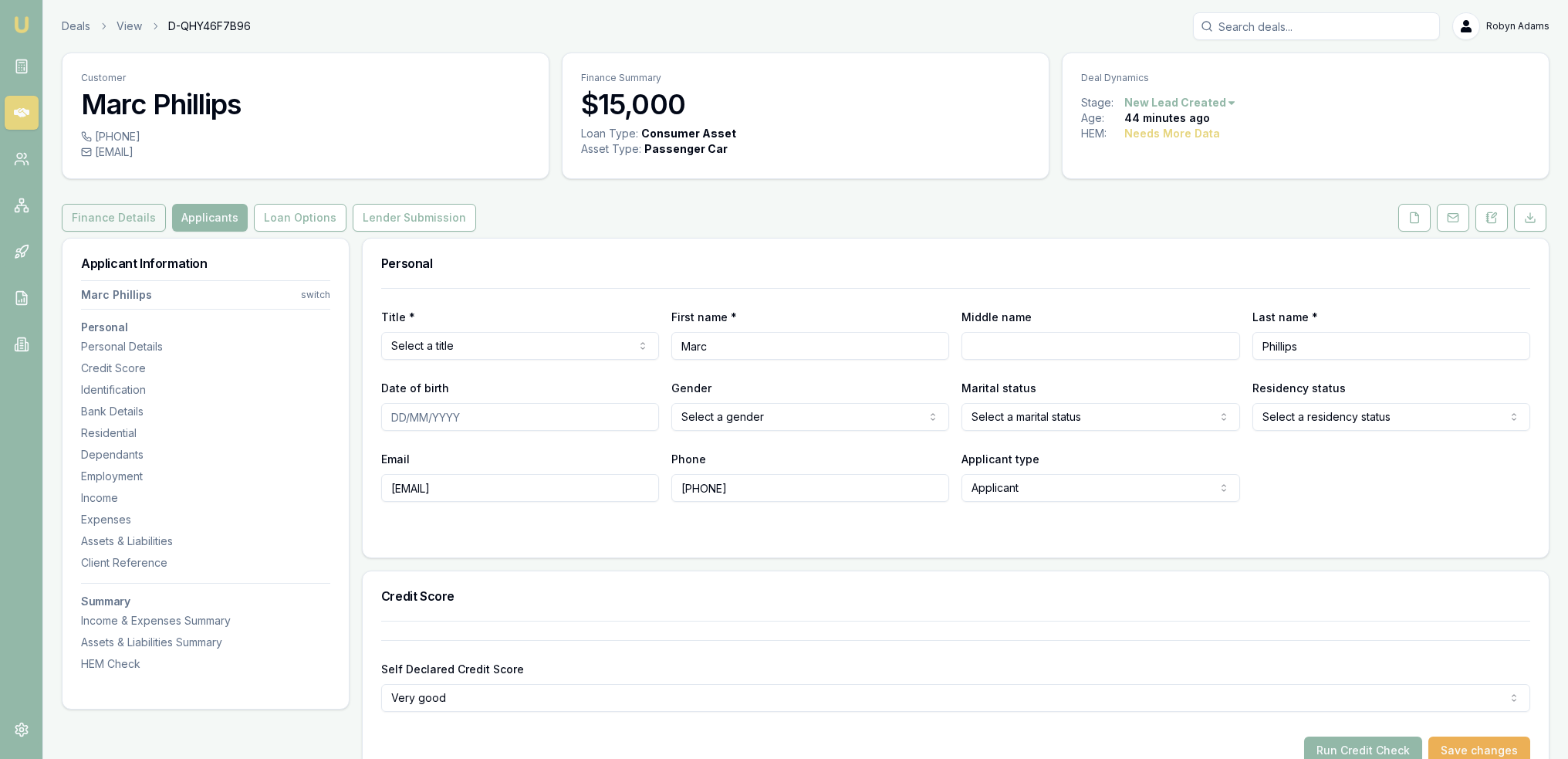 click on "Finance Details" at bounding box center (113, 218) 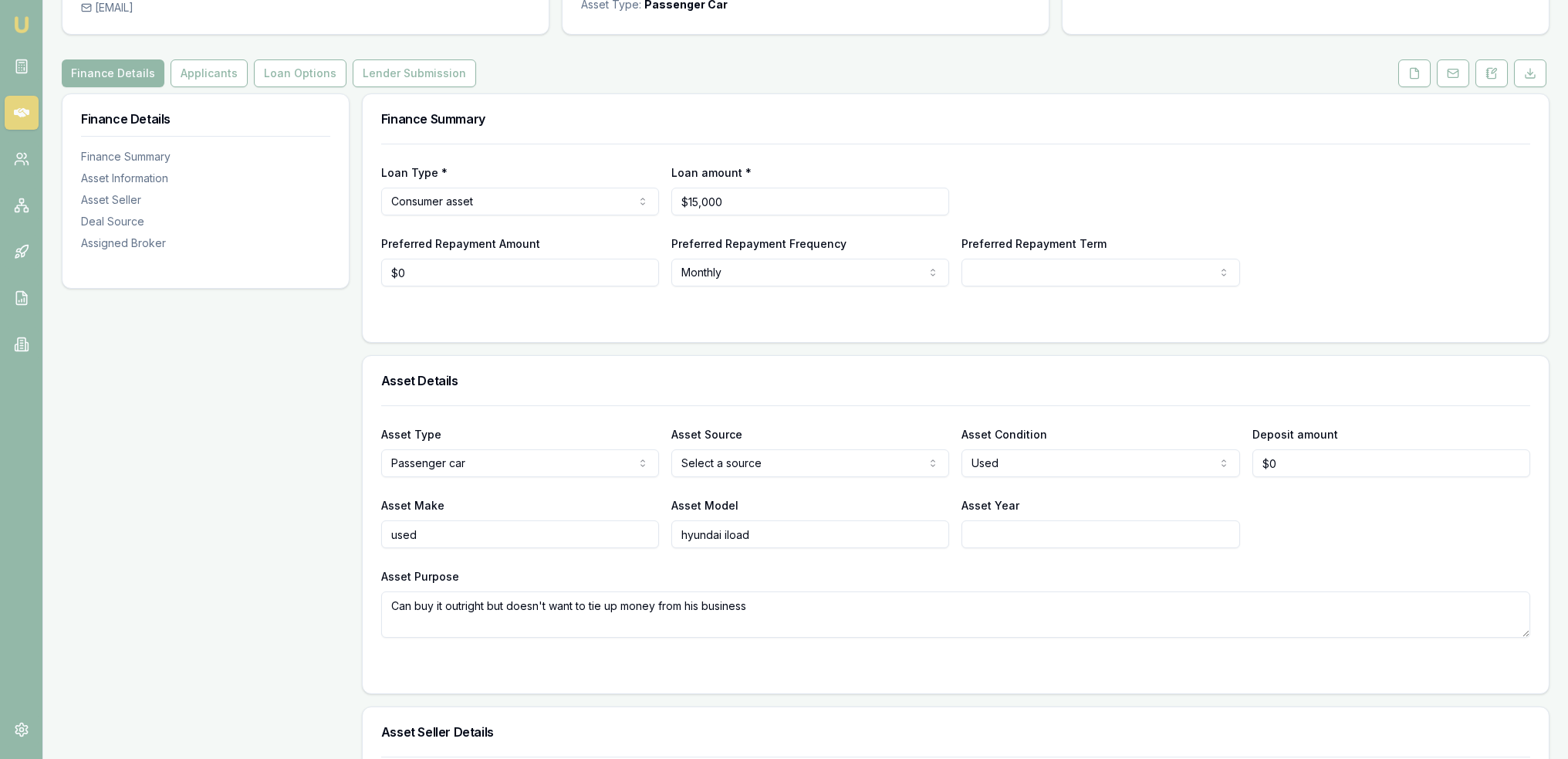 scroll, scrollTop: 232, scrollLeft: 0, axis: vertical 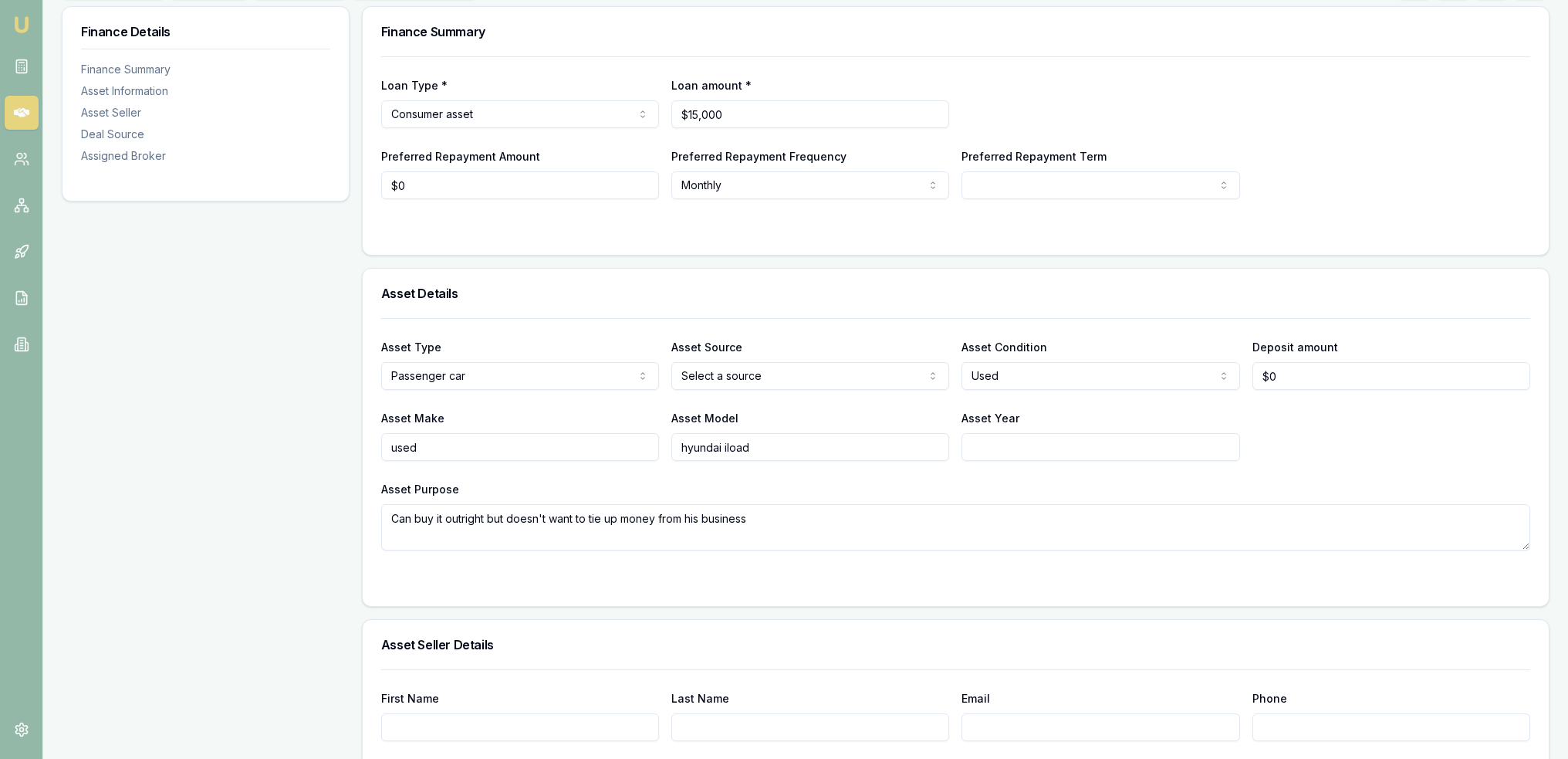 click on "Can buy it outright but doesn't want to tie up money from his business" at bounding box center (955, 527) 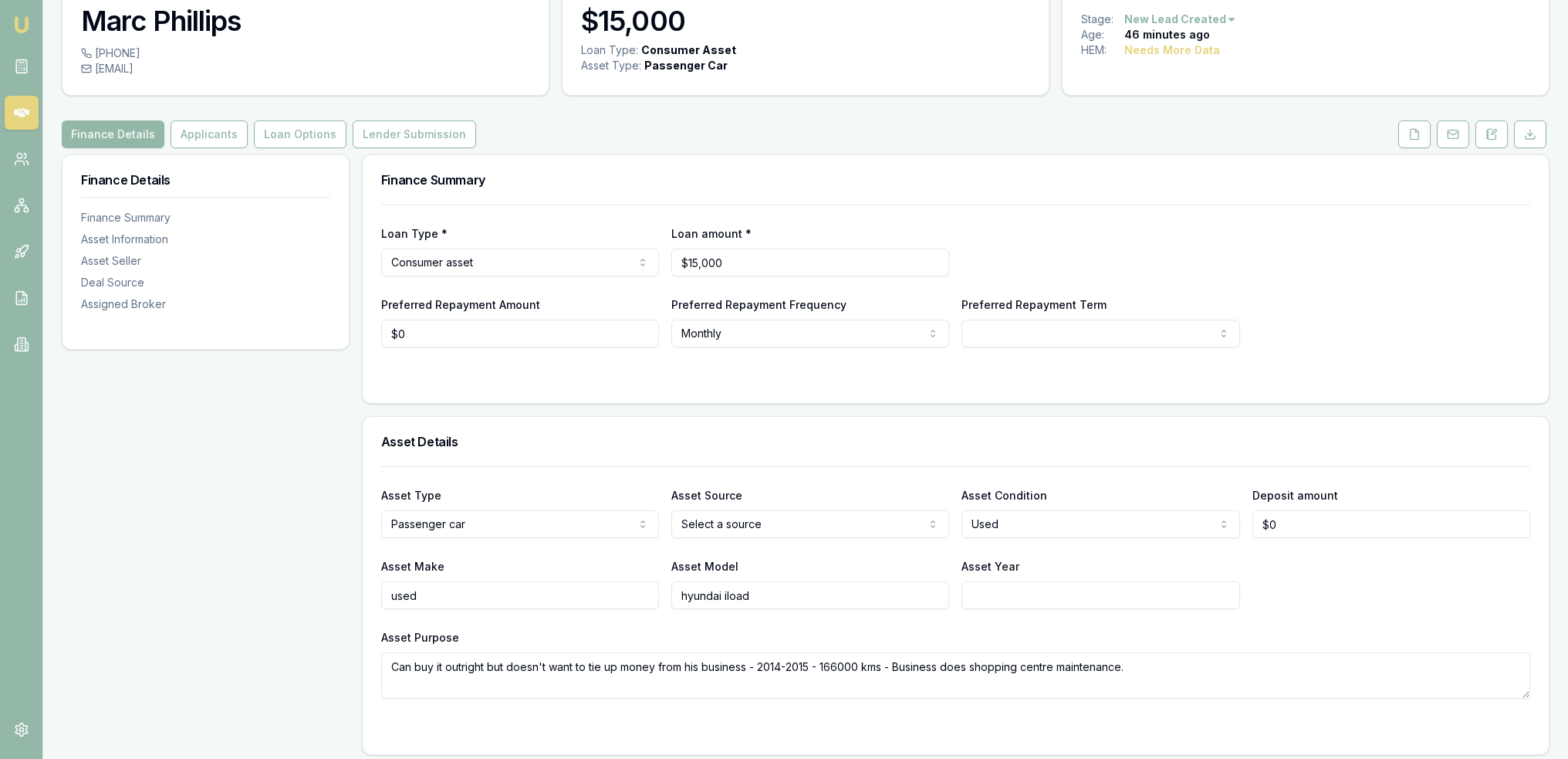 scroll, scrollTop: 0, scrollLeft: 0, axis: both 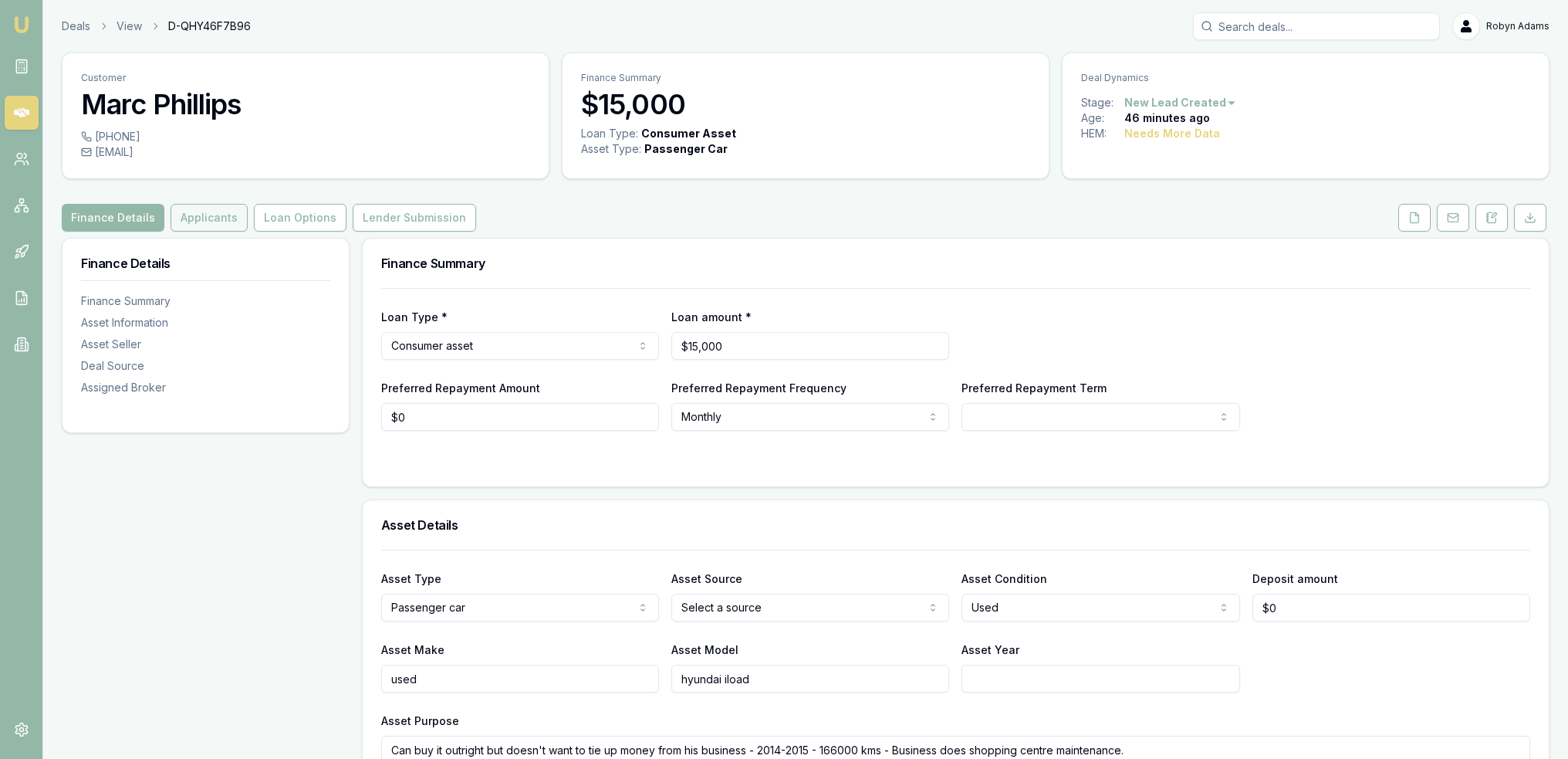type on "Can buy it outright but doesn't want to tie up money from his business - 2014-2015 - 166000 kms - Business does shopping centre maintenance." 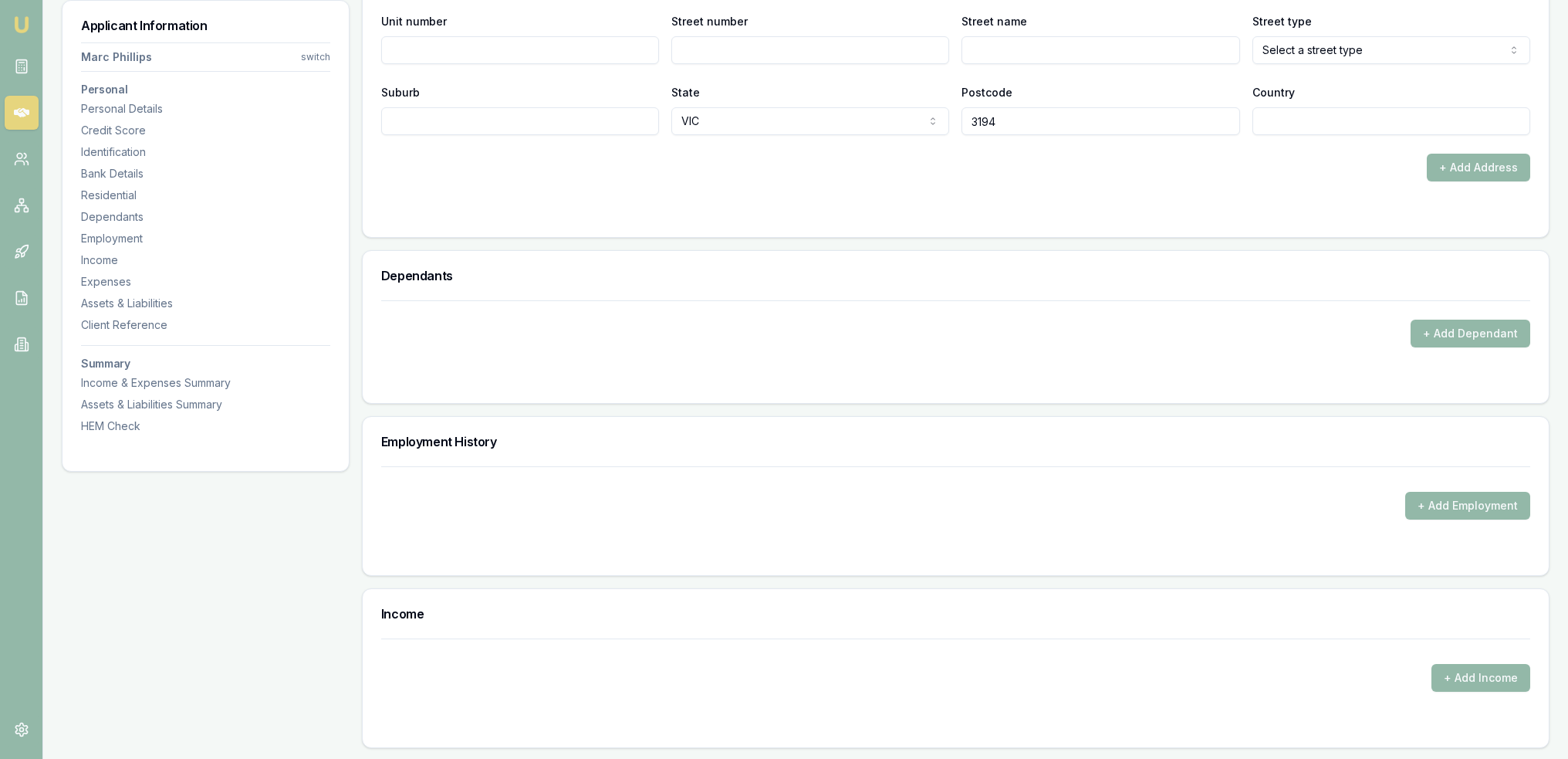 scroll, scrollTop: 1621, scrollLeft: 0, axis: vertical 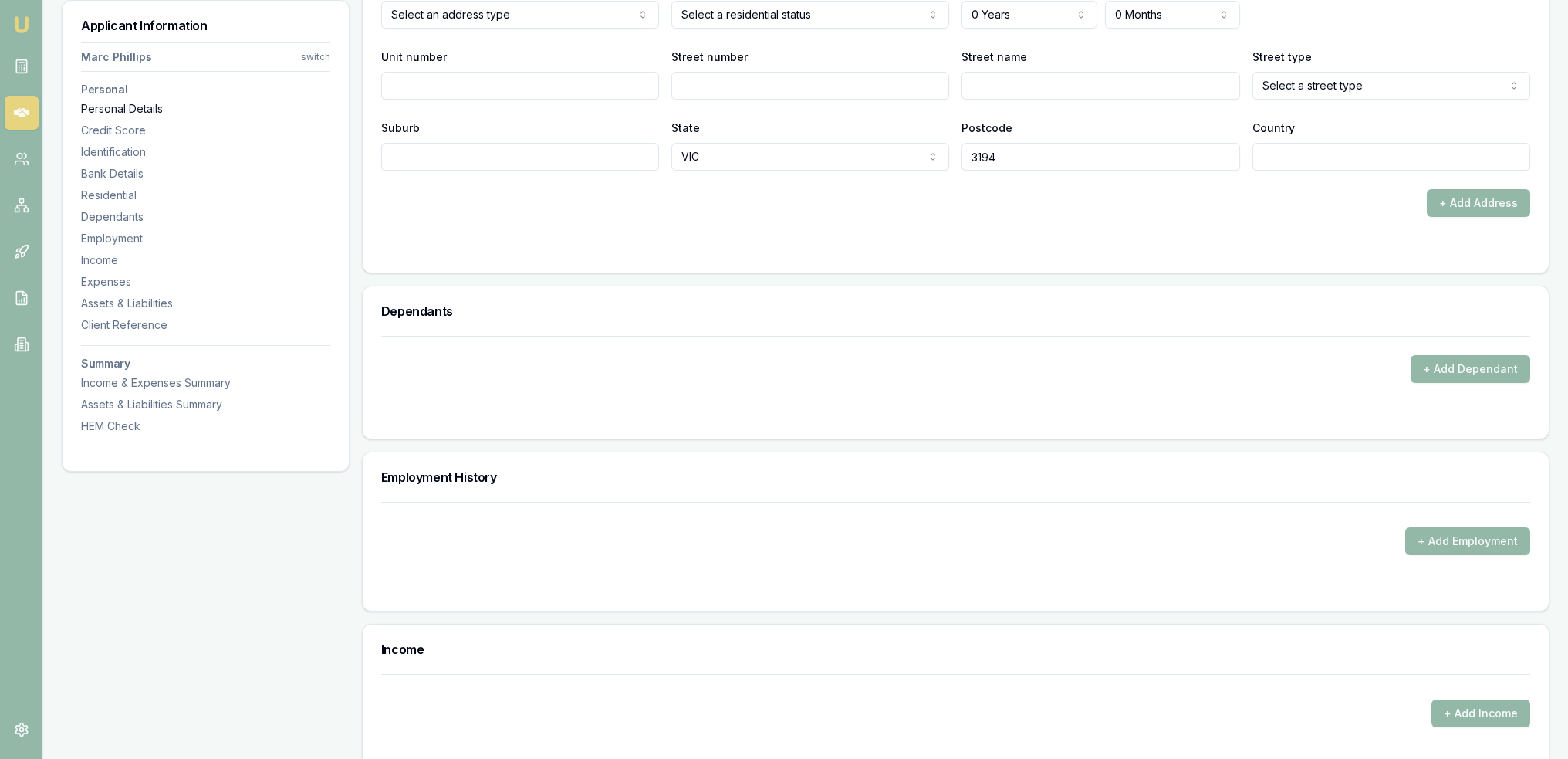 click on "Personal Details" at bounding box center (205, 109) 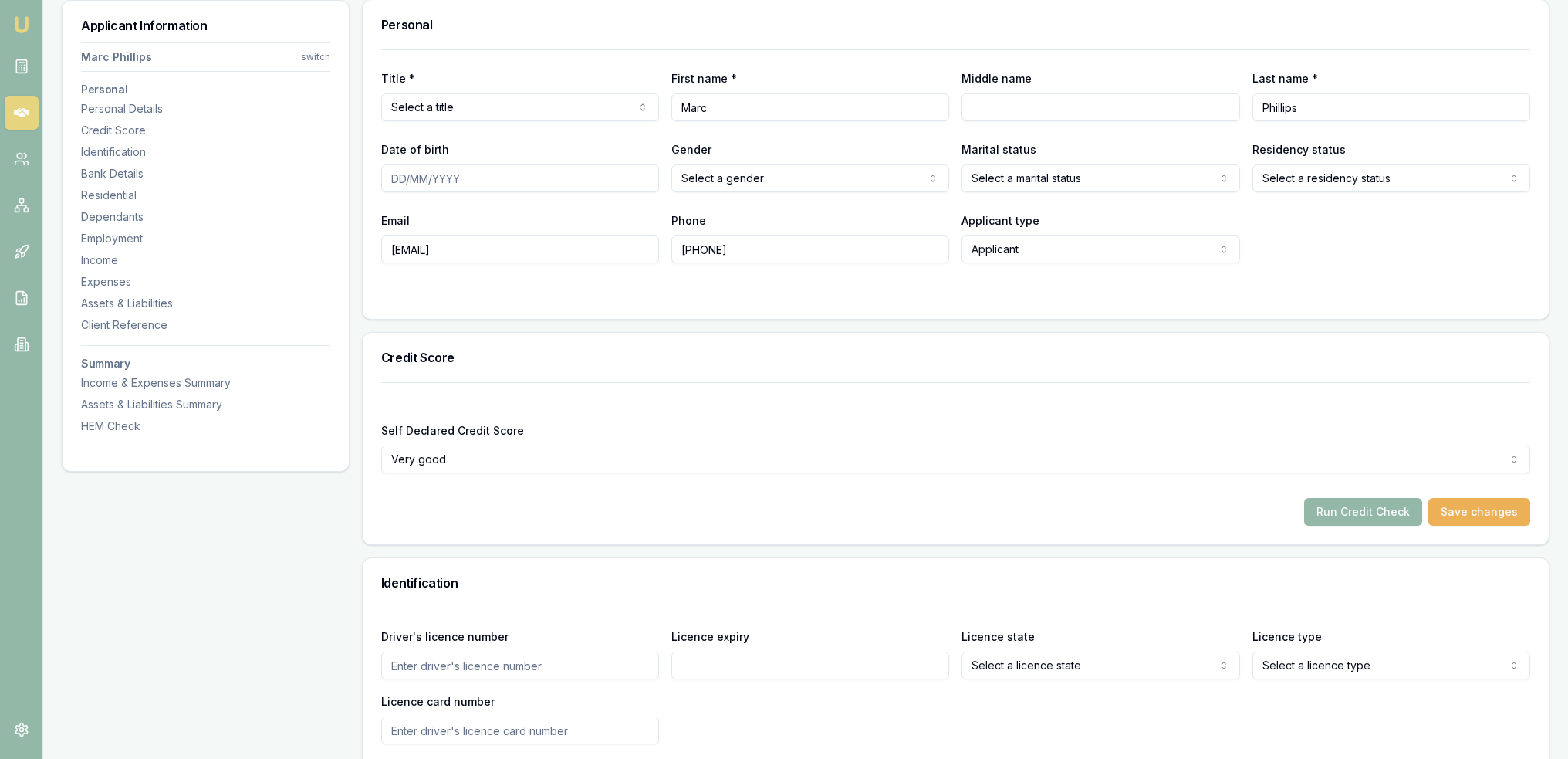 scroll, scrollTop: 232, scrollLeft: 0, axis: vertical 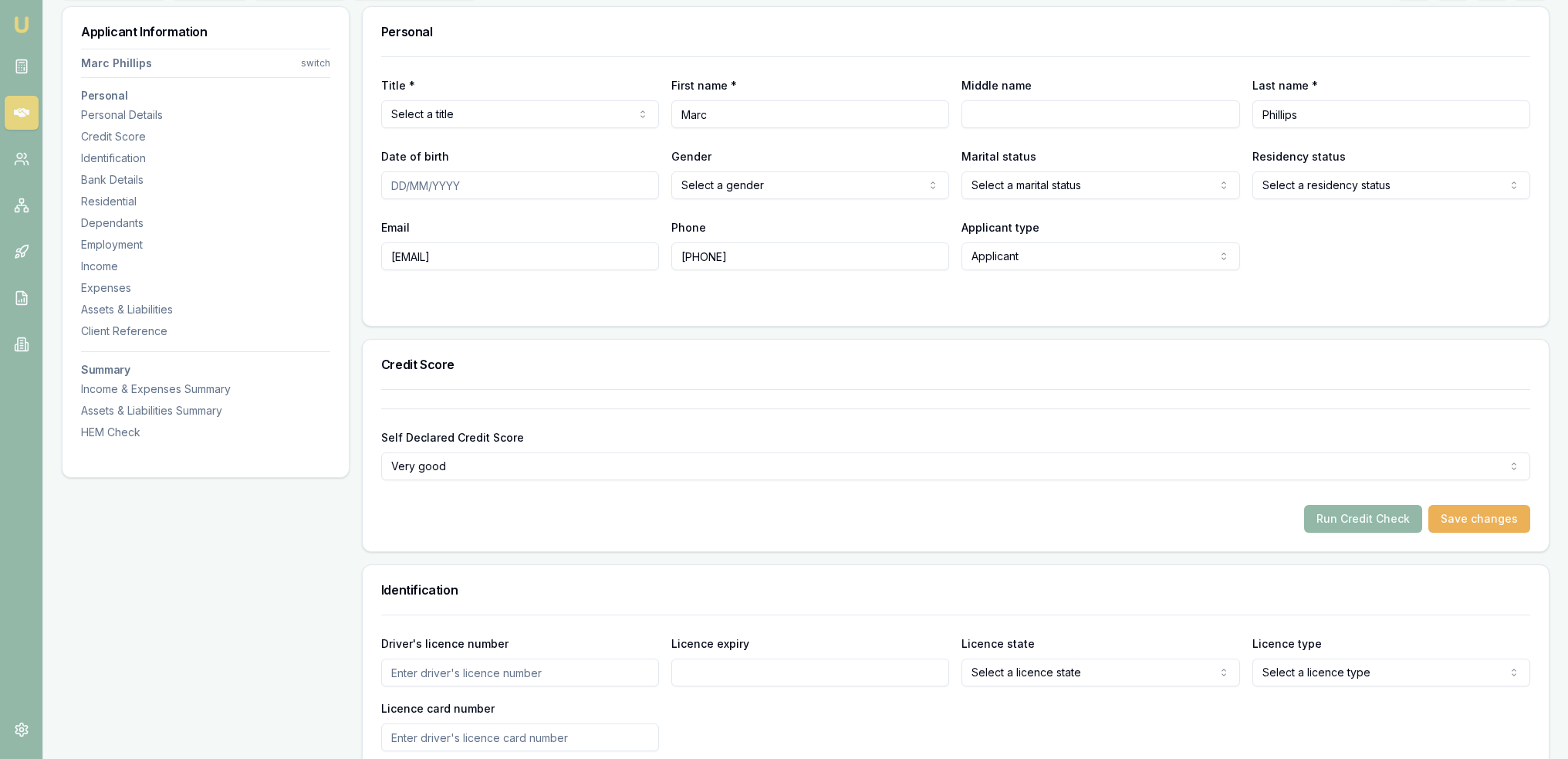 click on "marc@ampconsolutions.com.au" at bounding box center (520, 256) 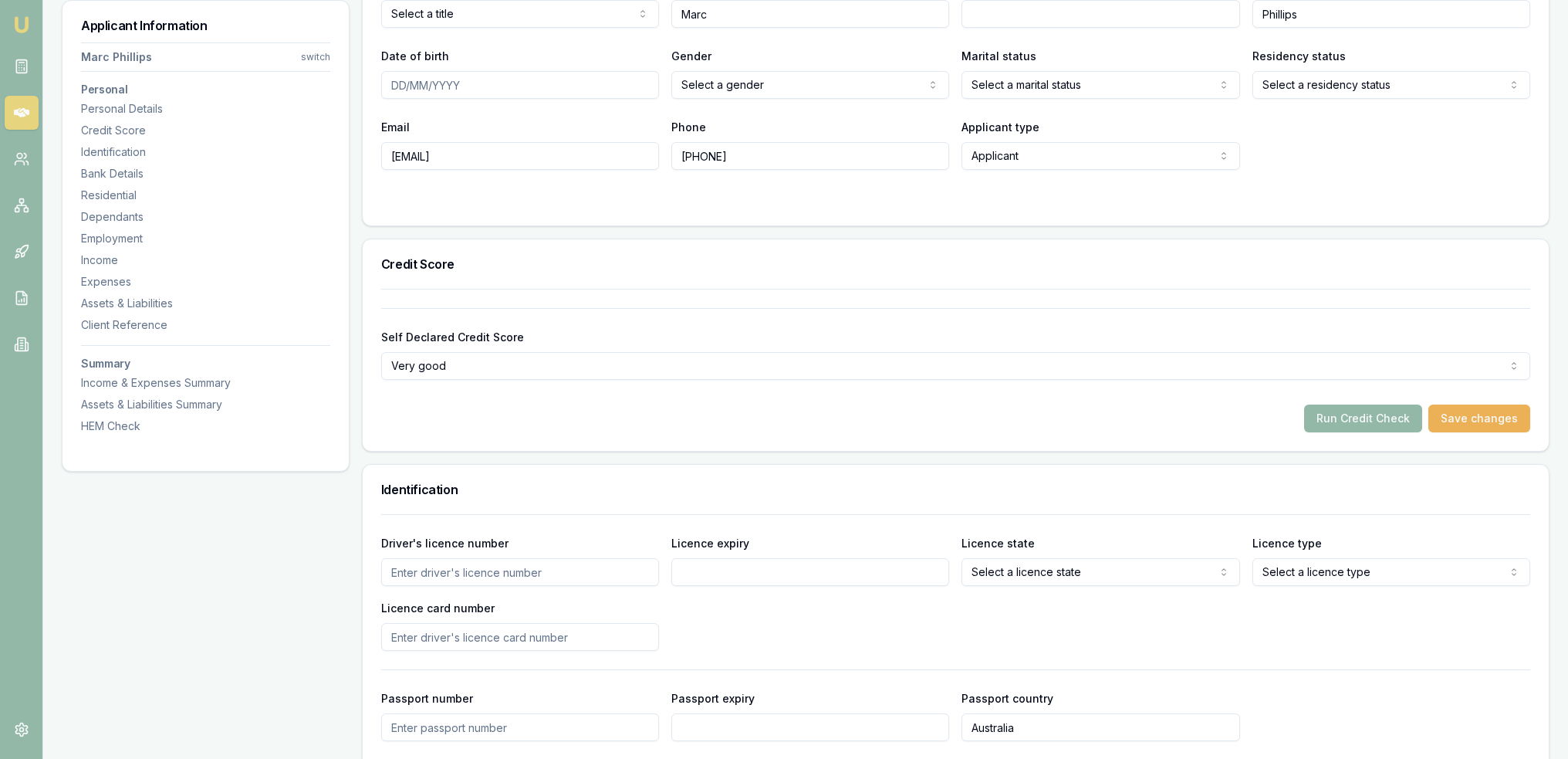 scroll, scrollTop: 463, scrollLeft: 0, axis: vertical 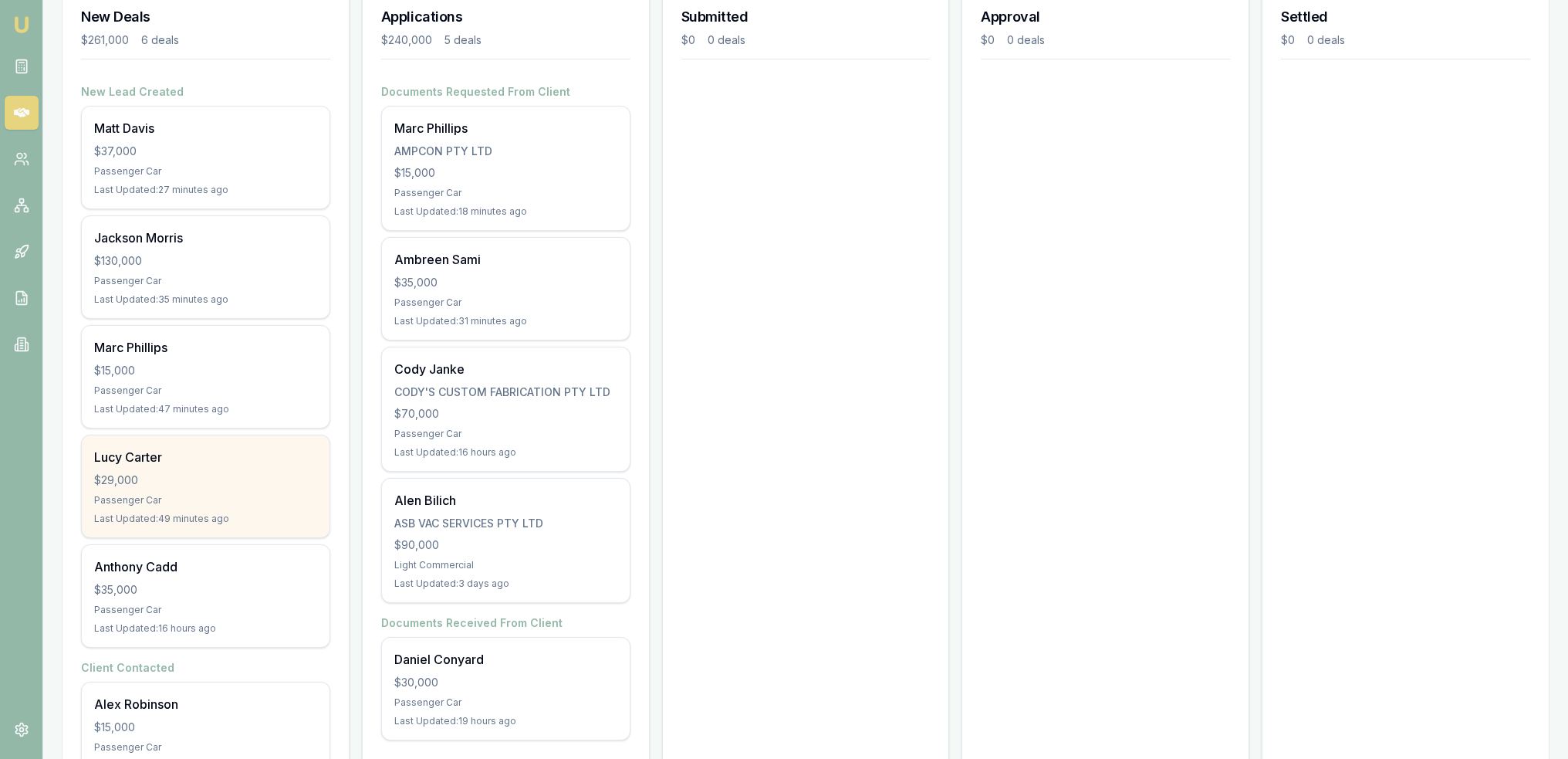 click on "$35,000" at bounding box center [205, 590] 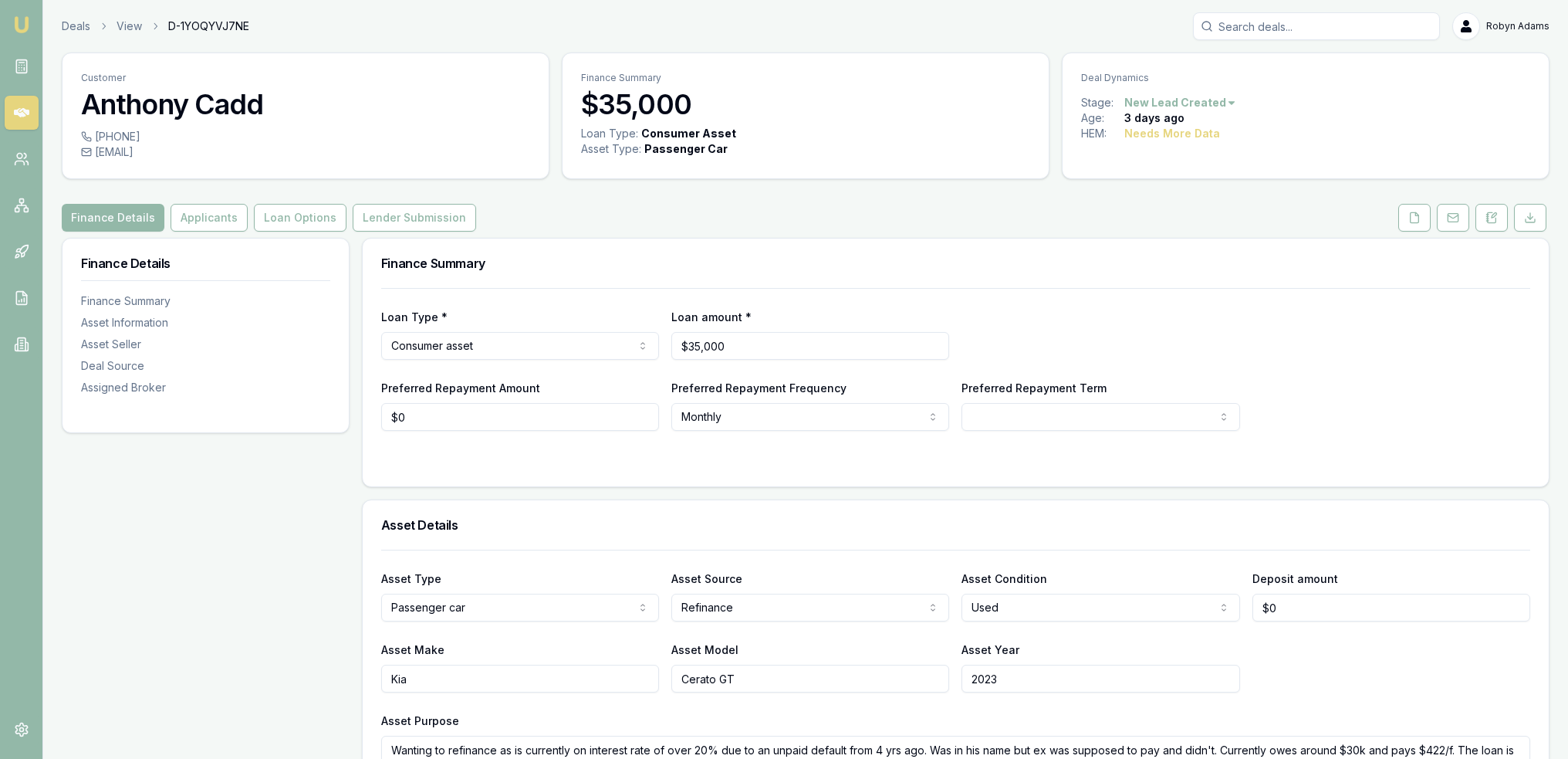 scroll, scrollTop: 0, scrollLeft: 0, axis: both 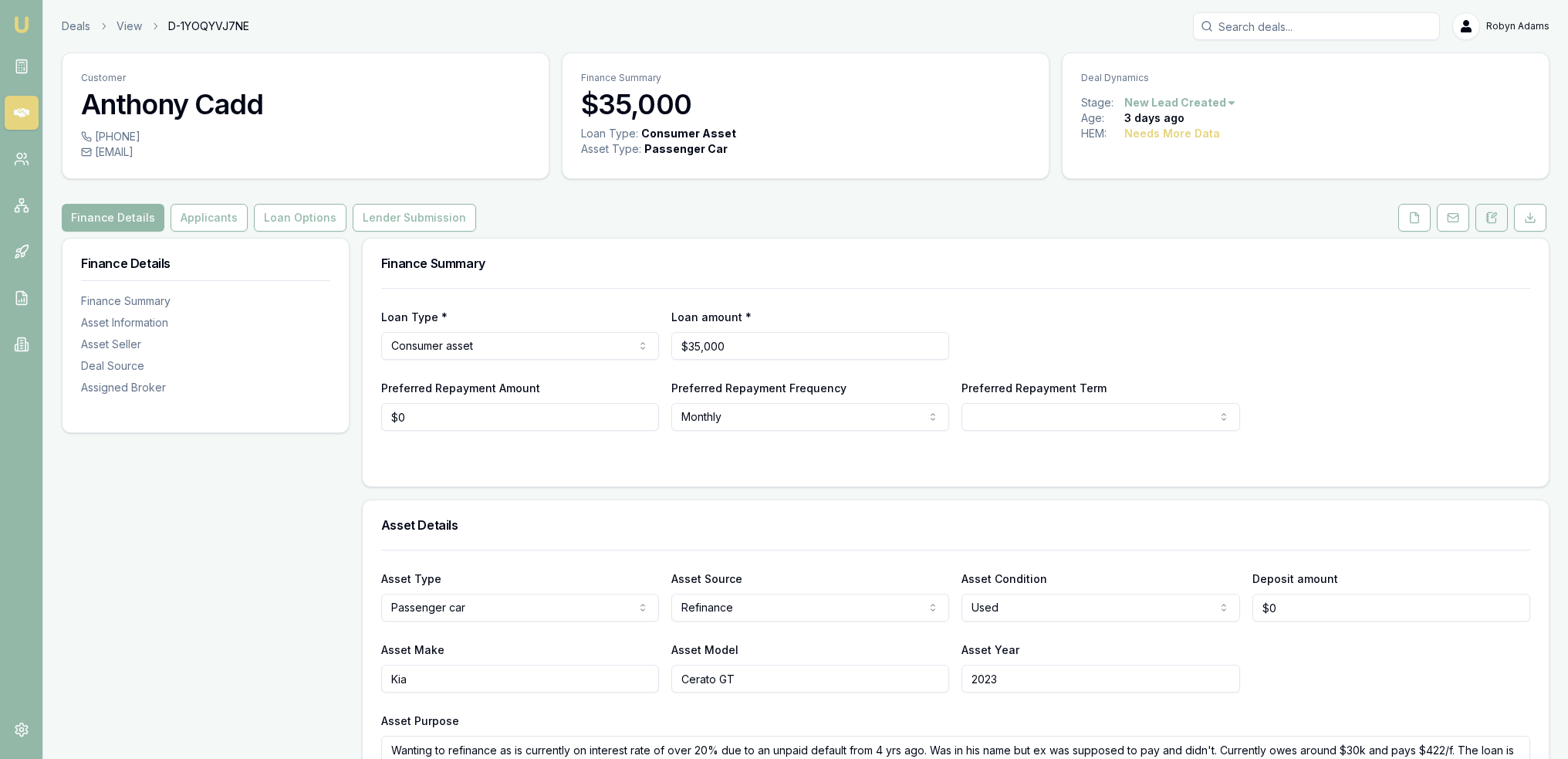 click 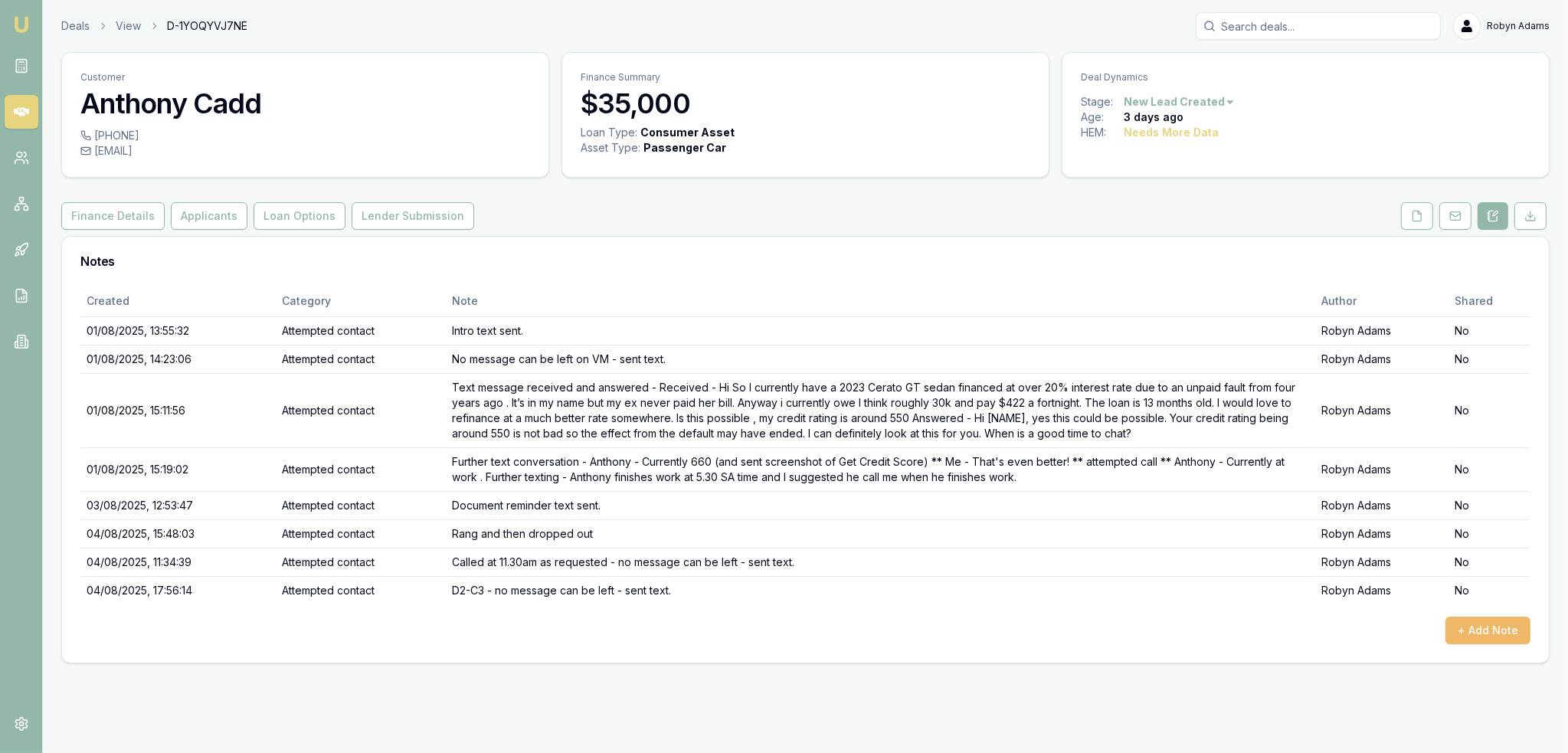 click on "+ Add Note" at bounding box center [1488, 630] 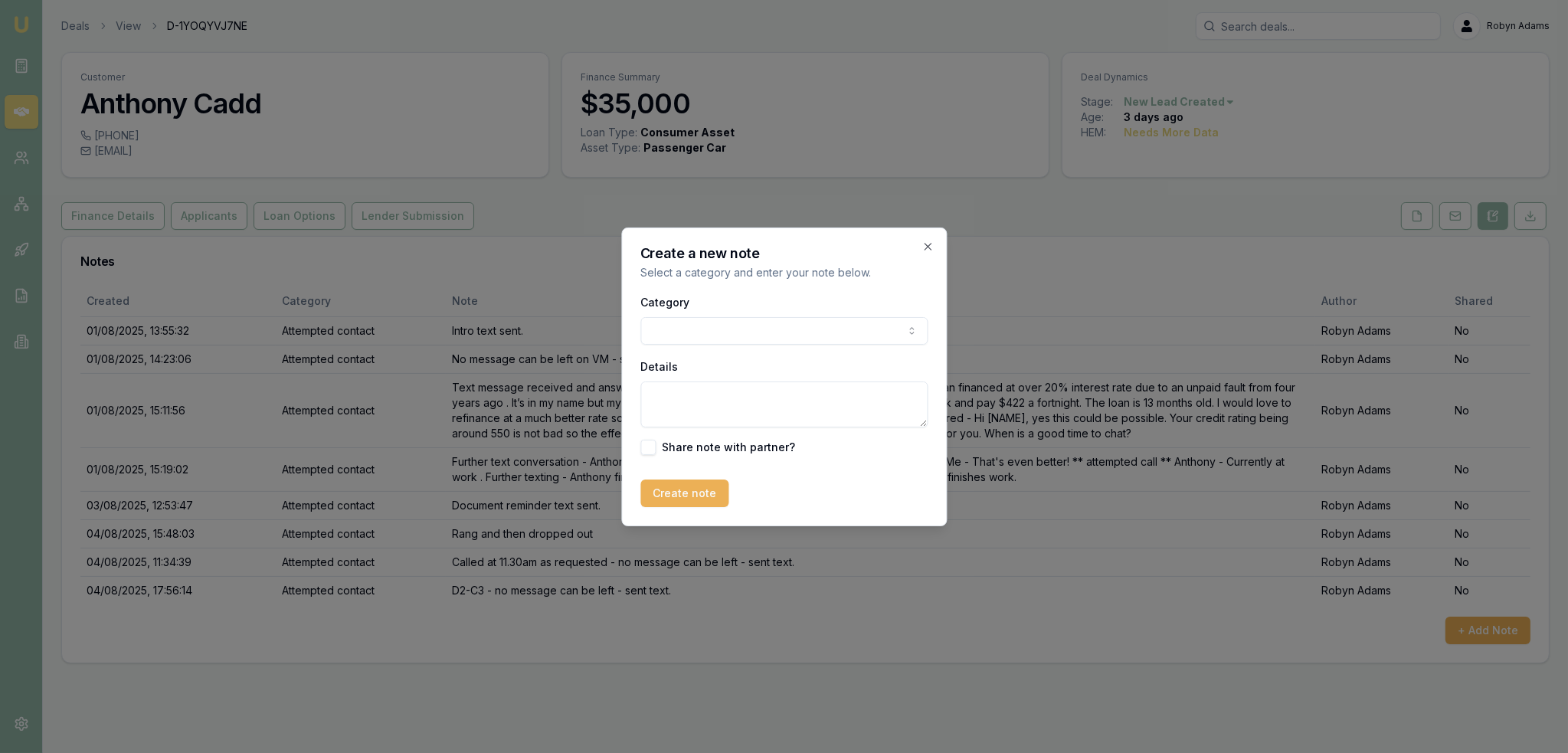click on "Emu Broker Deals View D-1YOQYVJ7NE Robyn Adams Toggle Menu Customer Anthony Cadd 0436001227 a.cadd44@gmail.com Finance Summary $35,000 Loan Type: Consumer Asset Asset Type : Passenger Car Deal Dynamics Stage: New Lead Created Age: 3 days ago HEM: Needs More Data Finance Details Applicants Loan Options Lender Submission Notes Created Category Note Author Shared 01/08/2025, 13:55:32 Attempted contact Intro text sent.  Robyn Adams No 01/08/2025, 14:23:06 Attempted contact No message can be left on VM - sent text.  Robyn Adams No 01/08/2025, 15:11:56 Attempted contact Robyn Adams No 01/08/2025, 15:19:02 Attempted contact Further text conversation -
Anthony - Currently 660 (and sent screenshot of Get Credit Score) ** Me - That's even better! ** attempted call ** Anthony - Currently at work . Further texting - Anthony finishes work at 5.30 SA time and I suggested he call me when he finishes work.
Robyn Adams No 03/08/2025, 12:53:47 Attempted contact Document reminder text sent. Robyn Adams No Attempted contact" at bounding box center [784, 376] 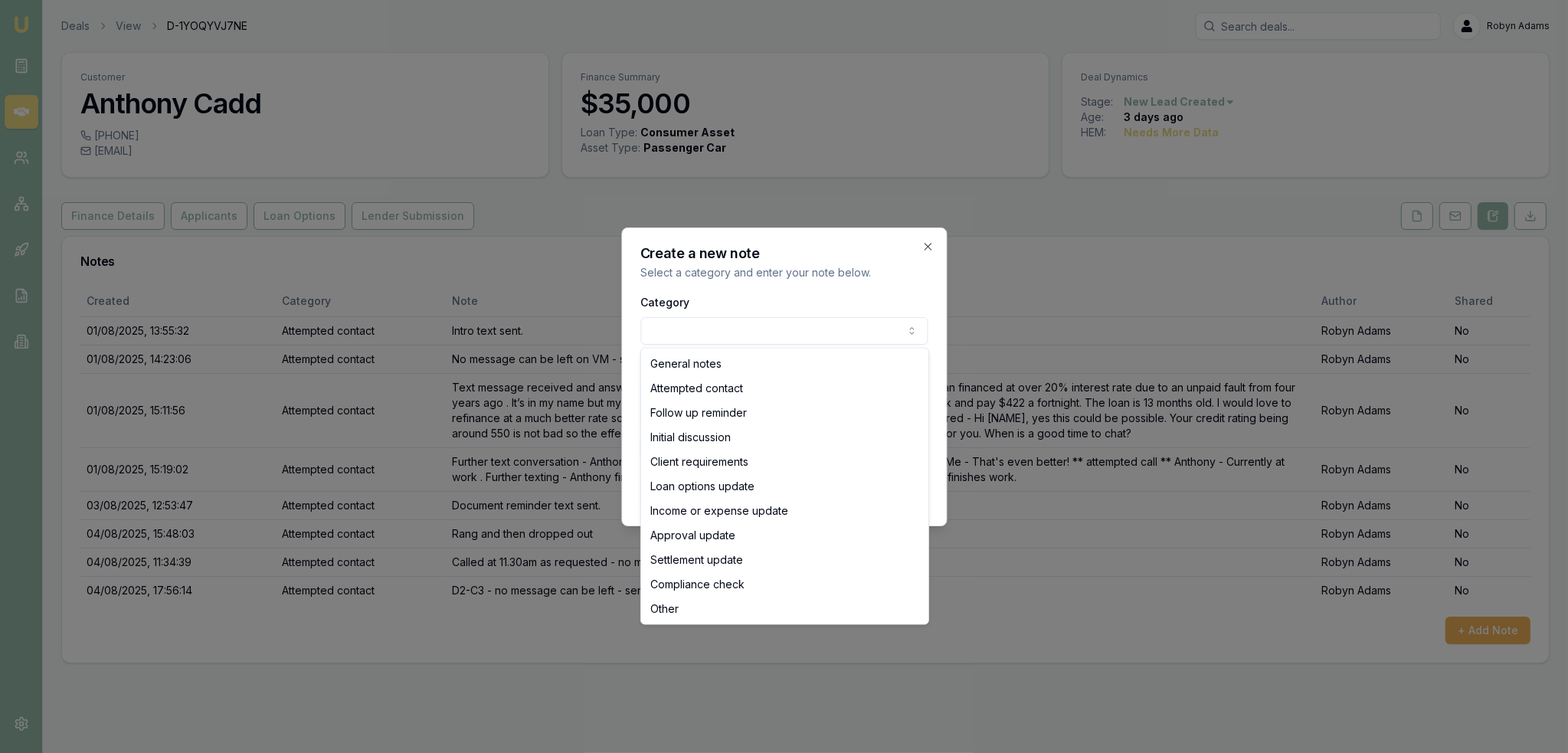 select on "ATTEMPTED_CONTACT" 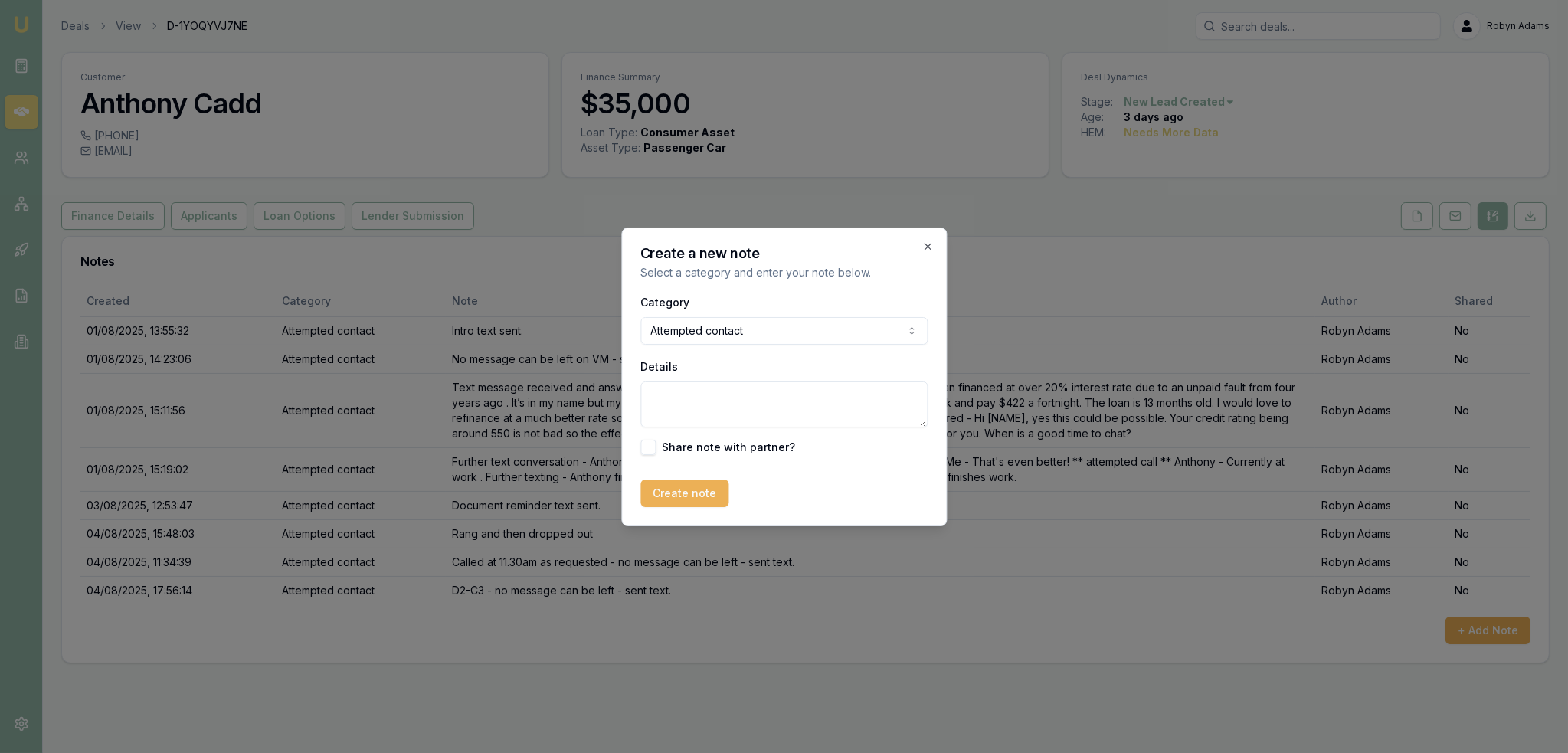 click on "Details" at bounding box center [784, 404] 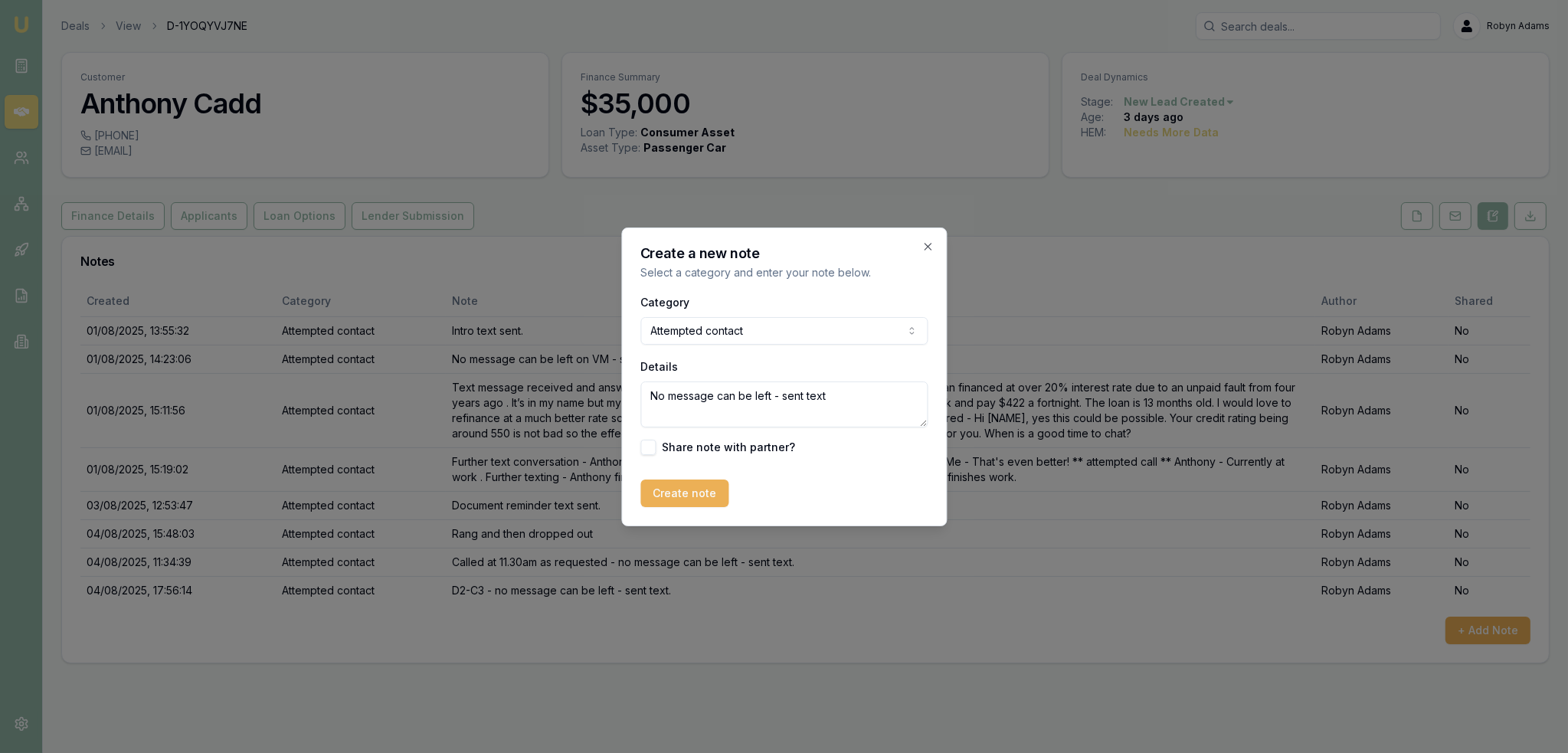 click on "No message can be left - sent text" at bounding box center [784, 404] 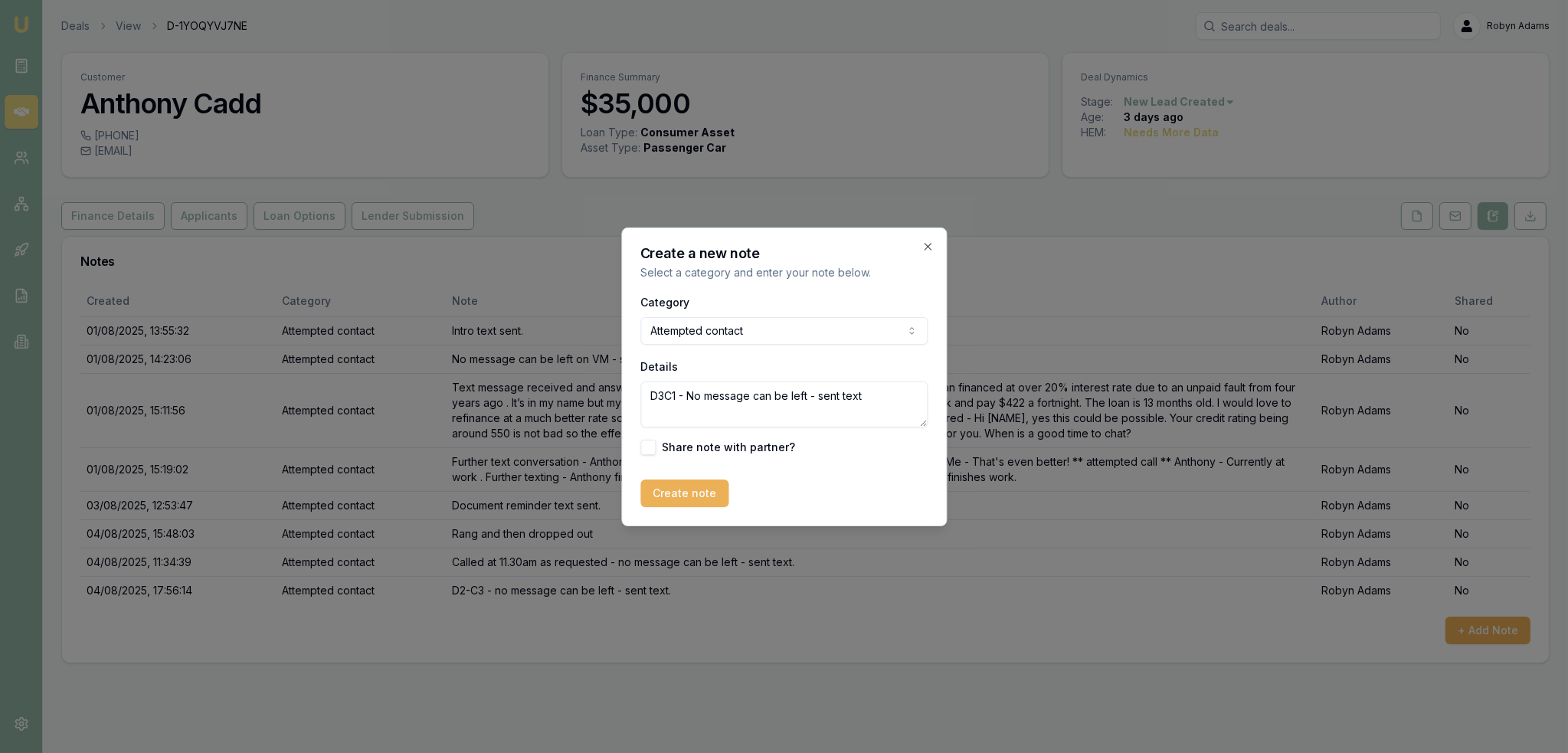 click on "D3C1 - No message can be left - sent text" at bounding box center [784, 404] 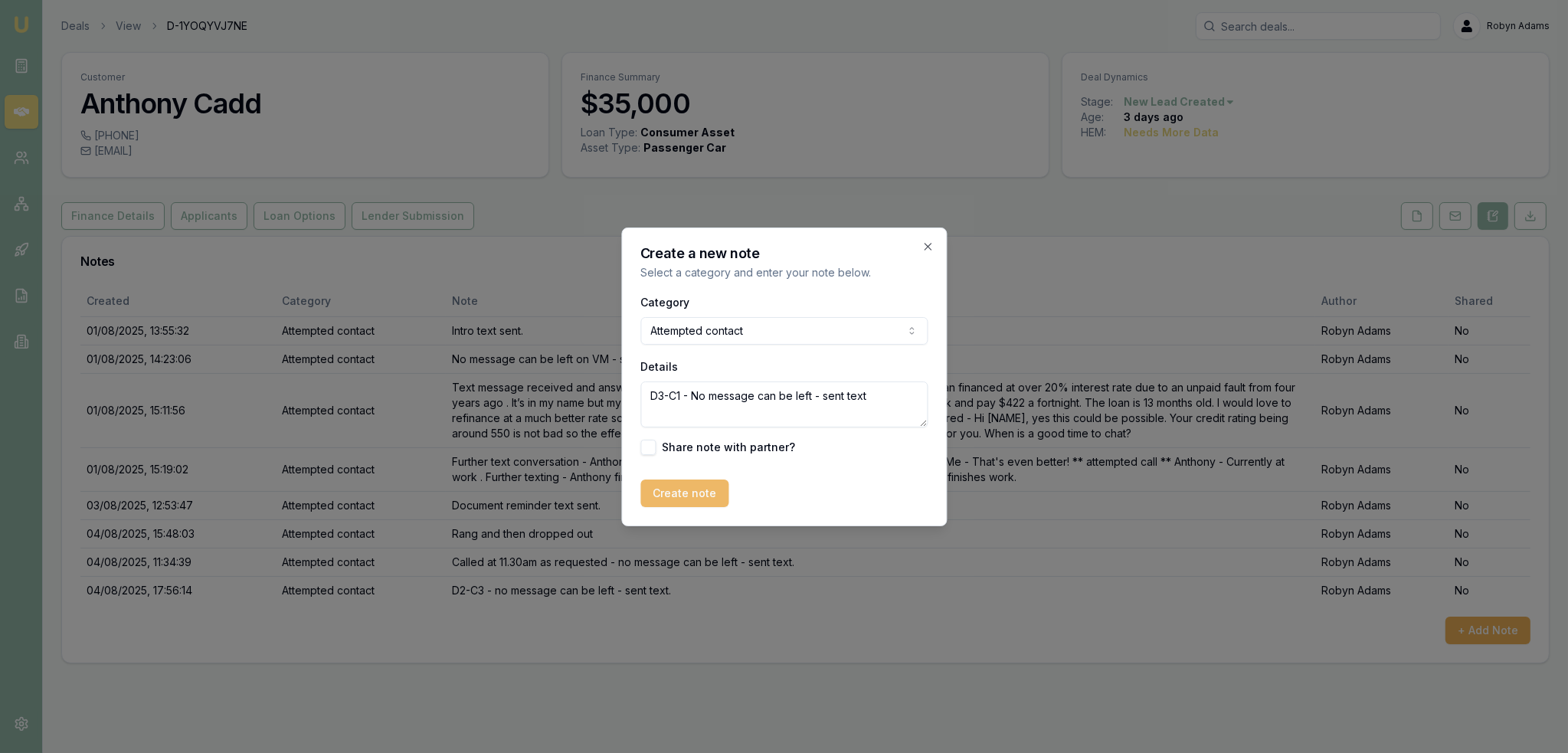 type on "D3-C1 - No message can be left - sent text" 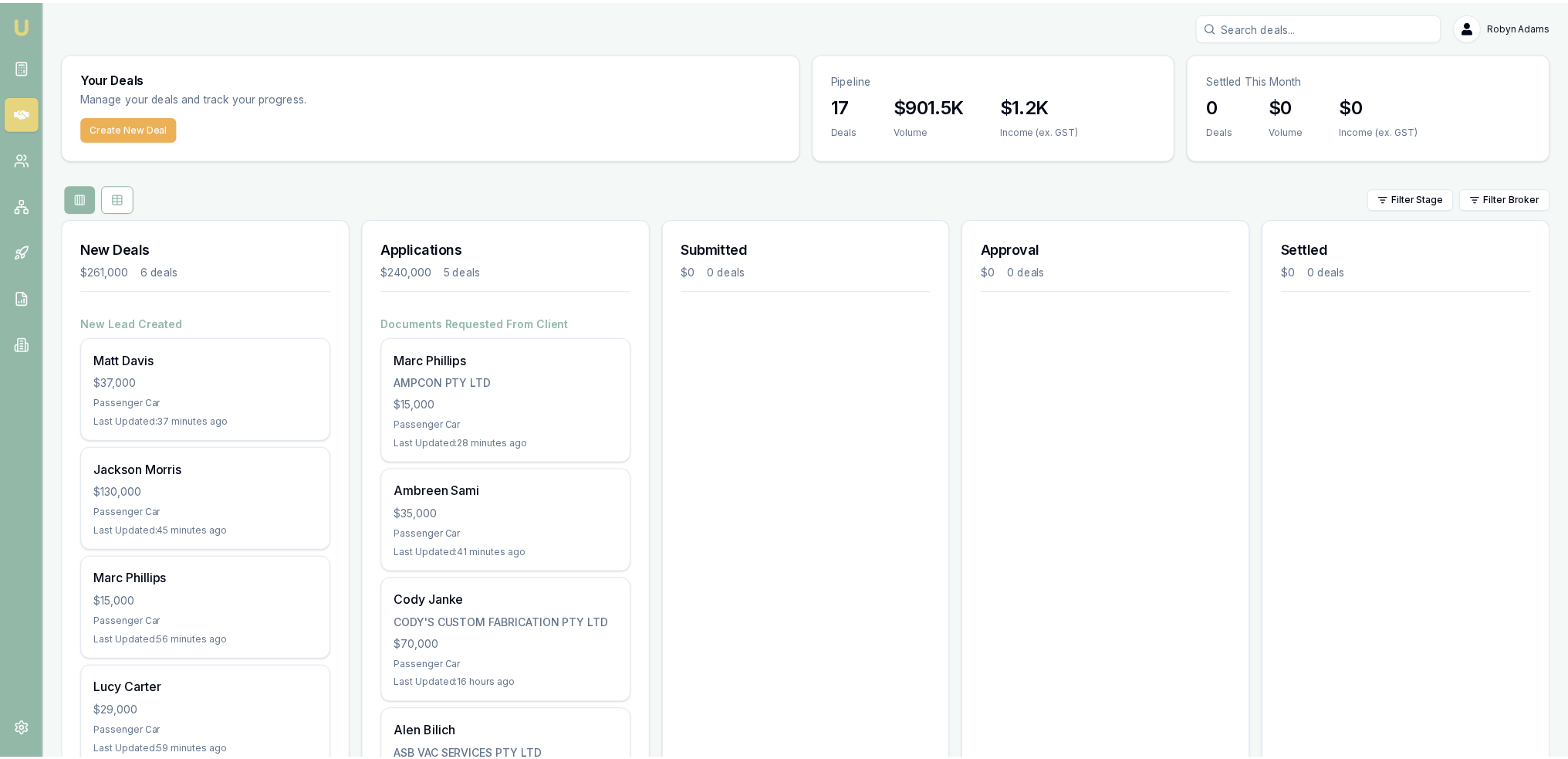scroll, scrollTop: 0, scrollLeft: 0, axis: both 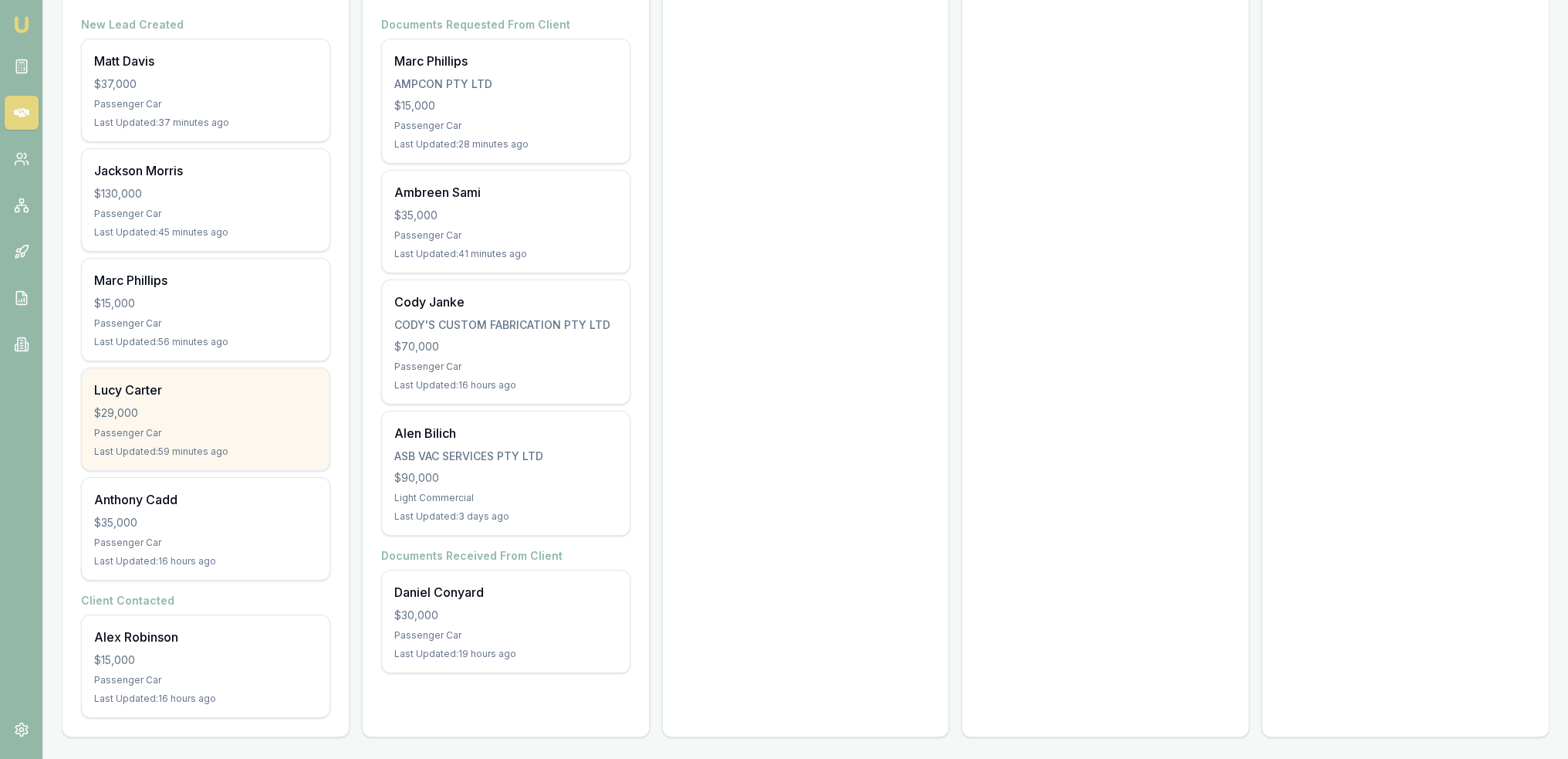 click on "Lucy Carter" at bounding box center [205, 390] 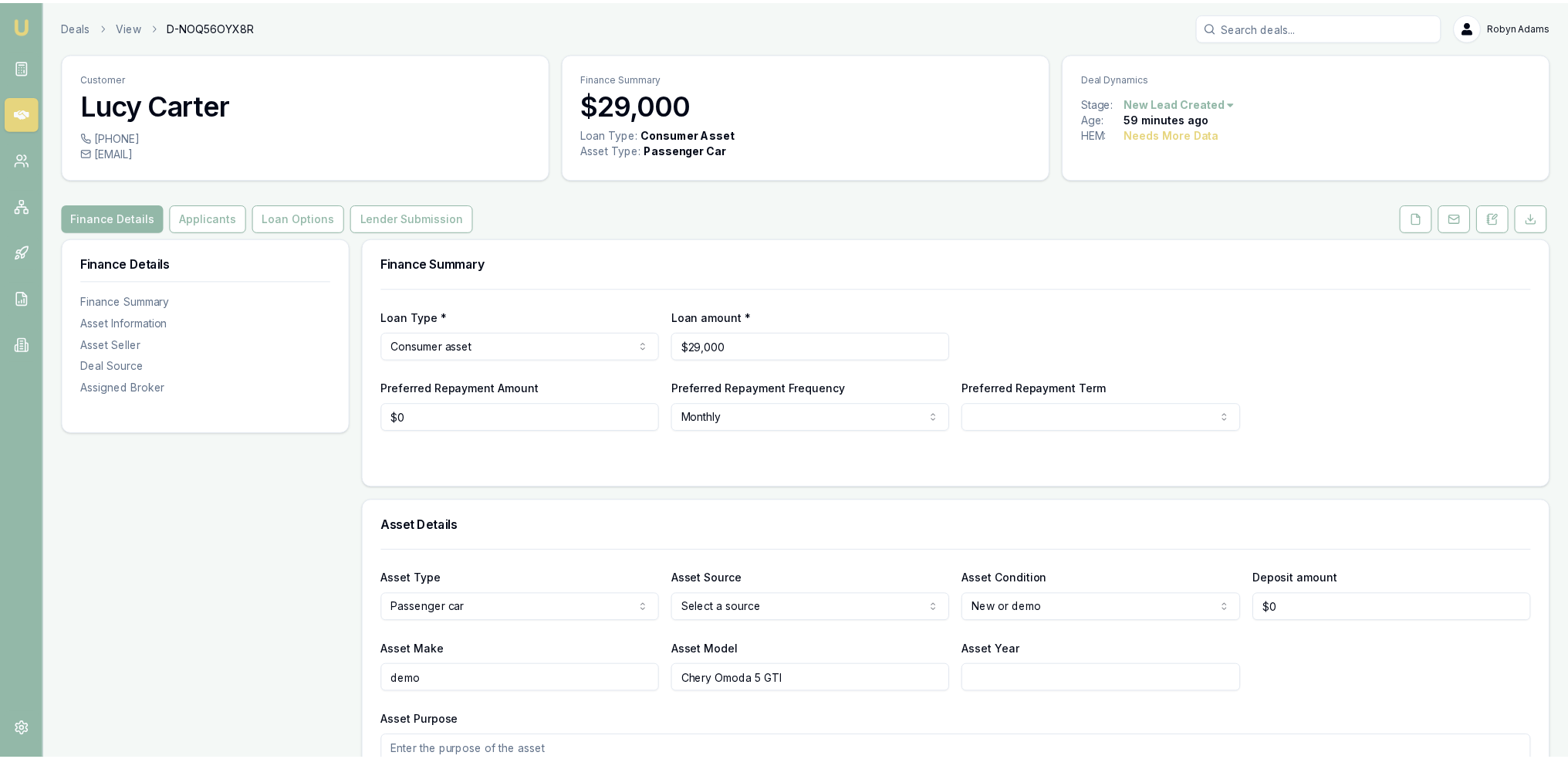 scroll, scrollTop: 0, scrollLeft: 0, axis: both 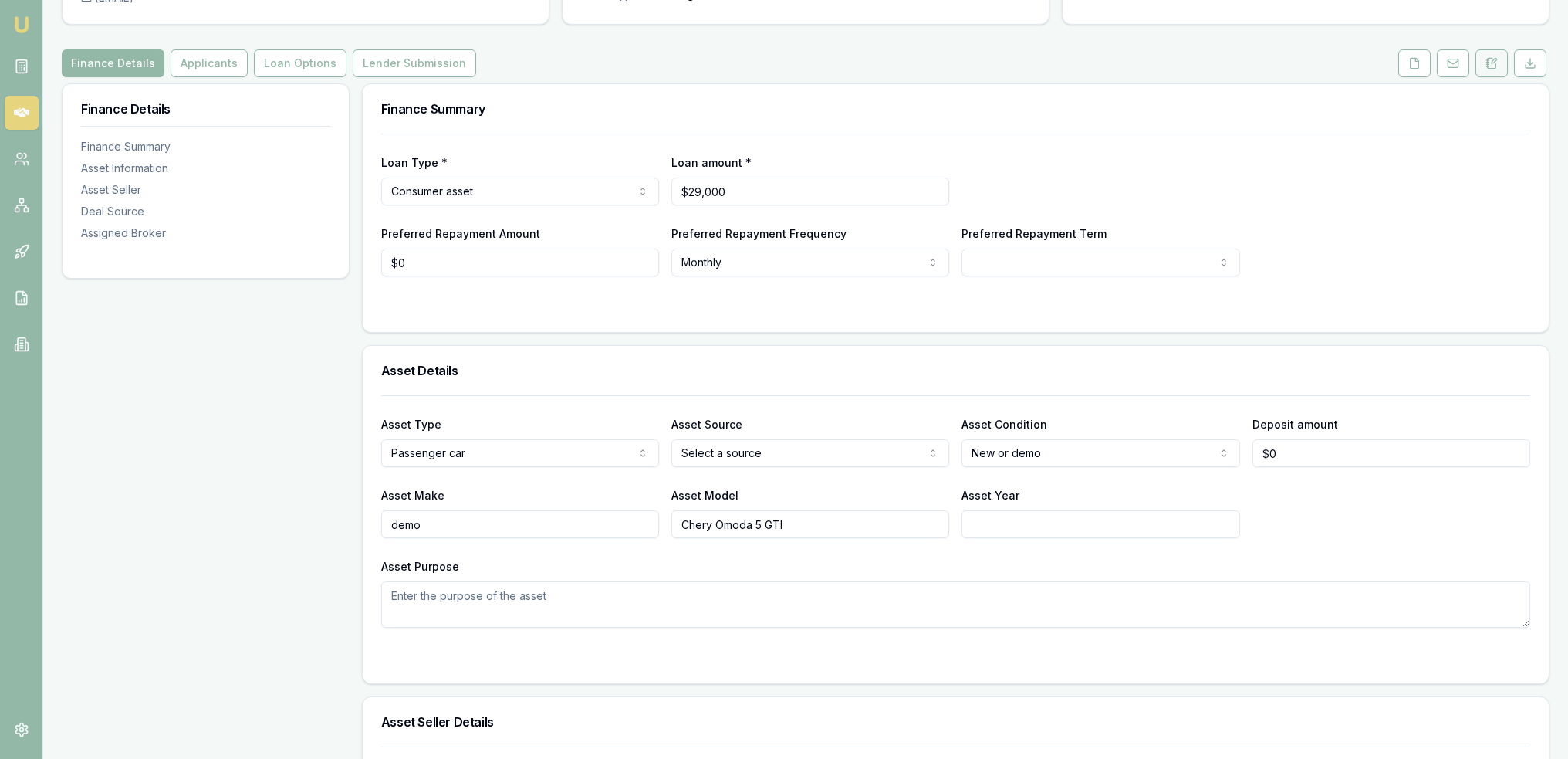 click at bounding box center [1492, 63] 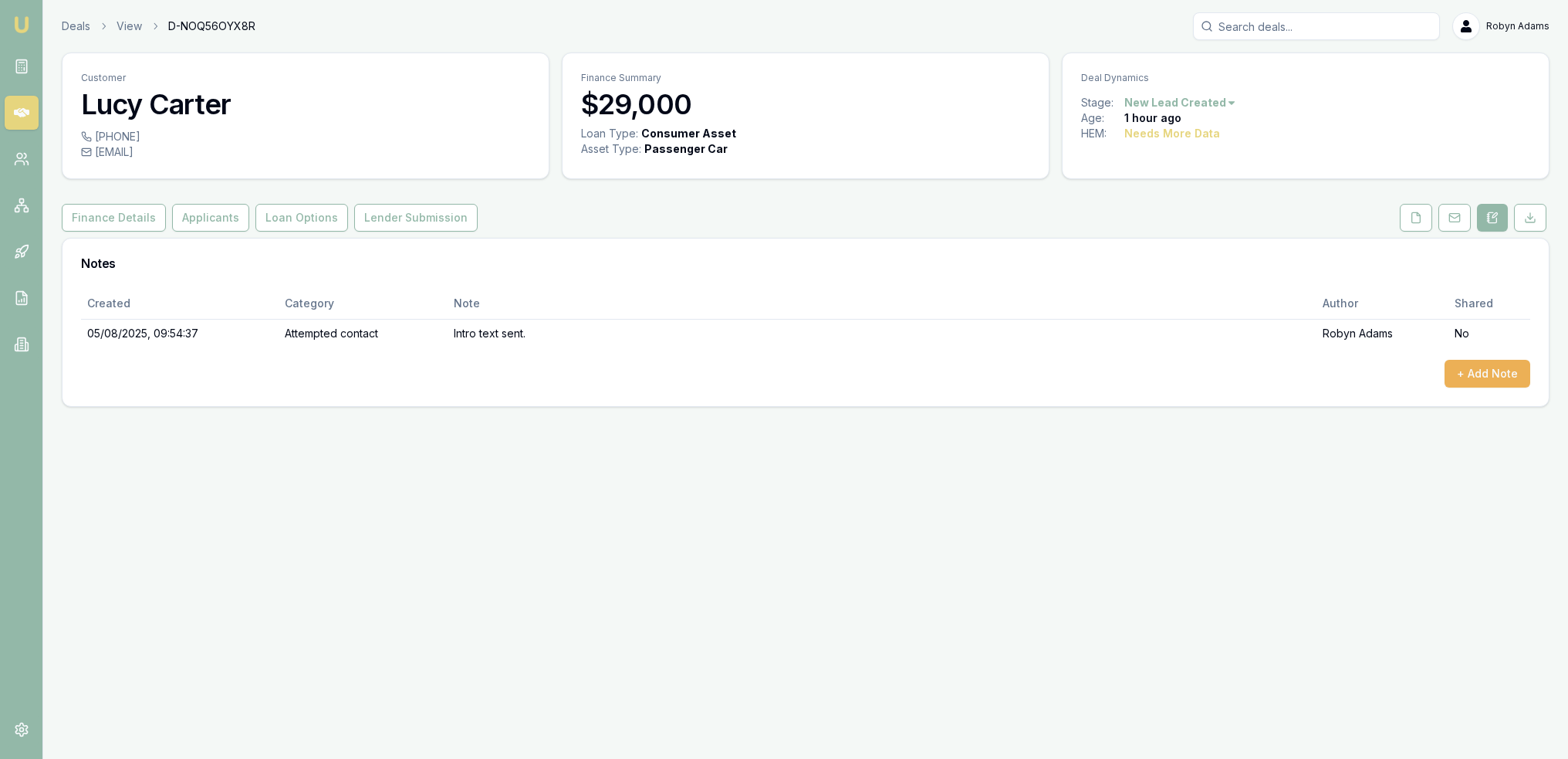 scroll, scrollTop: 0, scrollLeft: 0, axis: both 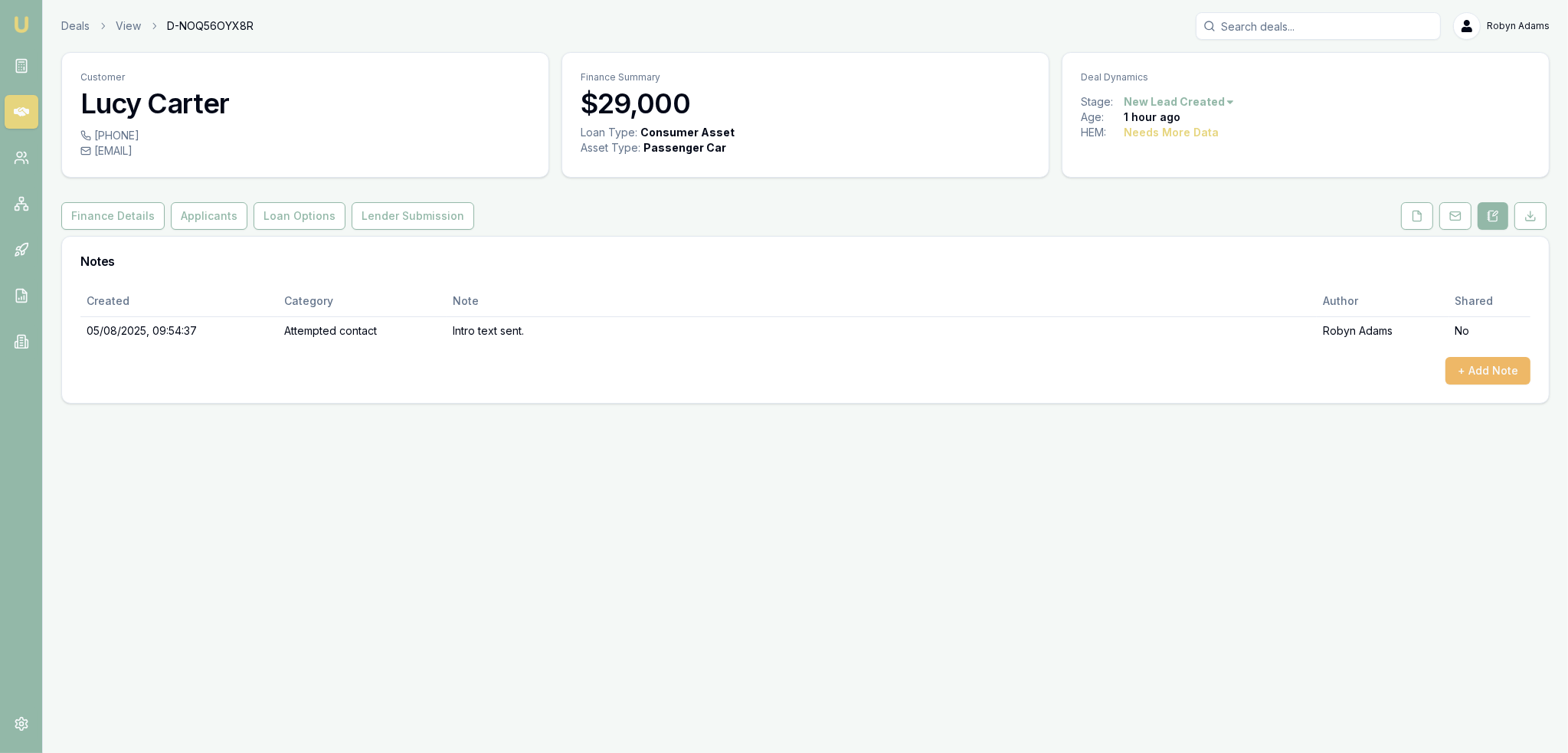 click on "+ Add Note" at bounding box center [1488, 371] 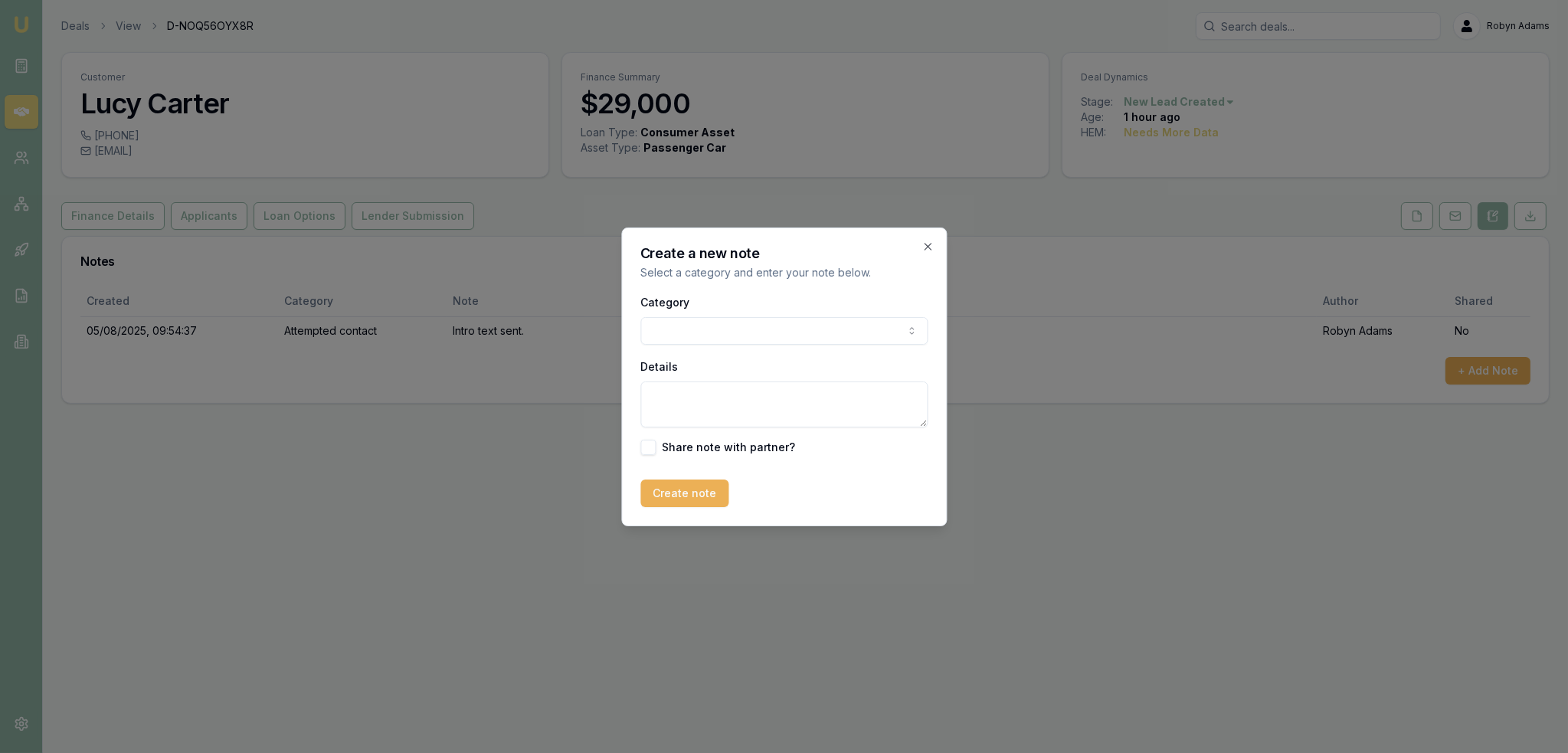click on "Emu Broker Deals View D-NOQ56OYX8R Robyn Adams Toggle Menu Customer Lucy Carter 0450253550 lucy.j.carter@outlook.com Finance Summary $29,000 Loan Type: Consumer Asset Asset Type : Passenger Car Deal Dynamics Stage: New Lead Created Age: 1 hour ago HEM: Needs More Data Finance Details Applicants Loan Options Lender Submission Notes Created Category Note Author Shared 05/08/2025, 09:54:37 Attempted contact Intro text sent. Robyn Adams No + Add Note
Create a new note Select a category and enter your note below. Category  General notes Attempted contact Follow up reminder Initial discussion Client requirements Loan options update Income or expense update Approval update Settlement update Compliance check Other Details  Share note with partner? Create note Close" at bounding box center [784, 376] 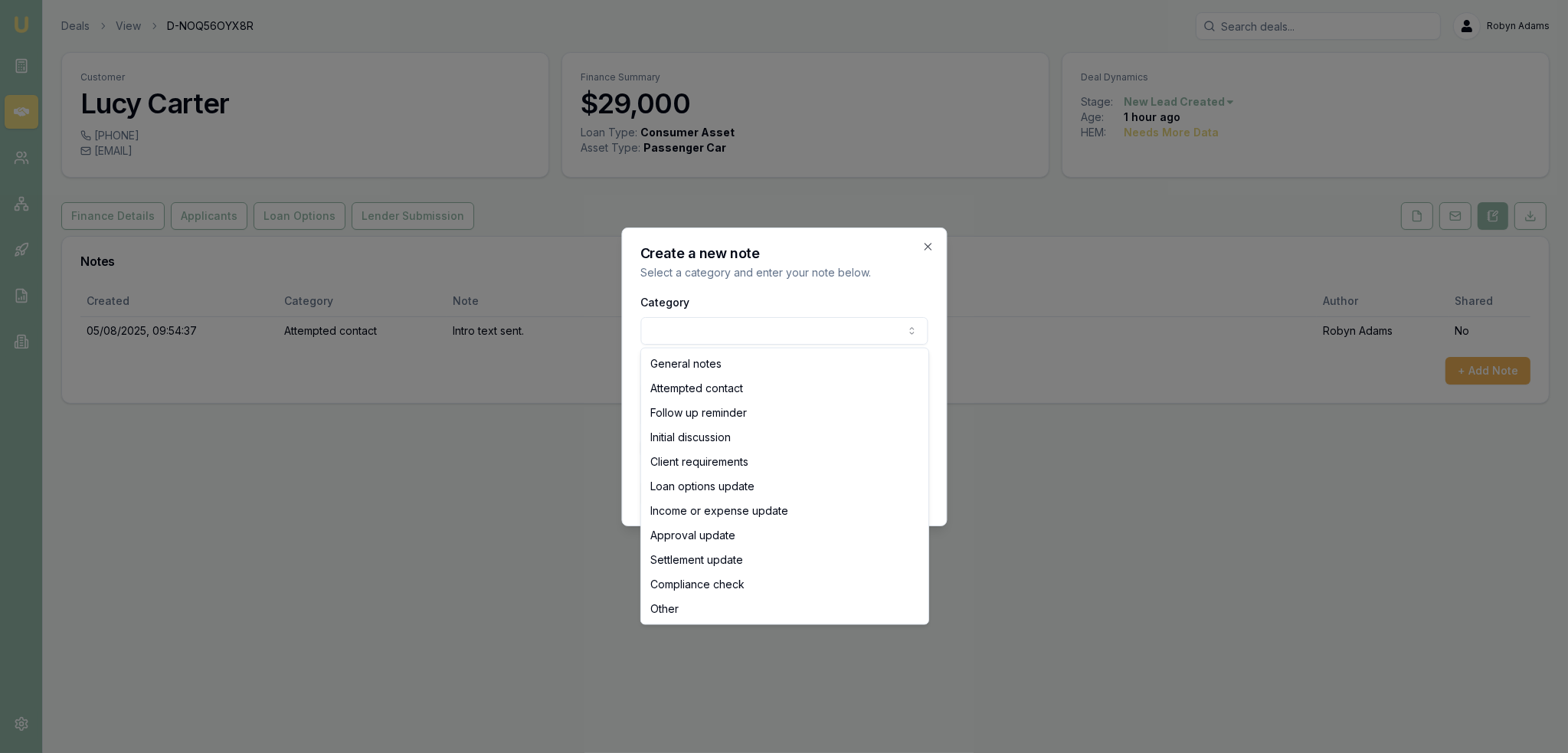 select on "ATTEMPTED_CONTACT" 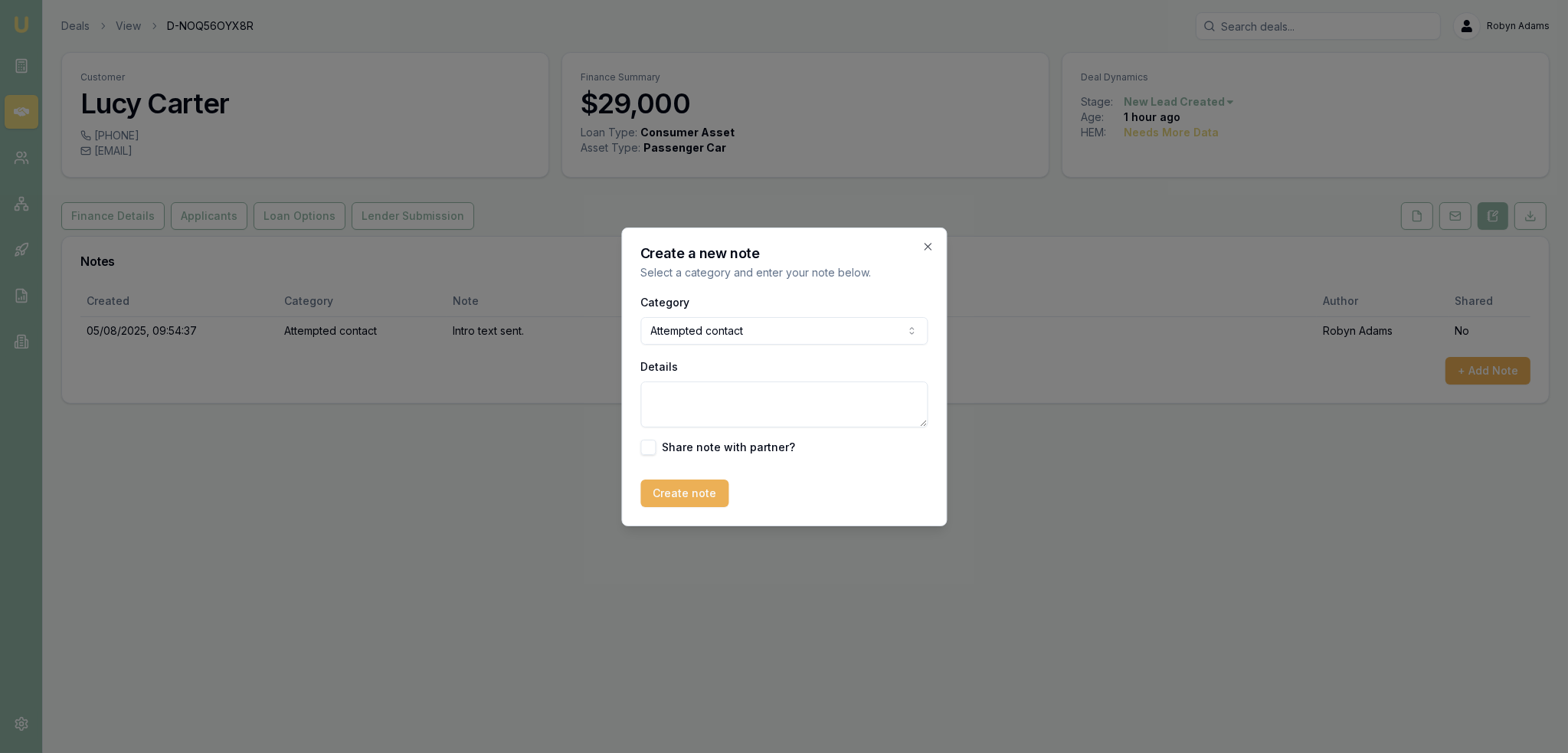 click on "Details" at bounding box center [784, 404] 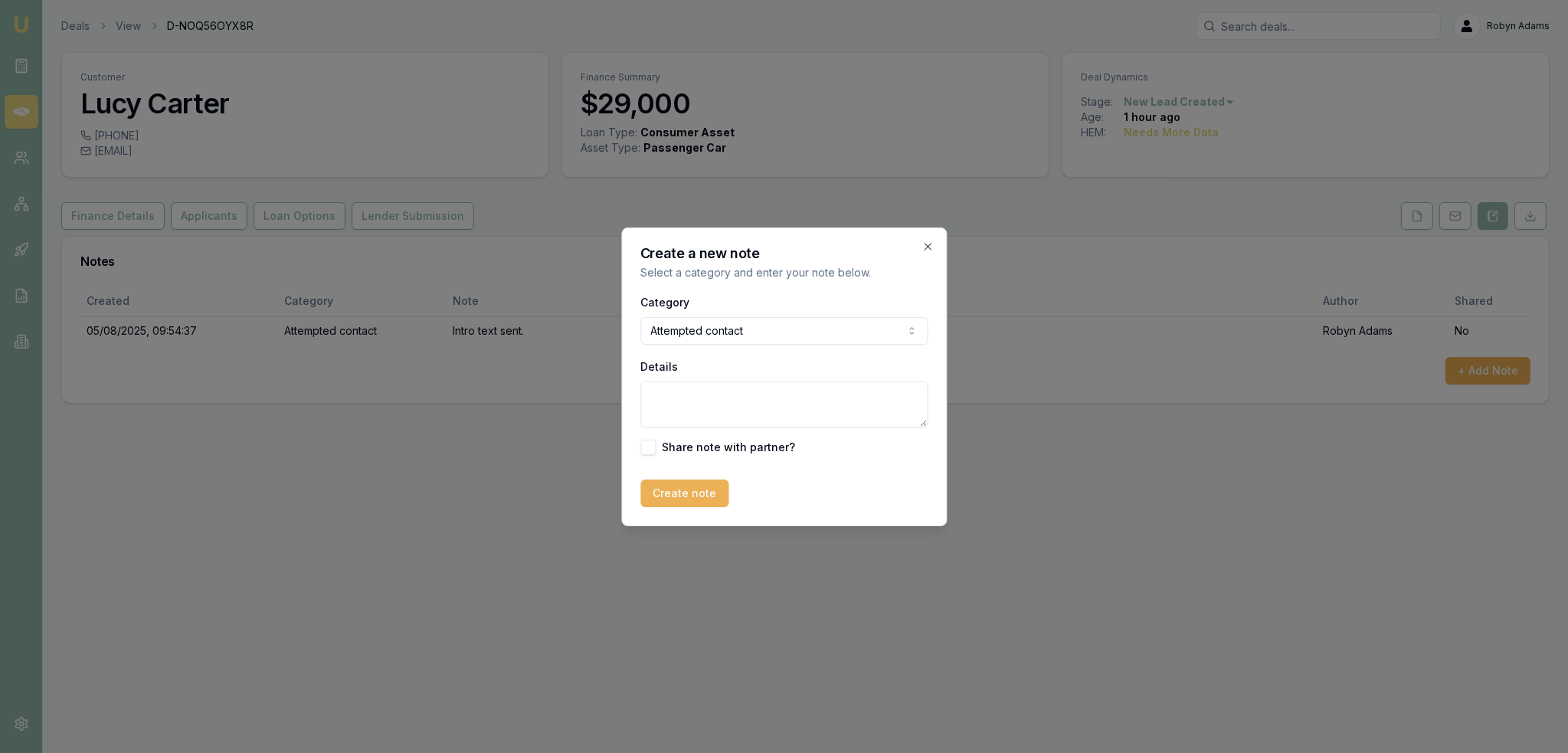 click on "Details" at bounding box center [784, 404] 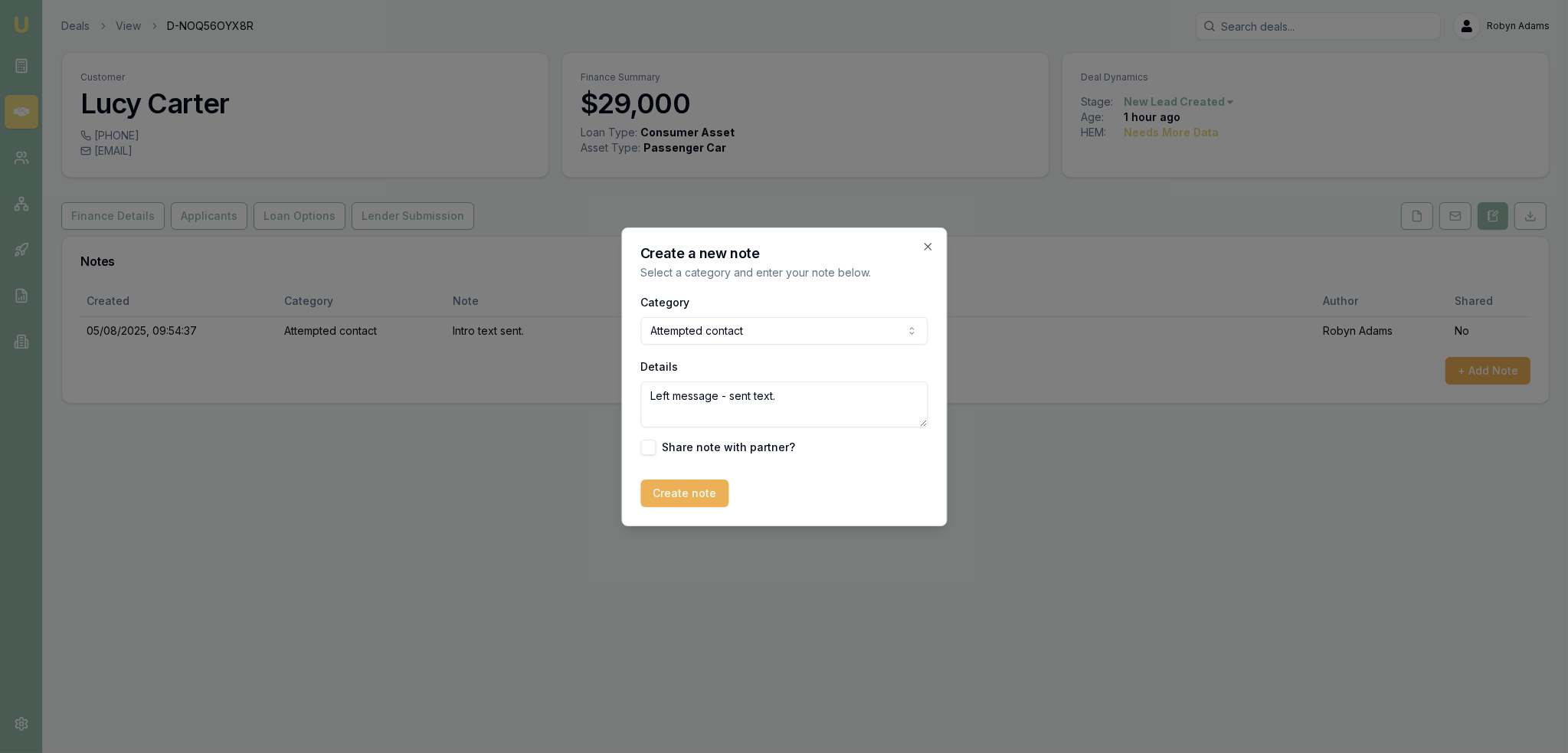 drag, startPoint x: 784, startPoint y: 399, endPoint x: 720, endPoint y: 396, distance: 64.070274 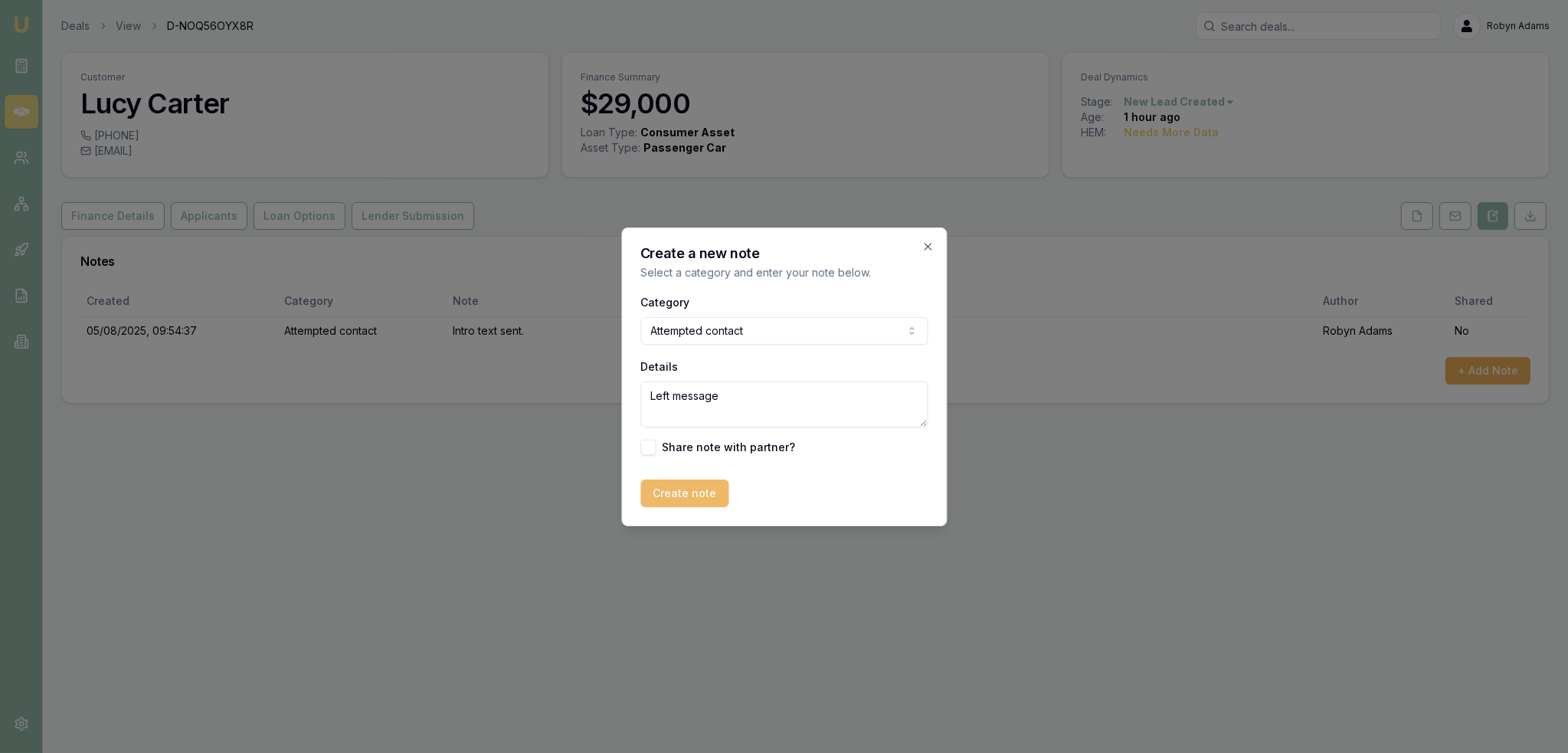 type on "Left message" 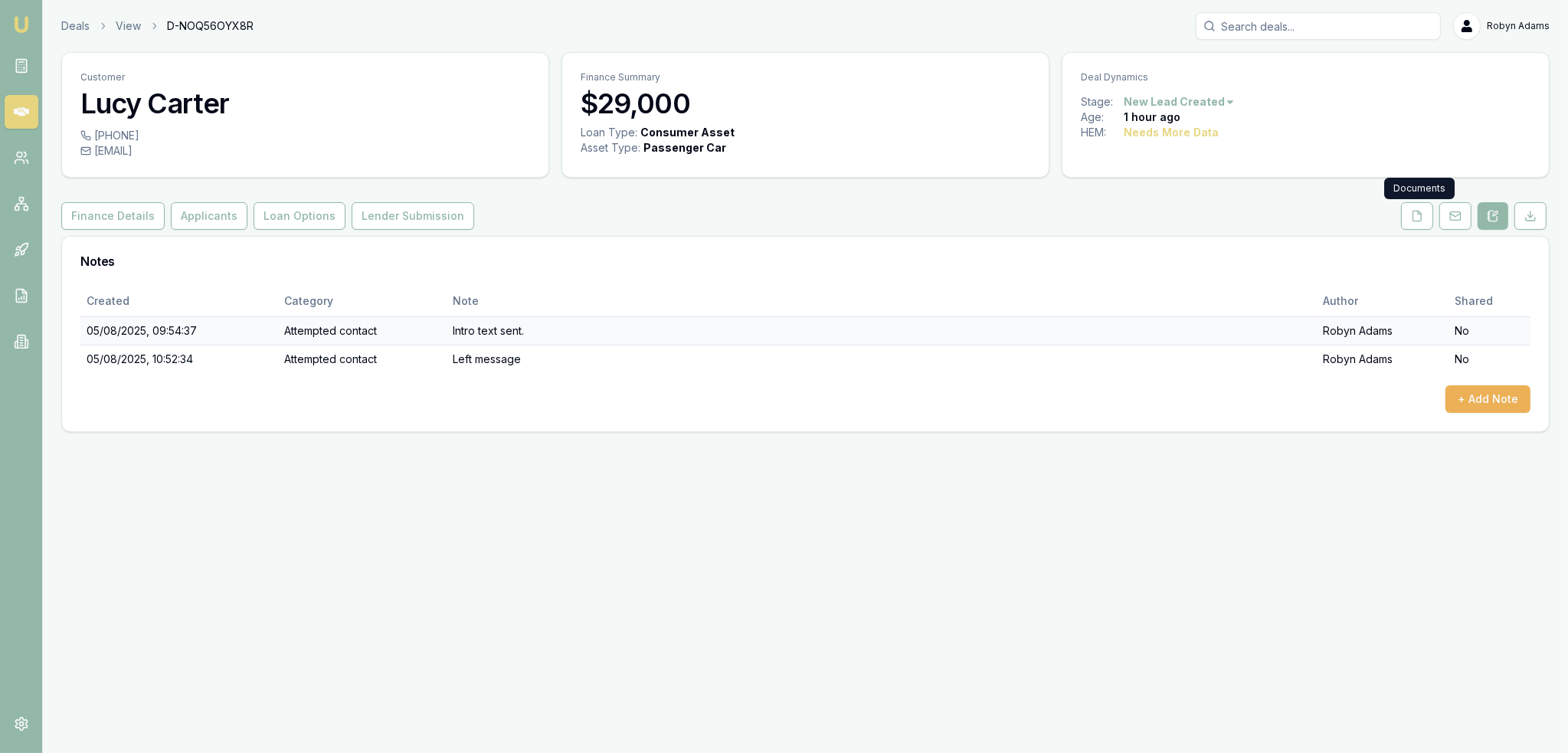 drag, startPoint x: 1416, startPoint y: 211, endPoint x: 1304, endPoint y: 329, distance: 162.68989 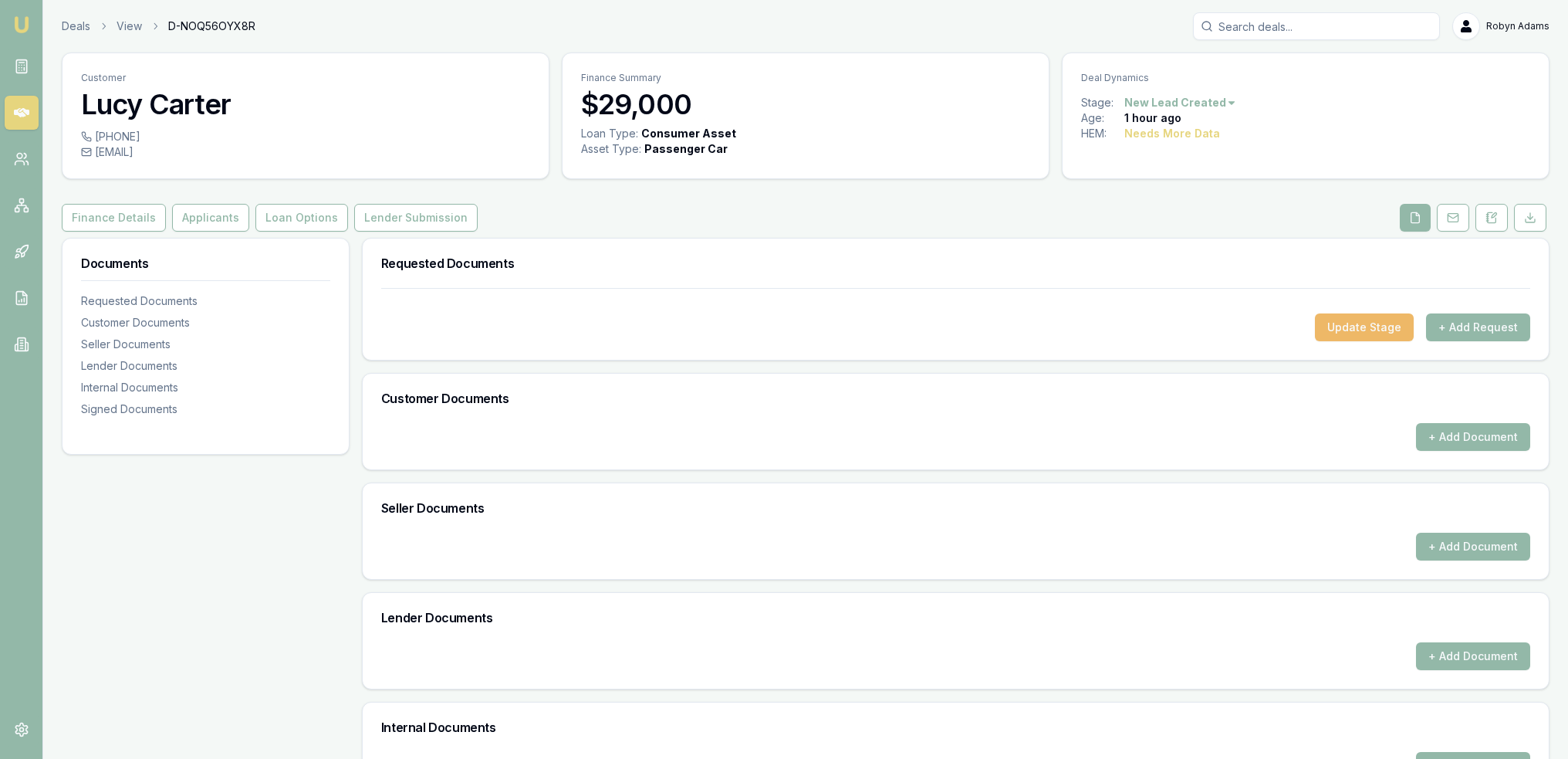click on "Update Stage" at bounding box center (1364, 327) 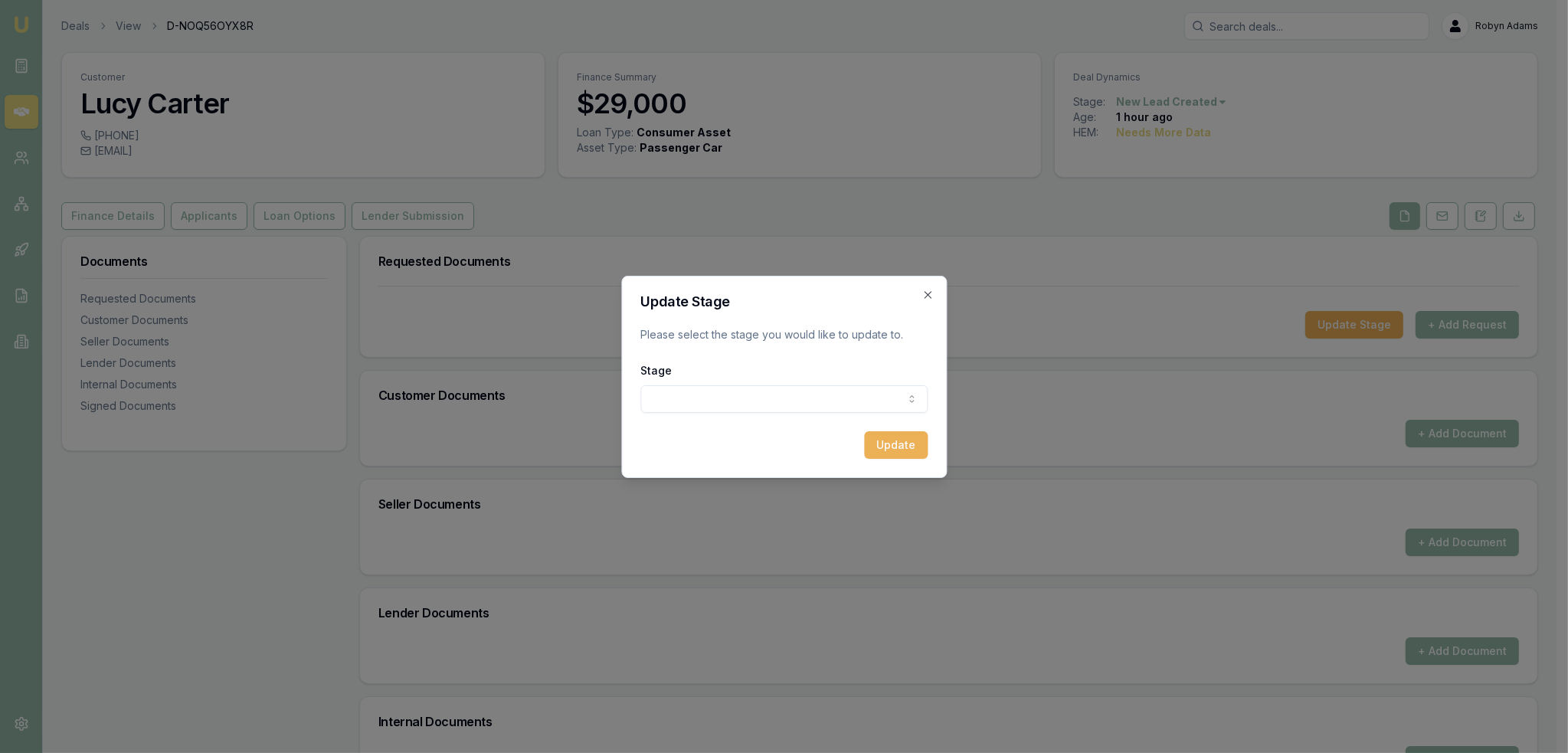 click on "Emu Broker Deals View D-NOQ56OYX8R Robyn Adams Toggle Menu Customer Lucy Carter 0450253550 lucy.j.carter@outlook.com Finance Summary $29,000 Loan Type: Consumer Asset Asset Type : Passenger Car Deal Dynamics Stage: New Lead Created Age: 1 hour ago HEM: Needs More Data Finance Details Applicants Loan Options Lender Submission Documents Requested Documents Customer Documents Seller Documents Lender Documents Internal Documents Signed Documents Requested Documents Update Stage + Add Request Customer Documents + Add Document Seller Documents + Add Document Lender Documents + Add Document Internal Documents + Add Document Signed Documents + Add Document
Update Stage Please select the stage you would like to update to. Stage  New lead created Client contacted Documents requested from client Documents received from client Update Close" at bounding box center (778, 376) 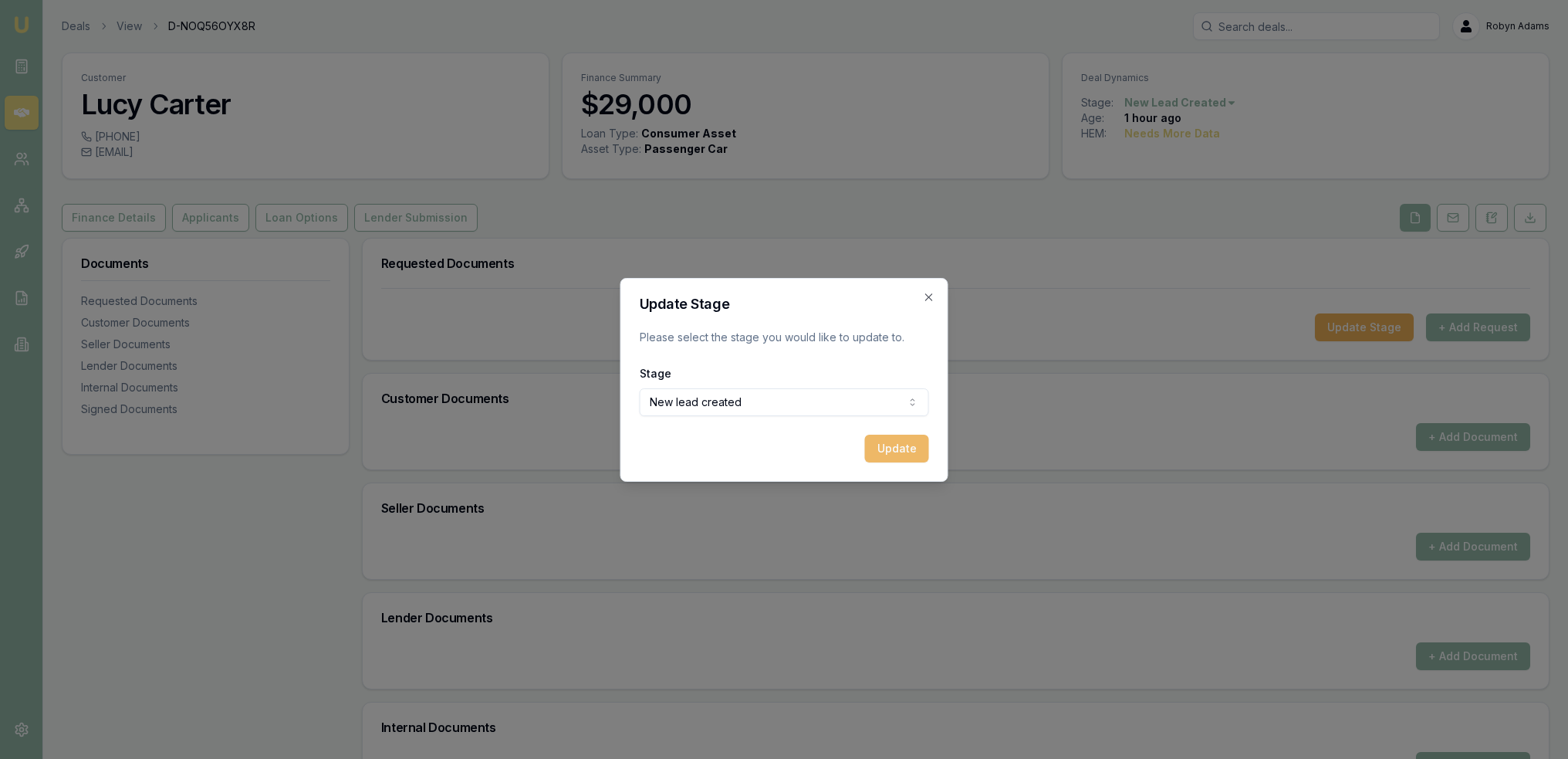 click on "Update" at bounding box center [897, 449] 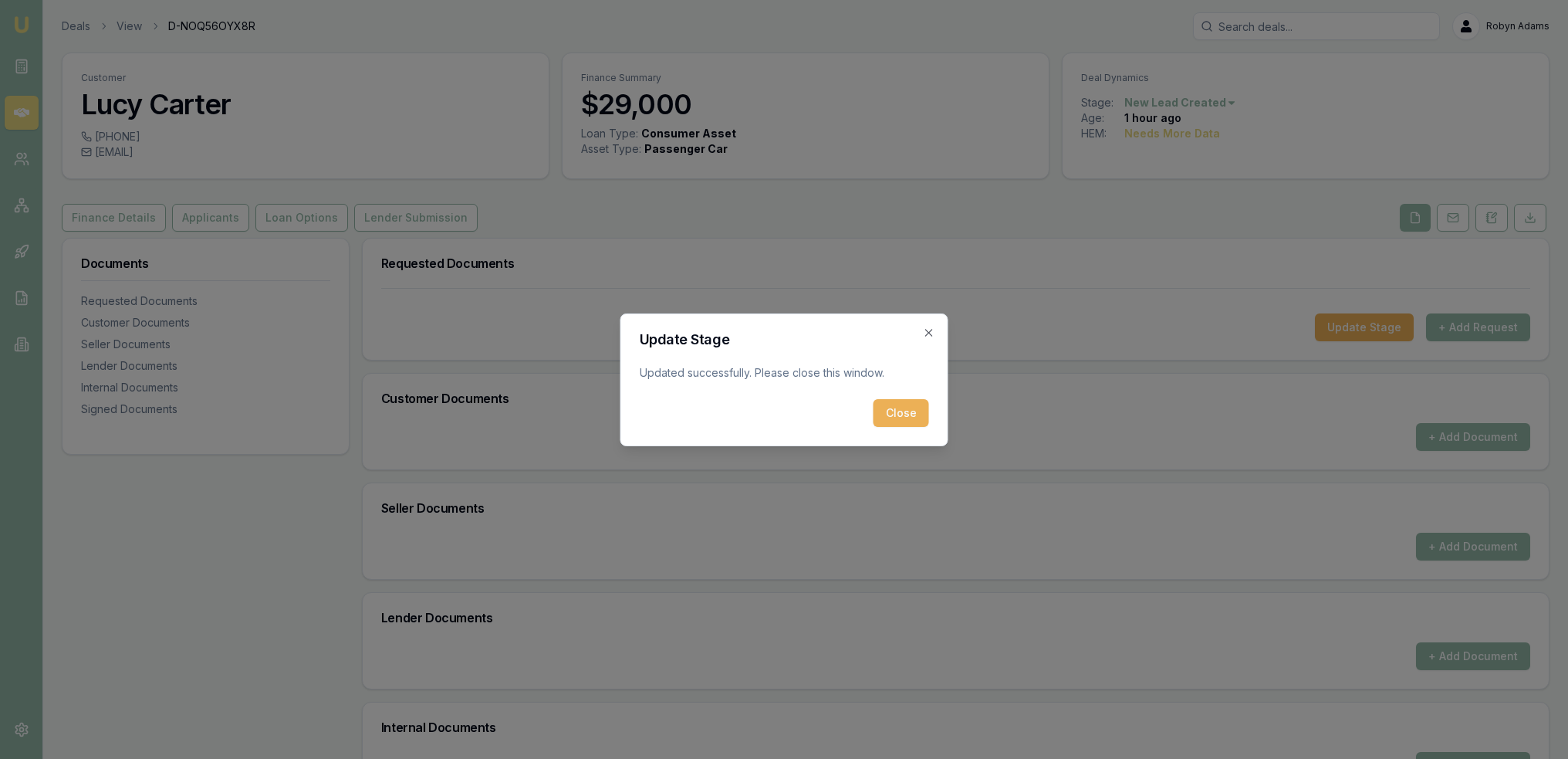 drag, startPoint x: 896, startPoint y: 409, endPoint x: 389, endPoint y: 60, distance: 615.5079 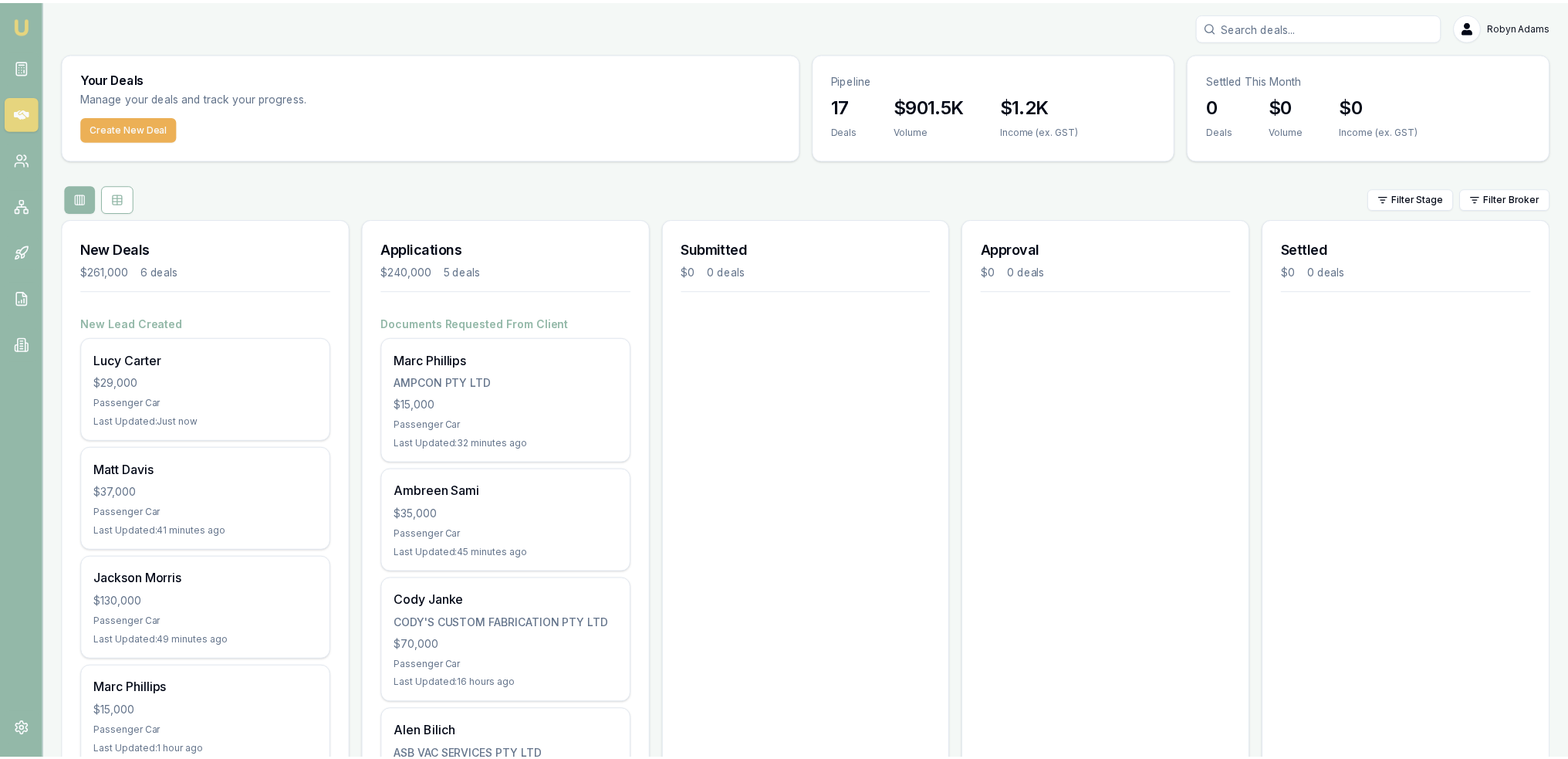 scroll, scrollTop: 0, scrollLeft: 0, axis: both 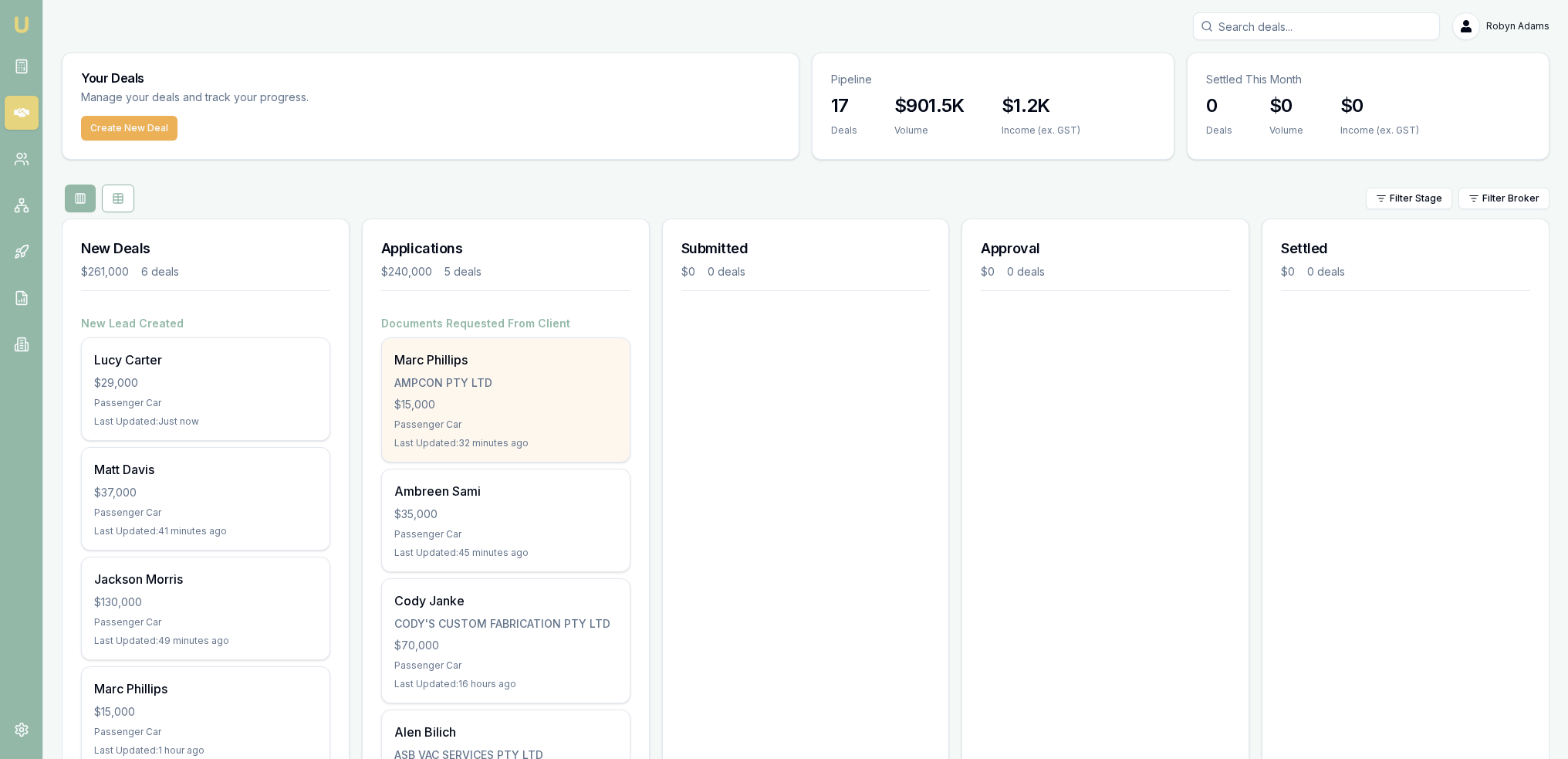 click on "AMPCON PTY LTD" at bounding box center (505, 383) 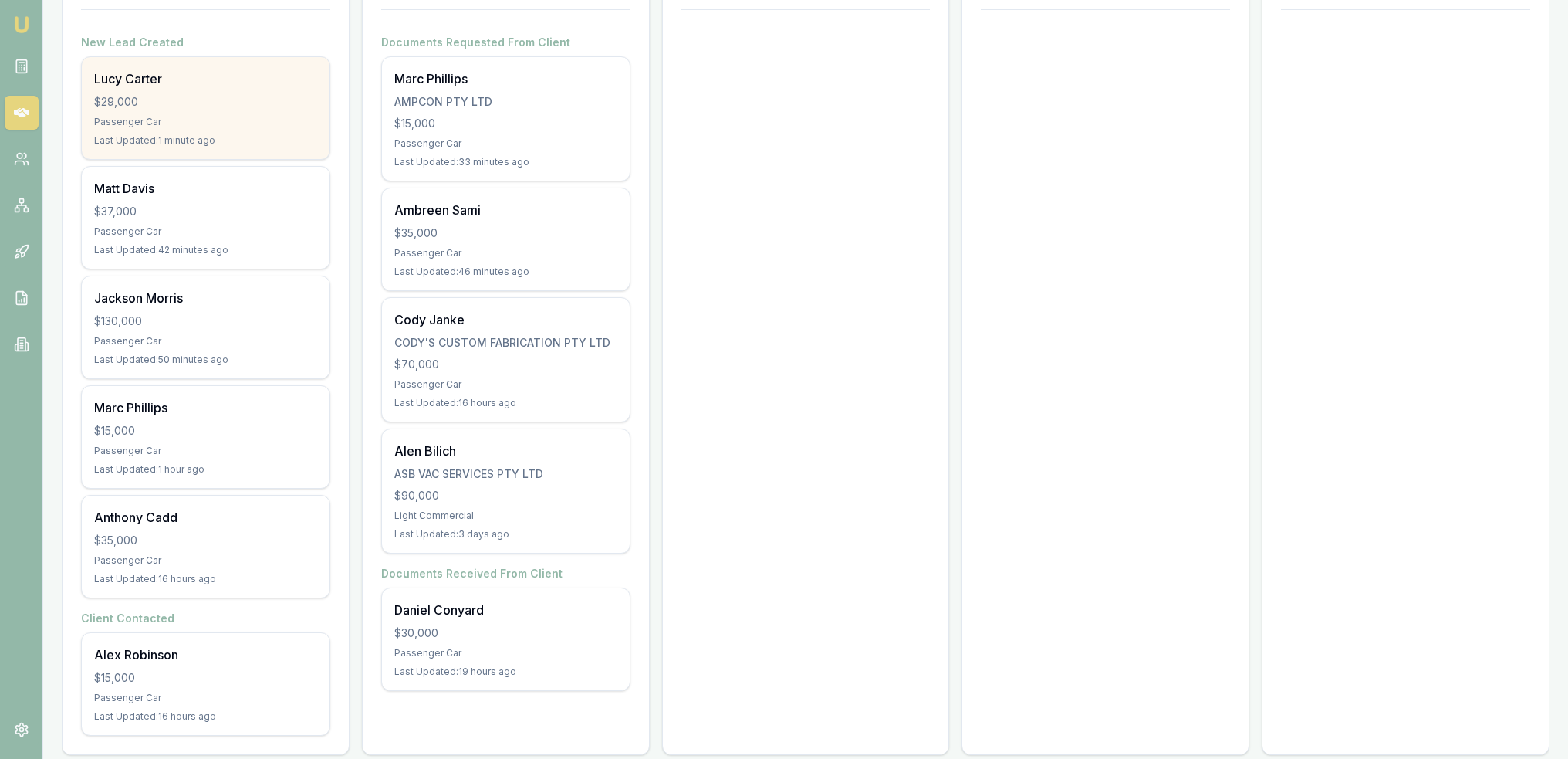 scroll, scrollTop: 299, scrollLeft: 0, axis: vertical 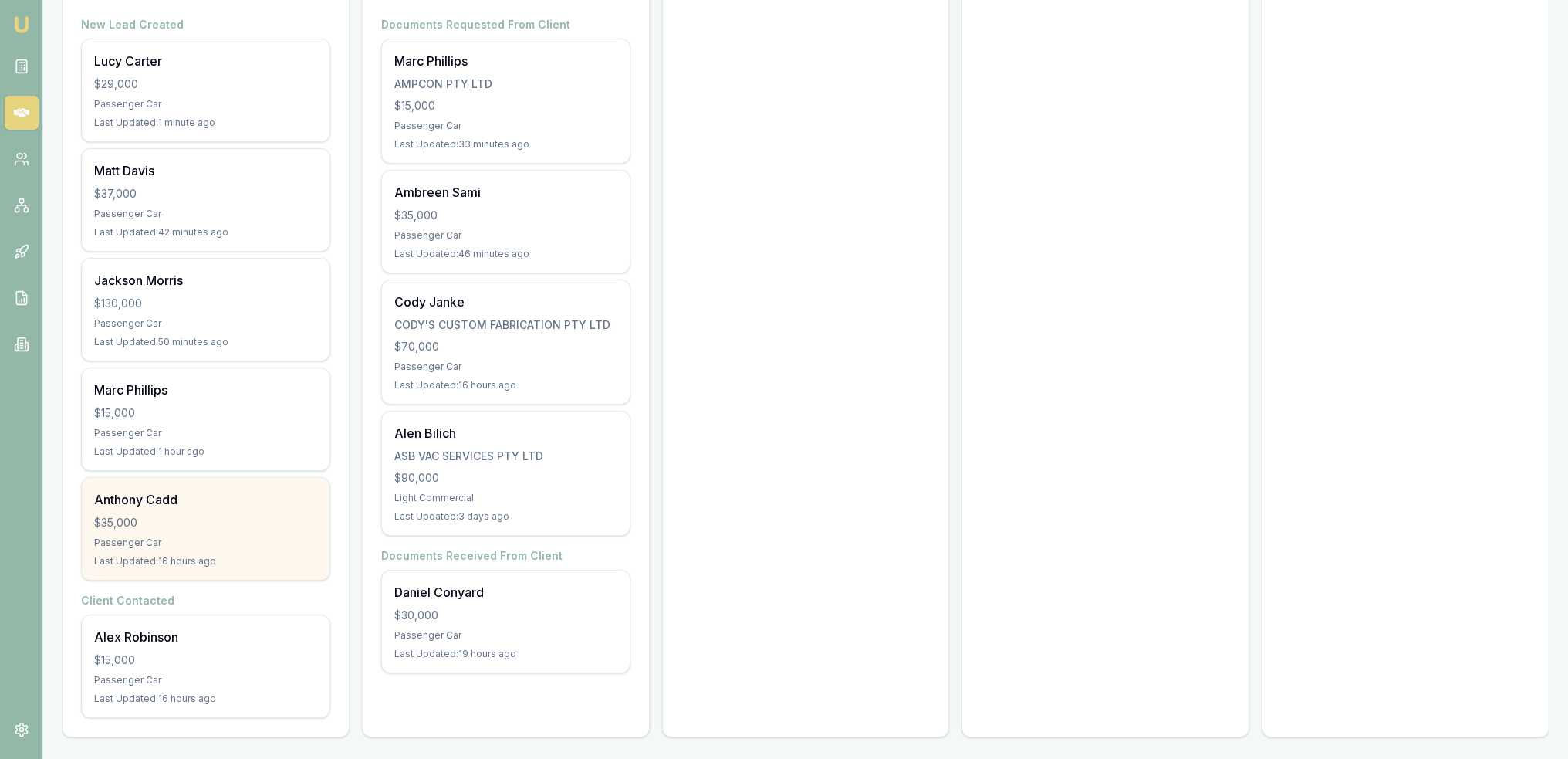 click on "Anthony Cadd" at bounding box center (205, 500) 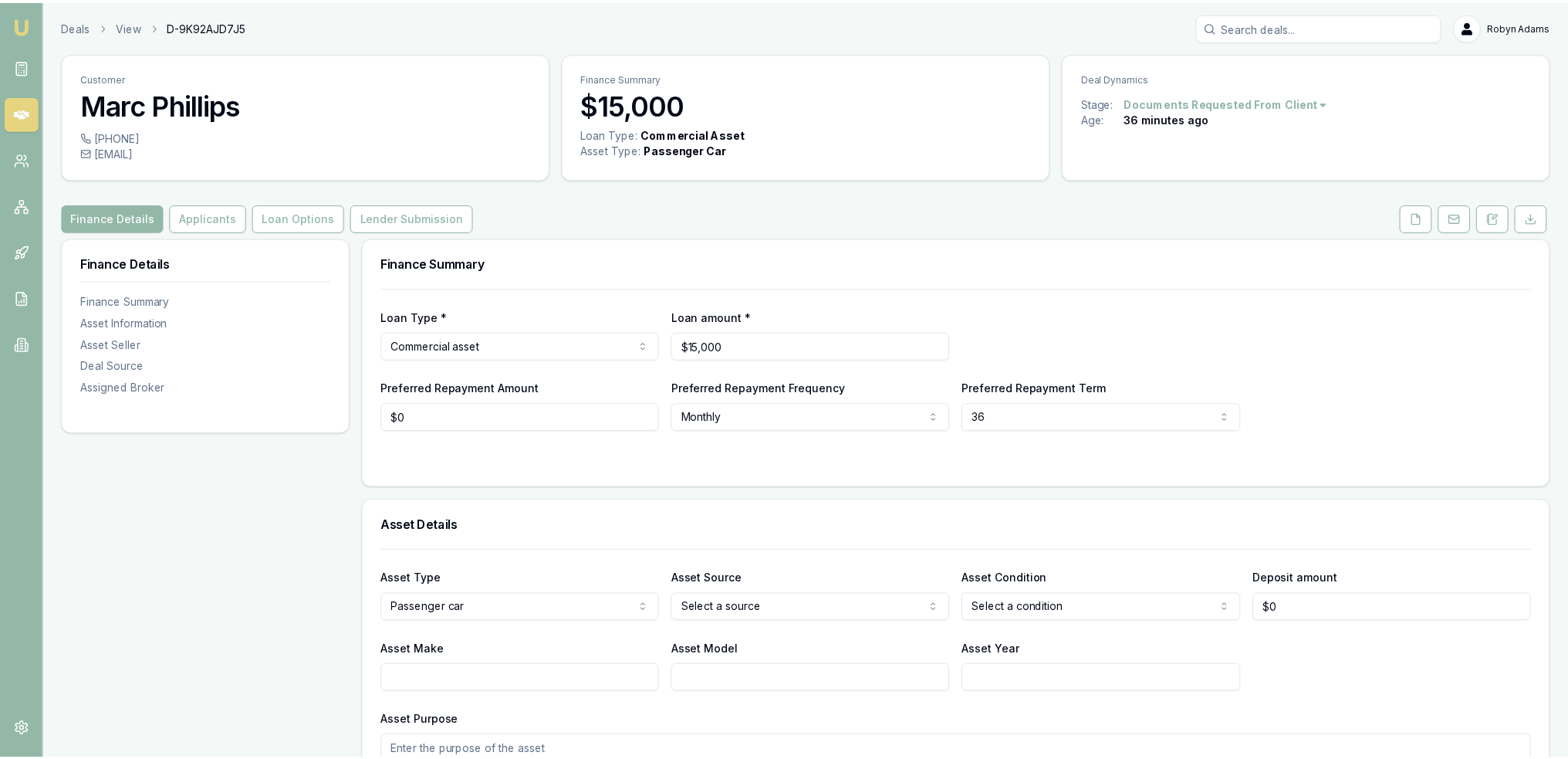 scroll, scrollTop: 0, scrollLeft: 0, axis: both 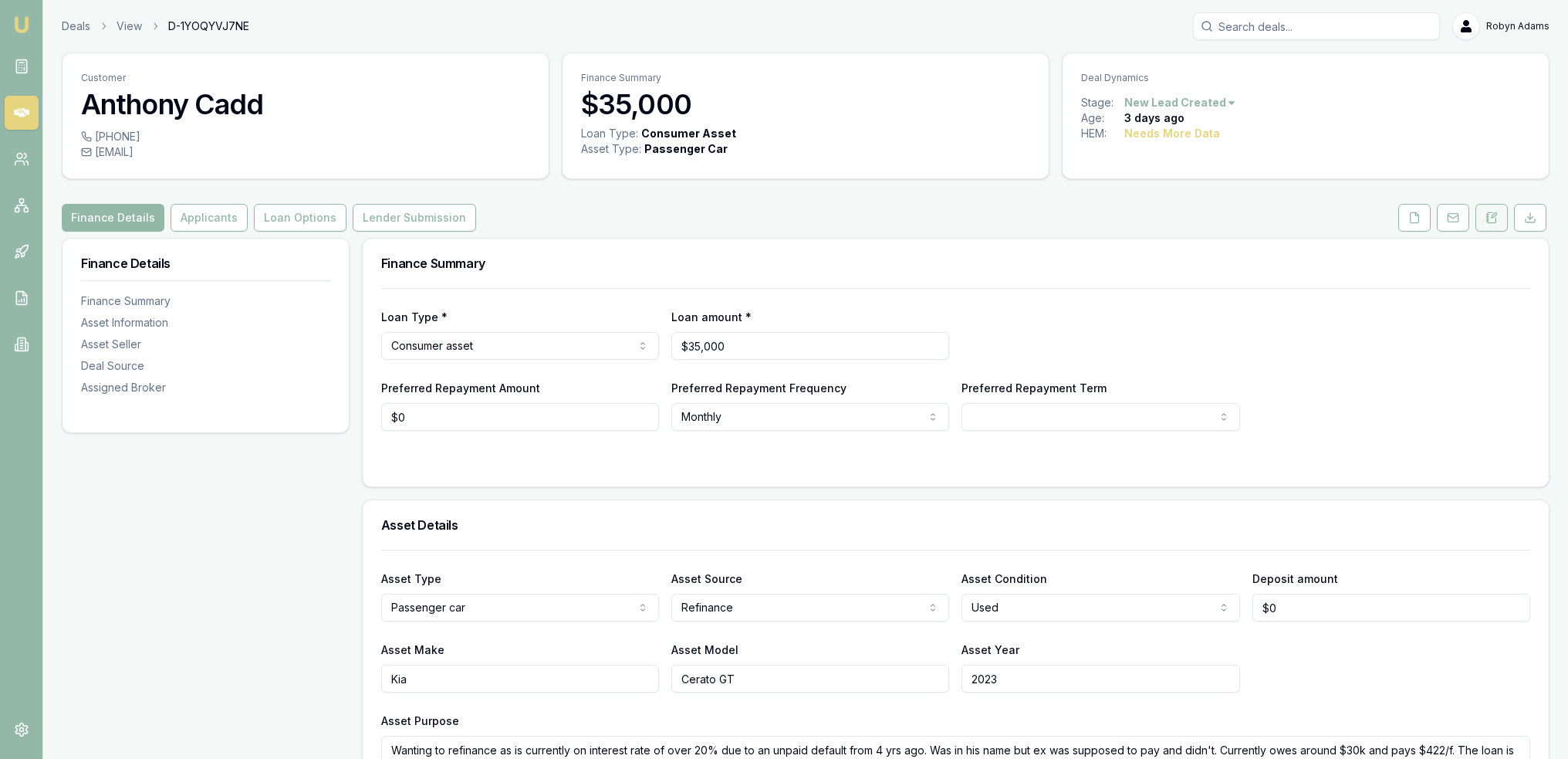 click 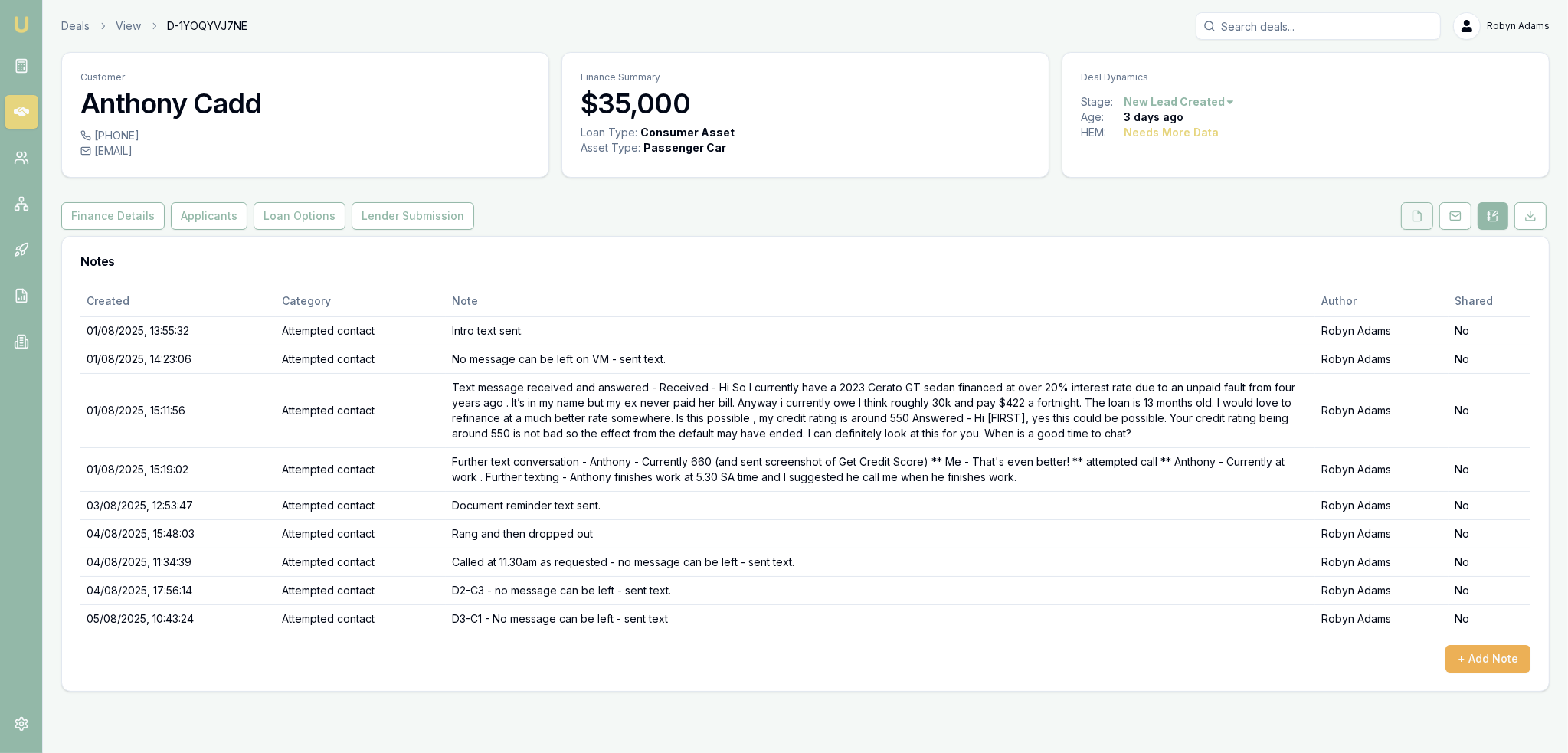 click at bounding box center (1417, 216) 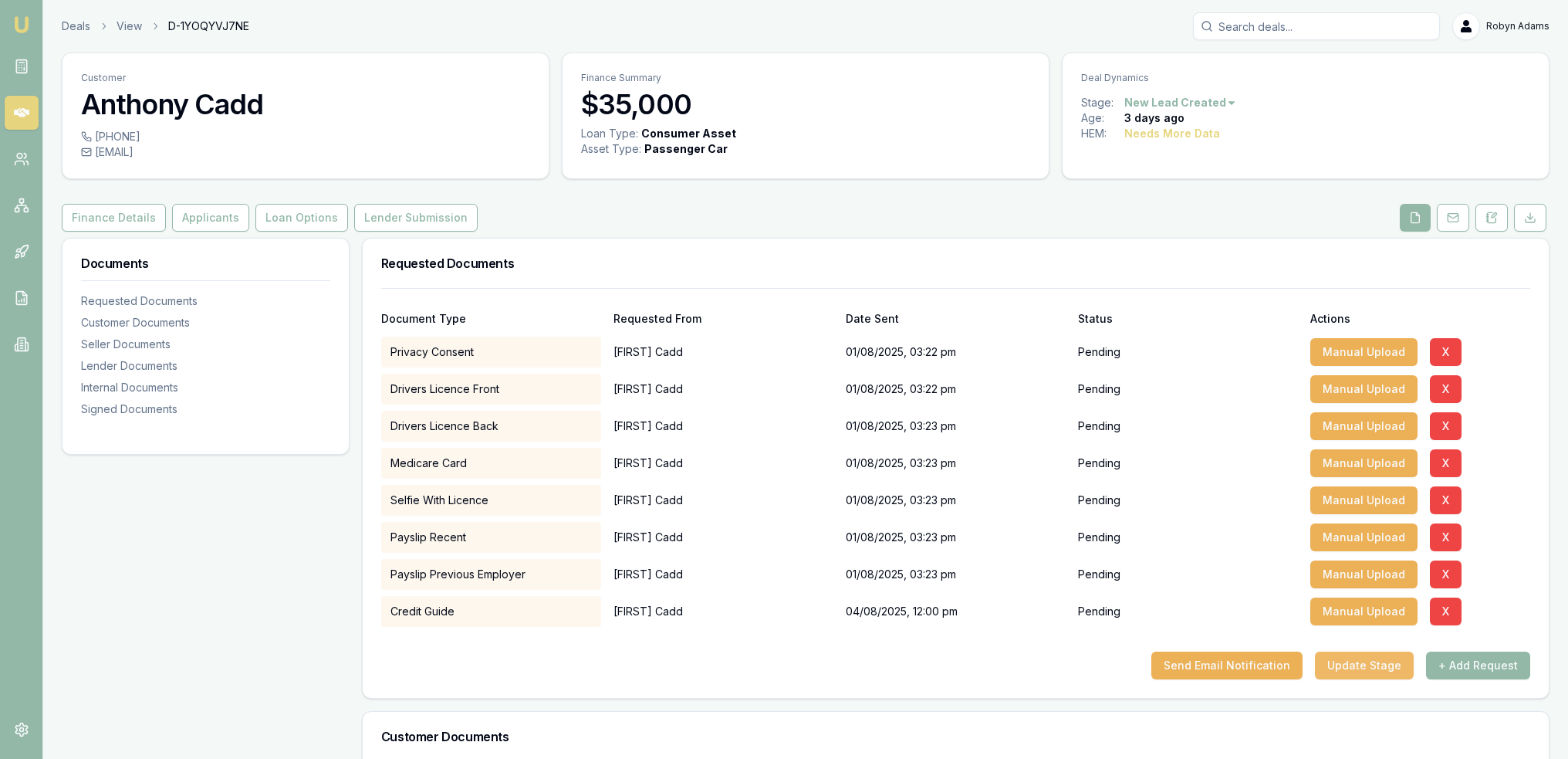 click on "Update Stage" at bounding box center (1364, 666) 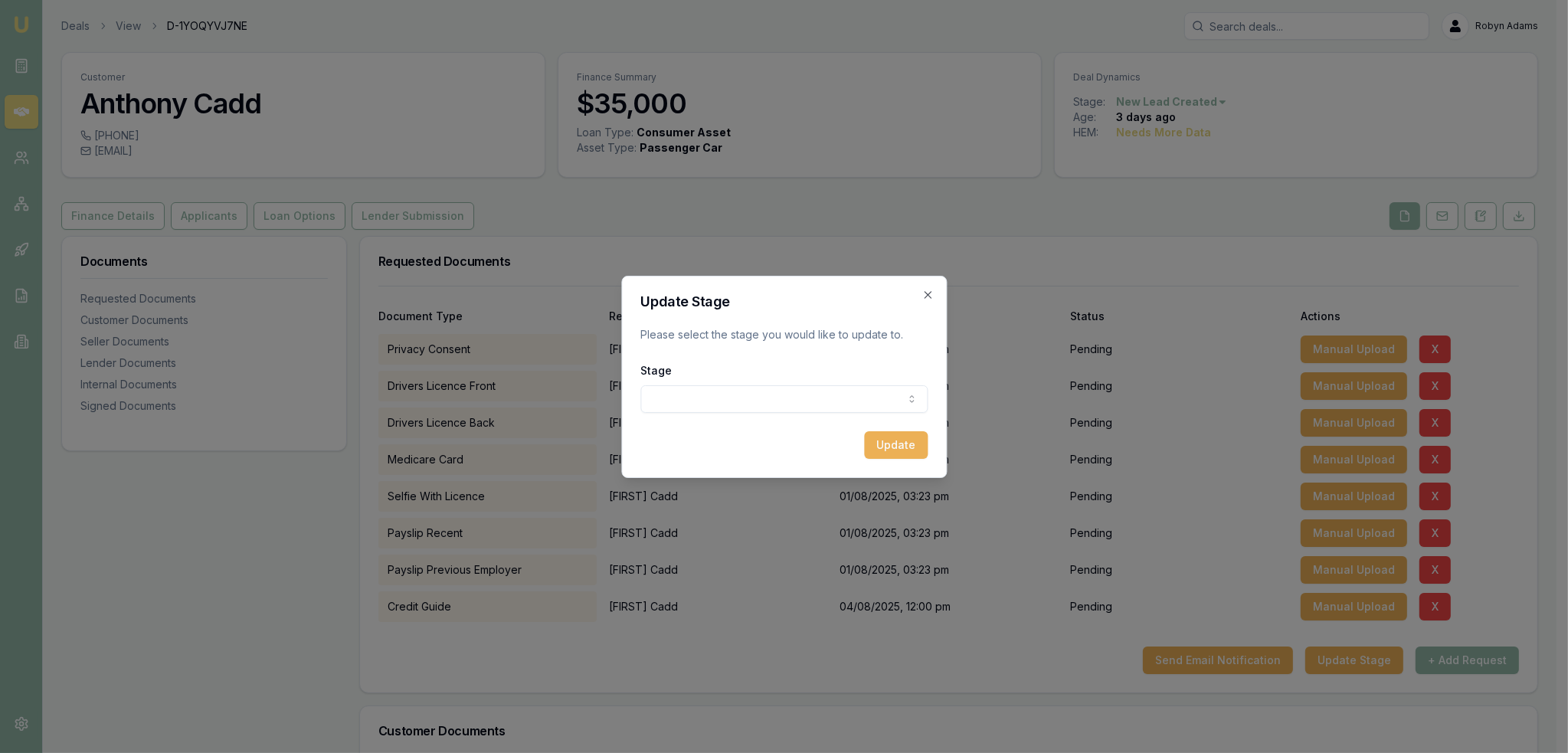 click on "Emu Broker Deals View D-1YOQYVJ7NE [FIRST] [LAST] Toggle Menu Customer [FIRST] [LAST] [PHONE] [EMAIL] Finance Summary $35,000 Loan Type: Consumer Asset Asset Type : Passenger Car Deal Dynamics Stage: New Lead Created Age: 3 days ago HEM: Needs More Data Finance Details Applicants Loan Options Lender Submission Documents Requested Documents Customer Documents Seller Documents Lender Documents Internal Documents Signed Documents Requested Documents Document Type Requested From Date Sent Status Actions Privacy Consent [FIRST] [LAST] [DATE], [TIME] Pending Manual Upload X Drivers Licence Front [FIRST] [LAST] [DATE], [TIME] Pending Manual Upload X Drivers Licence Back [FIRST] [LAST] [DATE], [TIME] Pending Manual Upload X Medicare Card [FIRST] [LAST] [DATE], [TIME] Pending Manual Upload X Selfie With Licence [FIRST] [LAST] [DATE], [TIME] Pending Manual Upload X Payslip Recent [FIRST] [LAST] [DATE], [TIME] Pending Manual Upload X Payslip Previous Employer [FIRST] [LAST] X" at bounding box center [778, 376] 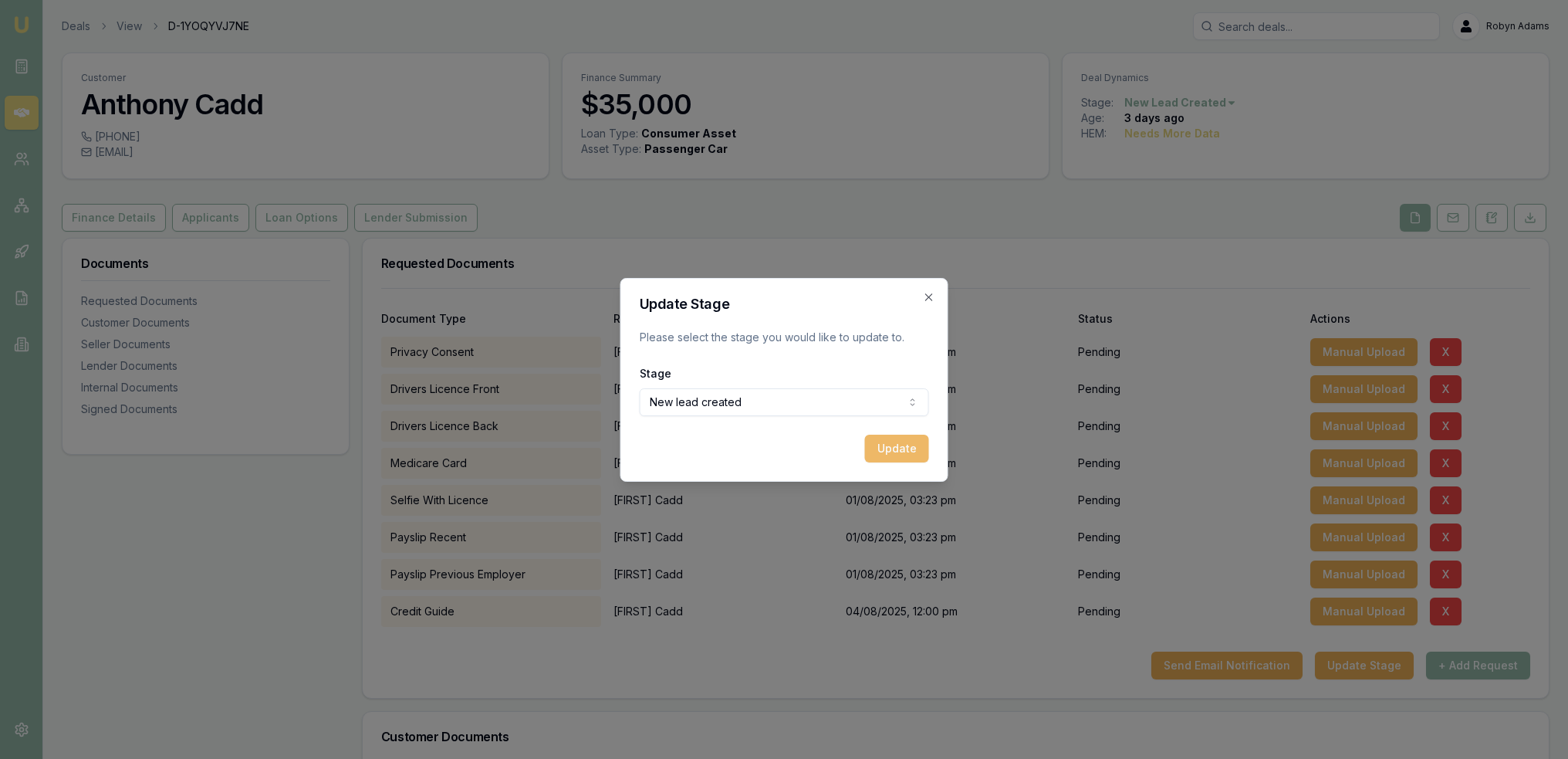 click on "Update" at bounding box center [897, 449] 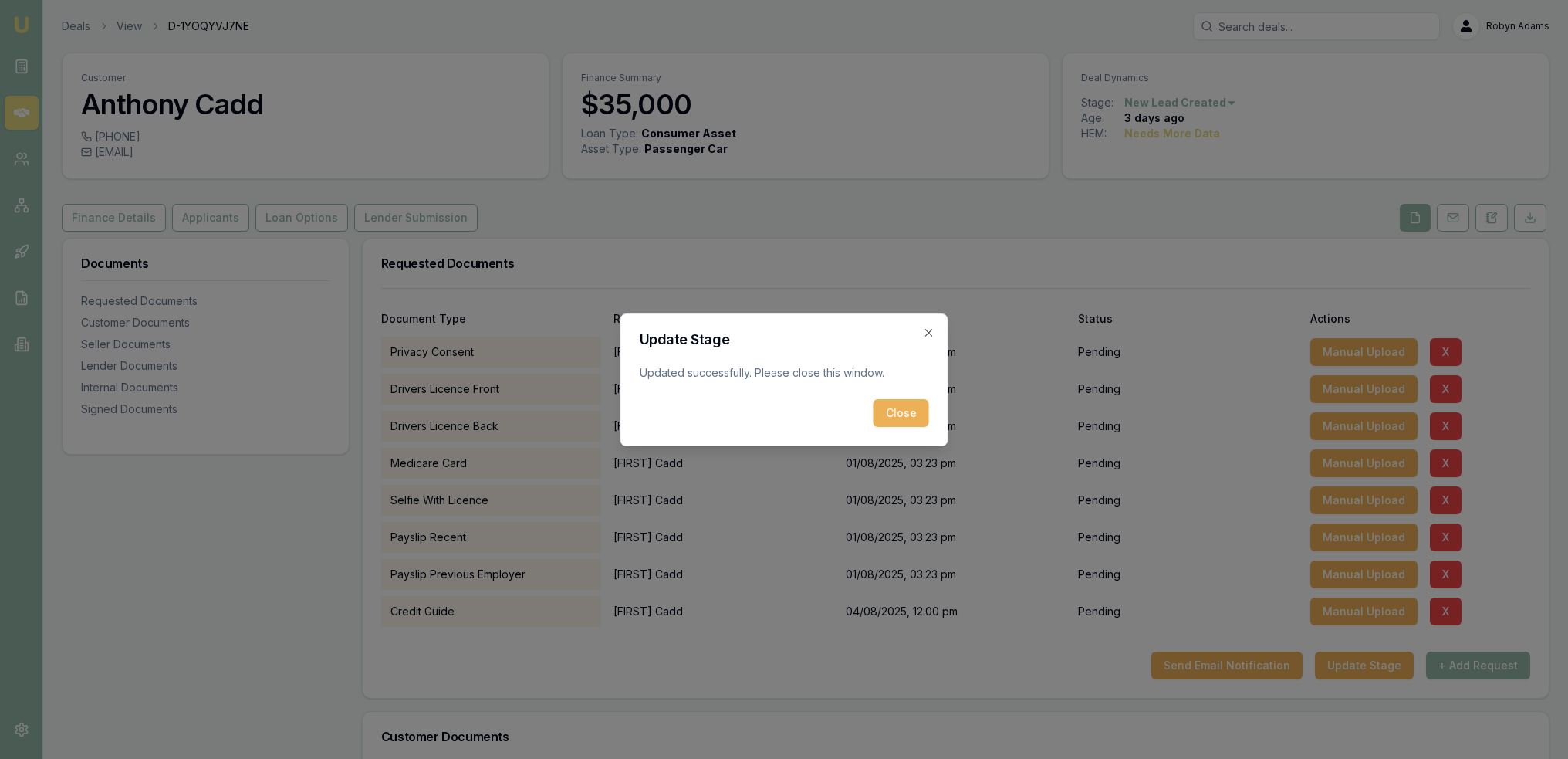 drag, startPoint x: 907, startPoint y: 411, endPoint x: 493, endPoint y: 75, distance: 533.1904 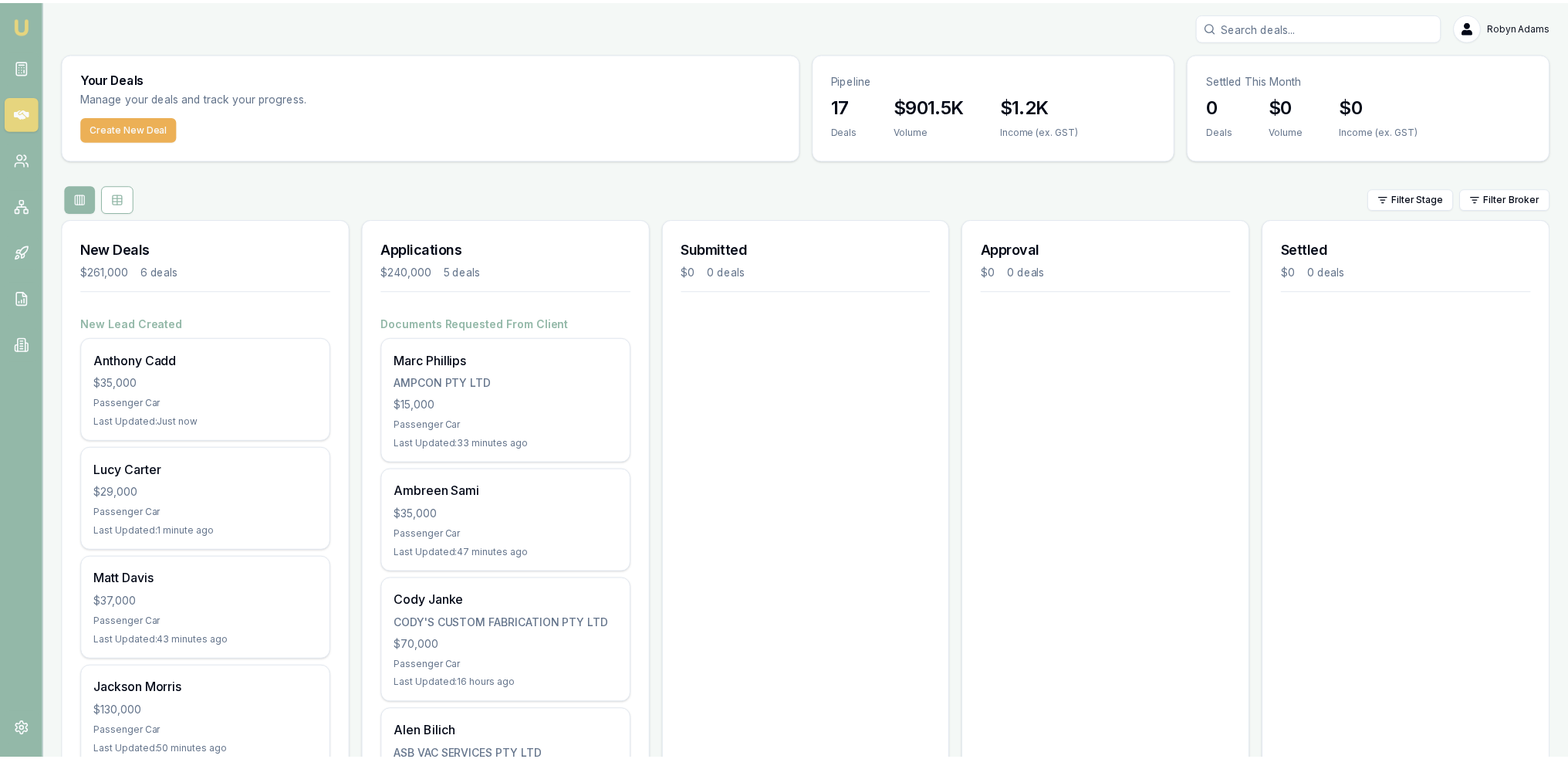 scroll, scrollTop: 0, scrollLeft: 0, axis: both 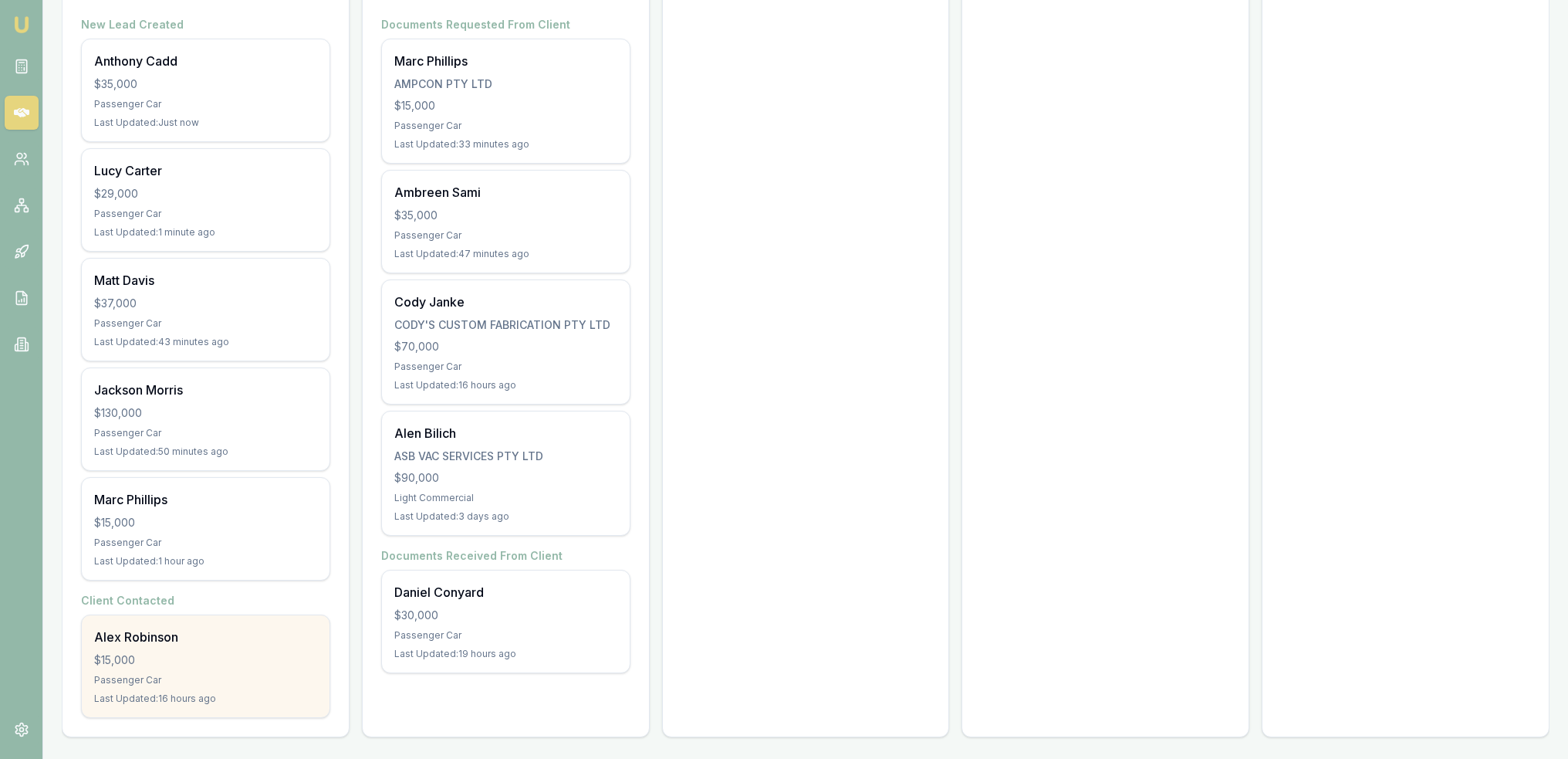 click on "$15,000" at bounding box center [205, 660] 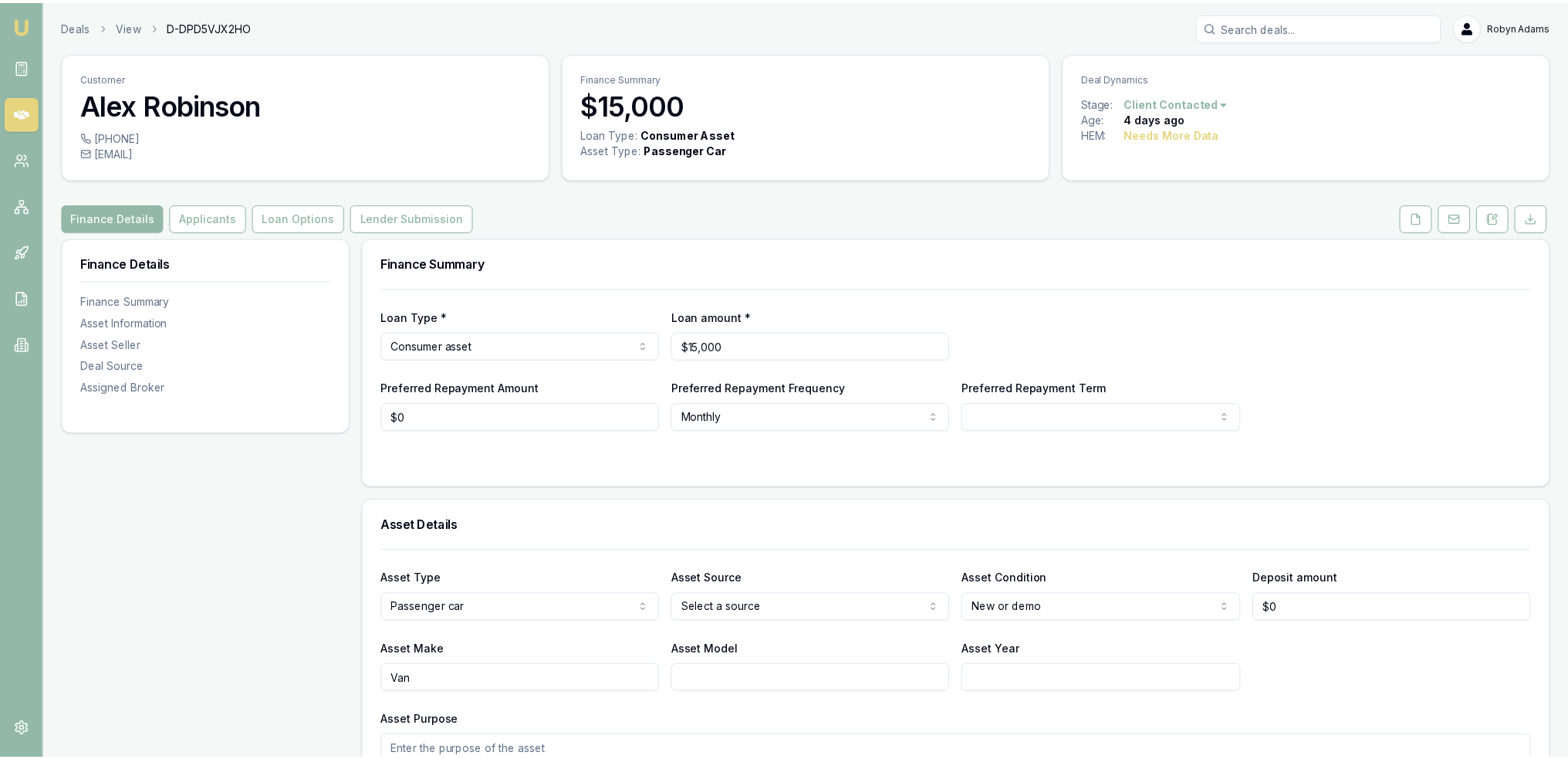 scroll, scrollTop: 0, scrollLeft: 0, axis: both 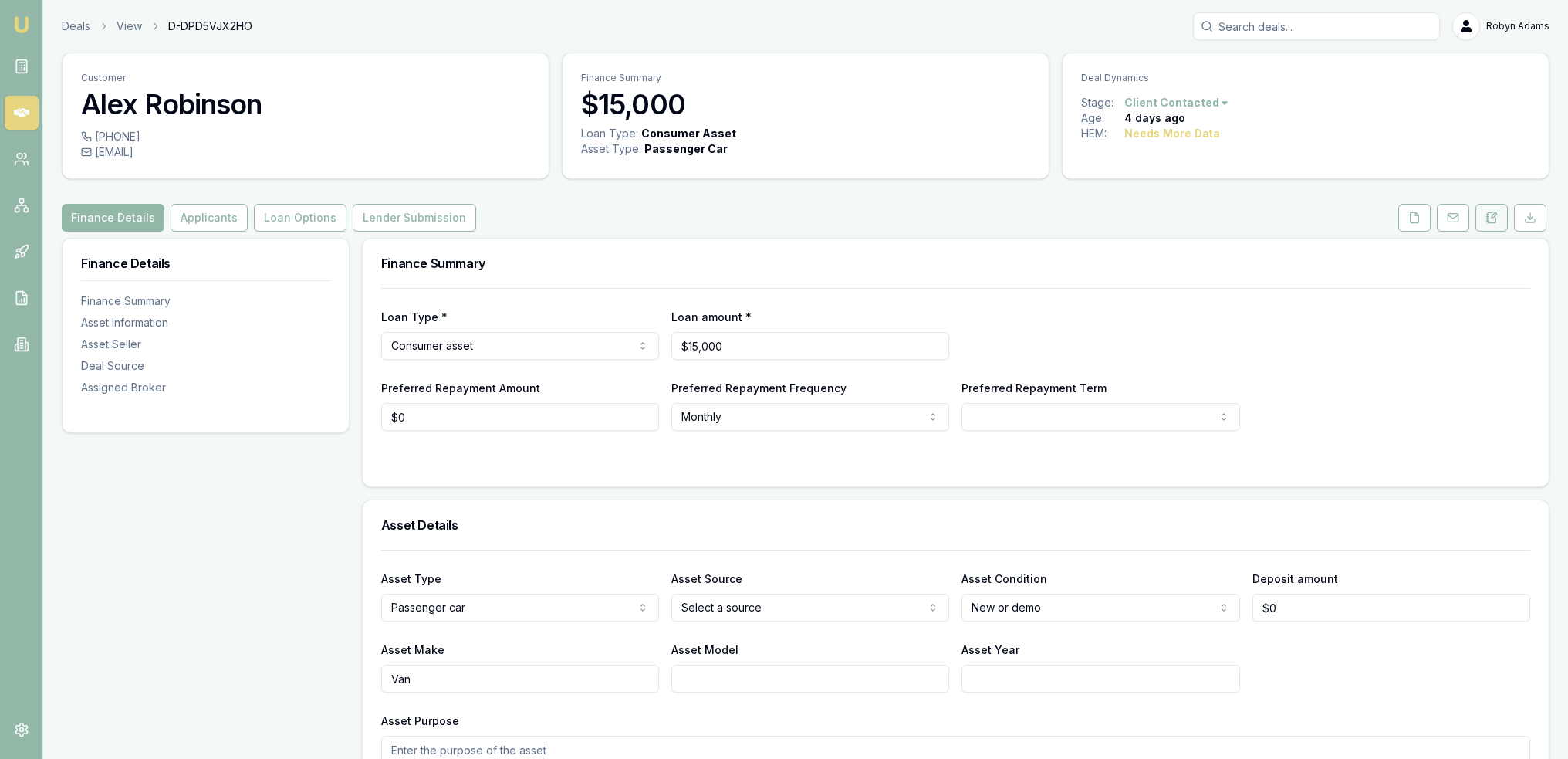 click 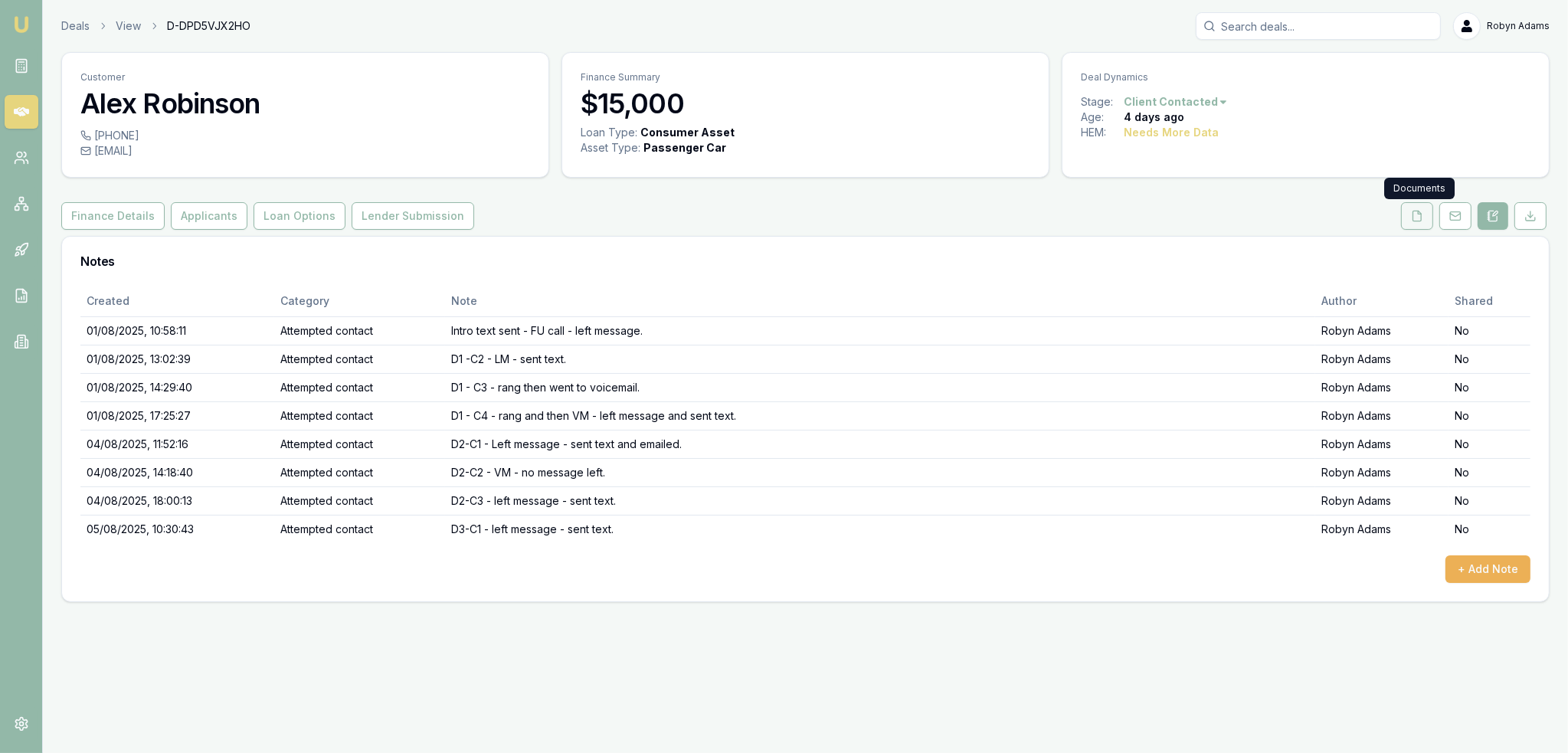 click 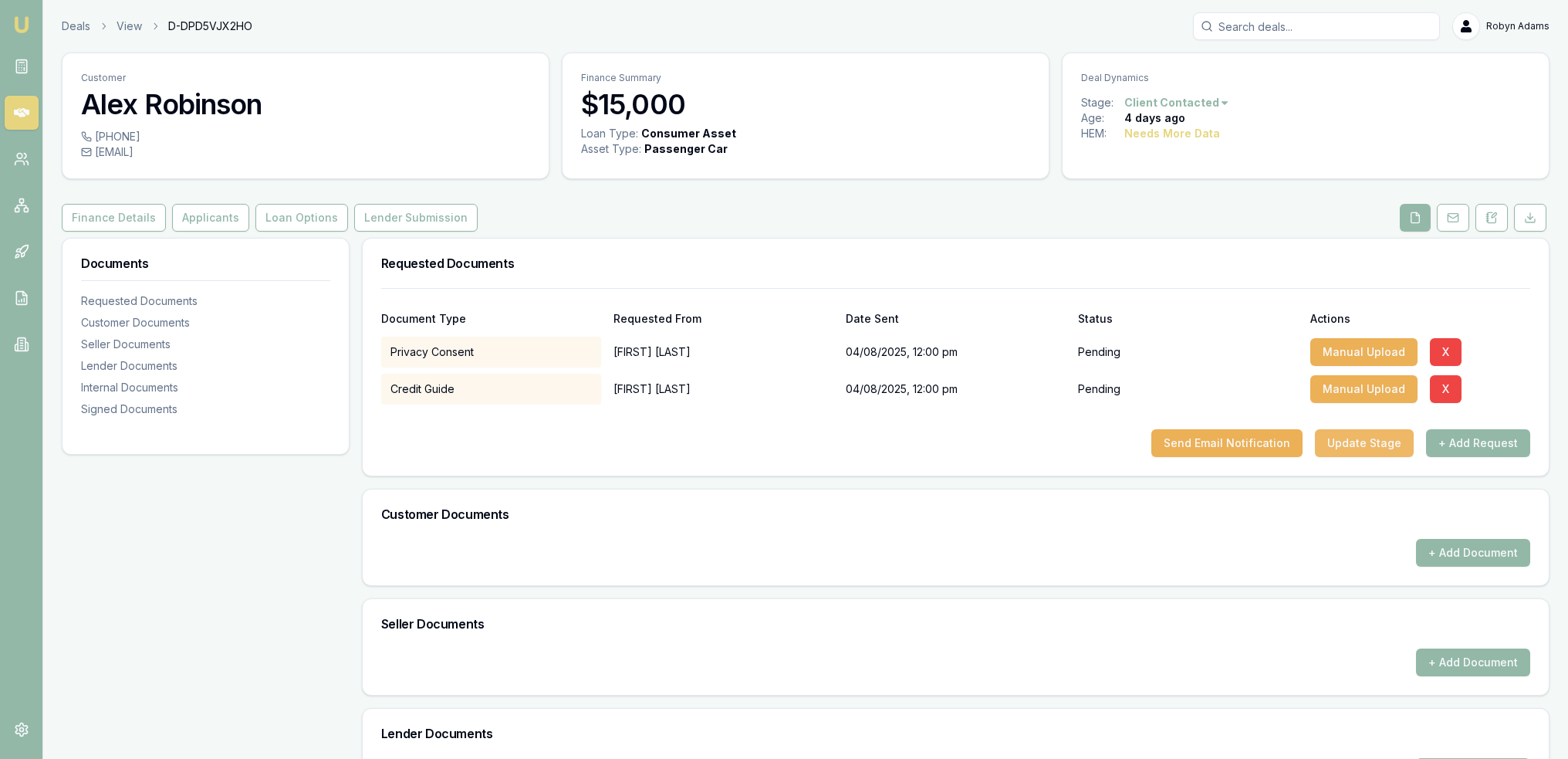 click on "Update Stage" at bounding box center (1364, 443) 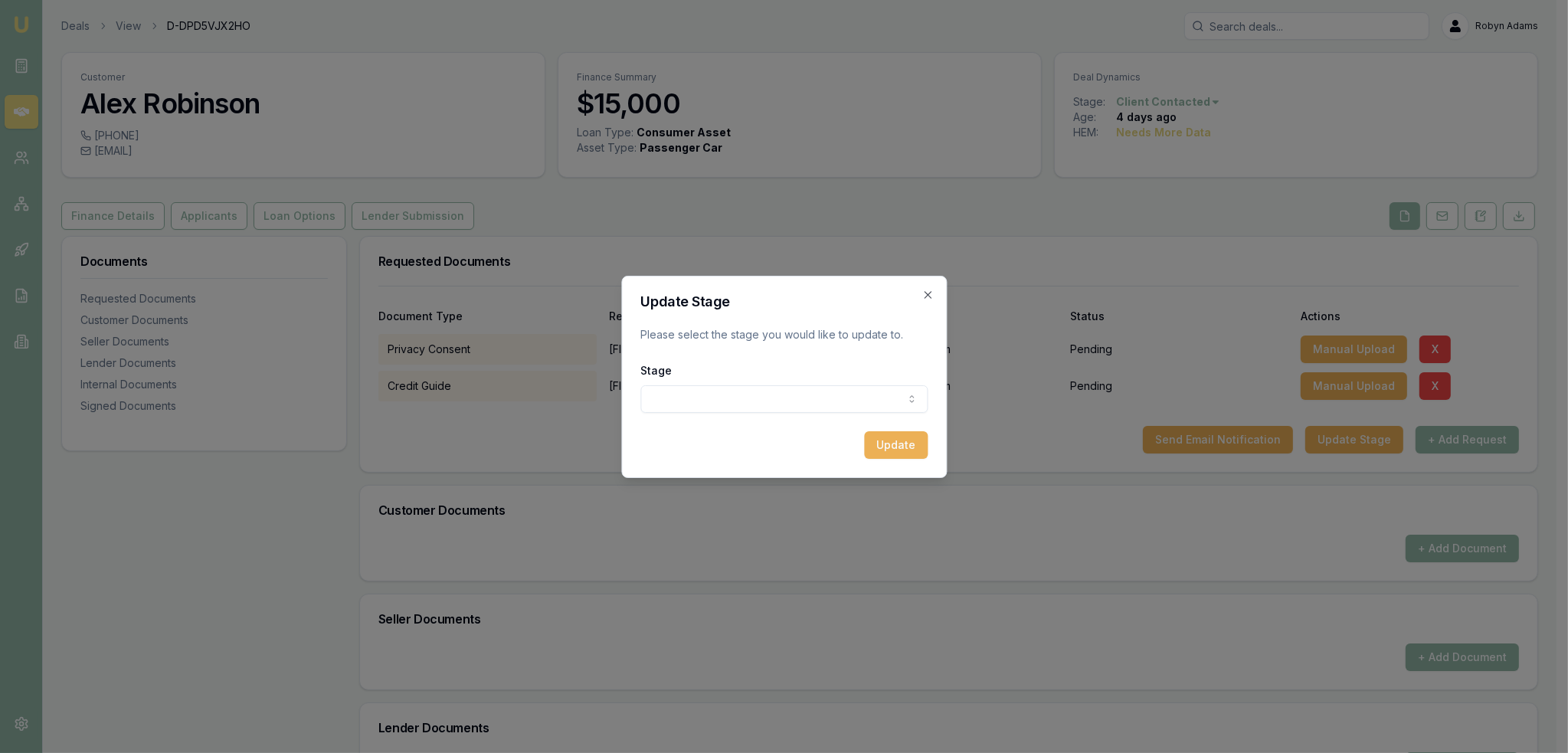 click on "Emu Broker Deals View D-DPD5VJX2HO Robyn Adams Toggle Menu Customer Alex Robinson 0480218242 alex.robbo18@gmail.com Finance Summary $15,000 Loan Type: Consumer Asset Asset Type : Passenger Car Deal Dynamics Stage: Client Contacted Age: 4 days ago HEM: Needs More Data Finance Details Applicants Loan Options Lender Submission Documents Requested Documents Customer Documents Seller Documents Lender Documents Internal Documents Signed Documents Requested Documents Document Type Requested From Date Sent Status Actions Privacy Consent Alex   Robinson 04/08/2025, 12:00 pm Pending Manual Upload X Credit Guide Alex   Robinson 04/08/2025, 12:00 pm Pending Manual Upload X Send Email Notification Update Stage + Add Request Customer Documents + Add Document Seller Documents + Add Document Lender Documents + Add Document Internal Documents + Add Document Signed Documents + Add Document
Update Stage Please select the stage you would like to update to. Stage  New lead created Client contacted Update Close" at bounding box center [778, 376] 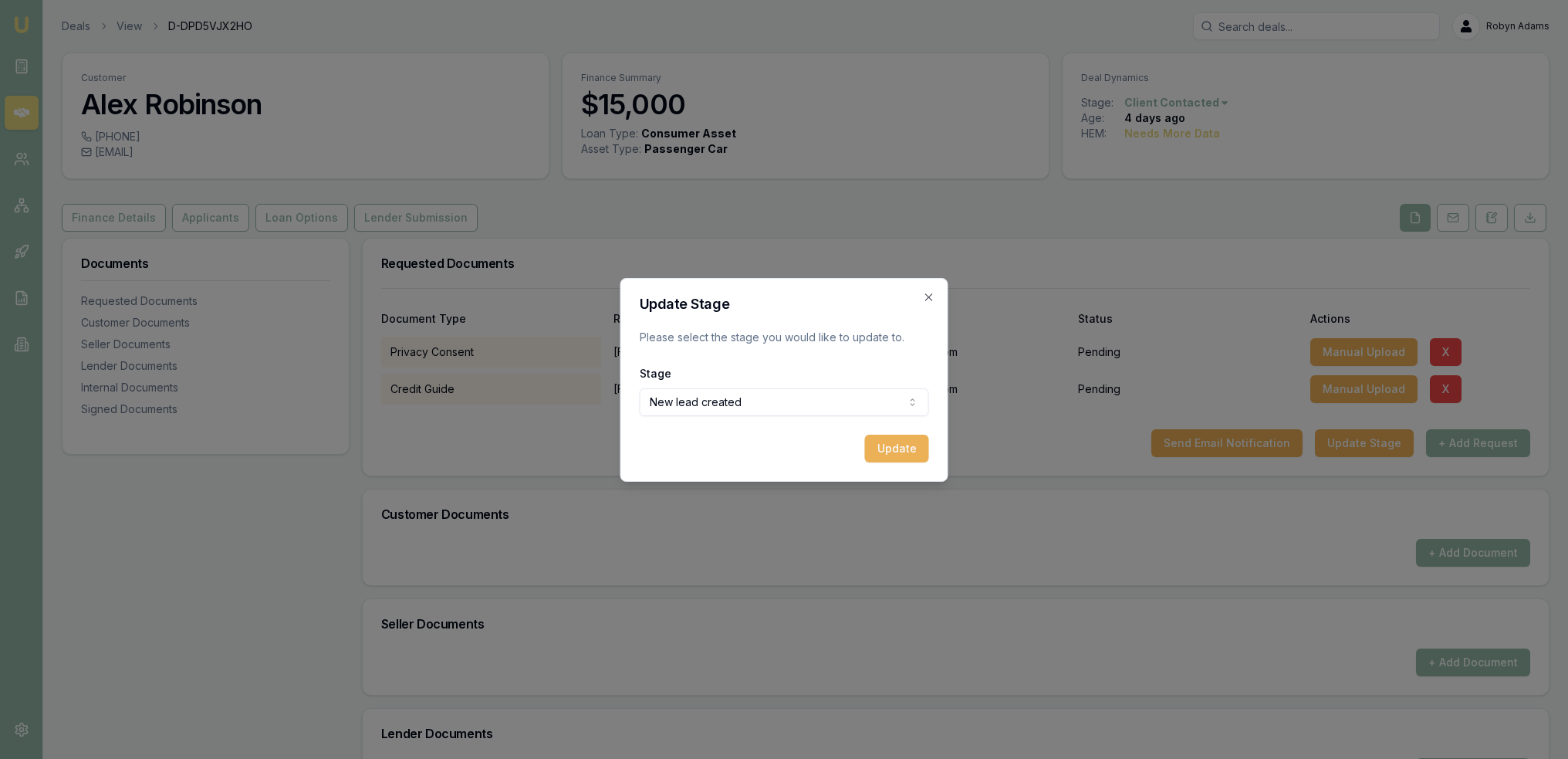 click on "Emu Broker Deals View D-DPD5VJX2HO Robyn Adams Toggle Menu Customer Alex Robinson 0480218242 alex.robbo18@gmail.com Finance Summary $15,000 Loan Type: Consumer Asset Asset Type : Passenger Car Deal Dynamics Stage: Client Contacted Age: 4 days ago HEM: Needs More Data Finance Details Applicants Loan Options Lender Submission Documents Requested Documents Customer Documents Seller Documents Lender Documents Internal Documents Signed Documents Requested Documents Document Type Requested From Date Sent Status Actions Privacy Consent Alex   Robinson 04/08/2025, 12:00 pm Pending Manual Upload X Credit Guide Alex   Robinson 04/08/2025, 12:00 pm Pending Manual Upload X Send Email Notification Update Stage + Add Request Customer Documents + Add Document Seller Documents + Add Document Lender Documents + Add Document Internal Documents + Add Document Signed Documents + Add Document
Update Stage Please select the stage you would like to update to. Stage  New lead created New lead created Client contacted Update" at bounding box center (784, 379) 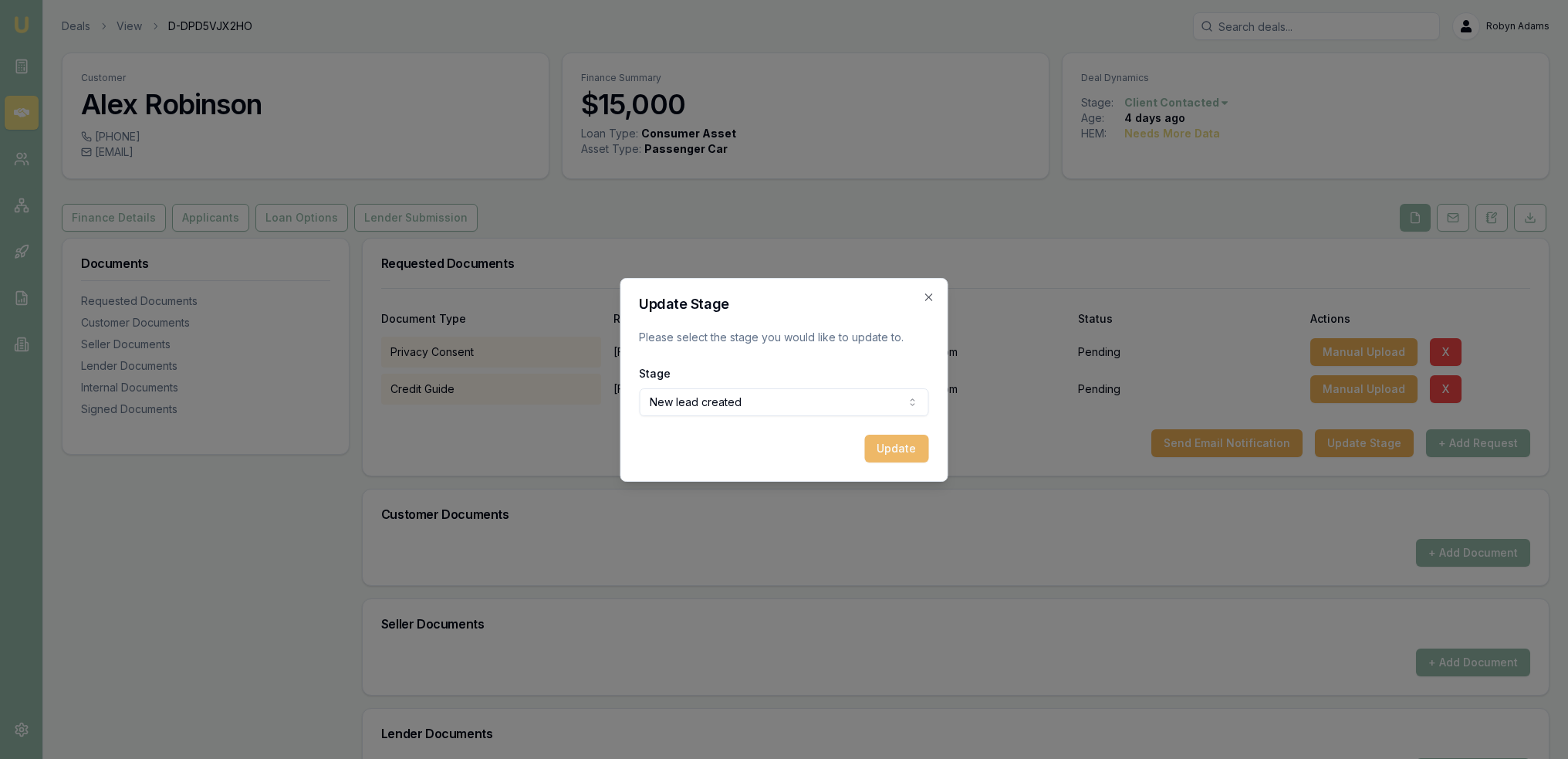 click on "Update" at bounding box center (897, 449) 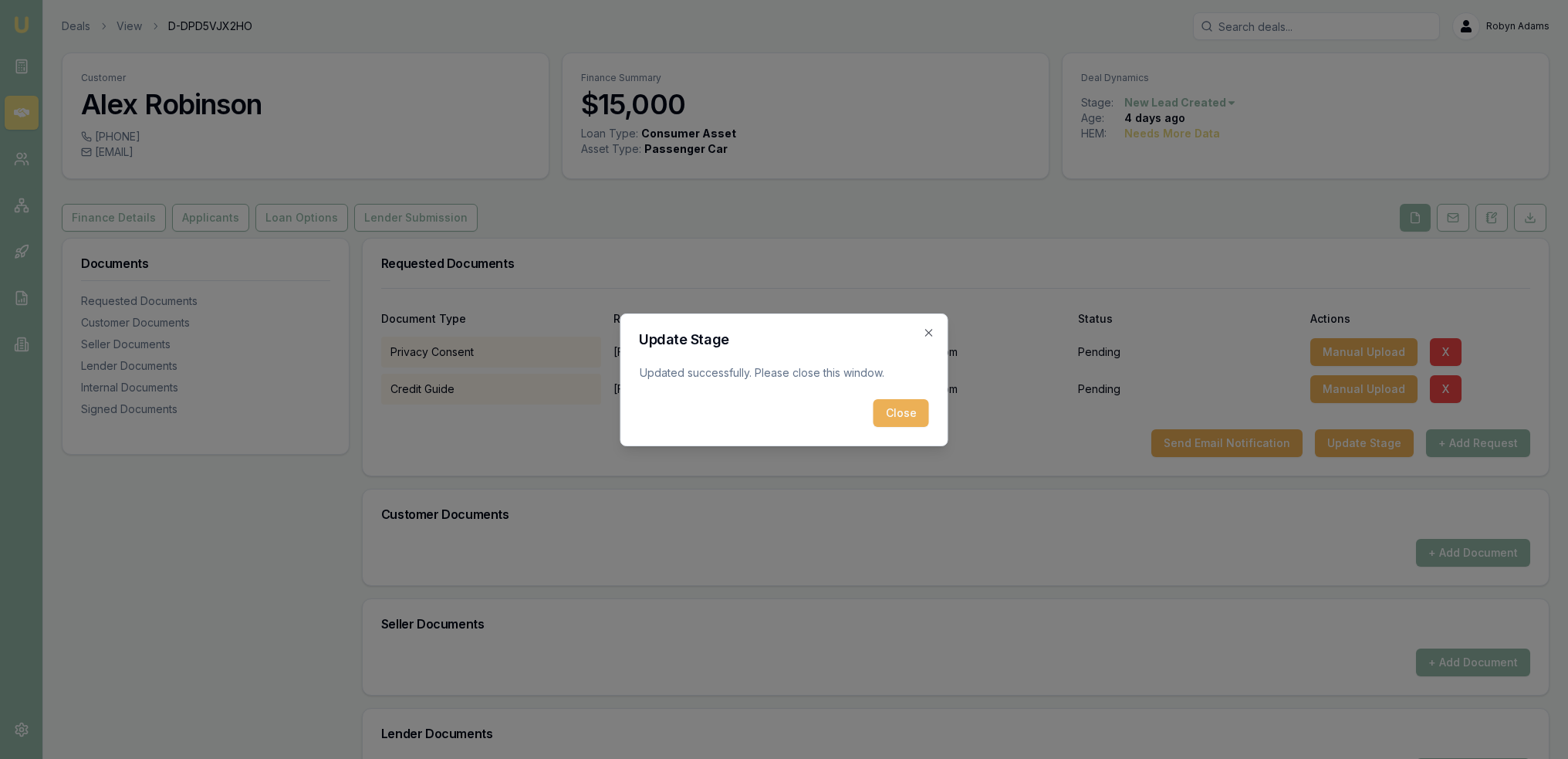drag, startPoint x: 917, startPoint y: 410, endPoint x: 786, endPoint y: 370, distance: 136.9708 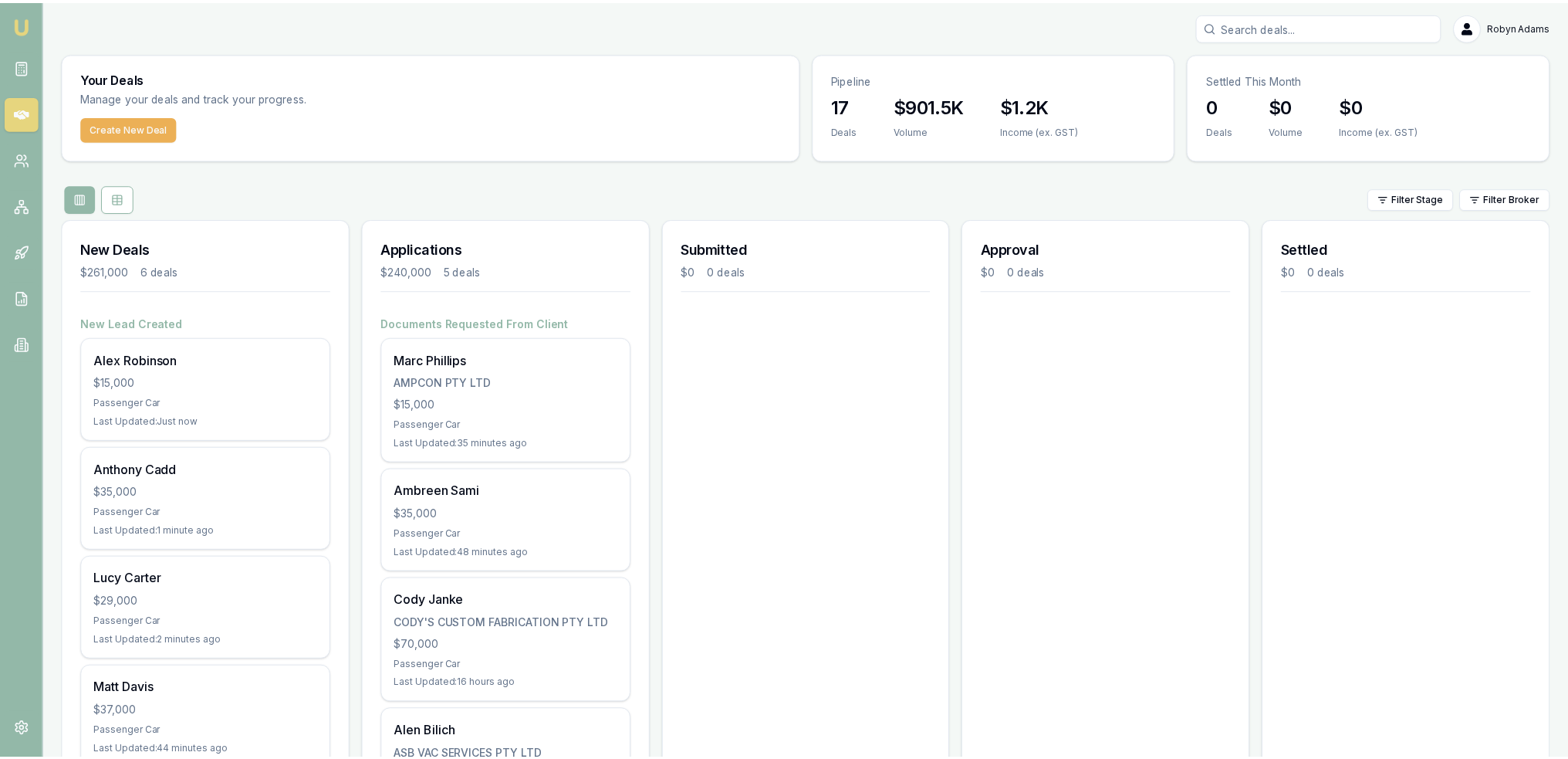 scroll, scrollTop: 0, scrollLeft: 0, axis: both 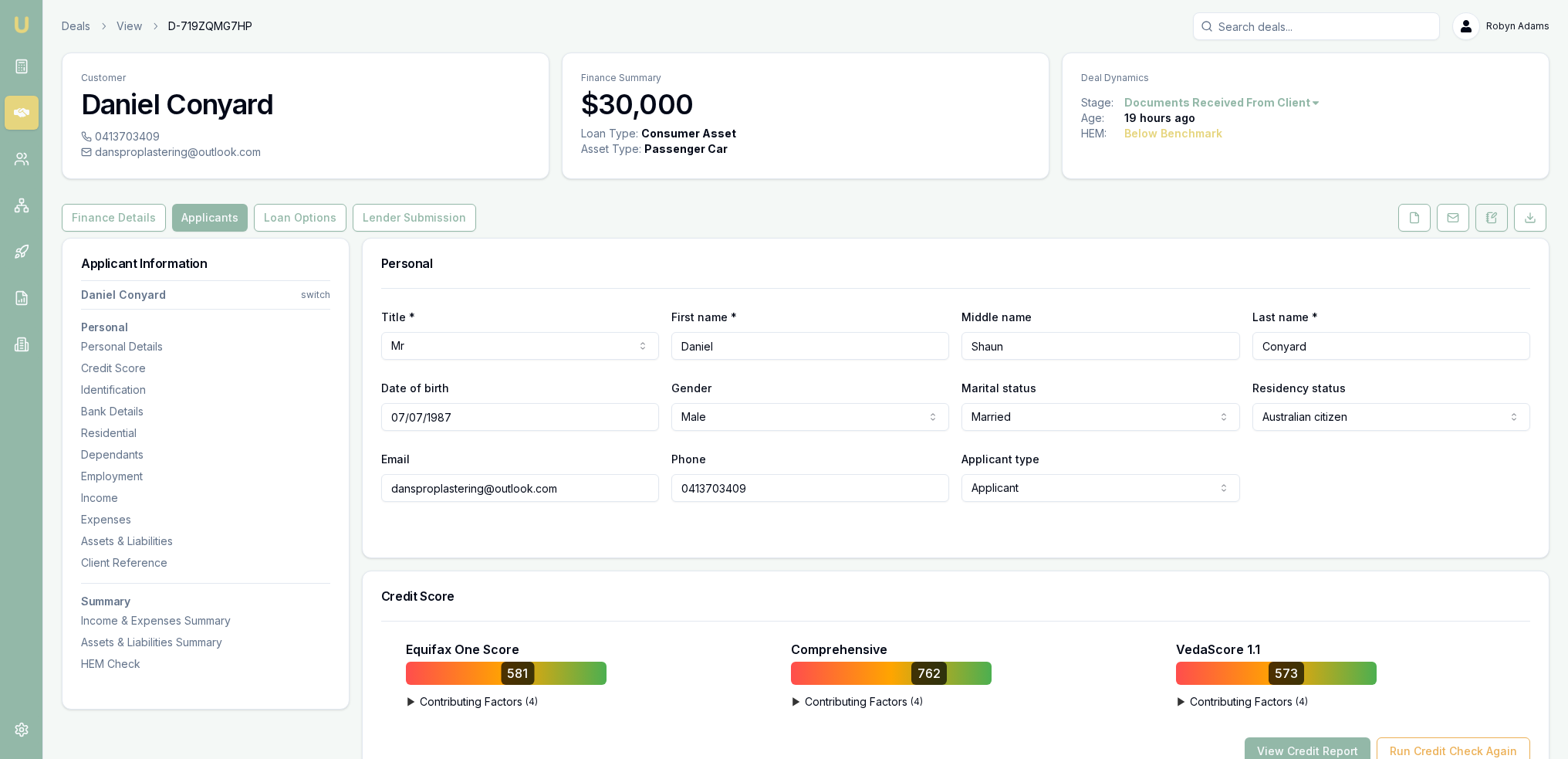 click 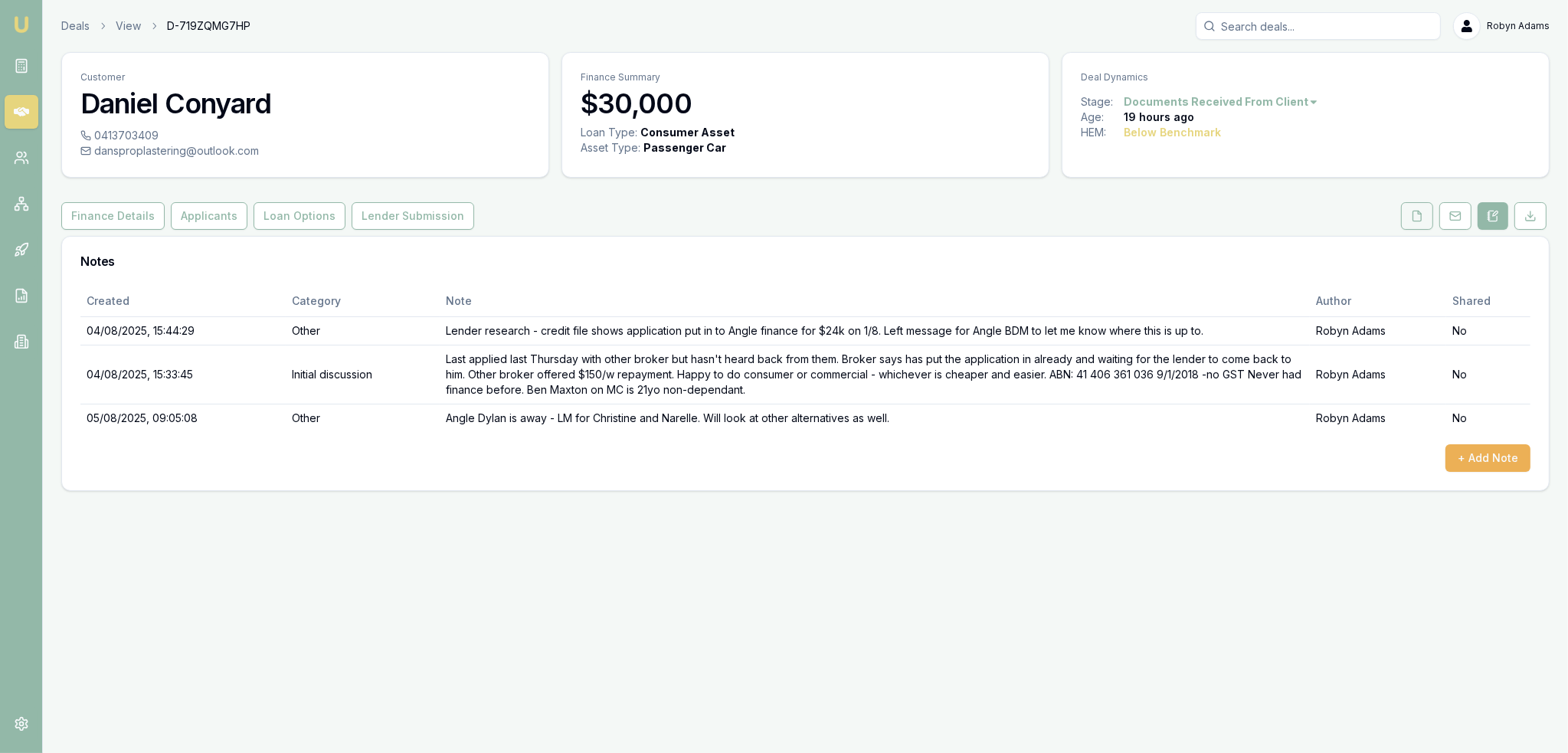 click 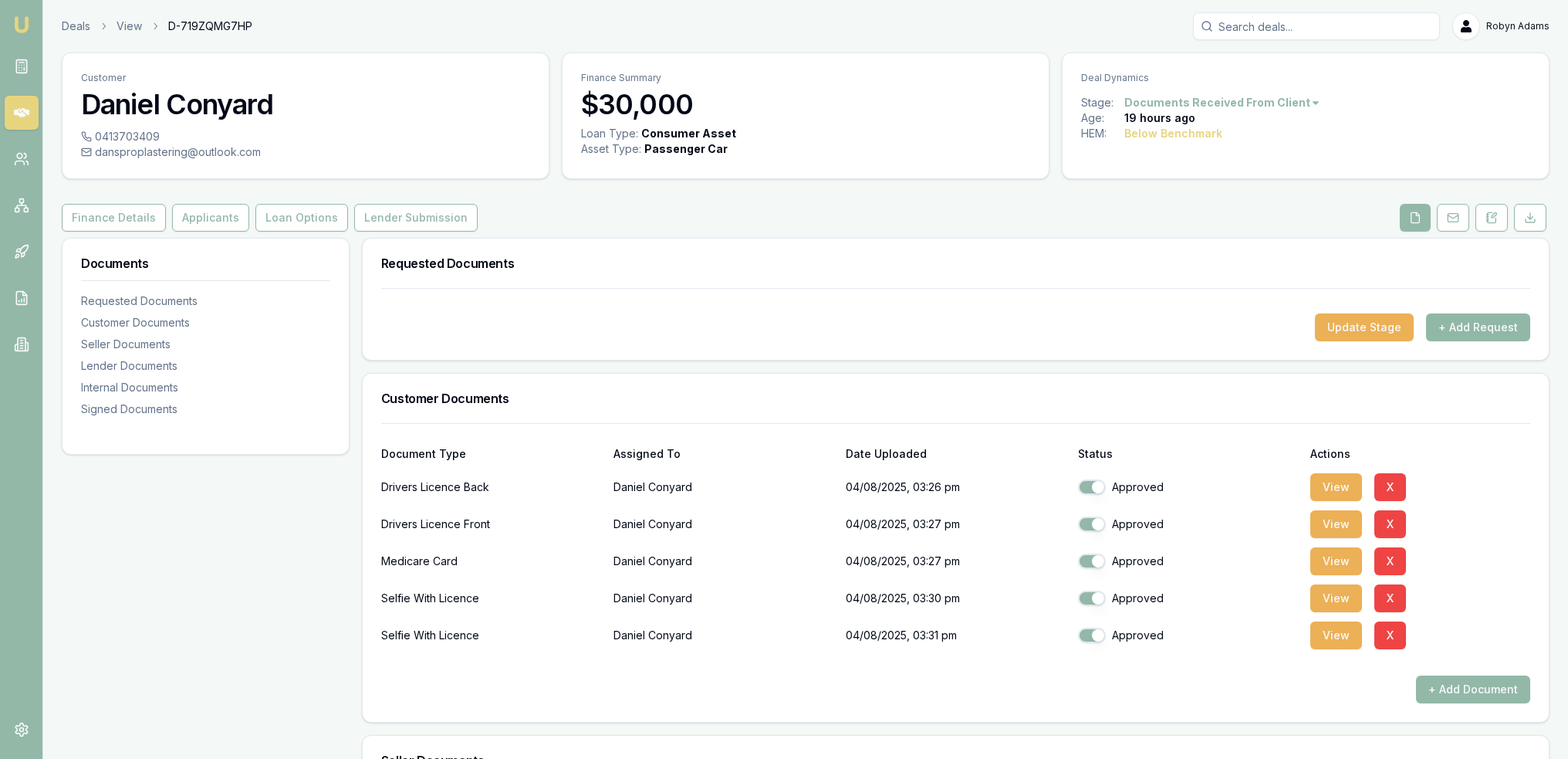 click on "+ Add Request" at bounding box center (1478, 327) 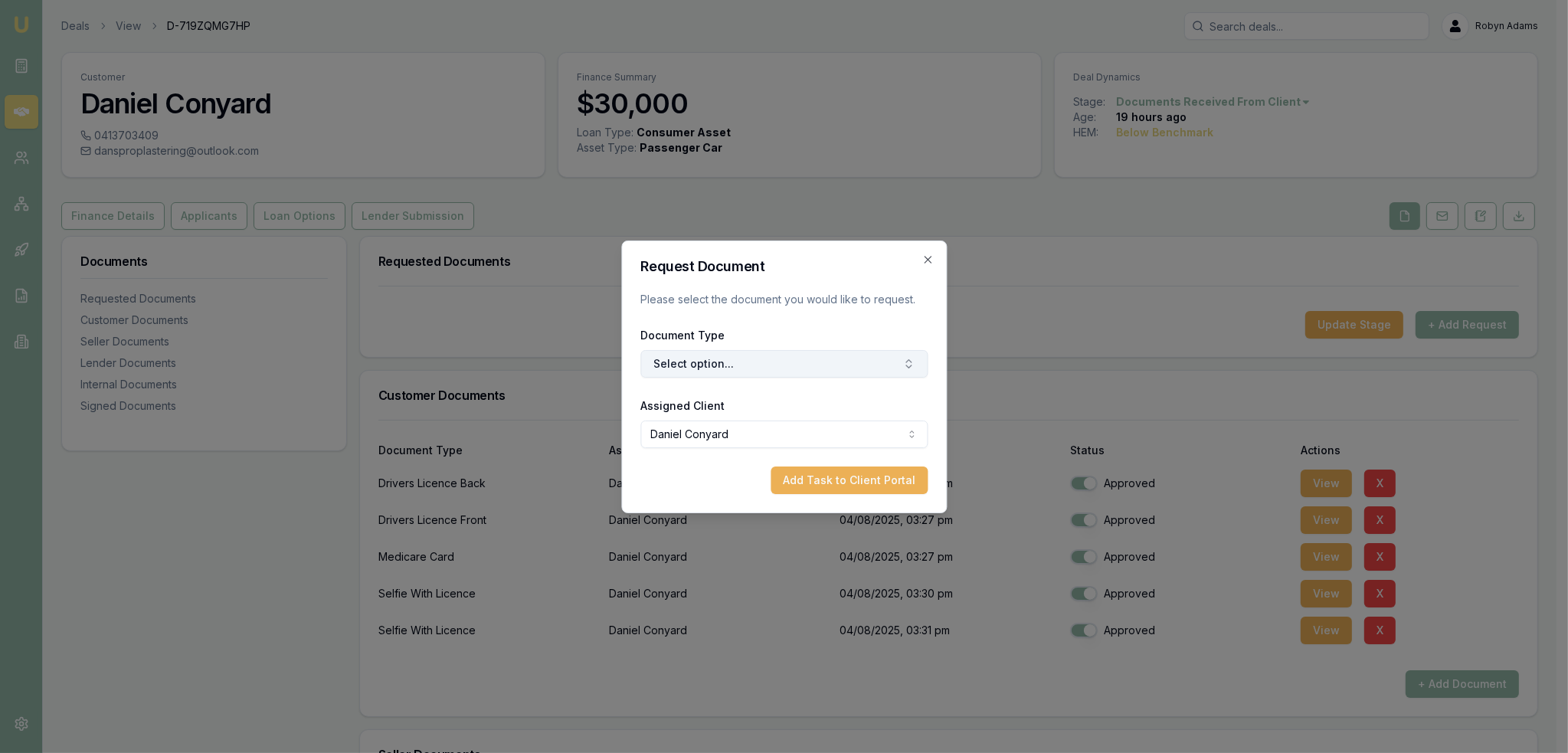 click on "Select option..." at bounding box center [784, 364] 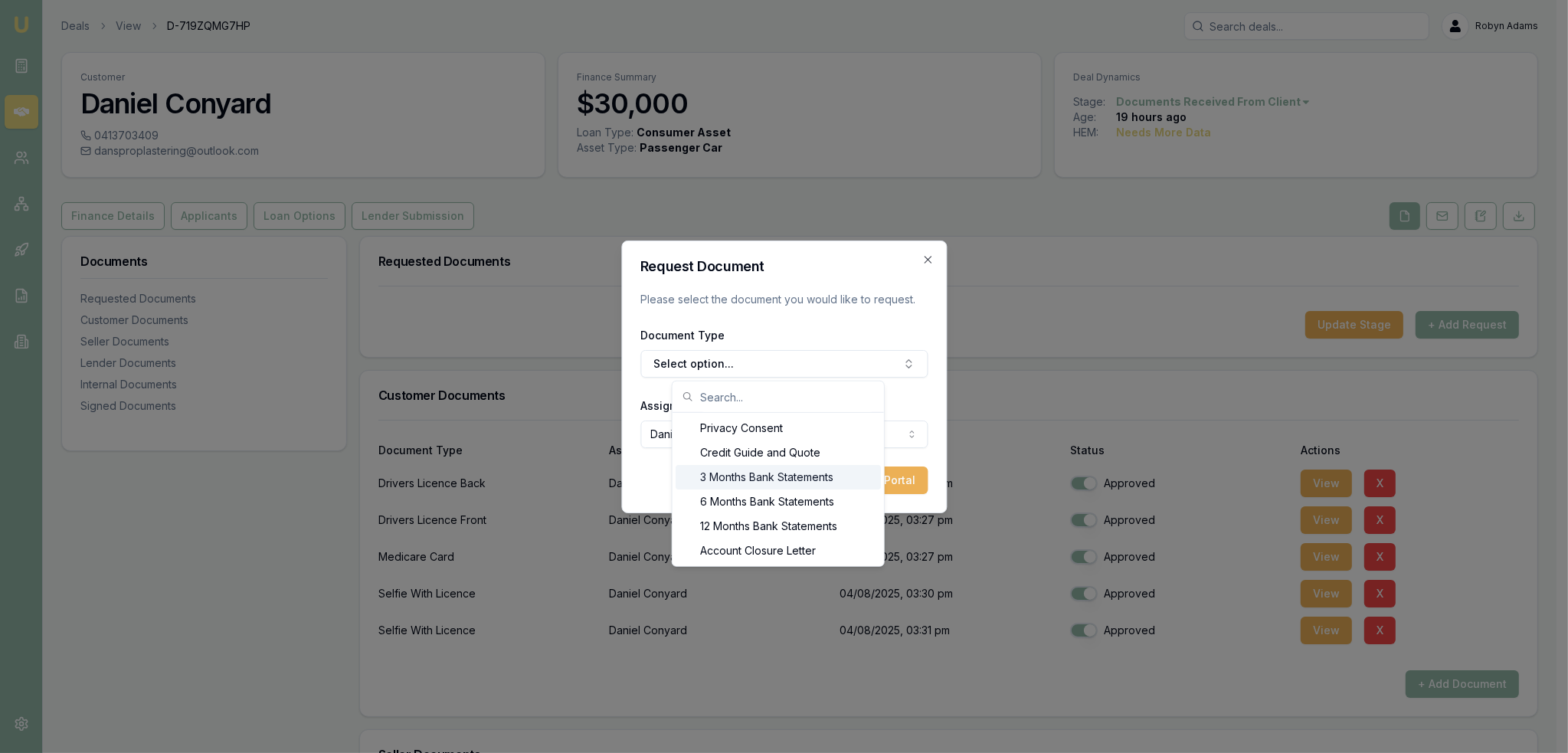 click on "3 Months Bank Statements" at bounding box center [778, 477] 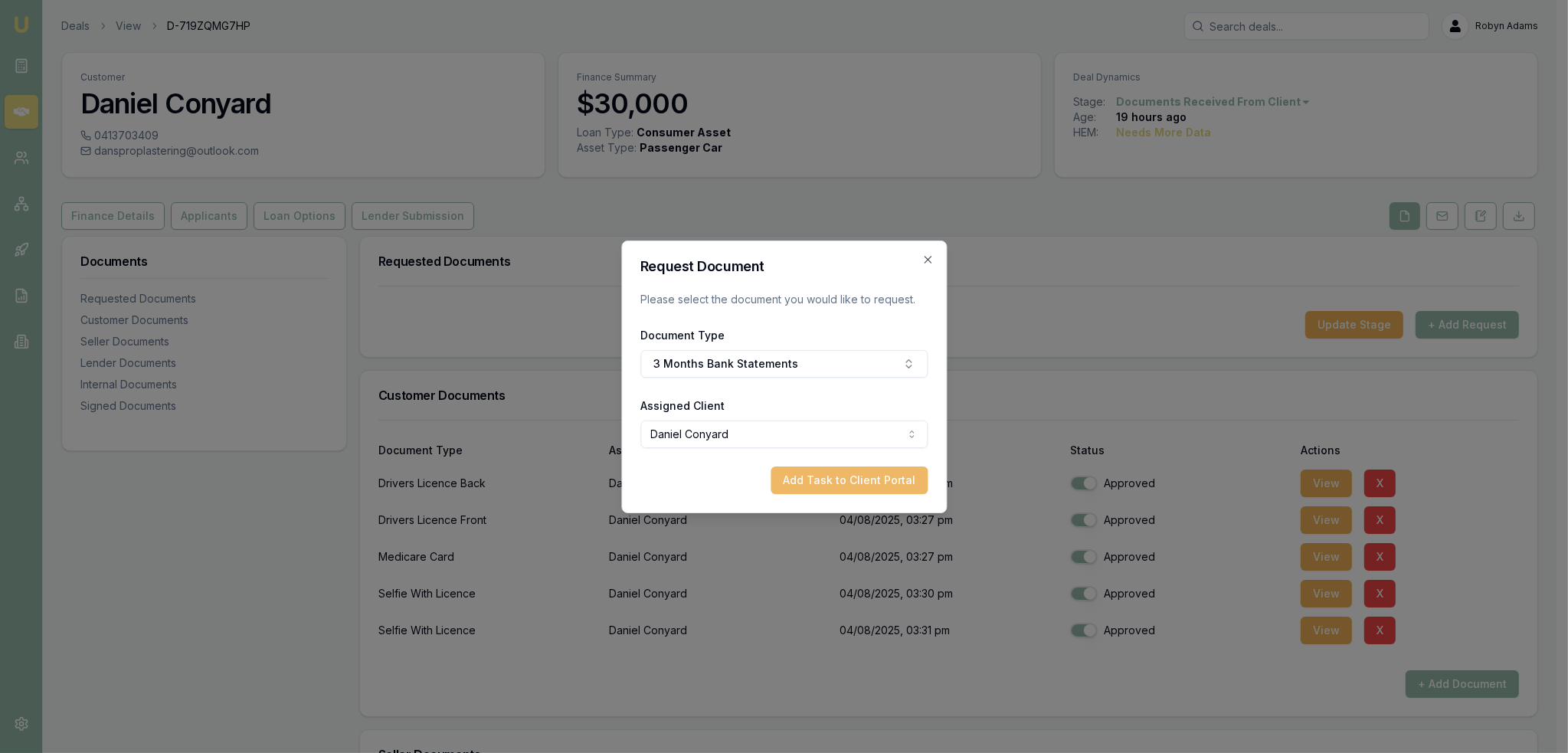 click on "Add Task to Client Portal" at bounding box center (849, 480) 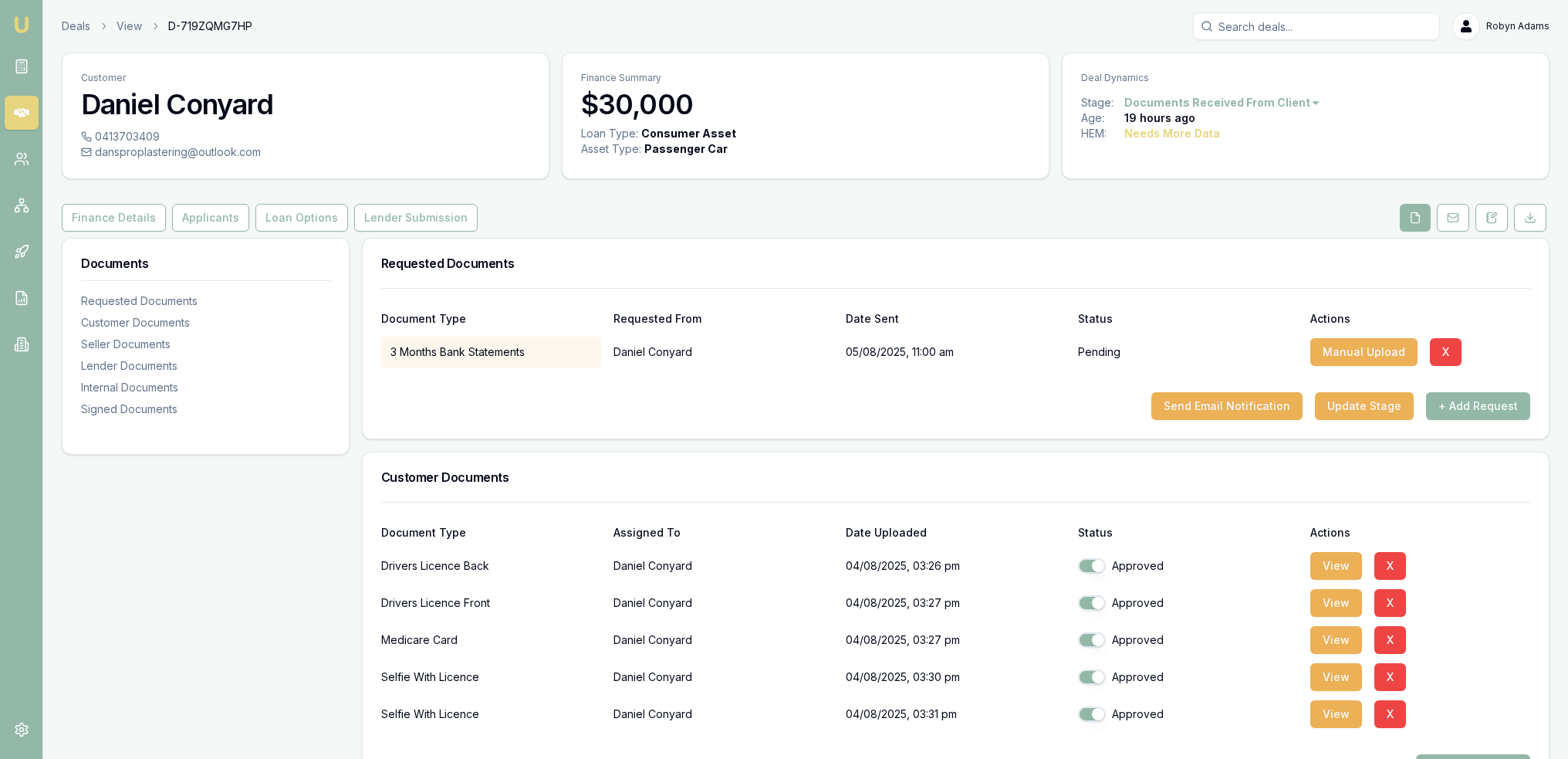 scroll, scrollTop: 154, scrollLeft: 0, axis: vertical 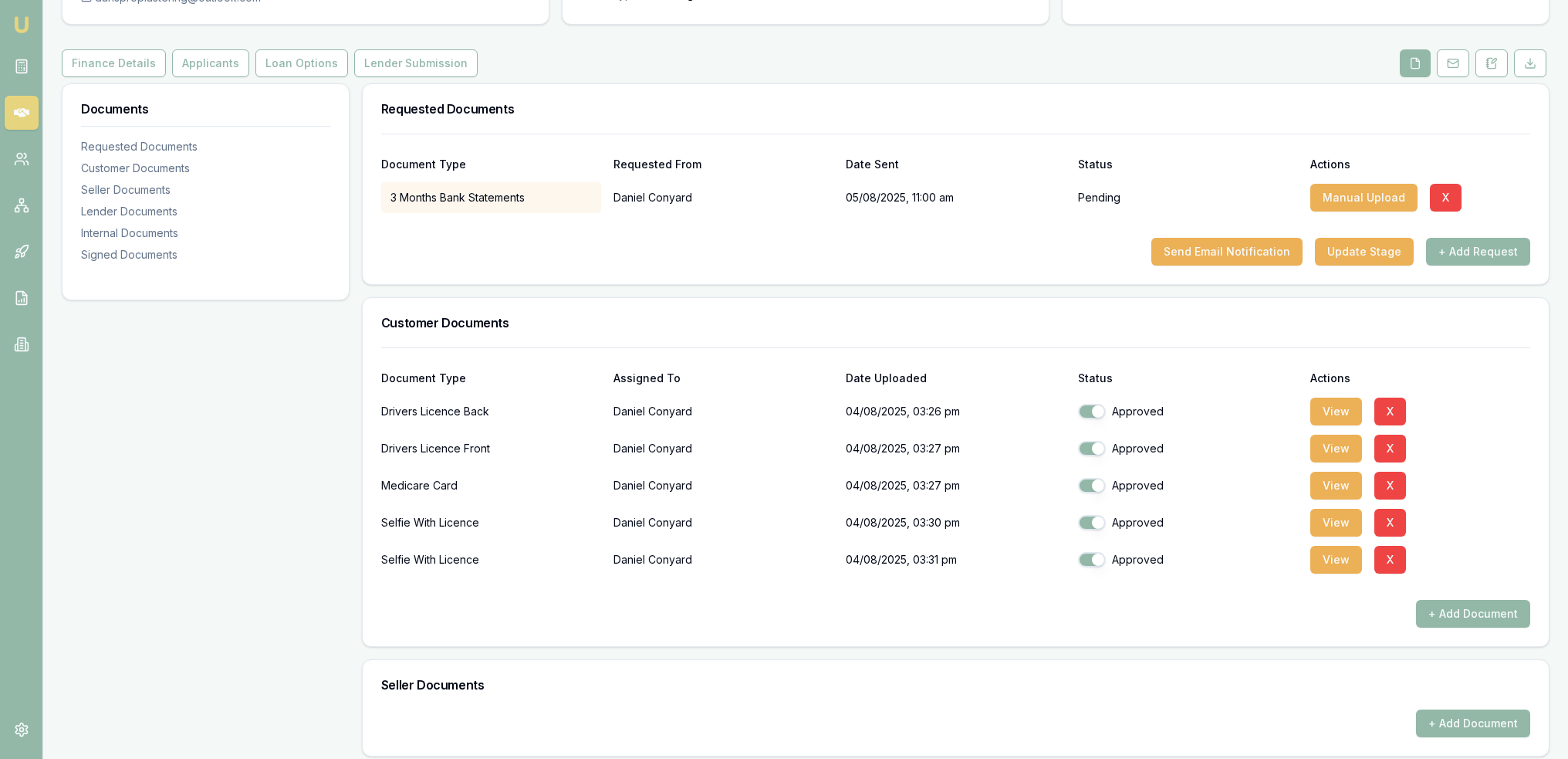 drag, startPoint x: 1494, startPoint y: 67, endPoint x: 1411, endPoint y: 167, distance: 129.95769 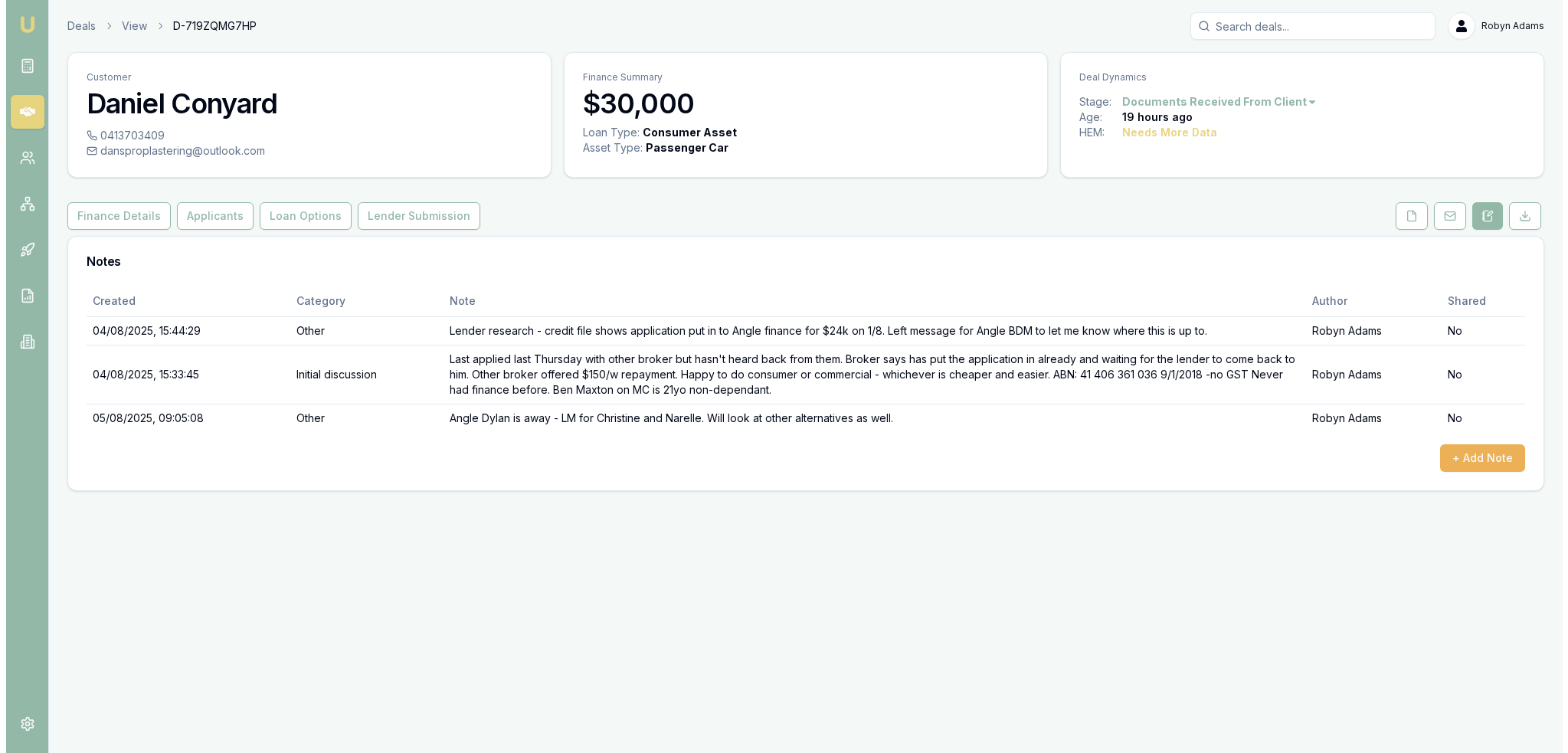 scroll, scrollTop: 0, scrollLeft: 0, axis: both 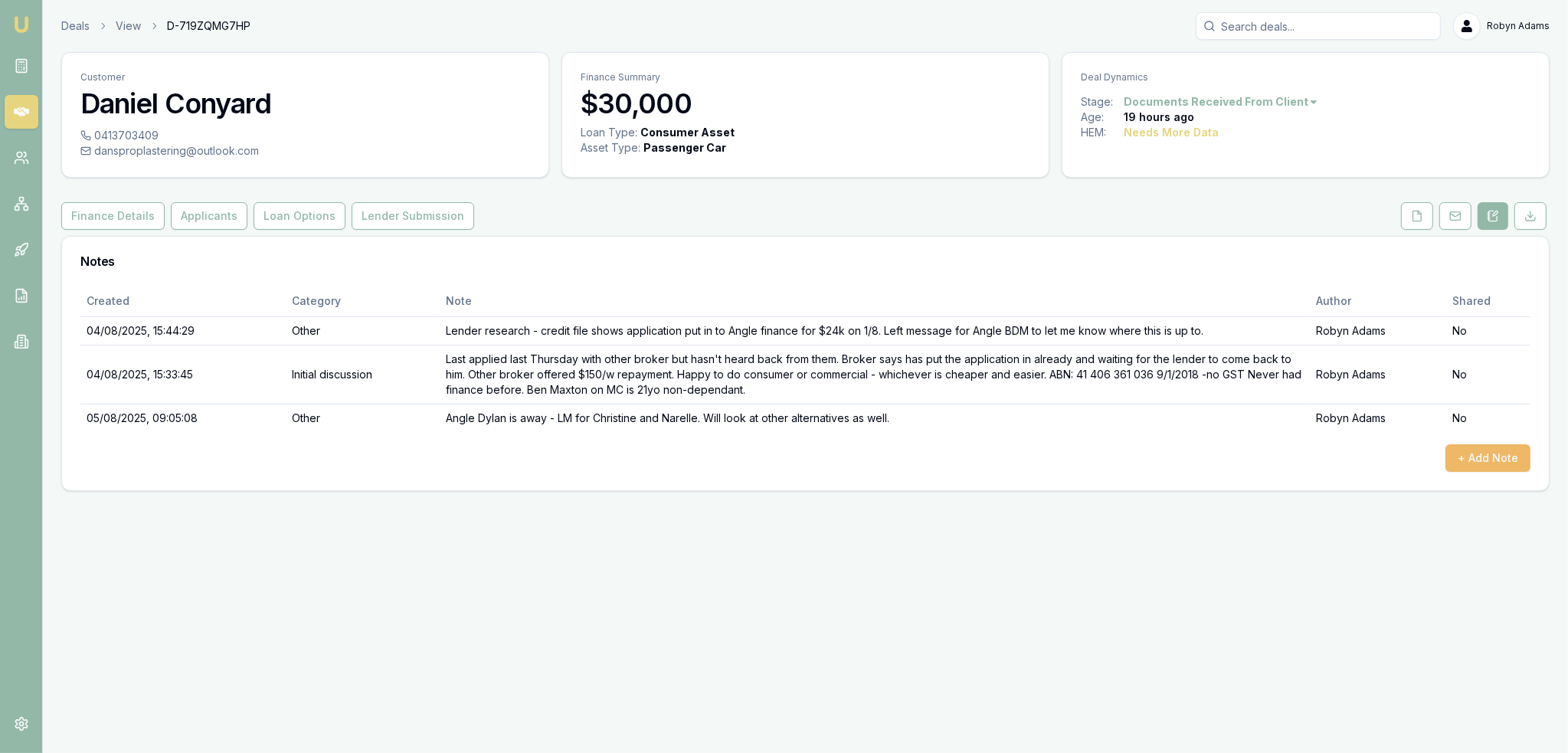 click on "+ Add Note" at bounding box center (1488, 458) 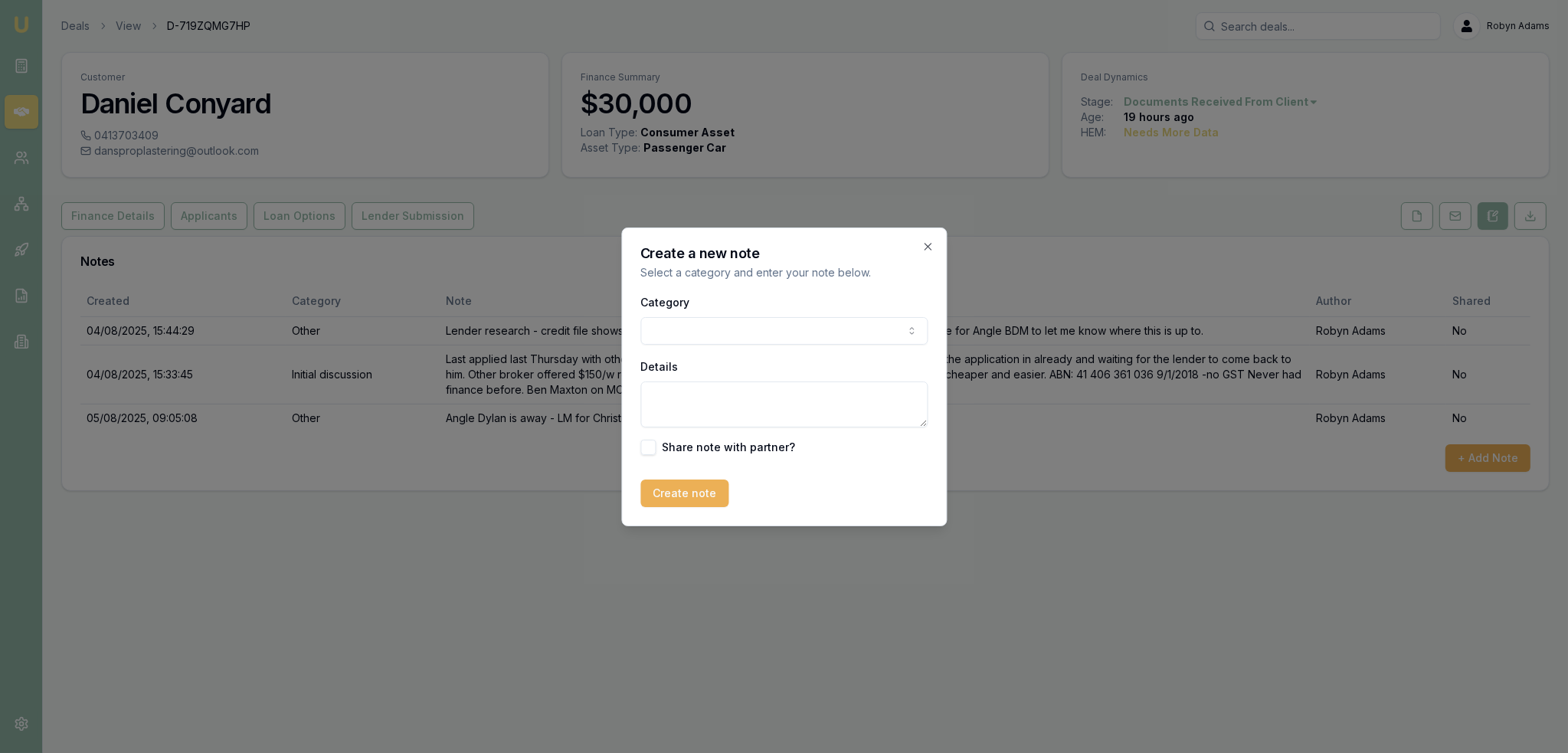 click on "Emu Broker Deals View D-719ZQMG7HP Robyn Adams Toggle Menu Customer Daniel Conyard 0413703409 dansproplastering@outlook.com Finance Summary $30,000 Loan Type: Consumer Asset Asset Type : Passenger Car Deal Dynamics Stage: Documents Received From Client Age: 19 hours ago HEM: Needs More Data Finance Details Applicants Loan Options Lender Submission Notes Created Category Note Author Shared 04/08/2025, 15:44:29 Other Lender research - credit file shows application put in to Angle finance for $24k on 1/8. Left message for Angle BDM to let me know where this is up to.  Robyn Adams No 04/08/2025, 15:33:45 Initial discussion Last applied last Thursday with other broker but hasn't heard back from them. Broker says has put the application in already and waiting for the lender to come back to him. Other broker offered $150/w repayment. Happy to do consumer or commercial - whichever is cheaper and easier.
ABN: 41 406 361 036 9/1/2018 -no GST
Never had finance before.
Ben Maxton on MC is 21yo non-dependant.  No Other" at bounding box center [784, 376] 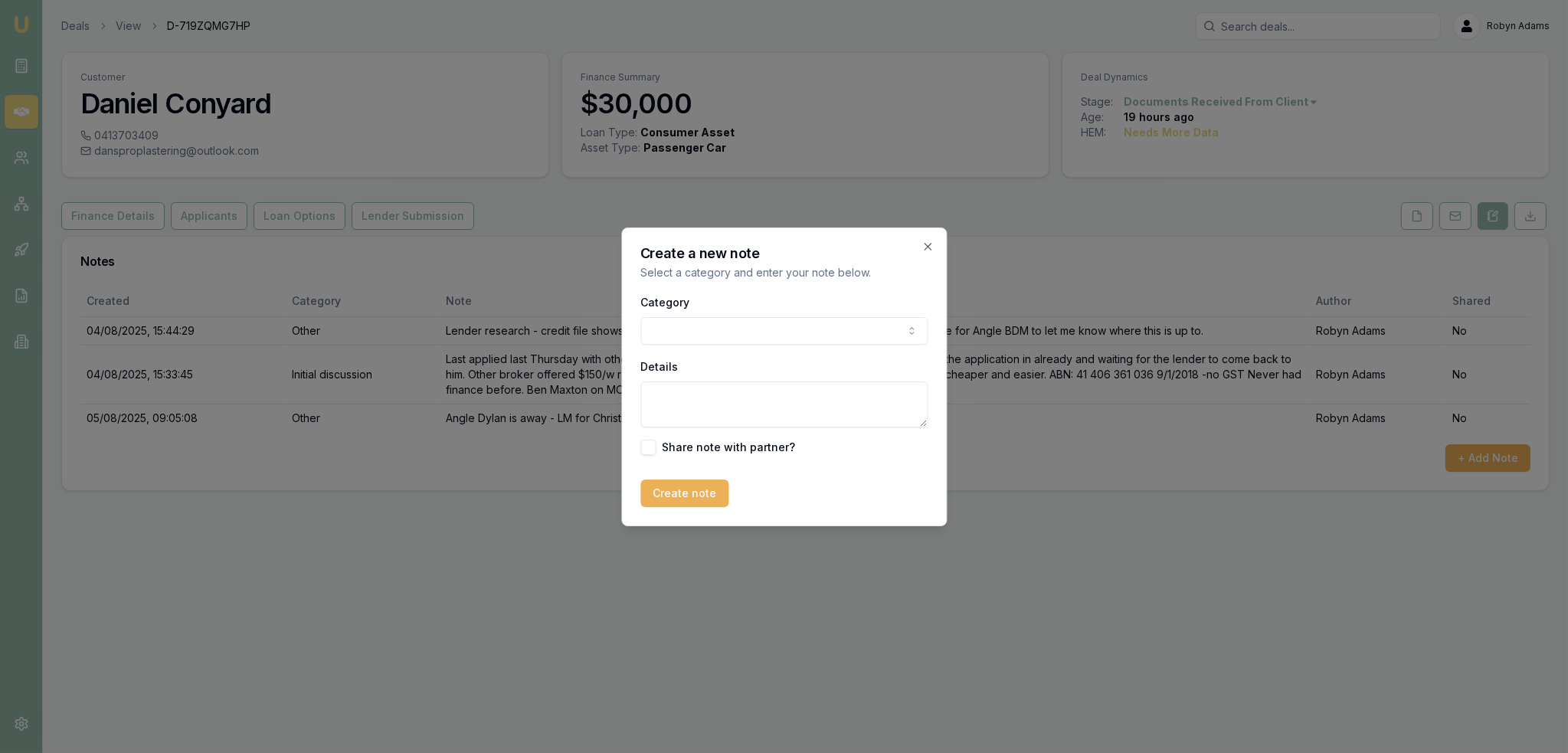 click on "Details" at bounding box center [784, 404] 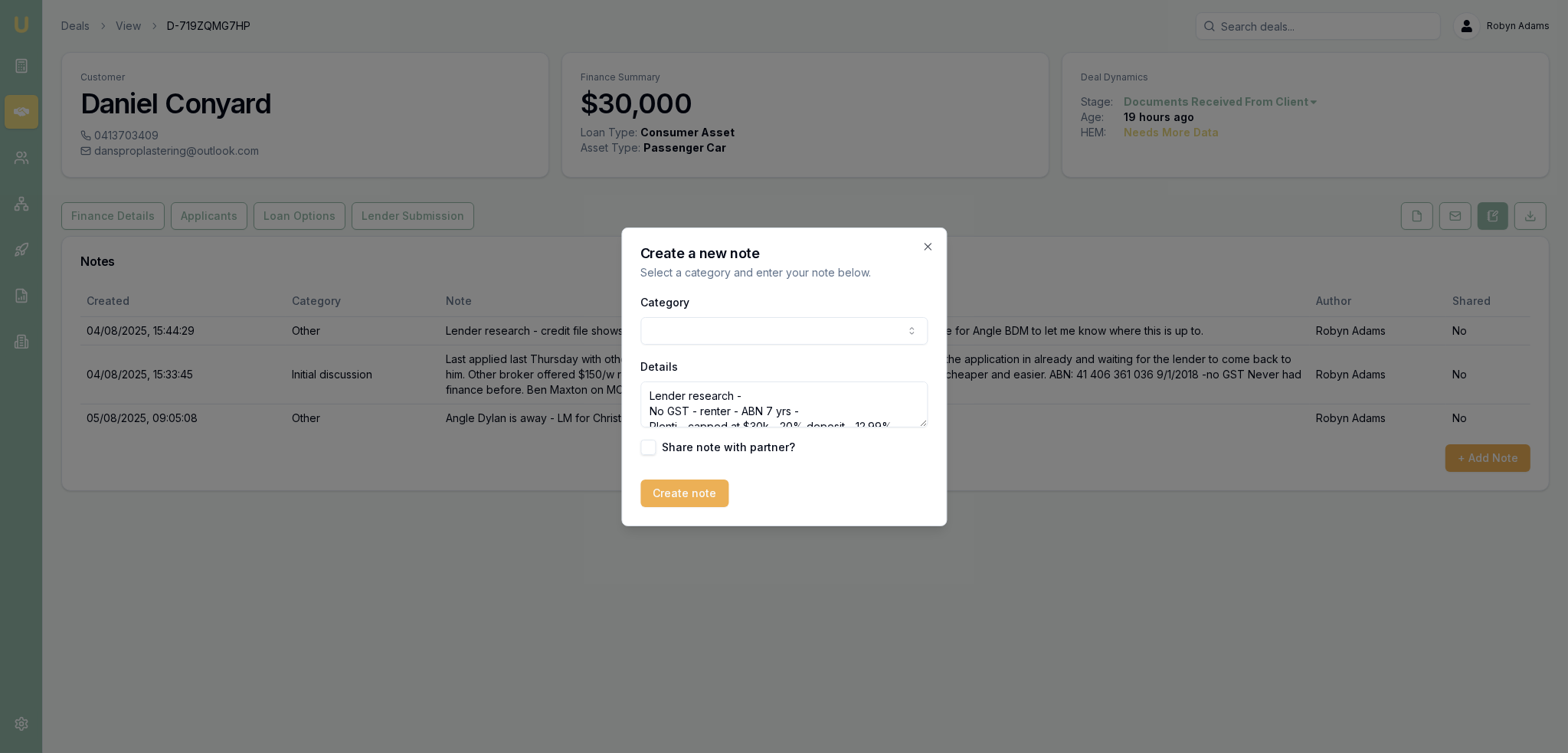 scroll, scrollTop: 83, scrollLeft: 0, axis: vertical 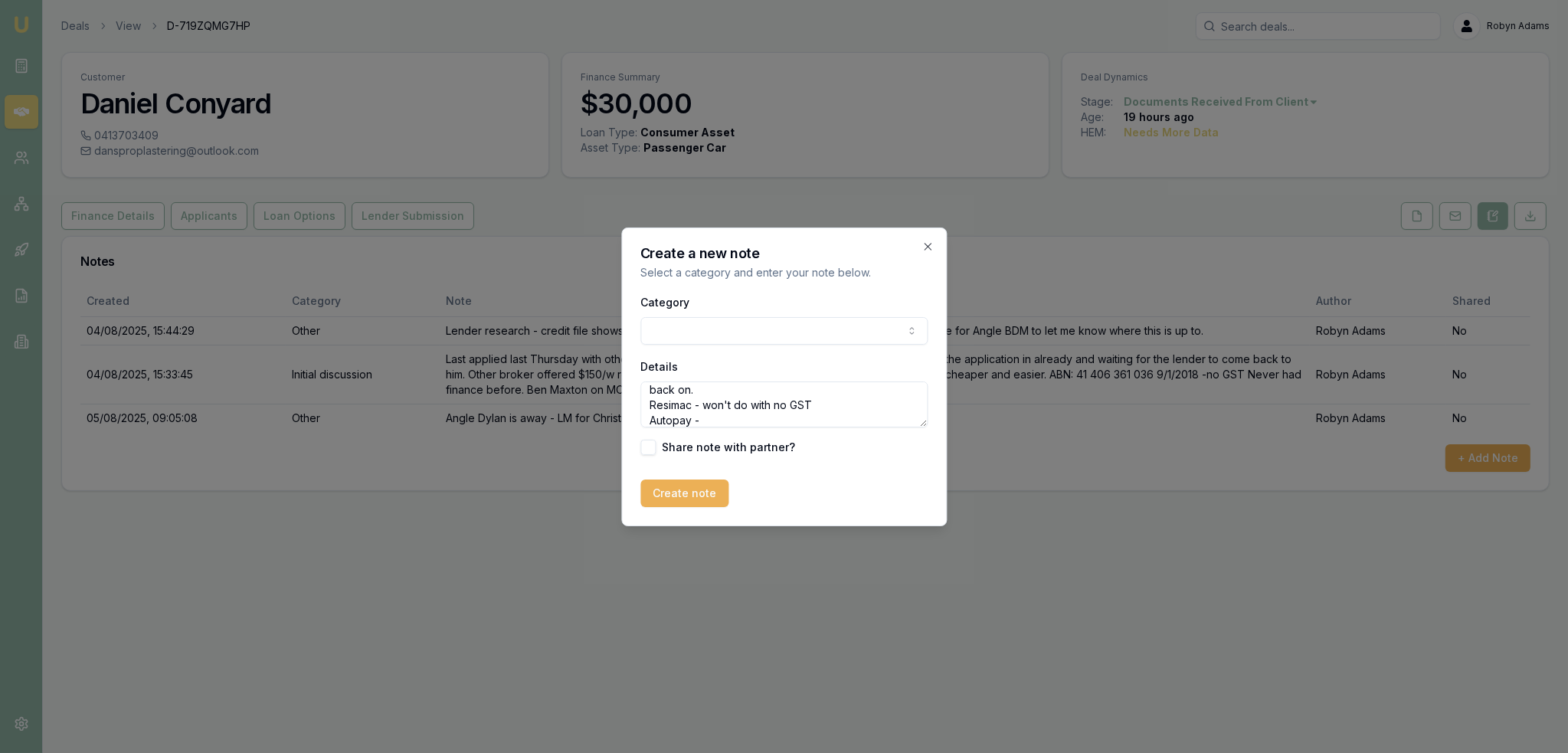 type on "Lender research -
No GST - renter - ABN 7 yrs -
Plenti - capped at $30k - 20% deposit - 12.99%
Angle - 16.95% - 20% deposit - Angle have requested bank statements due to no funds to fall back on.
Resimac - won't do with no GST
Autopay -" 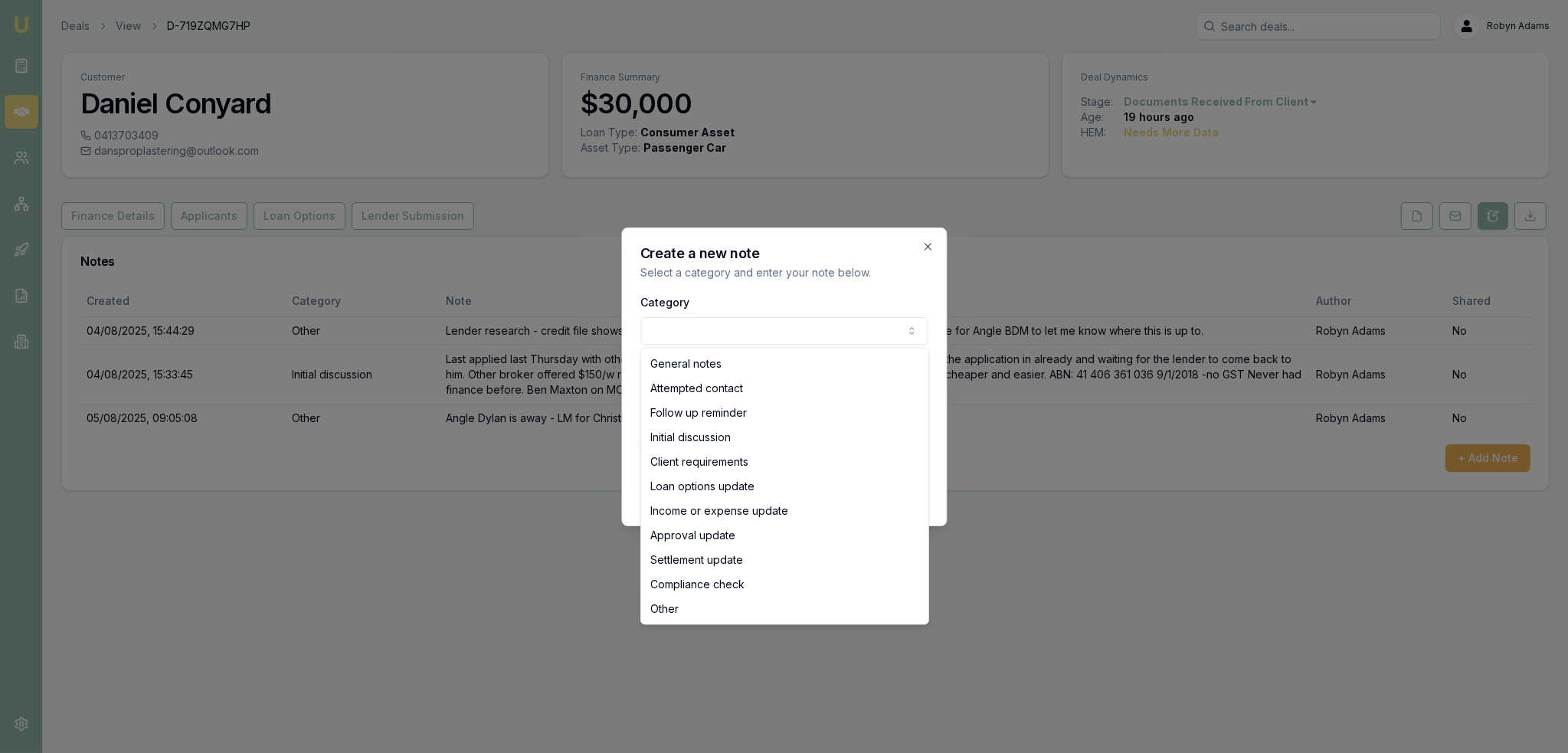 select on "INITIAL_DISCUSSION" 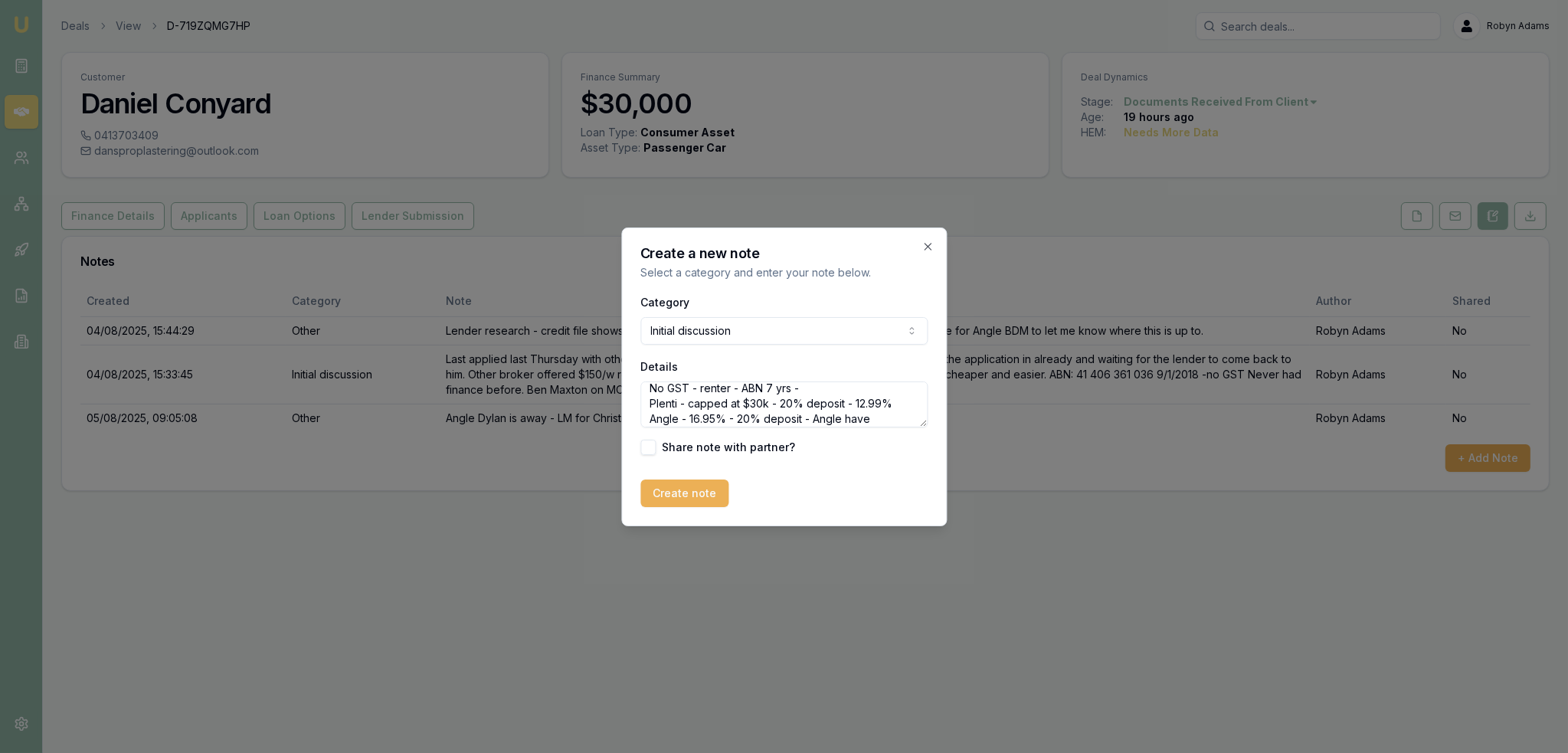 scroll, scrollTop: 7, scrollLeft: 0, axis: vertical 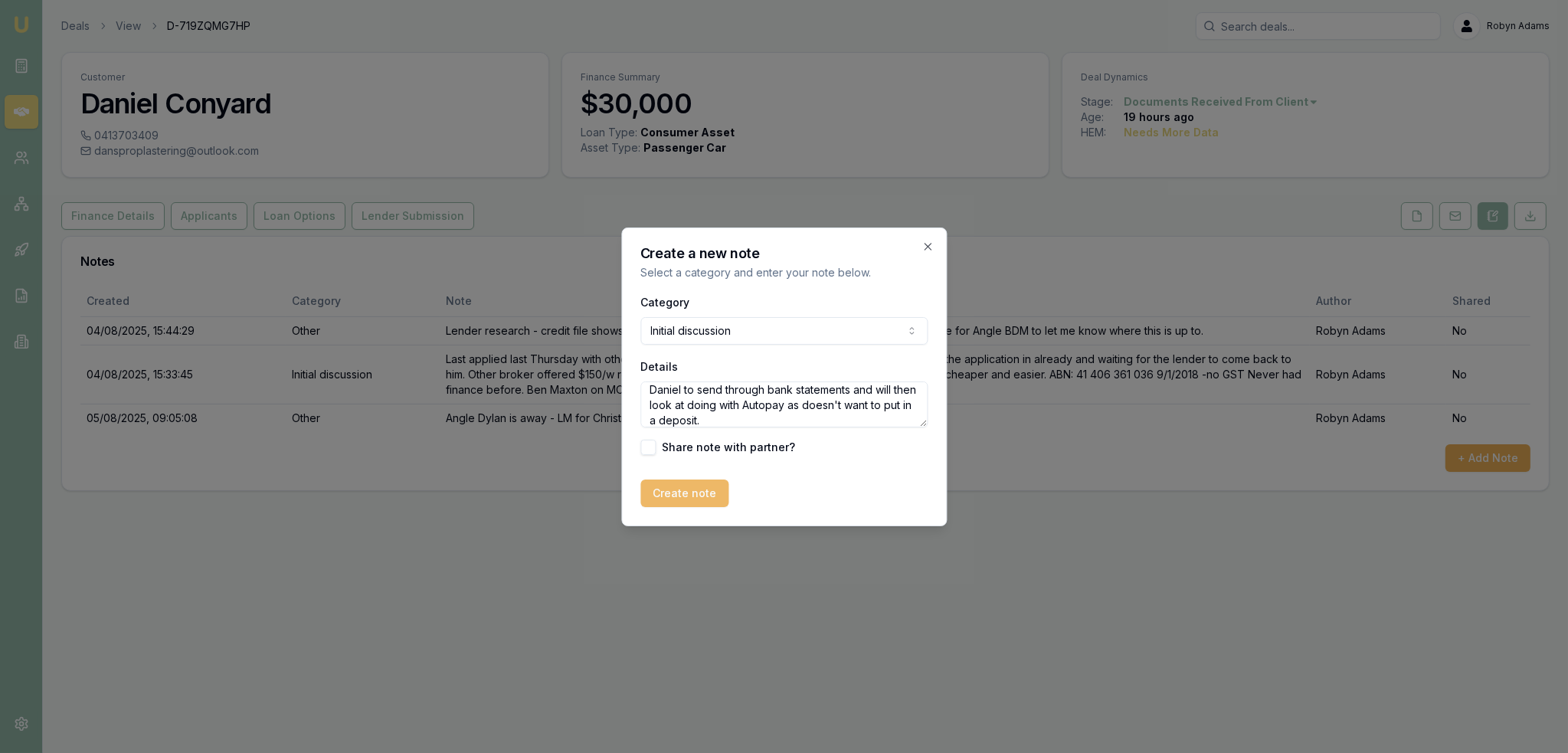 type on "Lender research -
No GST - renter - ABN 7 yrs -
Plenti - capped at $30k - 20% deposit - 12.99%
Angle - 16.95% - 20% deposit - Angle have requested bank statements due to no funds to fall back on.
Resimac - won't do with no GST
Autopay - will do no deposit with 90 days bank statements.
Daniel to send through bank statements and will then look at doing with Autopay as doesn't want to put in a deposit." 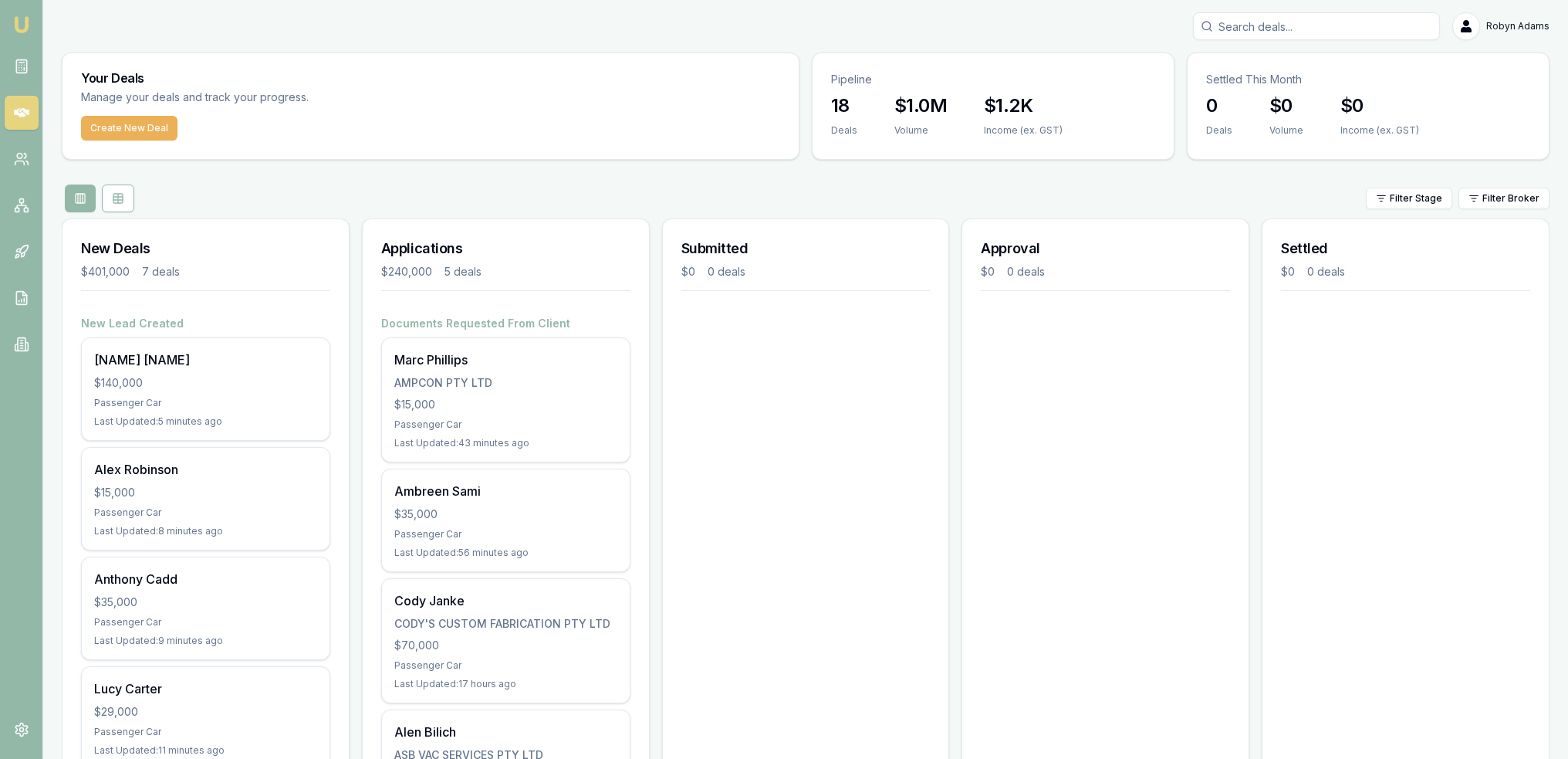 scroll, scrollTop: 0, scrollLeft: 0, axis: both 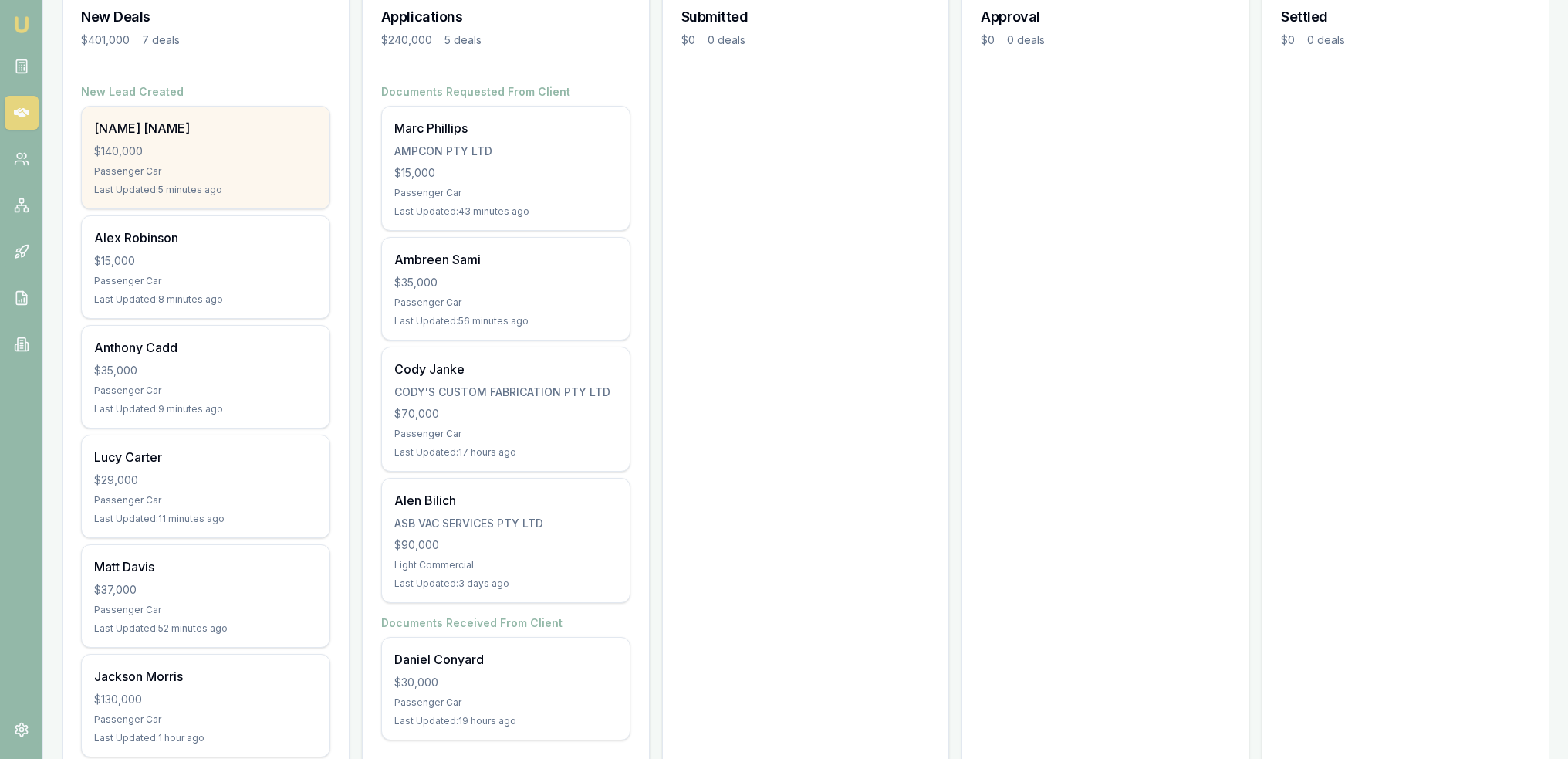 click on "Passenger Car" at bounding box center [205, 171] 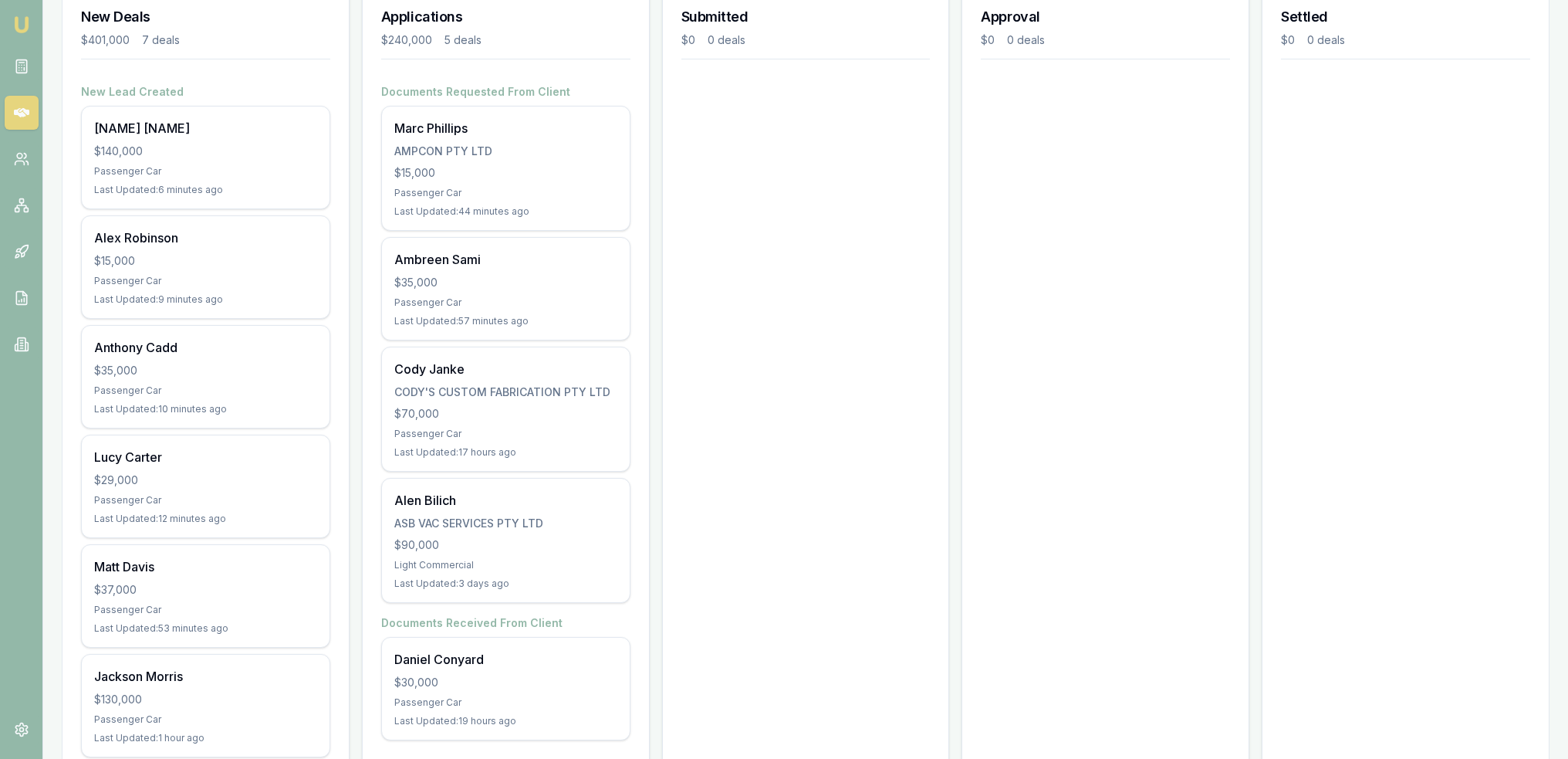 drag, startPoint x: 549, startPoint y: 683, endPoint x: 670, endPoint y: 625, distance: 134.18271 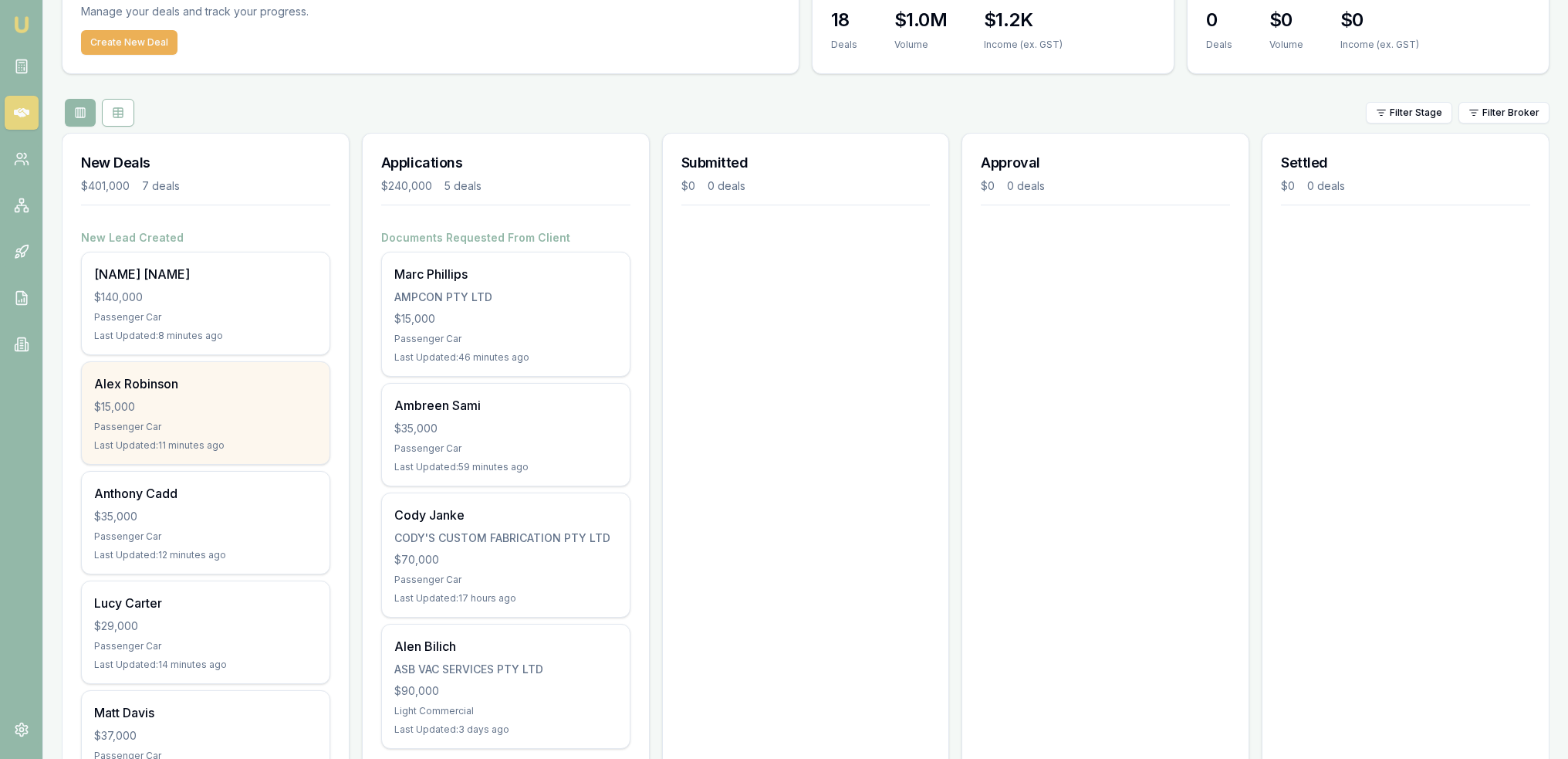 scroll, scrollTop: 83, scrollLeft: 0, axis: vertical 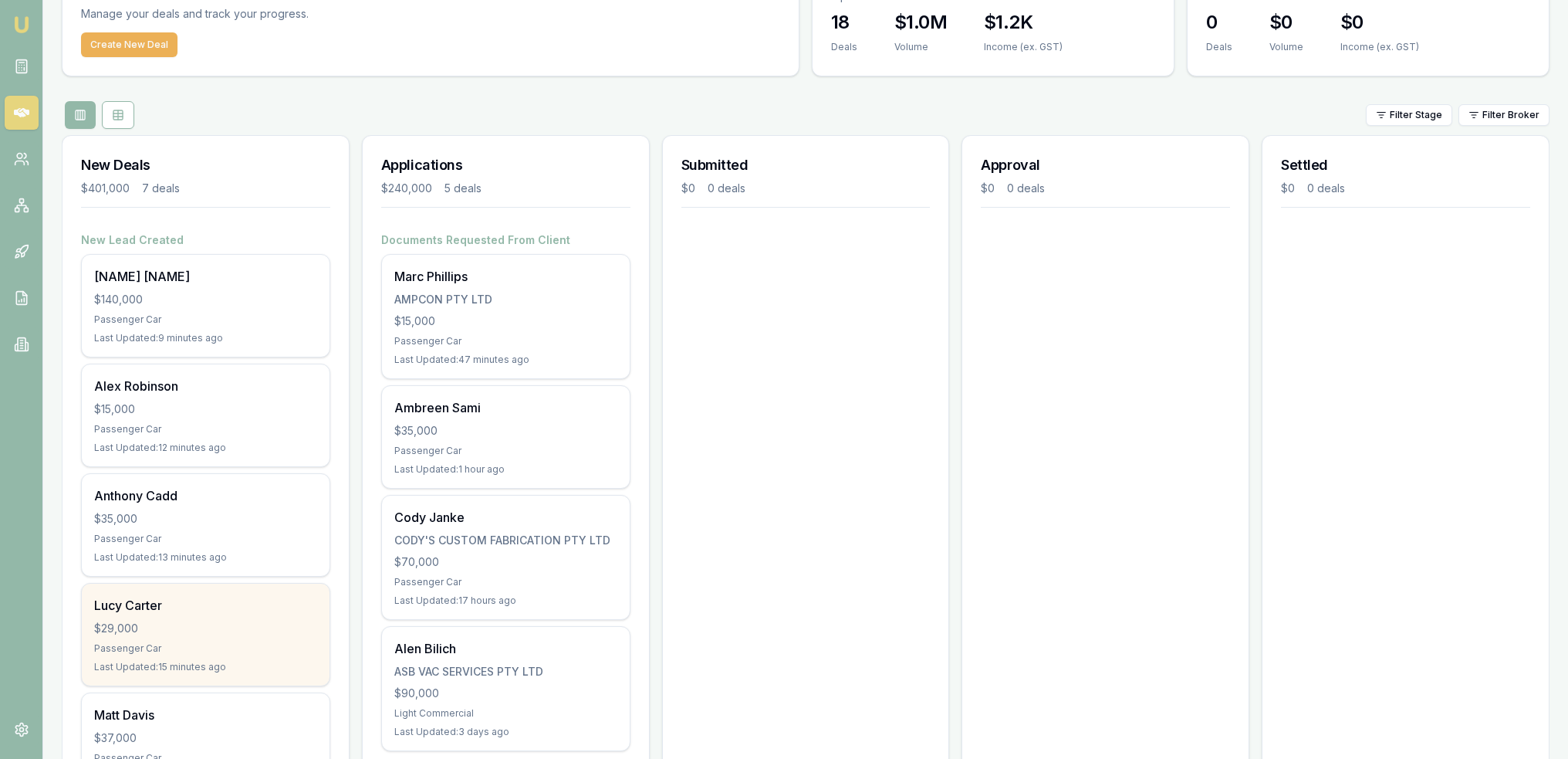 click on "Lucy Carter $29,000 Passenger Car Last Updated:  15 minutes ago" at bounding box center [205, 635] 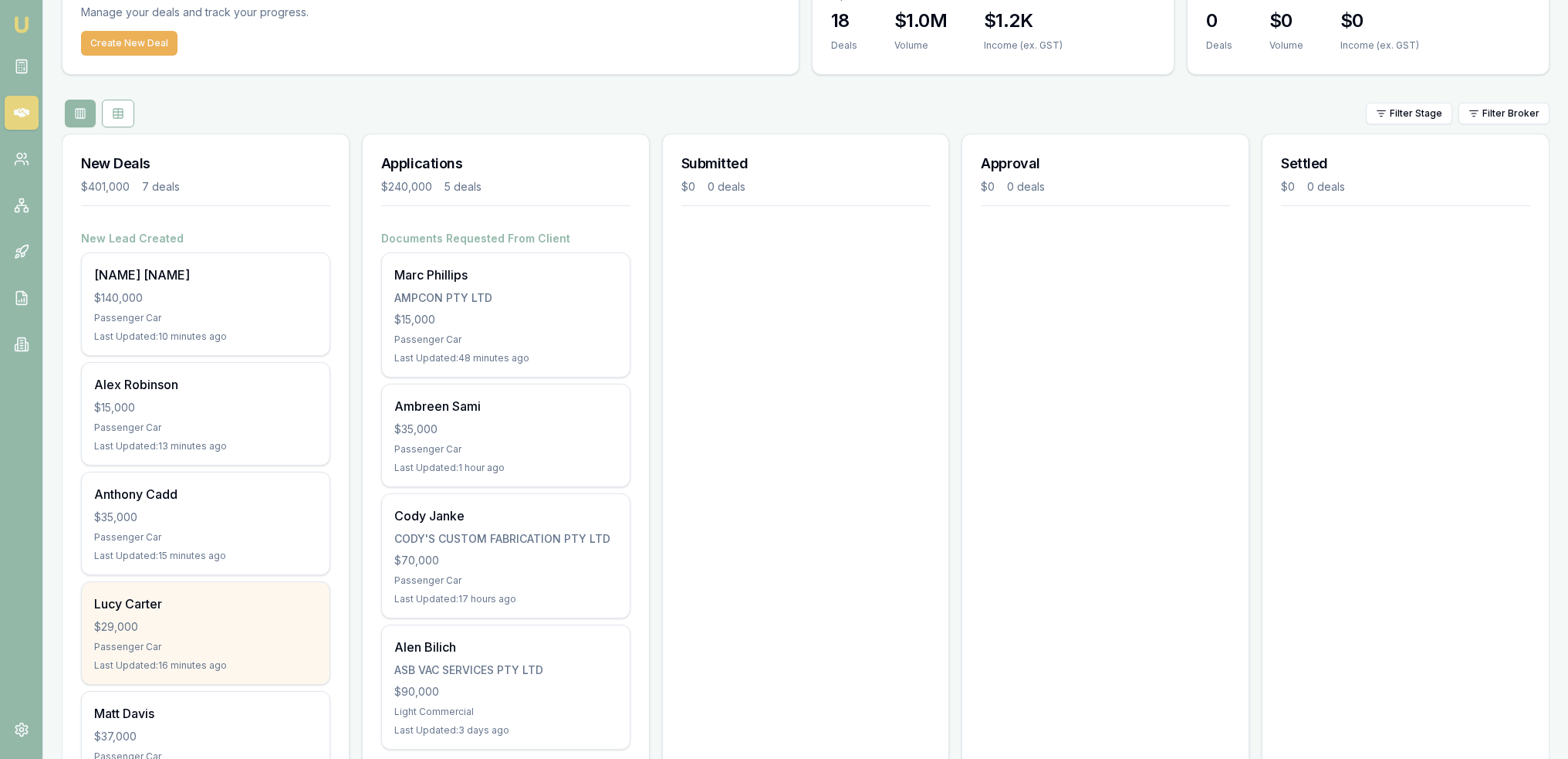 scroll, scrollTop: 238, scrollLeft: 0, axis: vertical 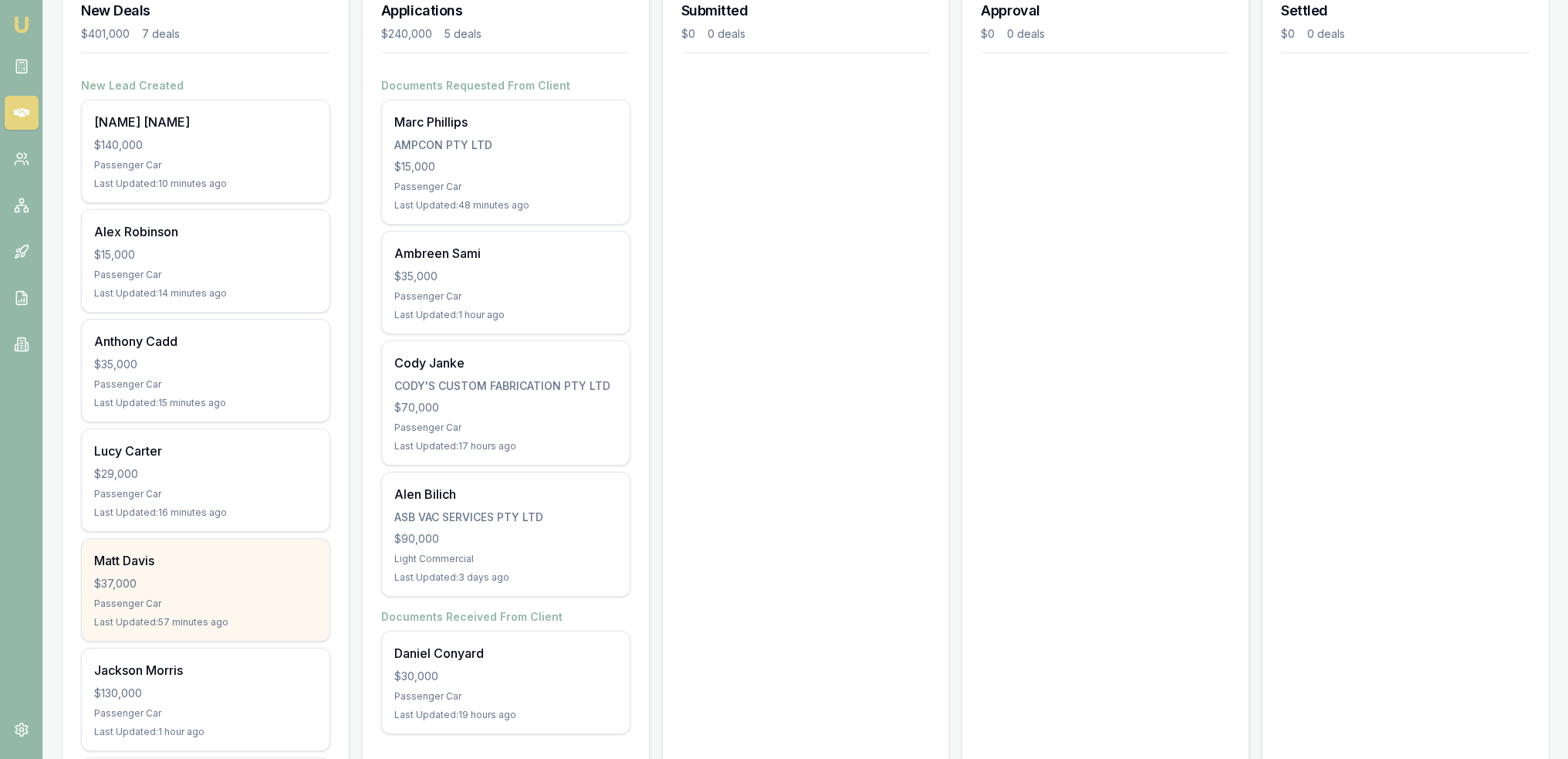 click on "Matt Davis $37,000 Passenger Car Last Updated:  57 minutes ago" at bounding box center [205, 590] 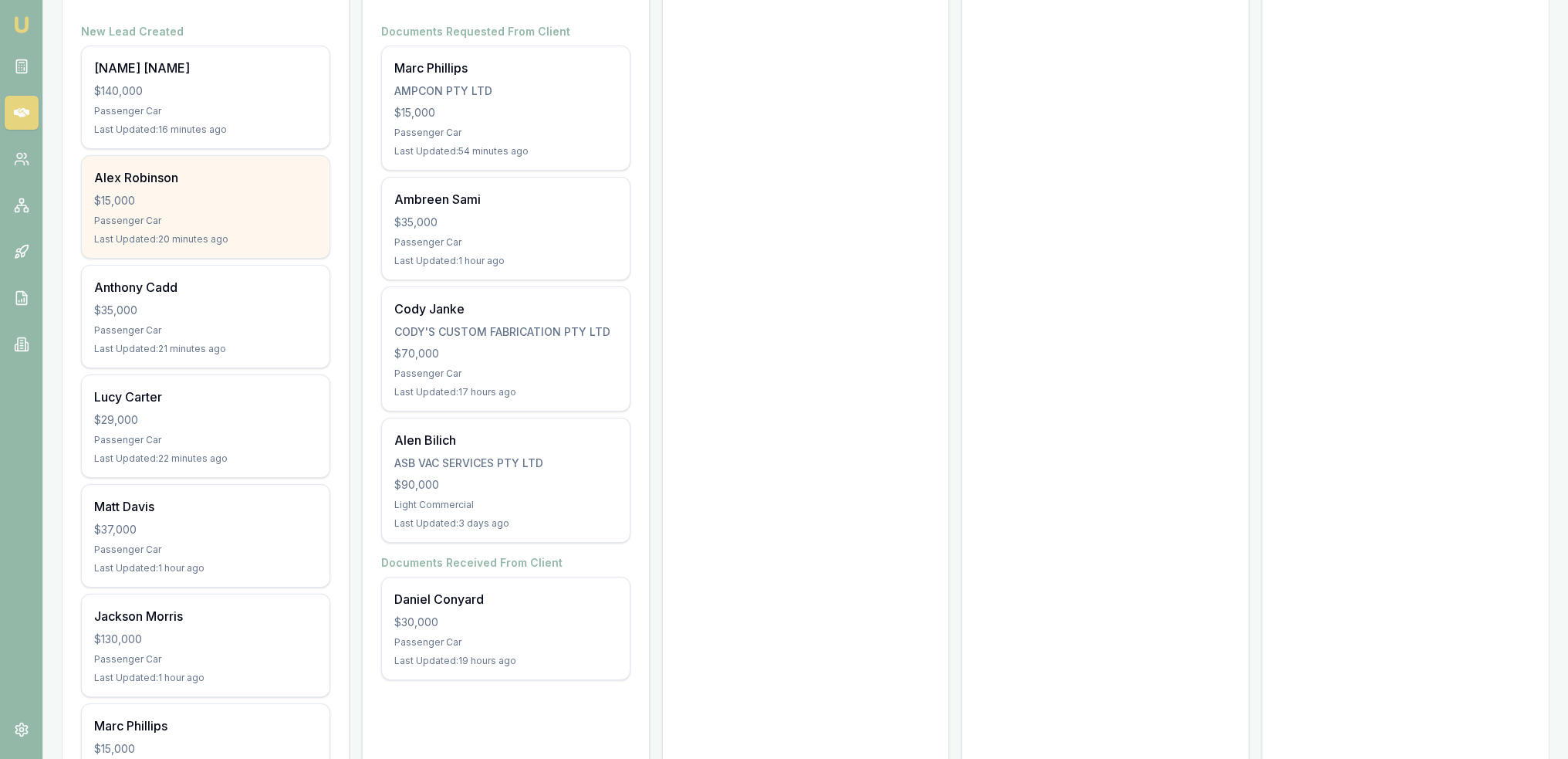 scroll, scrollTop: 392, scrollLeft: 0, axis: vertical 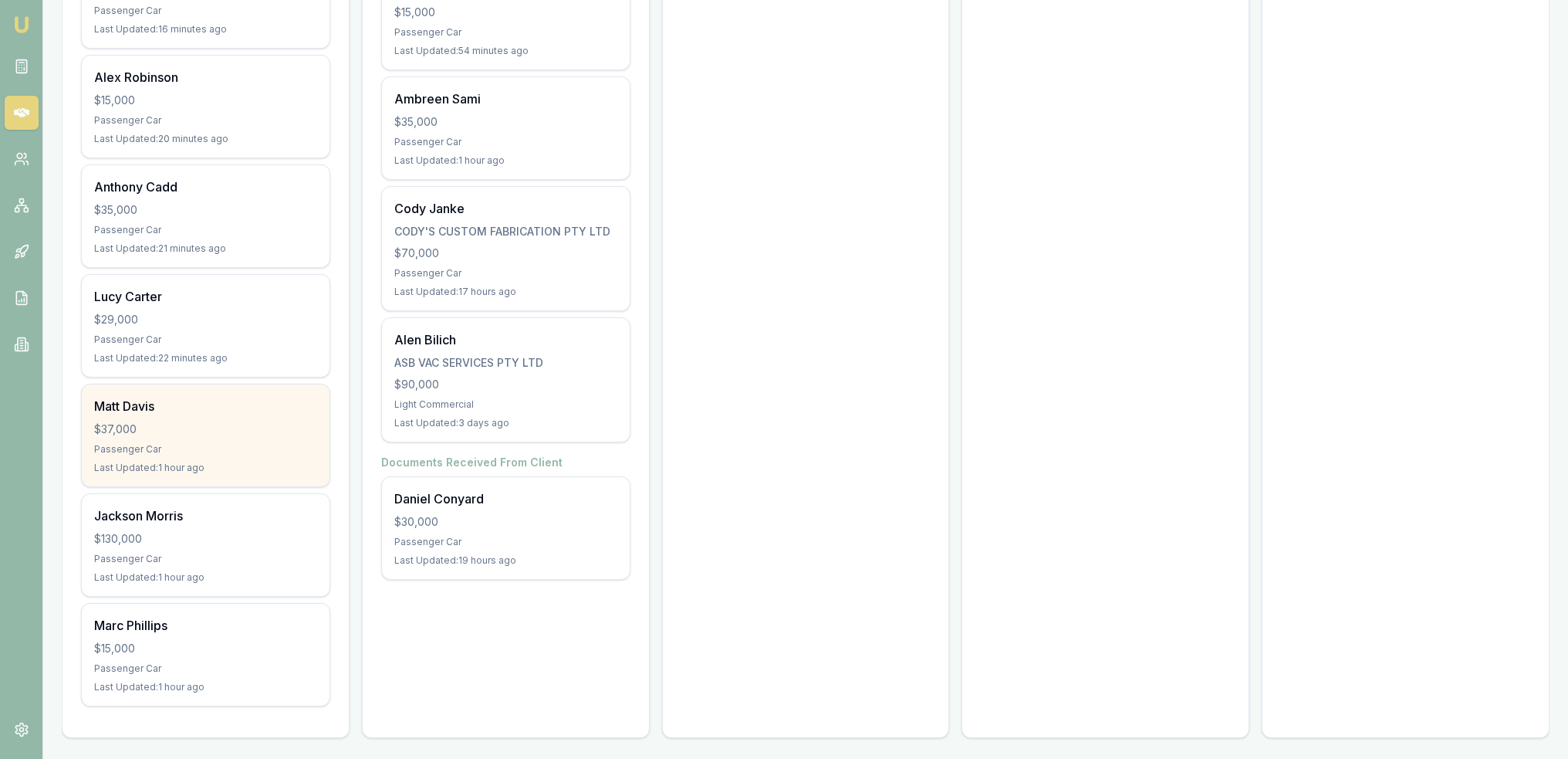 click on "Matt Davis" at bounding box center (205, 406) 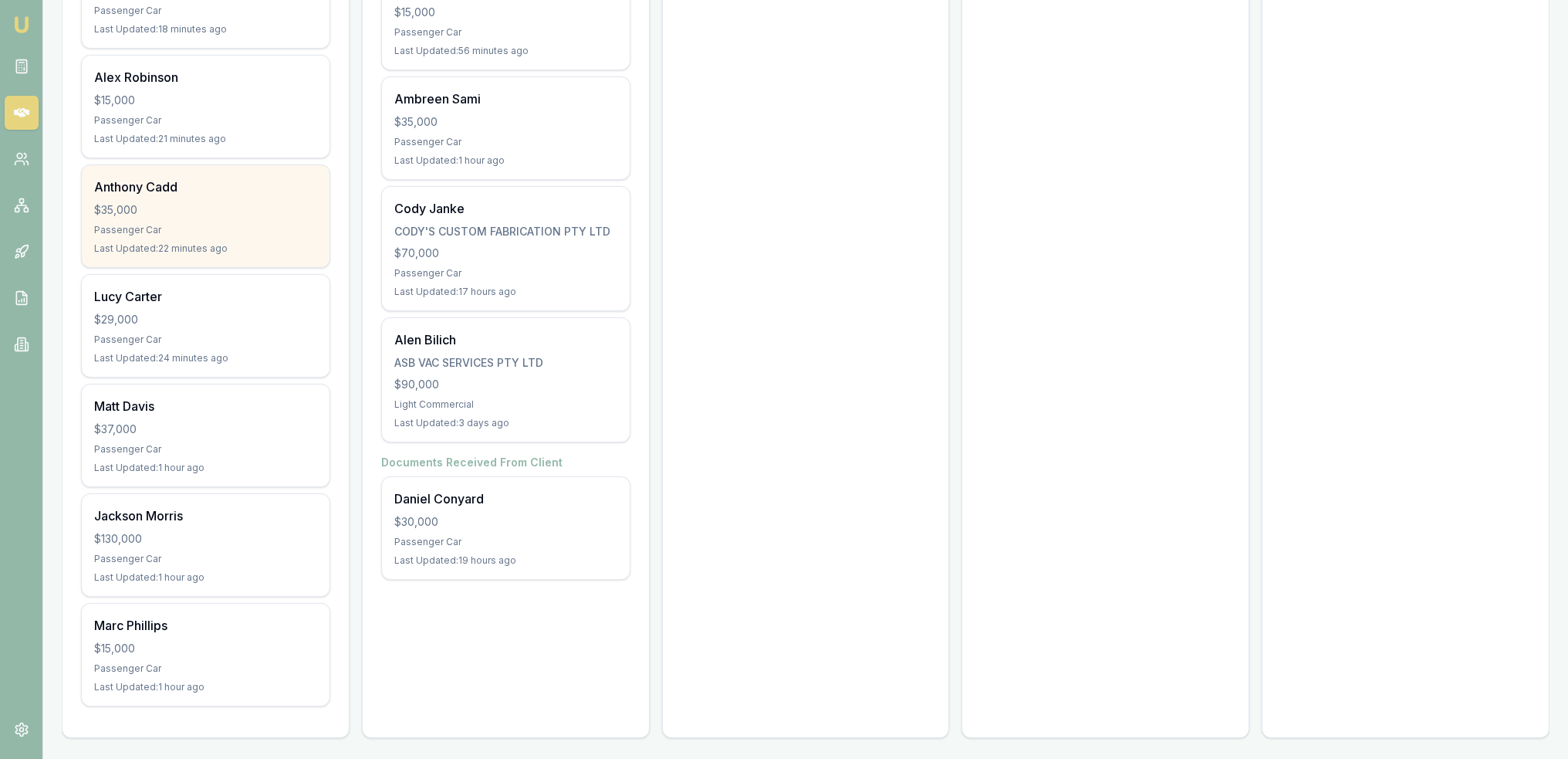 click on "Anthony Cadd" at bounding box center (205, 187) 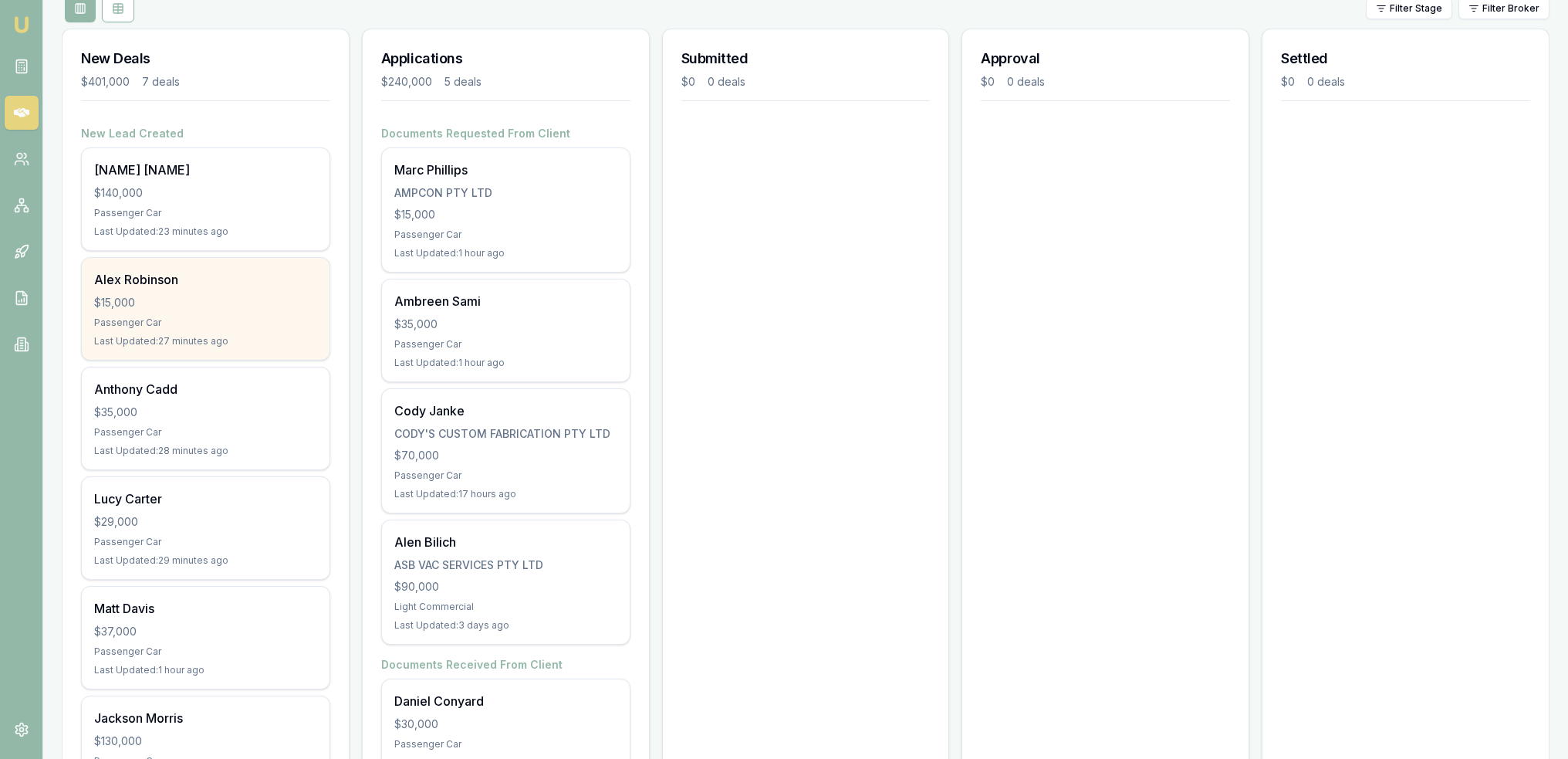 scroll, scrollTop: 0, scrollLeft: 0, axis: both 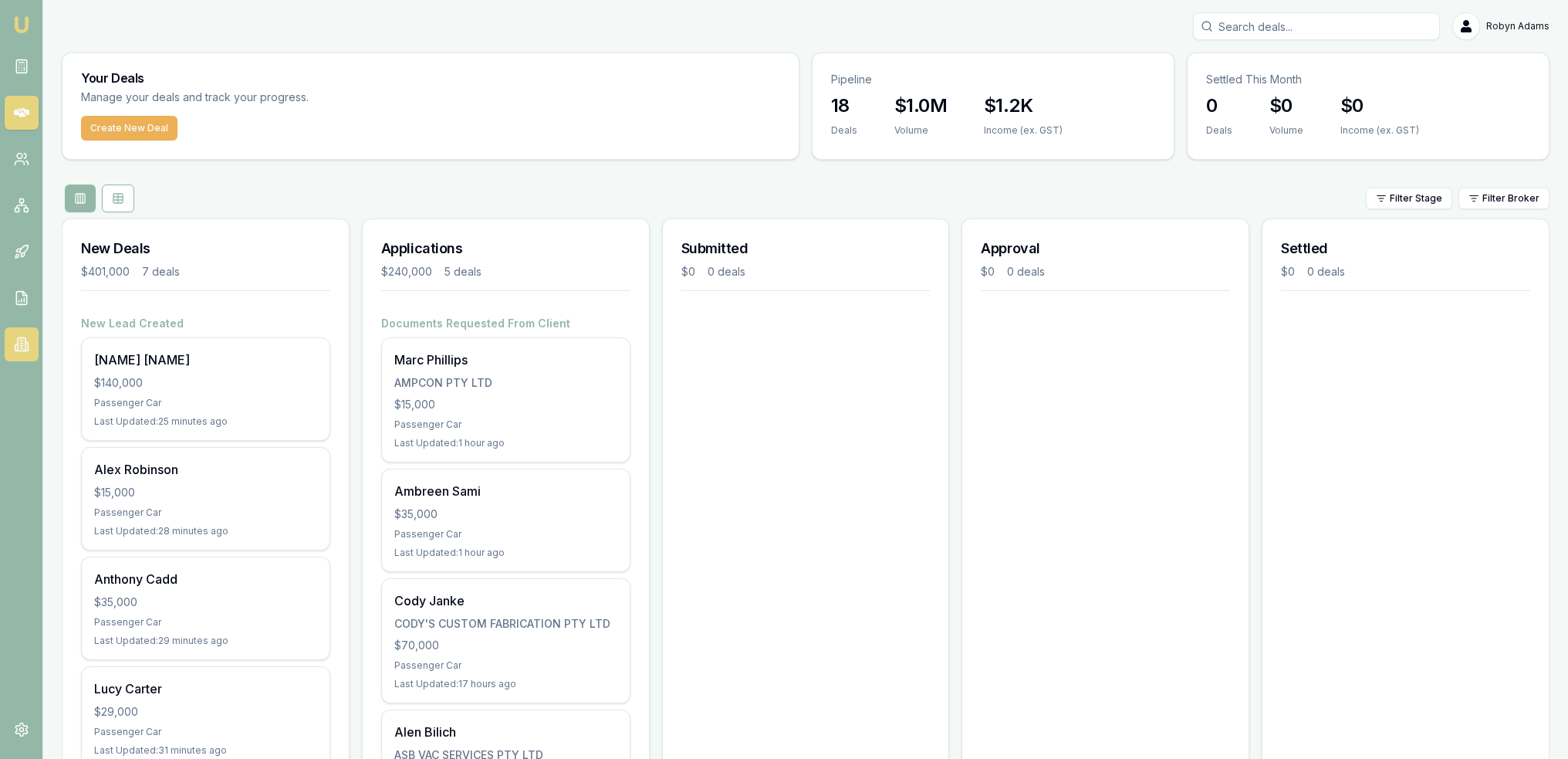click 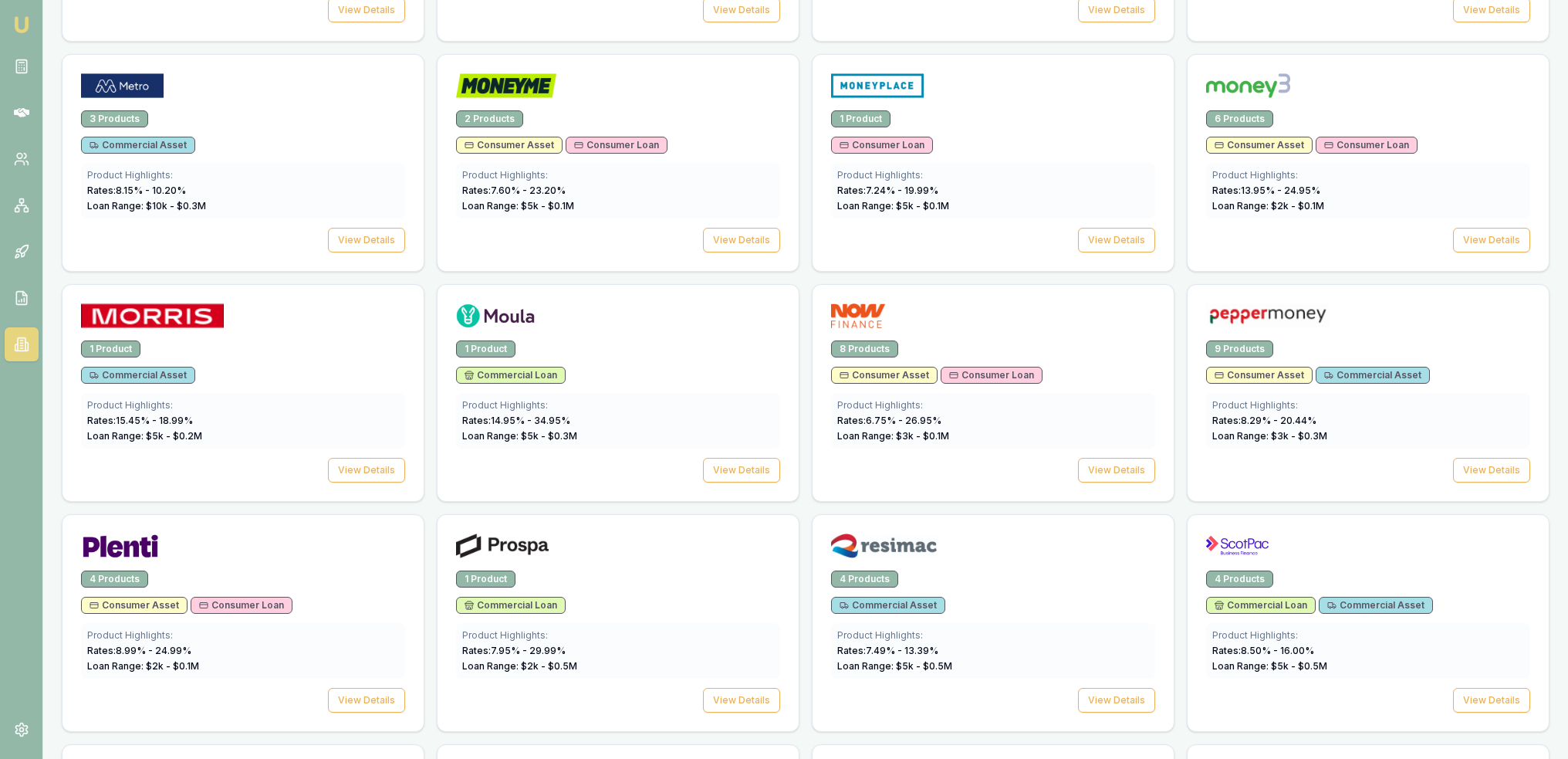 scroll, scrollTop: 1694, scrollLeft: 0, axis: vertical 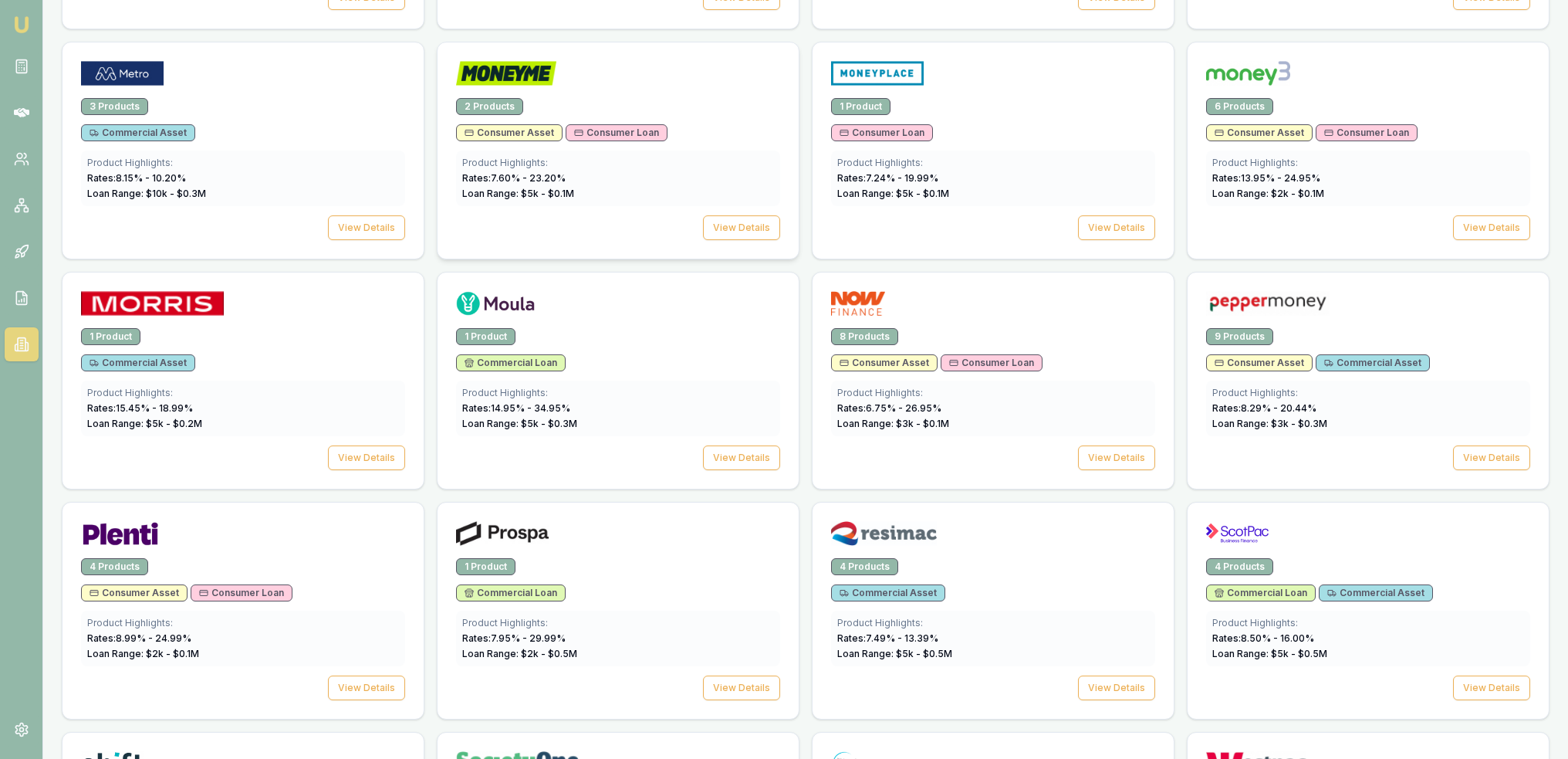 click on "2   Products" at bounding box center [618, 107] 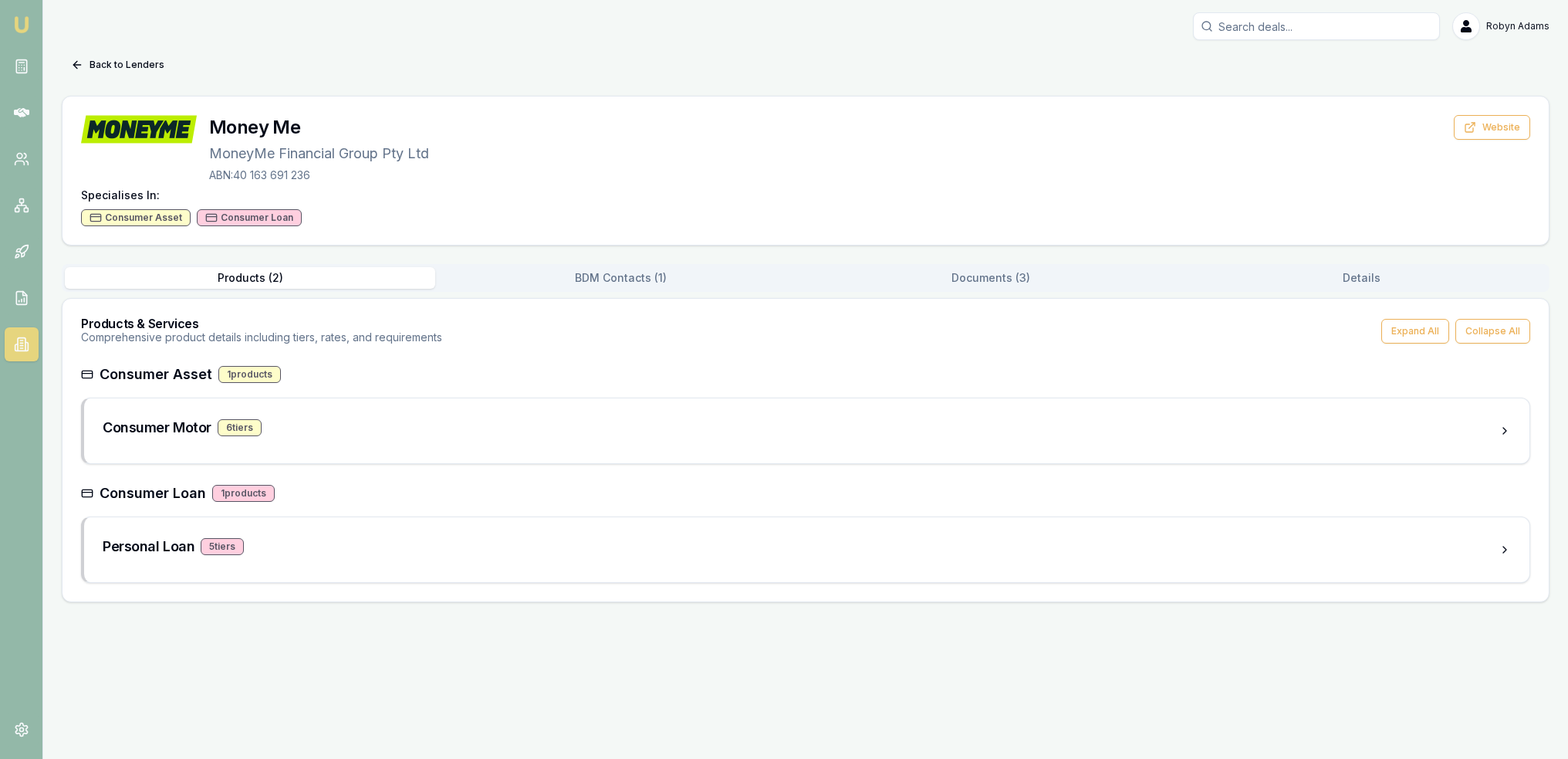 scroll, scrollTop: 0, scrollLeft: 0, axis: both 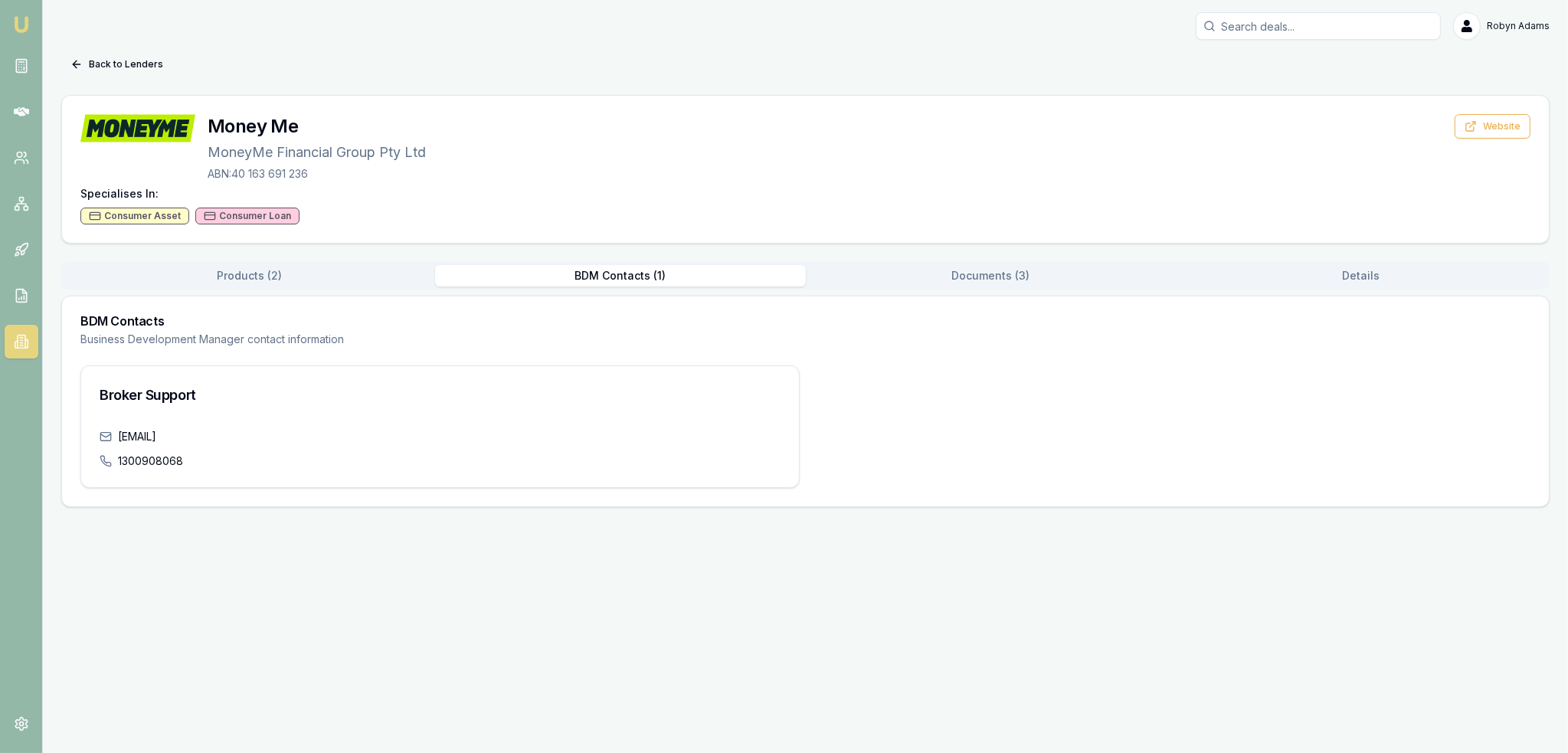 click on "BDM Contacts ( 1 )" at bounding box center (620, 276) 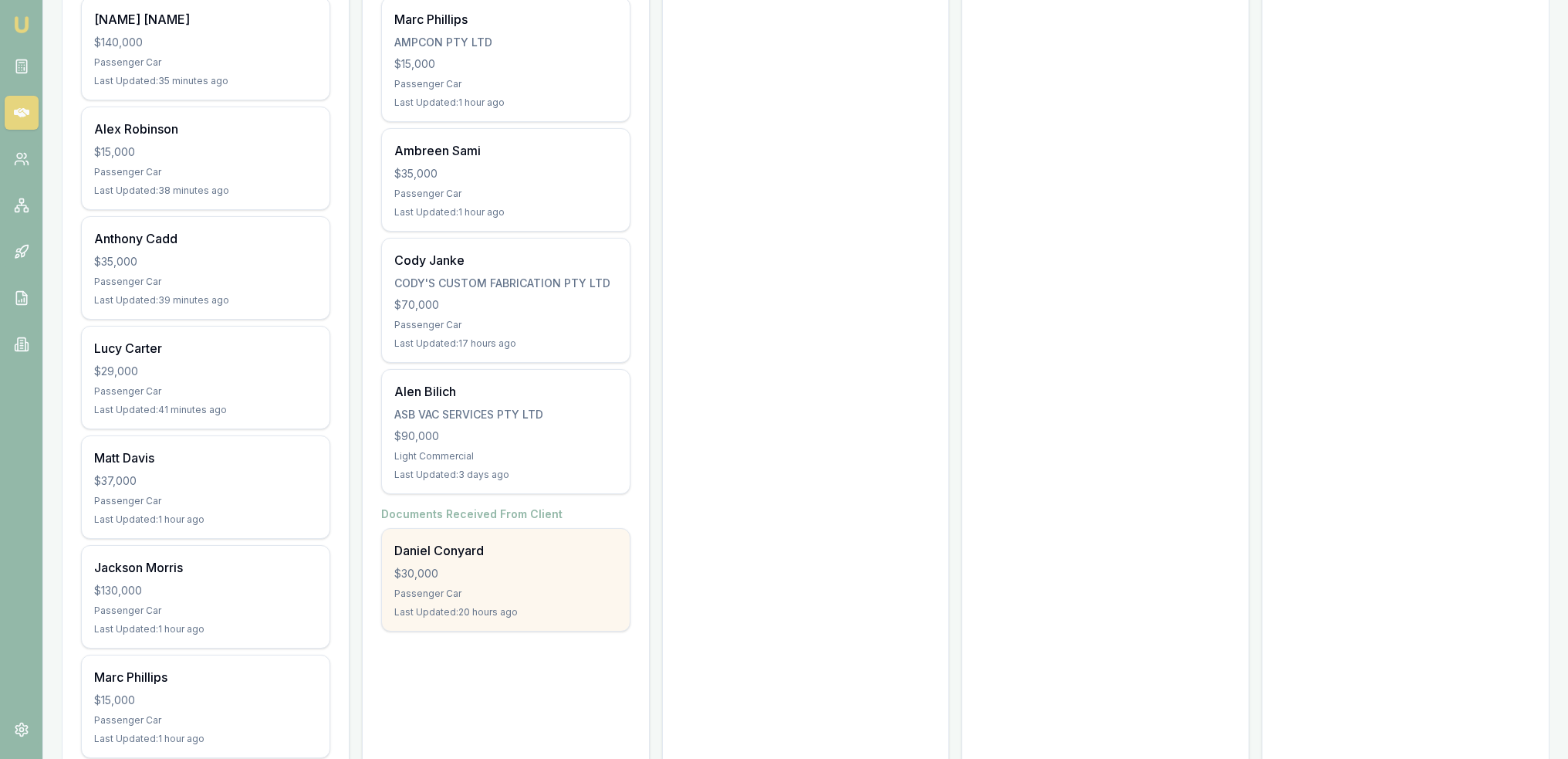 scroll, scrollTop: 315, scrollLeft: 0, axis: vertical 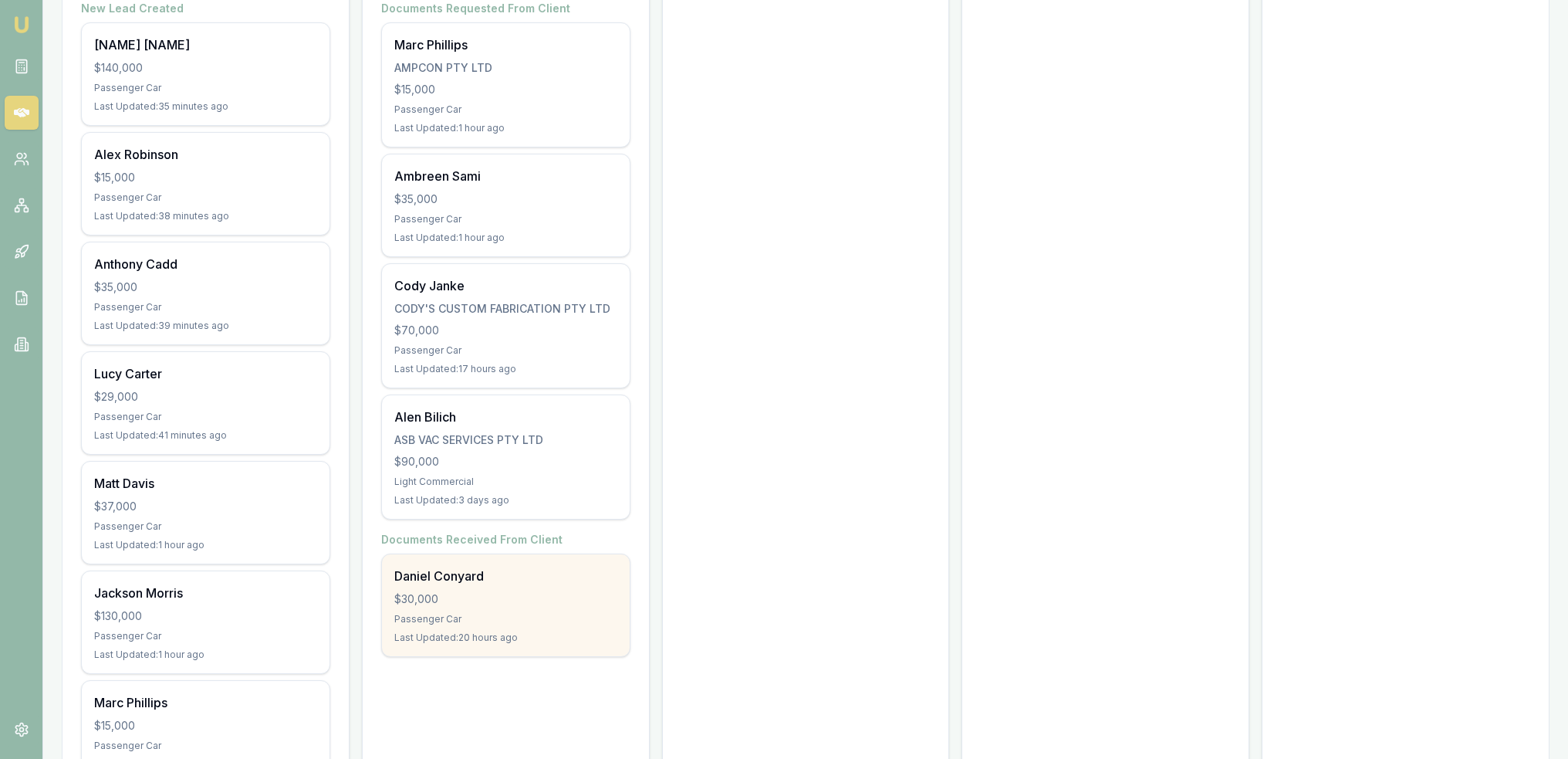 click on "Daniel Conyard" at bounding box center (505, 576) 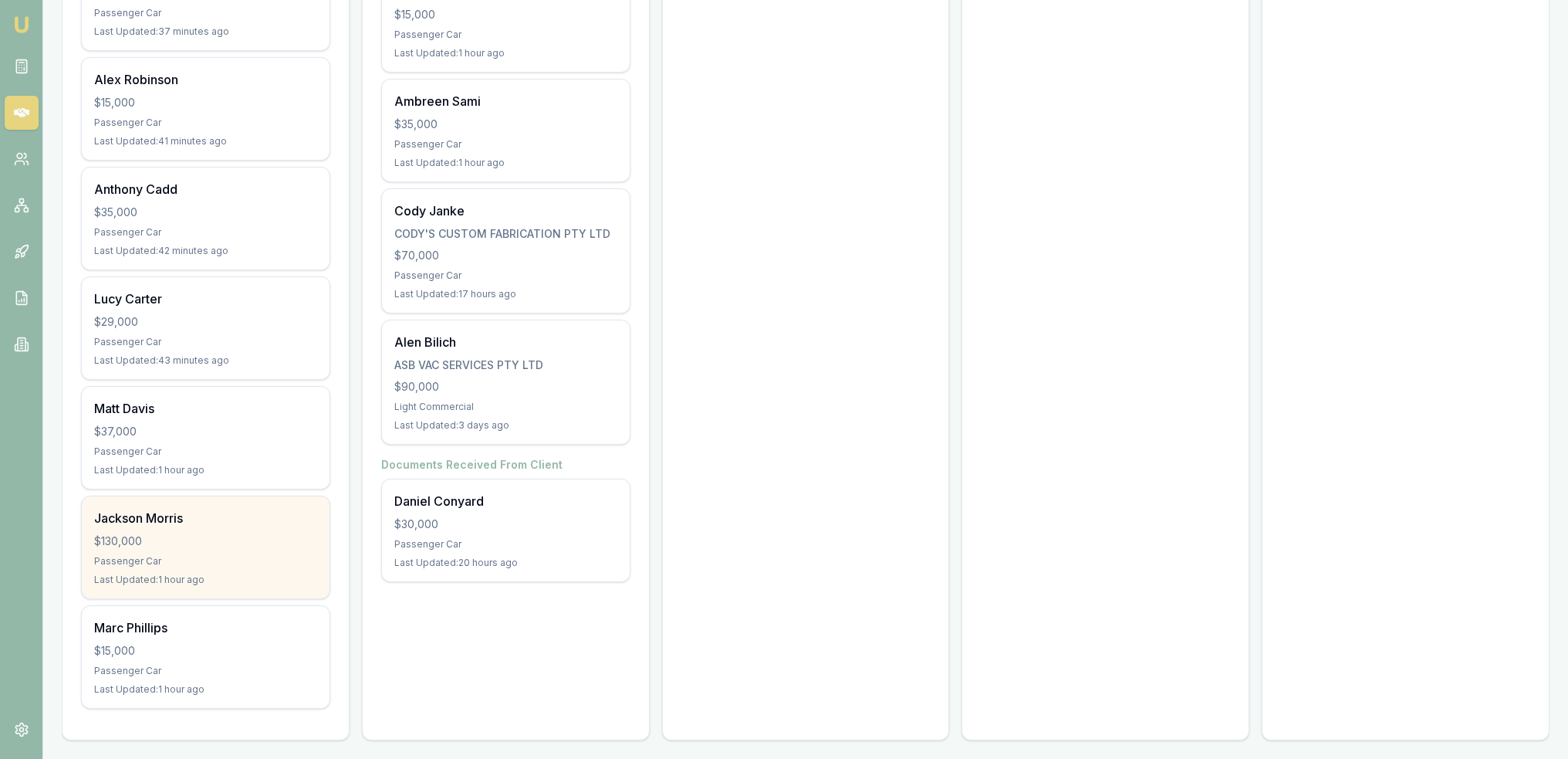 scroll, scrollTop: 392, scrollLeft: 0, axis: vertical 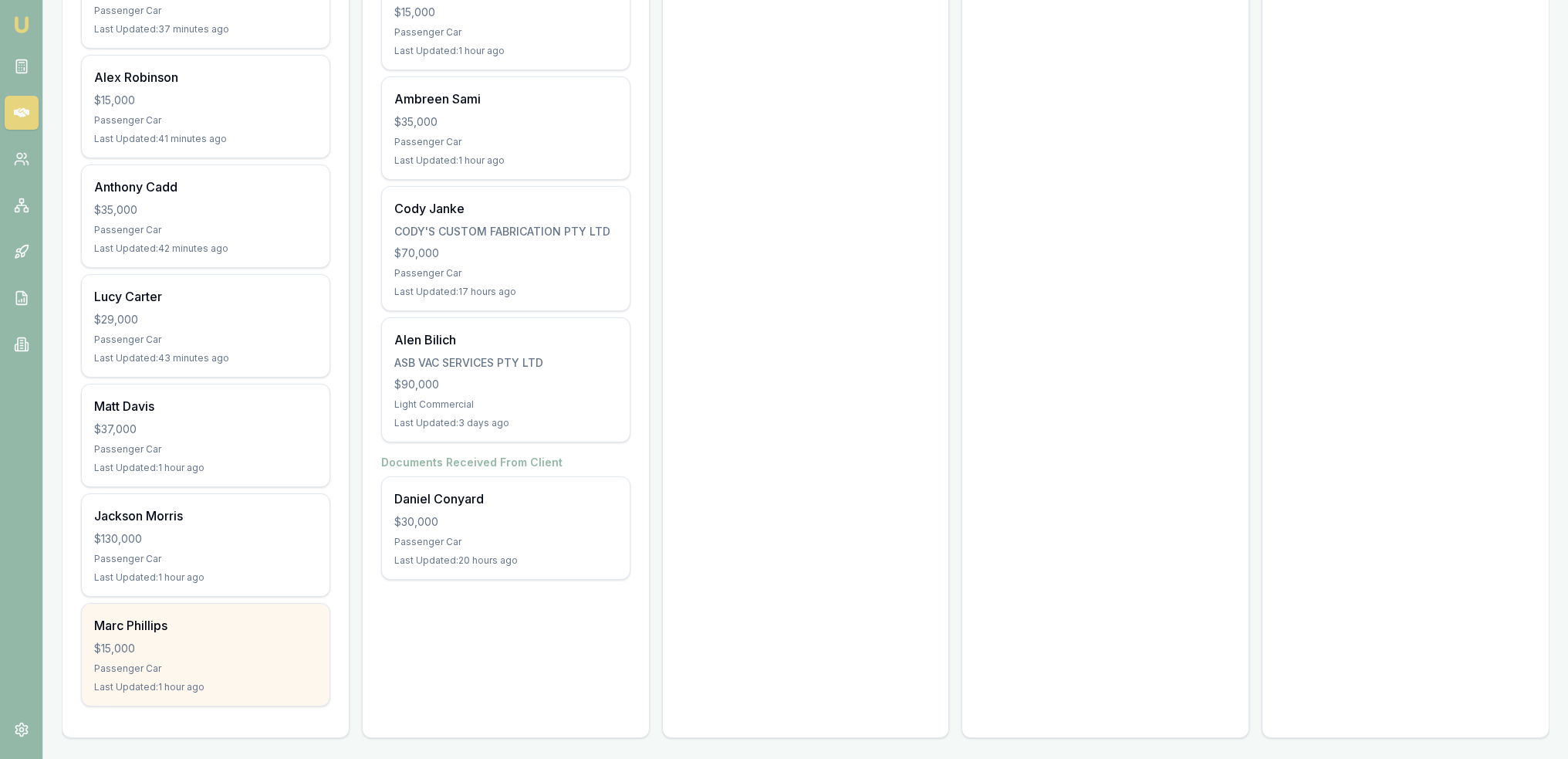 click on "Passenger Car" at bounding box center (205, 669) 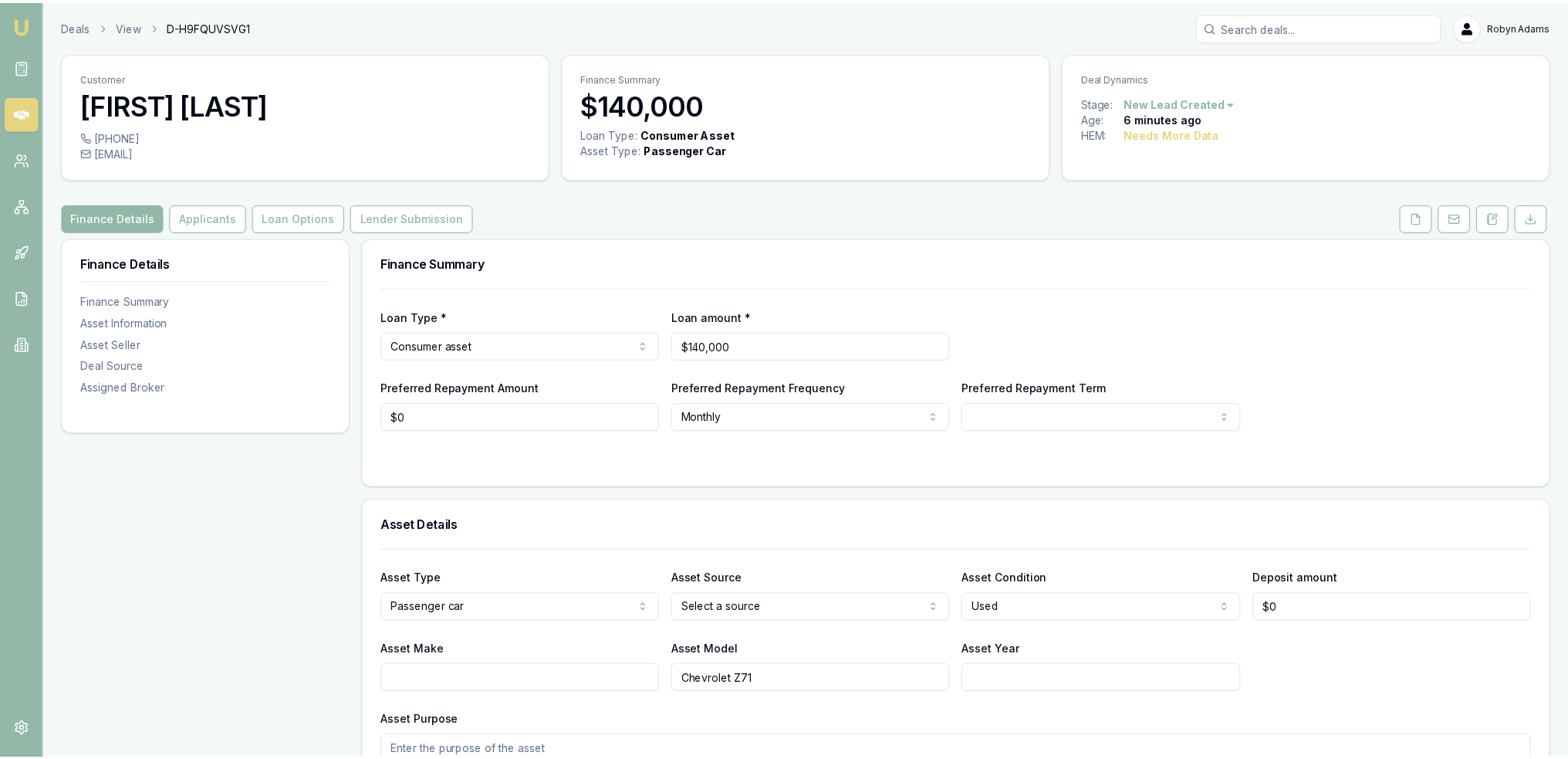 scroll, scrollTop: 0, scrollLeft: 0, axis: both 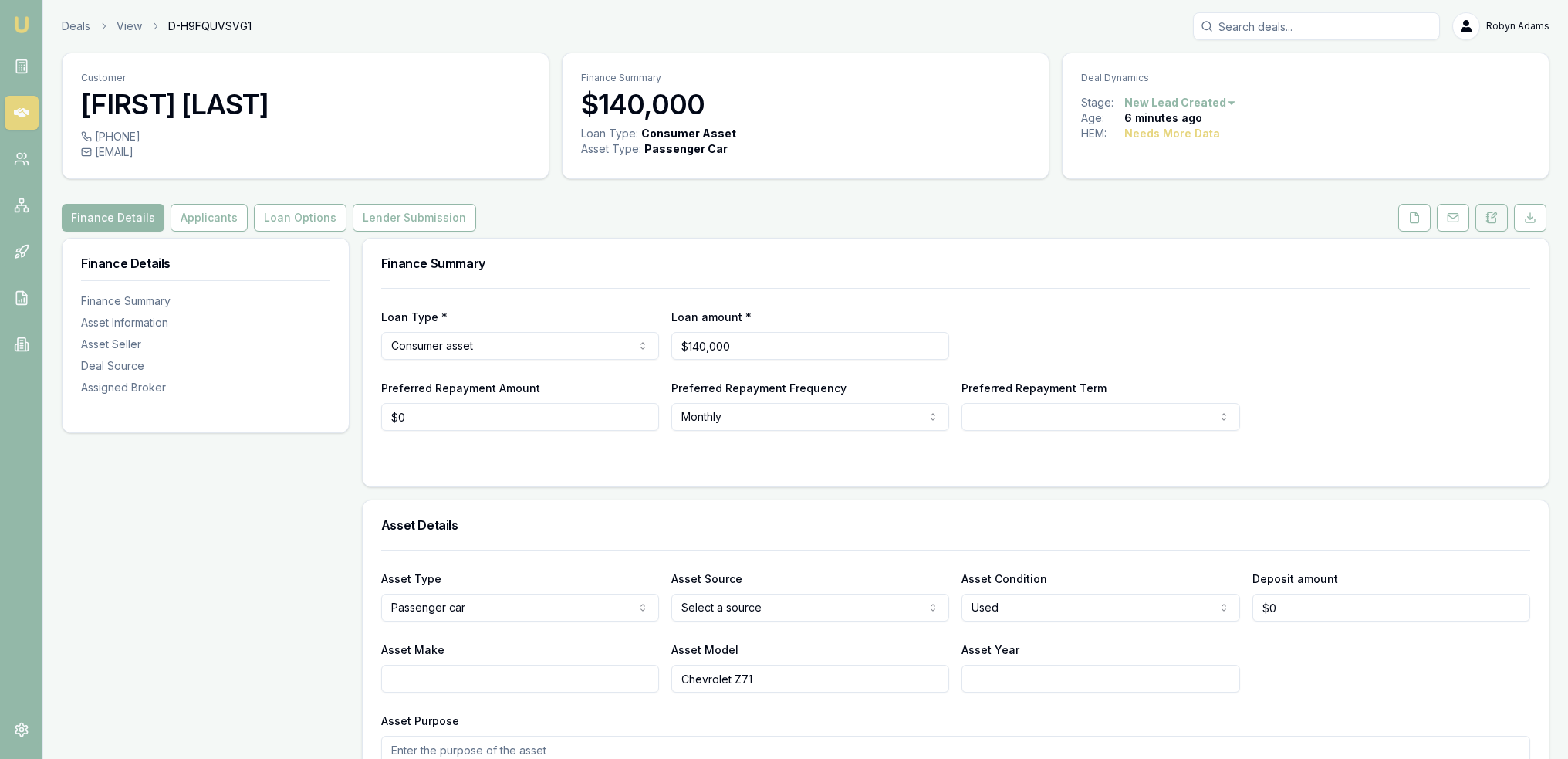 click 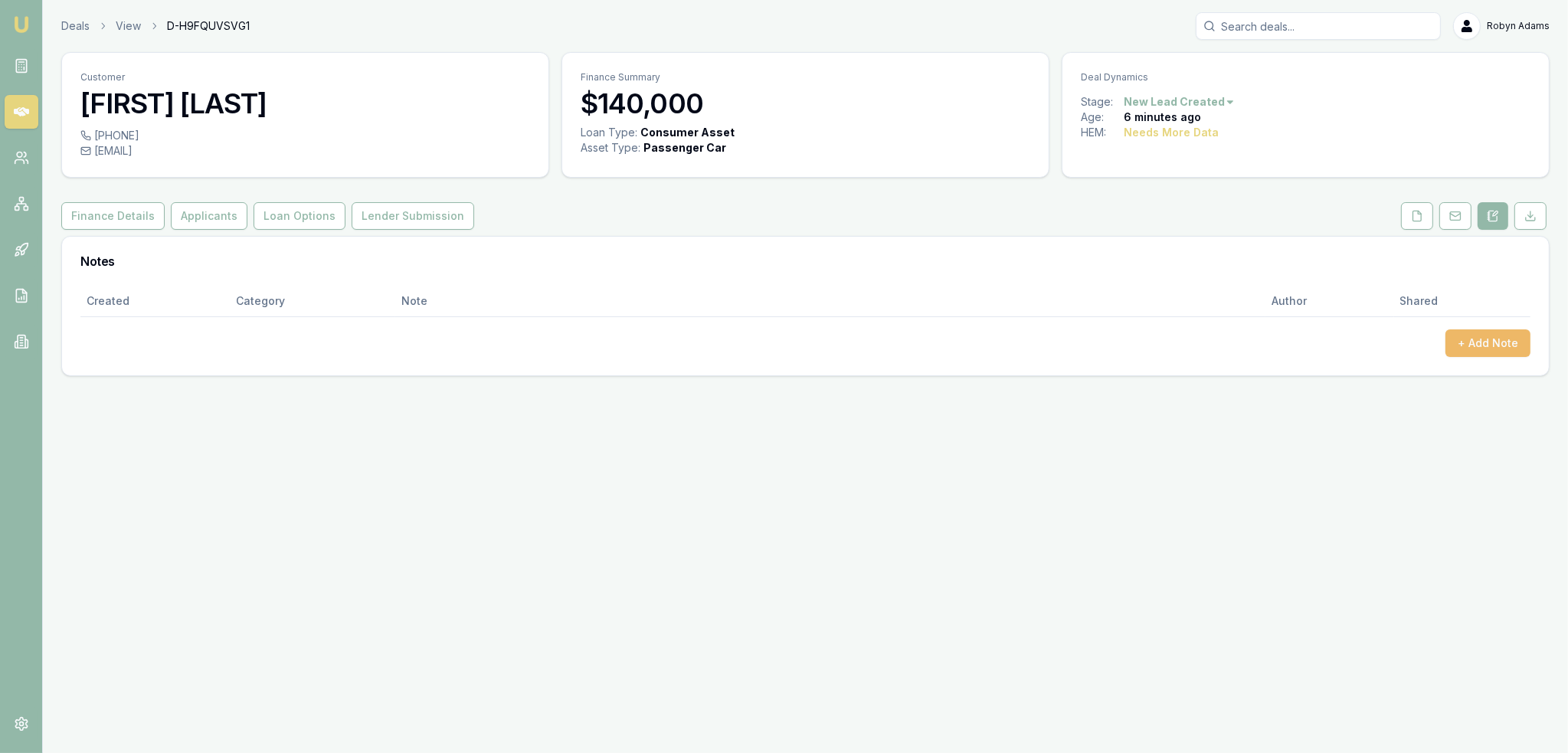 click on "+ Add Note" at bounding box center [1488, 343] 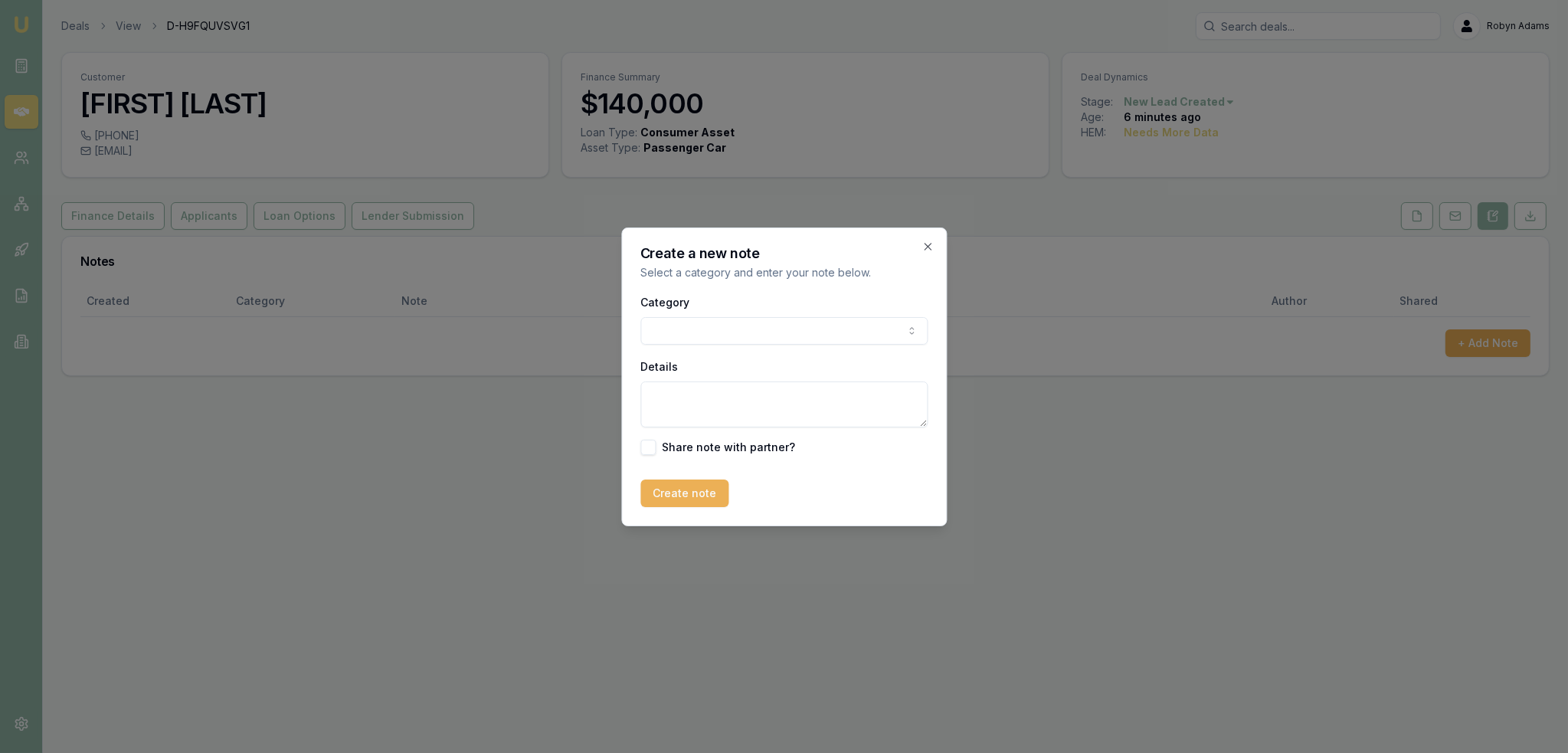 click on "Emu Broker Deals View D-H9FQUVSVG1 [FIRST] [LAST] Toggle Menu Customer [FIRST] [LAST] [PHONE] [EMAIL] Finance Summary $140,000 Loan Type: Consumer Asset Asset Type : Passenger Car Deal Dynamics Stage: New Lead Created Age: 6 minutes ago HEM: Needs More Data Finance Details Applicants Loan Options Lender Submission Notes Created Category Note Author Shared + Add Note
Create a new note Select a category and enter your note below. Category  General notes Attempted contact Follow up reminder Initial discussion Client requirements Loan options update Income or expense update Approval update Settlement update Compliance check Other Details  Share note with partner? Create note Close" at bounding box center [784, 376] 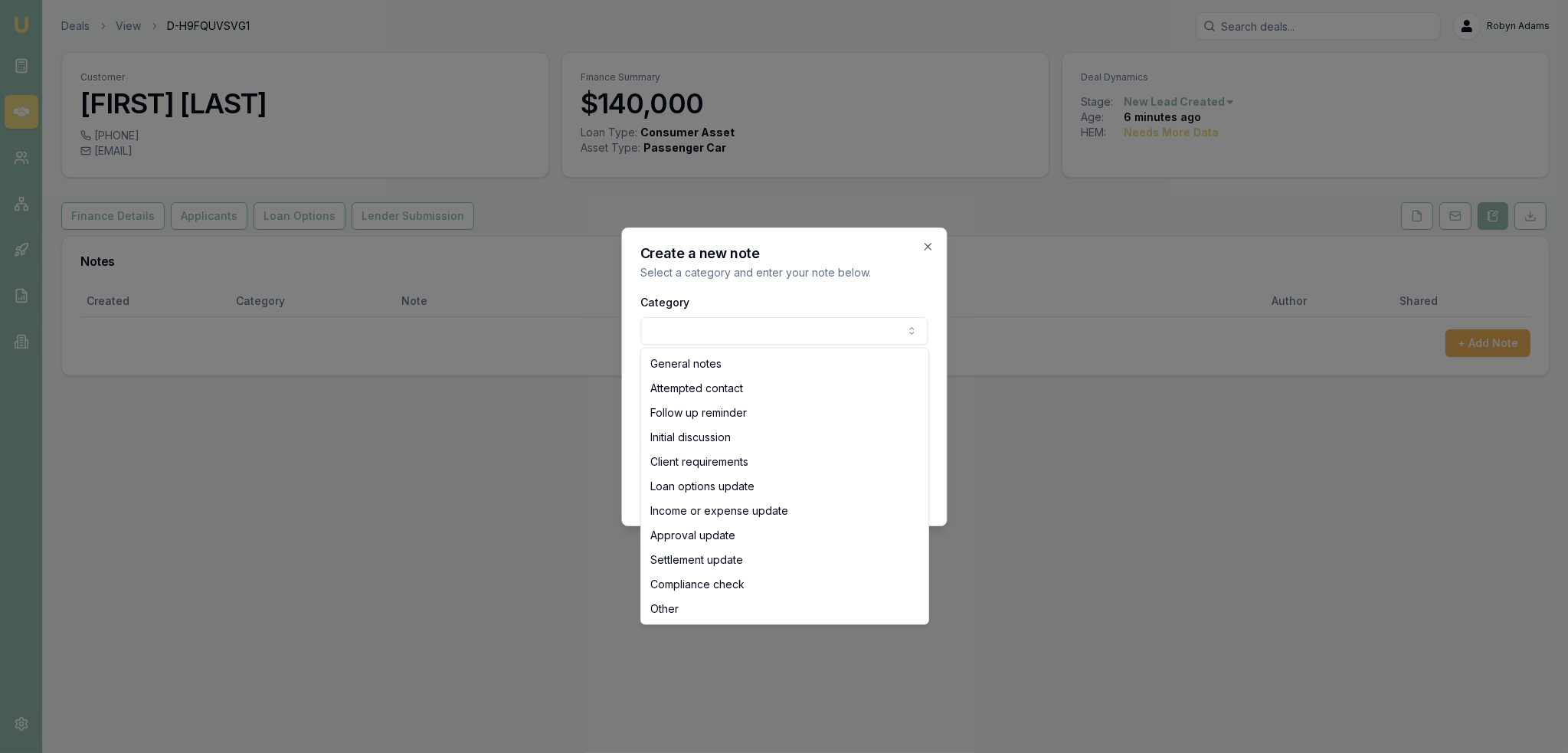 select on "ATTEMPTED_CONTACT" 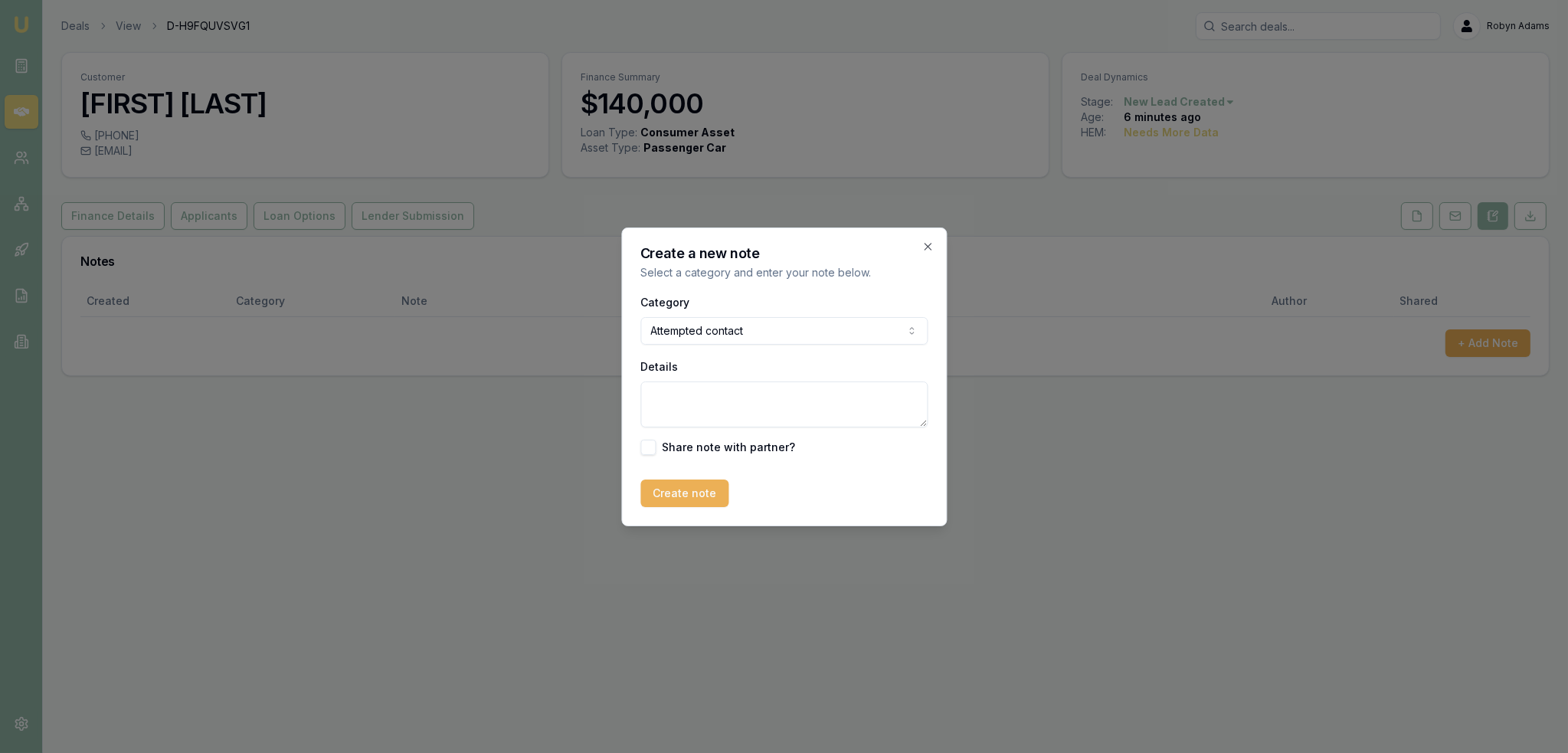 click on "Details" at bounding box center [784, 404] 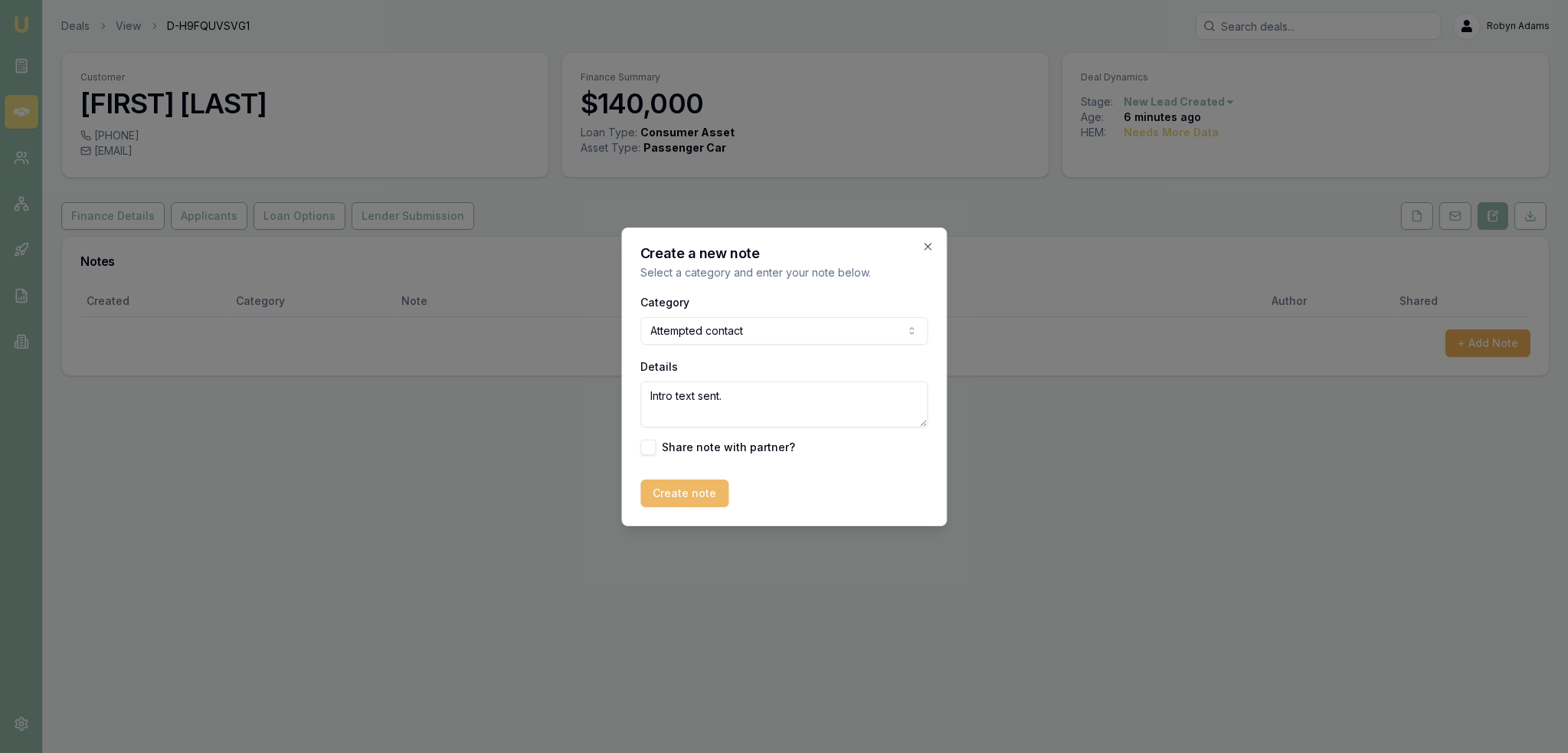 type on "Intro text sent." 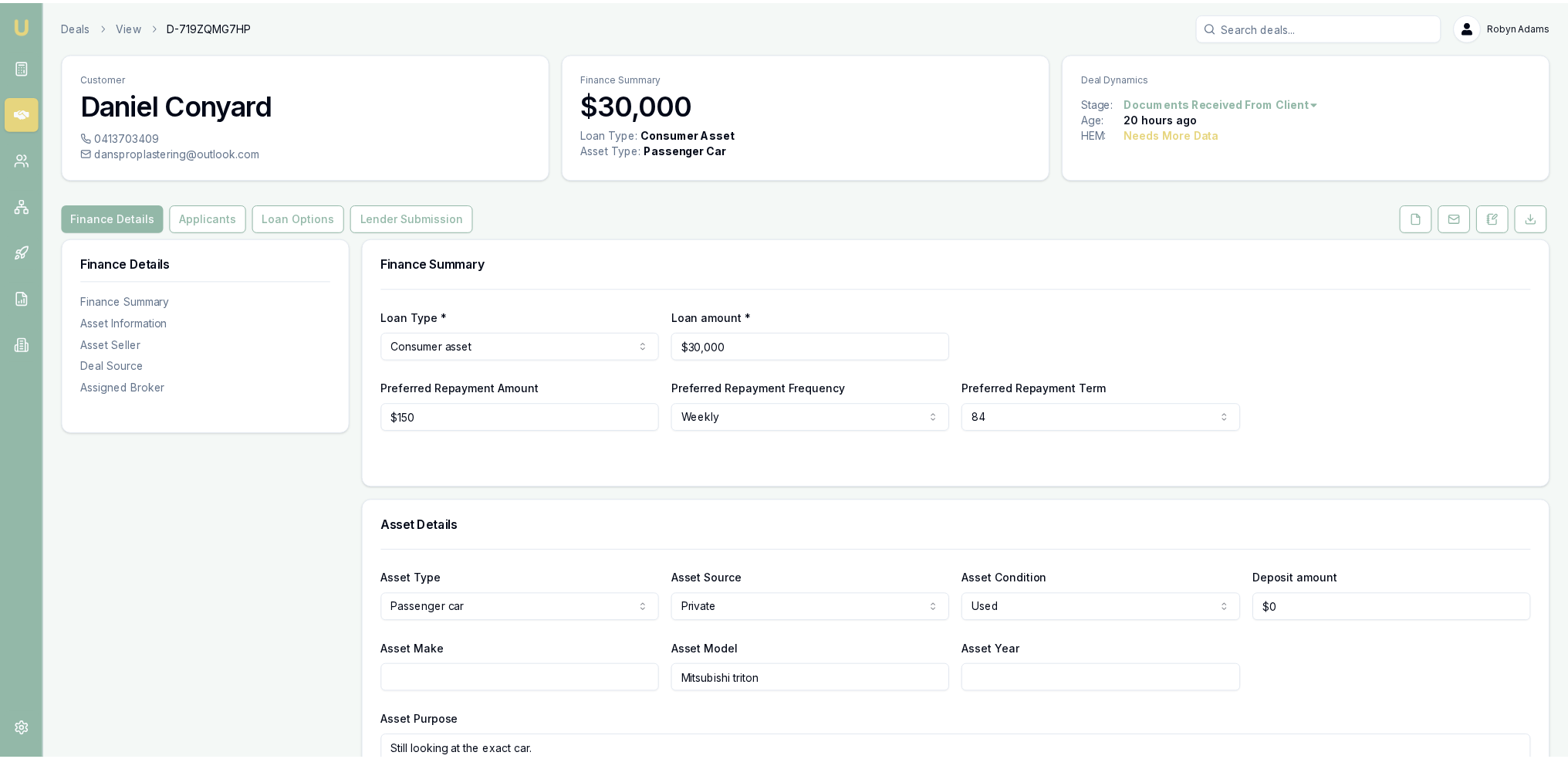 scroll, scrollTop: 0, scrollLeft: 0, axis: both 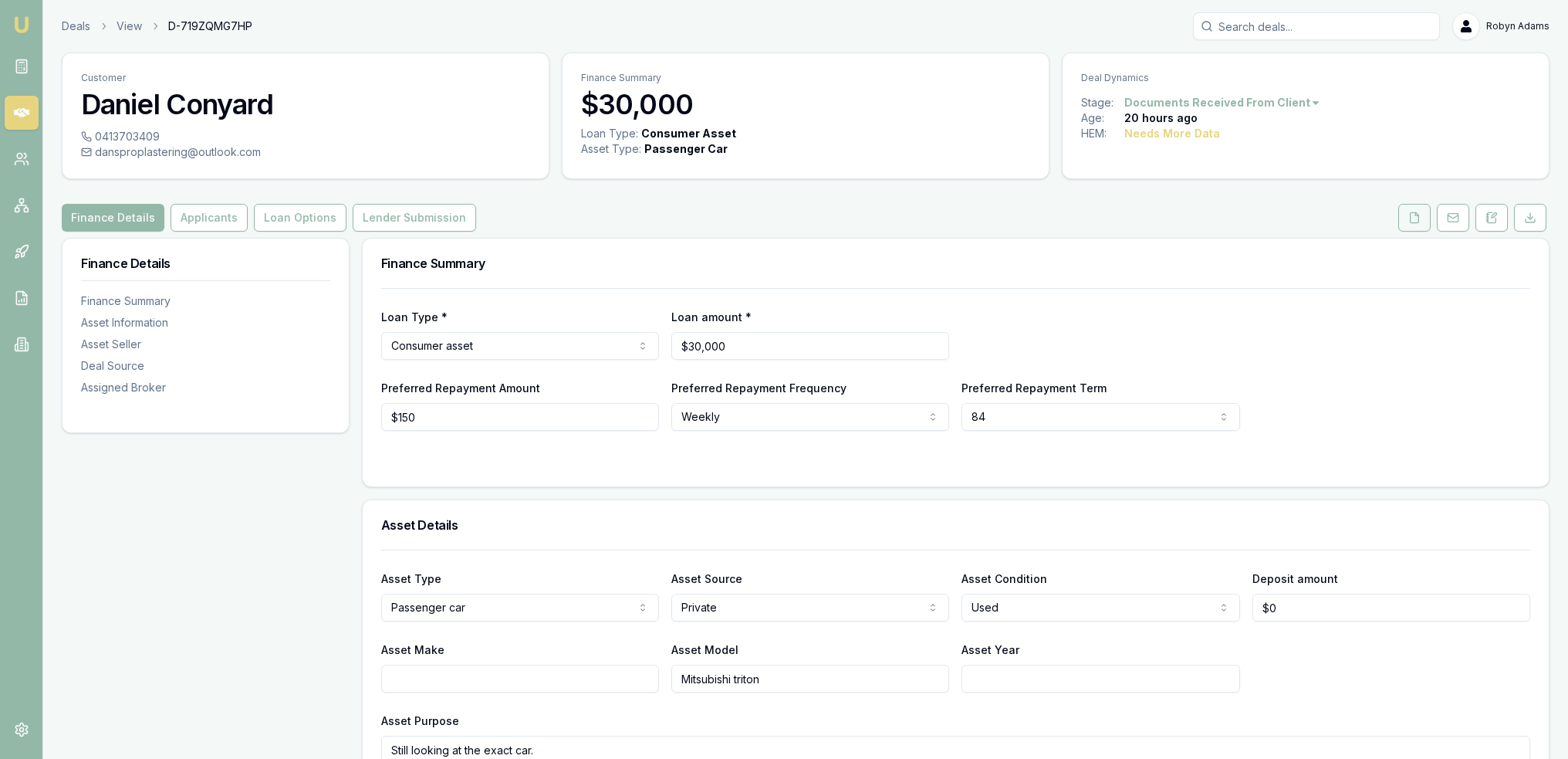 click at bounding box center (1414, 218) 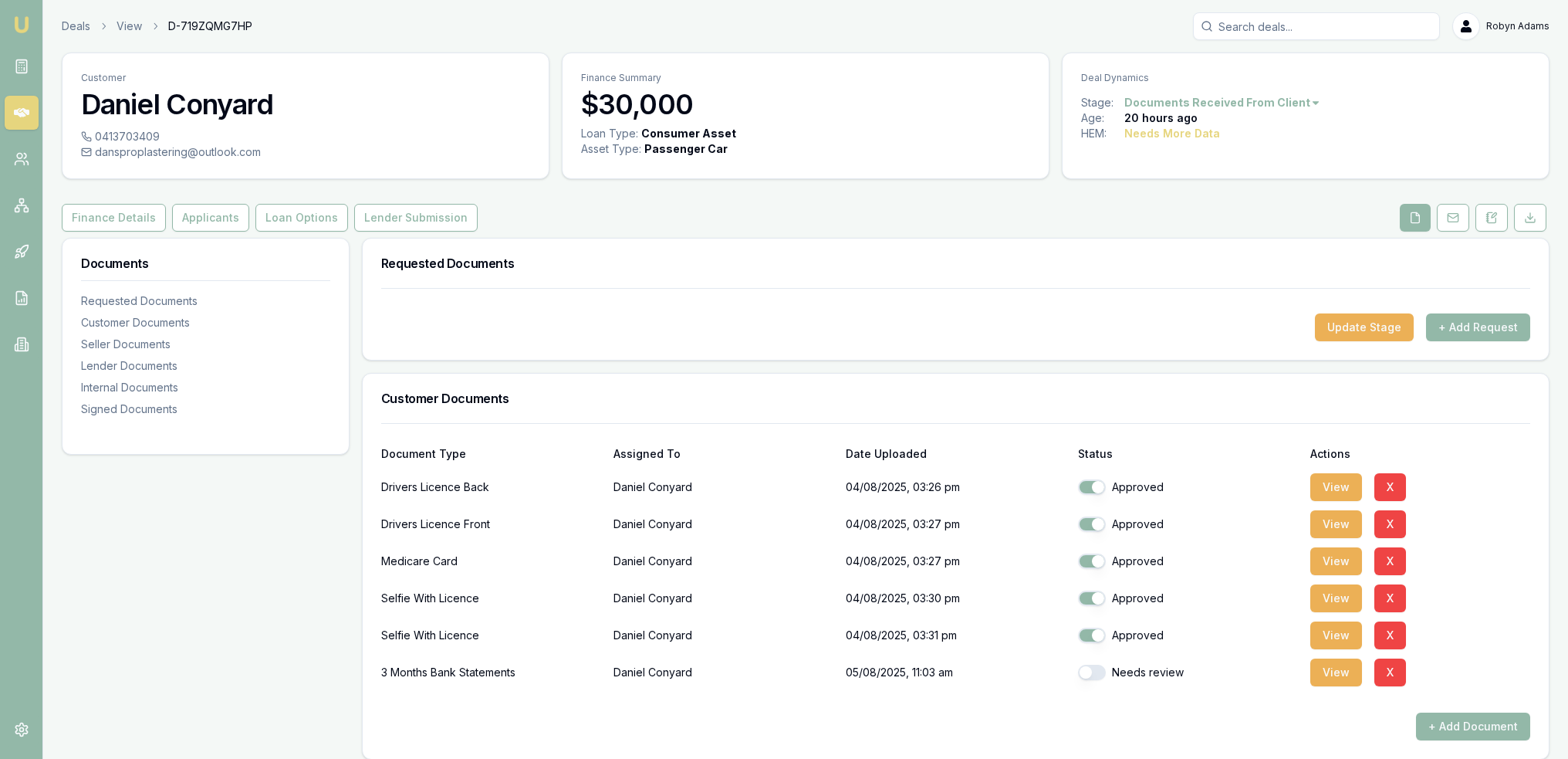 scroll, scrollTop: 154, scrollLeft: 0, axis: vertical 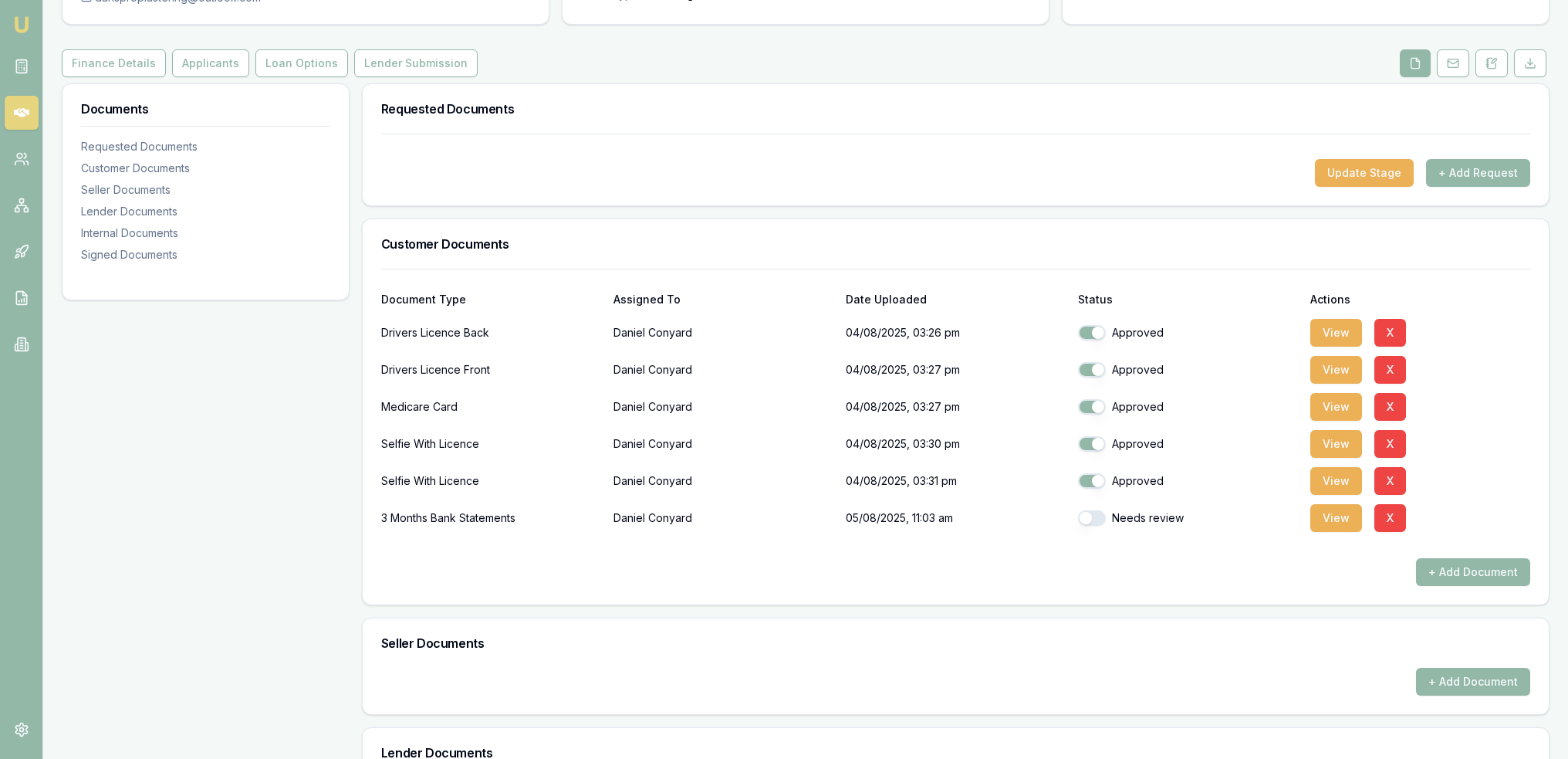click at bounding box center [1092, 518] 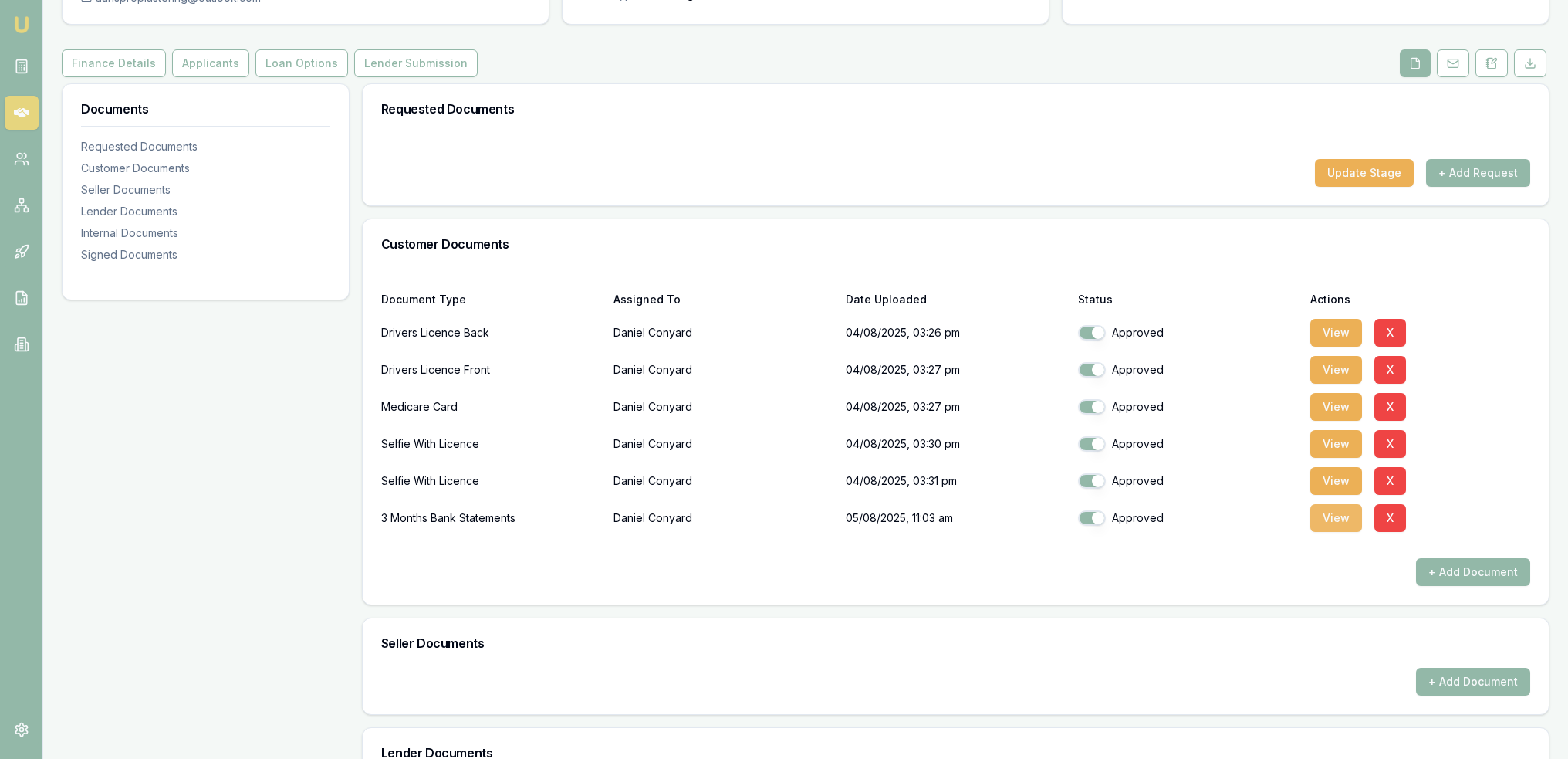 click on "View" at bounding box center [1336, 518] 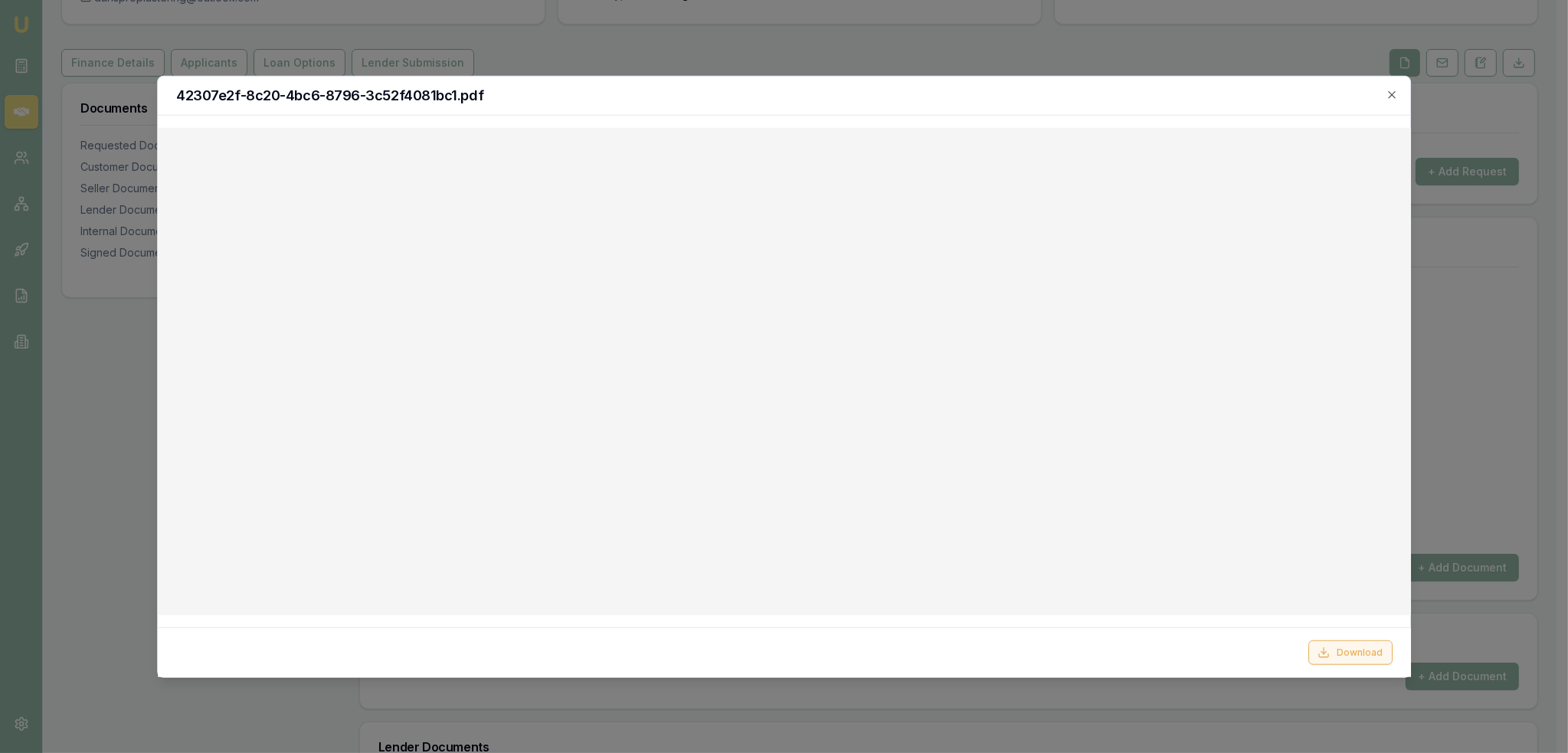 click on "Download" at bounding box center (1350, 653) 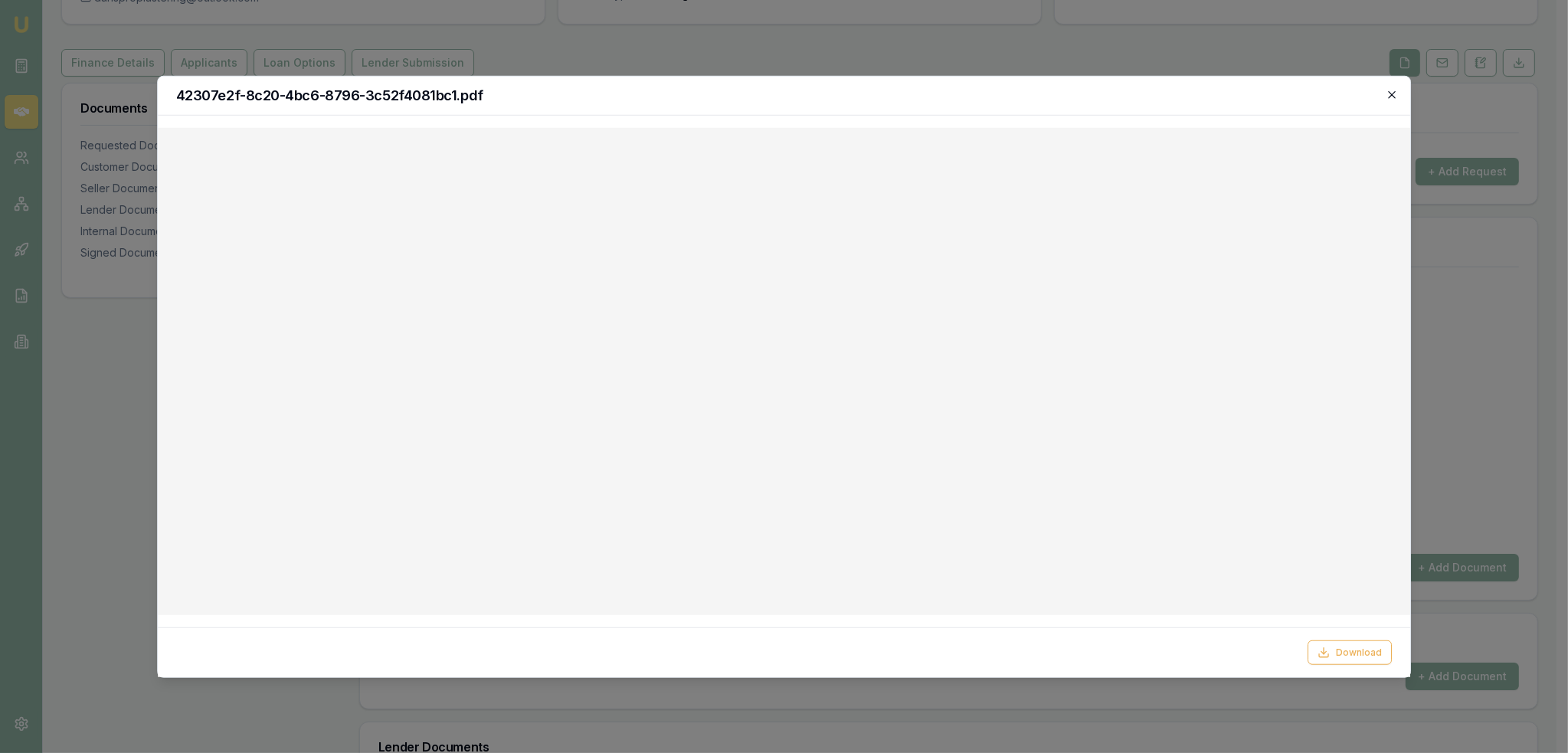 click 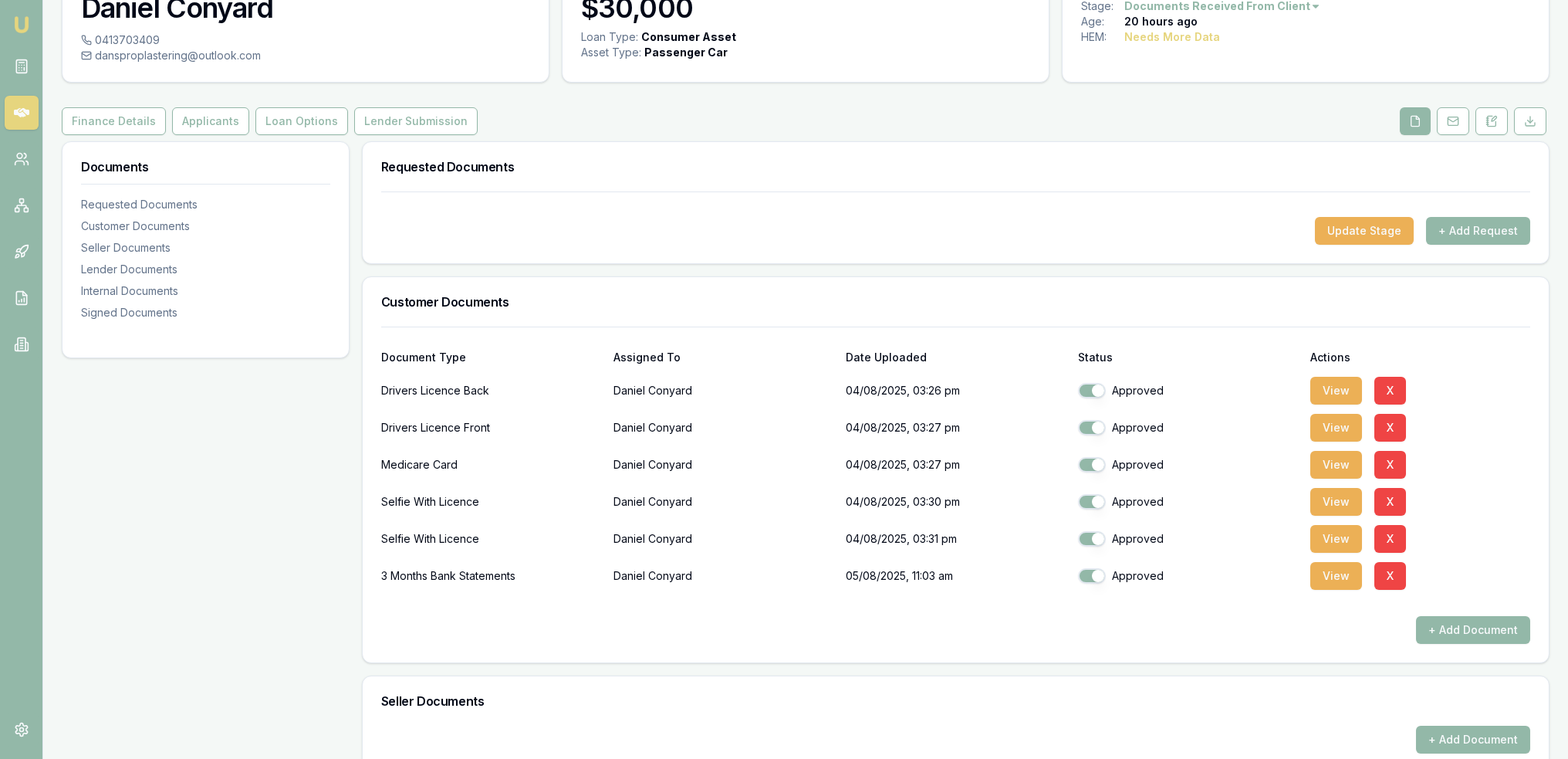 scroll, scrollTop: 0, scrollLeft: 0, axis: both 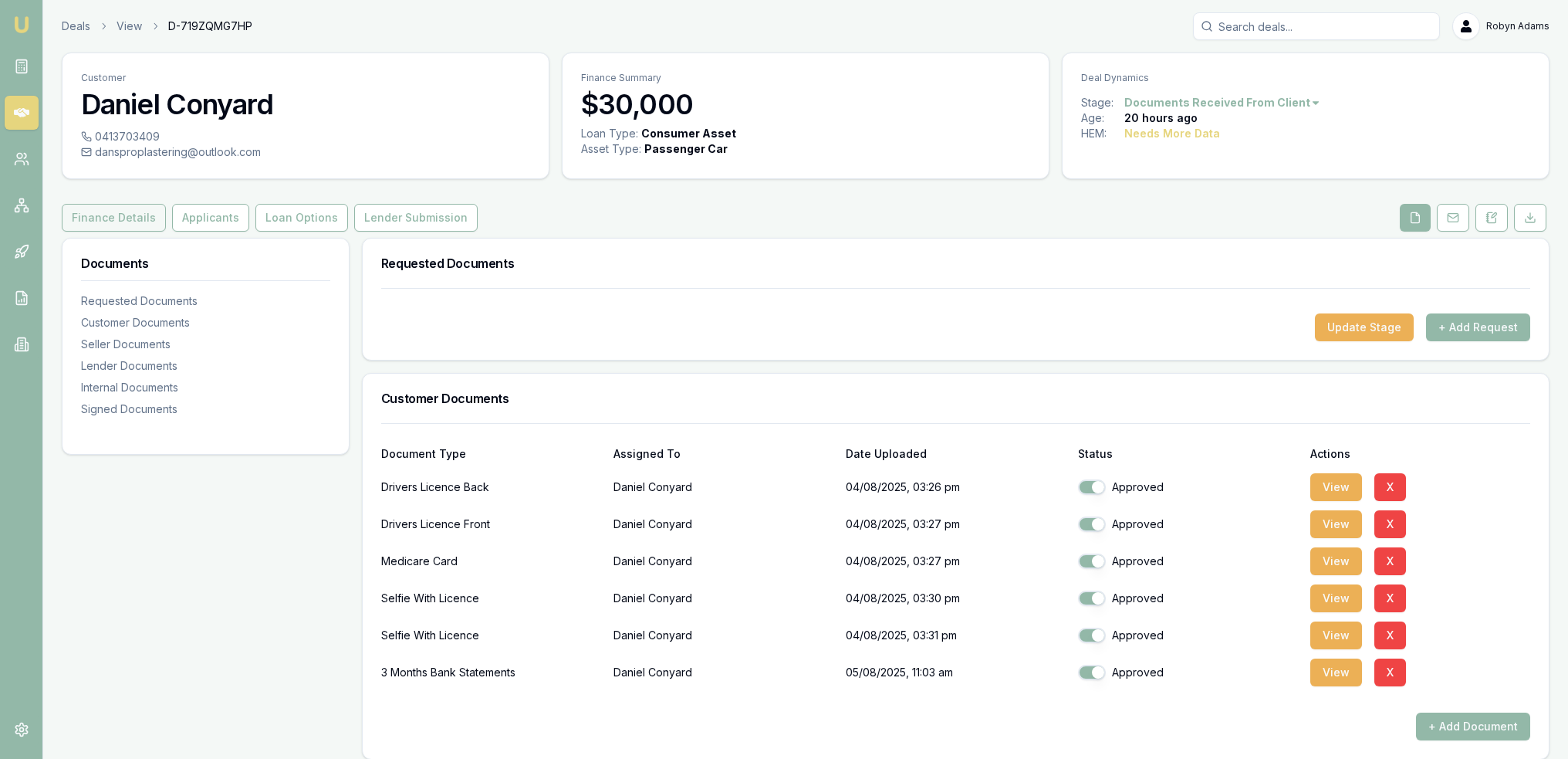 click on "Finance Details" at bounding box center [113, 218] 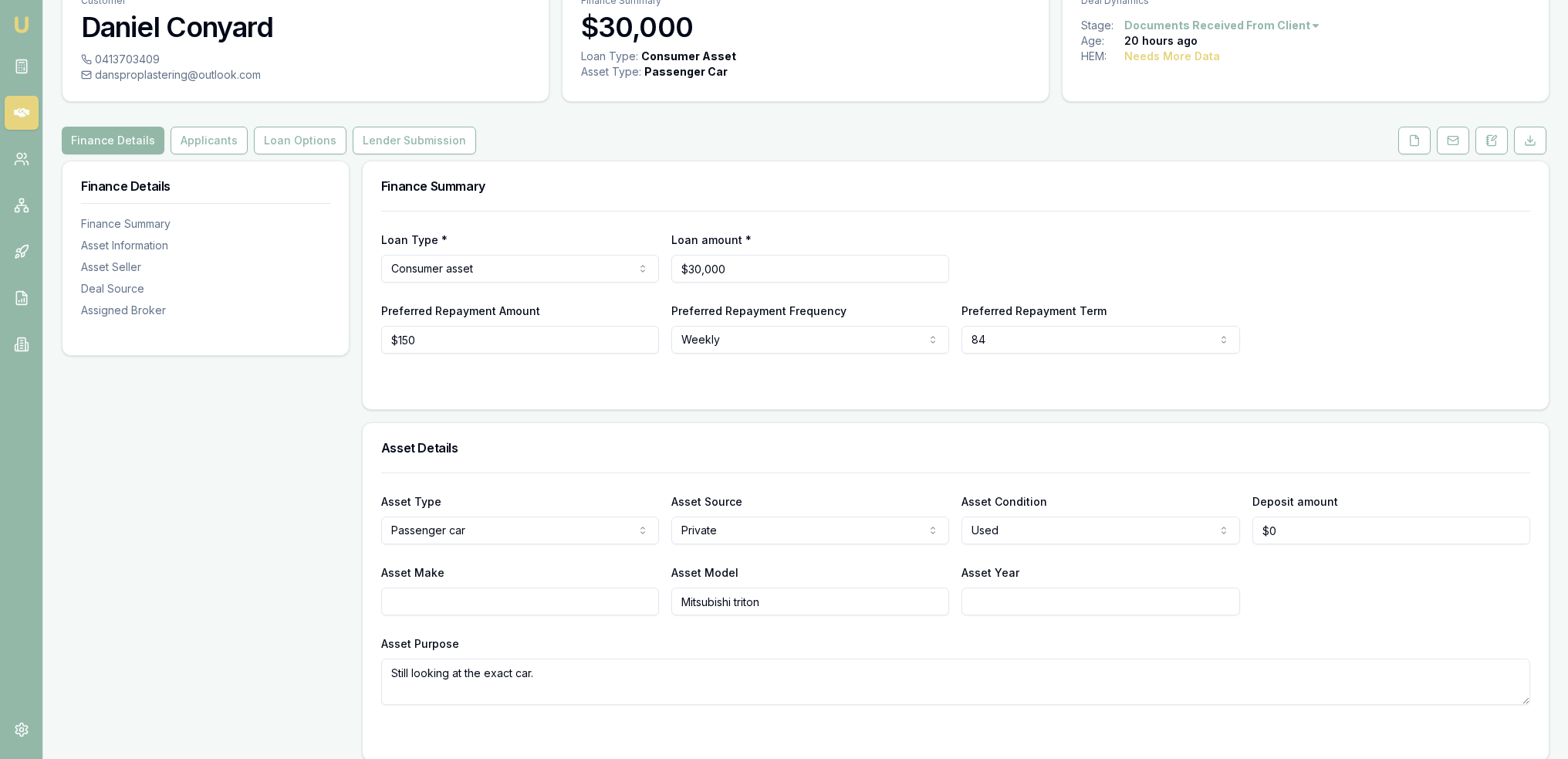 scroll, scrollTop: 0, scrollLeft: 0, axis: both 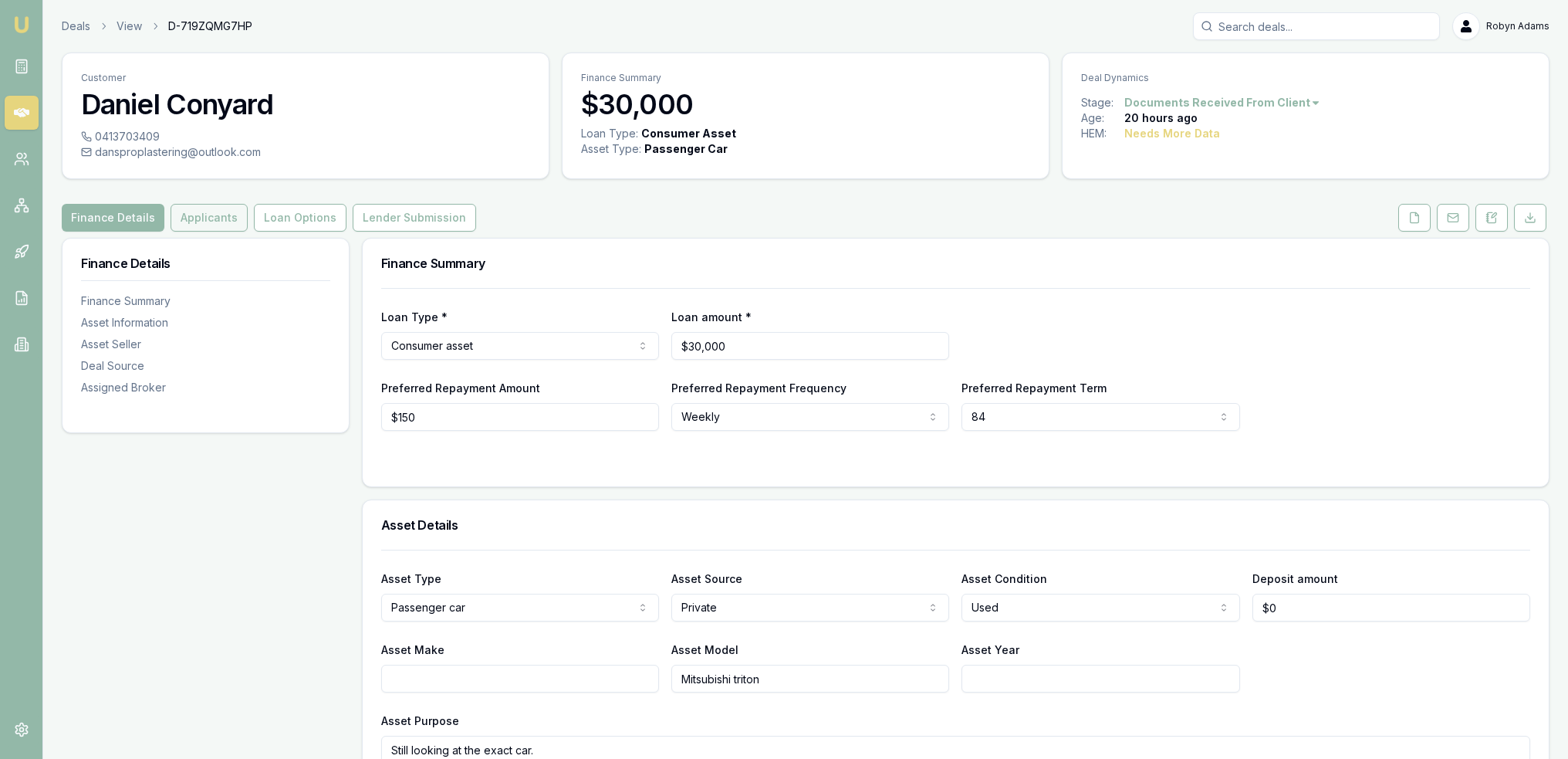 click on "Applicants" at bounding box center (209, 218) 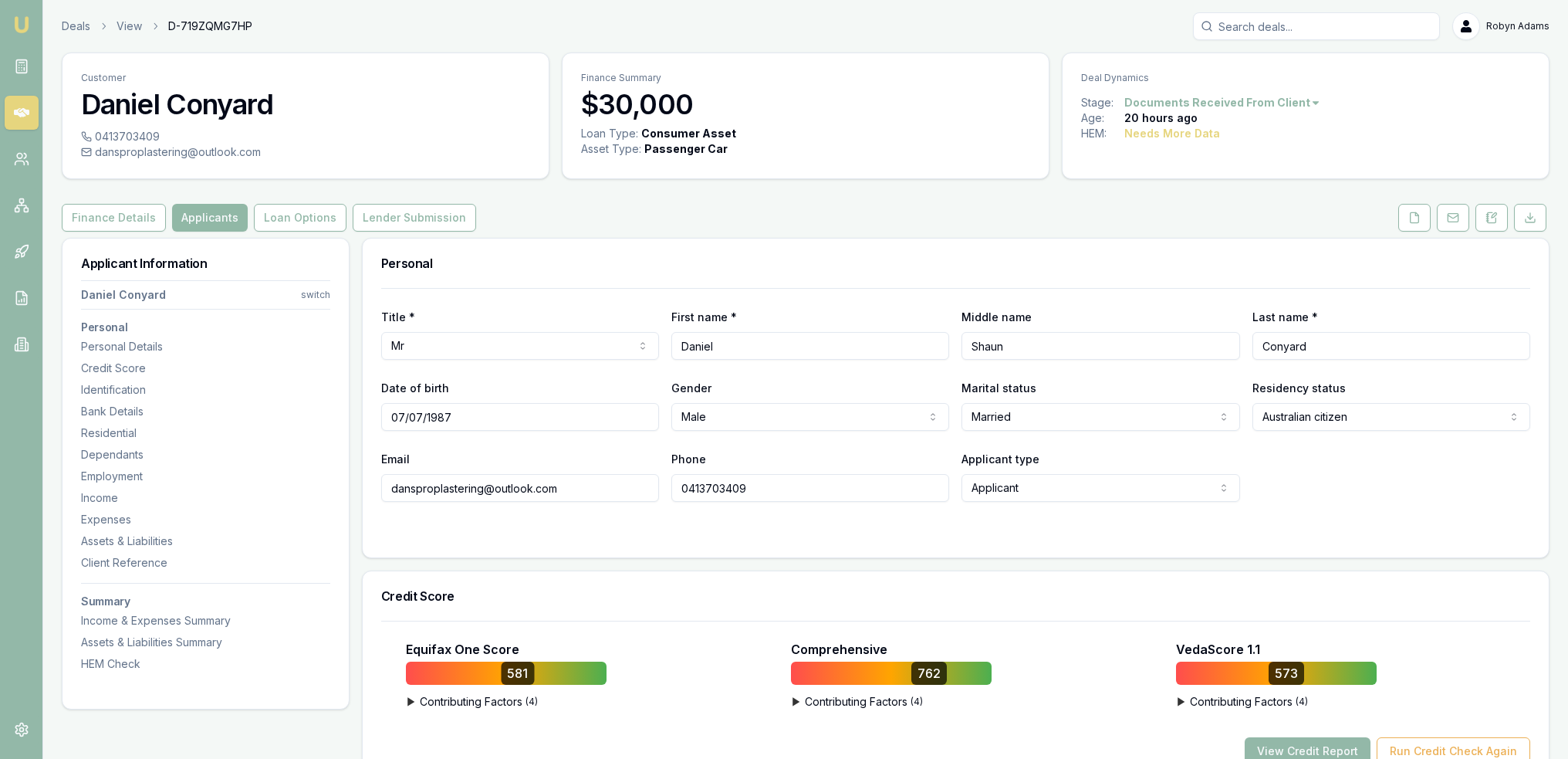 click on "Applicants" at bounding box center [210, 218] 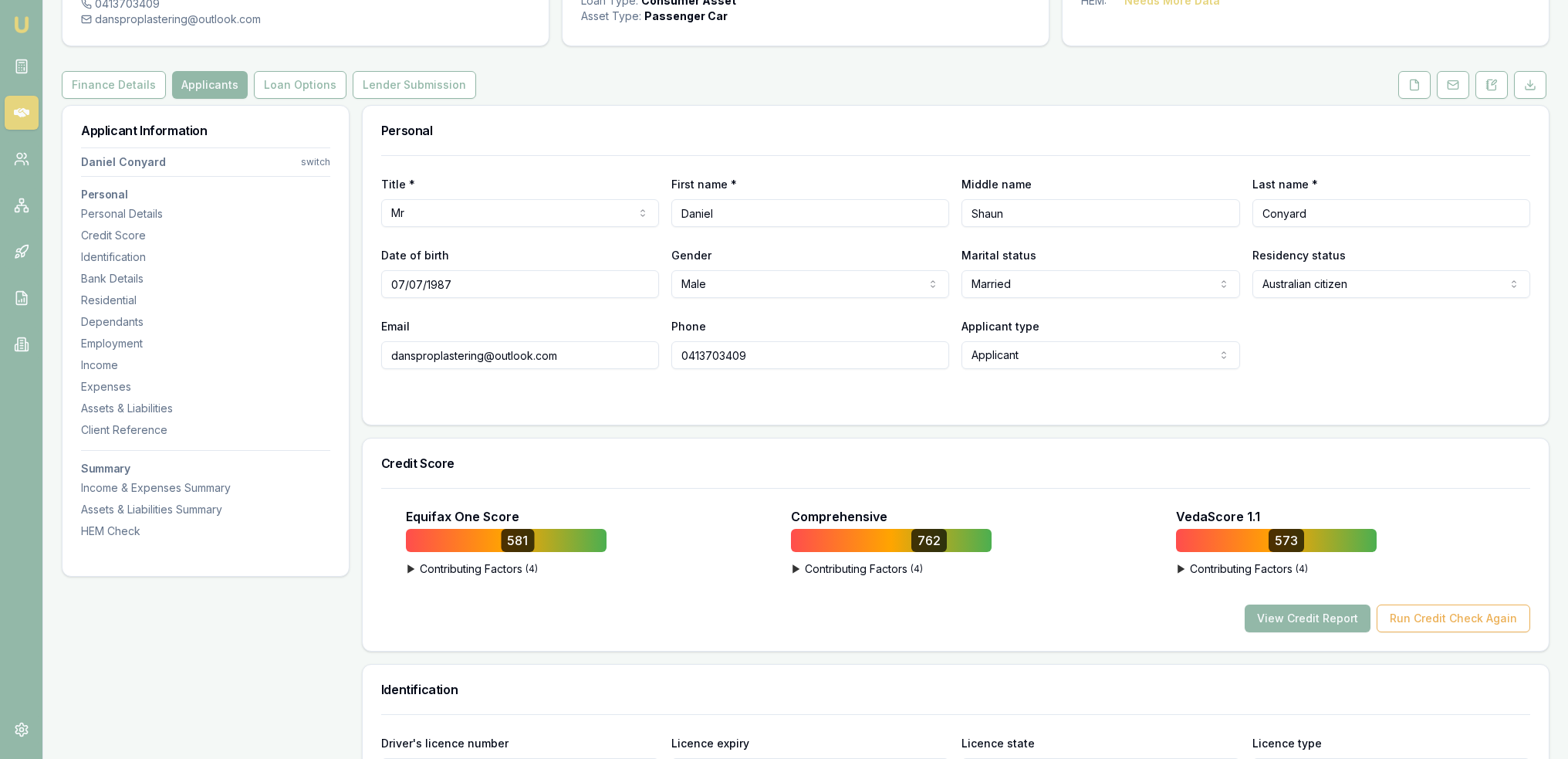 scroll, scrollTop: 154, scrollLeft: 0, axis: vertical 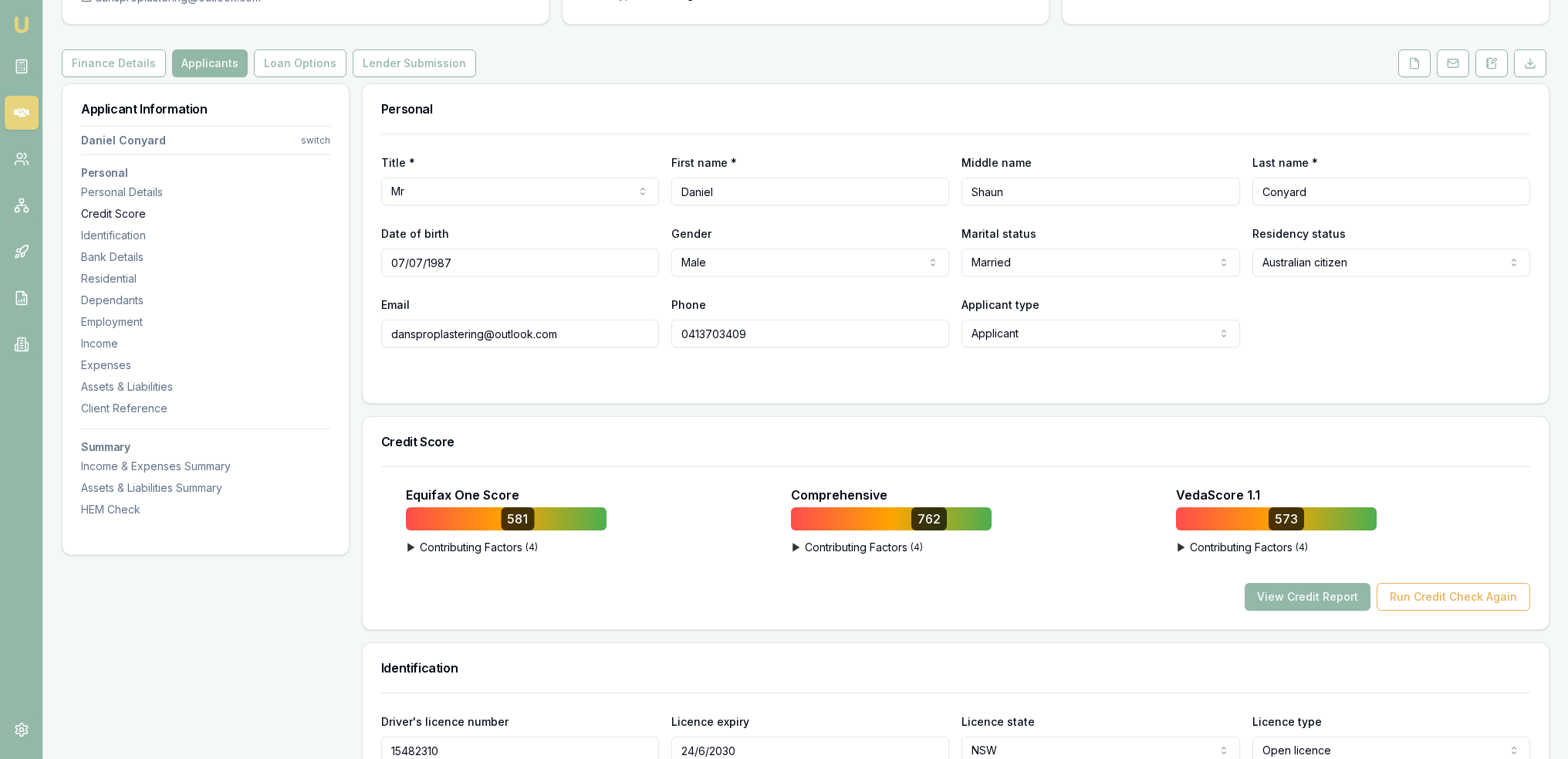 click on "Credit Score" at bounding box center [205, 214] 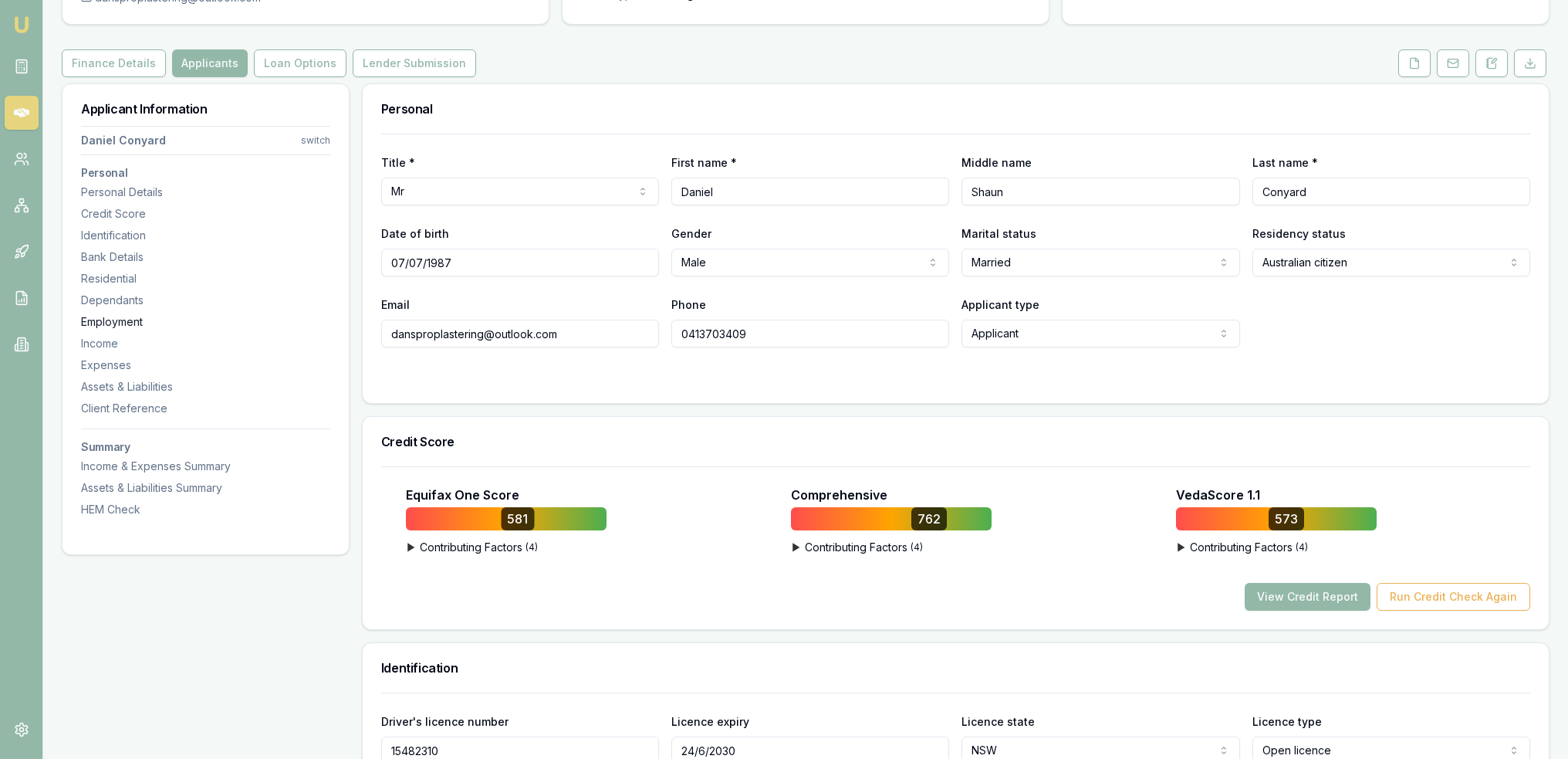 scroll, scrollTop: 570, scrollLeft: 0, axis: vertical 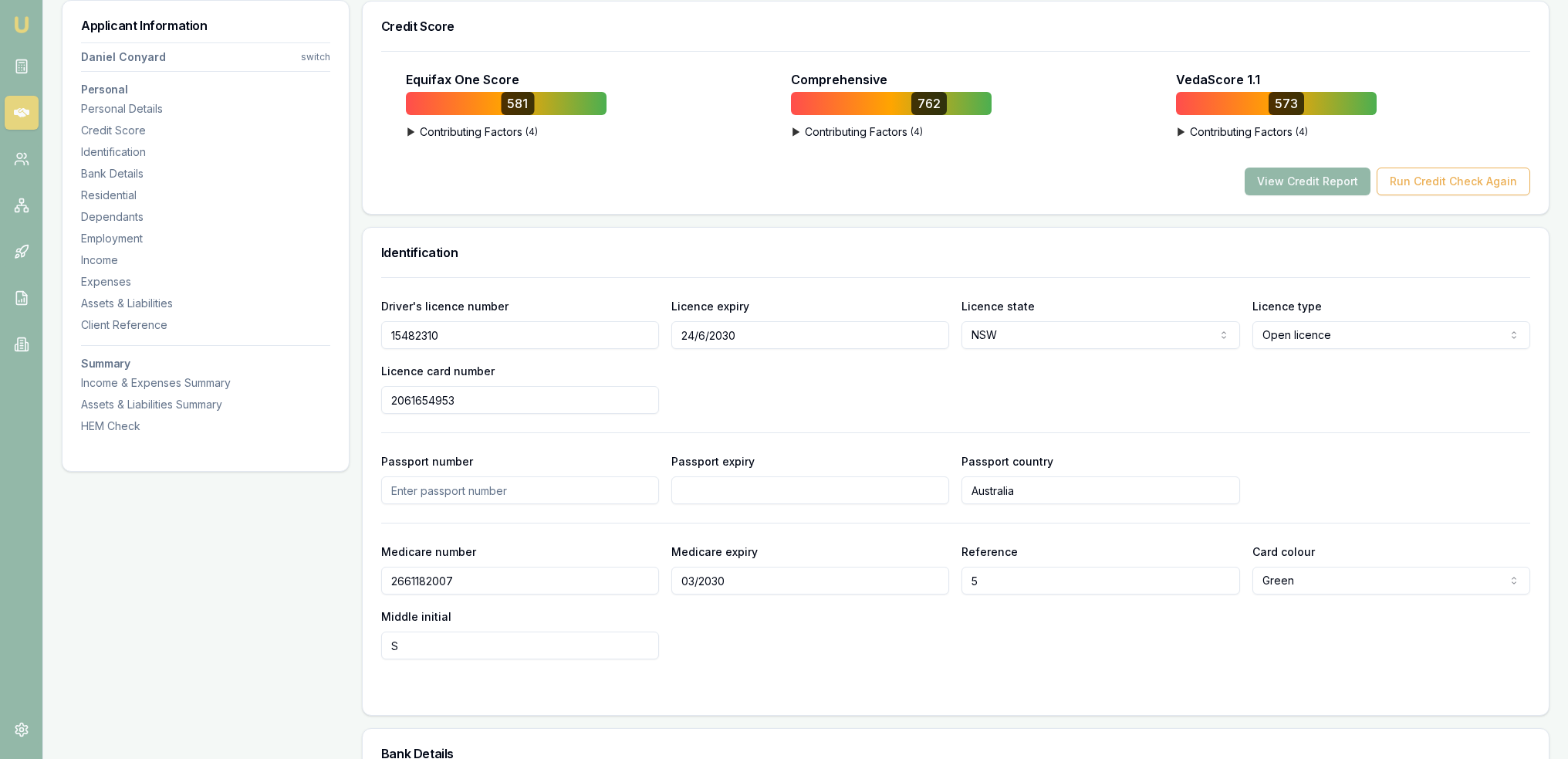 click on "Finance Details" at bounding box center [113, -352] 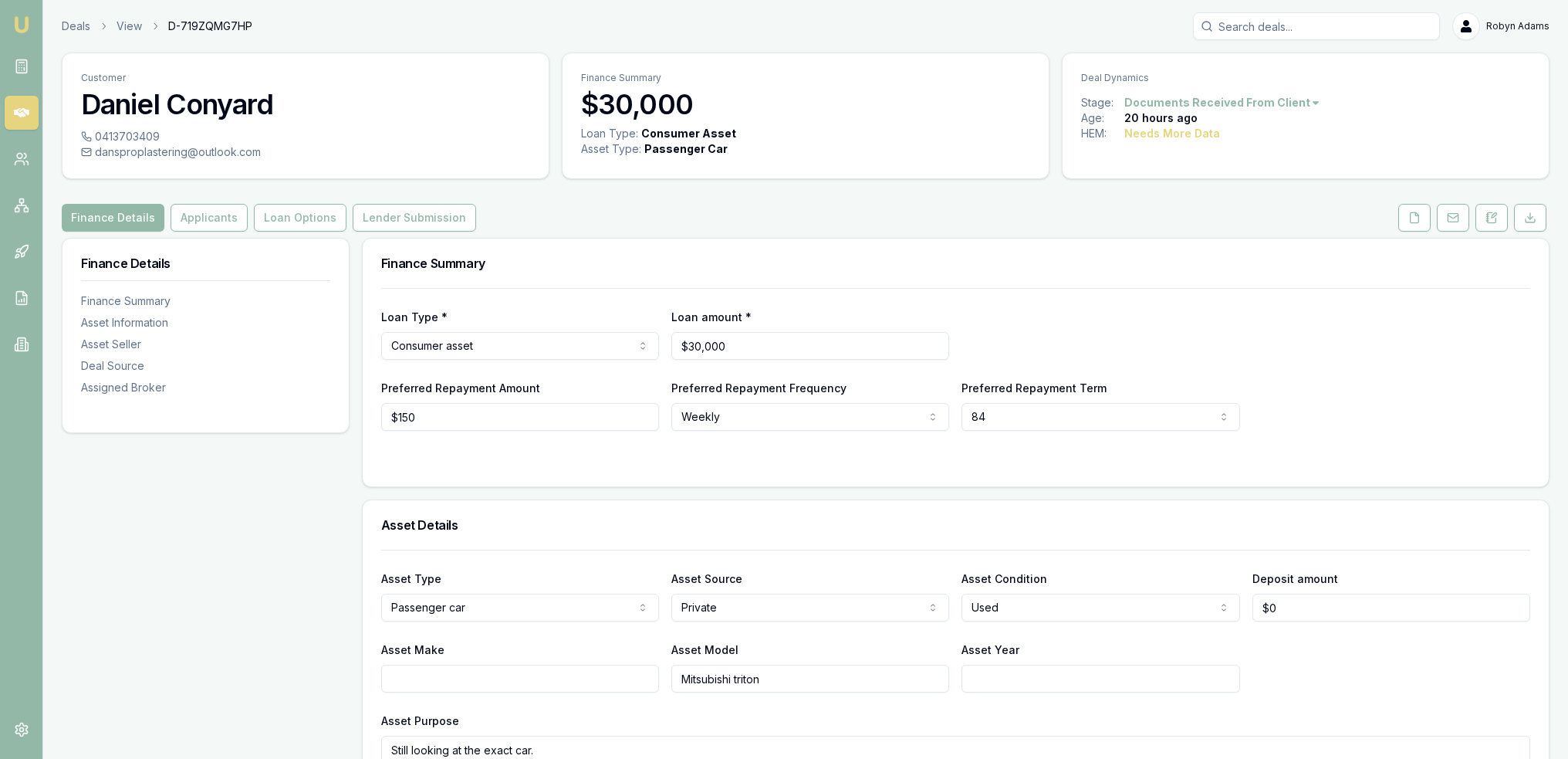click on "Emu Broker Deals View D-719ZQMG7HP Robyn Adams Toggle Menu Customer Daniel Conyard 0413703409 dansproplastering@outlook.com Finance Summary $30,000 Loan Type: Consumer Asset Asset Type : Passenger Car Deal Dynamics Stage: Documents Received From Client Age: 20 hours ago HEM: Needs More Data Finance Details Applicants Loan Options Lender Submission Finance Details Finance Summary Asset Information Asset Seller Deal Source Assigned Broker Finance Summary Loan Type * Consumer asset Consumer loan Consumer asset Commercial loan Commercial asset Loan amount * $30,000 Preferred Repayment Amount  $150 Preferred Repayment Frequency  Weekly Weekly Fortnightly Monthly Preferred Repayment Term  84 12 24 36 48 60 72 84 Asset Details Asset Type  Passenger car Passenger car Electric vehicle Light commercial Caravan Motorhome Campervan Trailer Motorbike Off road bike Atv Boat Jet ski Tractor Horse float Ride on mower Recreational Asset Source  Private Dealer Private Refinance Asset Condition  Used New or demo Used $0 Email" at bounding box center (784, 379) 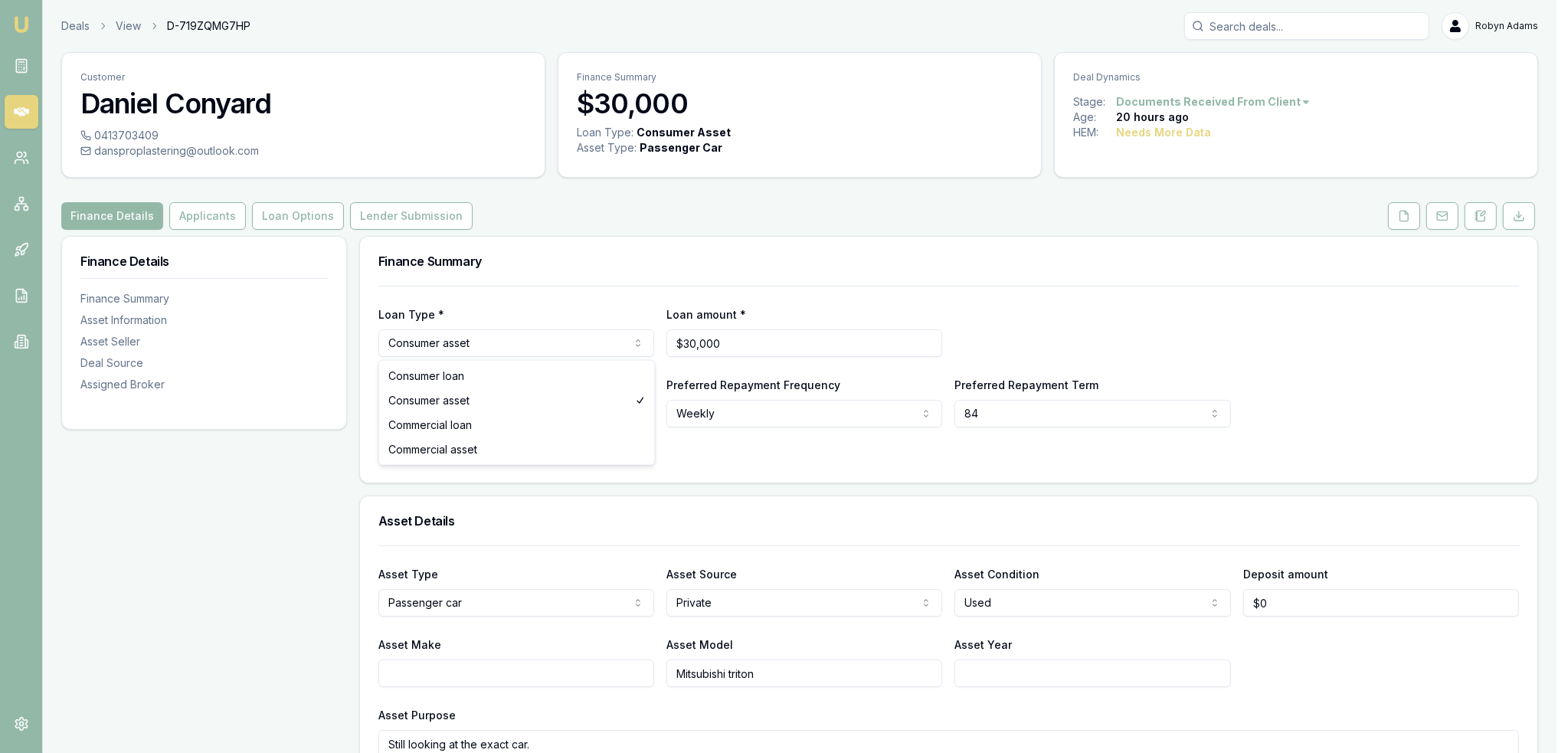 select on "COMMERCIAL_LOAN" 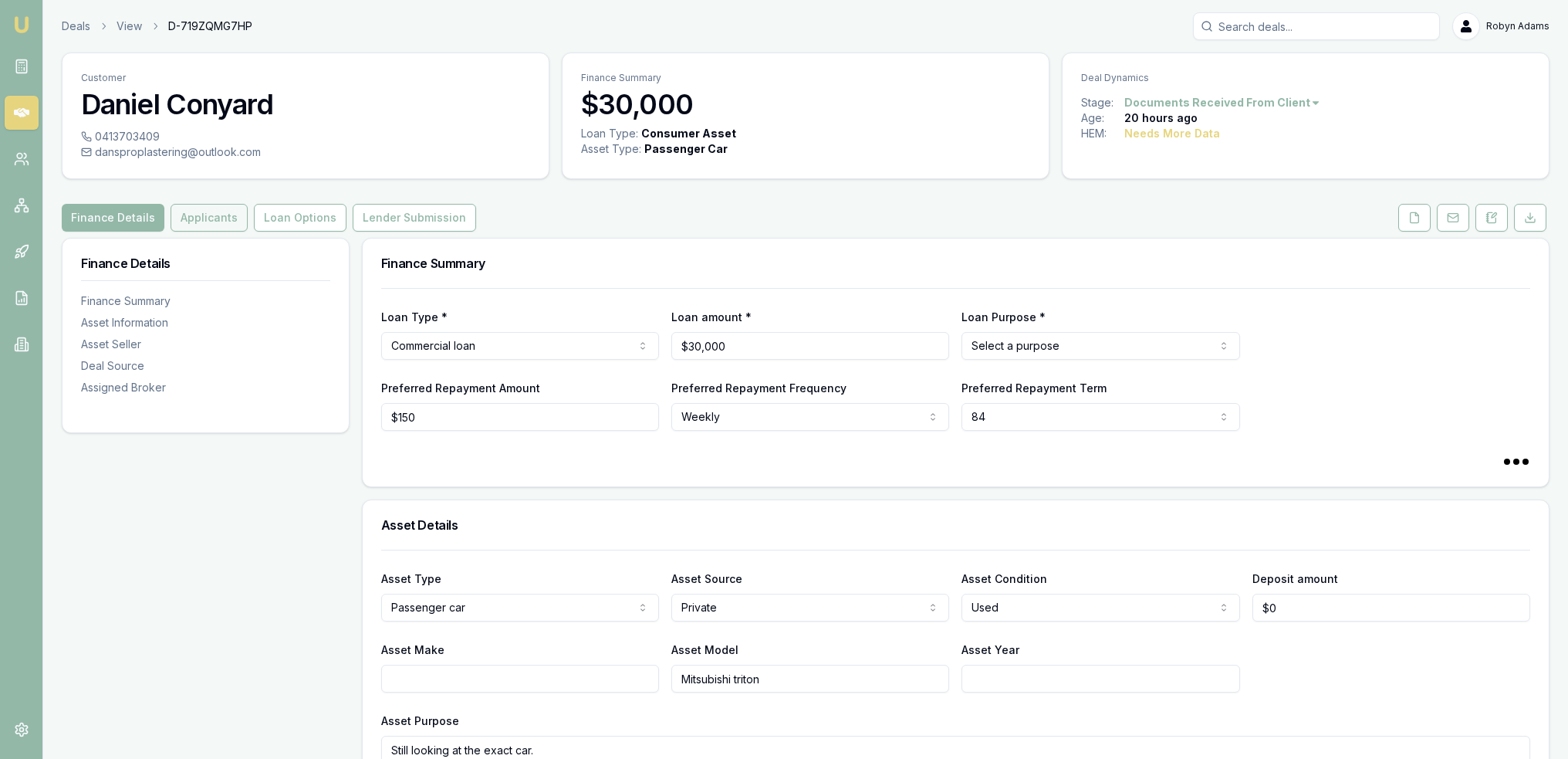 click on "Applicants" at bounding box center [209, 218] 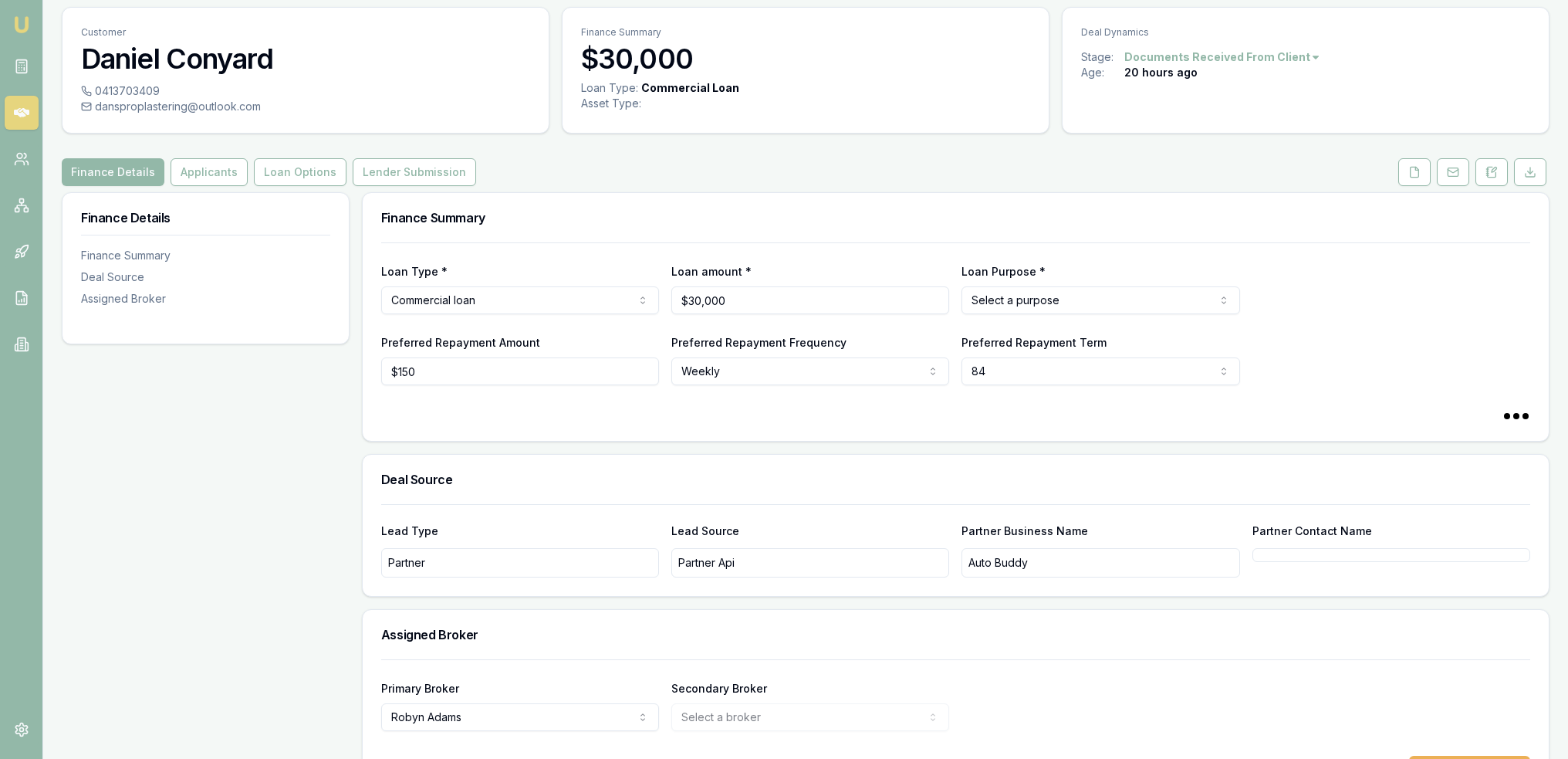 scroll, scrollTop: 100, scrollLeft: 0, axis: vertical 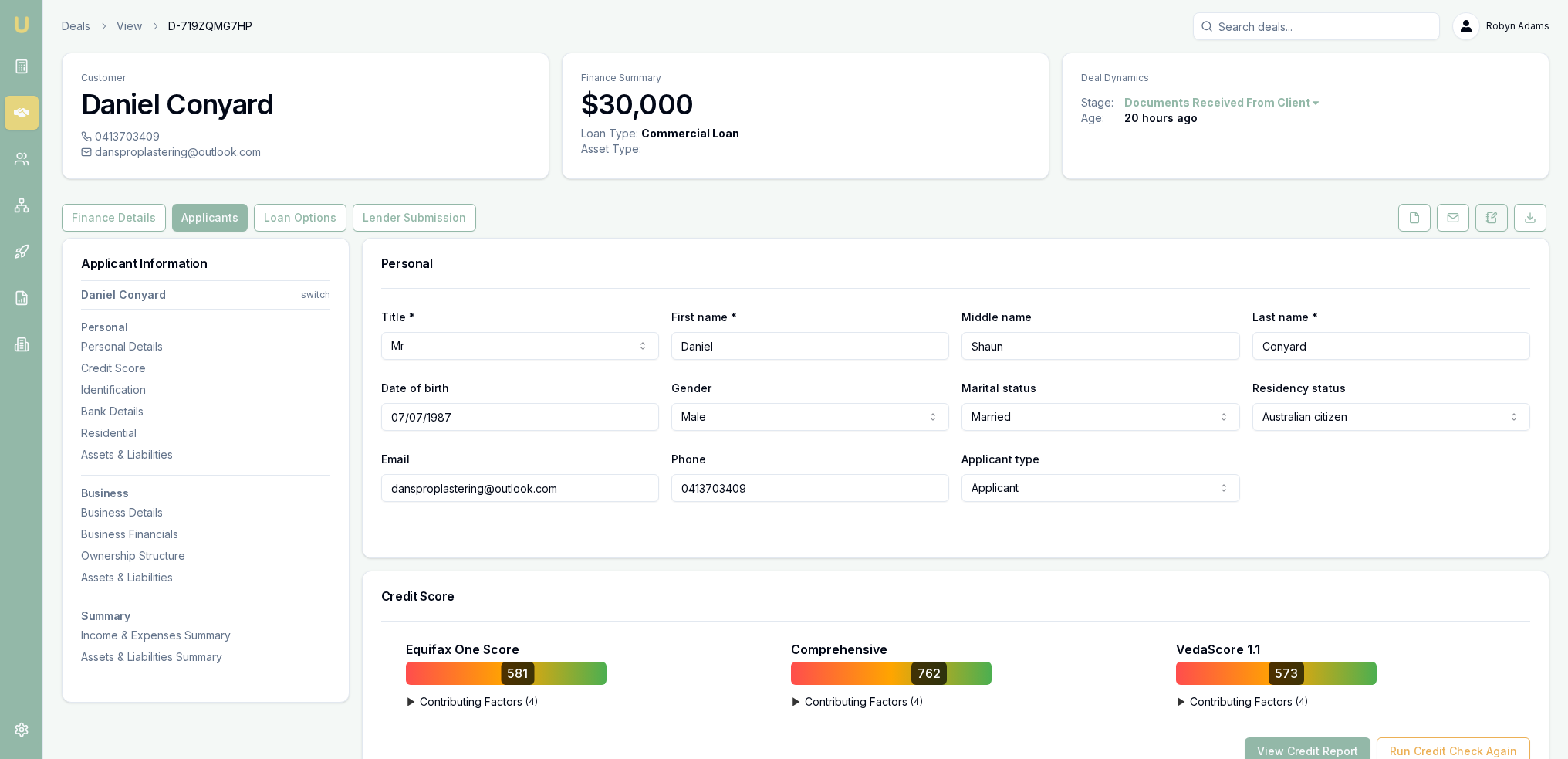 click 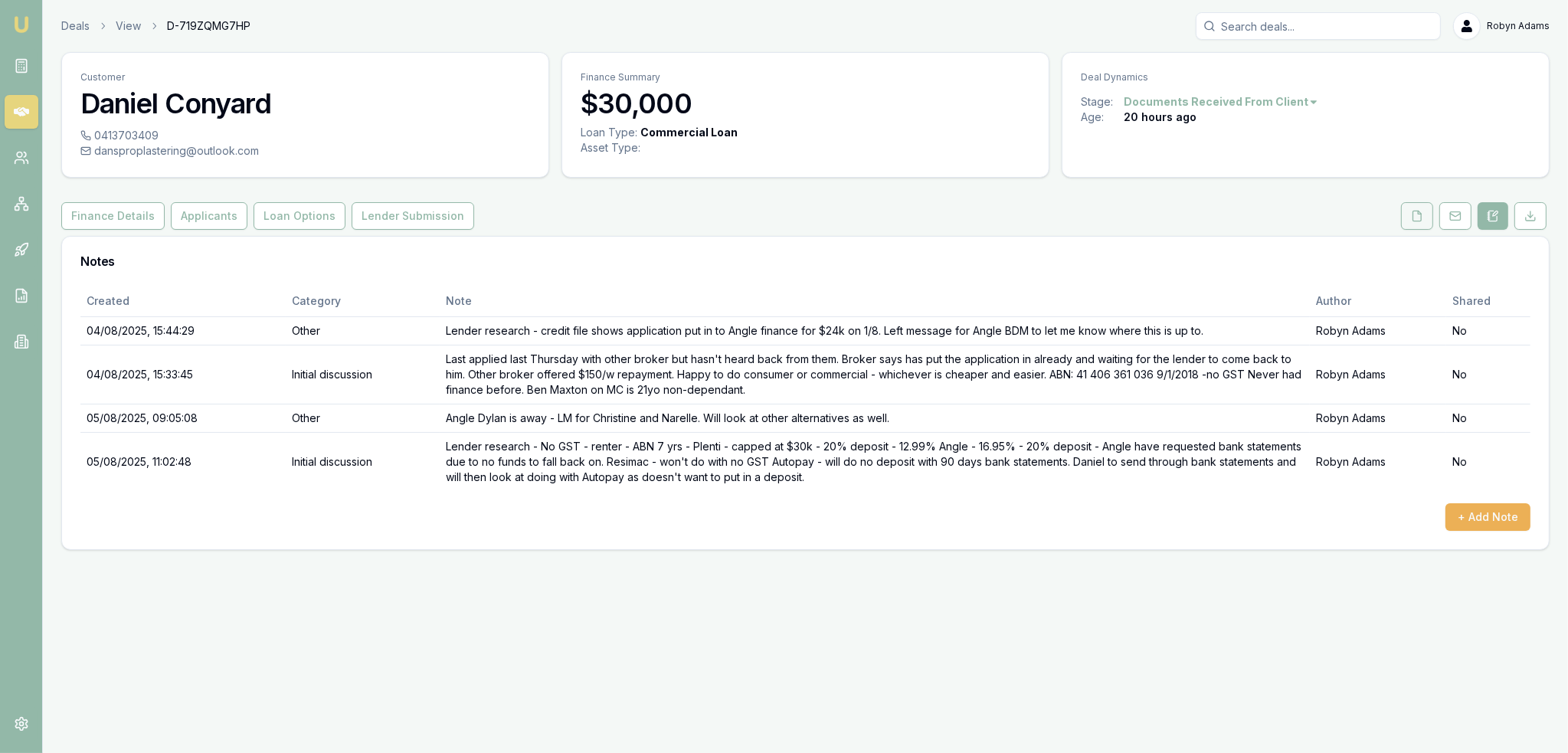 click 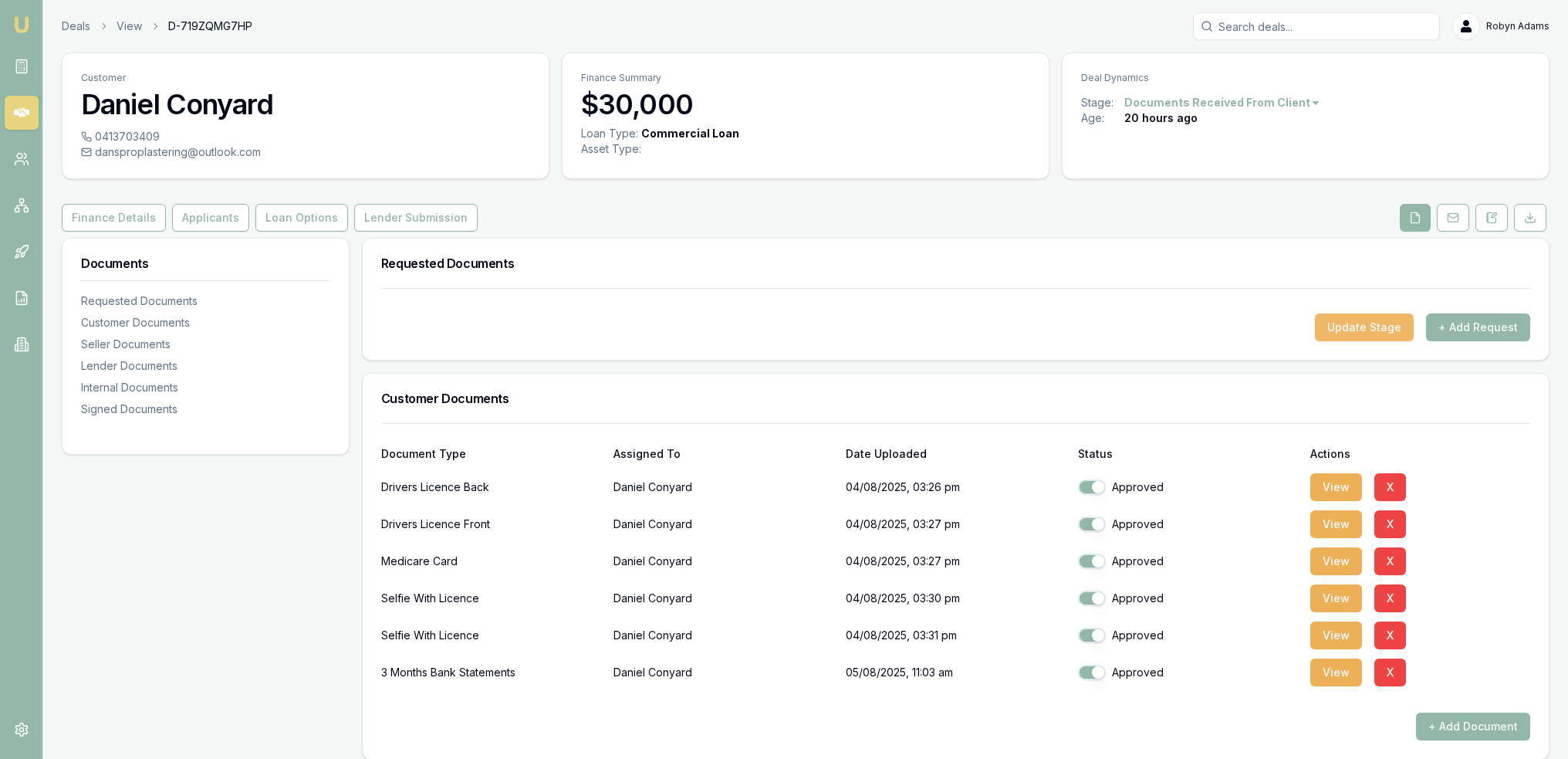 click on "Update Stage" at bounding box center [1364, 327] 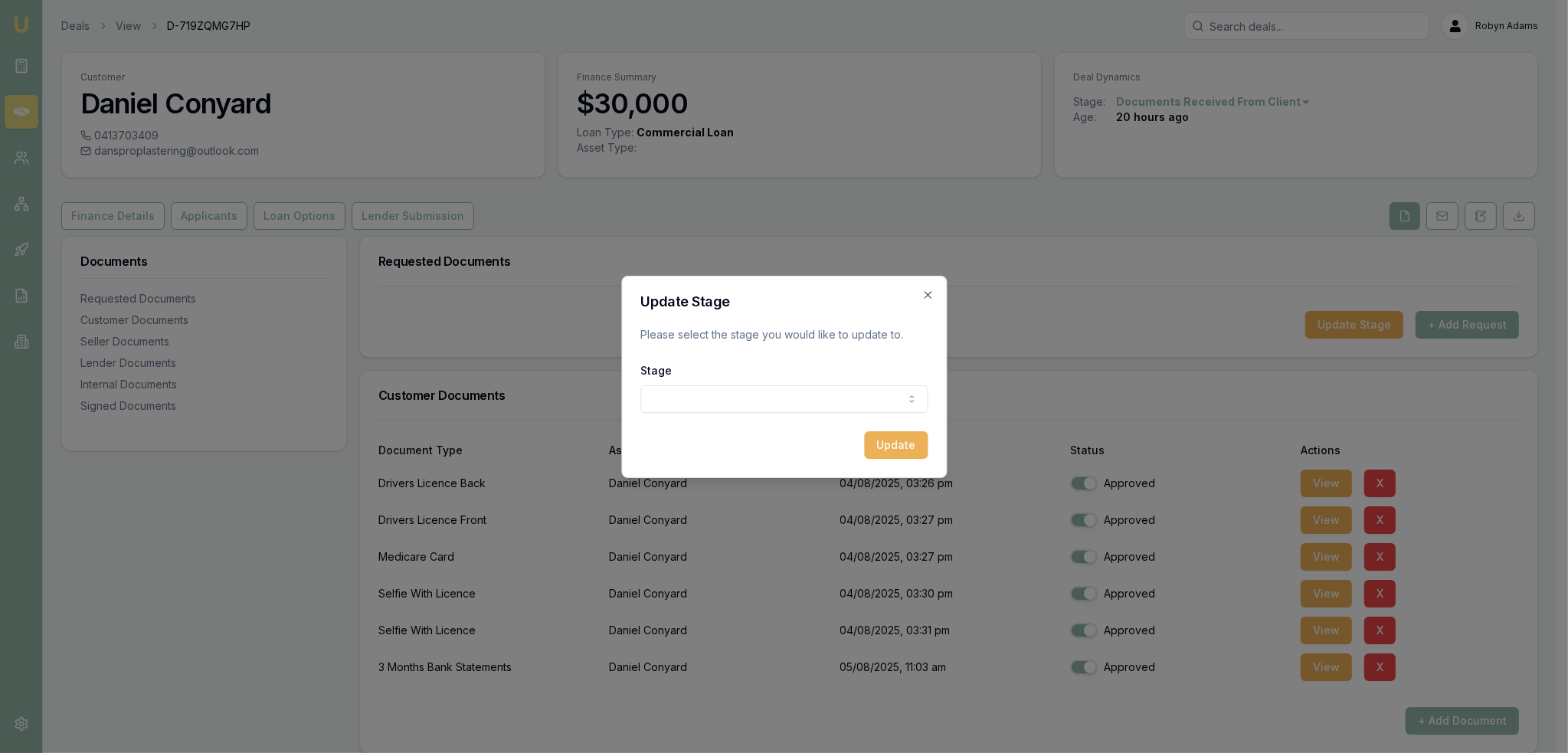 click on "Emu Broker Deals View D-719ZQMG7HP Robyn Adams Toggle Menu Customer Daniel Conyard 0413703409 dansproplastering@outlook.com Finance Summary $30,000 Loan Type: Commercial Loan Asset Type : Deal Dynamics Stage: Documents Received From Client Age: 20 hours ago Finance Details Applicants Loan Options Lender Submission Documents Requested Documents Customer Documents Seller Documents Lender Documents Internal Documents Signed Documents Requested Documents Update Stage + Add Request Customer Documents Document Type Assigned To Date Uploaded Status Actions Drivers Licence Back Daniel   Conyard 04/08/2025, 03:26 pm Approved View X Drivers Licence Front Daniel   Conyard 04/08/2025, 03:27 pm Approved View X Medicare Card Daniel   Conyard 04/08/2025, 03:27 pm Approved View X Selfie With Licence Daniel   Conyard 04/08/2025, 03:30 pm Approved View X Selfie With Licence Daniel   Conyard 04/08/2025, 03:31 pm Approved View X 3 Months Bank Statements Daniel   Conyard 05/08/2025, 11:03 am Approved View X + Add Document Status" at bounding box center (778, 376) 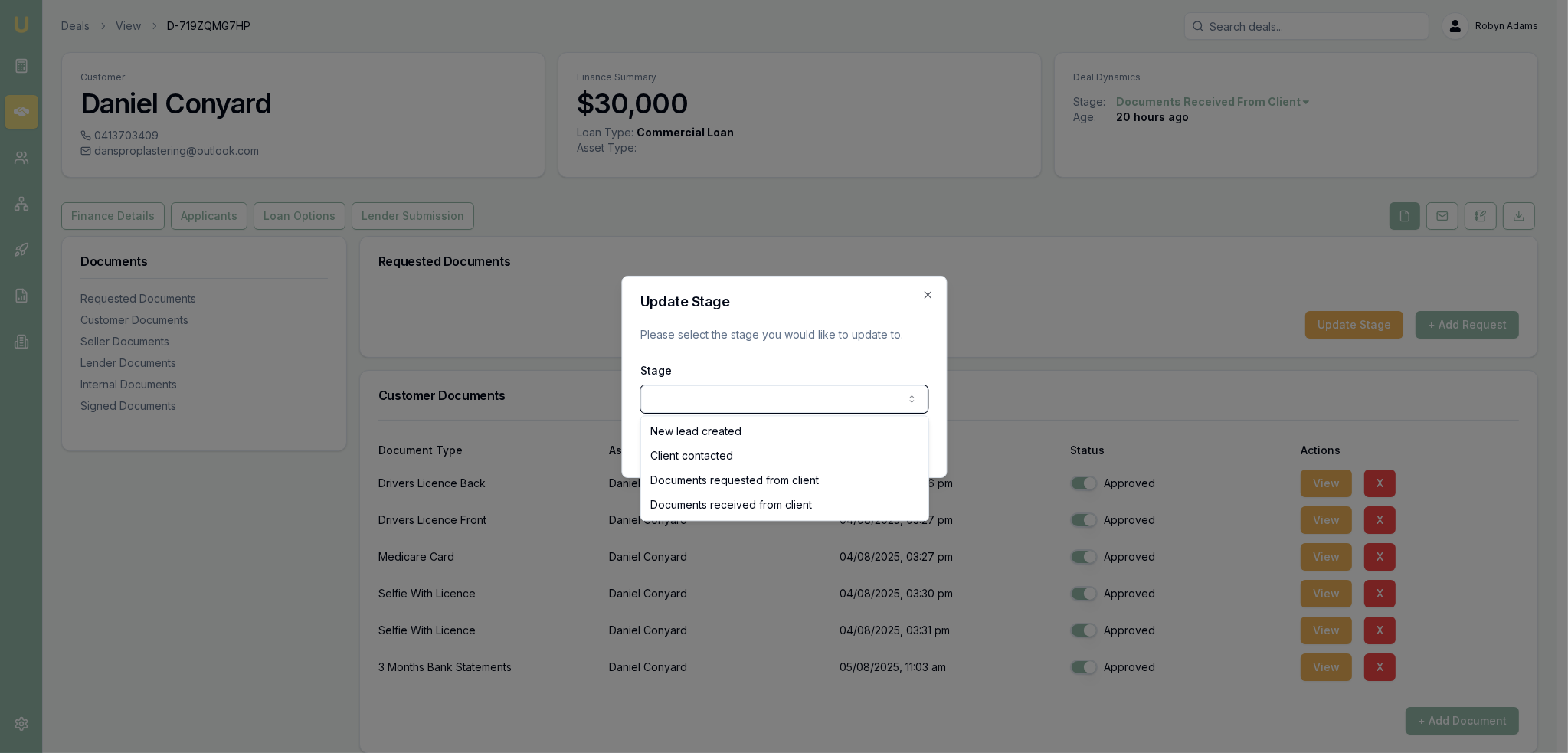 click on "Emu Broker Deals View D-719ZQMG7HP Robyn Adams Toggle Menu Customer Daniel Conyard 0413703409 dansproplastering@outlook.com Finance Summary $30,000 Loan Type: Commercial Loan Asset Type : Deal Dynamics Stage: Documents Received From Client Age: 20 hours ago Finance Details Applicants Loan Options Lender Submission Documents Requested Documents Customer Documents Seller Documents Lender Documents Internal Documents Signed Documents Requested Documents Update Stage + Add Request Customer Documents Document Type Assigned To Date Uploaded Status Actions Drivers Licence Back Daniel   Conyard 04/08/2025, 03:26 pm Approved View X Drivers Licence Front Daniel   Conyard 04/08/2025, 03:27 pm Approved View X Medicare Card Daniel   Conyard 04/08/2025, 03:27 pm Approved View X Selfie With Licence Daniel   Conyard 04/08/2025, 03:30 pm Approved View X Selfie With Licence Daniel   Conyard 04/08/2025, 03:31 pm Approved View X 3 Months Bank Statements Daniel   Conyard 05/08/2025, 11:03 am Approved View X + Add Document Status" at bounding box center [778, 376] 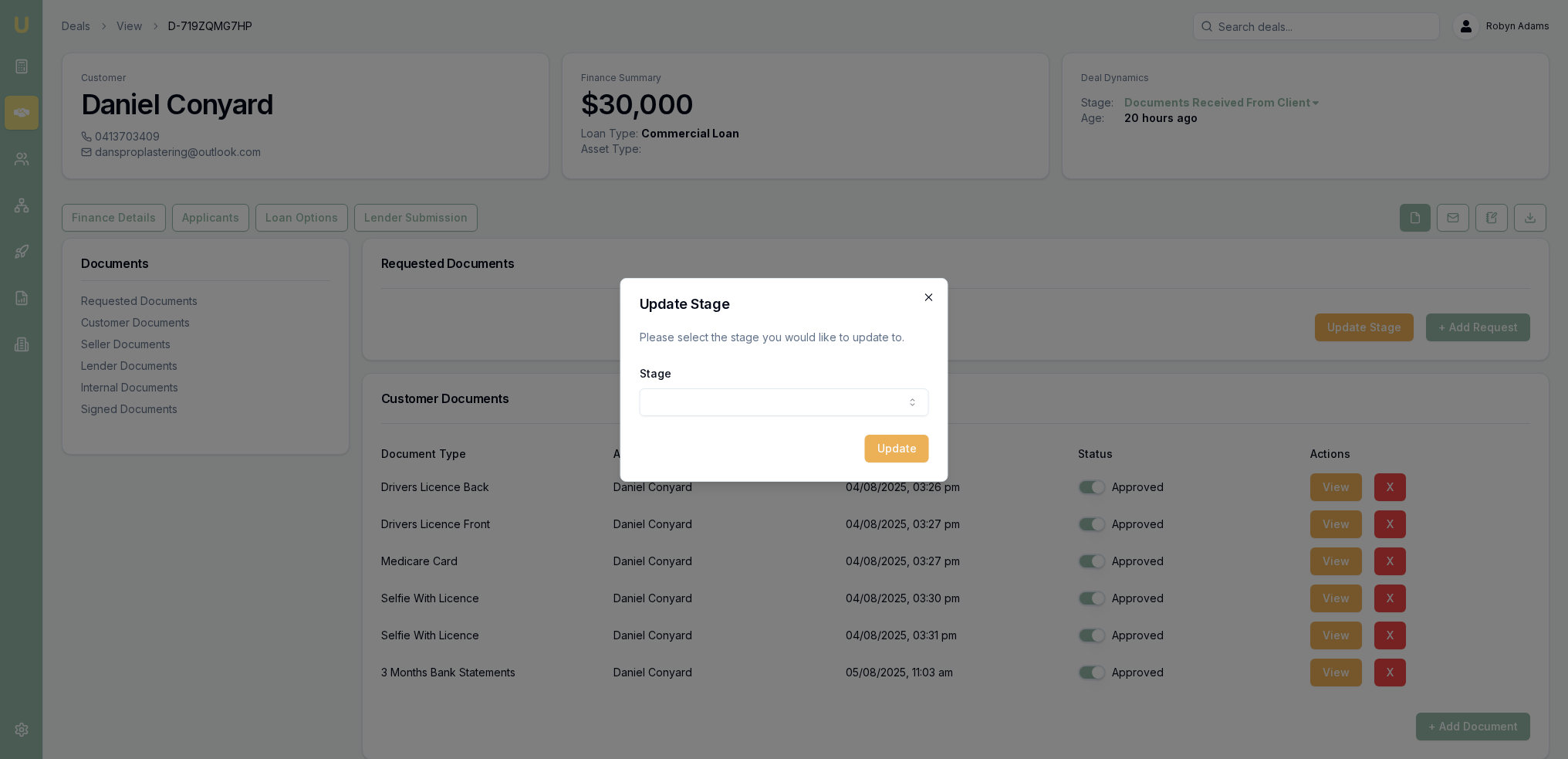 click 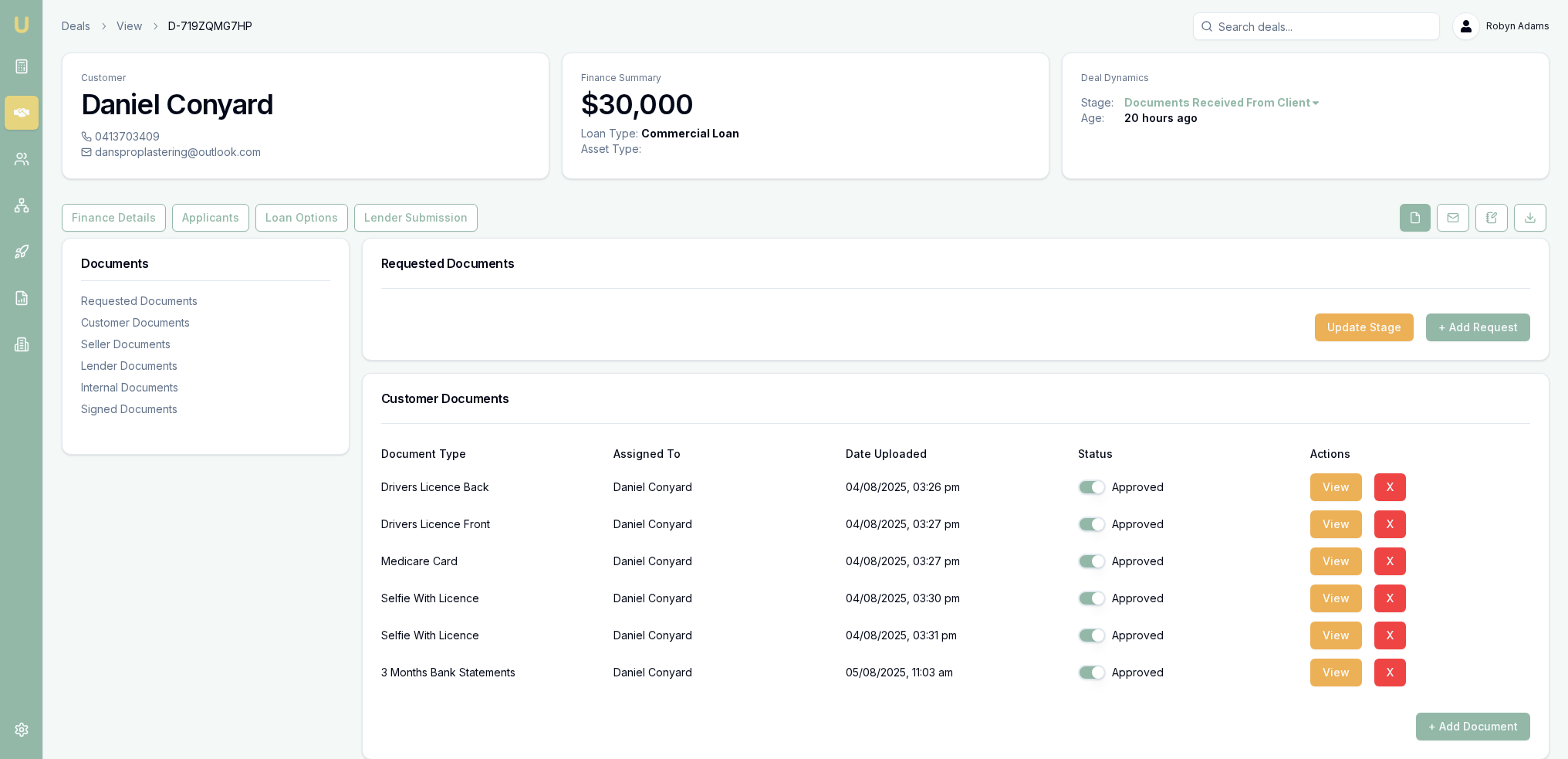 drag, startPoint x: 96, startPoint y: 134, endPoint x: 160, endPoint y: 139, distance: 64.19502 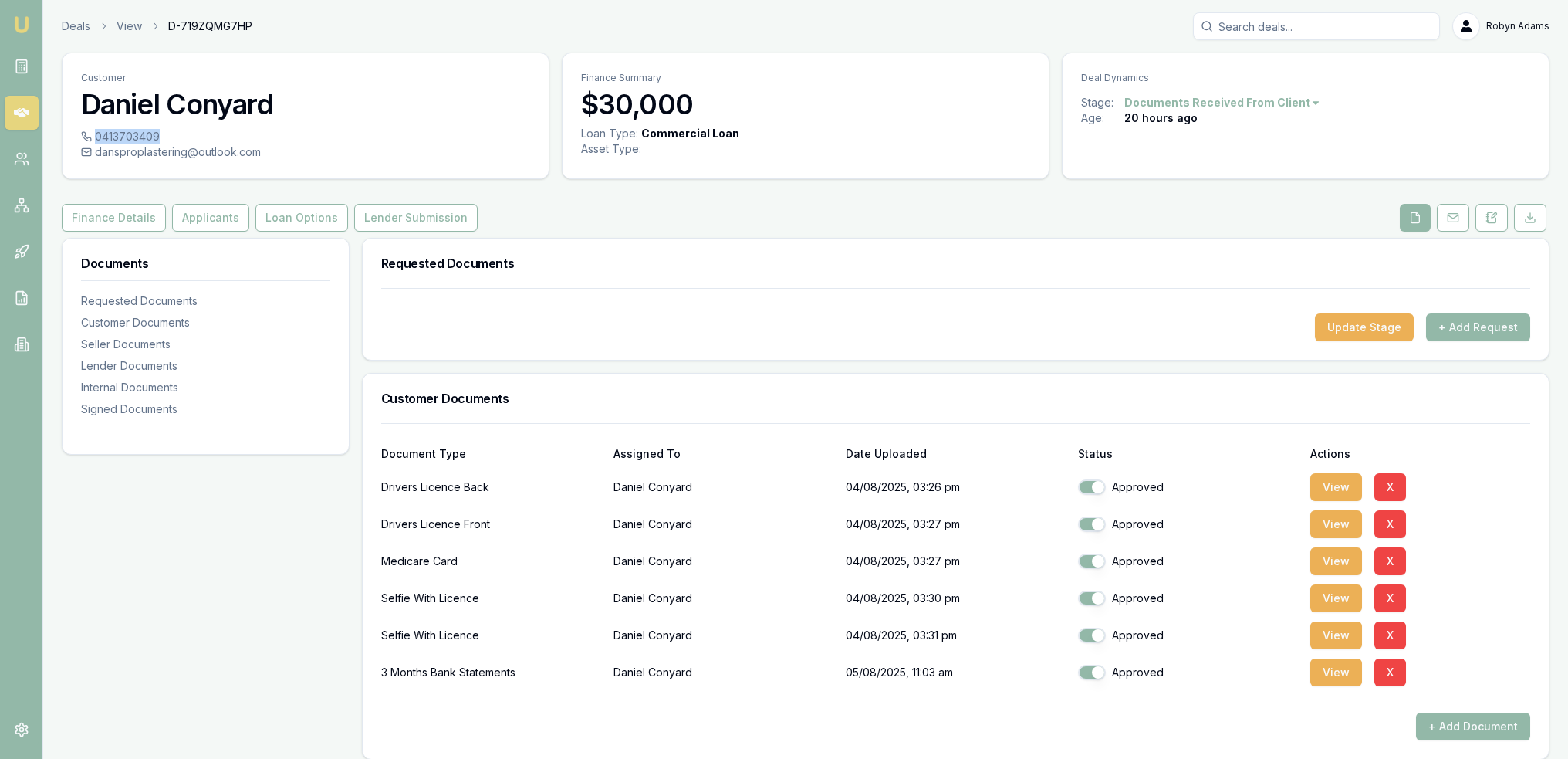 drag, startPoint x: 157, startPoint y: 134, endPoint x: 97, endPoint y: 132, distance: 60.03332 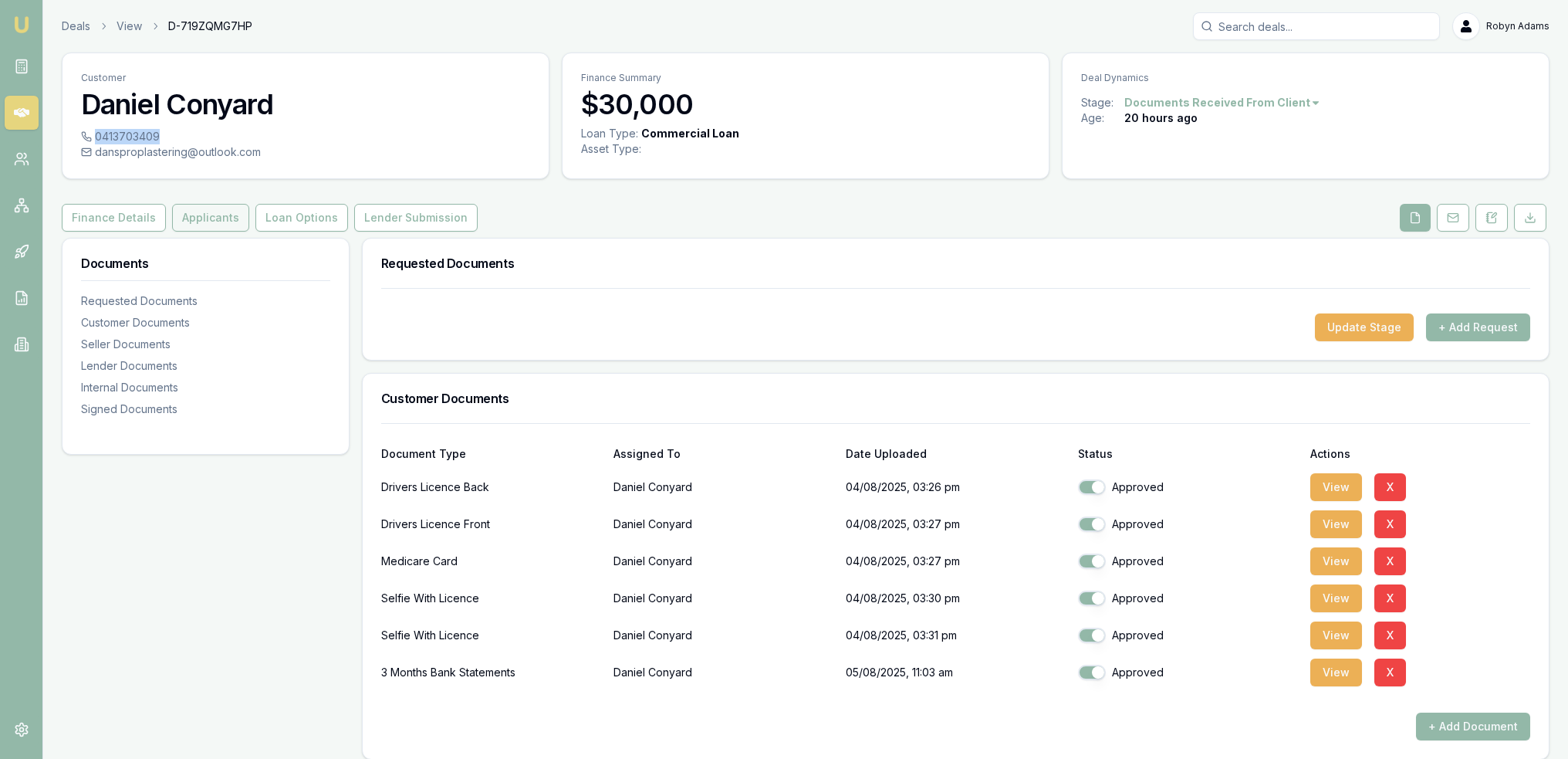 click on "Applicants" at bounding box center (211, 218) 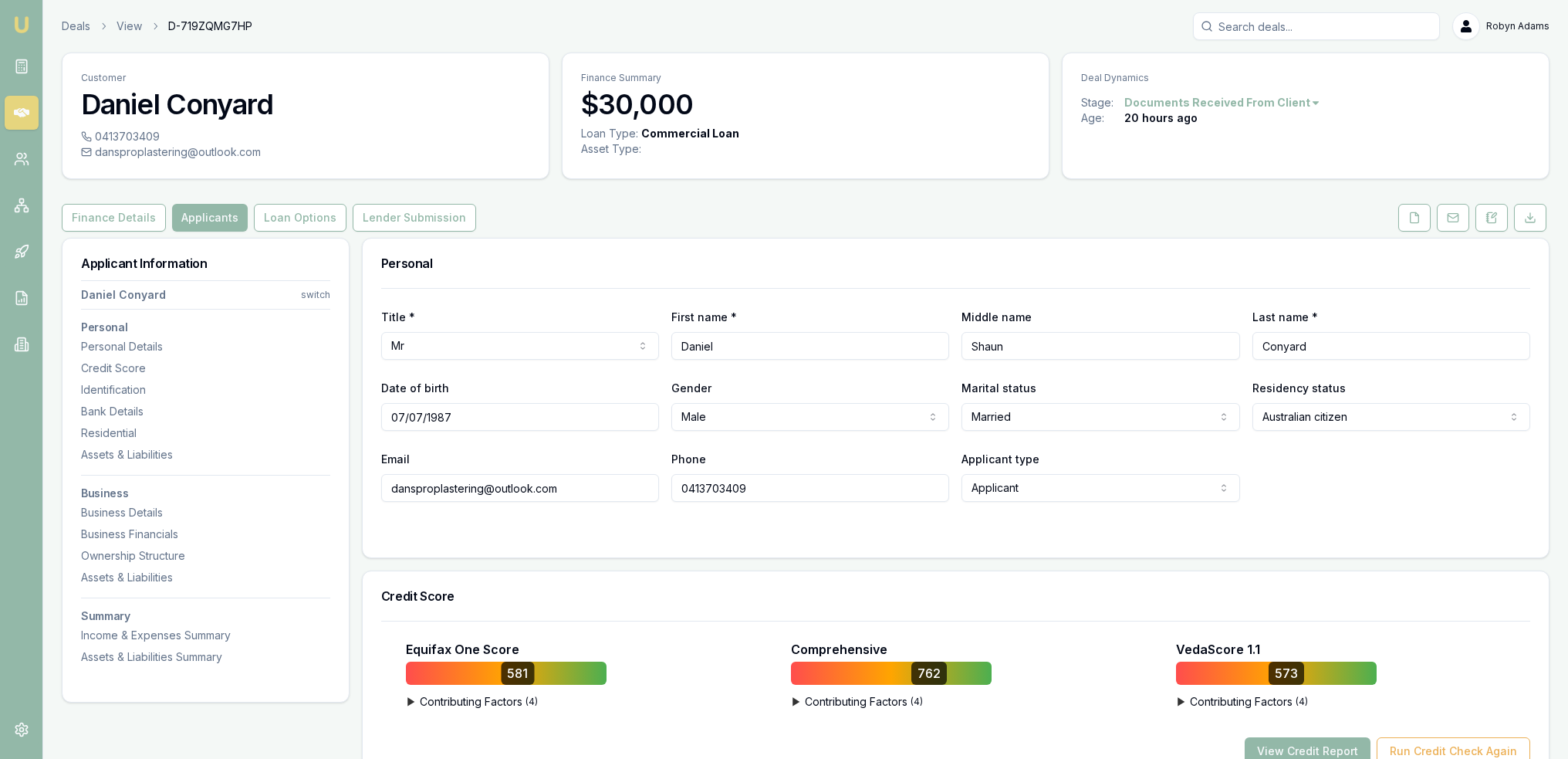 drag, startPoint x: 593, startPoint y: 486, endPoint x: 380, endPoint y: 488, distance: 213.00939 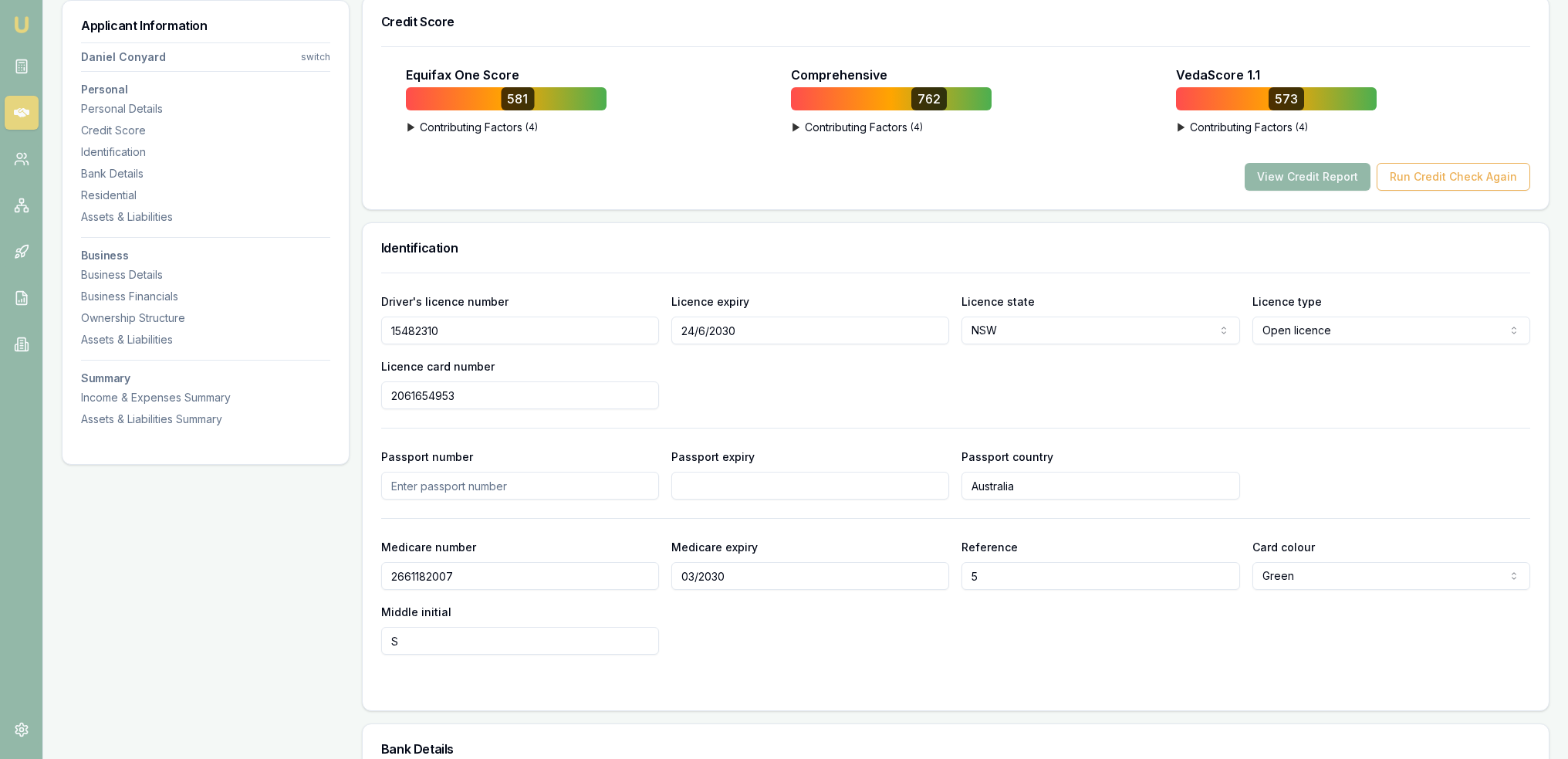 scroll, scrollTop: 772, scrollLeft: 0, axis: vertical 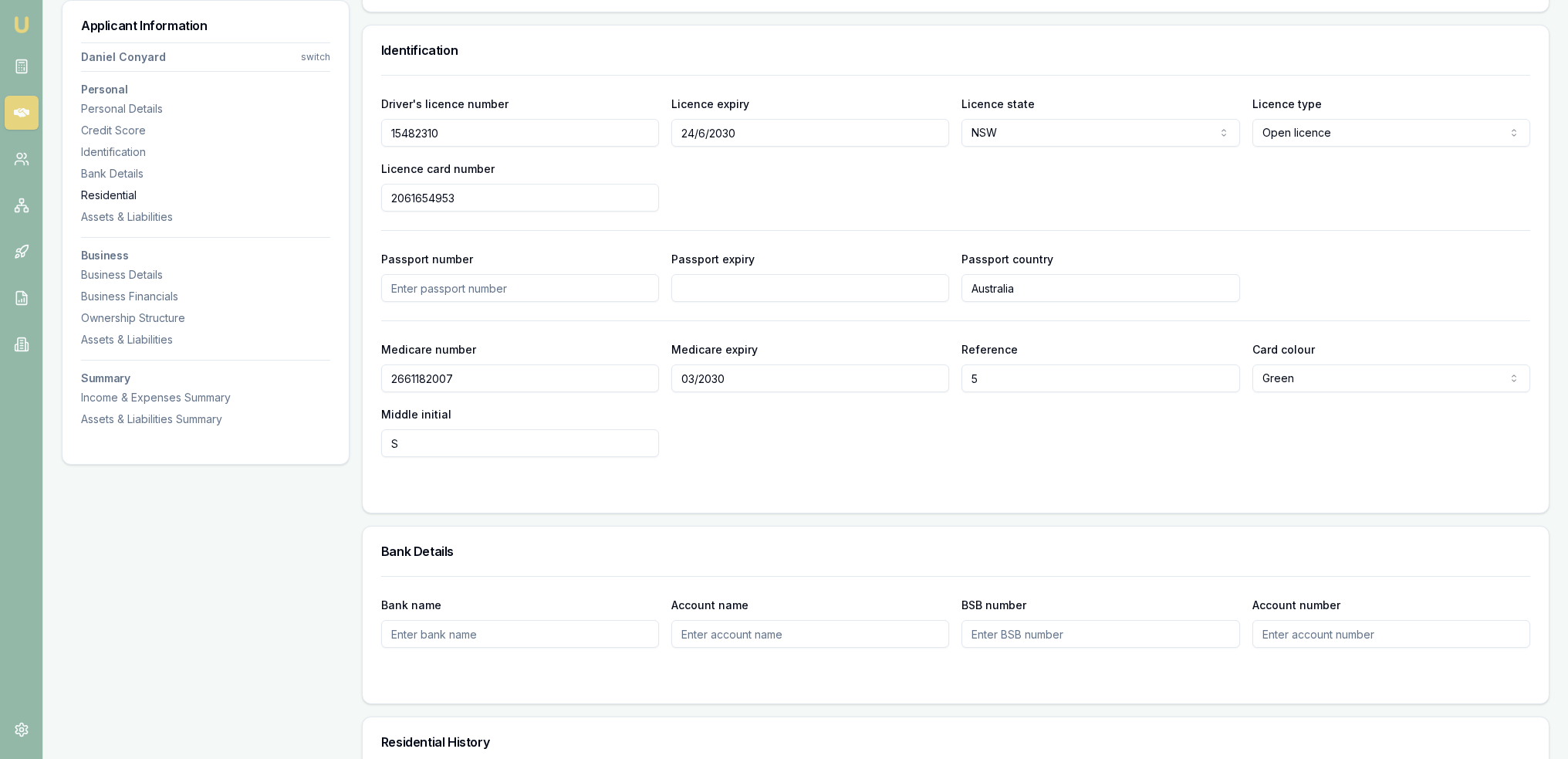 click on "Residential" at bounding box center [205, 195] 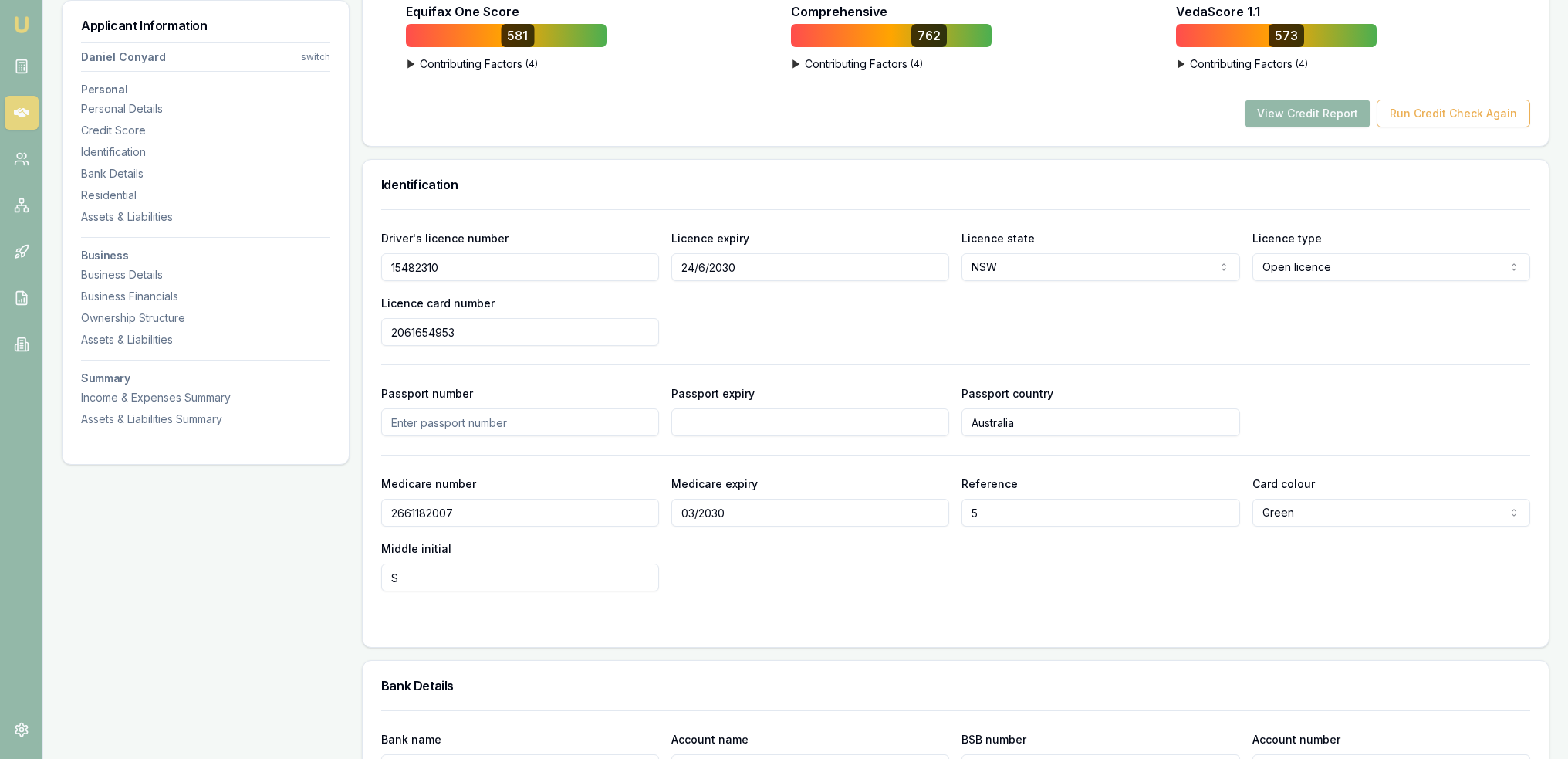 scroll, scrollTop: 252, scrollLeft: 0, axis: vertical 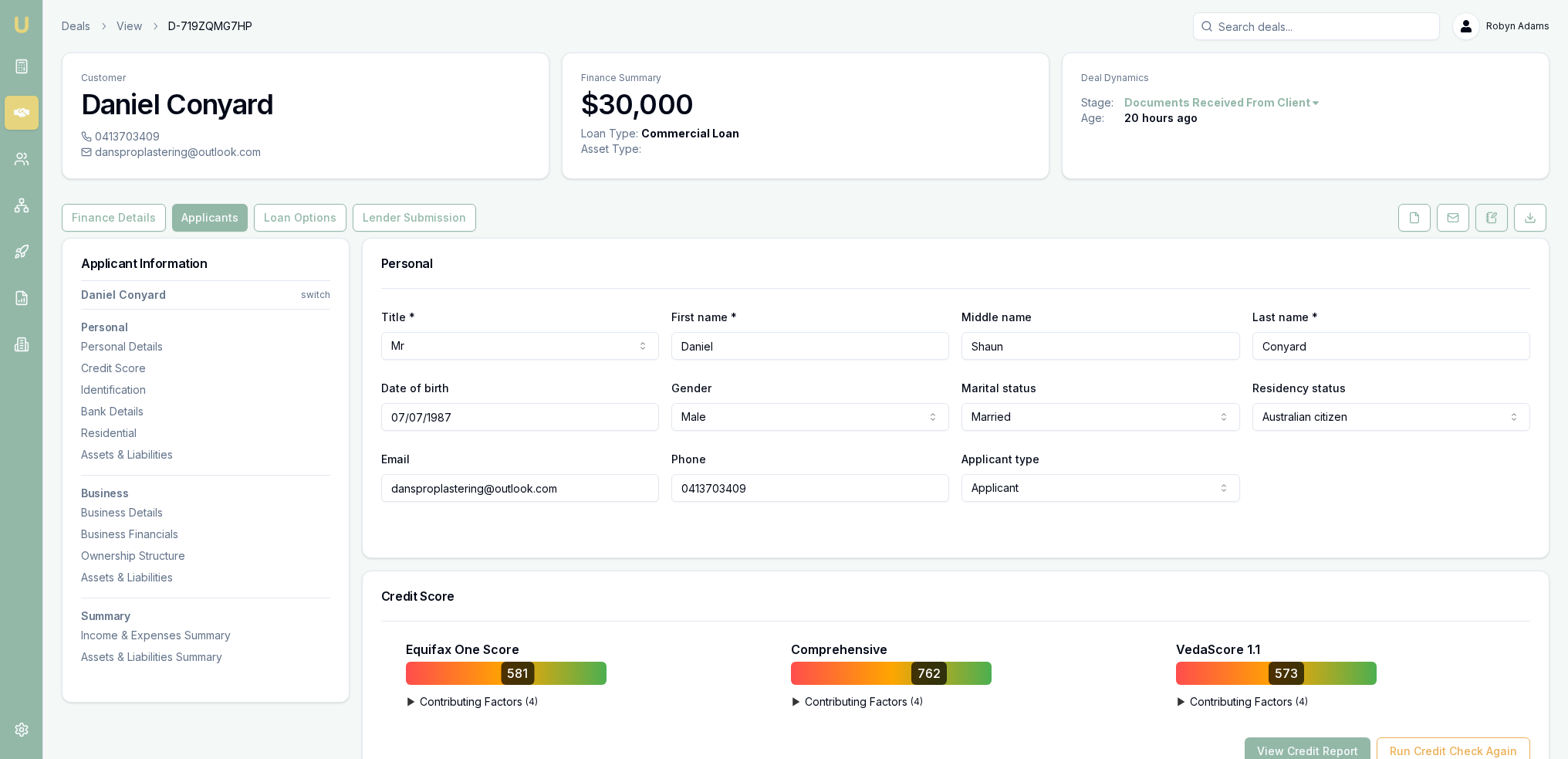 click 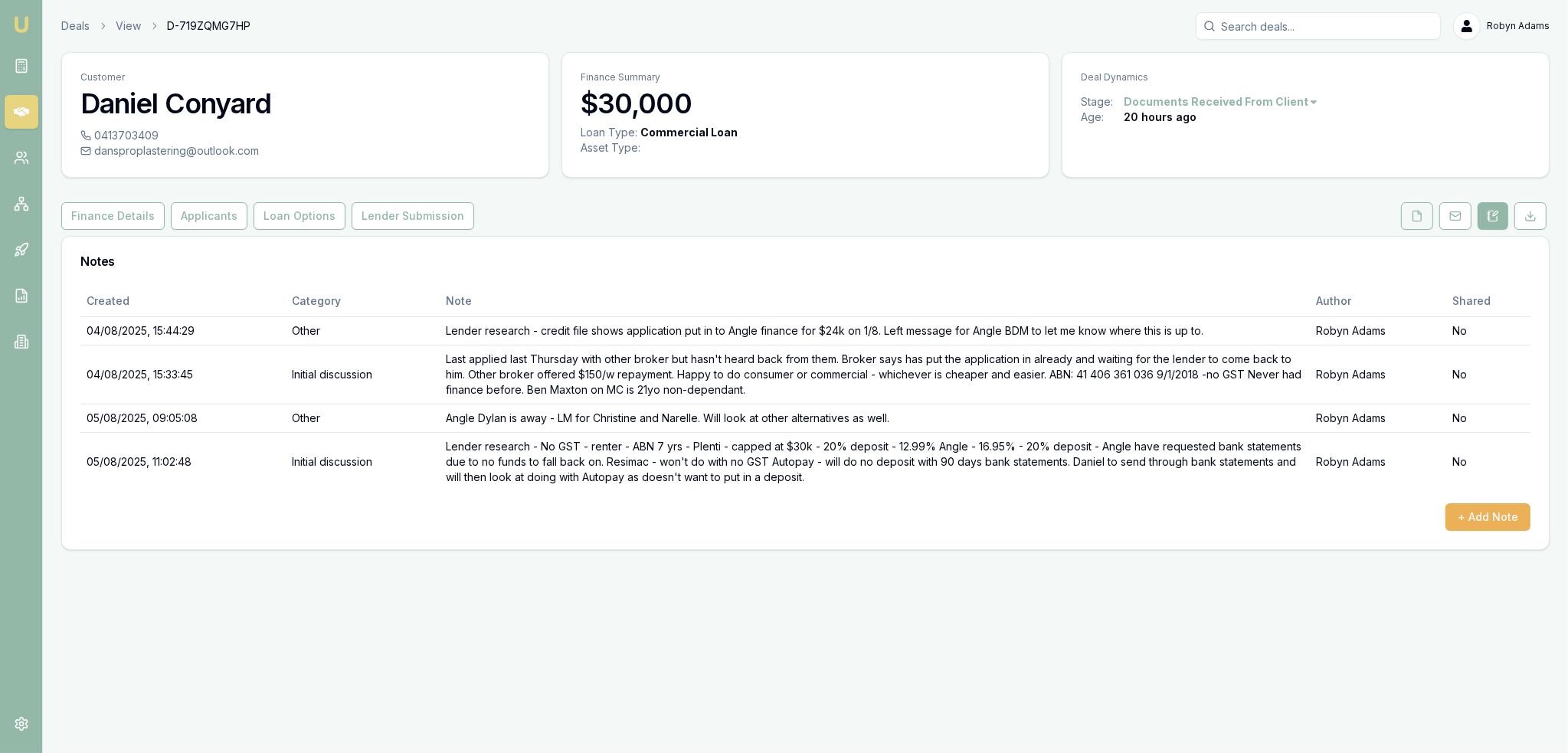 click 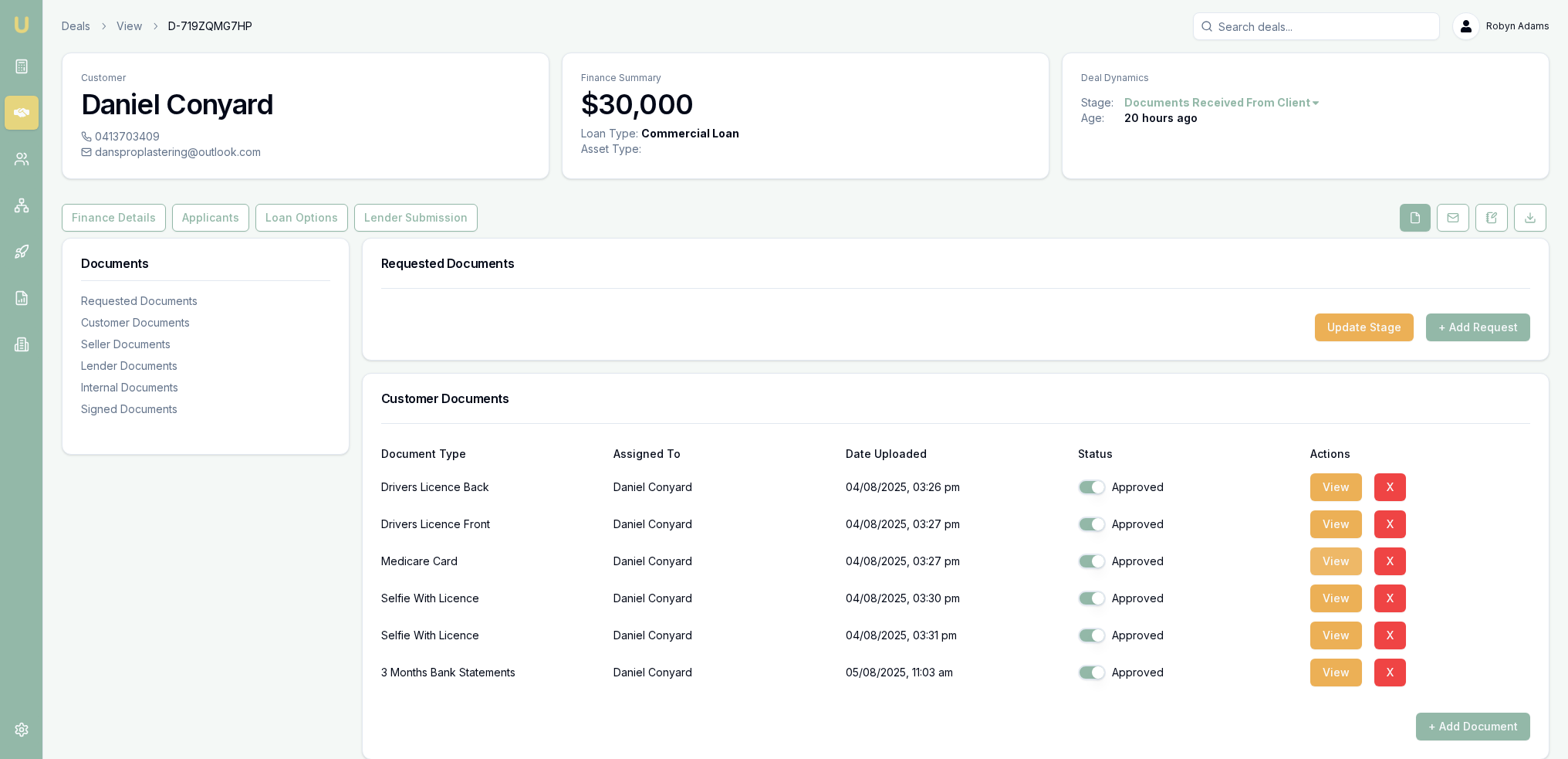 click on "View" at bounding box center [1336, 561] 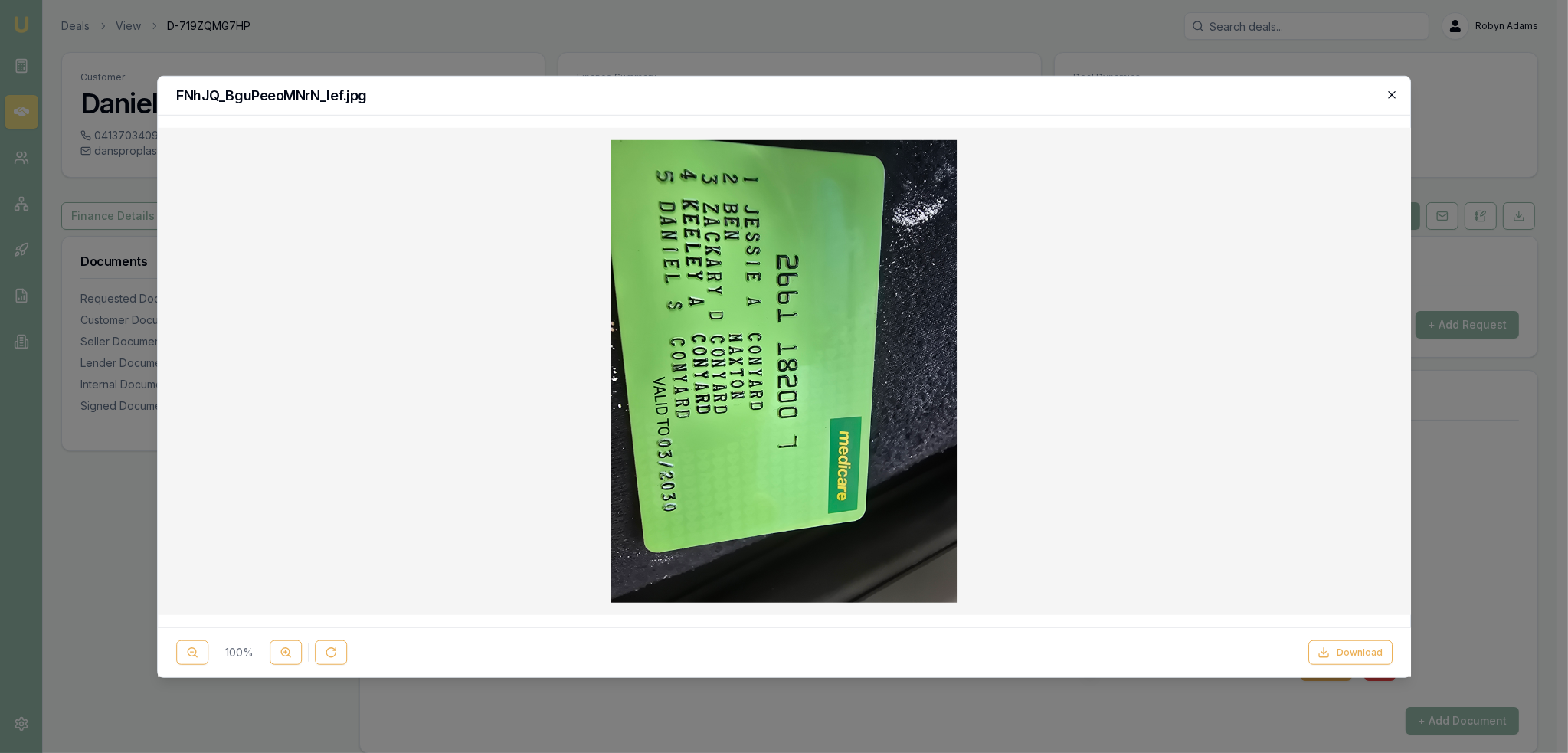click 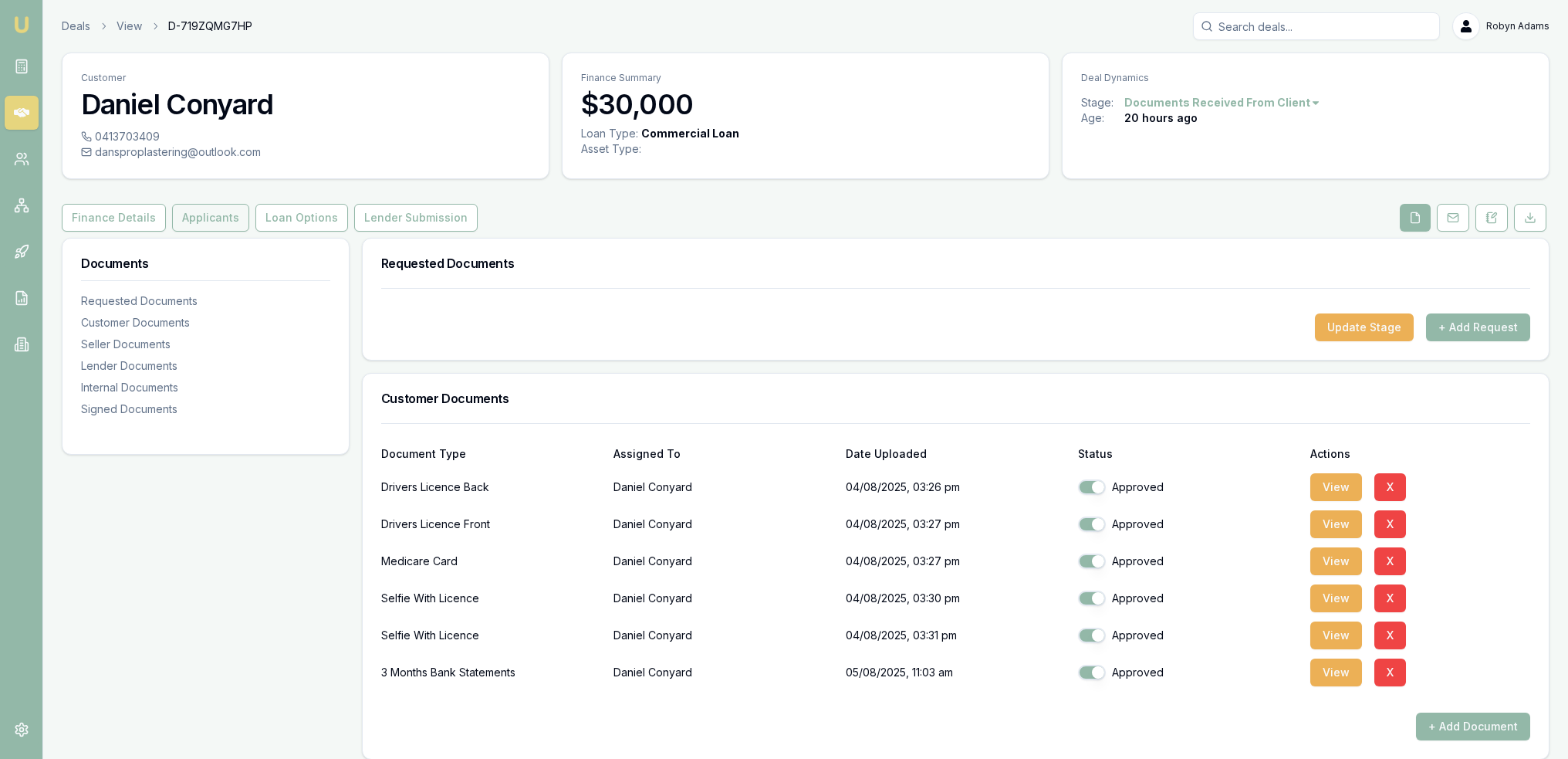 click on "Applicants" at bounding box center [211, 218] 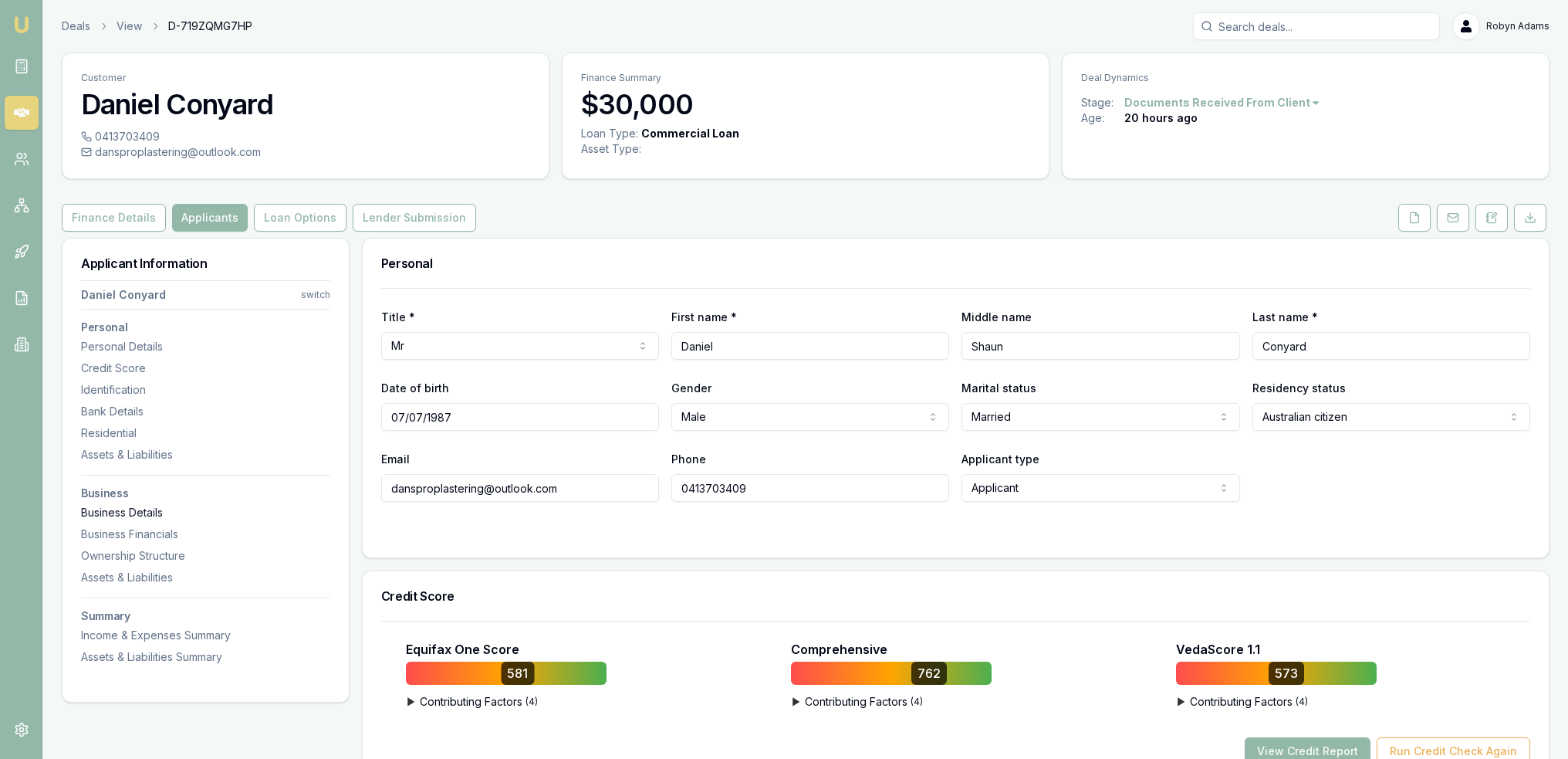 click on "Business Details" at bounding box center (205, 513) 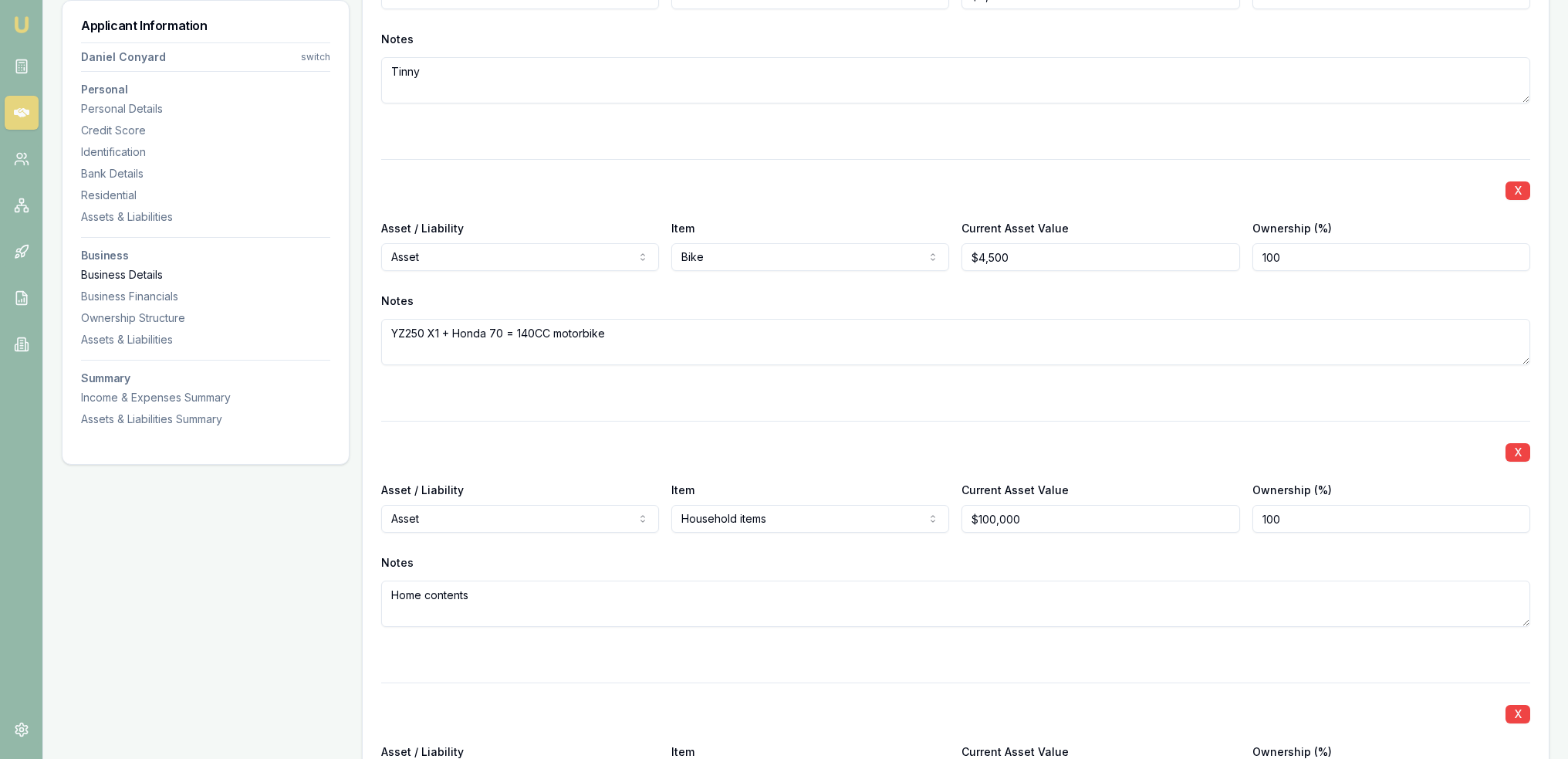scroll, scrollTop: 3895, scrollLeft: 0, axis: vertical 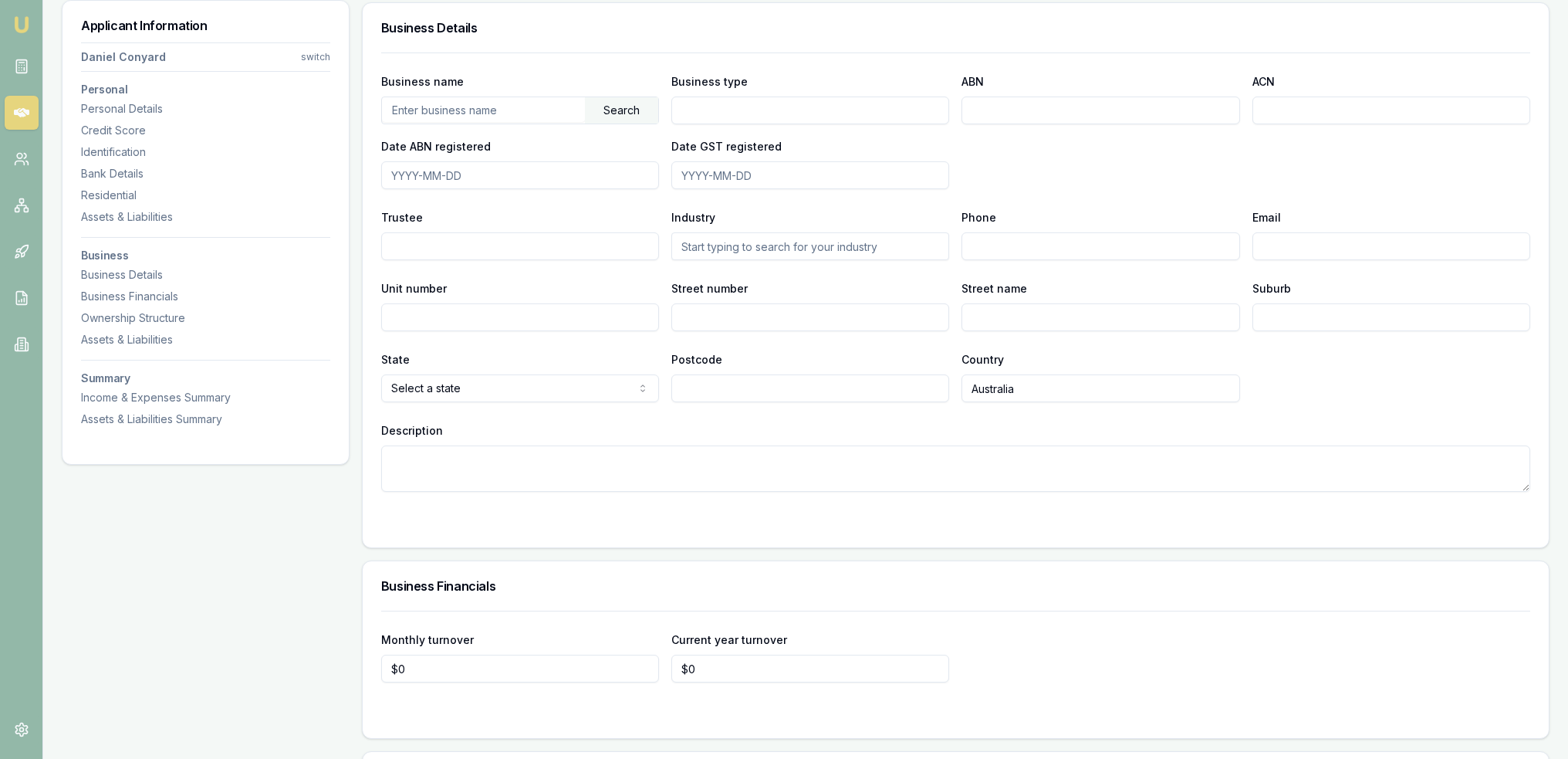 click at bounding box center (483, 110) 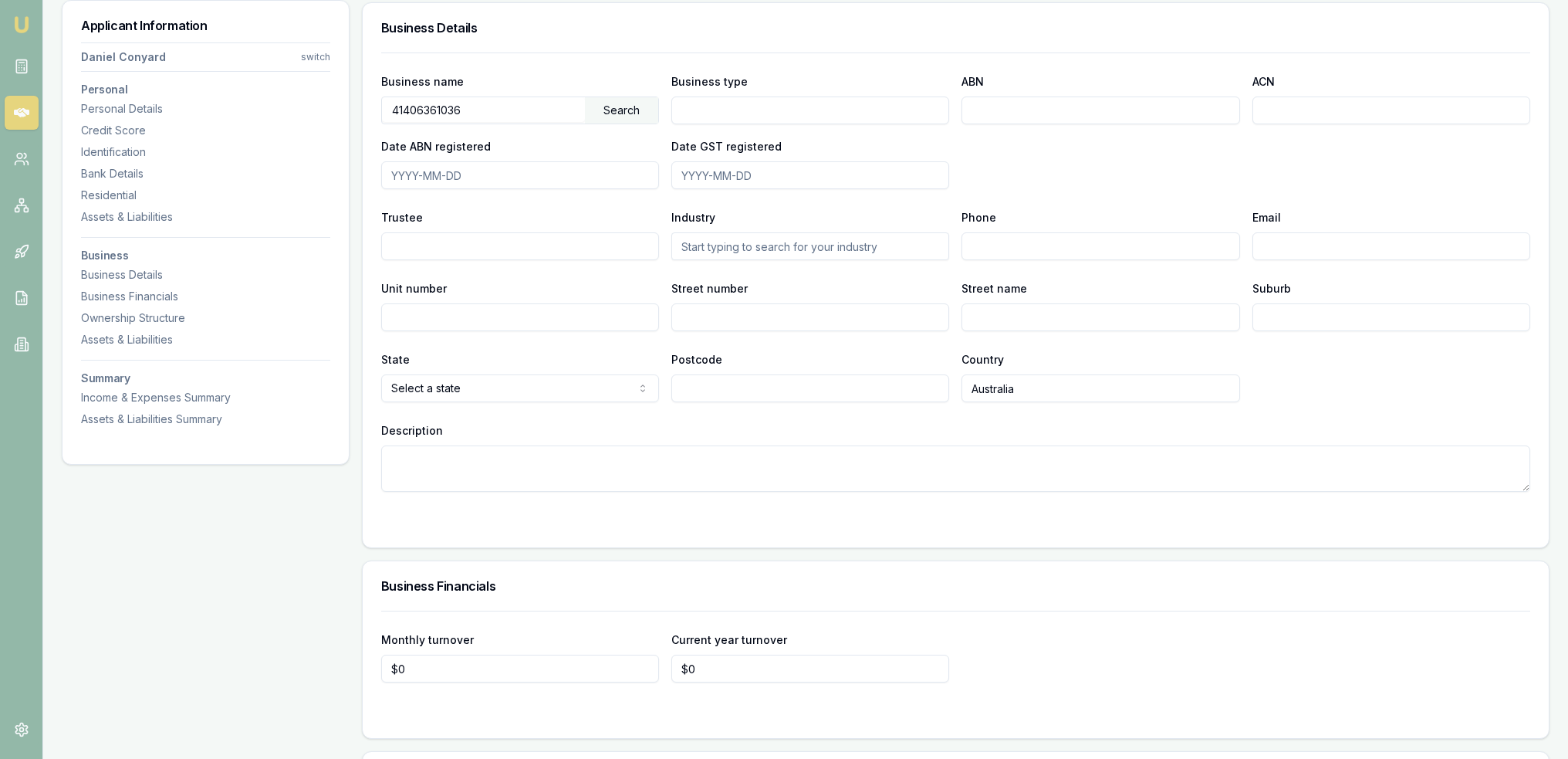 click on "Search" at bounding box center (621, 110) 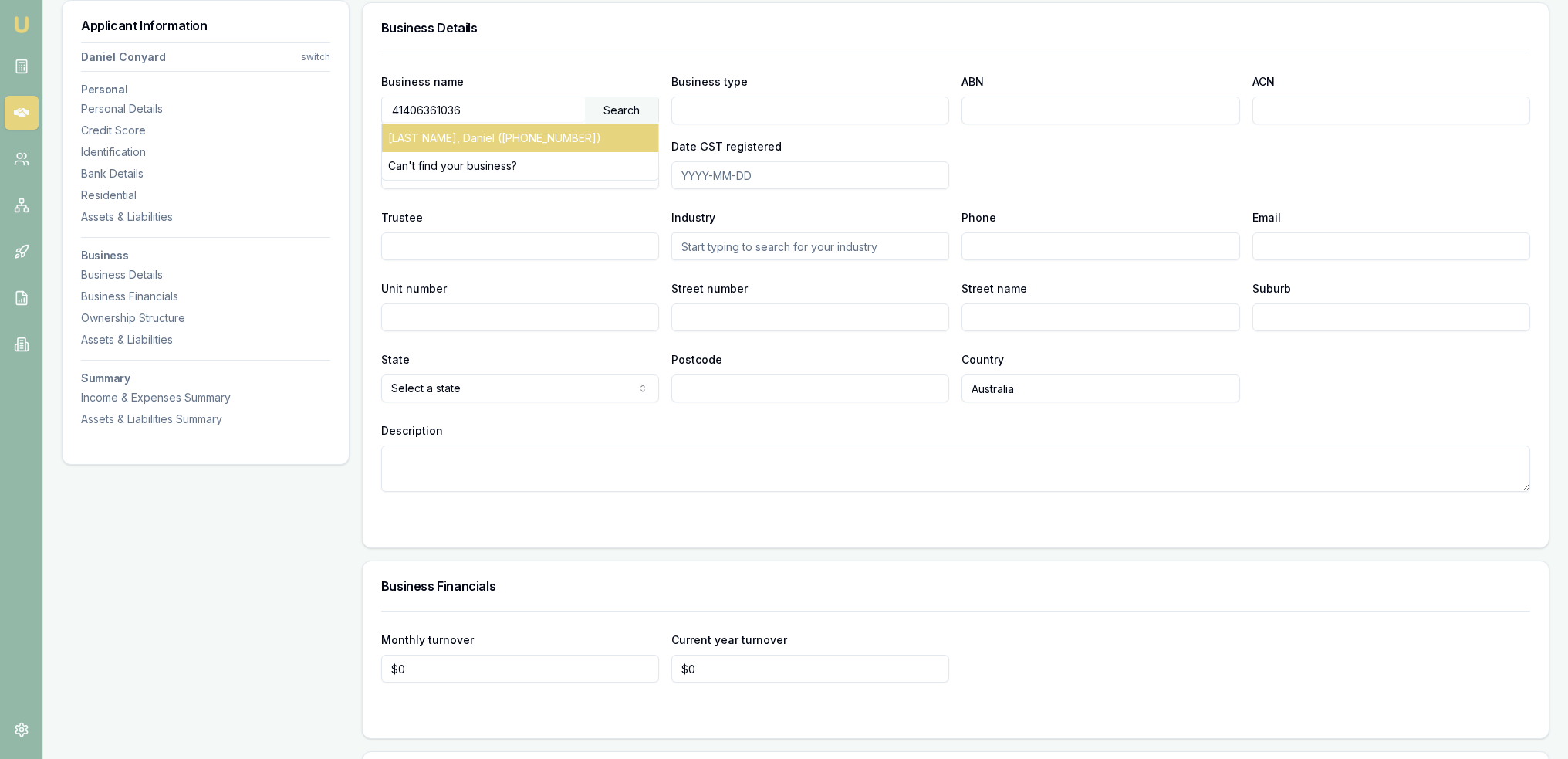 click on "CONYARD, DANIEL (41406361036)" at bounding box center (520, 138) 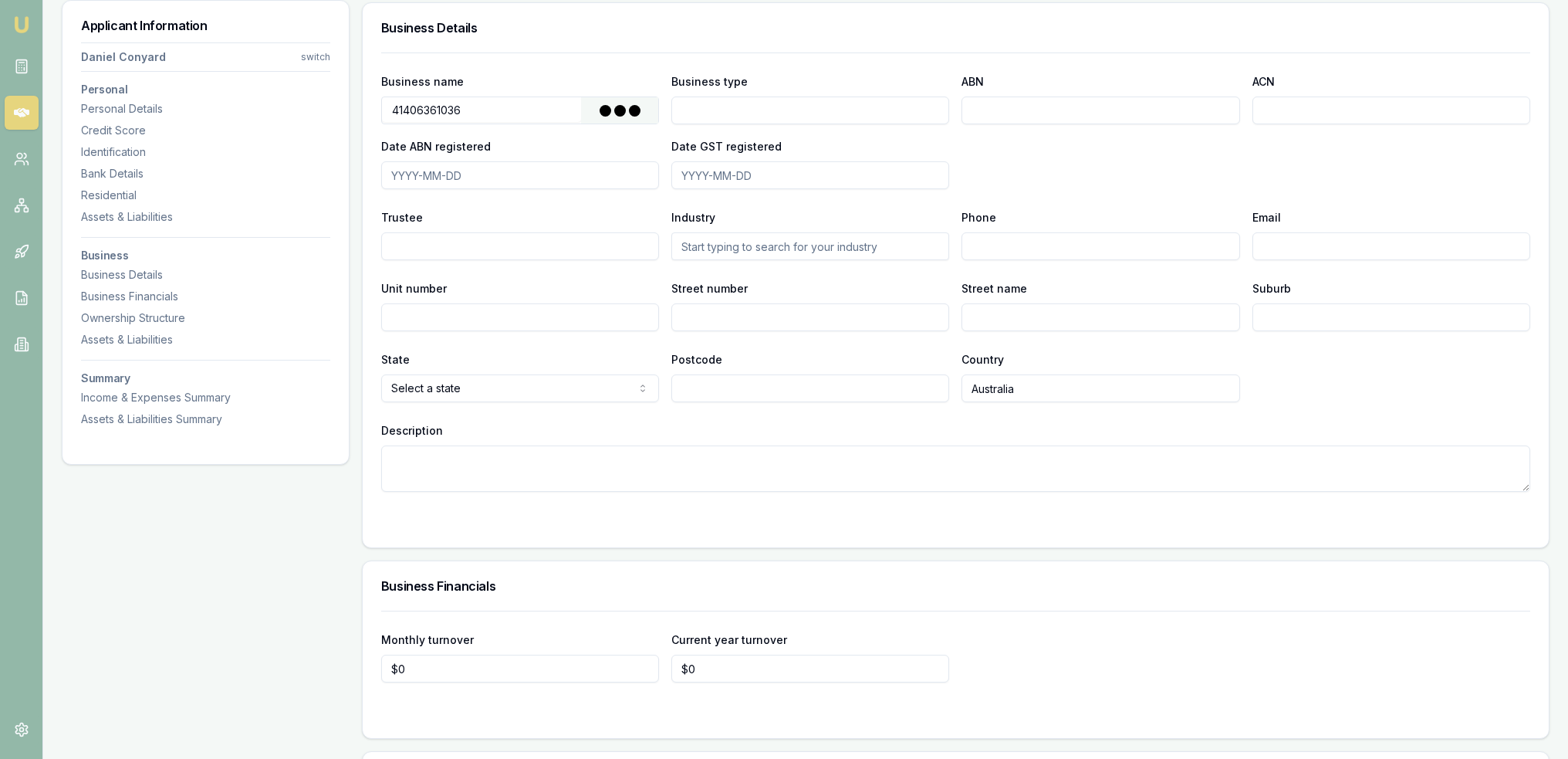 type on "CONYARD, DANIEL" 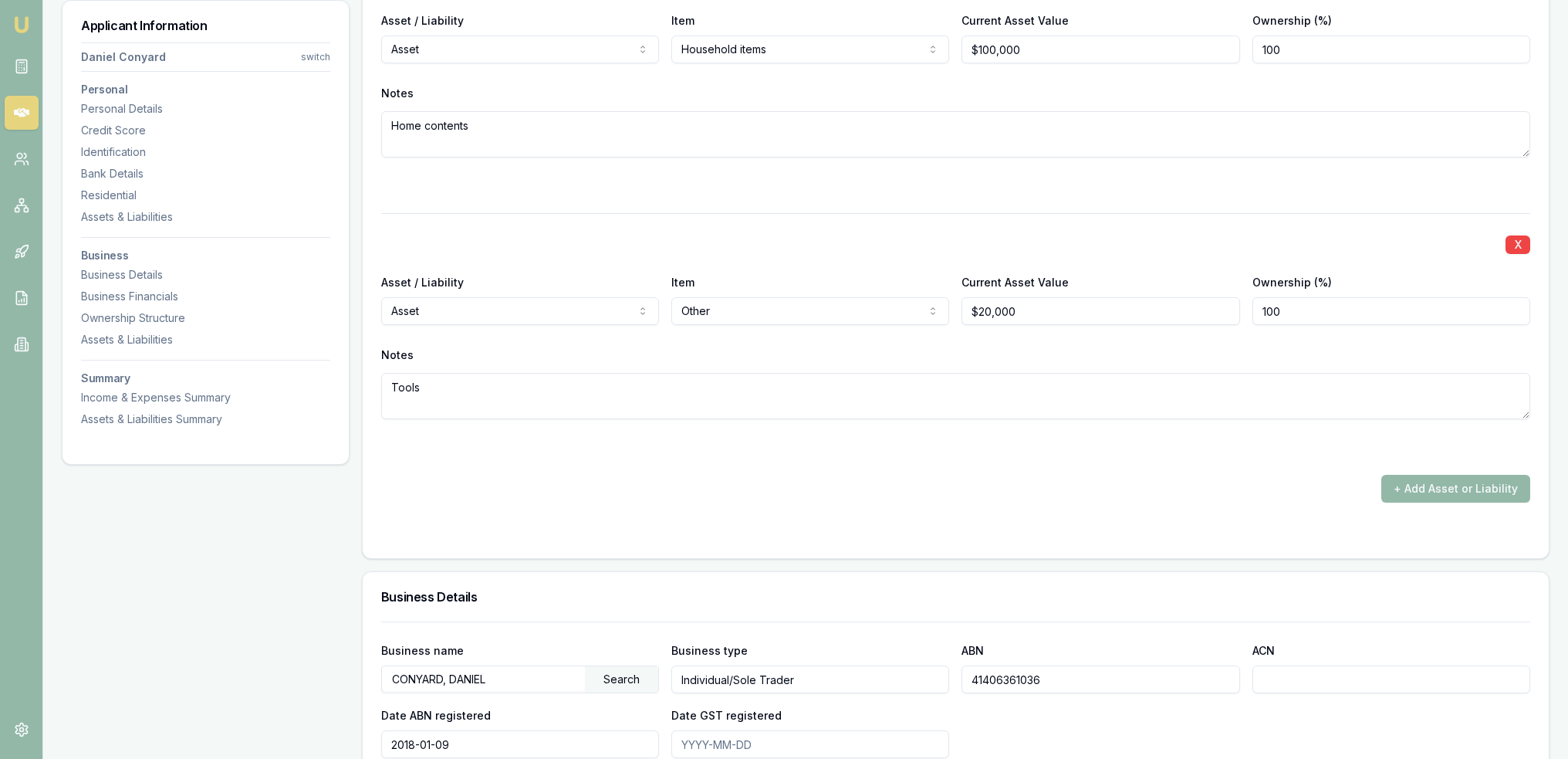 scroll, scrollTop: 3123, scrollLeft: 0, axis: vertical 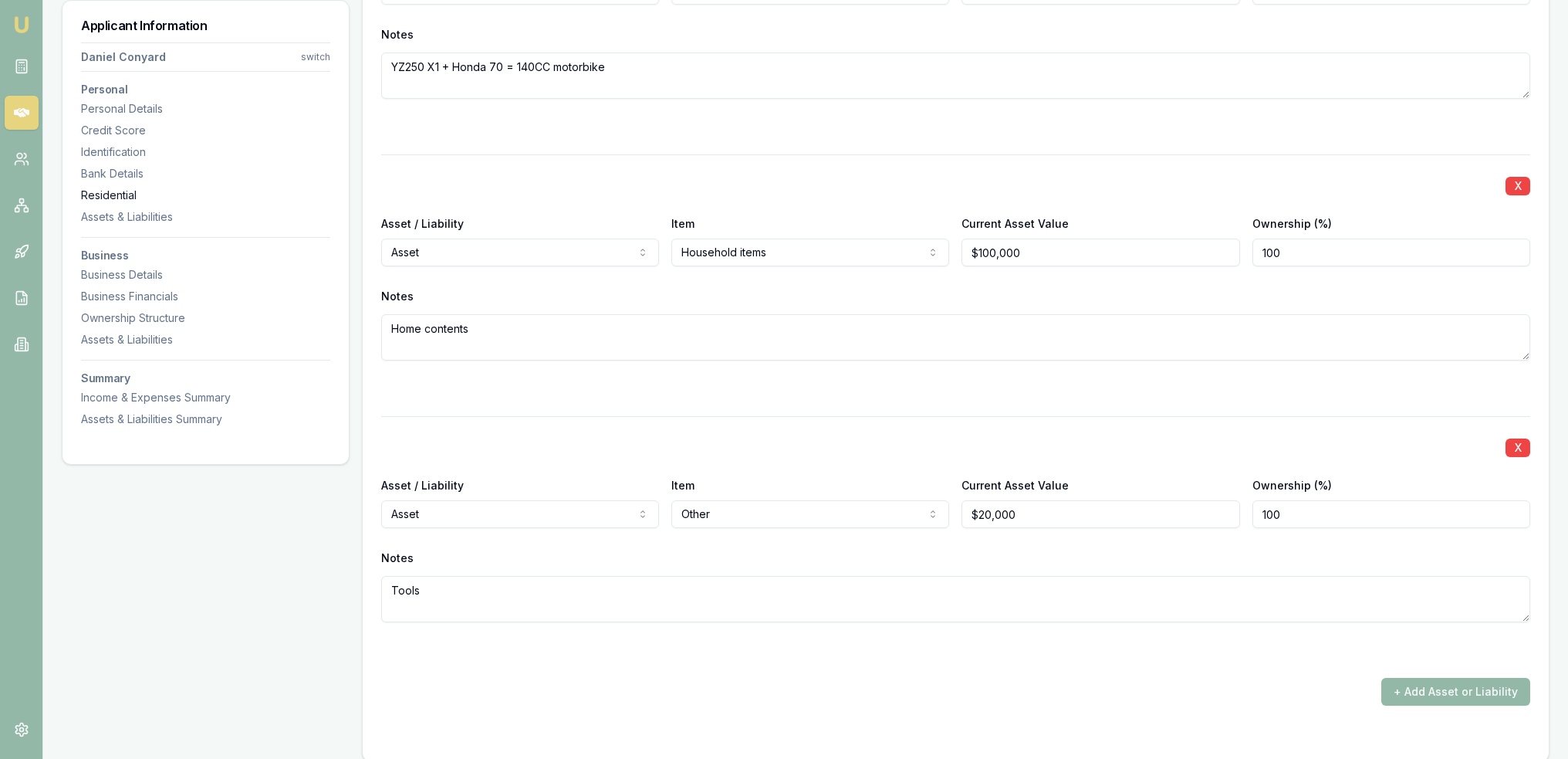 click on "Residential" at bounding box center [205, 195] 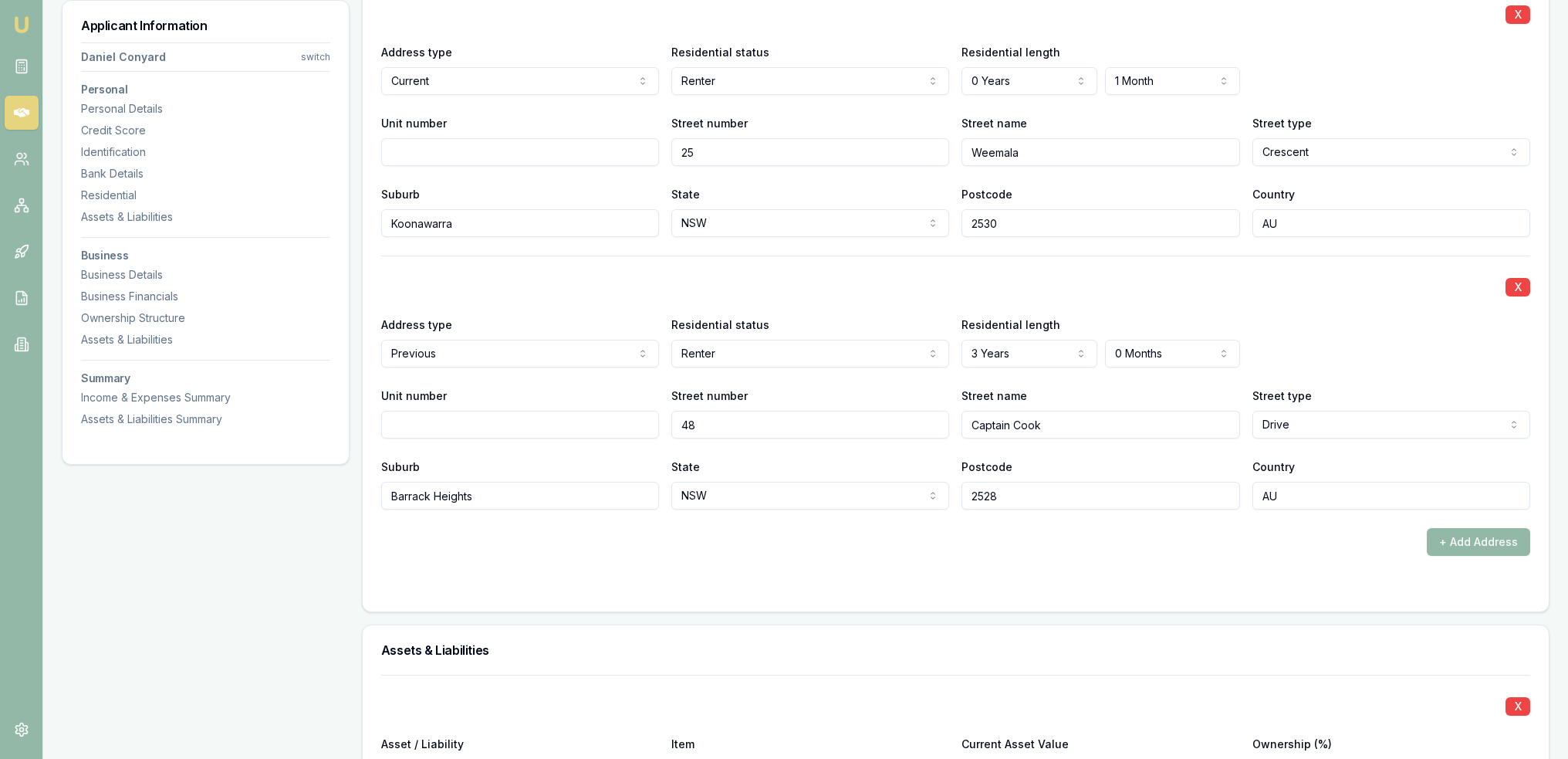 scroll, scrollTop: 1487, scrollLeft: 0, axis: vertical 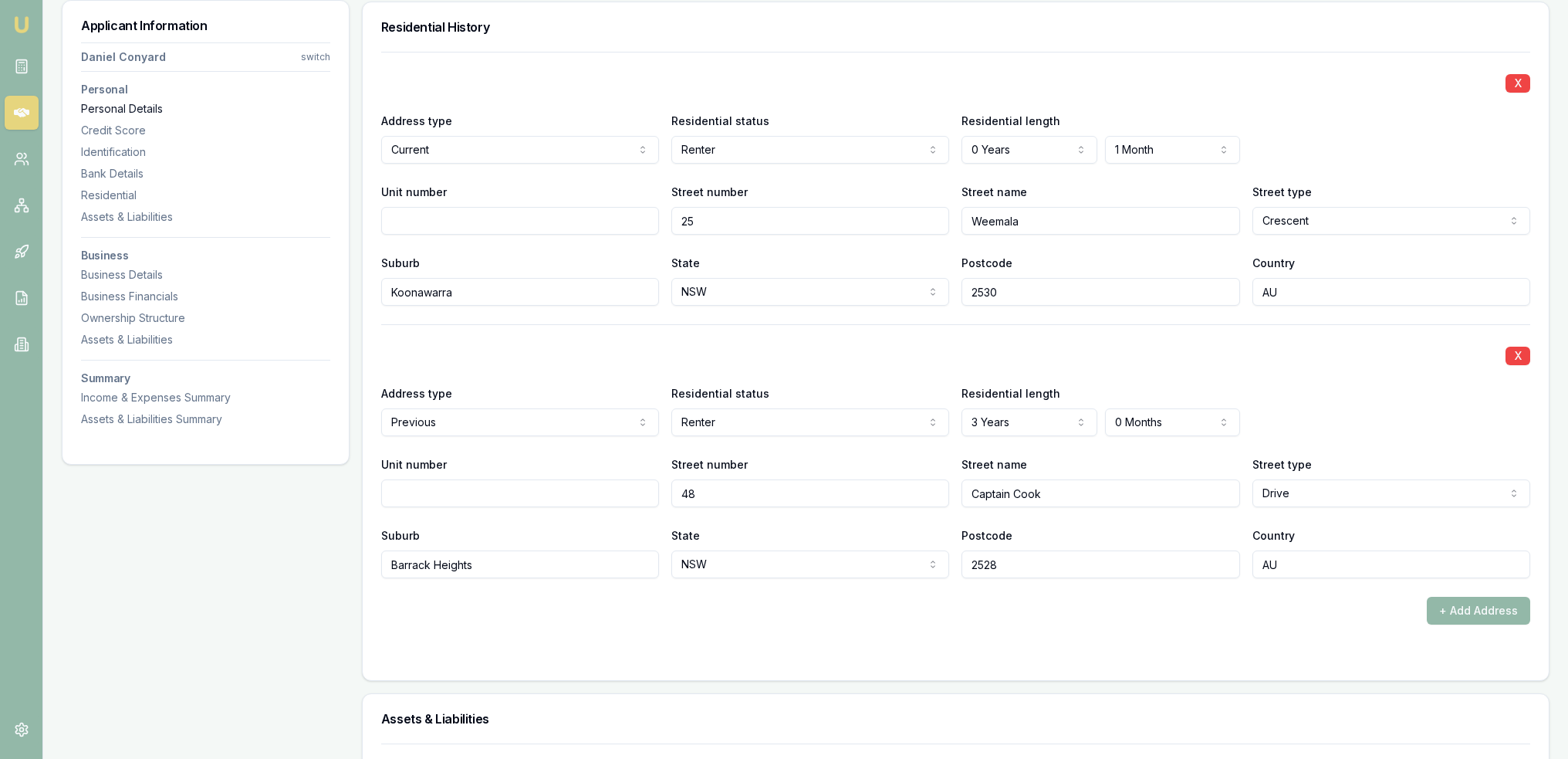 click on "Personal Details" at bounding box center [205, 109] 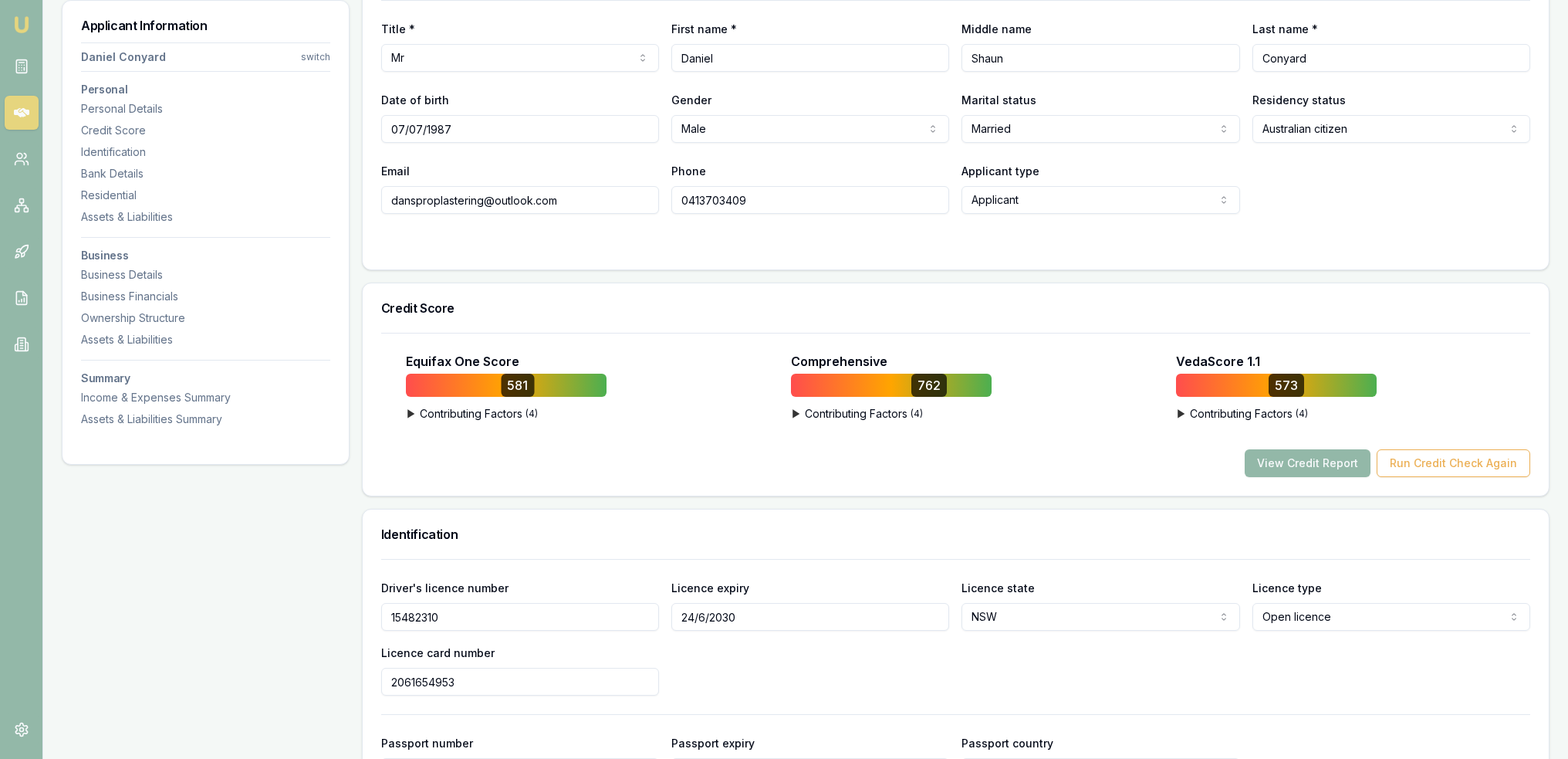 scroll, scrollTop: 238, scrollLeft: 0, axis: vertical 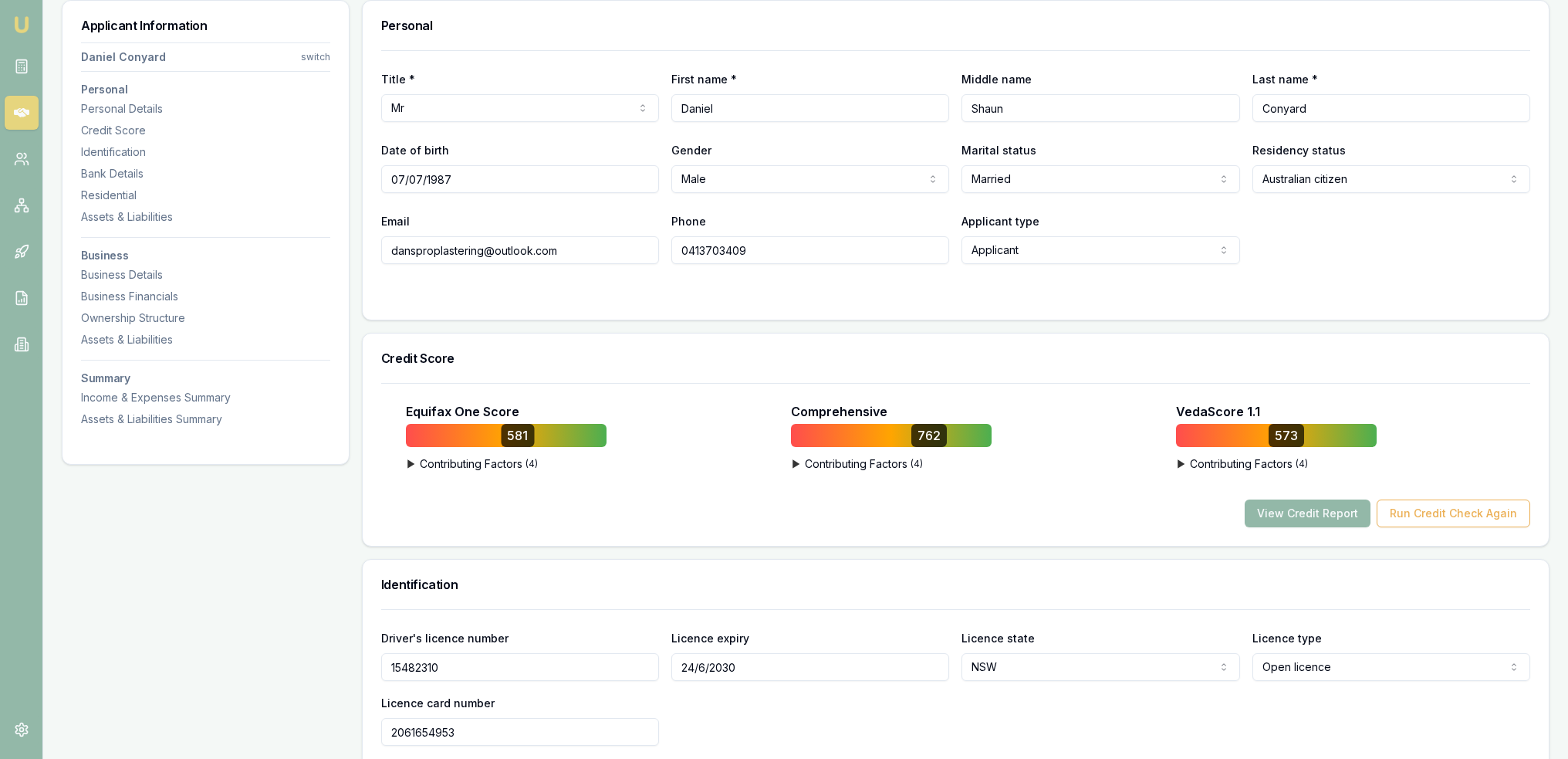 drag, startPoint x: 581, startPoint y: 256, endPoint x: 350, endPoint y: 256, distance: 231 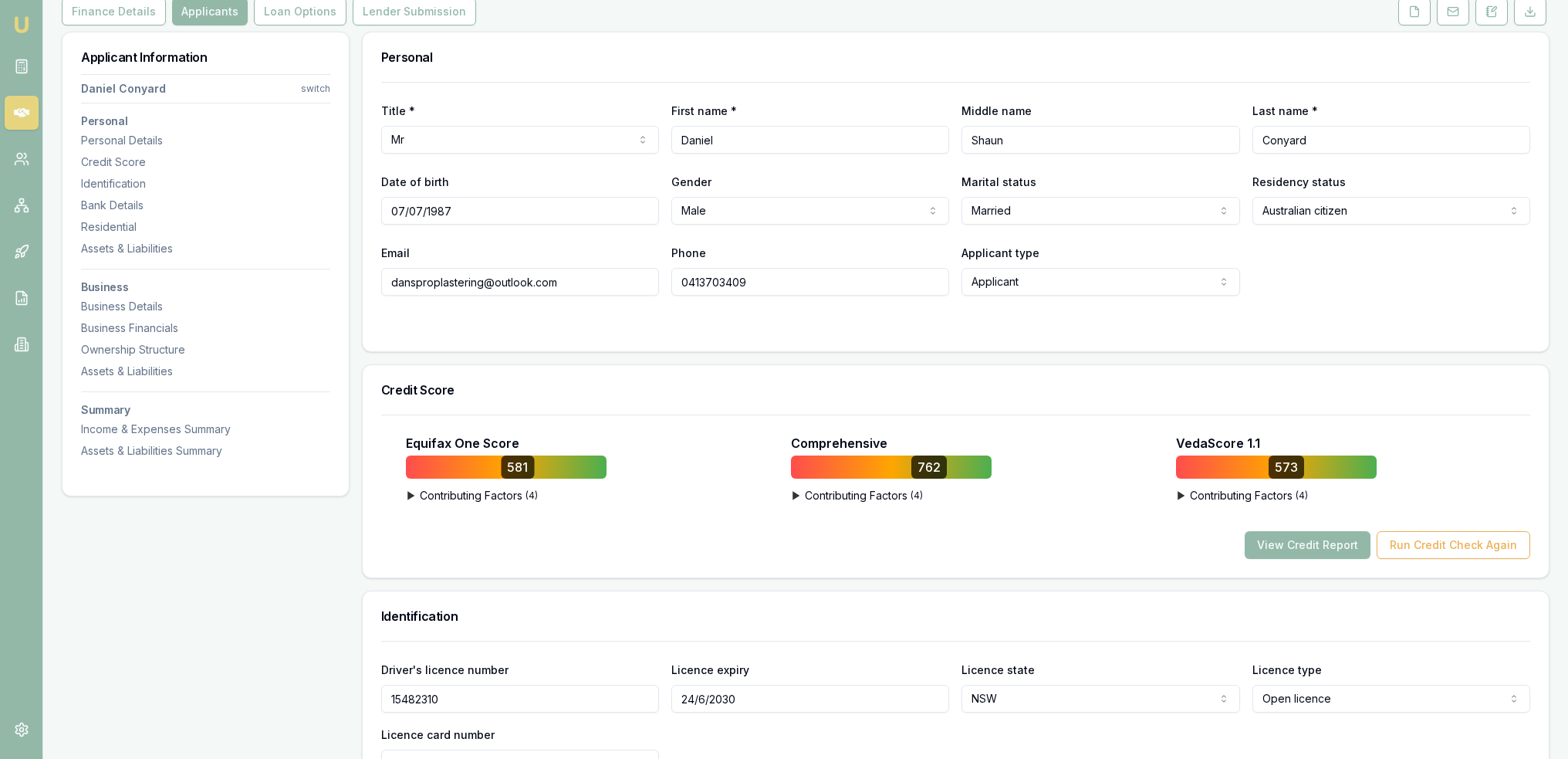 scroll, scrollTop: 0, scrollLeft: 0, axis: both 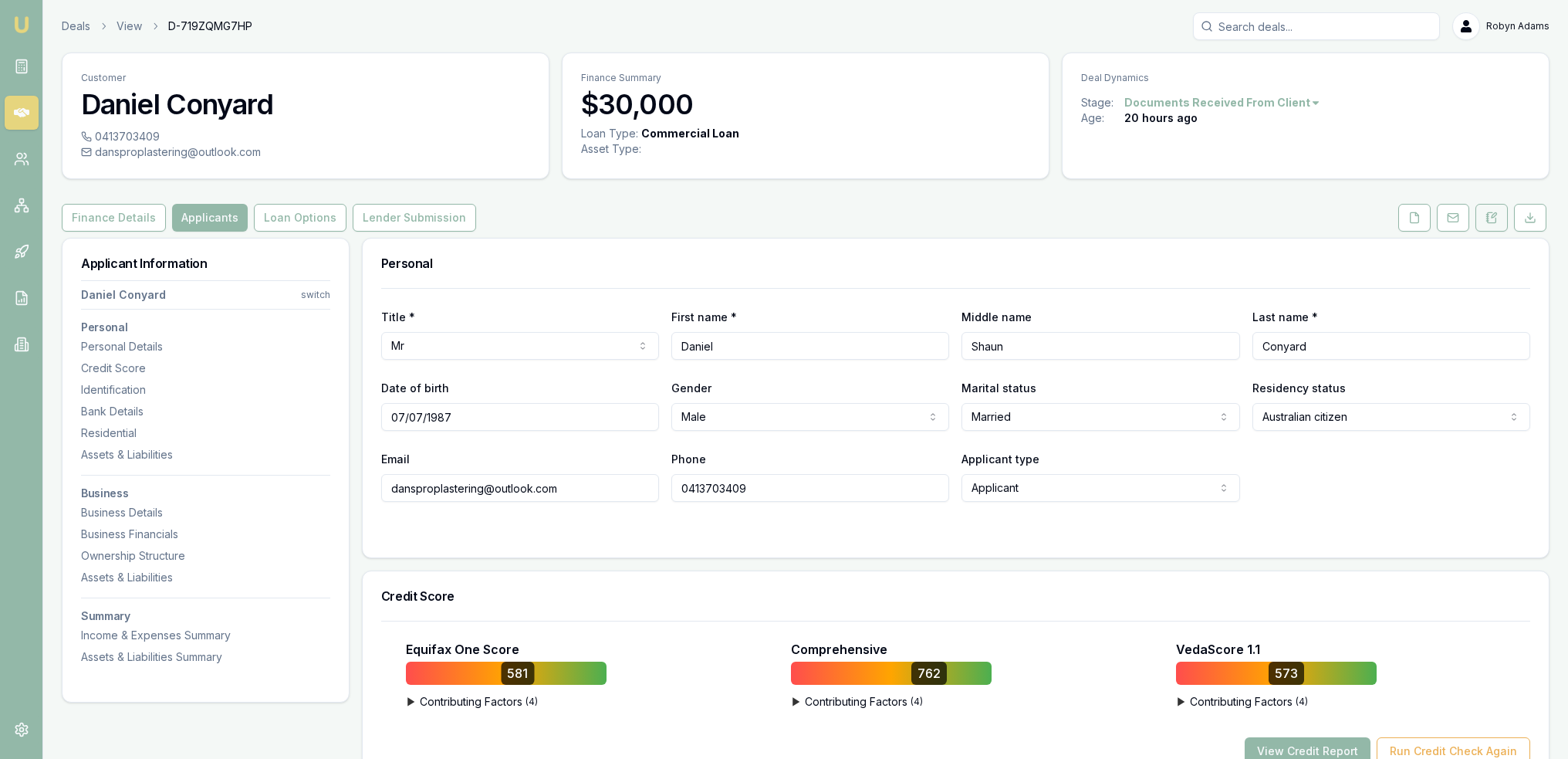 click 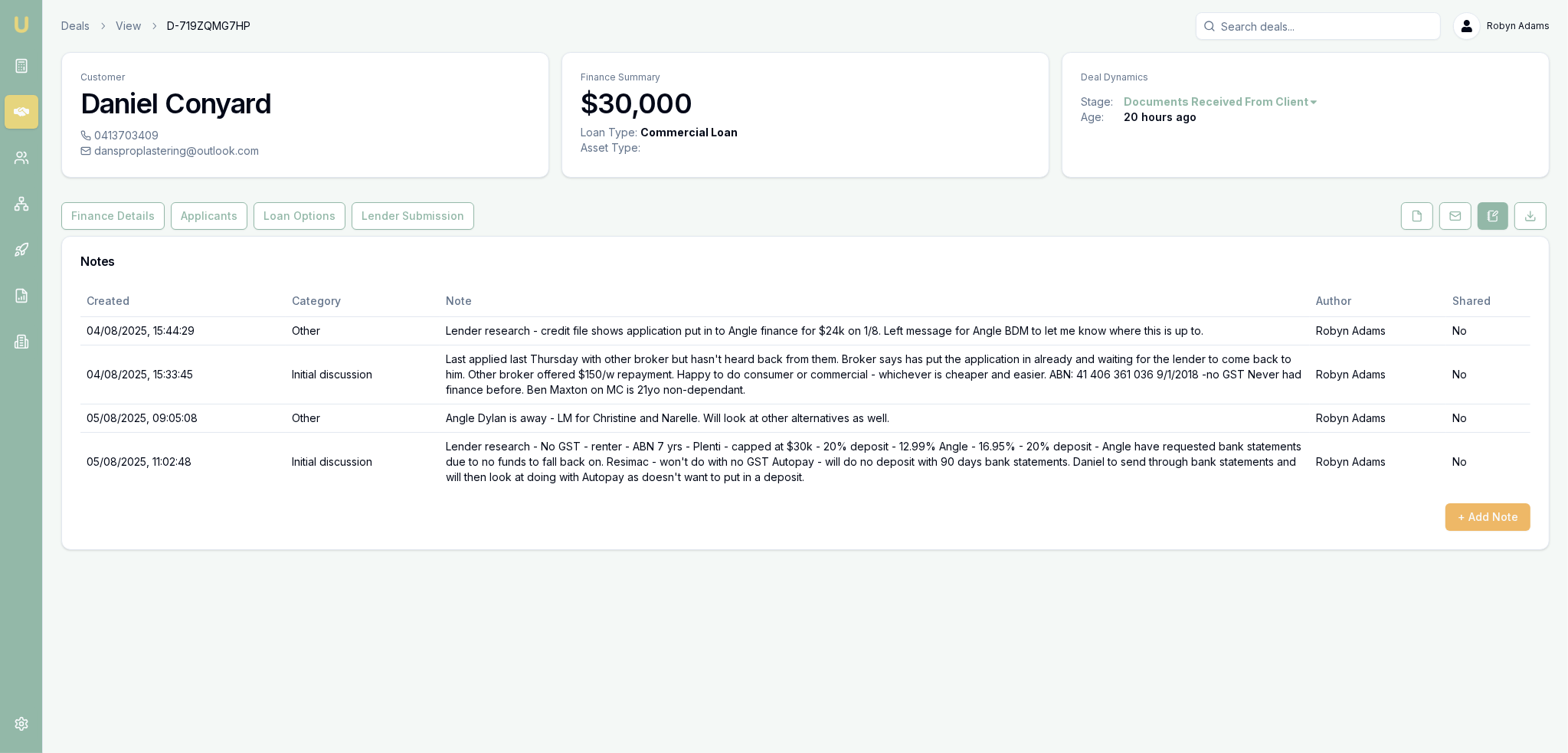click on "+ Add Note" at bounding box center (1488, 517) 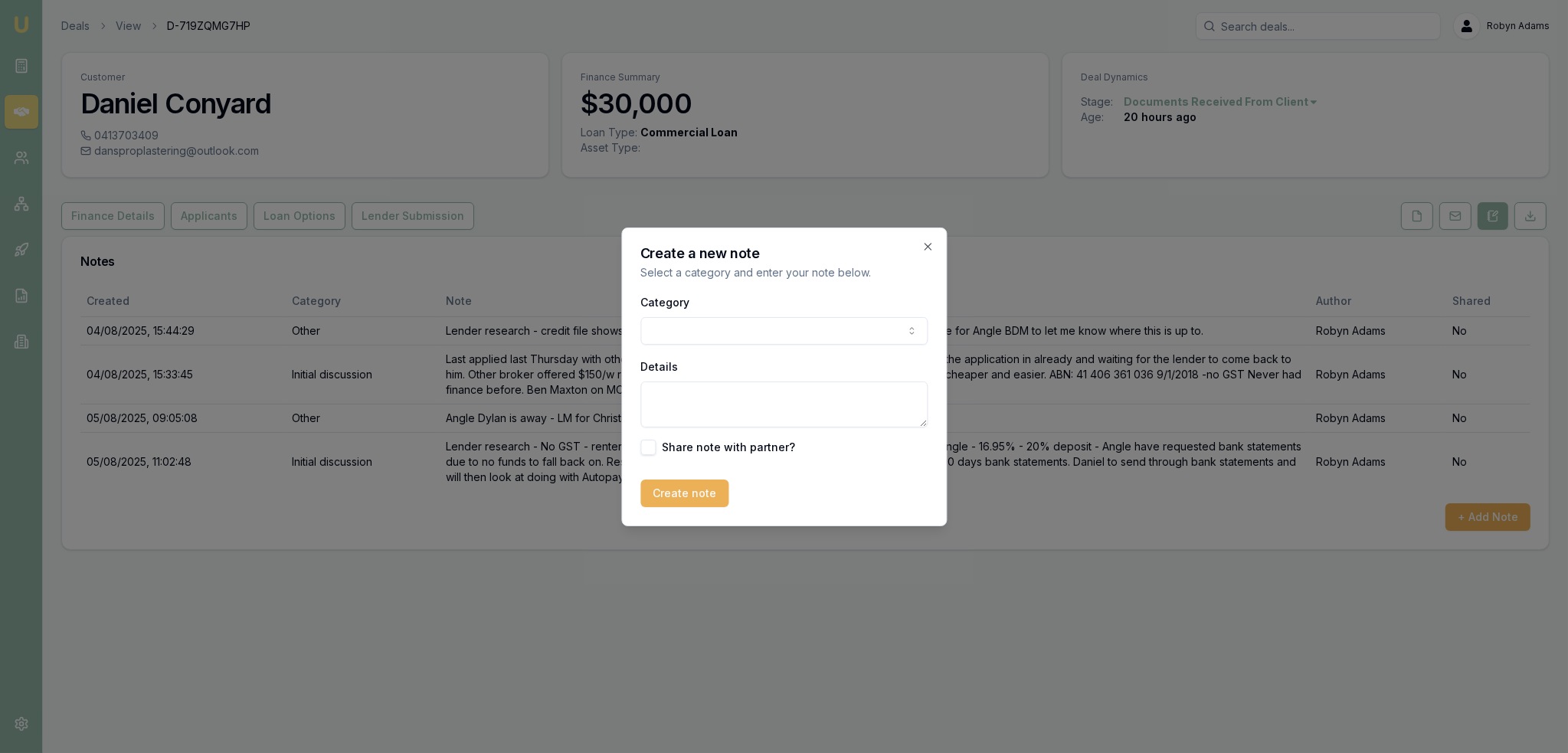 click on "Emu Broker Deals View D-719ZQMG7HP Robyn Adams Toggle Menu Customer Daniel Conyard 0413703409 dansproplastering@outlook.com Finance Summary $30,000 Loan Type: Commercial Loan Asset Type : Deal Dynamics Stage: Documents Received From Client Age: 20 hours ago Finance Details Applicants Loan Options Lender Submission Notes Created Category Note Author Shared 04/08/2025, 15:44:29 Other Lender research - credit file shows application put in to Angle finance for $24k on 1/8. Left message for Angle BDM to let me know where this is up to.  Robyn Adams No 04/08/2025, 15:33:45 Initial discussion Last applied last Thursday with other broker but hasn't heard back from them. Broker says has put the application in already and waiting for the lender to come back to him. Other broker offered $150/w repayment. Happy to do consumer or commercial - whichever is cheaper and easier.
ABN: 41 406 361 036 9/1/2018 -no GST
Never had finance before.
Ben Maxton on MC is 21yo non-dependant.  Robyn Adams No 05/08/2025, 09:05:08 Other" at bounding box center [784, 376] 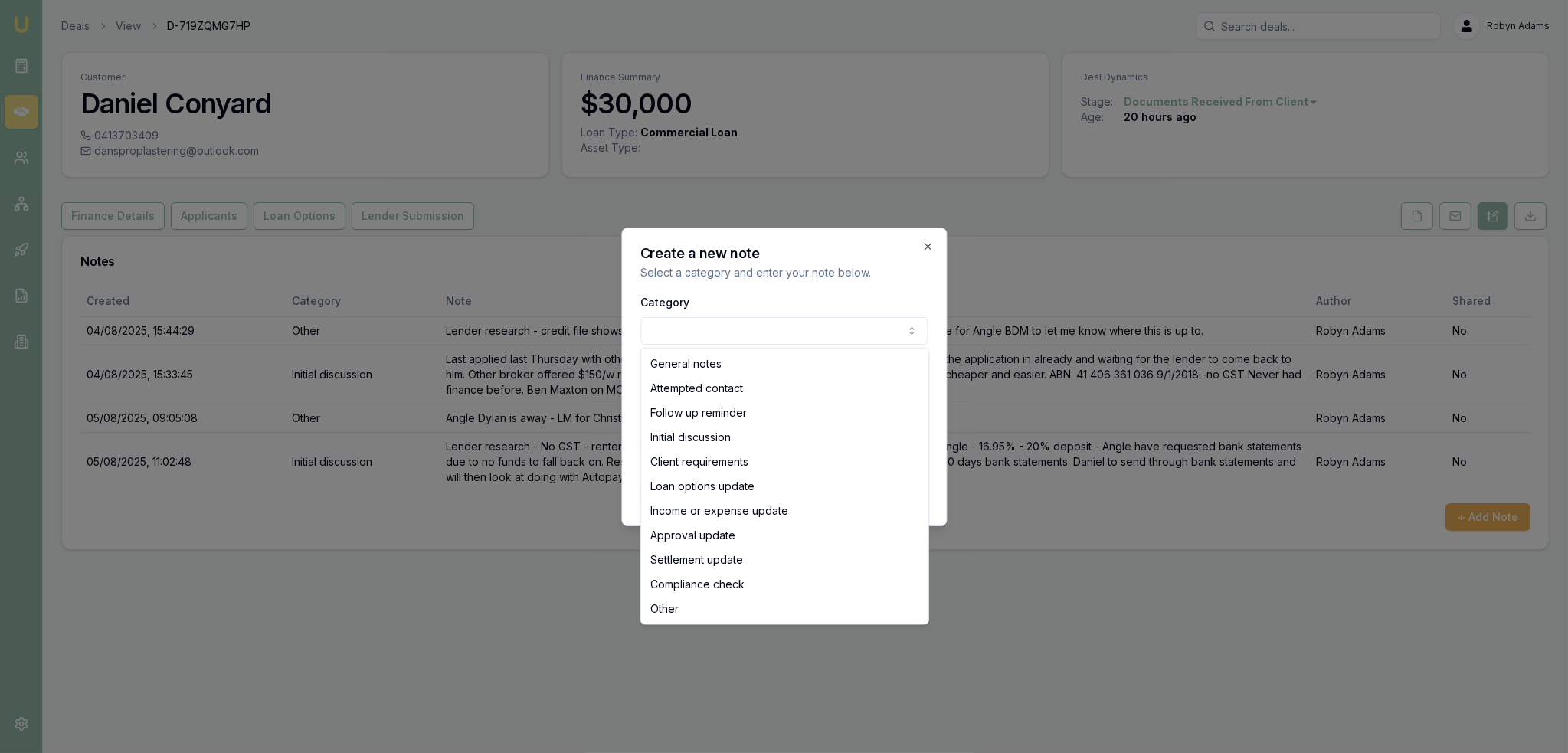 select on "LOAN_OPTIONS_UPDATE" 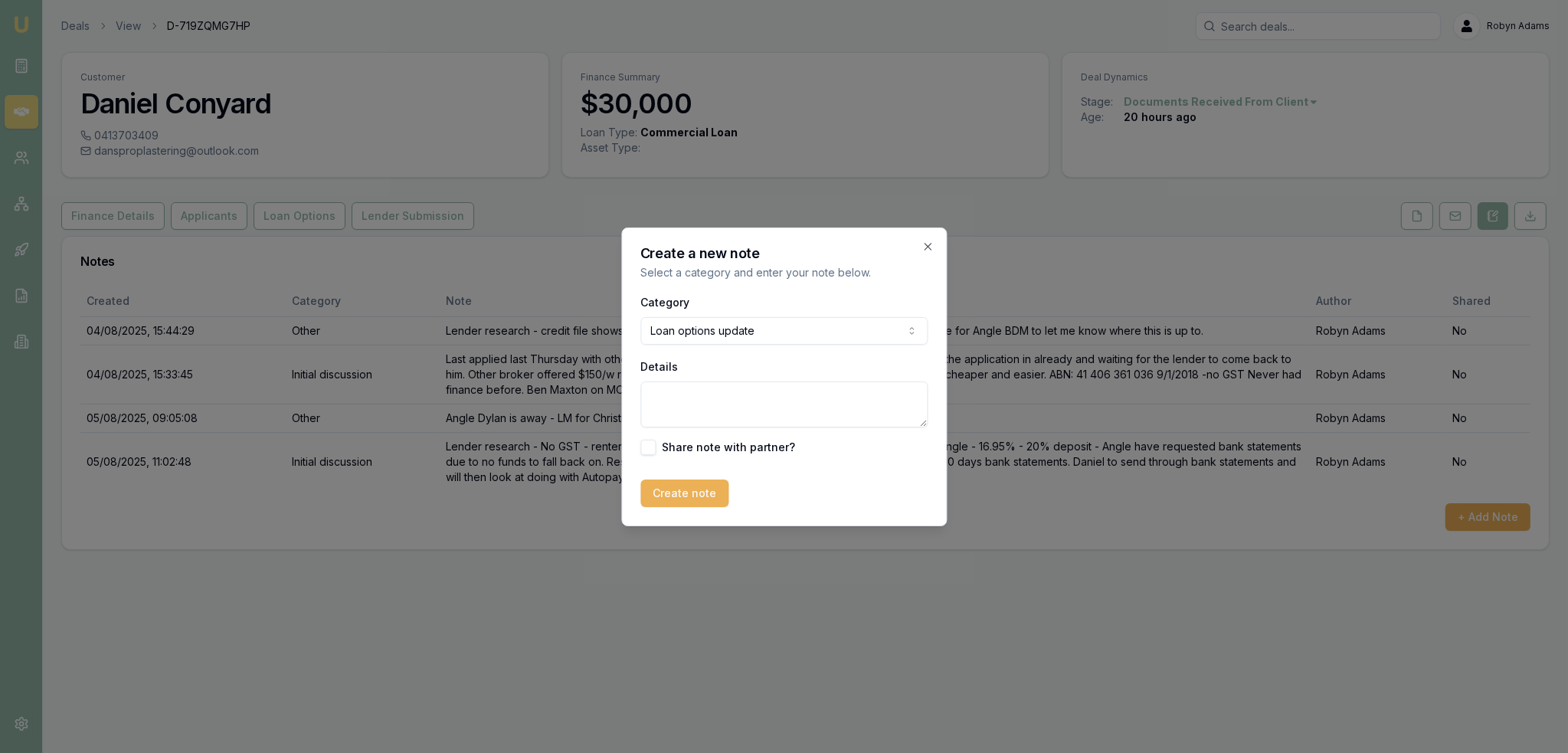 click on "Details" at bounding box center [784, 404] 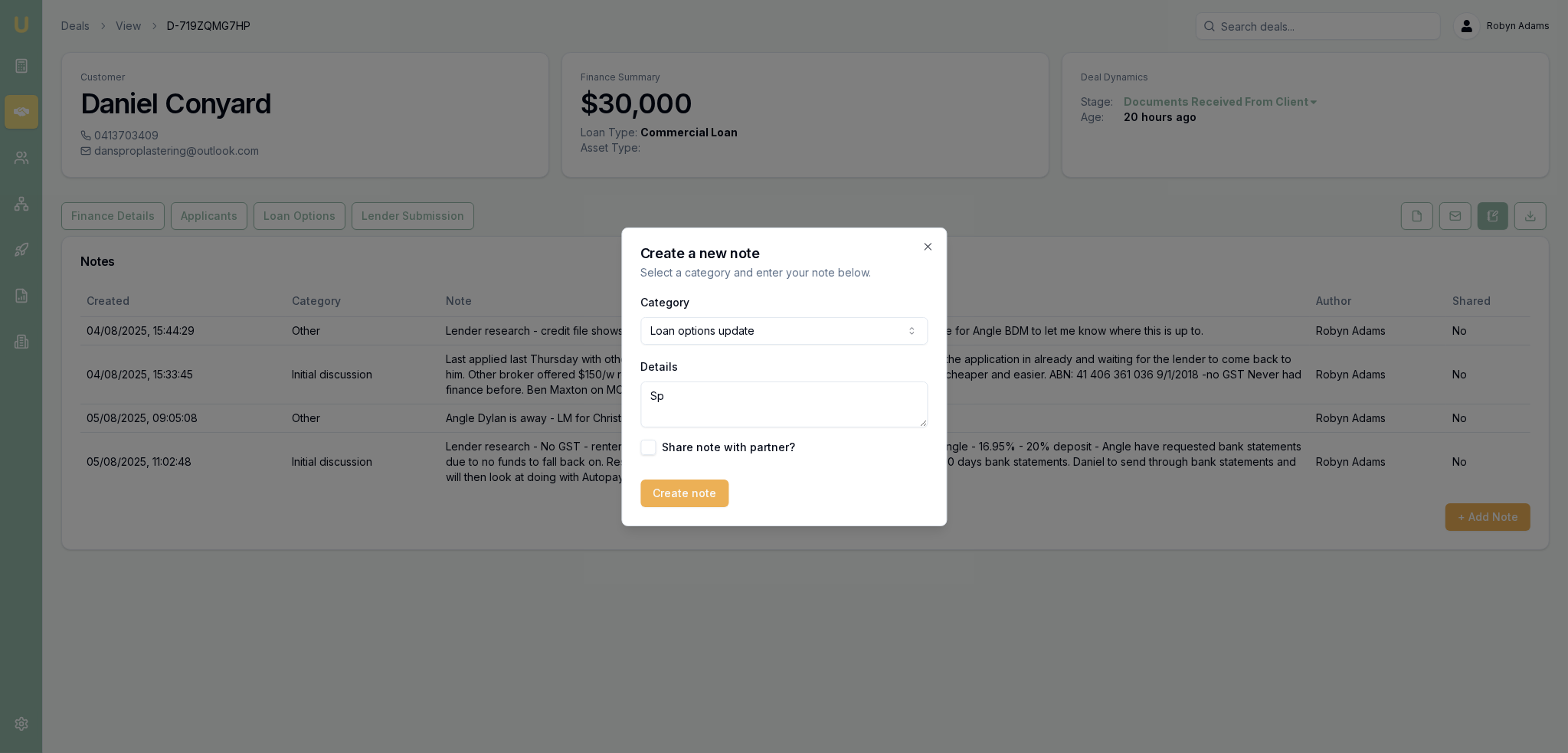 type on "S" 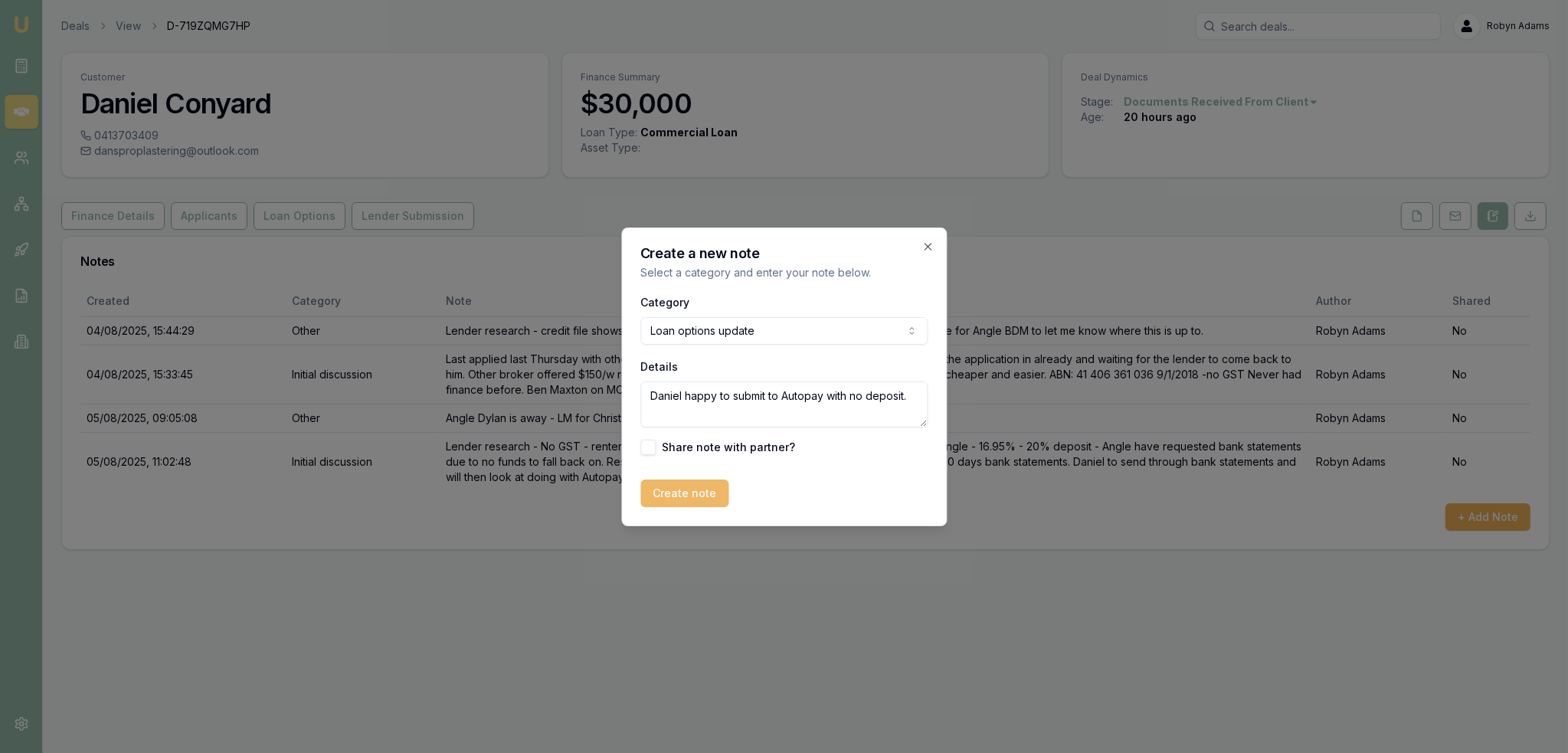 type on "Daniel happy to submit to Autopay with no deposit." 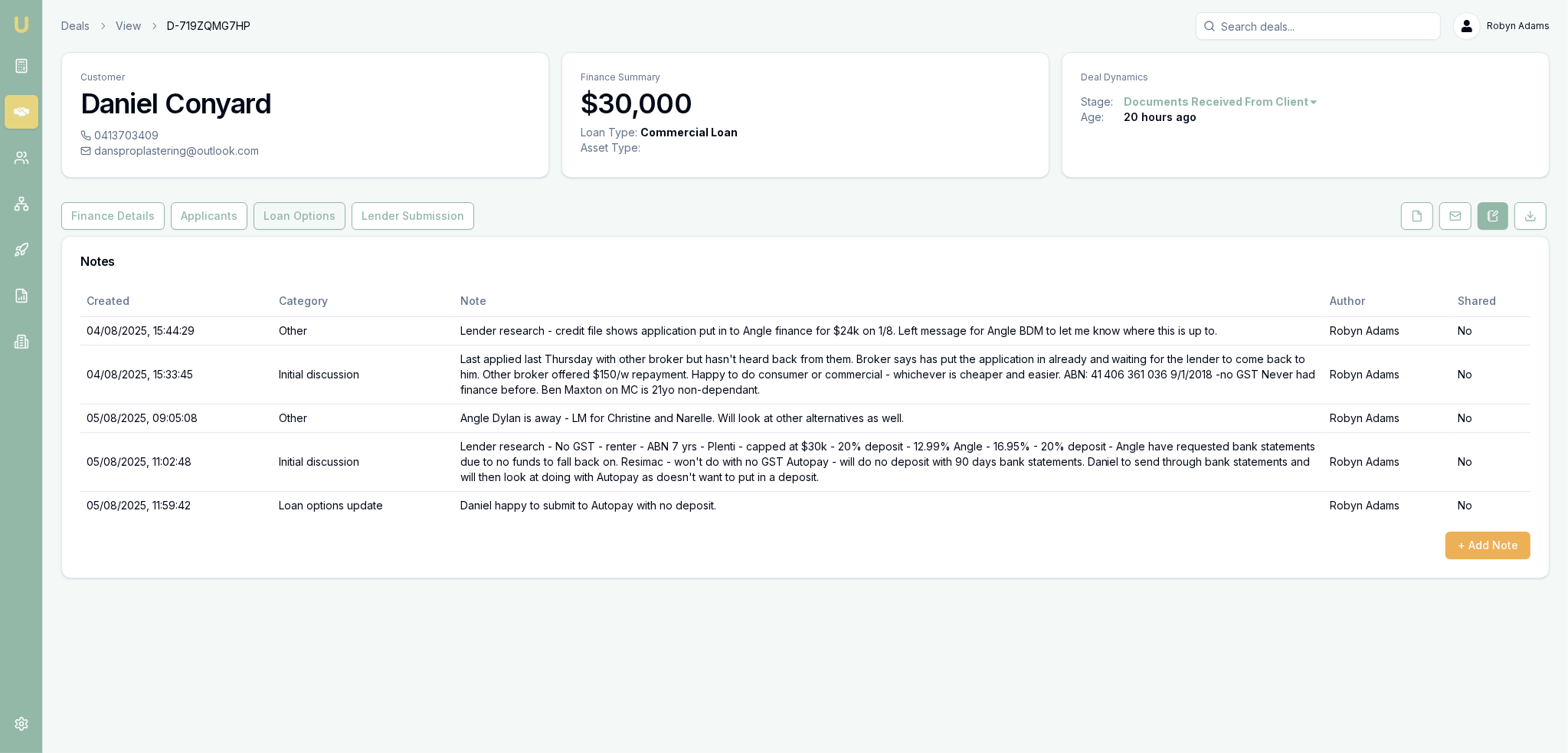 click on "Loan Options" at bounding box center [300, 216] 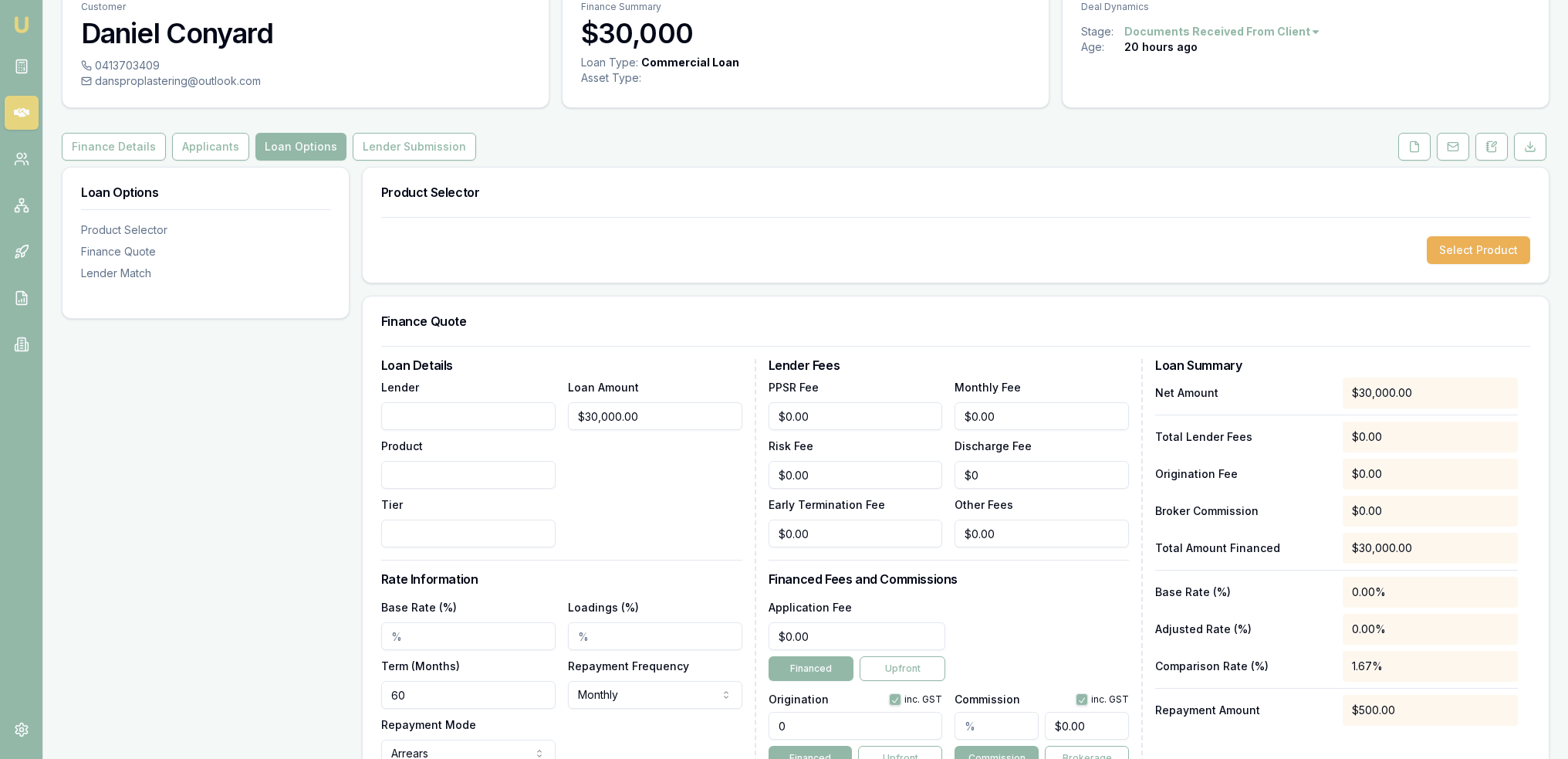 scroll, scrollTop: 154, scrollLeft: 0, axis: vertical 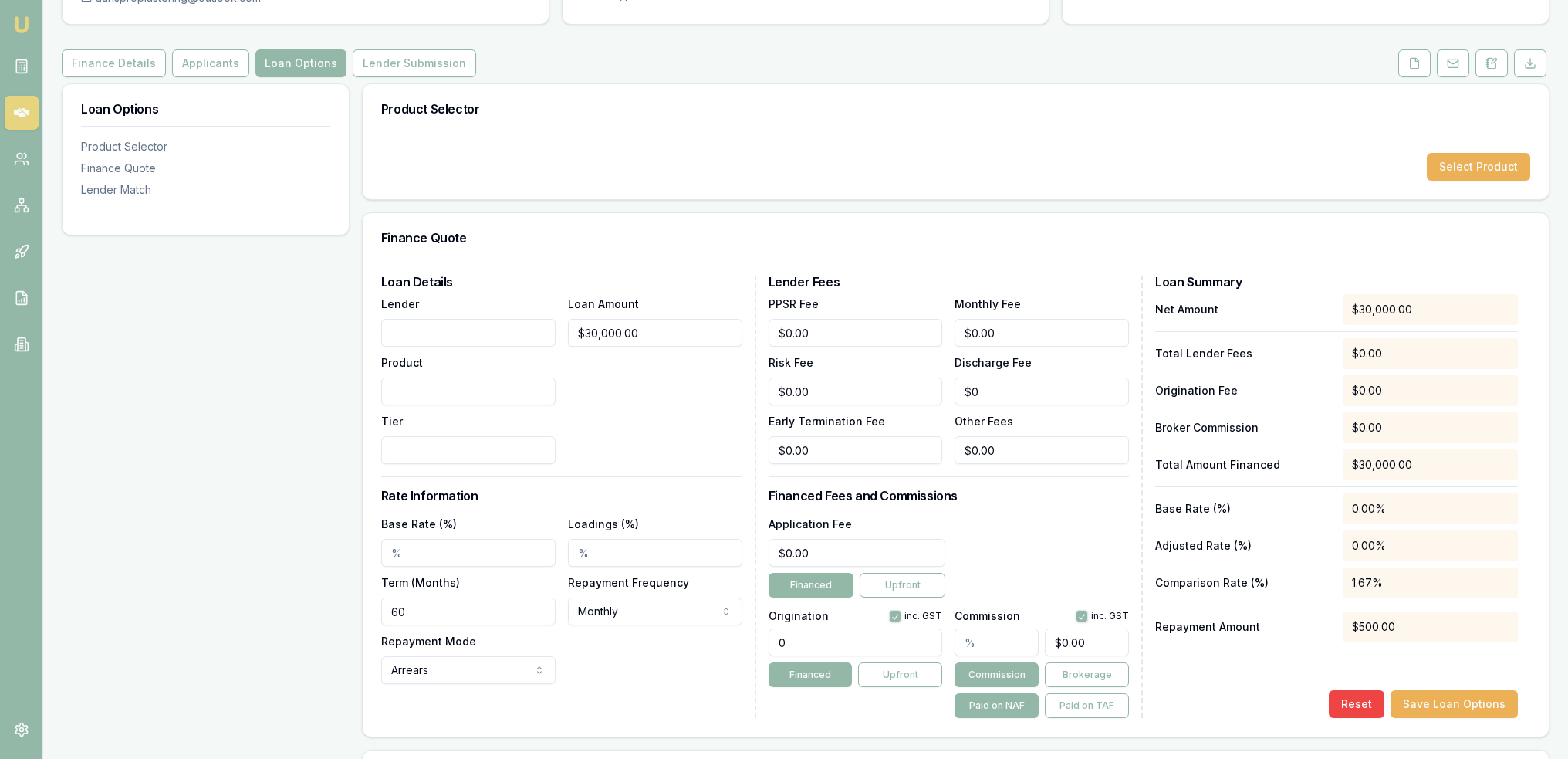 click on "Lender" at bounding box center (468, 333) 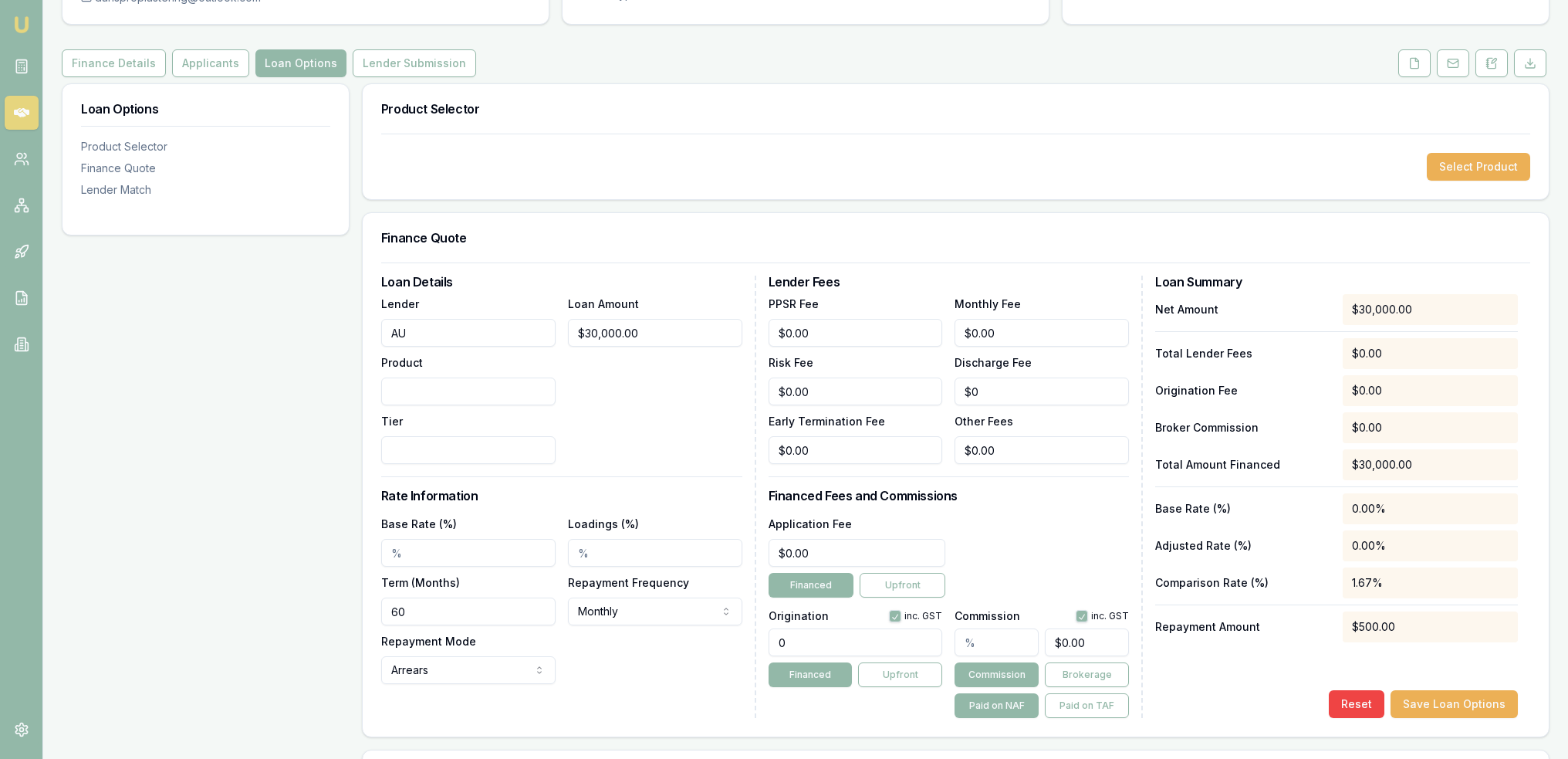 type on "A" 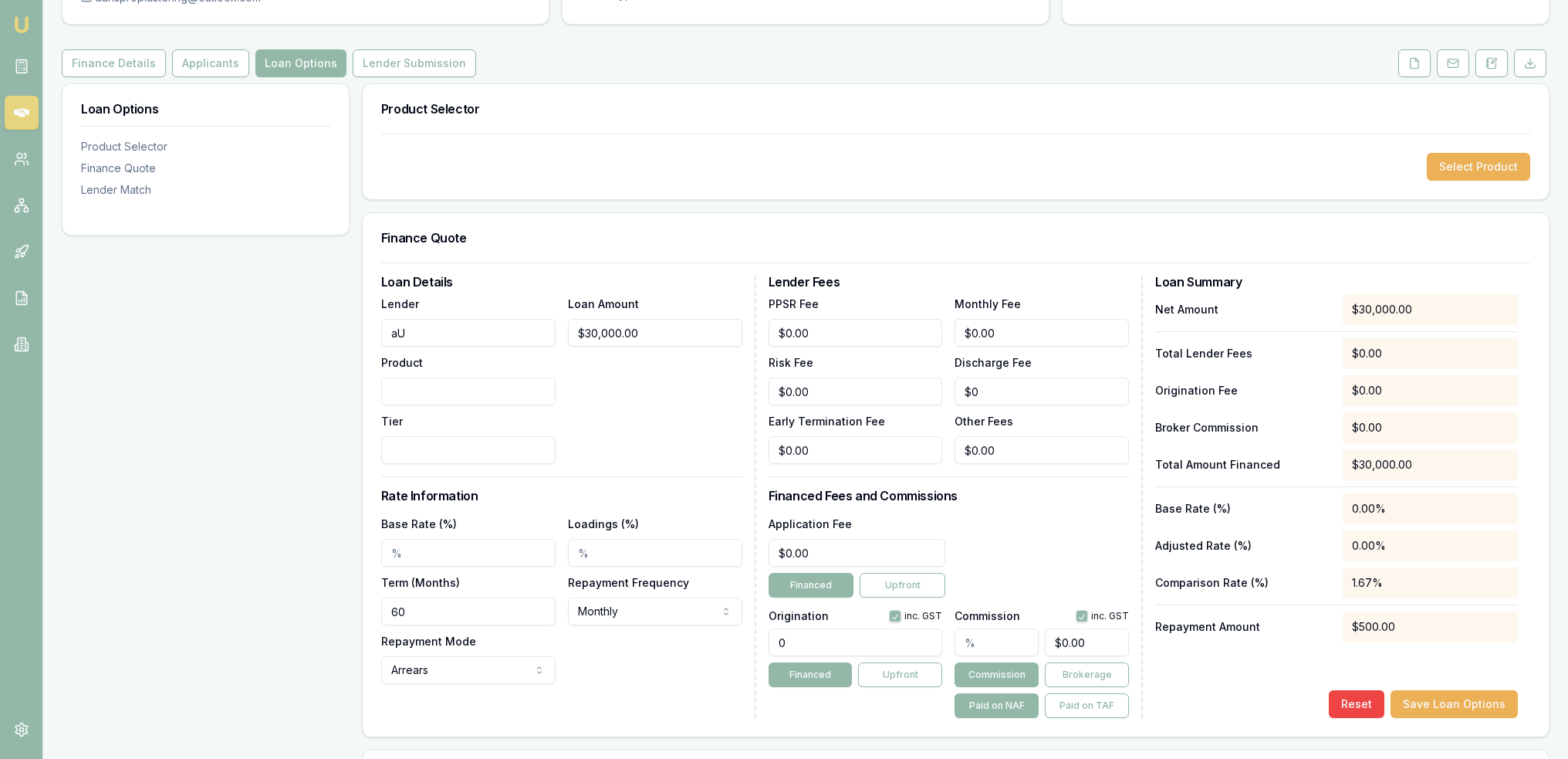 type on "a" 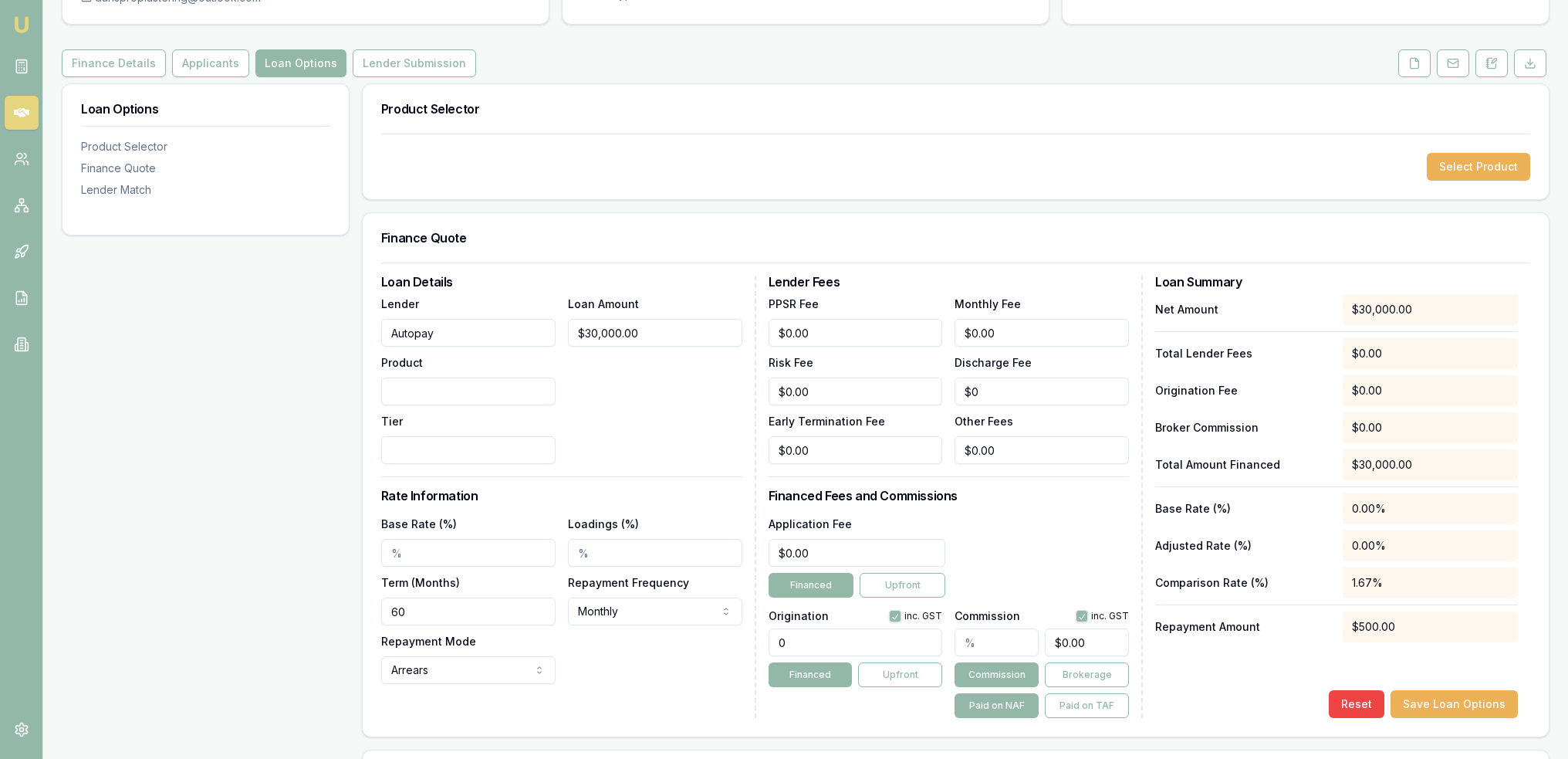 type on "Autopay" 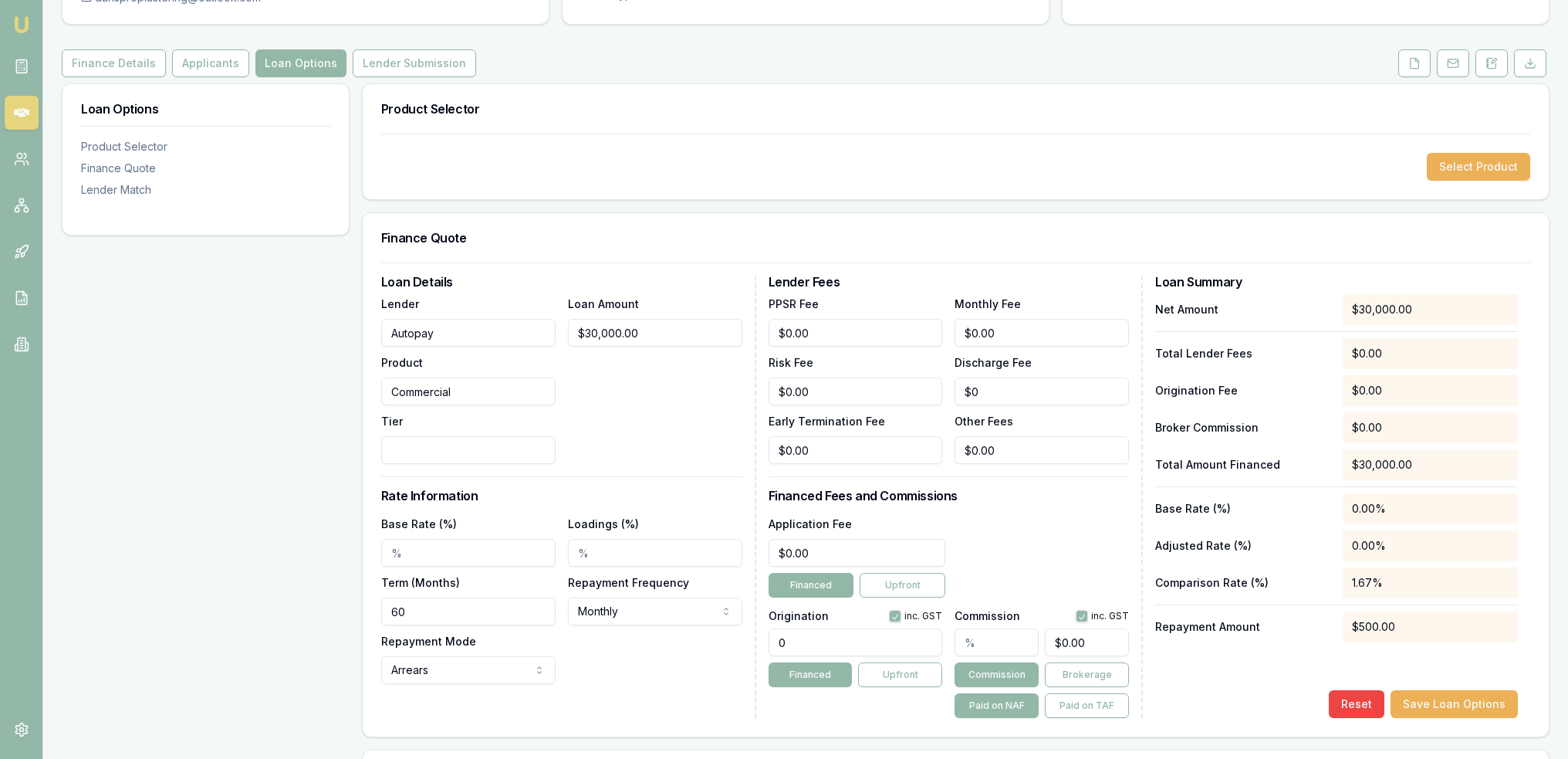 type on "Commercial" 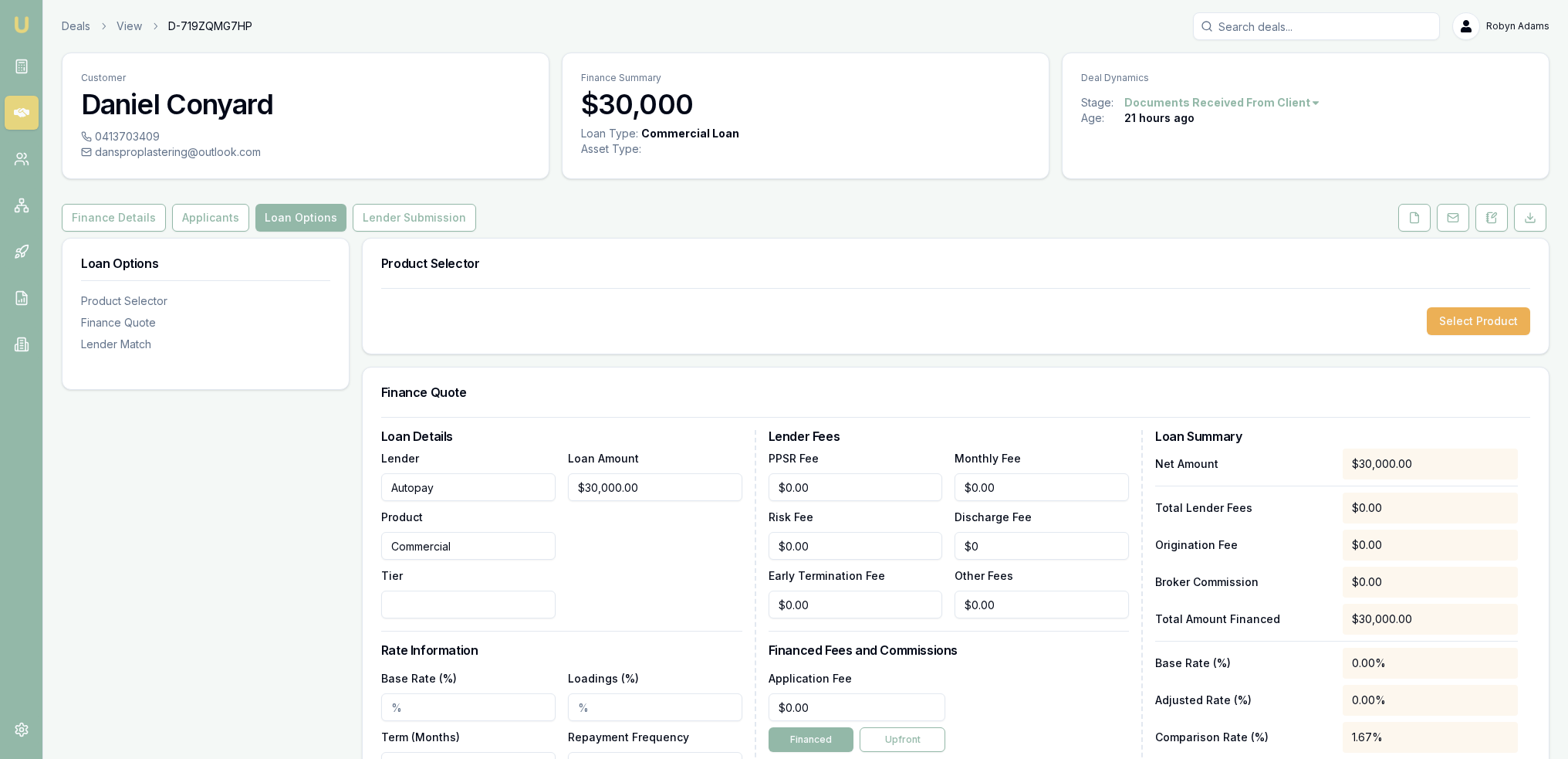 scroll, scrollTop: 0, scrollLeft: 0, axis: both 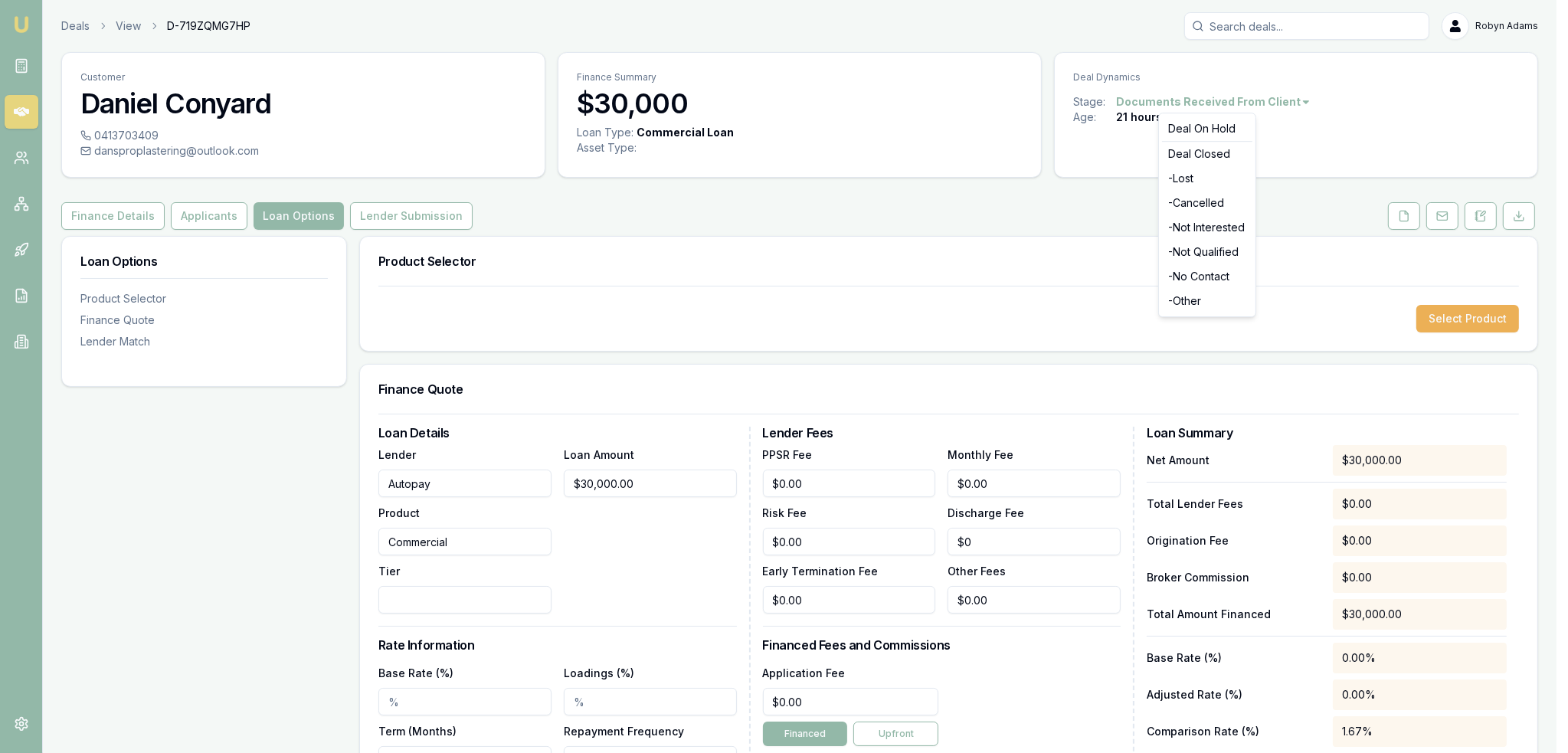 click on "Emu Broker Deals View D-719ZQMG7HP Robyn Adams Toggle Menu Customer Daniel Conyard 0413703409 dansproplastering@outlook.com Finance Summary $30,000 Loan Type: Commercial Loan Asset Type : Deal Dynamics Stage: Documents Received From Client Age: 21 hours ago Finance Details Applicants Loan Options Lender Submission Loan Options Product Selector Finance Quote Lender Match Product Selector Select Product Finance Quote Loan Details Lender  Autopay Product  Commercial Tier  Loan Amount  $30,000.00 Rate Information Base Rate (%)  Loadings (%)  Term (Months)  60 Repayment Frequency  Monthly Weekly Fortnightly Monthly Repayment Mode  Arrears Arrears Advance Lender Fees PPSR Fee  $0.00 Monthly Fee  $0.00 Risk Fee  $0.00 Discharge Fee  $0 Early Termination Fee  $0.00 Other Fees  $0.00 Financed Fees and Commissions Application Fee  $0.00 Financed Upfront Origination inc. GST   0 Financed Upfront Commission inc. GST   $0.00 Commission Brokerage Paid on NAF Paid on TAF Loan Summary Net Amount $30,000.00 Total Lender Fees" at bounding box center [784, 376] 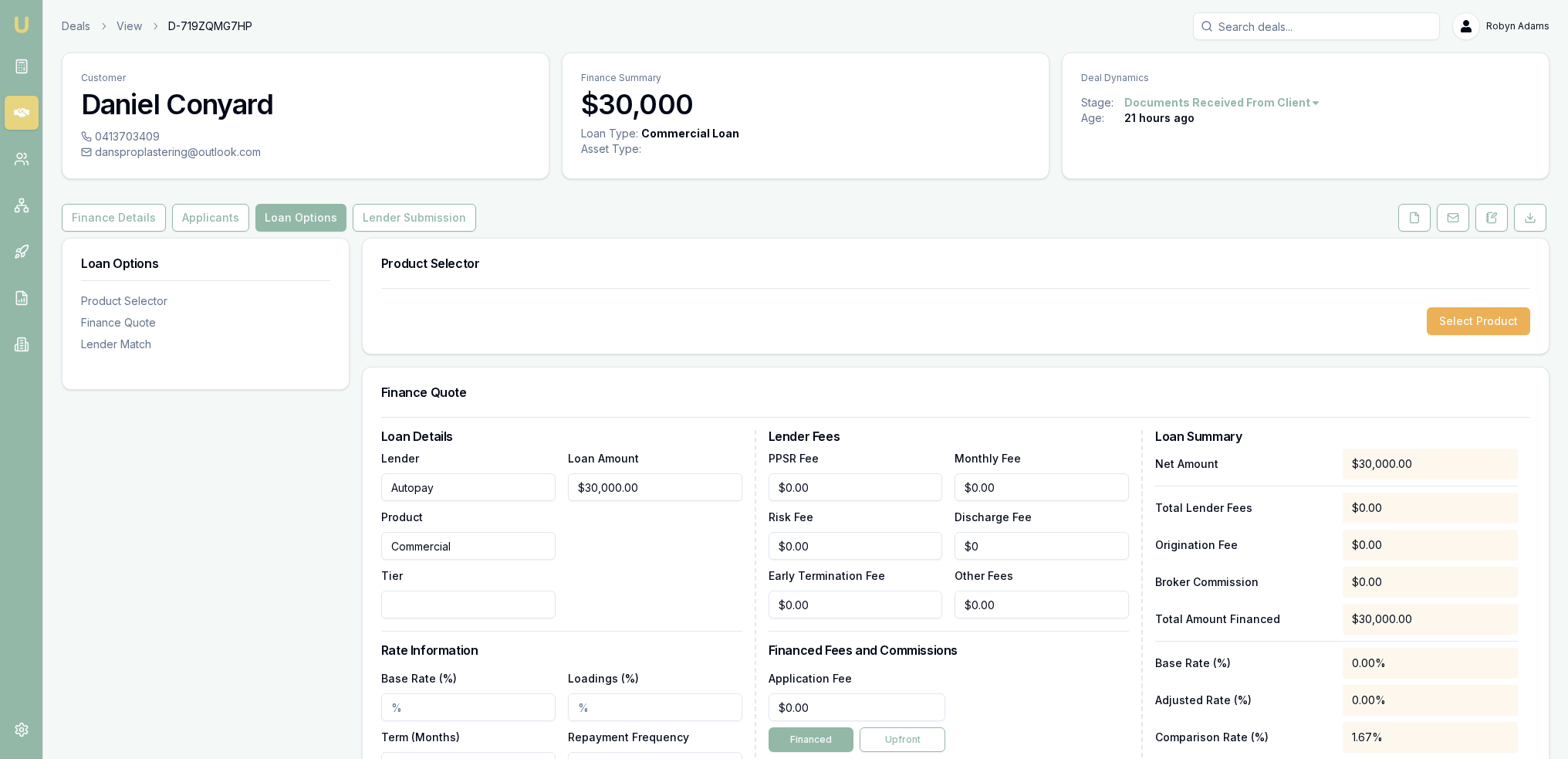 click 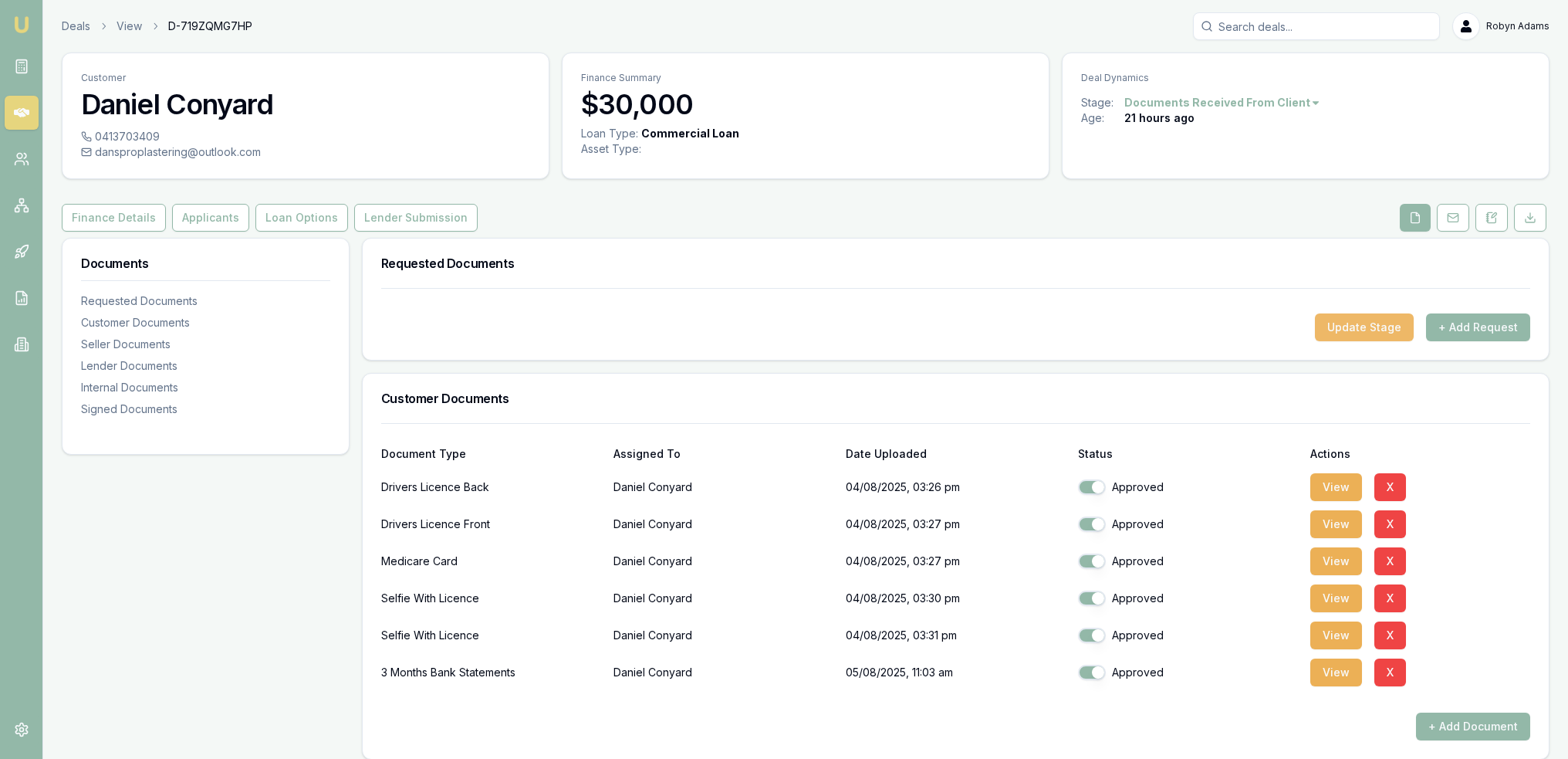 click on "Update Stage" at bounding box center [1364, 327] 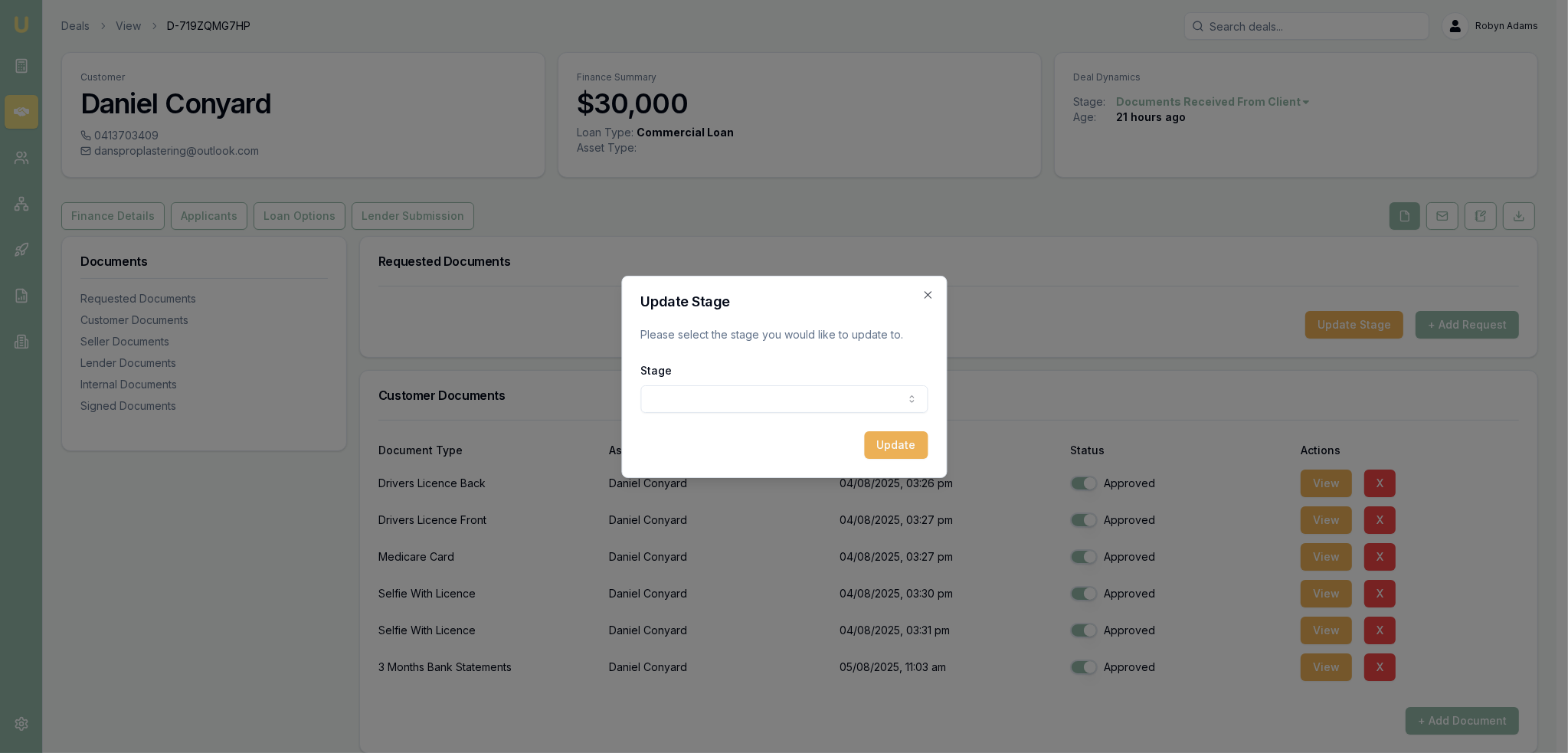 click on "Emu Broker Deals View D-719ZQMG7HP Robyn Adams Toggle Menu Customer Daniel Conyard 0413703409 dansproplastering@outlook.com Finance Summary $30,000 Loan Type: Commercial Loan Asset Type : Deal Dynamics Stage: Documents Received From Client Age: 21 hours ago Finance Details Applicants Loan Options Lender Submission Documents Requested Documents Customer Documents Seller Documents Lender Documents Internal Documents Signed Documents Requested Documents Update Stage + Add Request Customer Documents Document Type Assigned To Date Uploaded Status Actions Drivers Licence Back Daniel   Conyard 04/08/2025, 03:26 pm Approved View X Drivers Licence Front Daniel   Conyard 04/08/2025, 03:27 pm Approved View X Medicare Card Daniel   Conyard 04/08/2025, 03:27 pm Approved View X Selfie With Licence Daniel   Conyard 04/08/2025, 03:30 pm Approved View X Selfie With Licence Daniel   Conyard 04/08/2025, 03:31 pm Approved View X 3 Months Bank Statements Daniel   Conyard 05/08/2025, 11:03 am Approved View X + Add Document Status" at bounding box center (778, 376) 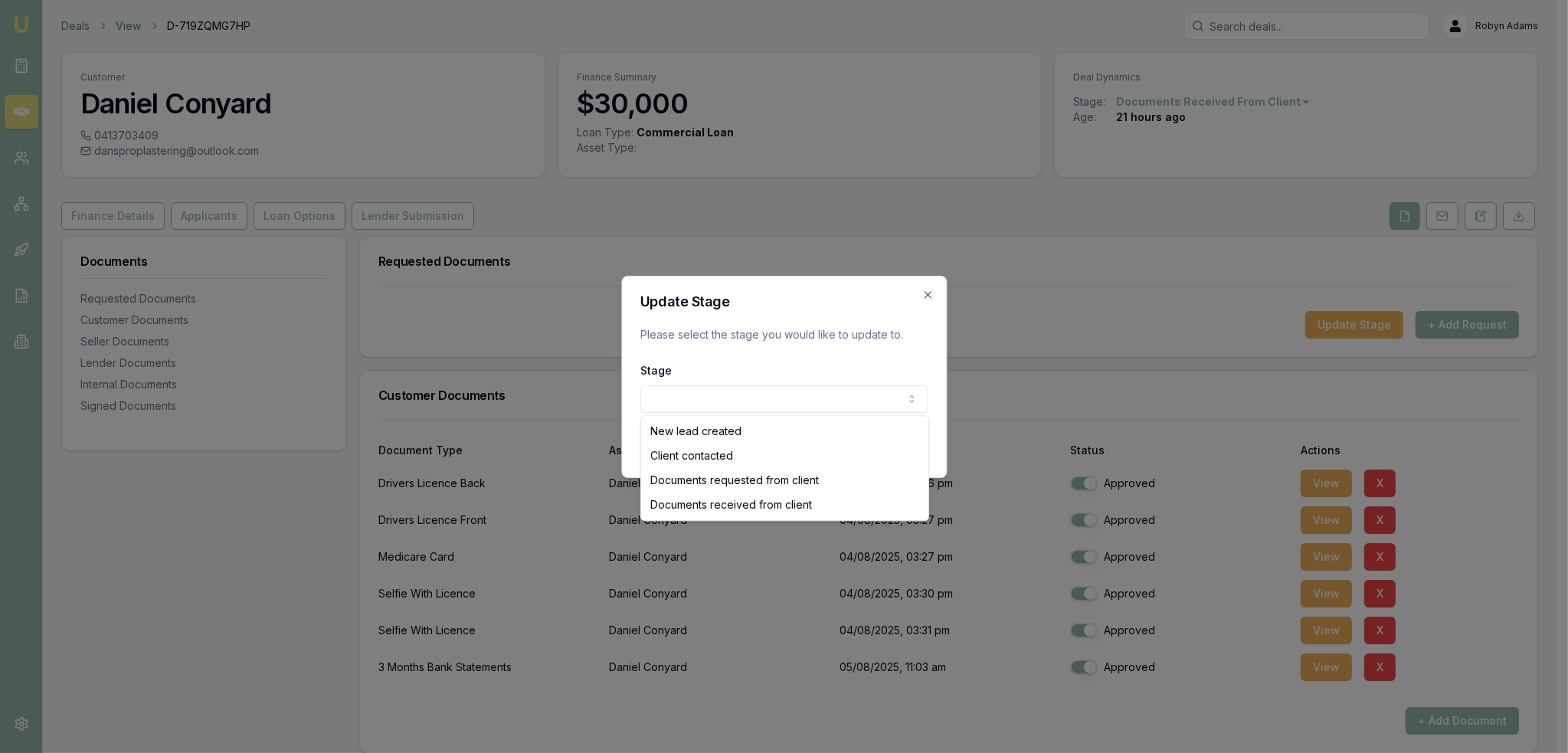 click on "Emu Broker Deals View D-719ZQMG7HP Robyn Adams Toggle Menu Customer Daniel Conyard 0413703409 dansproplastering@outlook.com Finance Summary $30,000 Loan Type: Commercial Loan Asset Type : Deal Dynamics Stage: Documents Received From Client Age: 21 hours ago Finance Details Applicants Loan Options Lender Submission Documents Requested Documents Customer Documents Seller Documents Lender Documents Internal Documents Signed Documents Requested Documents Update Stage + Add Request Customer Documents Document Type Assigned To Date Uploaded Status Actions Drivers Licence Back Daniel   Conyard 04/08/2025, 03:26 pm Approved View X Drivers Licence Front Daniel   Conyard 04/08/2025, 03:27 pm Approved View X Medicare Card Daniel   Conyard 04/08/2025, 03:27 pm Approved View X Selfie With Licence Daniel   Conyard 04/08/2025, 03:30 pm Approved View X Selfie With Licence Daniel   Conyard 04/08/2025, 03:31 pm Approved View X 3 Months Bank Statements Daniel   Conyard 05/08/2025, 11:03 am Approved View X + Add Document Status" at bounding box center (778, 376) 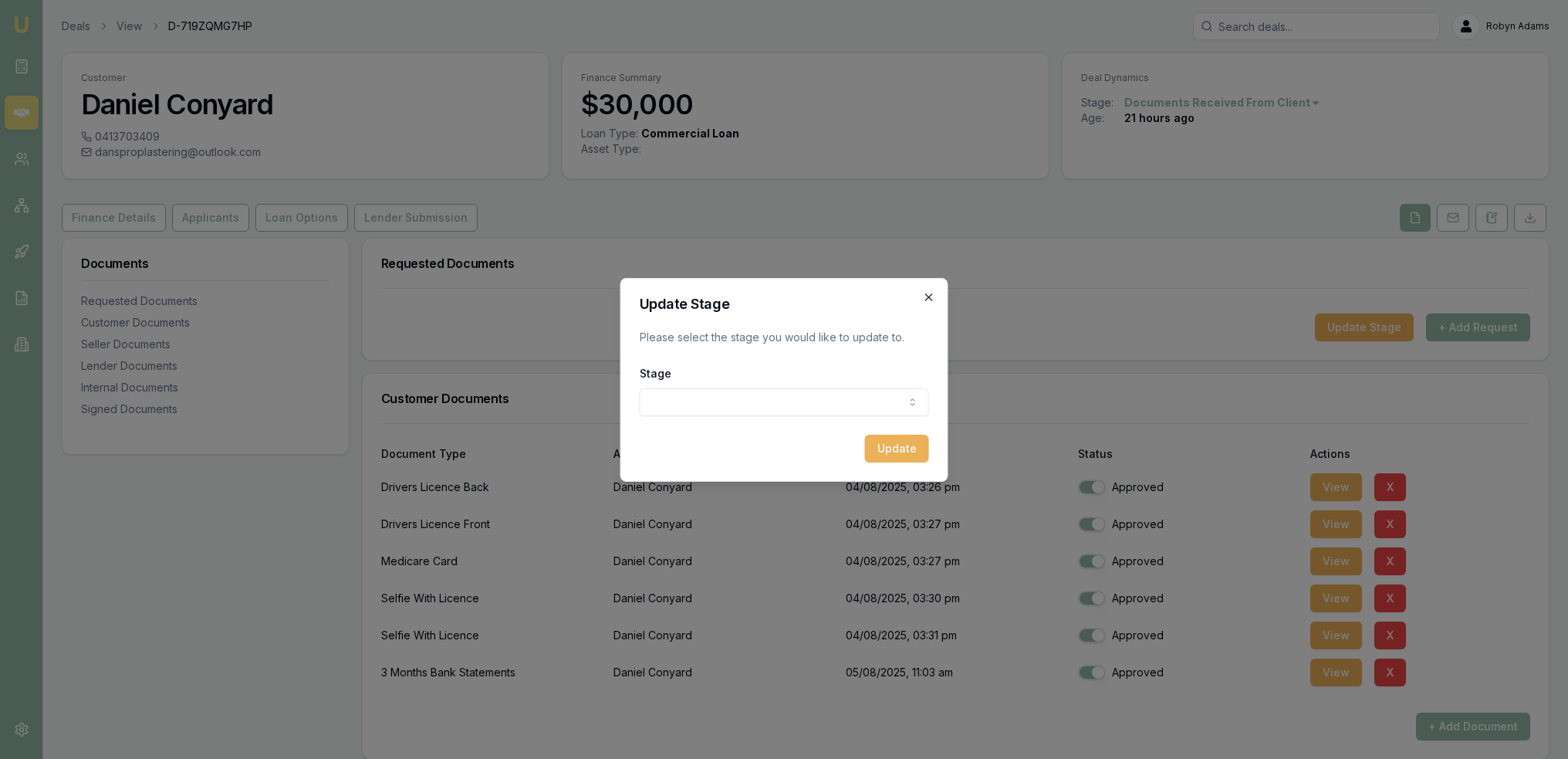 click 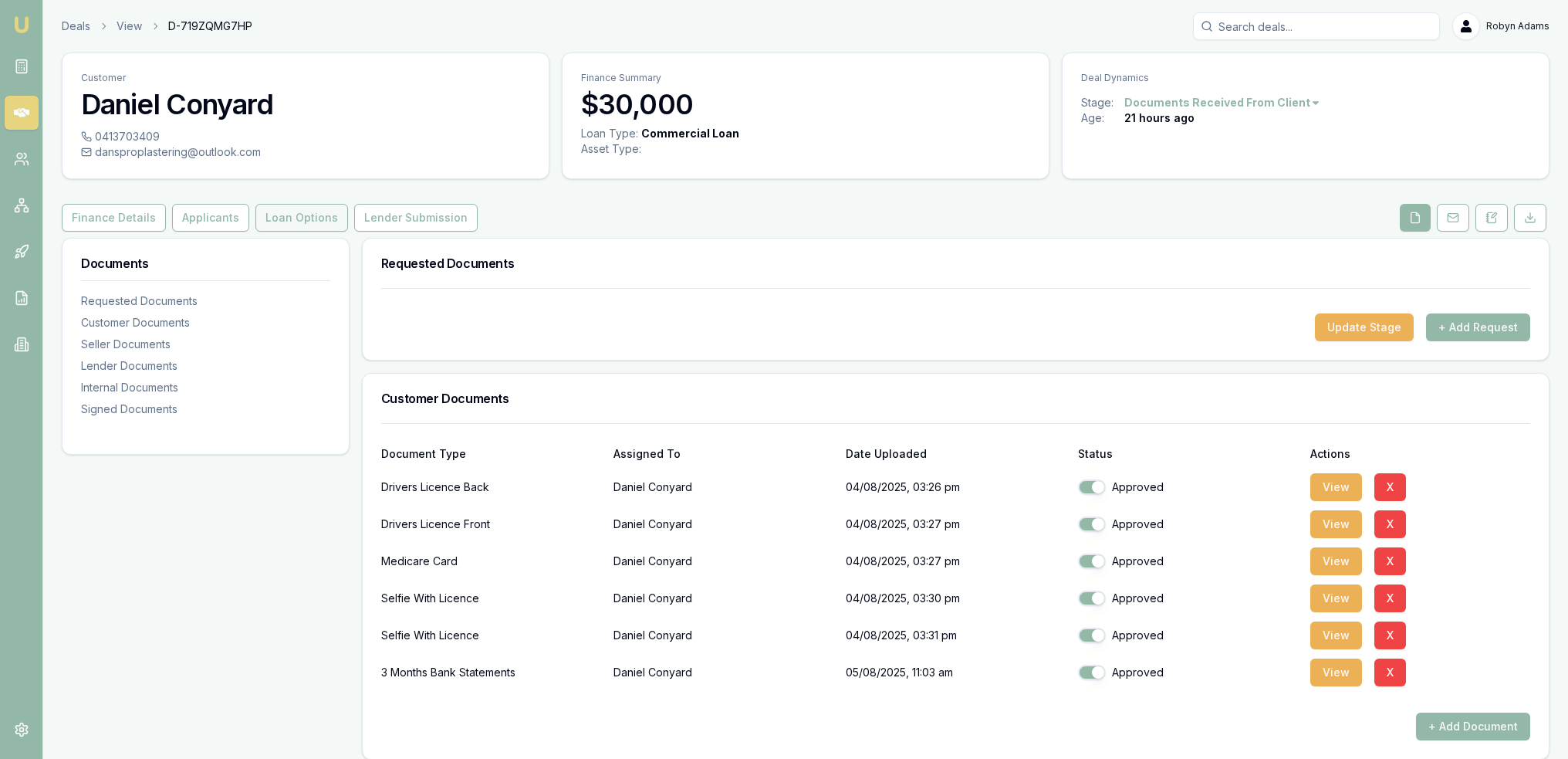 click on "Loan Options" at bounding box center [302, 218] 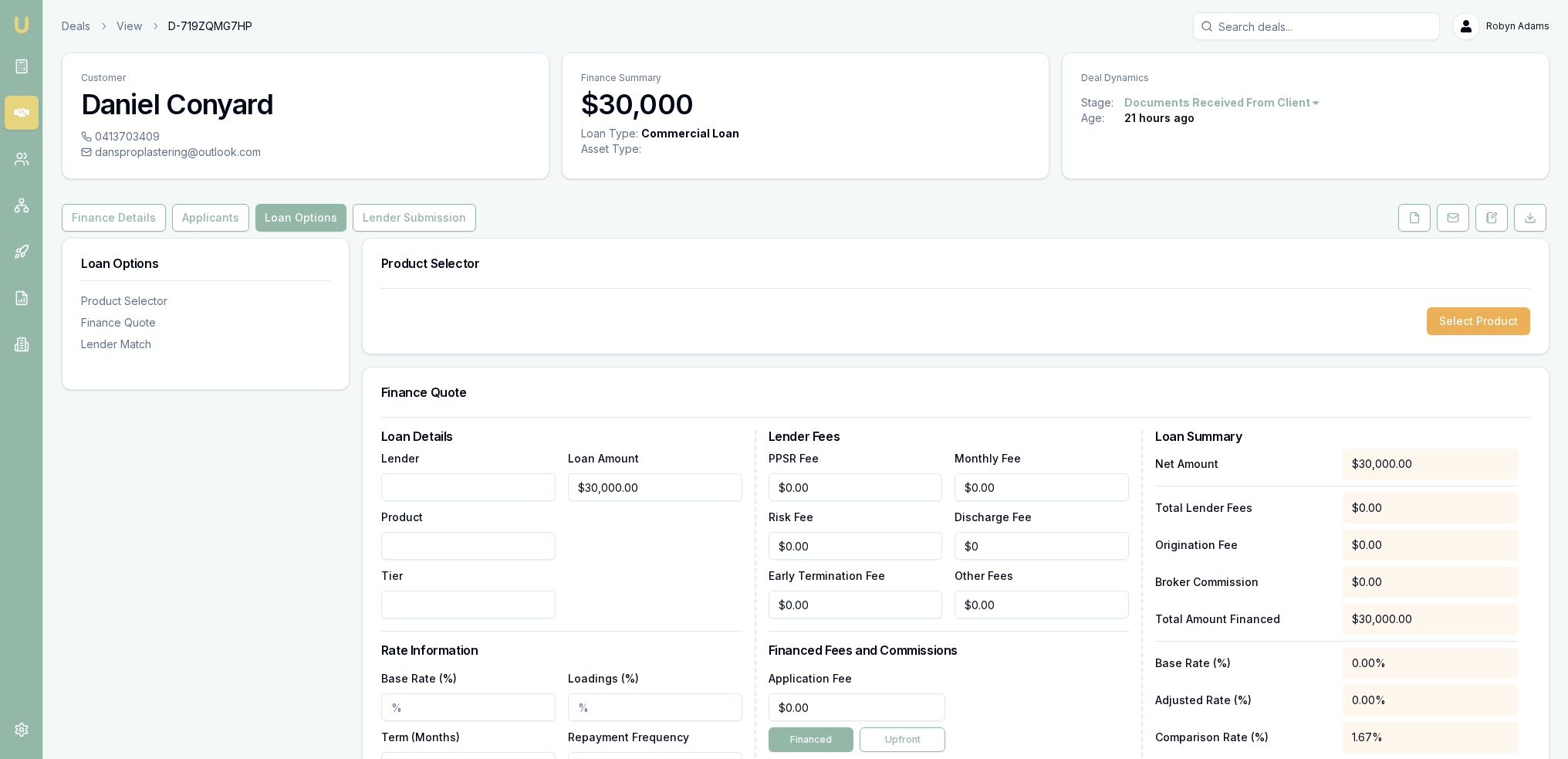 scroll, scrollTop: 154, scrollLeft: 0, axis: vertical 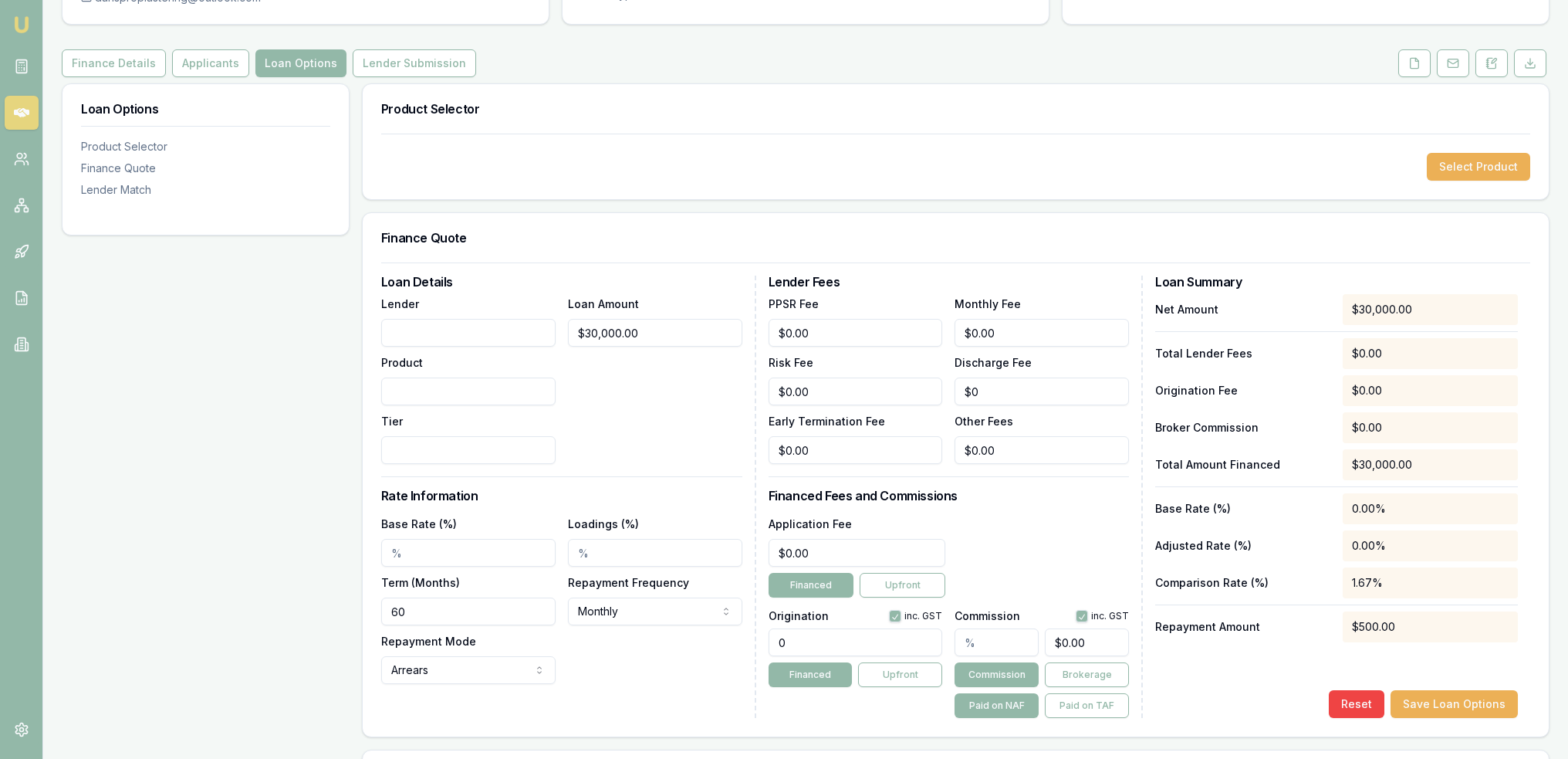 click on "Lender" at bounding box center (468, 333) 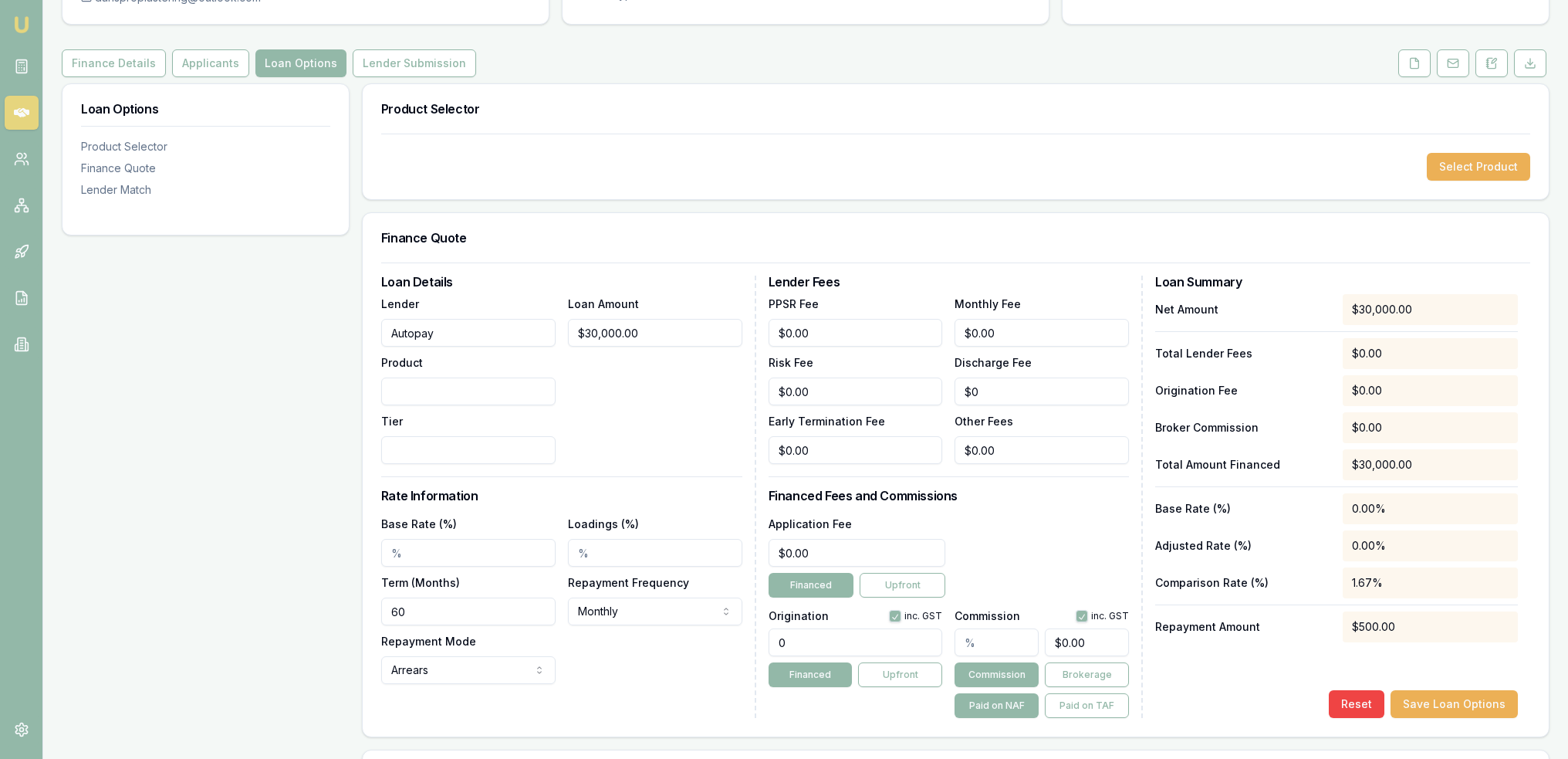 type on "Autopay" 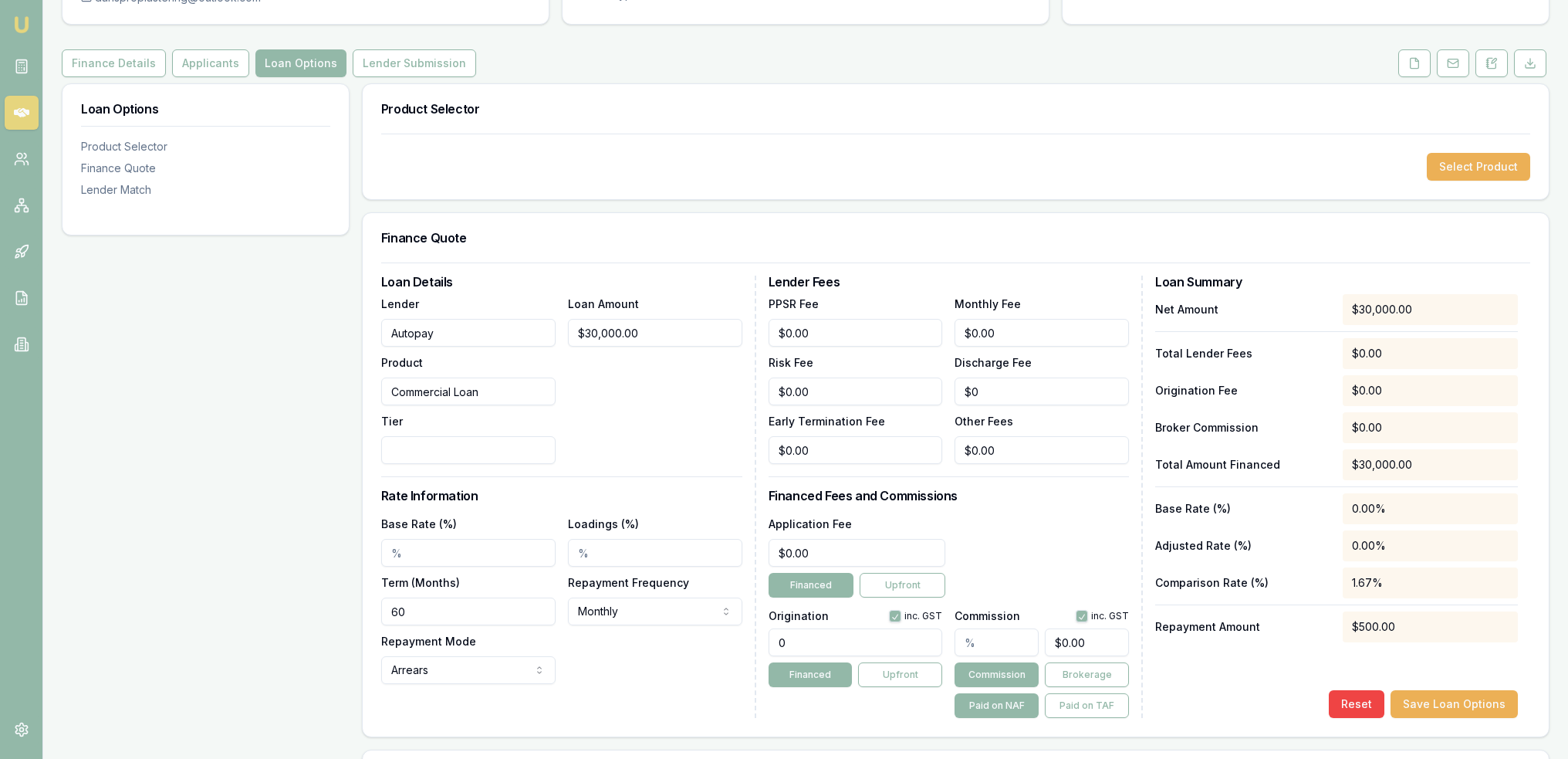 type on "Commercial Loan" 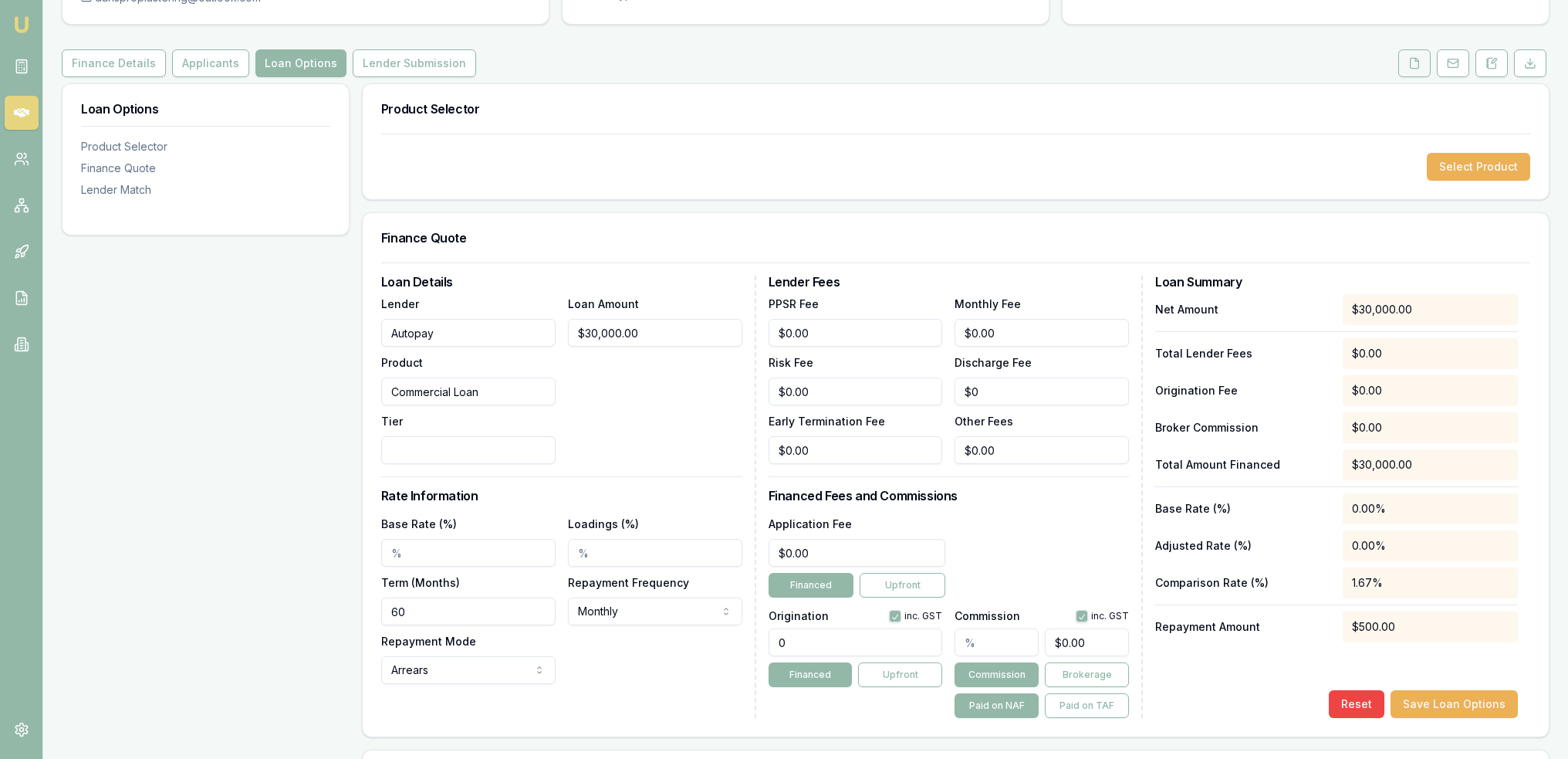 click 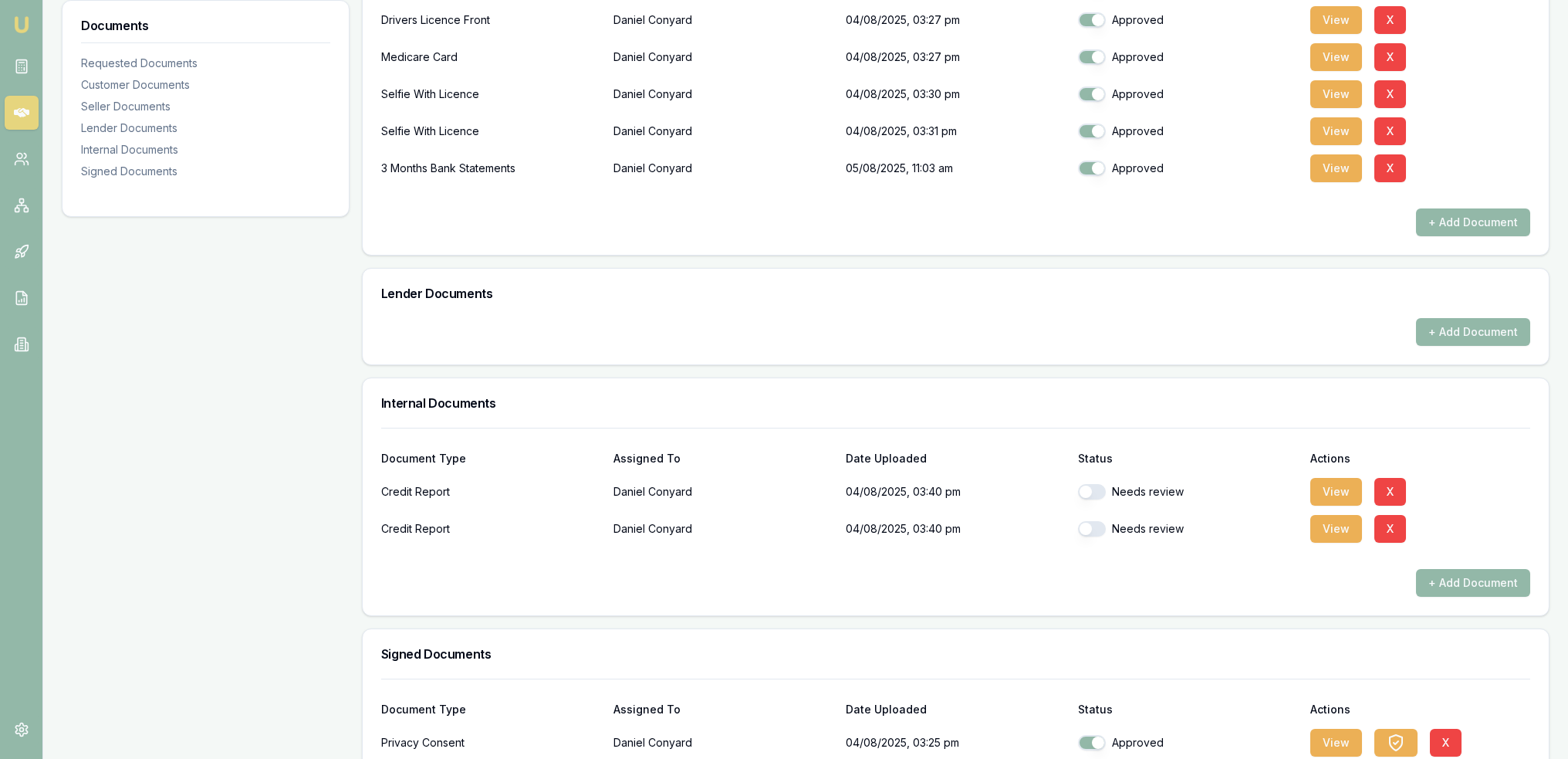 scroll, scrollTop: 622, scrollLeft: 0, axis: vertical 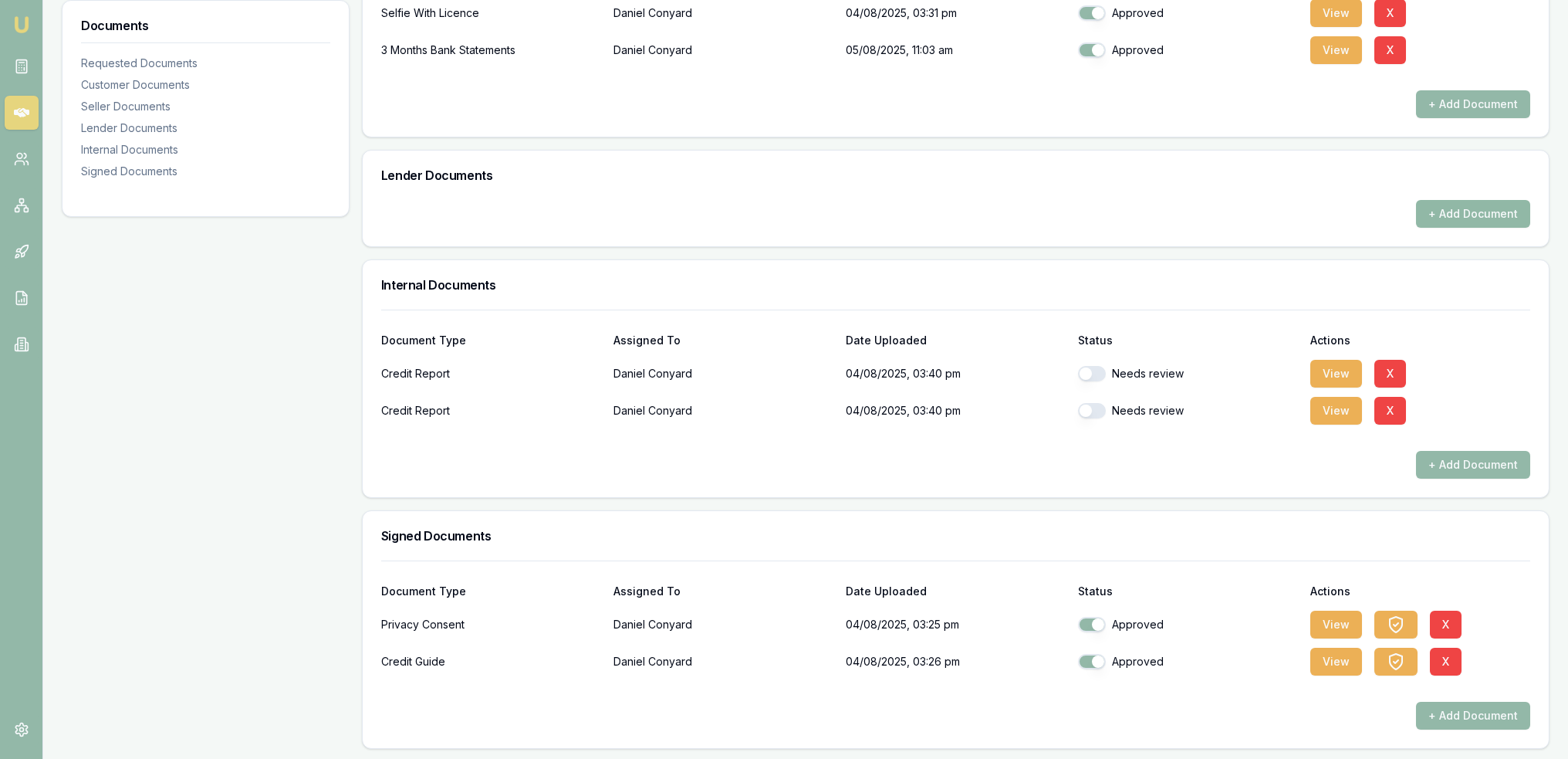 click on "+ Add Document" at bounding box center [1473, 214] 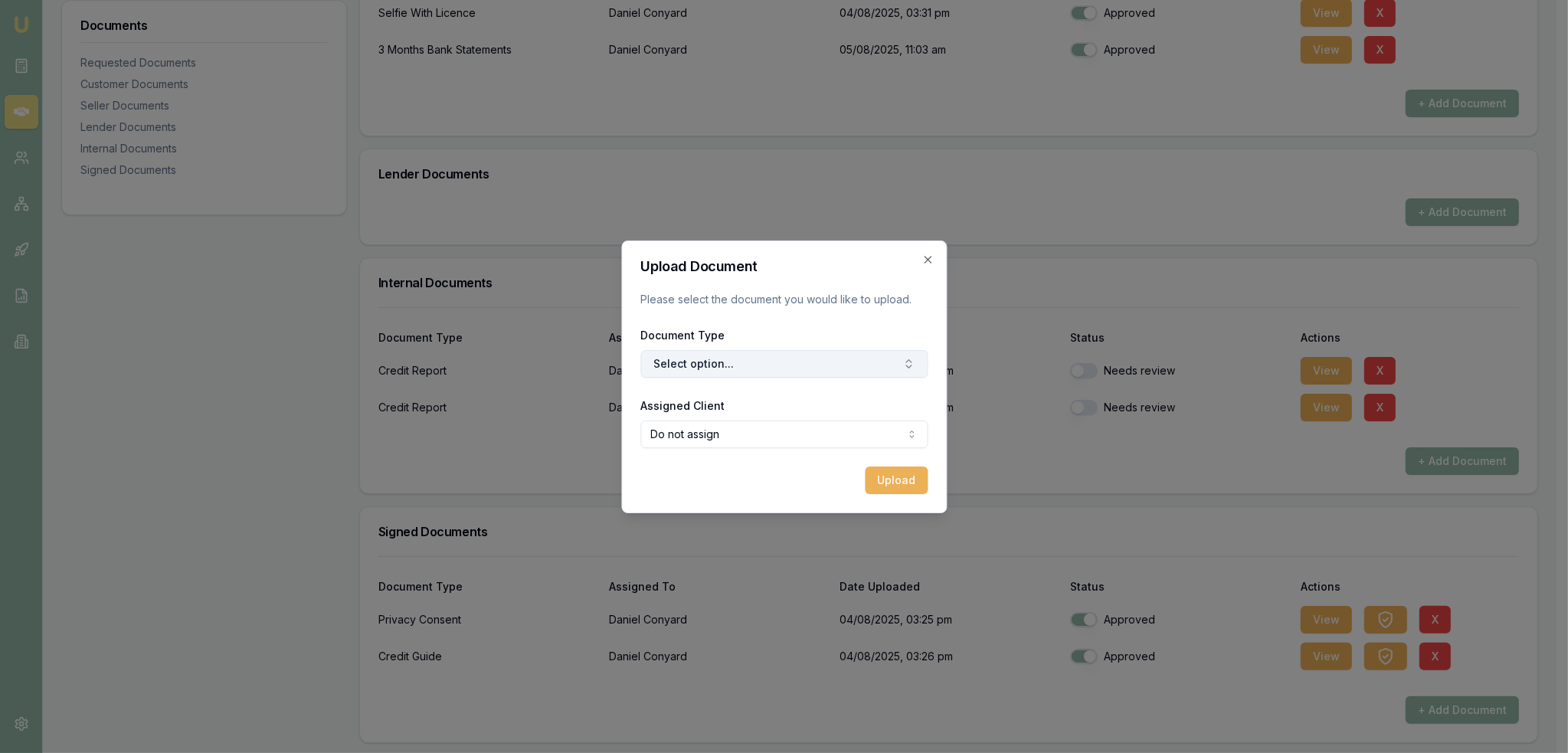 click on "Select option..." at bounding box center [784, 364] 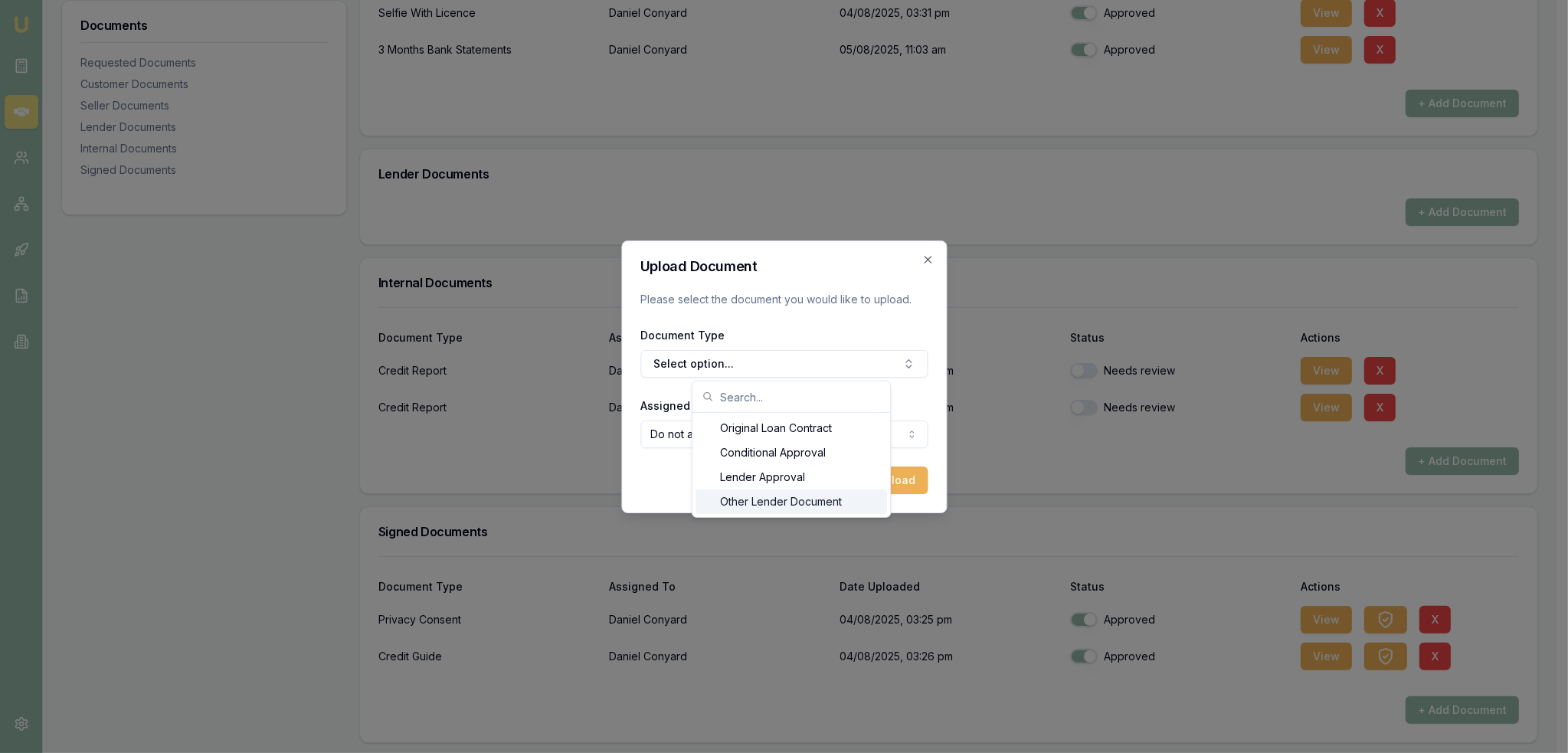 drag, startPoint x: 807, startPoint y: 496, endPoint x: 833, endPoint y: 497, distance: 26.019224 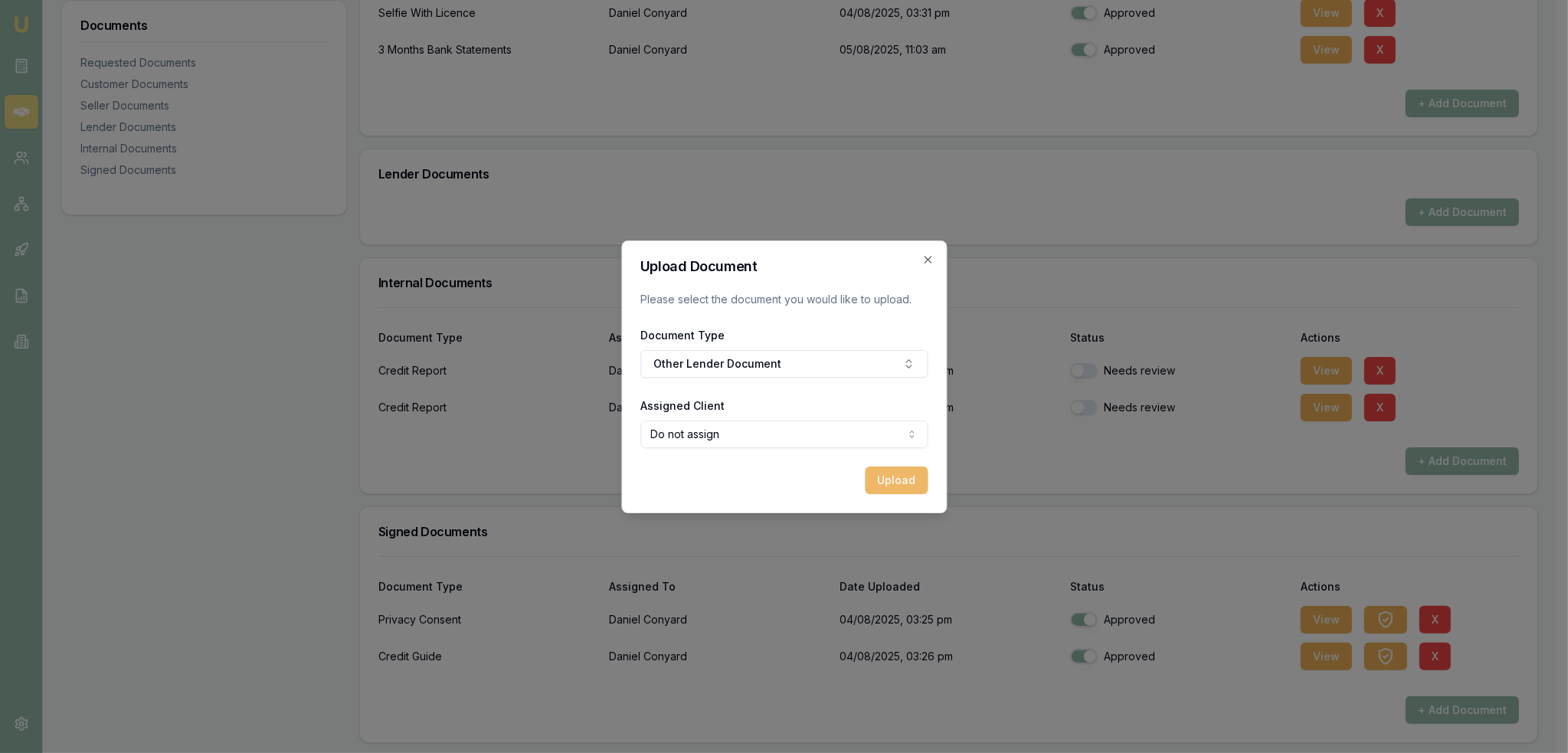 click on "Upload" at bounding box center [896, 480] 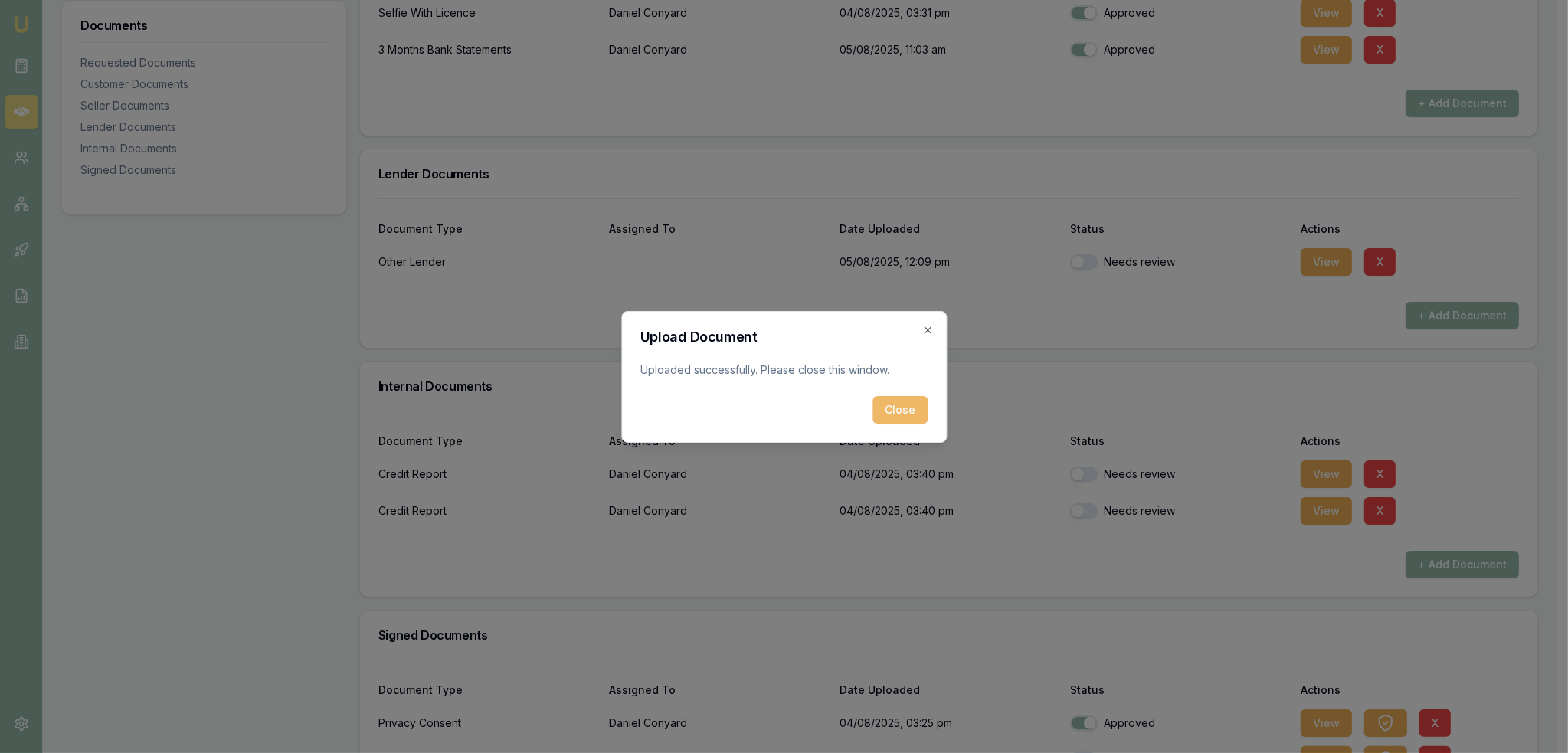 click on "Close" at bounding box center (900, 410) 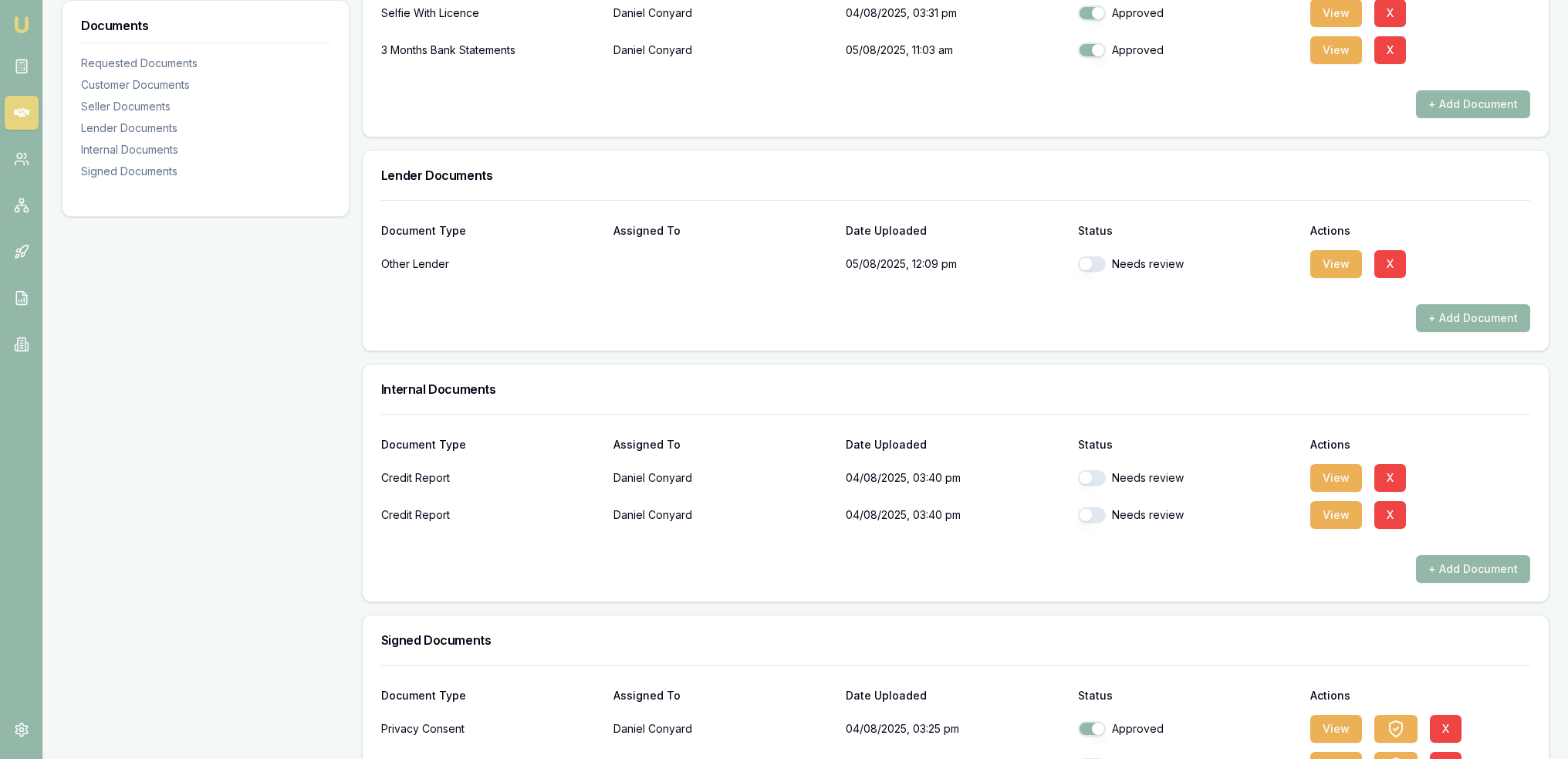 click at bounding box center [1092, 264] 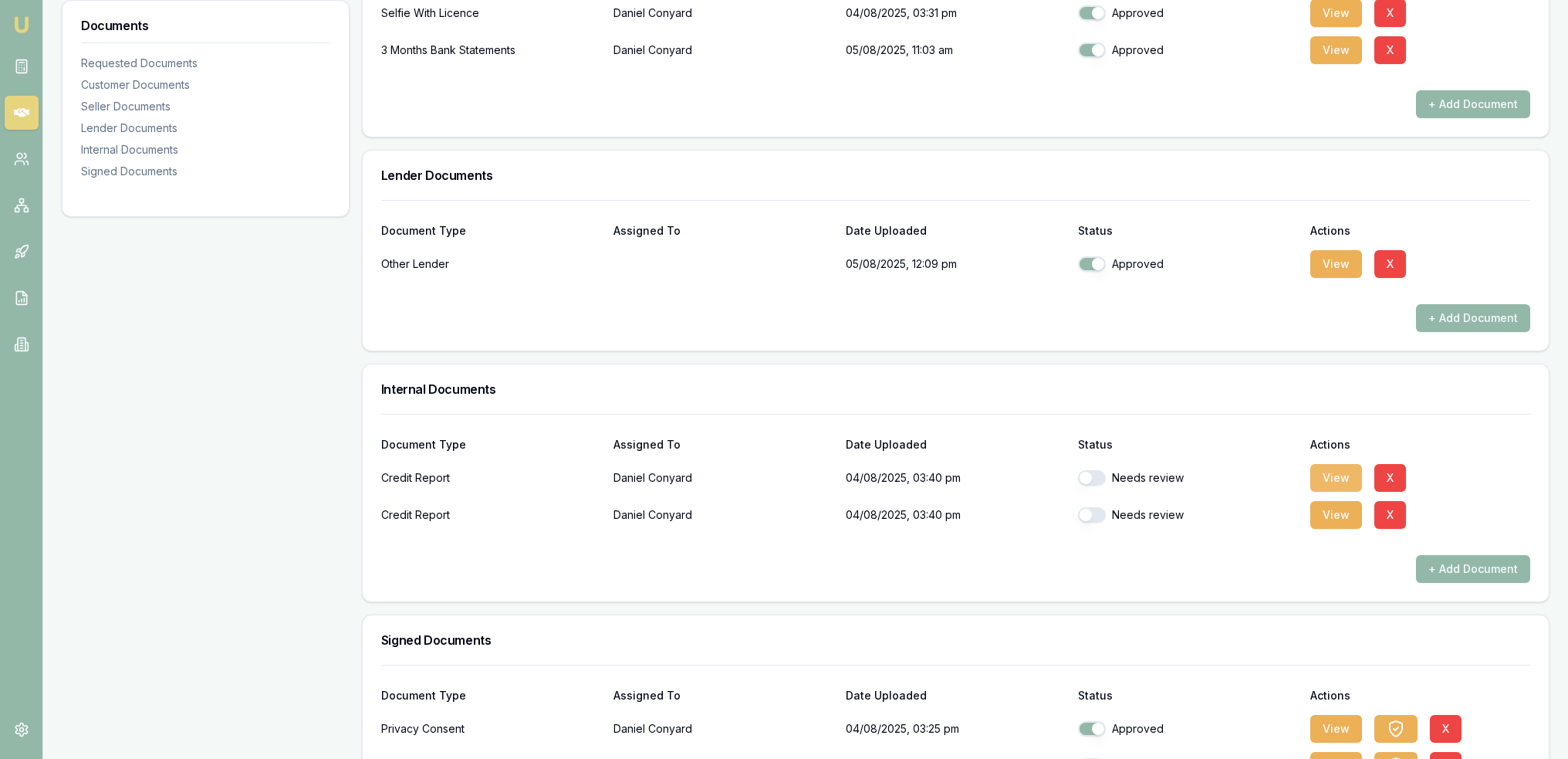click on "View" at bounding box center [1336, 478] 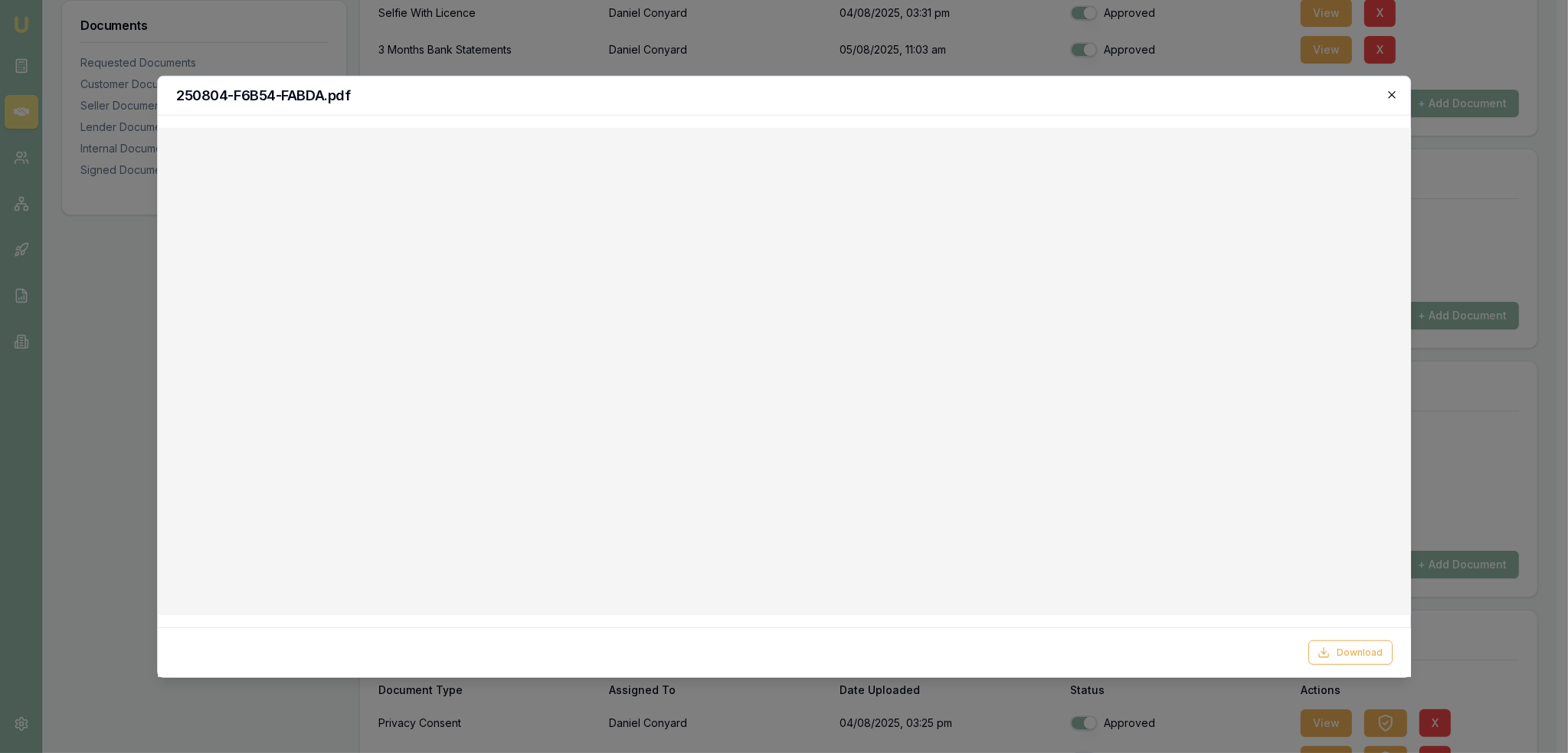 click 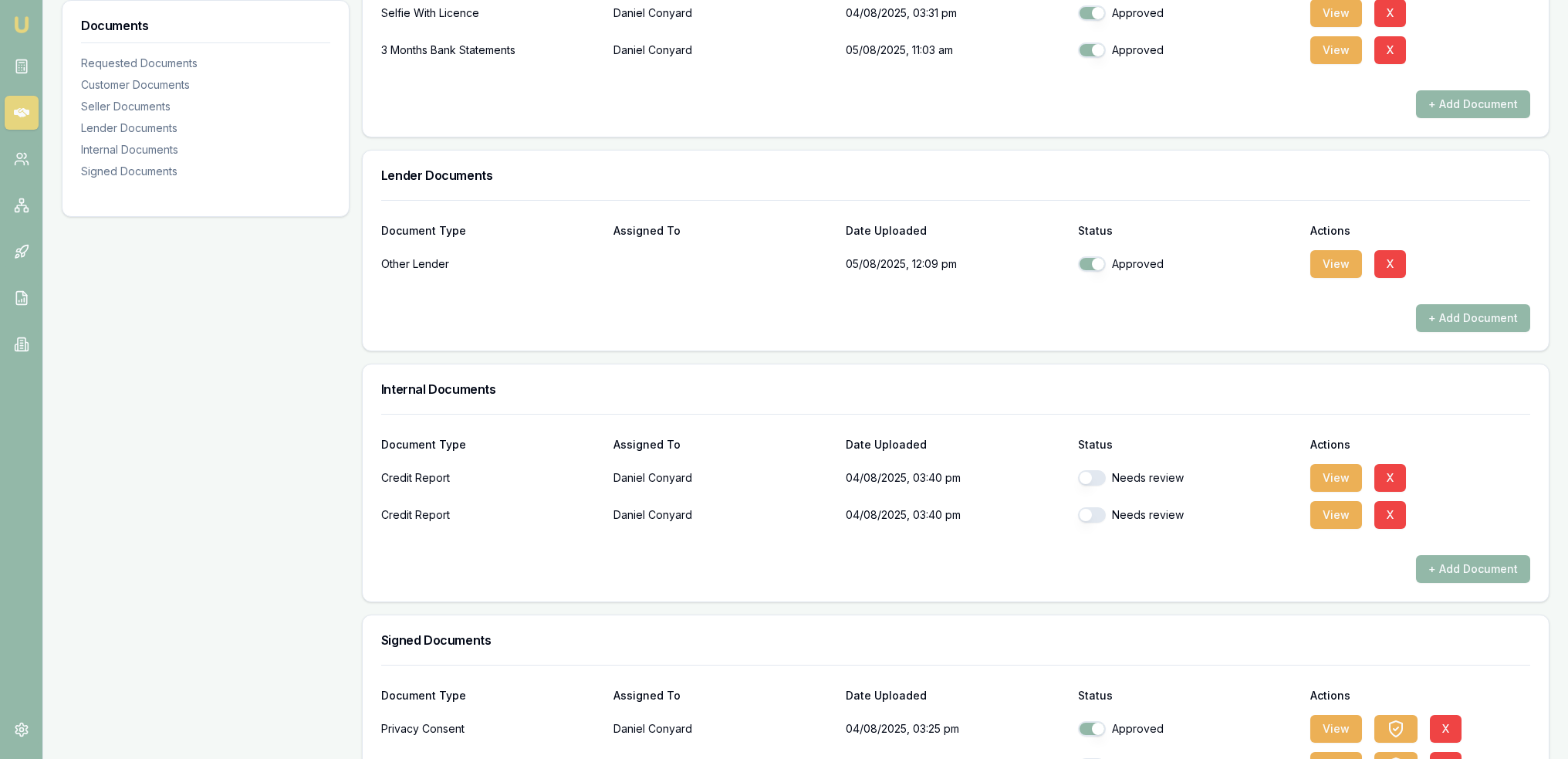 click at bounding box center (1092, 478) 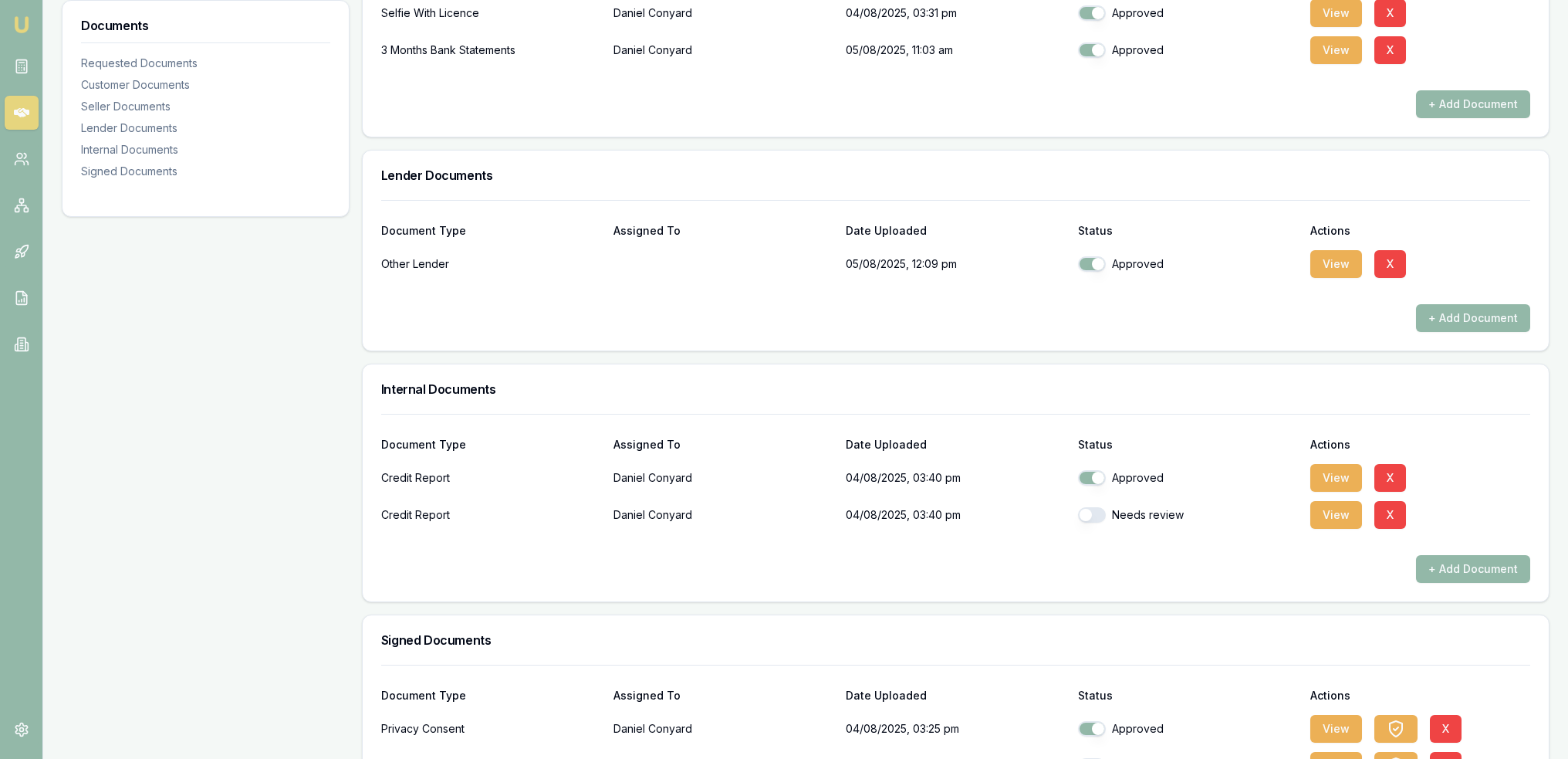 click at bounding box center (1092, 515) 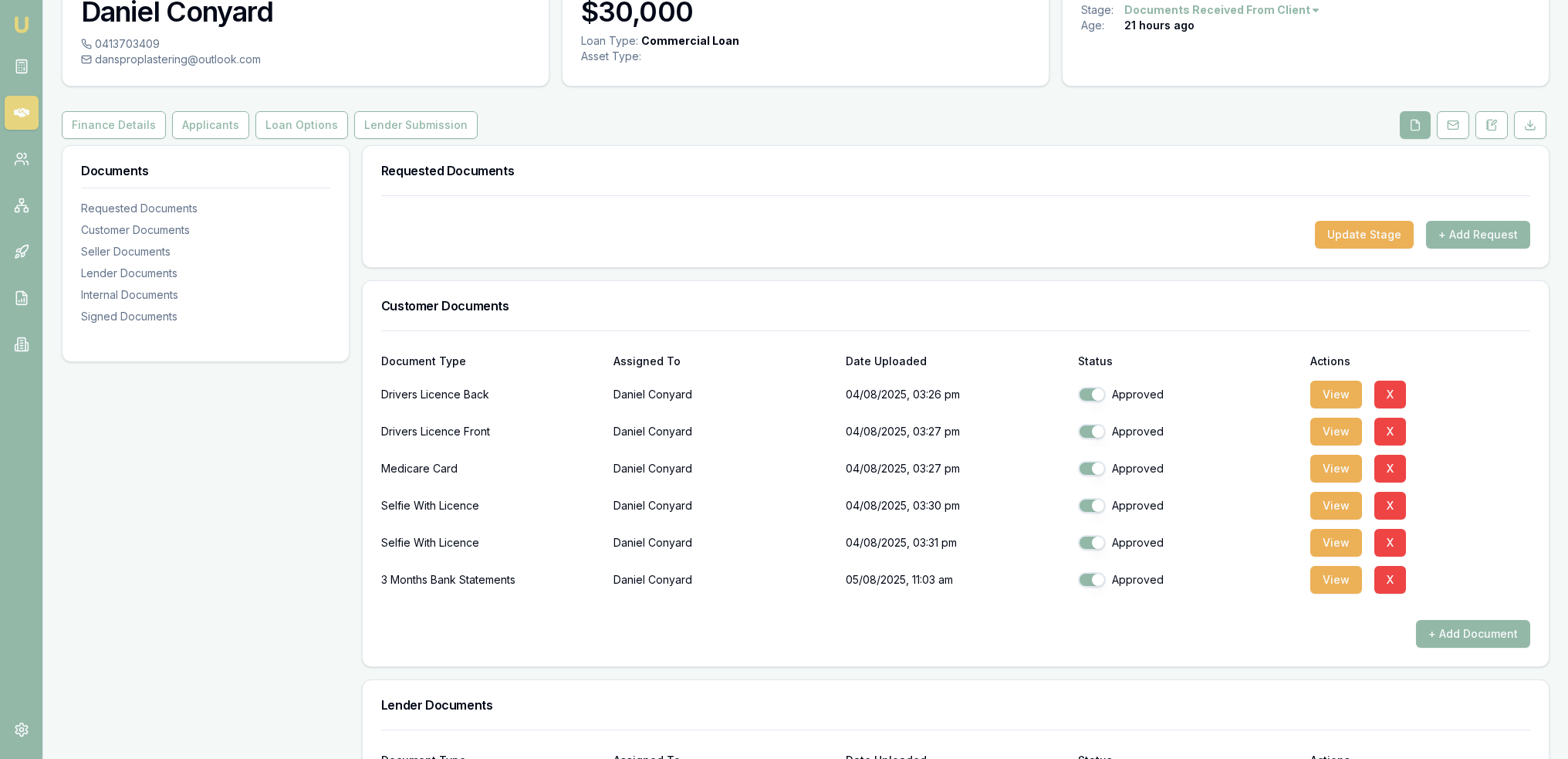 scroll, scrollTop: 154, scrollLeft: 0, axis: vertical 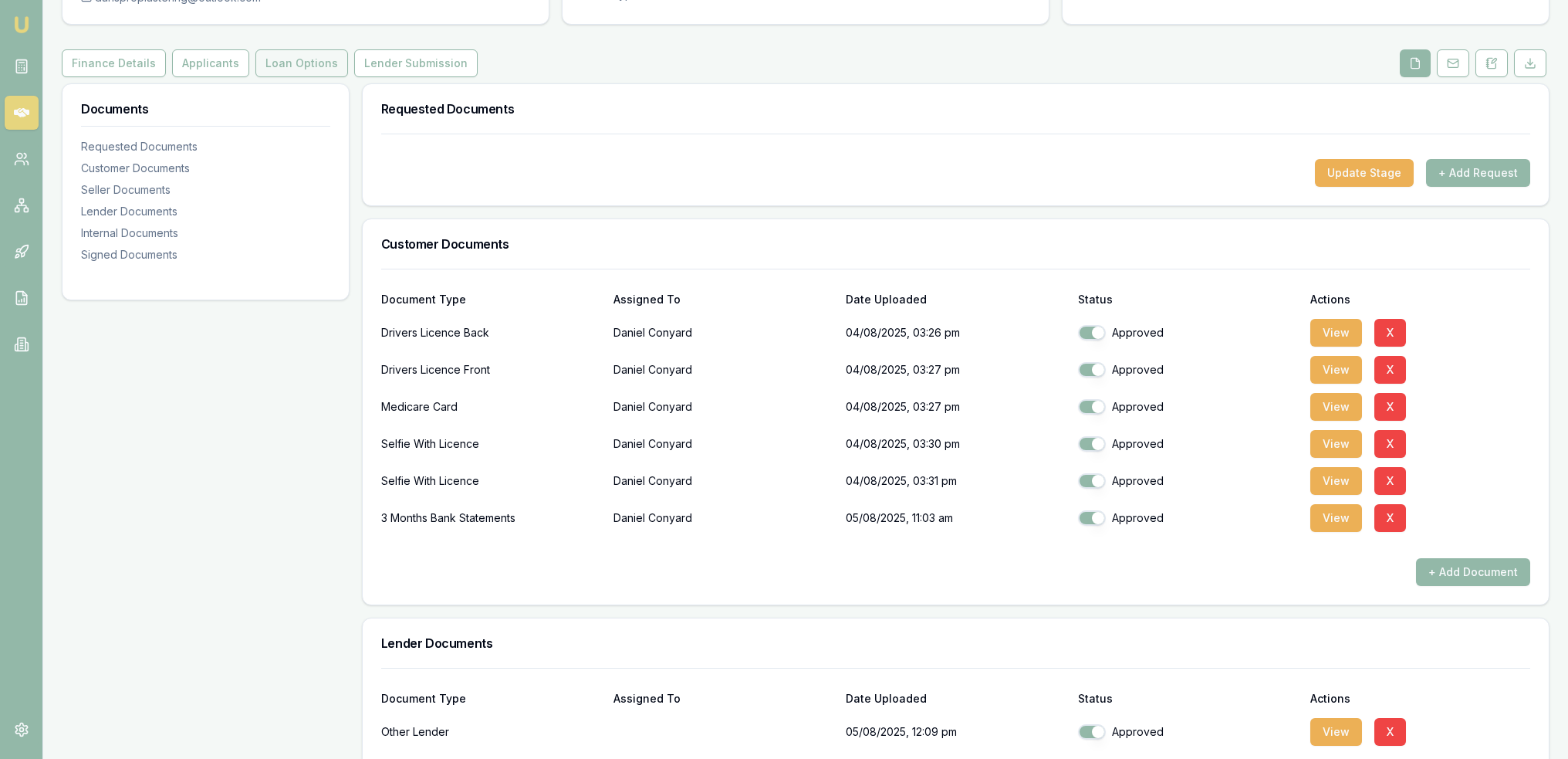click on "Loan Options" at bounding box center [302, 63] 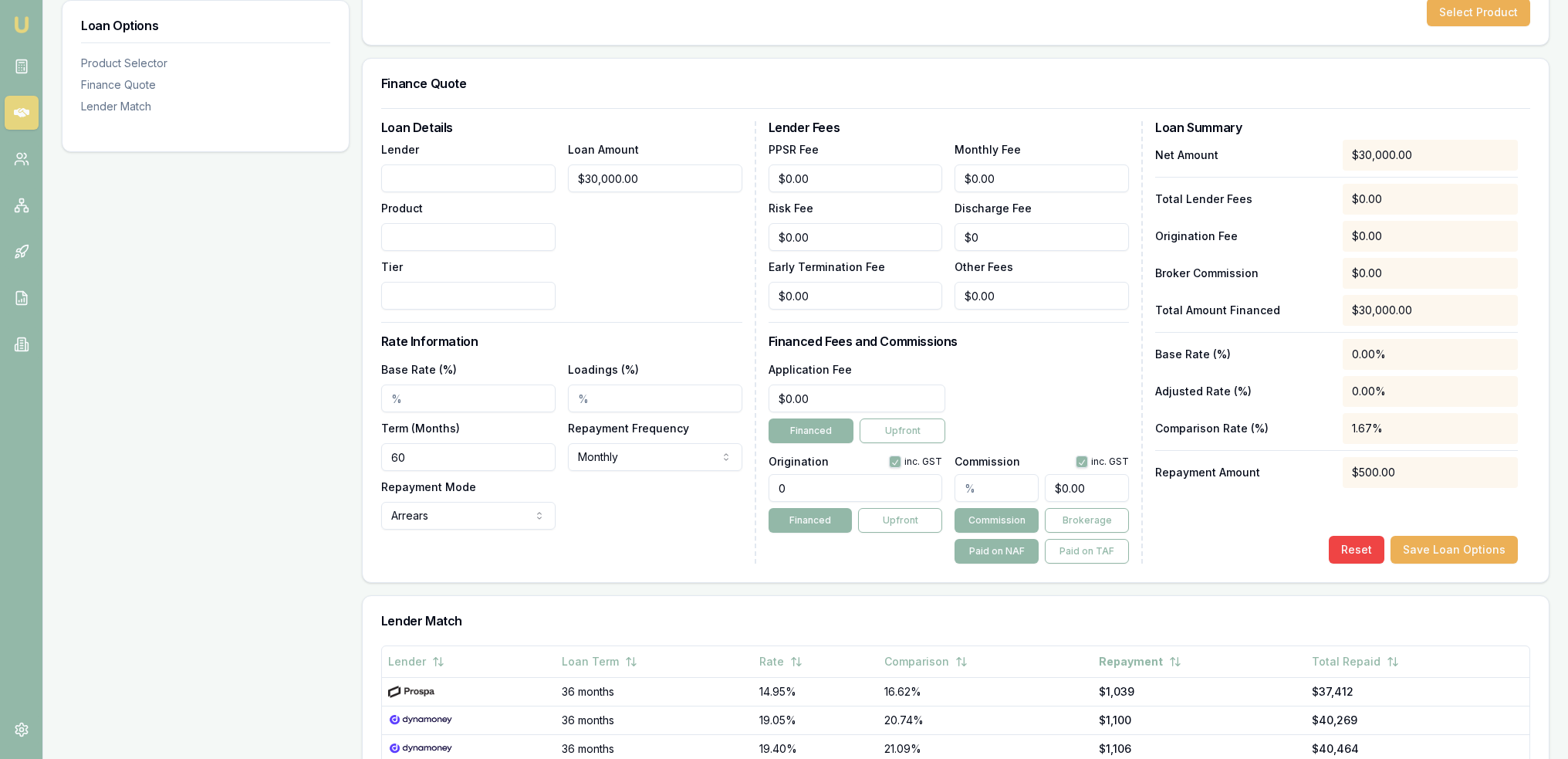 scroll, scrollTop: 232, scrollLeft: 0, axis: vertical 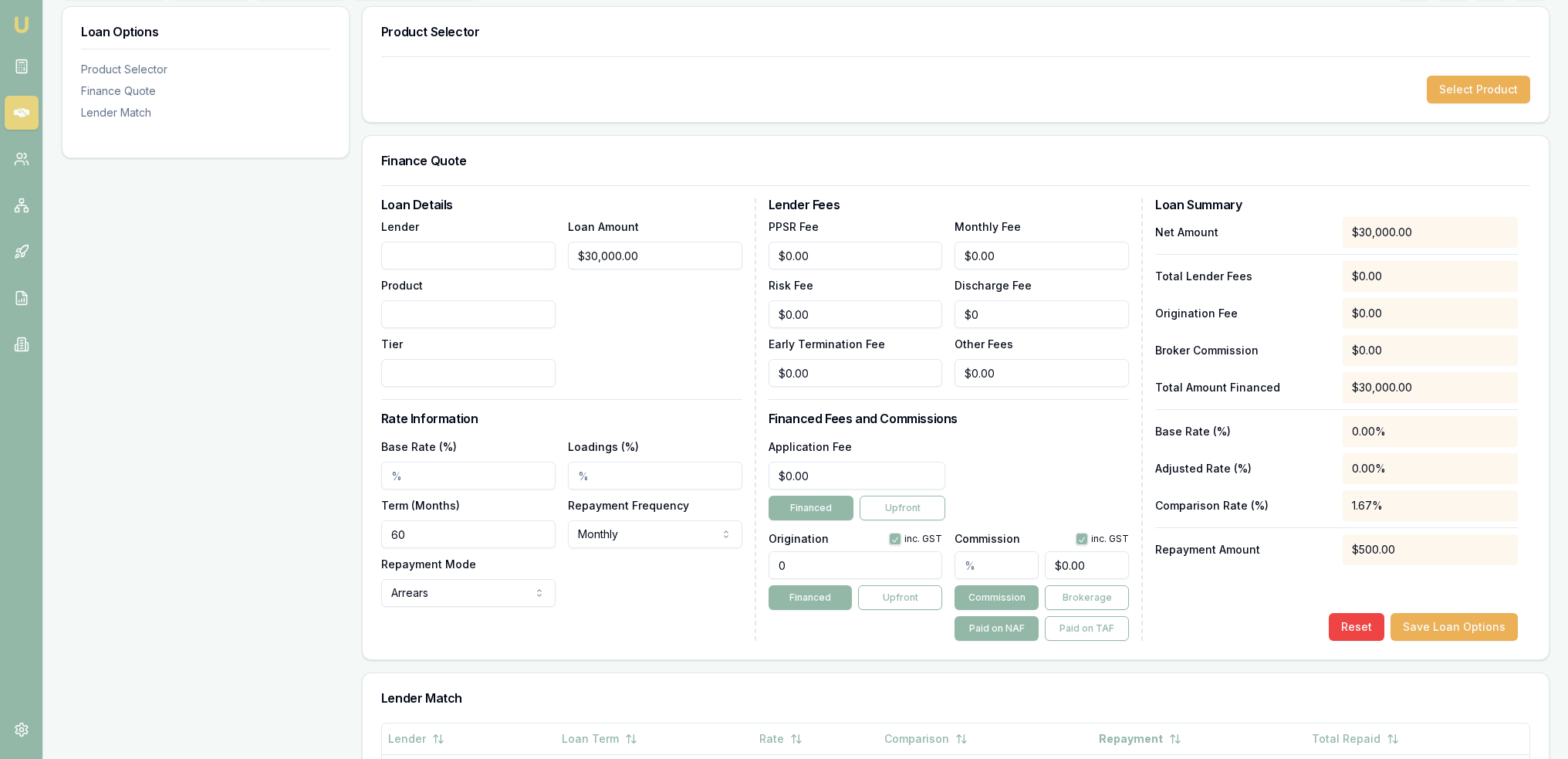 click on "Base Rate (%)" at bounding box center (468, 476) 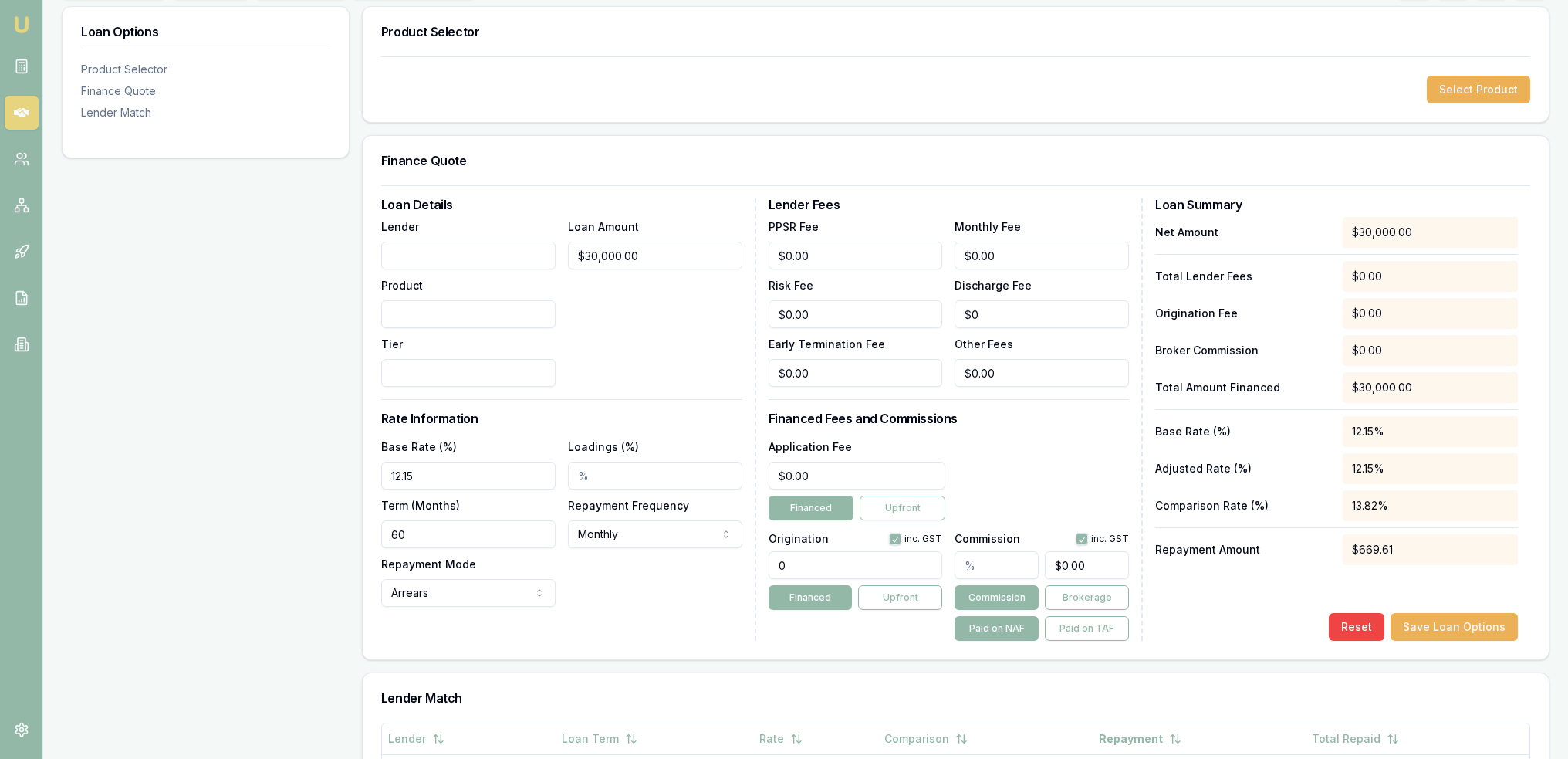 type on "12.15%" 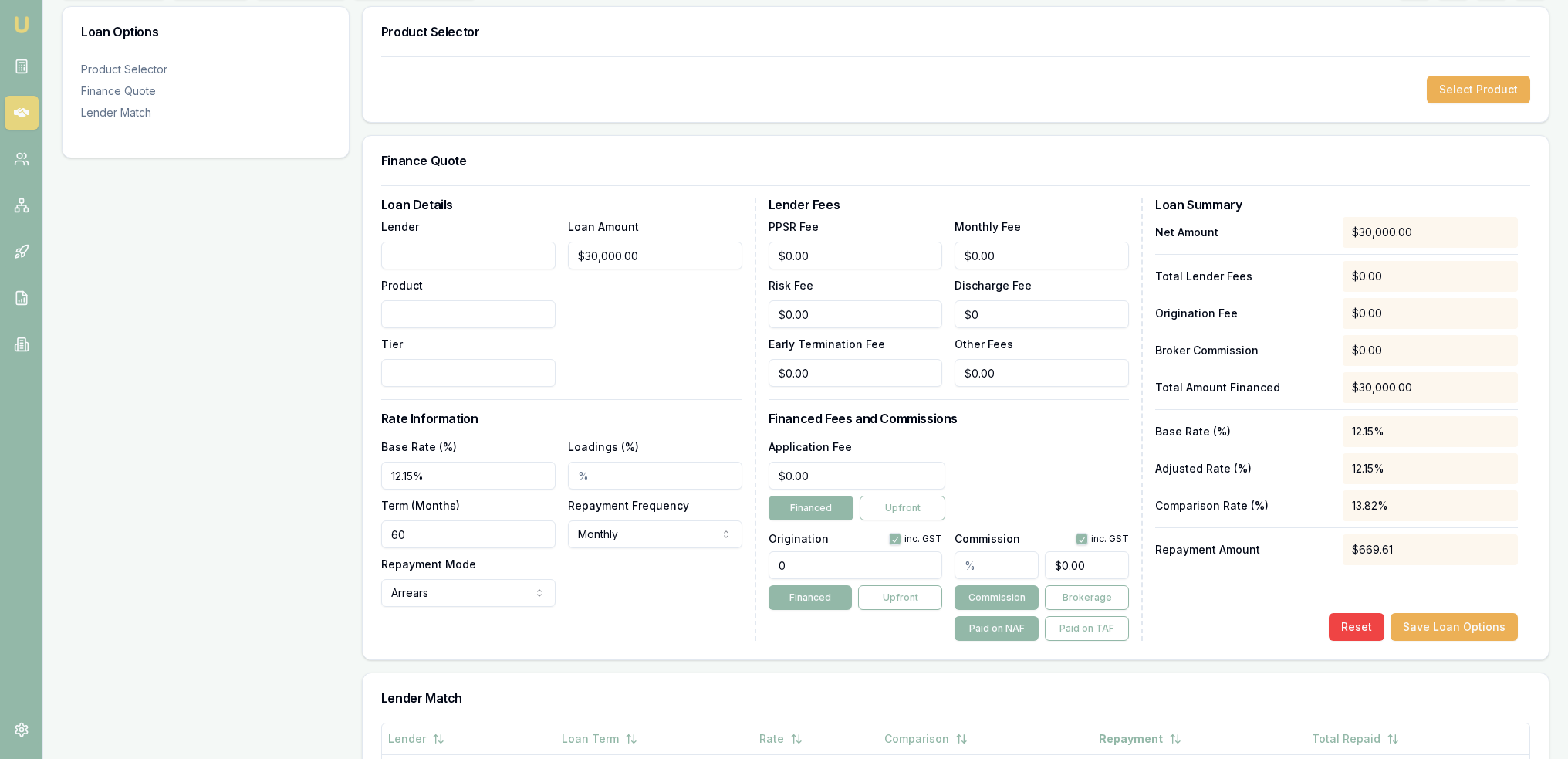 click on "Loadings (%)" at bounding box center (655, 476) 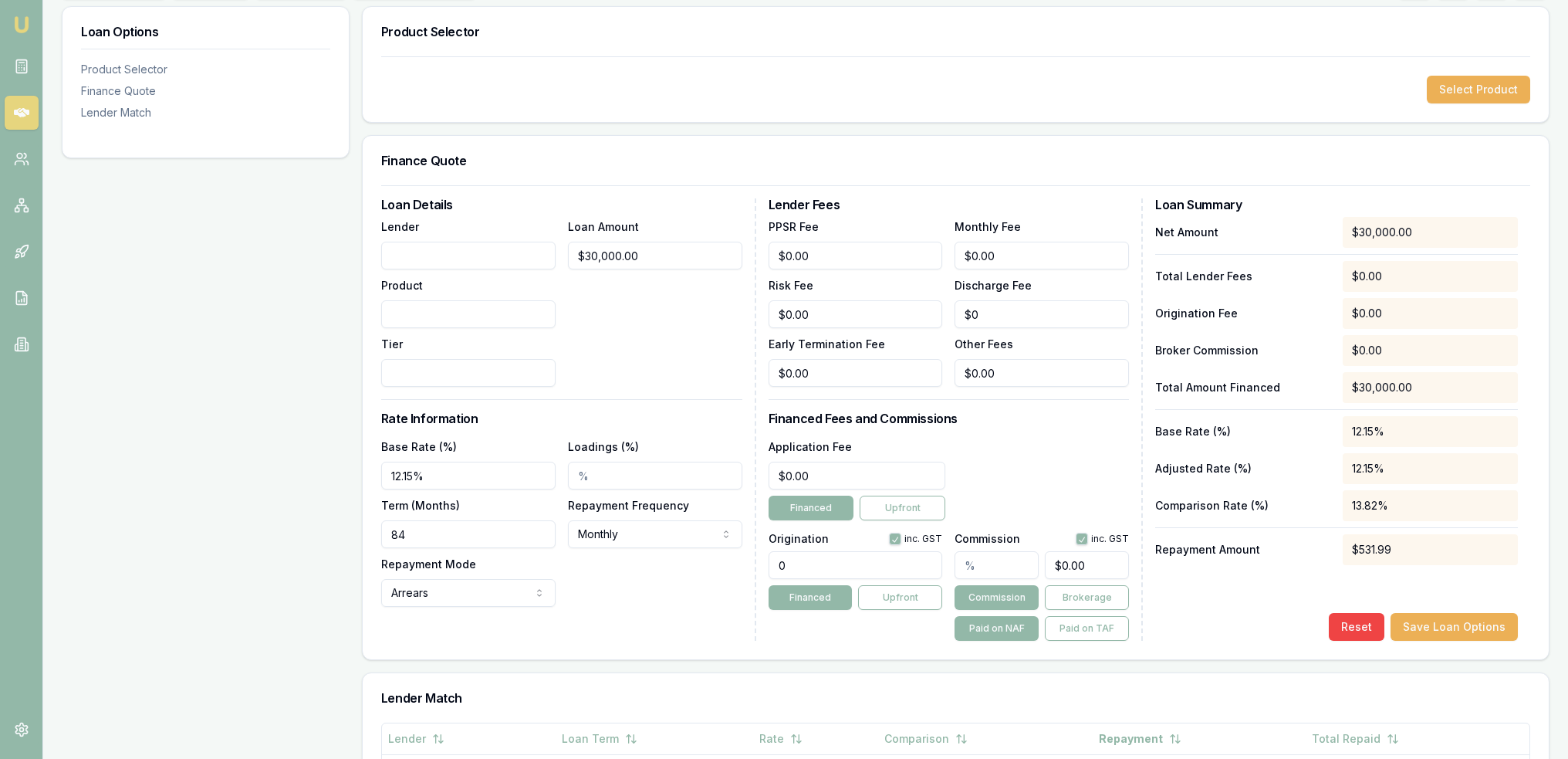 type on "84" 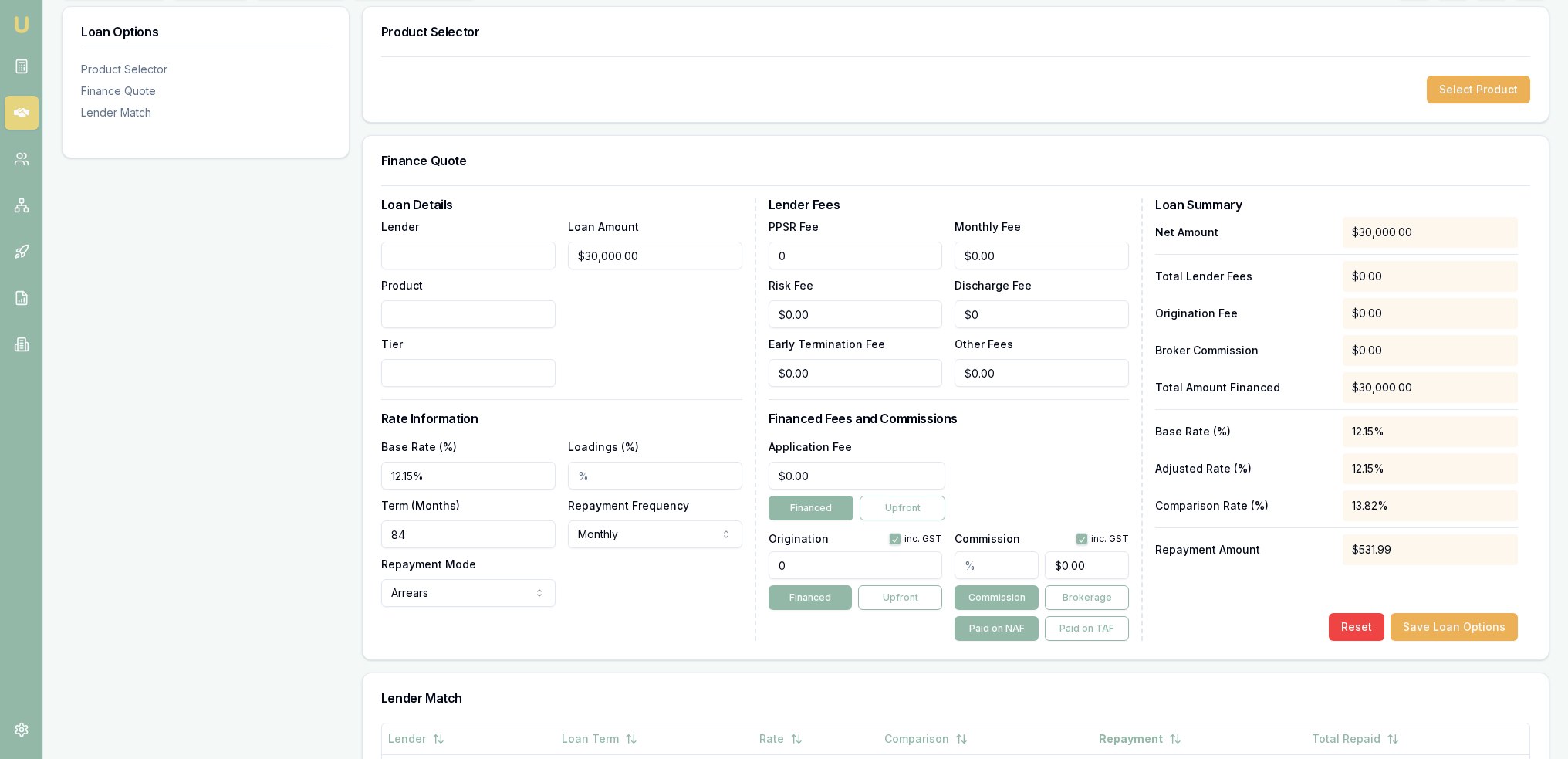 type on "$0.00" 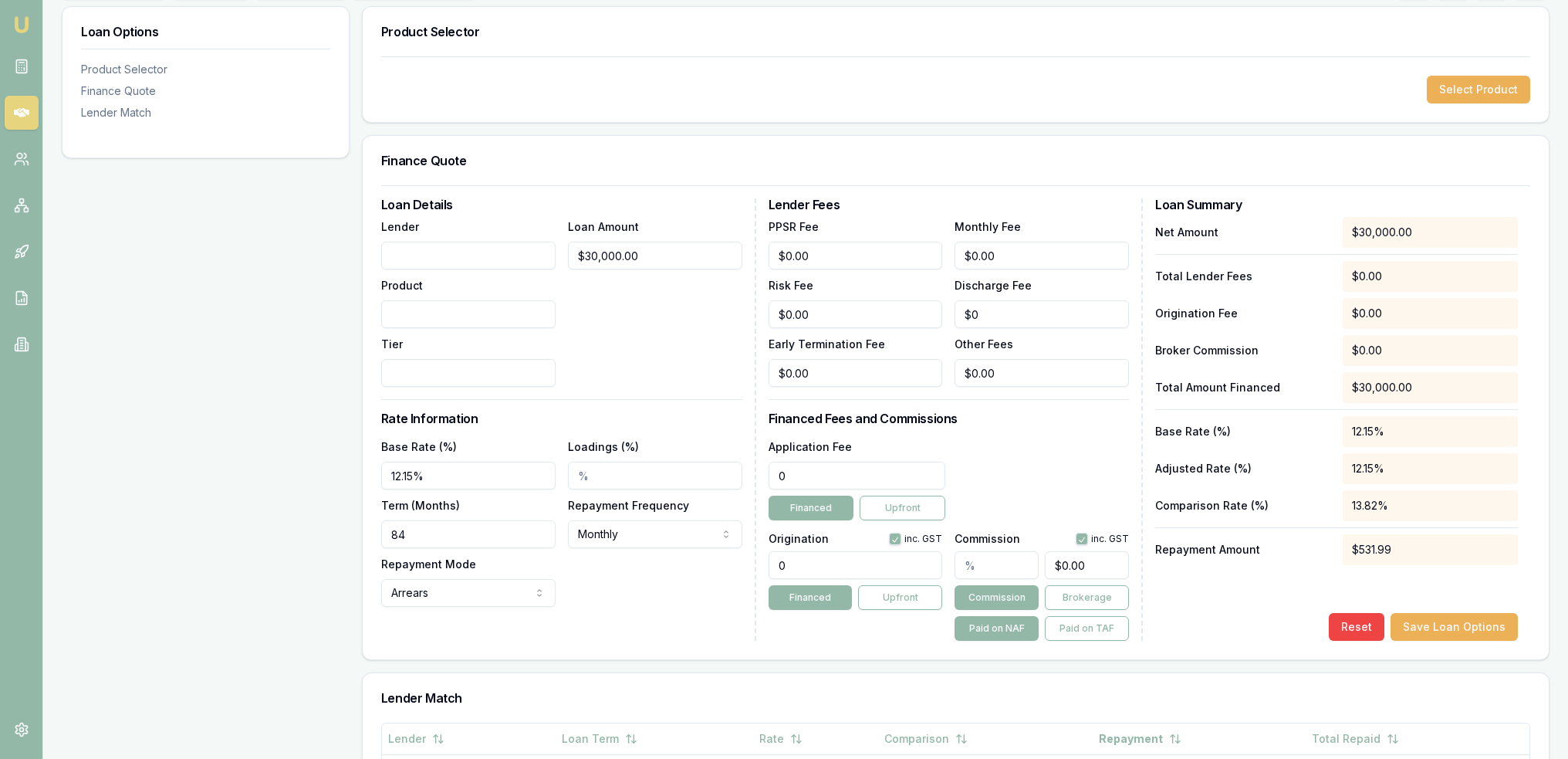 drag, startPoint x: 825, startPoint y: 469, endPoint x: 774, endPoint y: 478, distance: 51.78803 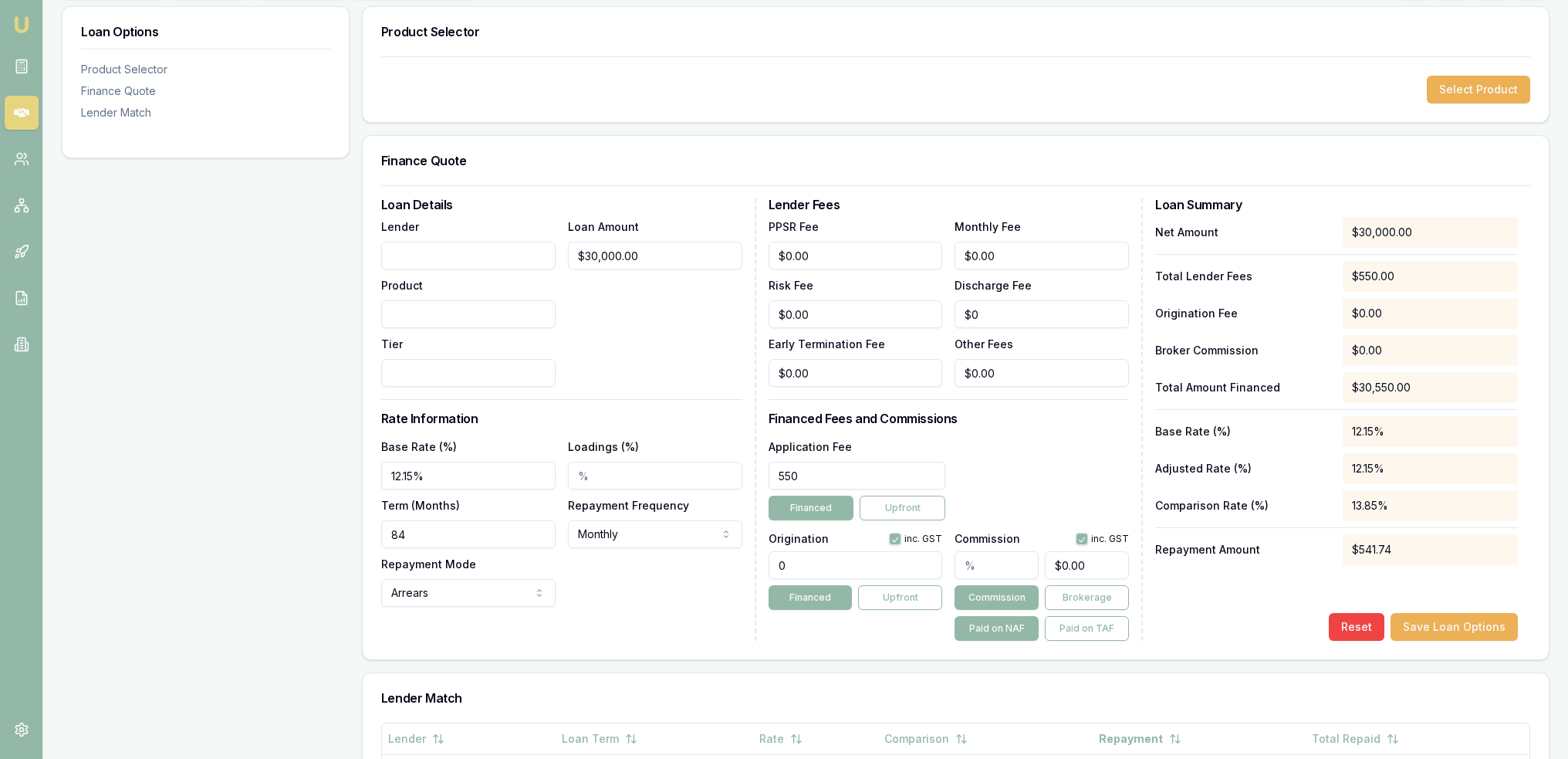 type on "$550.00" 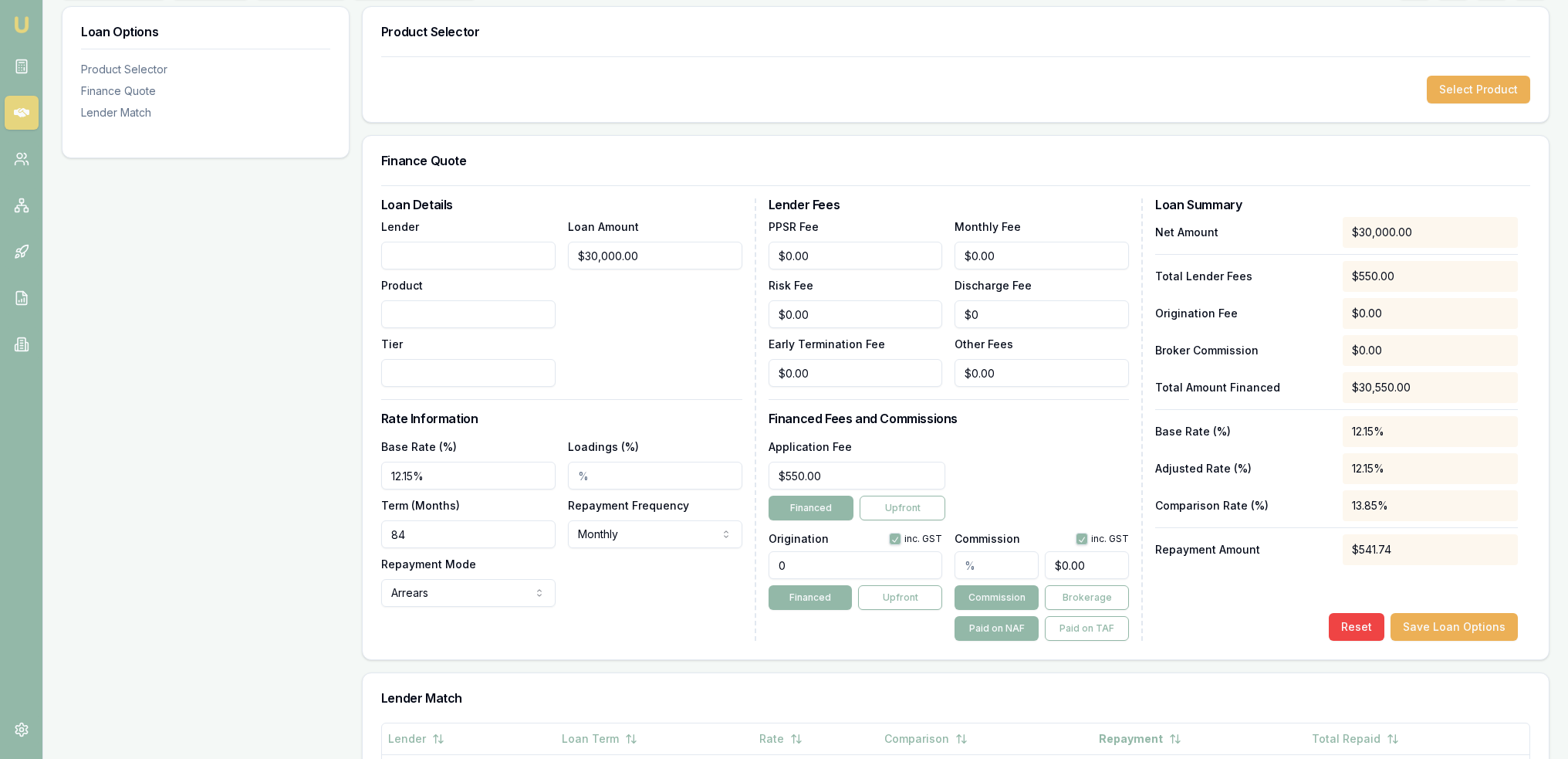 click on "0" at bounding box center [856, 565] 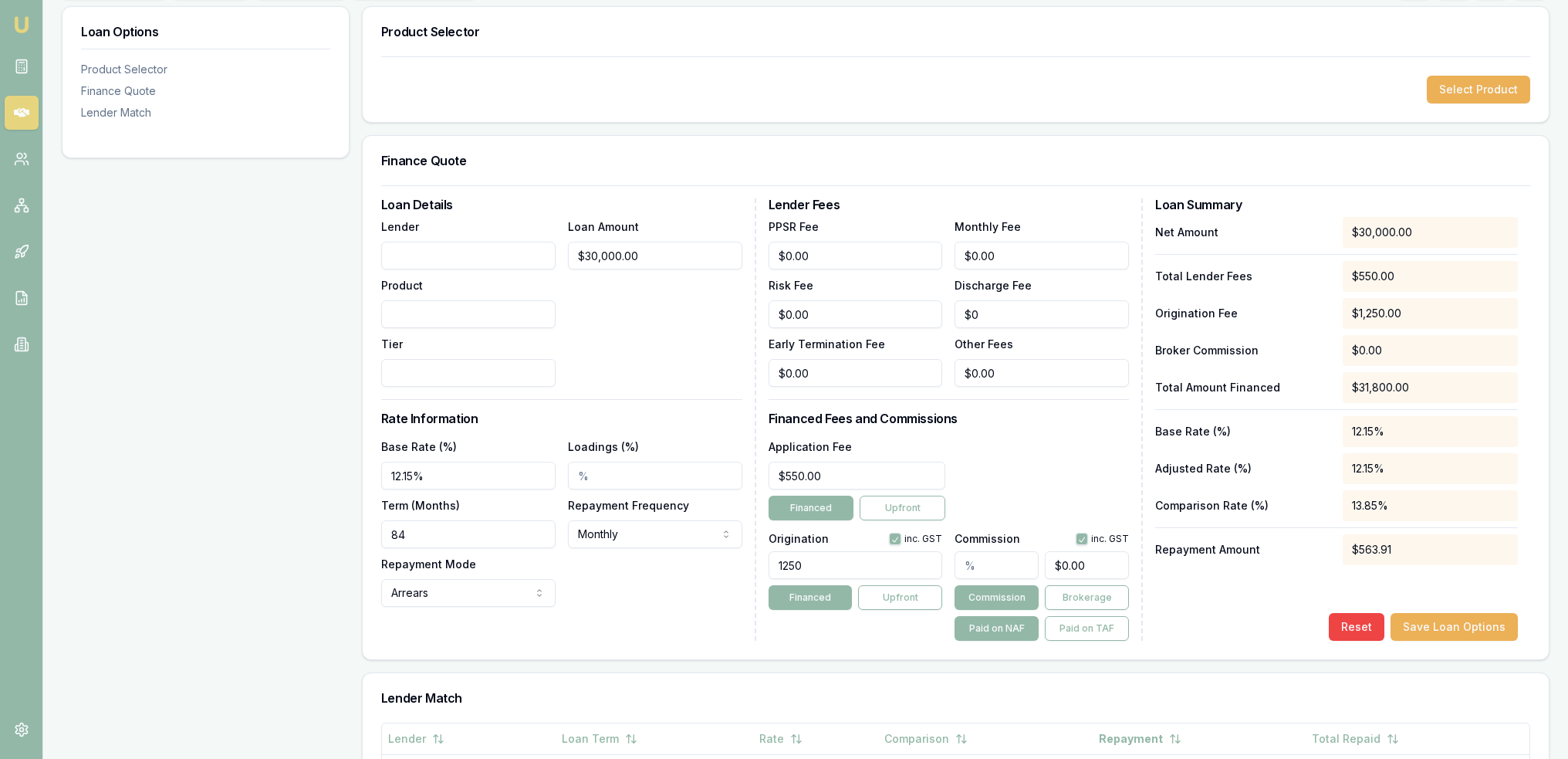 type on "1250.00" 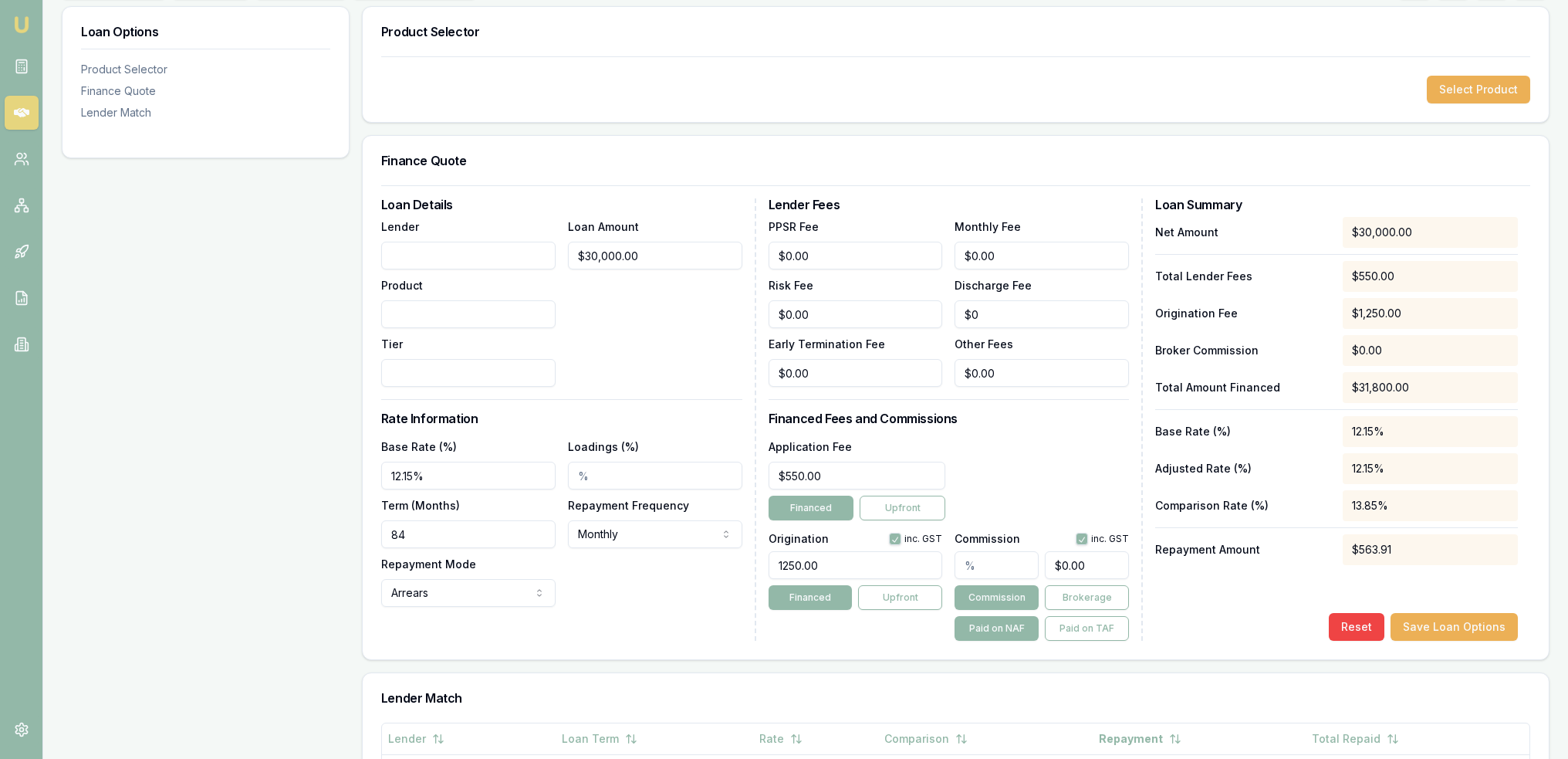 click at bounding box center [996, 565] 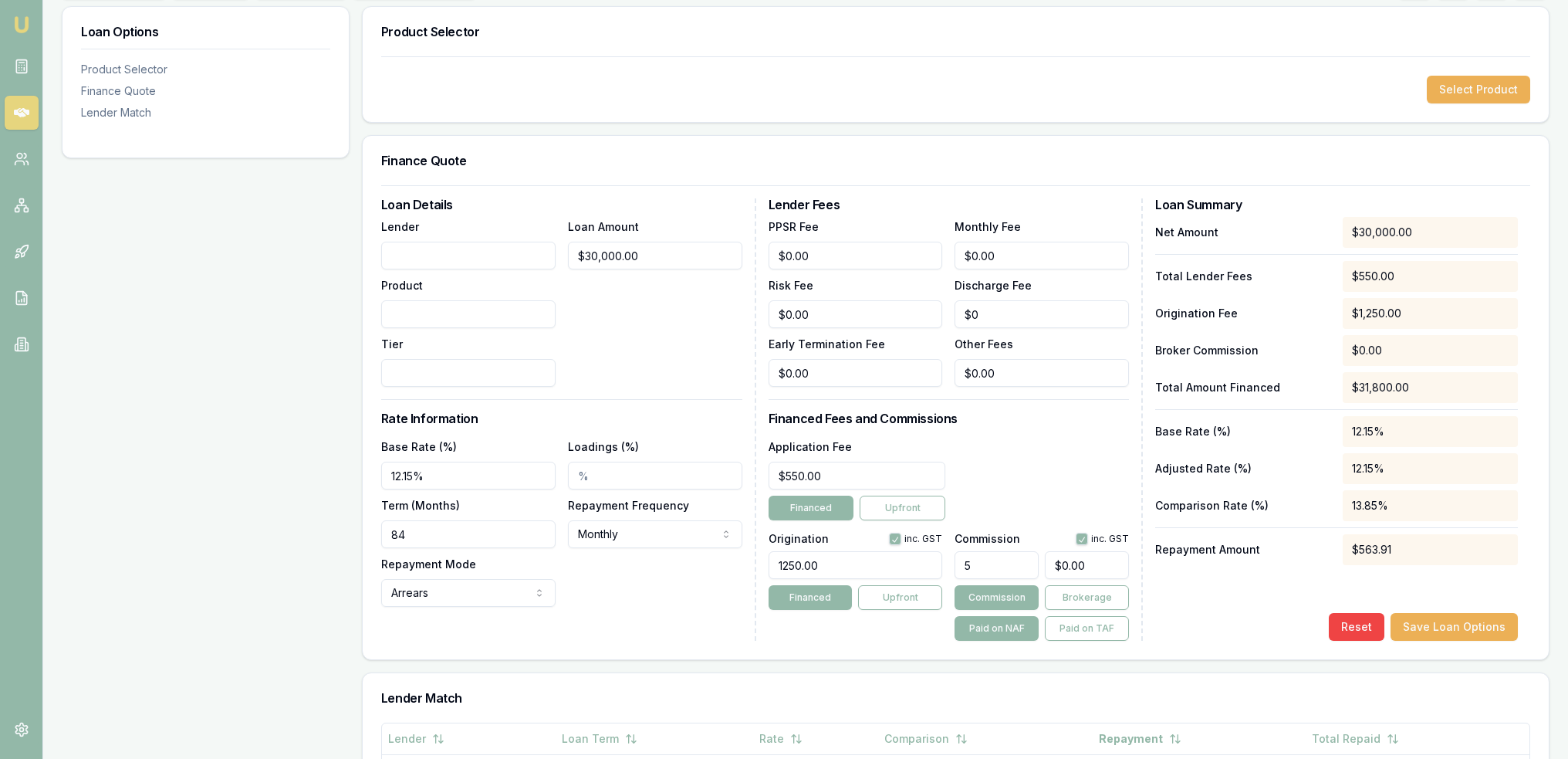 type on "$1,500.00" 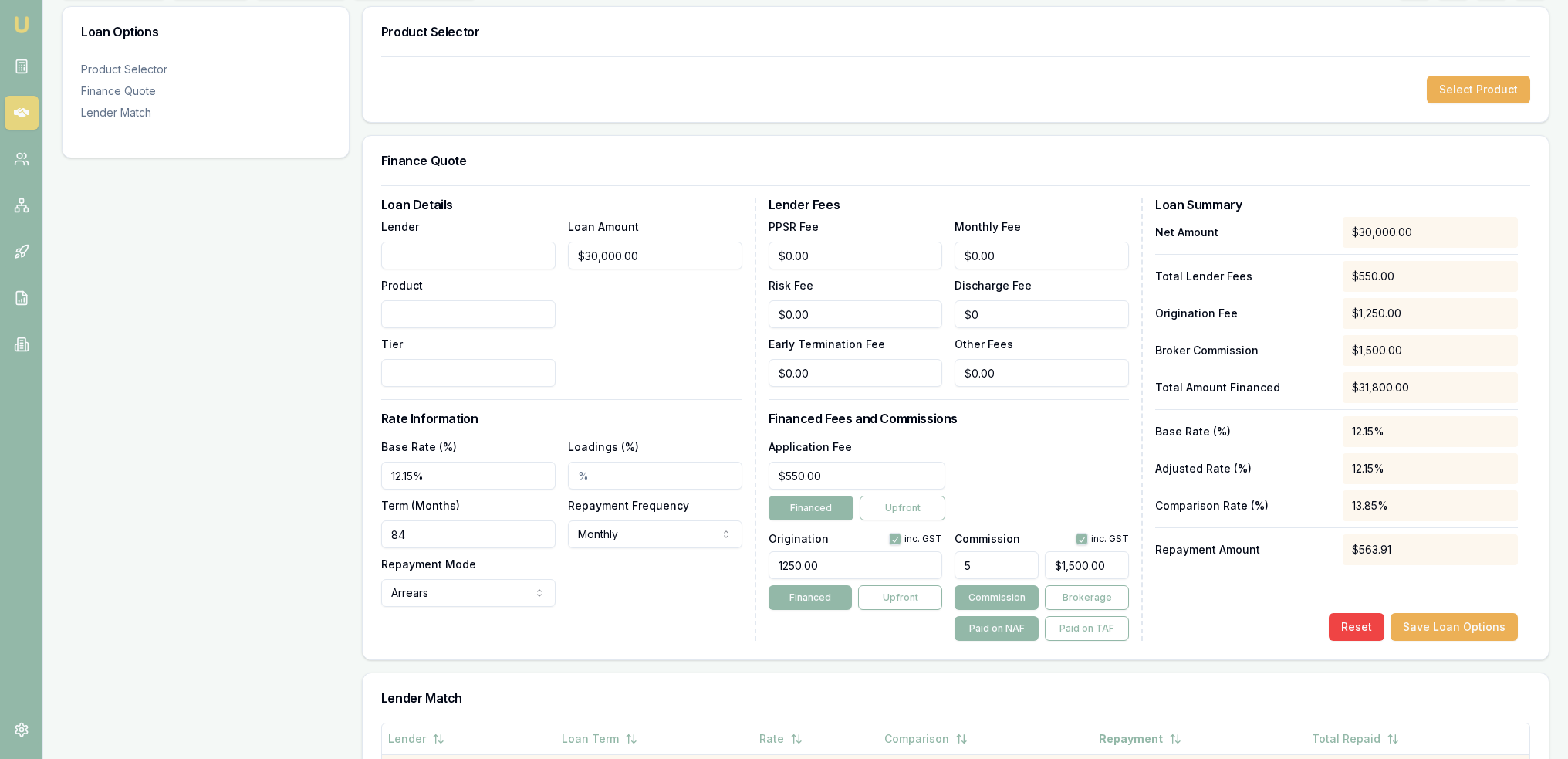 type on "5.00%" 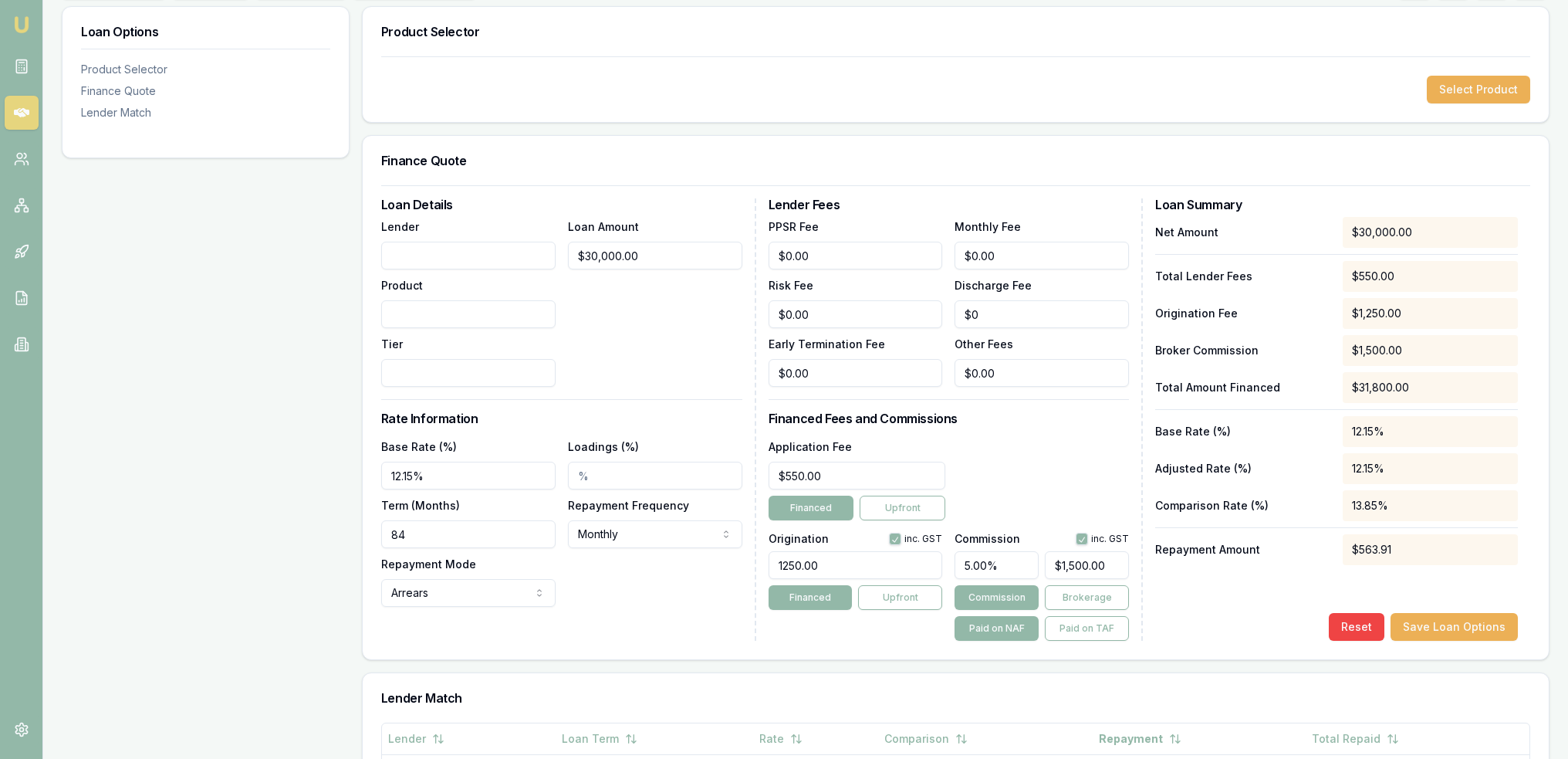 click on "$1,500.00" at bounding box center (1086, 565) 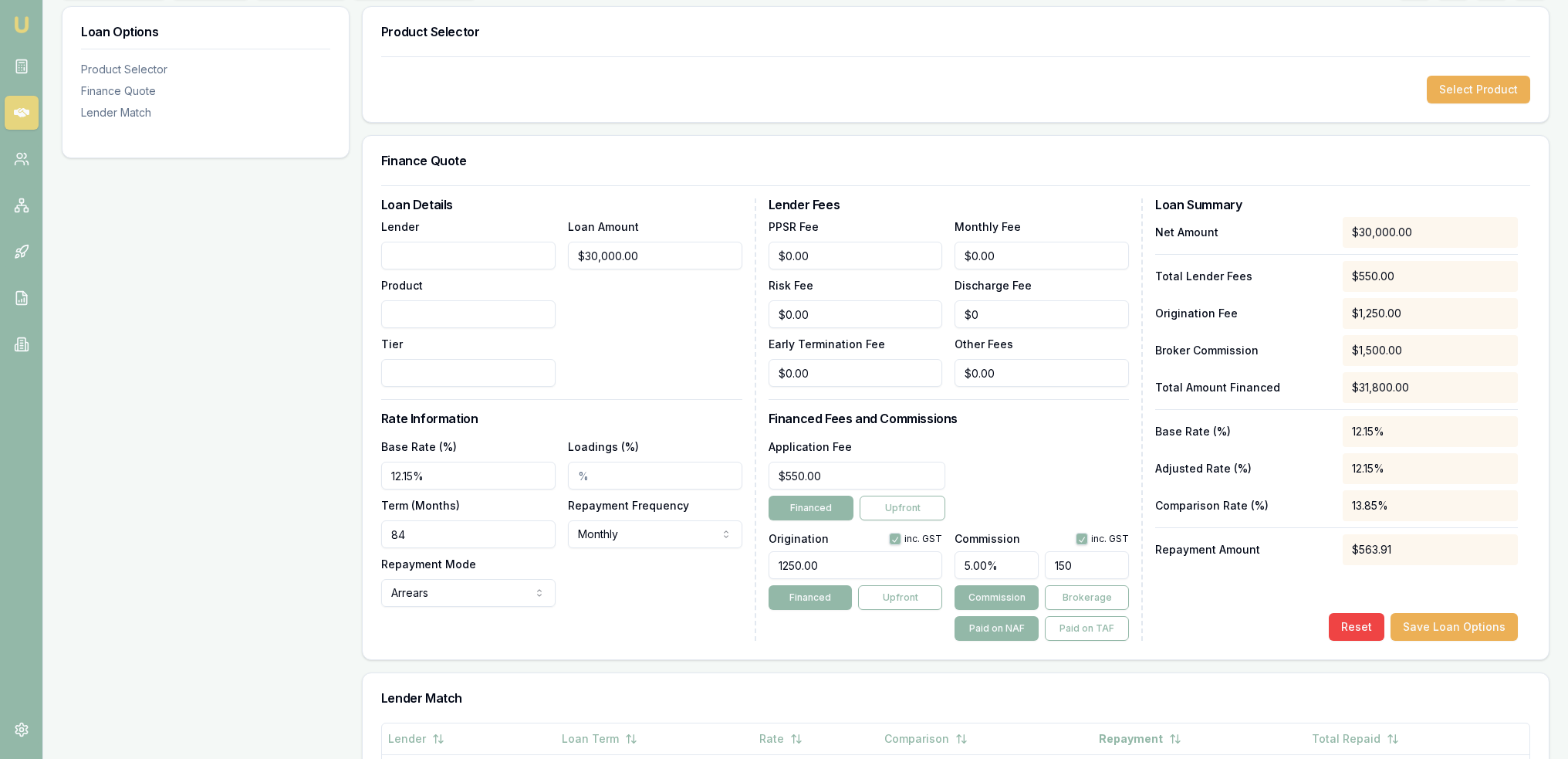 type on "15" 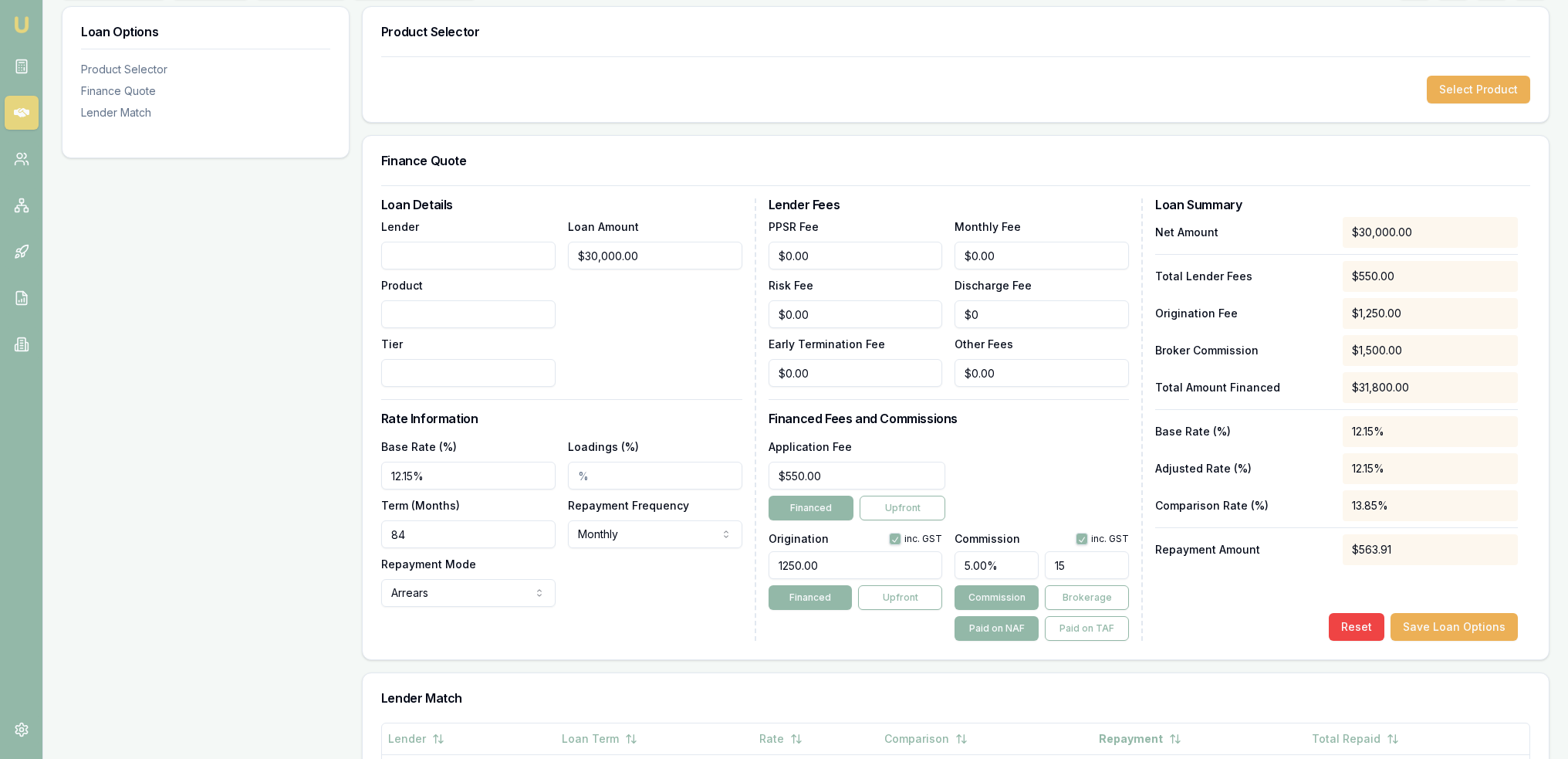 type on "0.05" 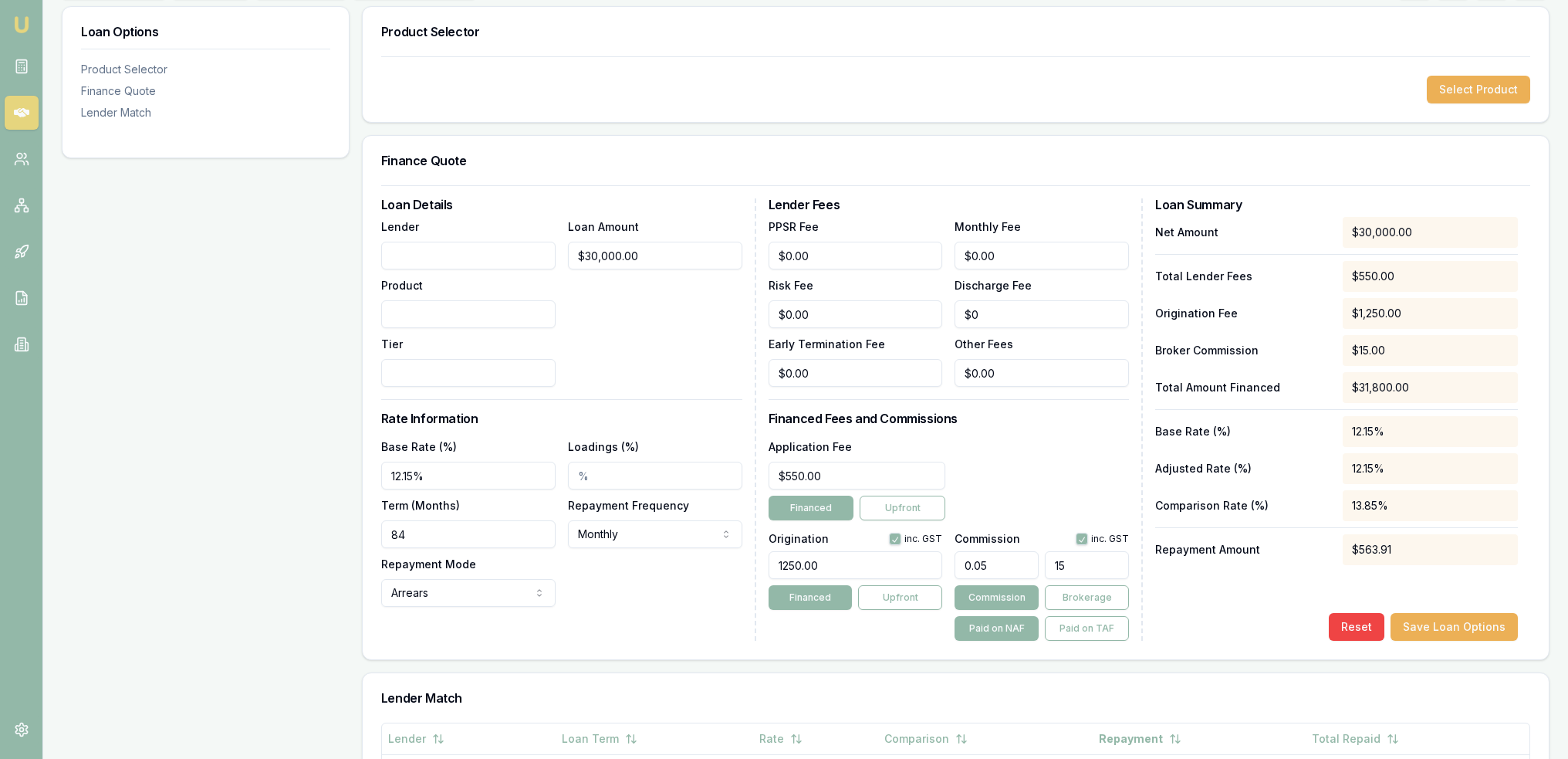 type on "159" 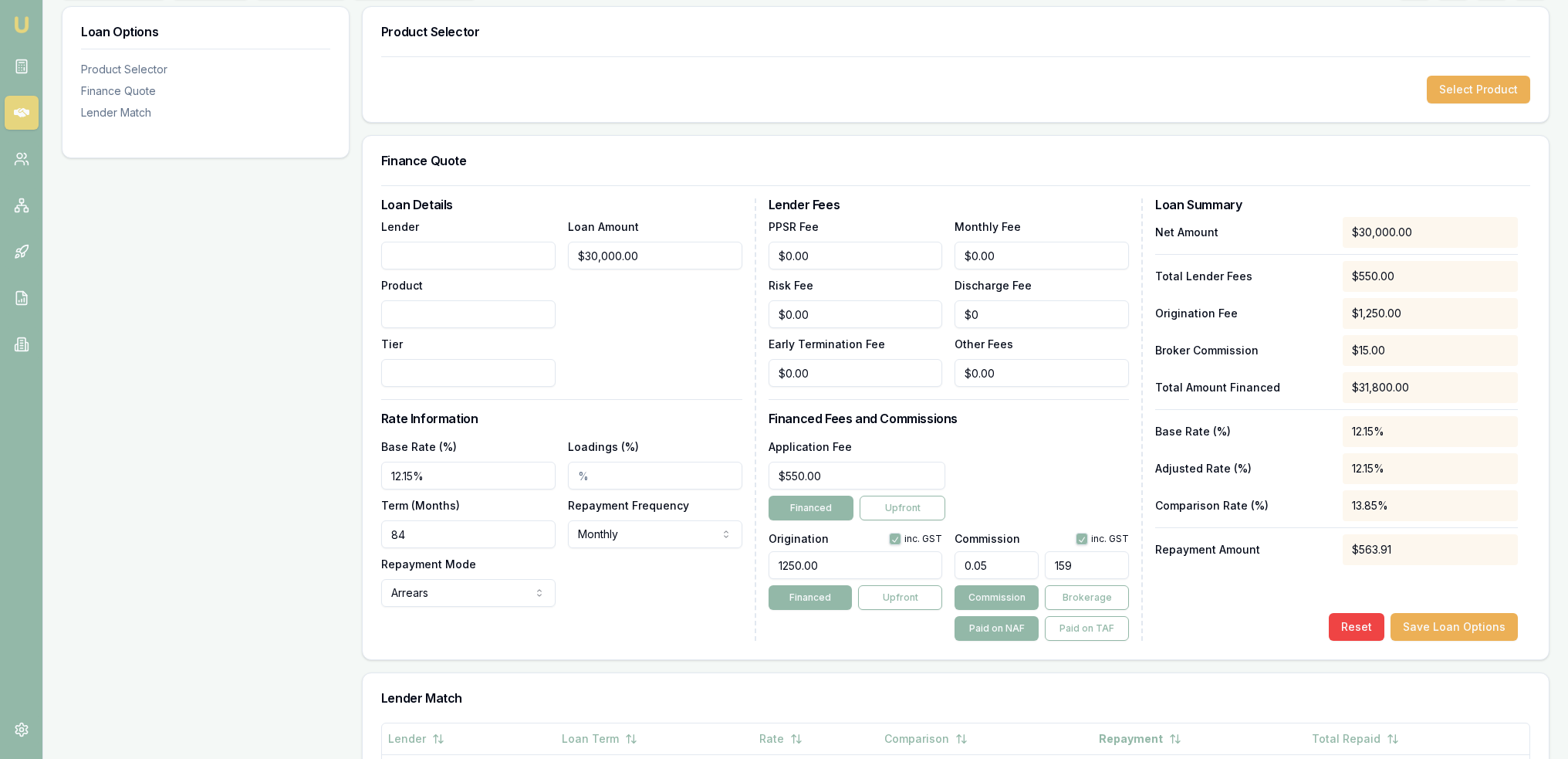 type on "0.53" 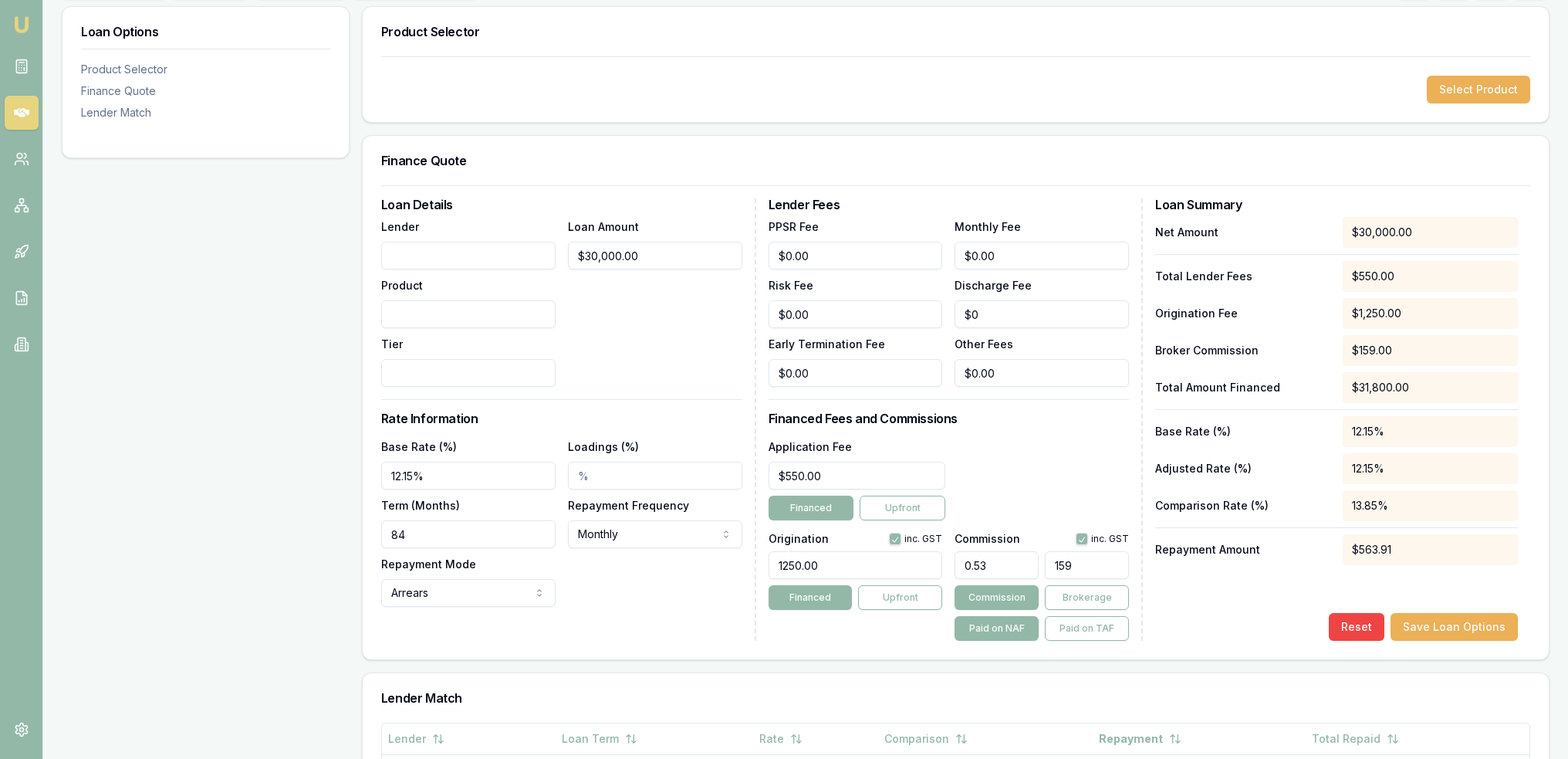 type on "1590" 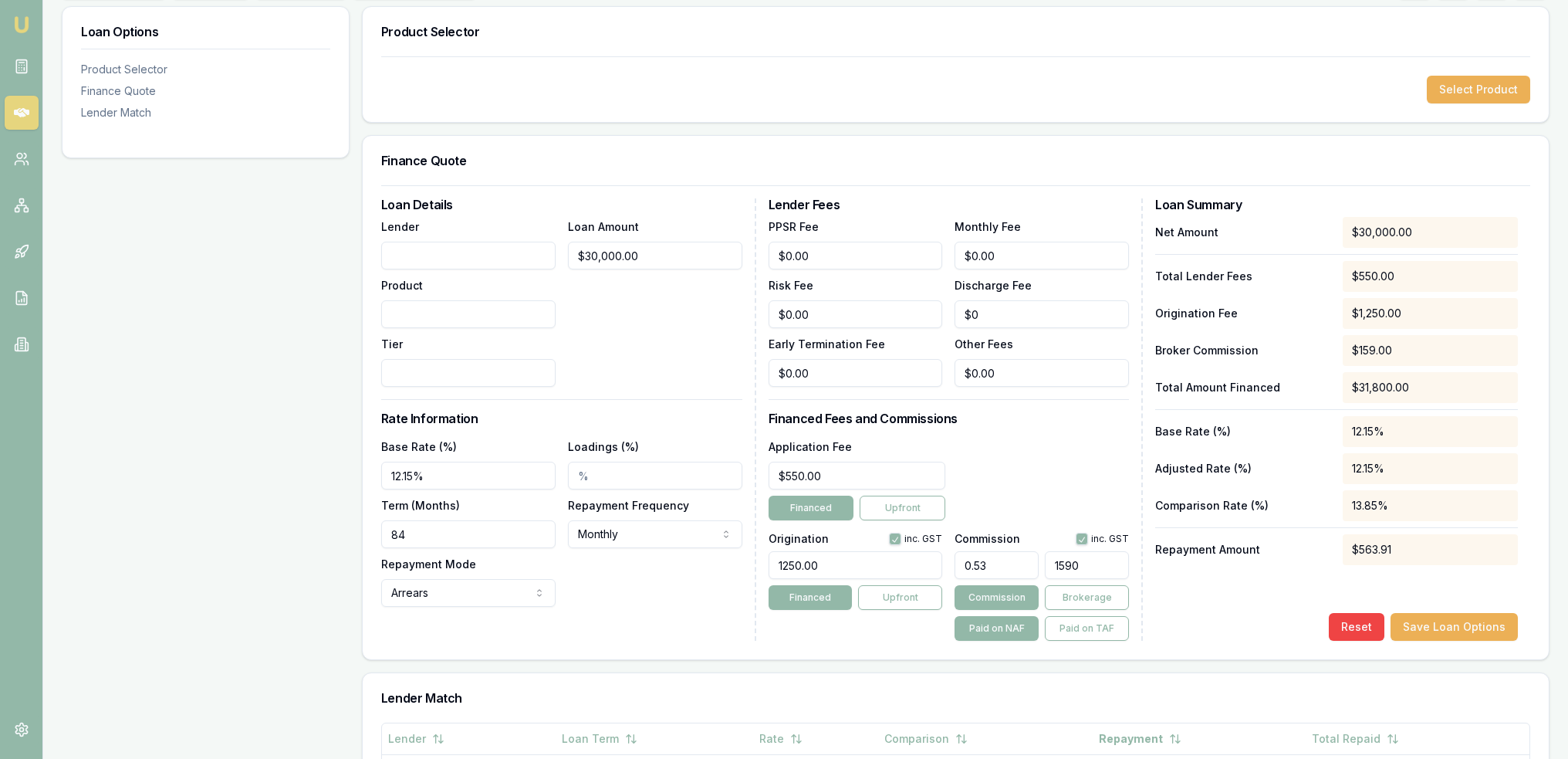 type on "5.3" 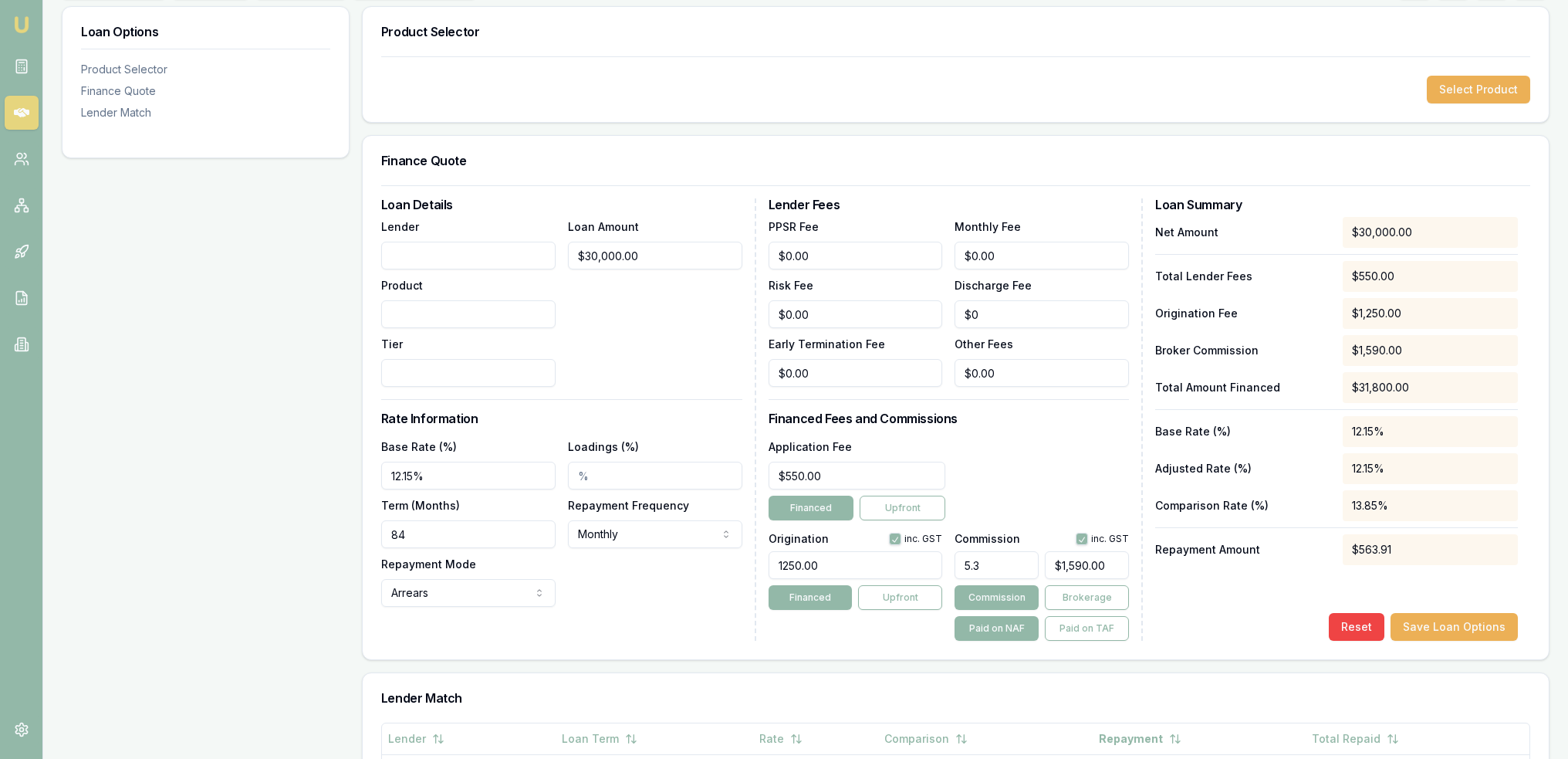 click on "Application Fee  $550.00 Financed Upfront" at bounding box center (949, 479) 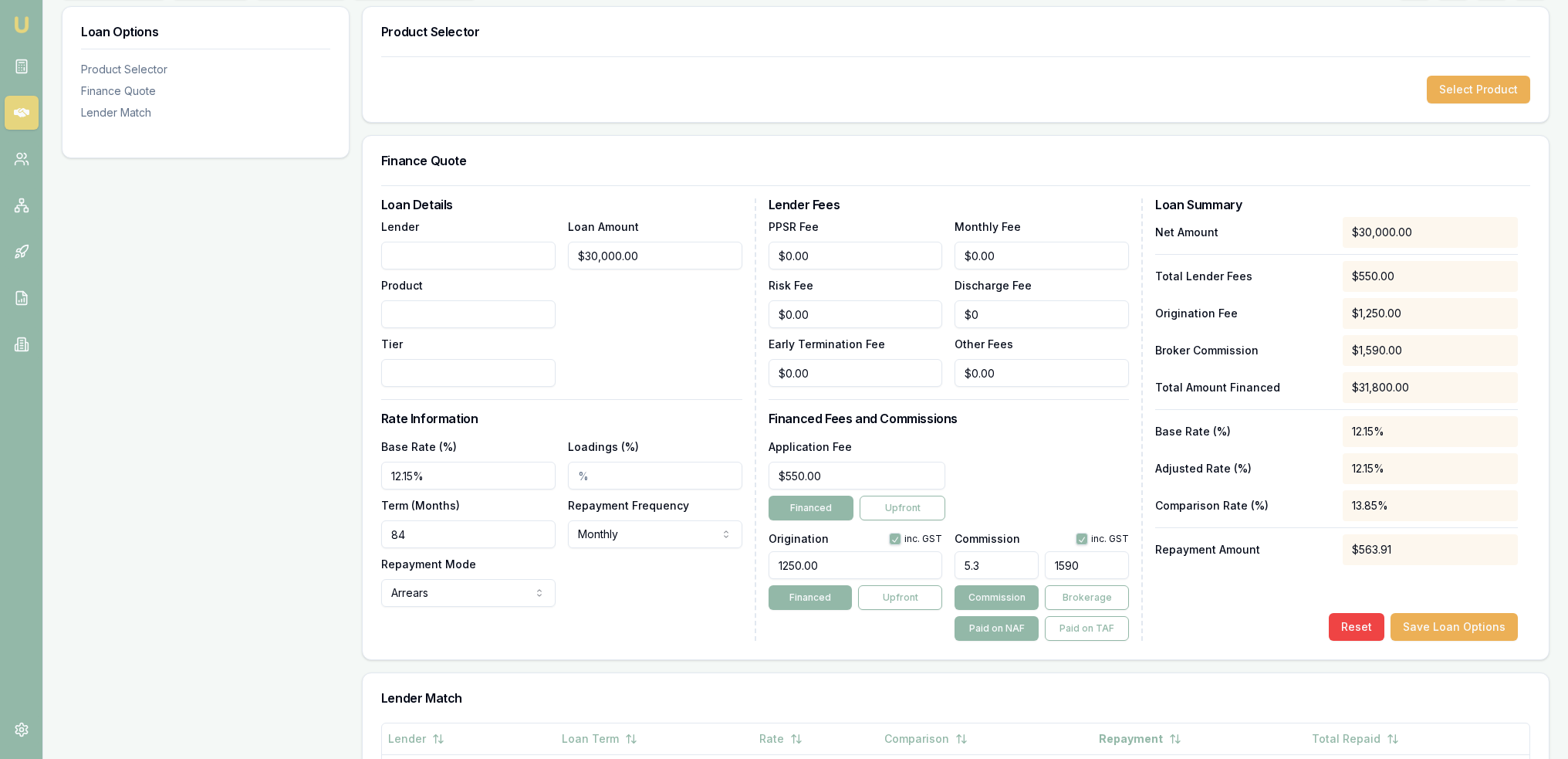 type on "15900" 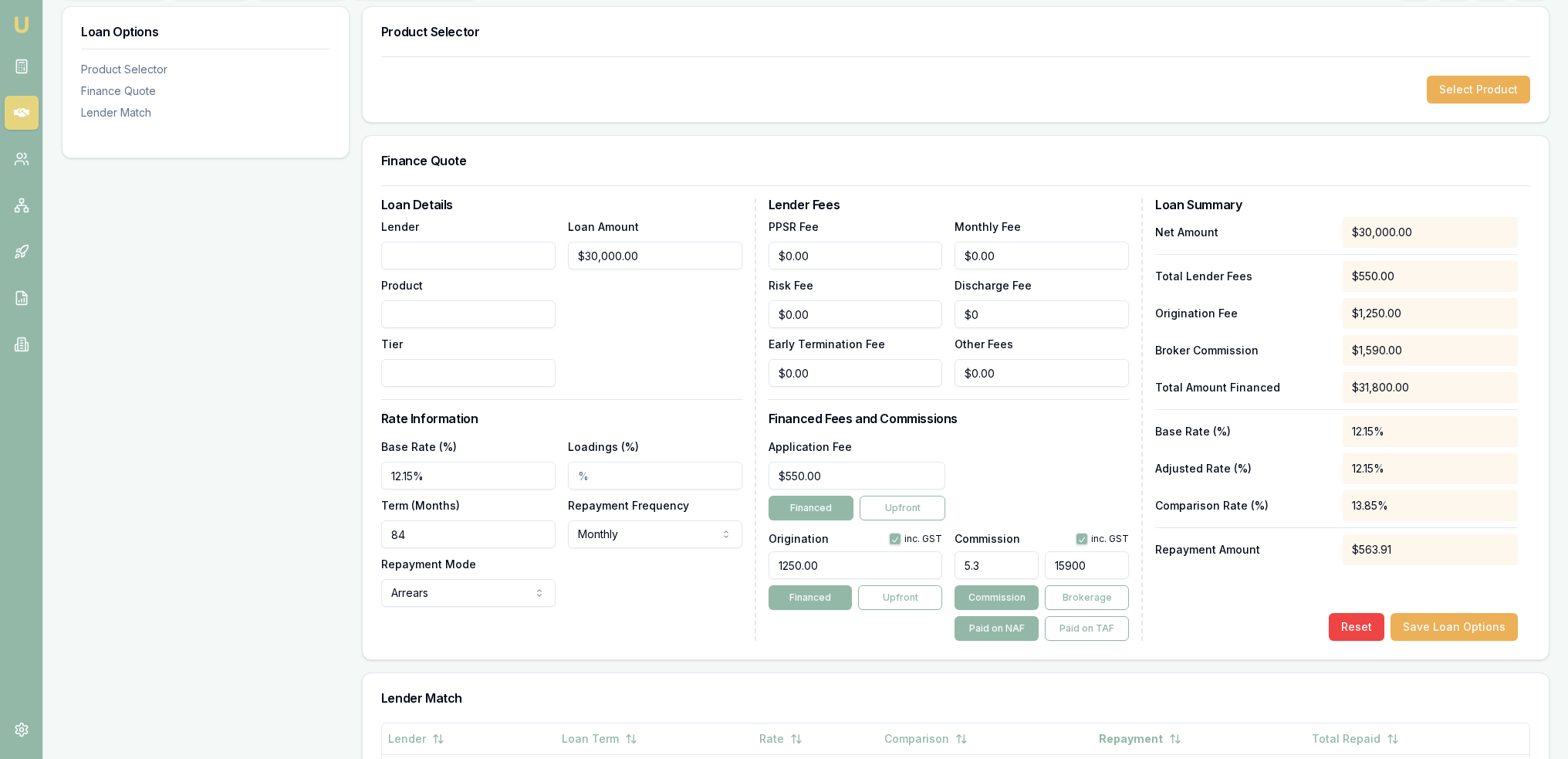 type on "53" 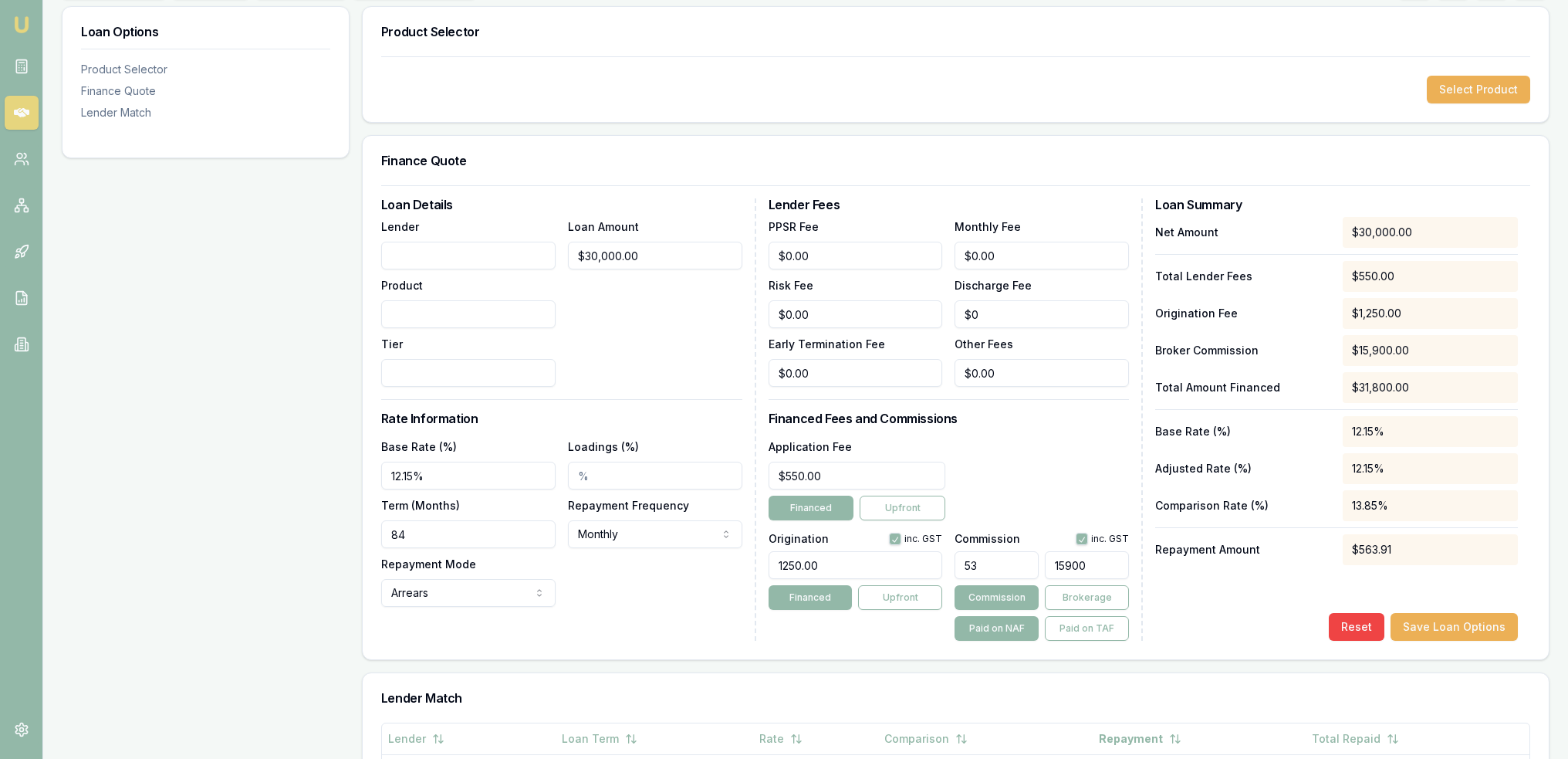 drag, startPoint x: 1093, startPoint y: 564, endPoint x: 1036, endPoint y: 564, distance: 57 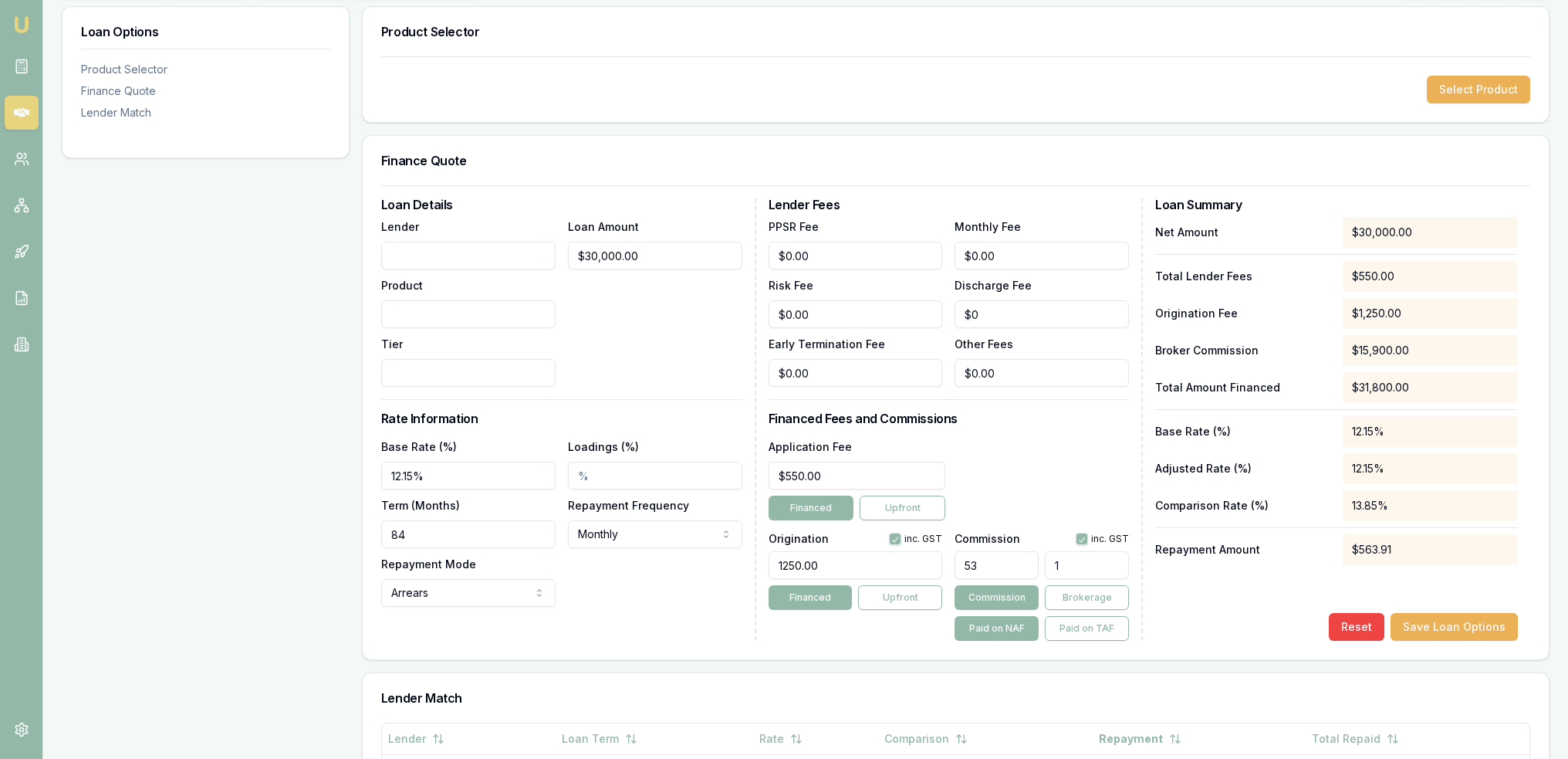 type on "0.05" 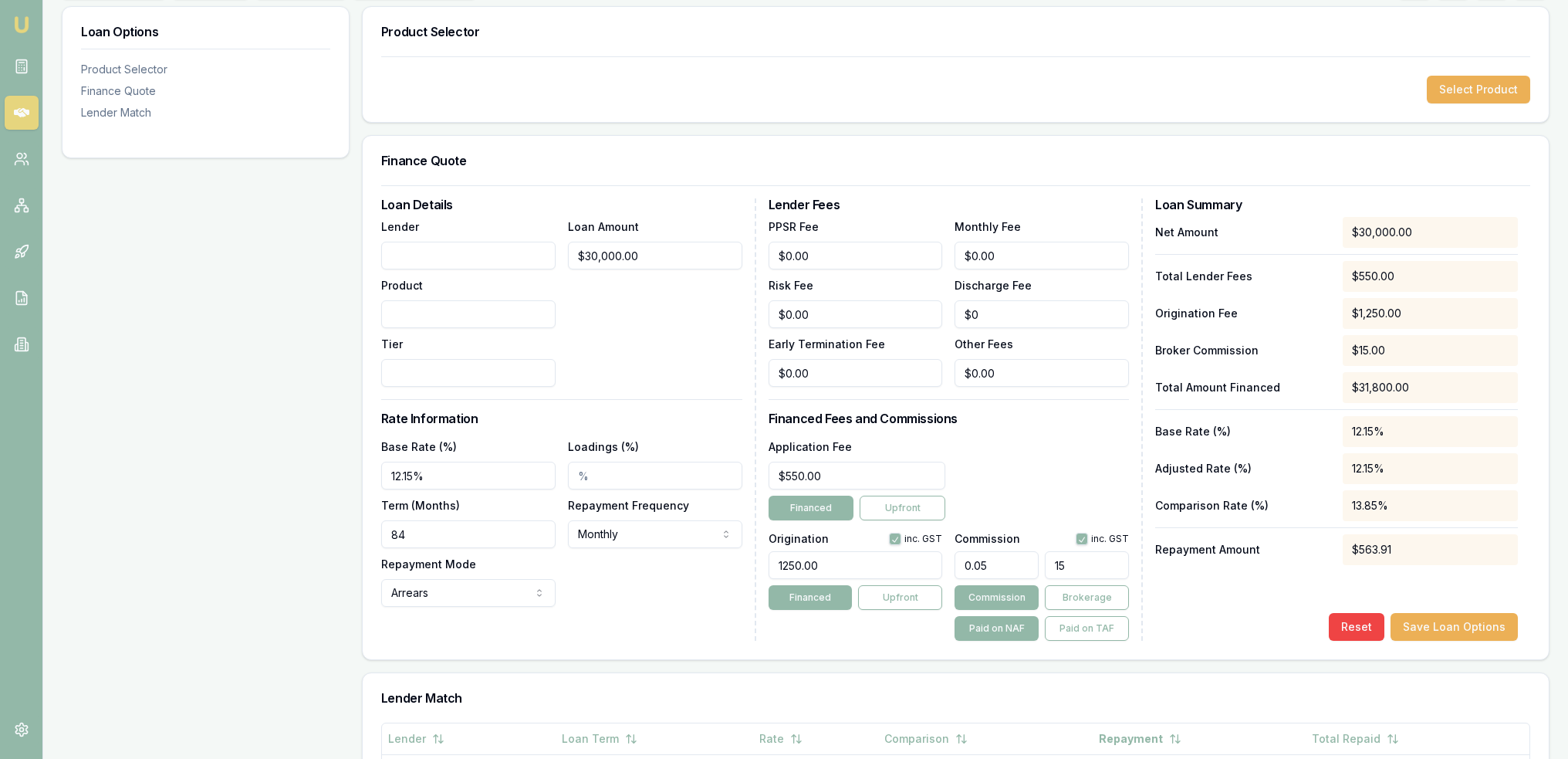 type on "150" 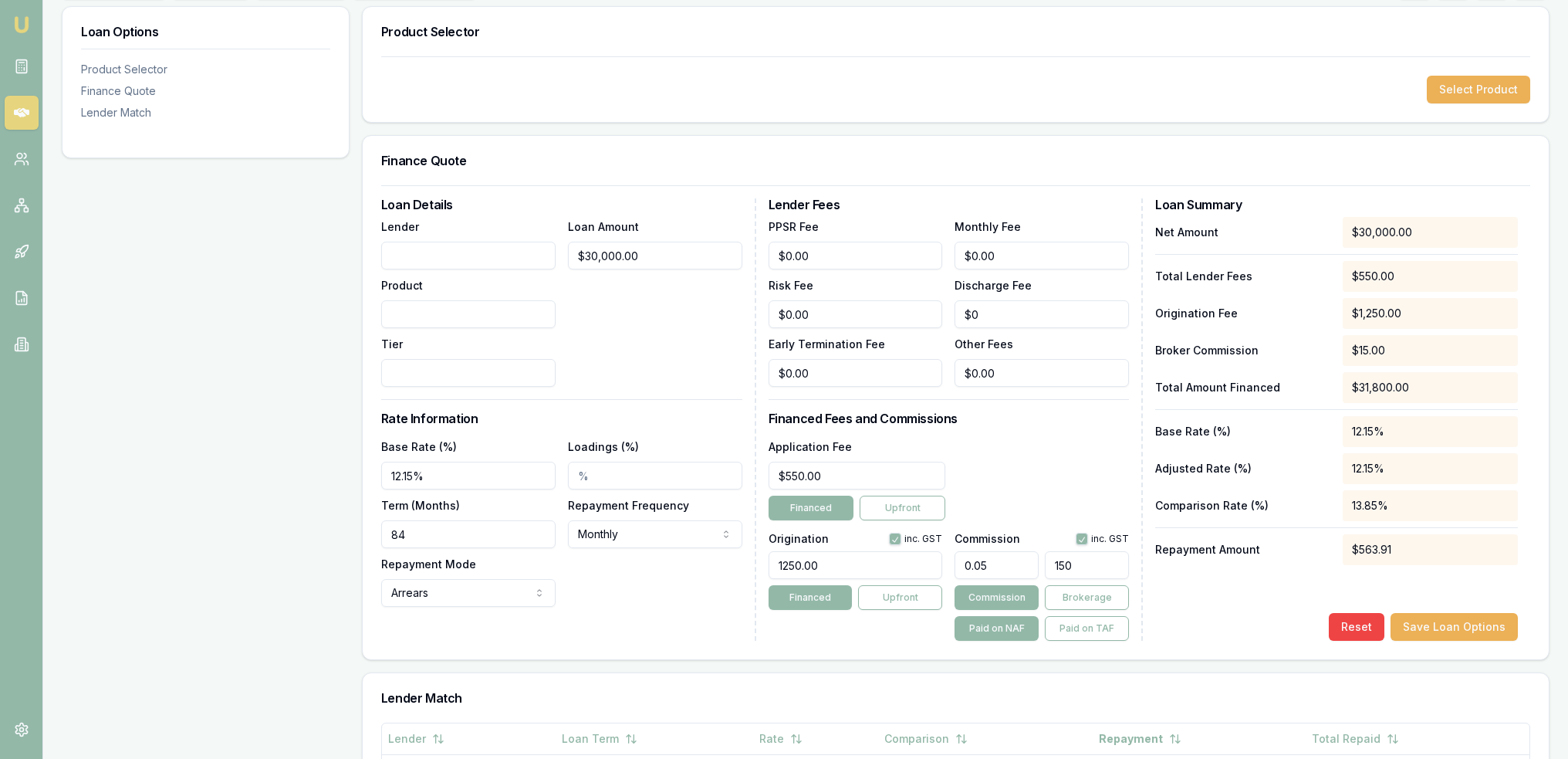 type on "0.5" 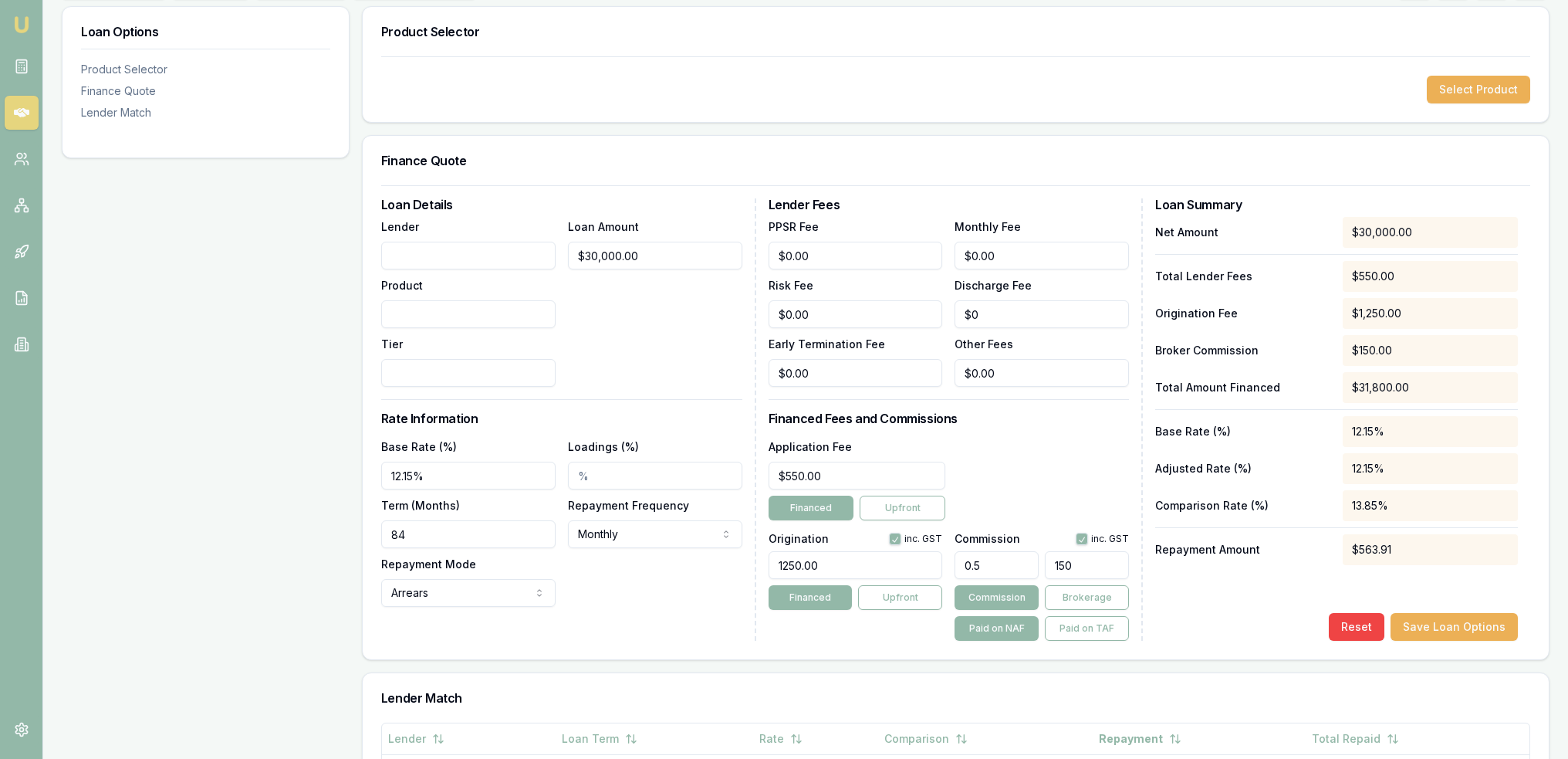 type on "1500" 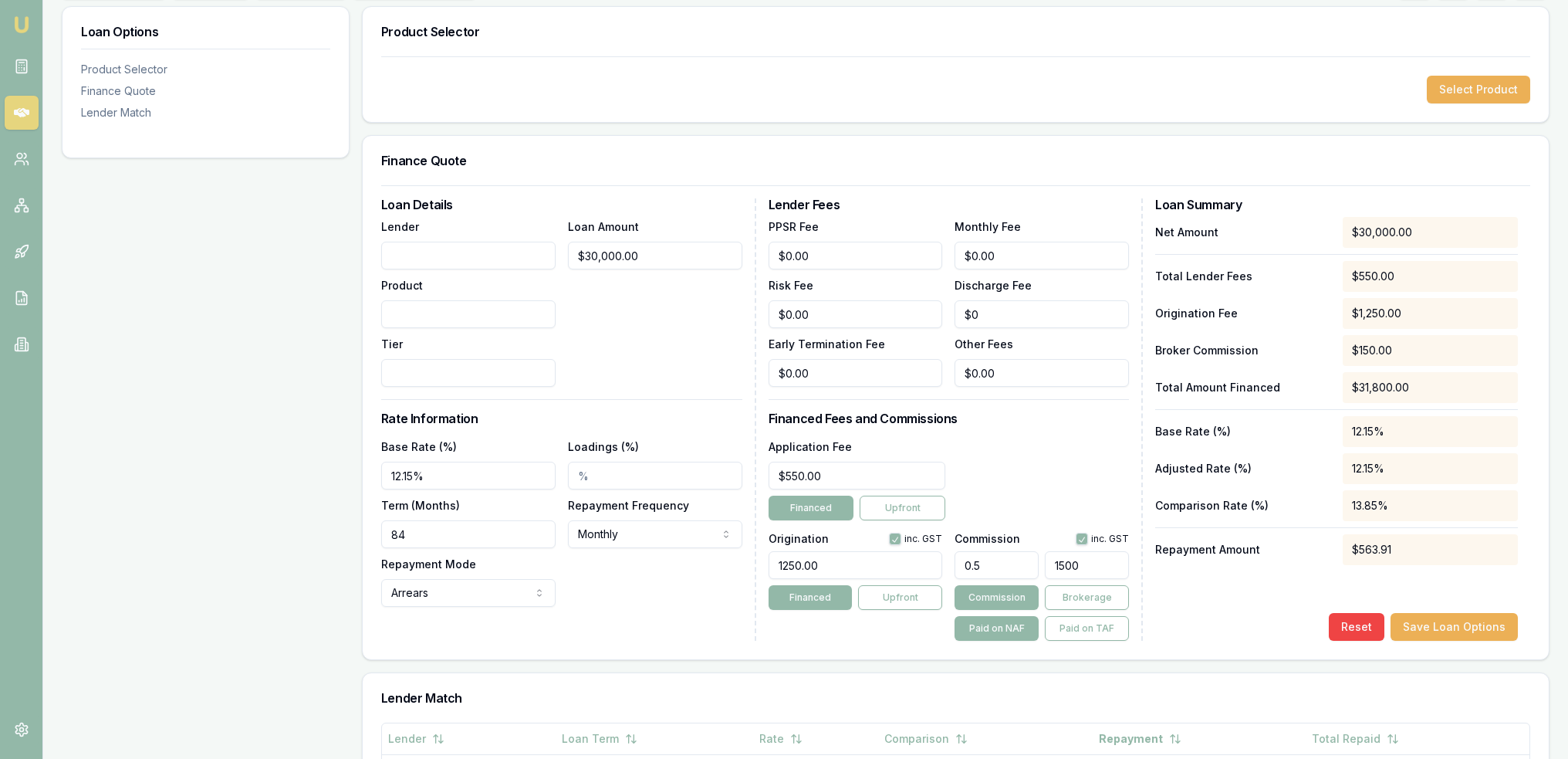 type on "5" 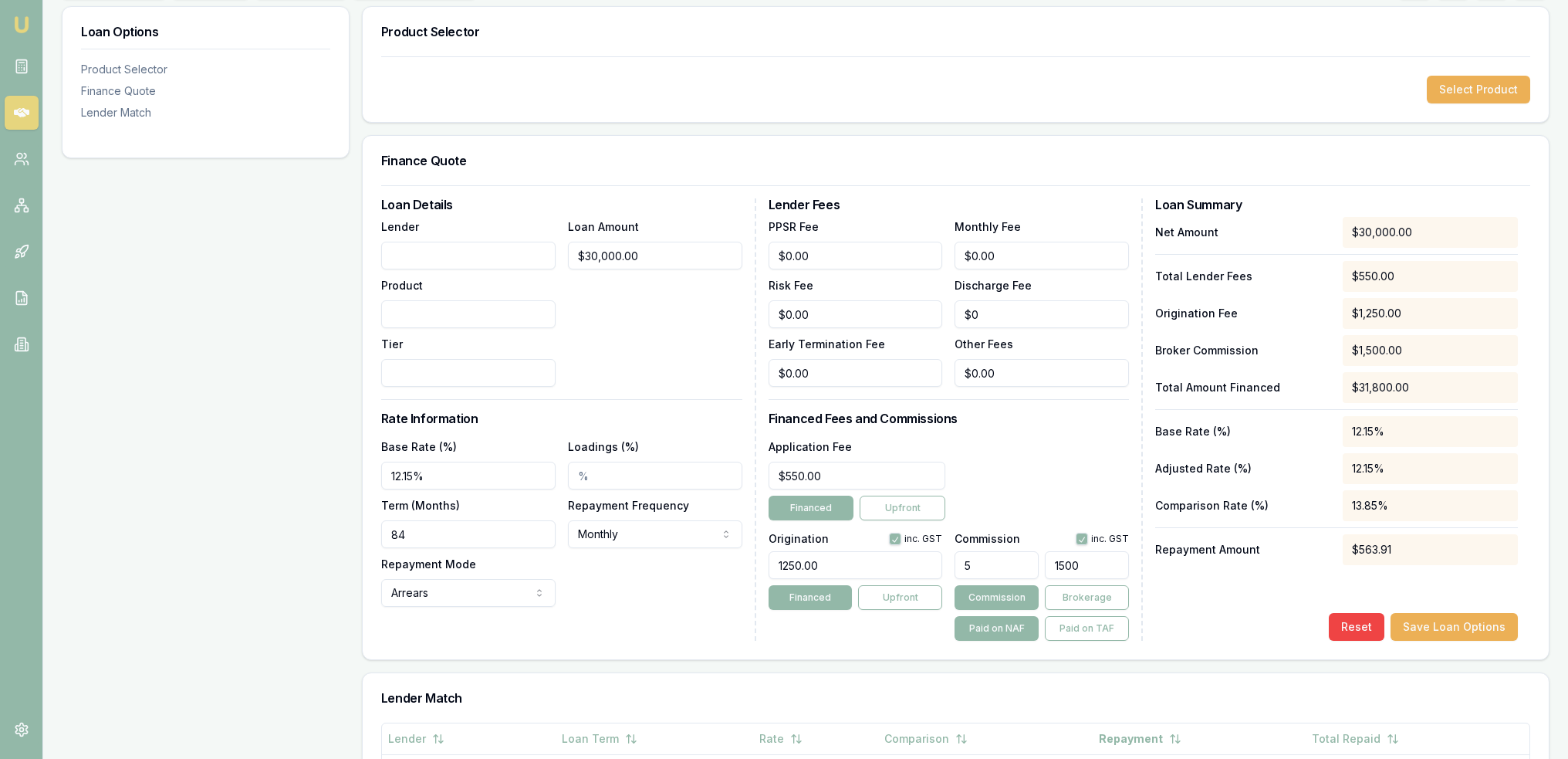 type on "$1,500.00" 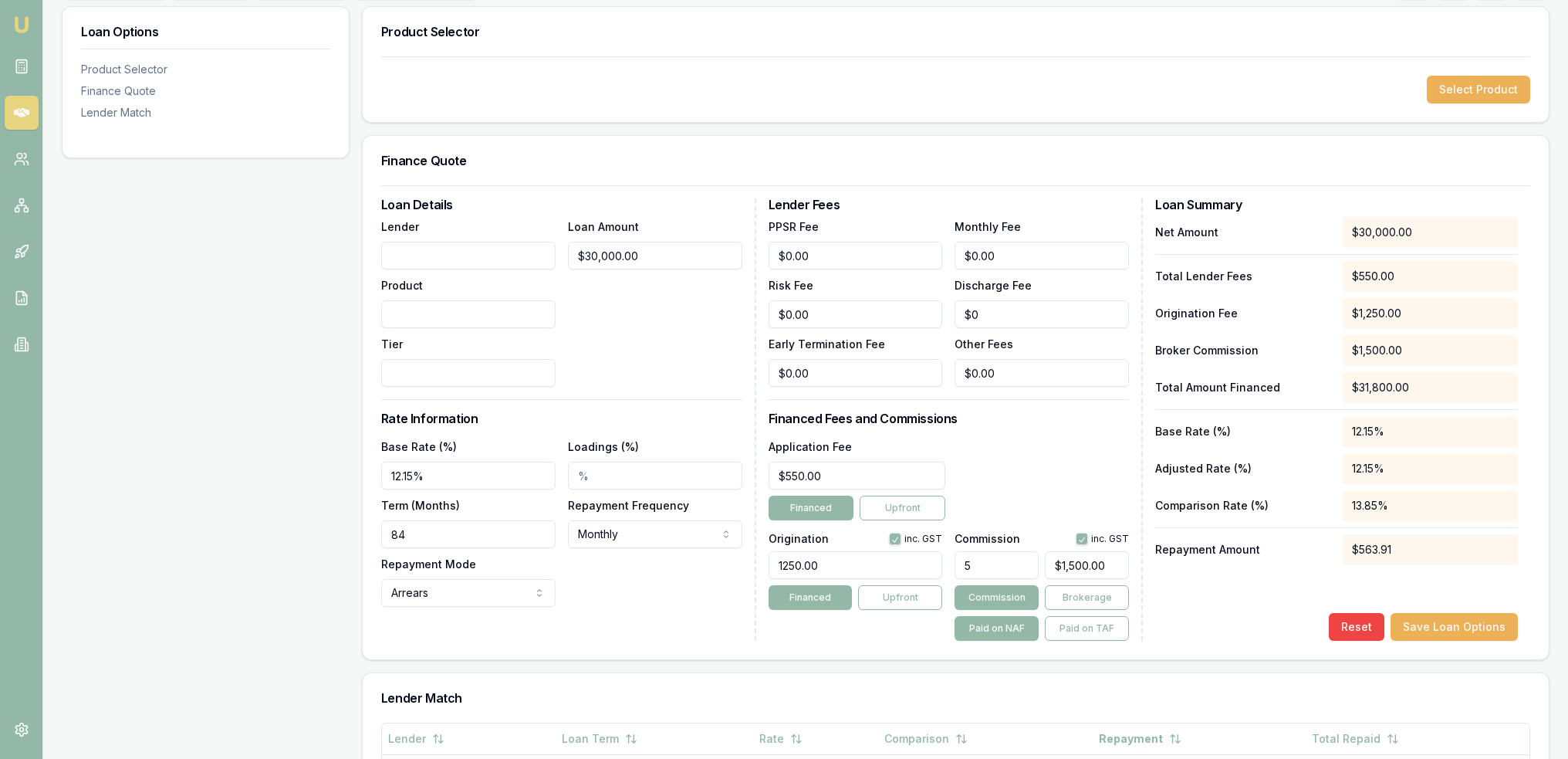 click on "Application Fee  $550.00 Financed Upfront" at bounding box center (949, 479) 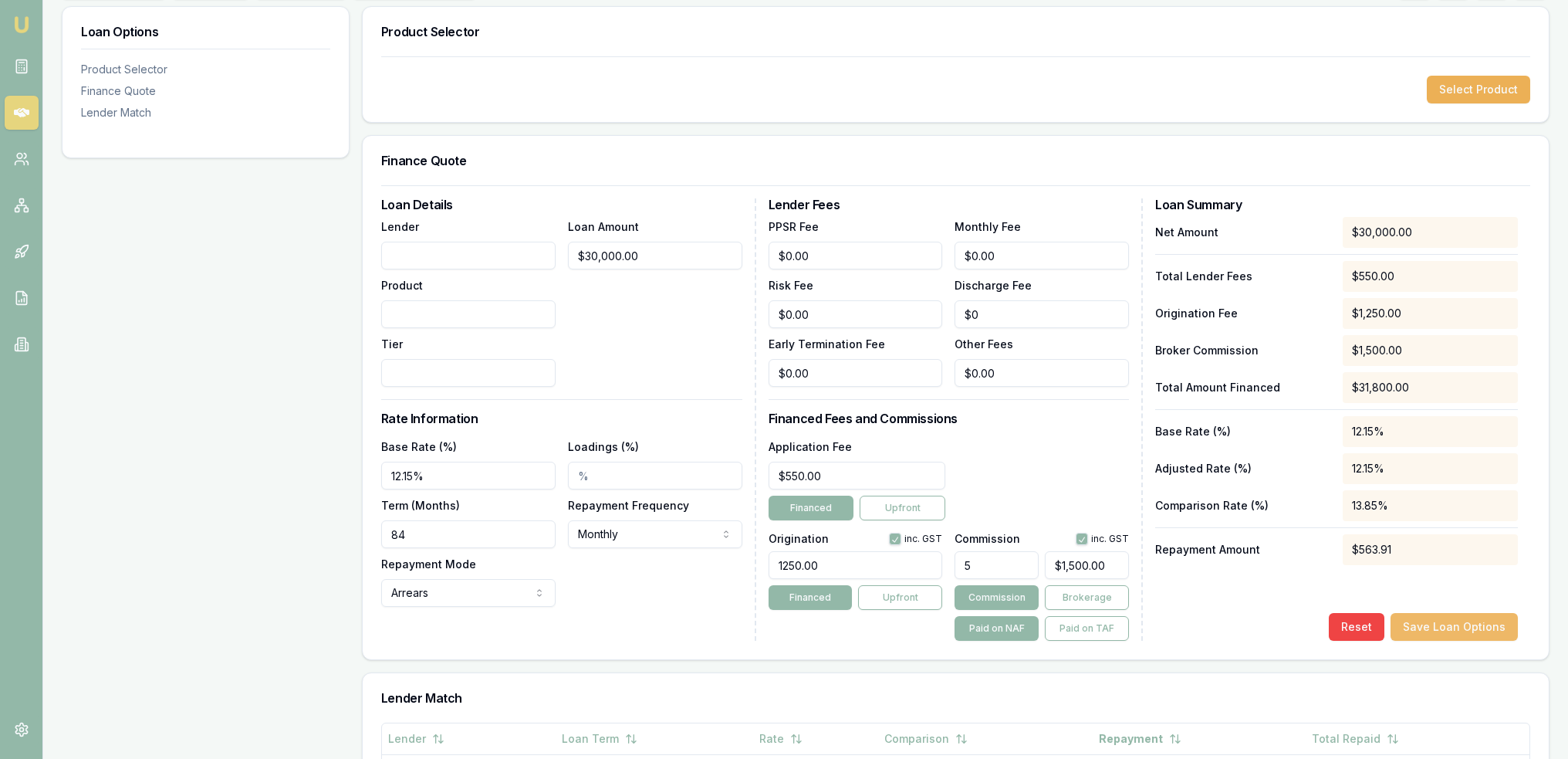 click on "Save Loan Options" at bounding box center (1454, 627) 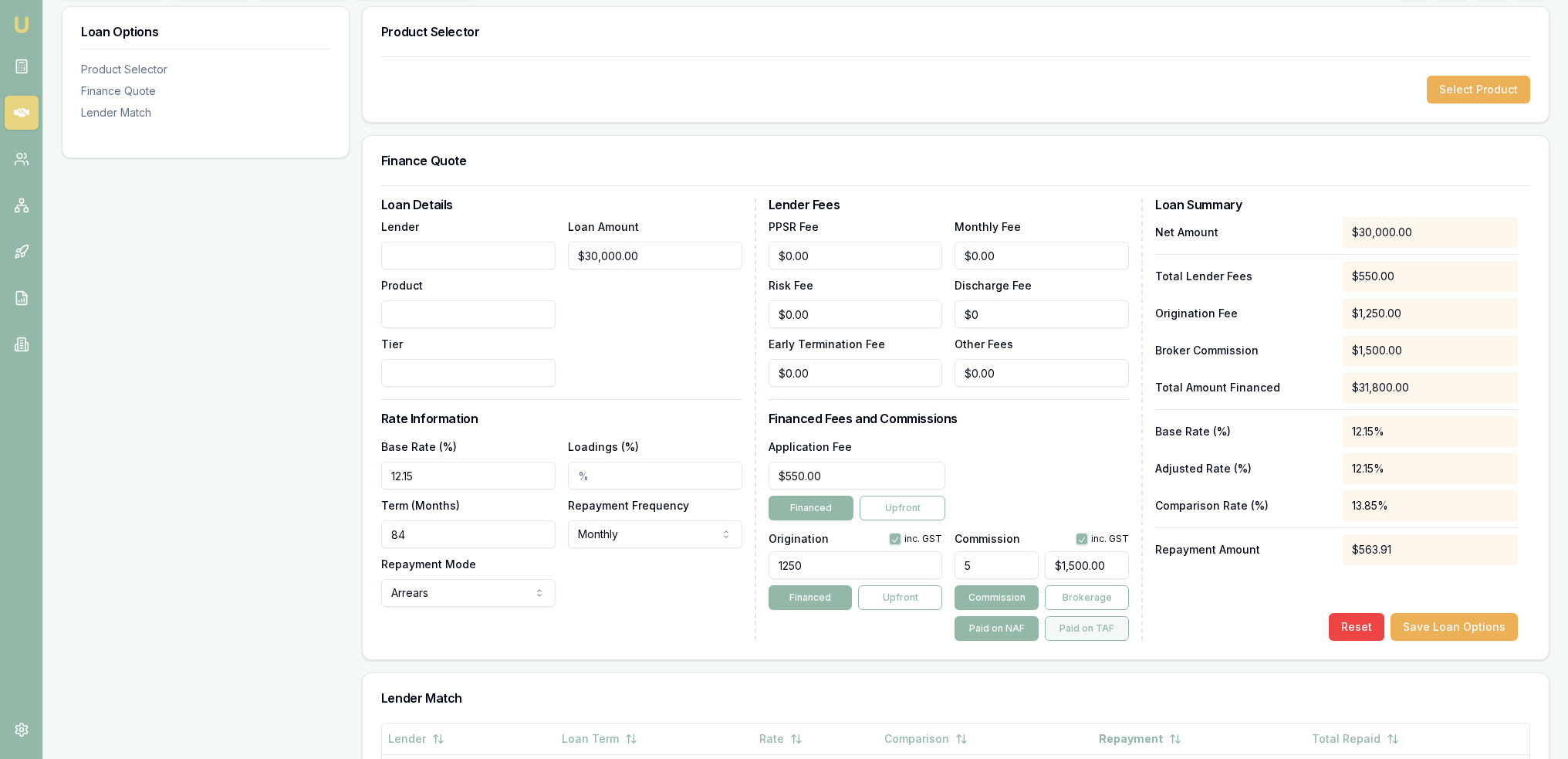 click on "Paid on TAF" at bounding box center [1086, 629] 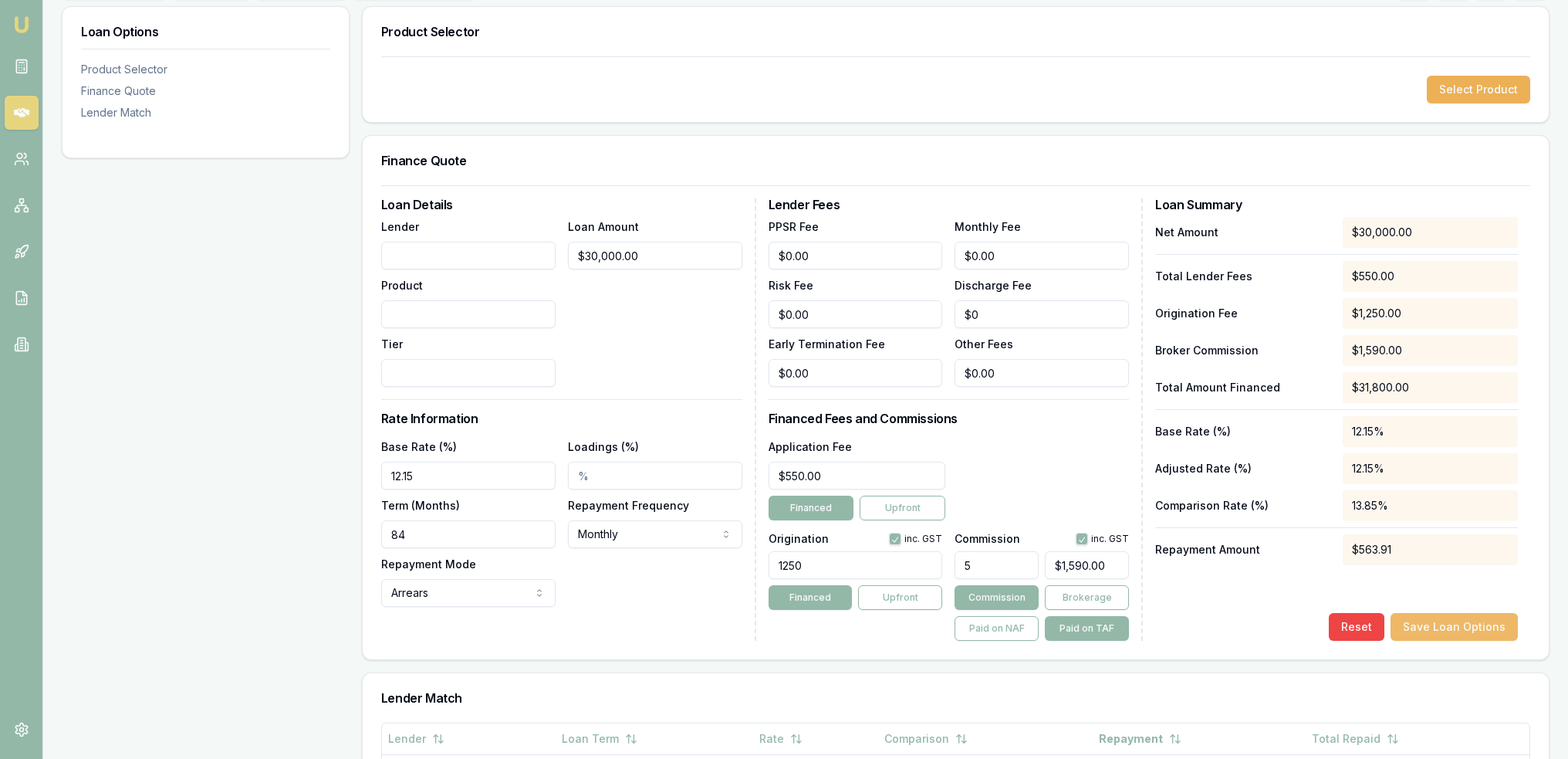 click on "Save Loan Options" at bounding box center (1454, 627) 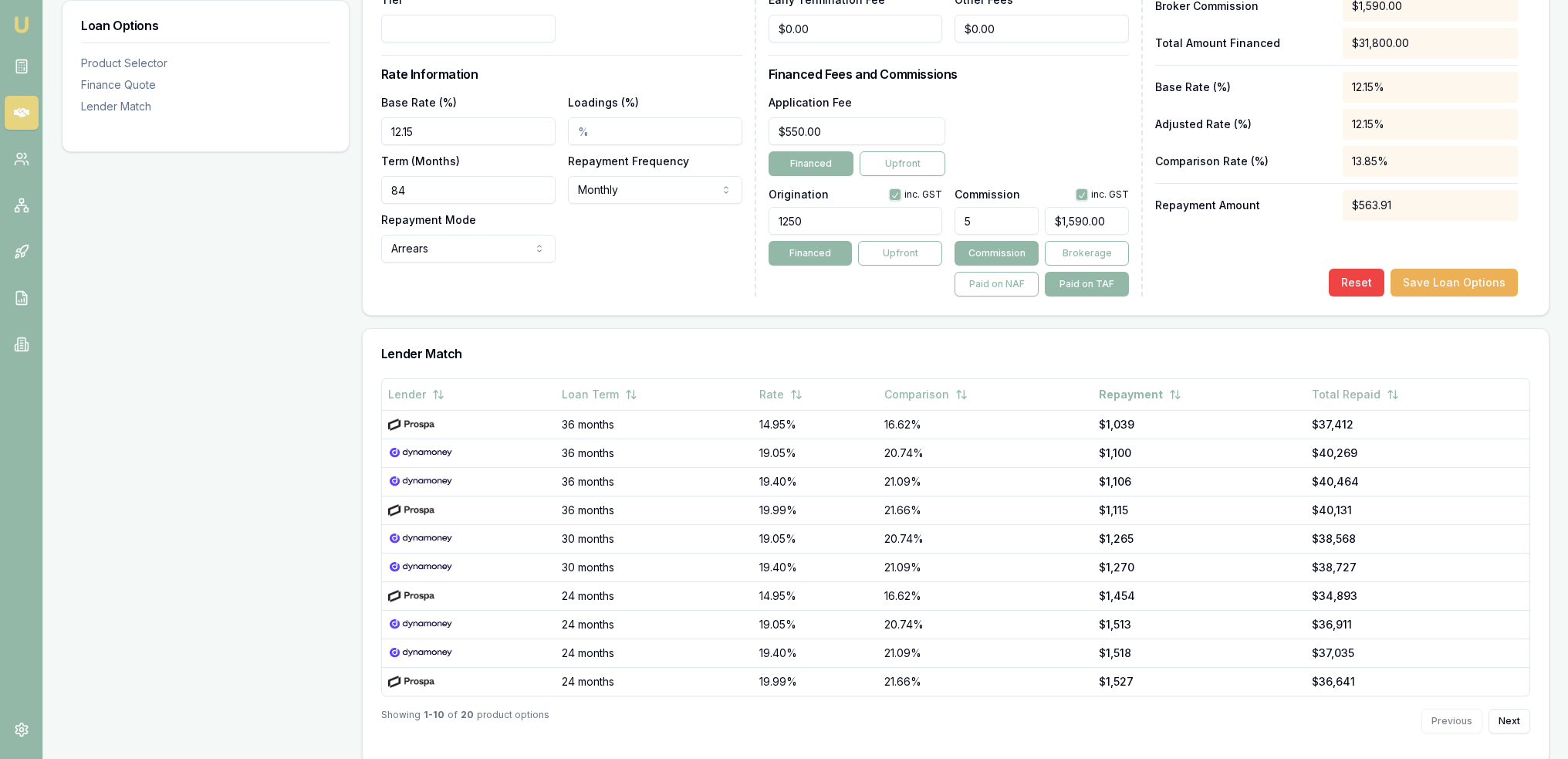 scroll, scrollTop: 591, scrollLeft: 0, axis: vertical 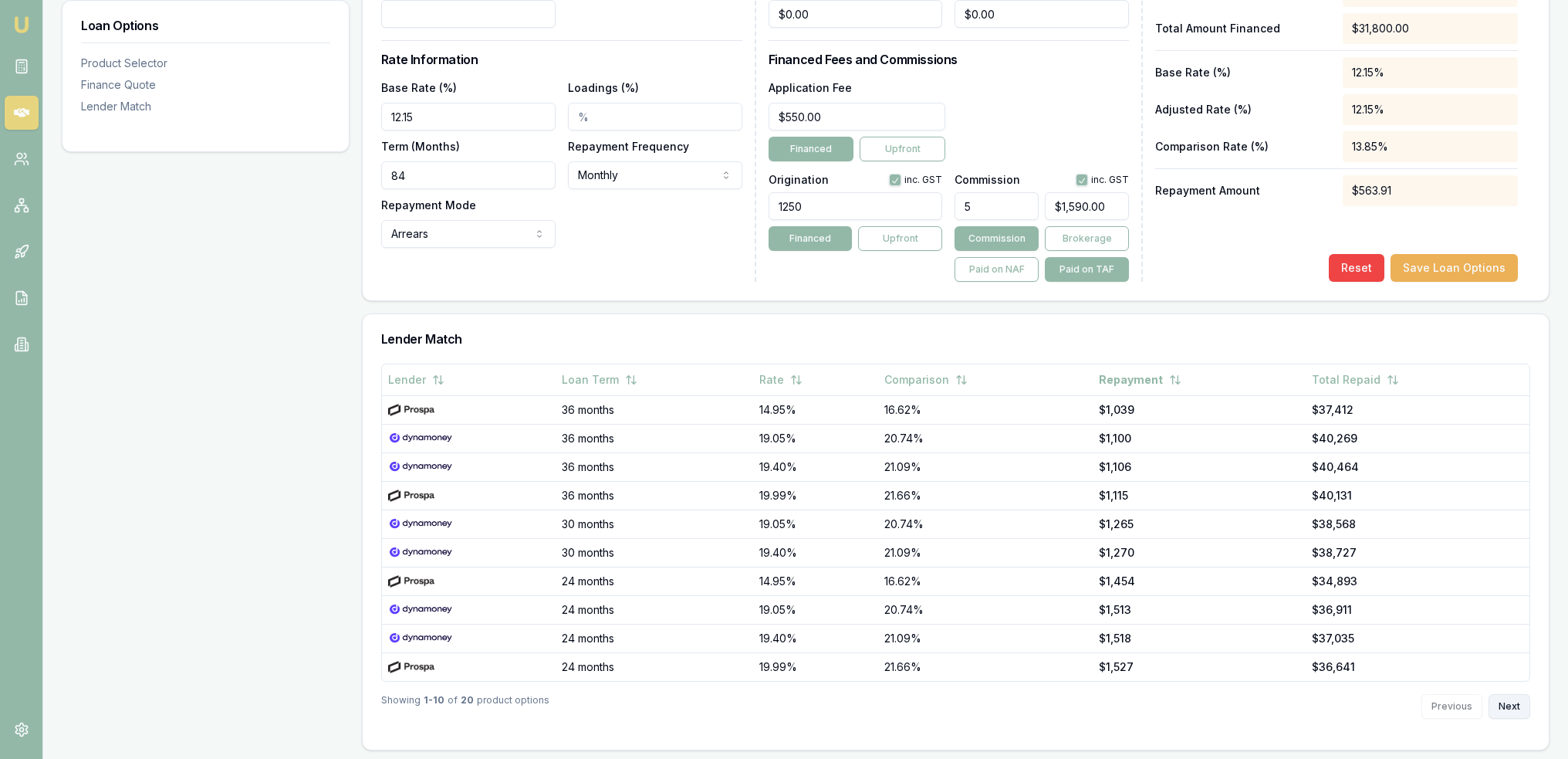 click on "Next" at bounding box center (1509, 706) 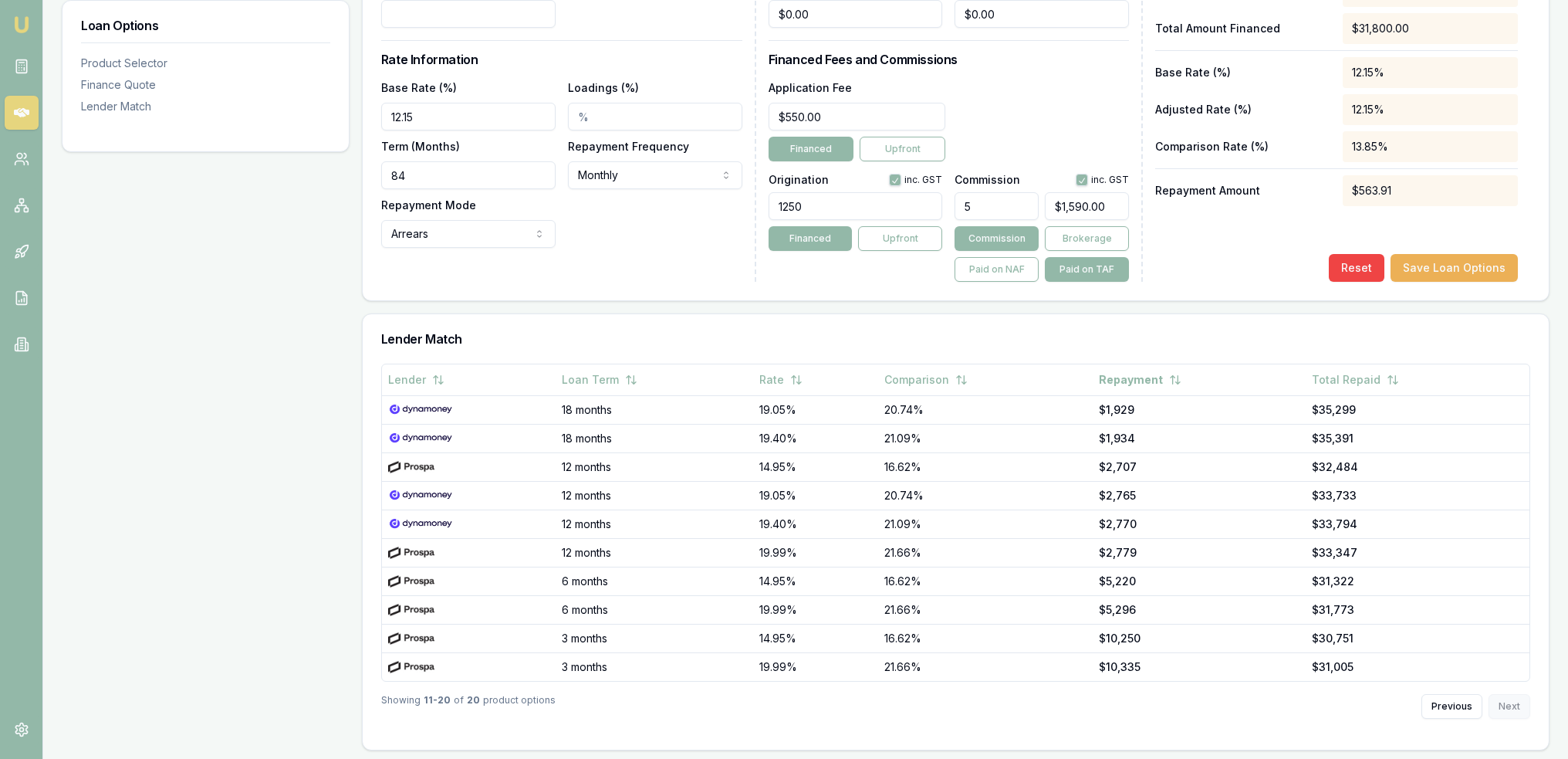 click on "Previous Next" at bounding box center (1475, 706) 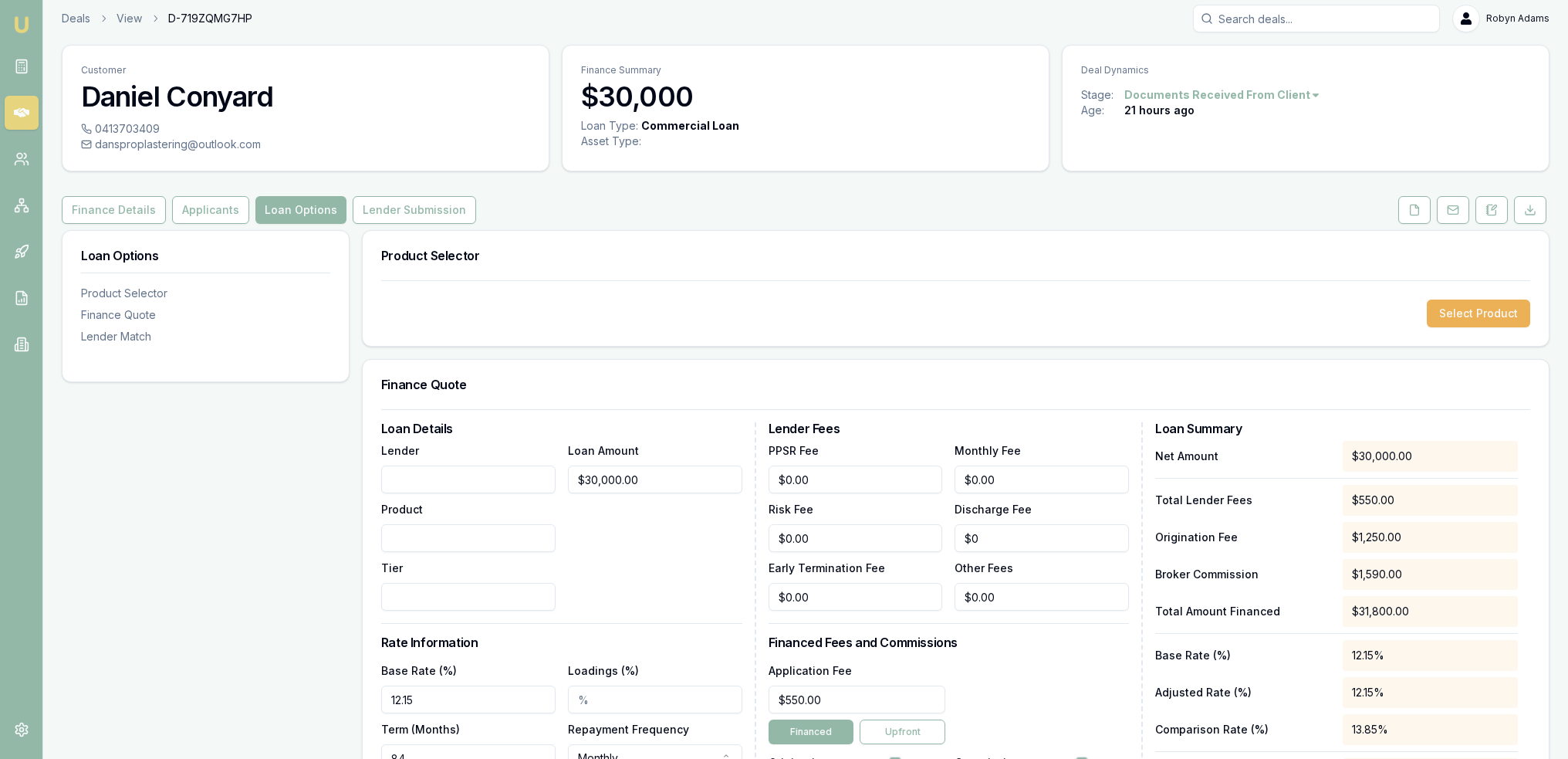 scroll, scrollTop: 0, scrollLeft: 0, axis: both 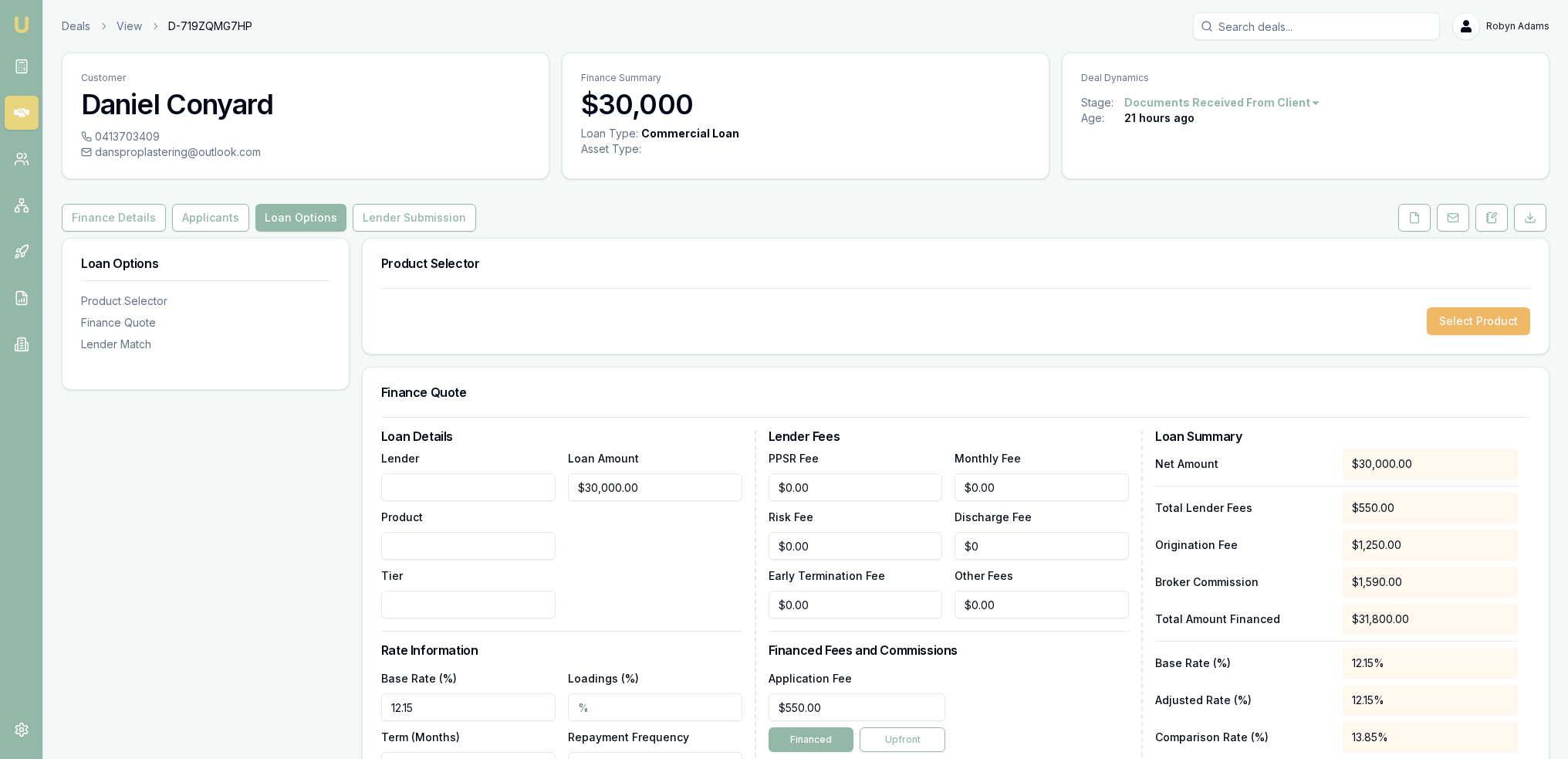 click on "Select Product" at bounding box center [1478, 321] 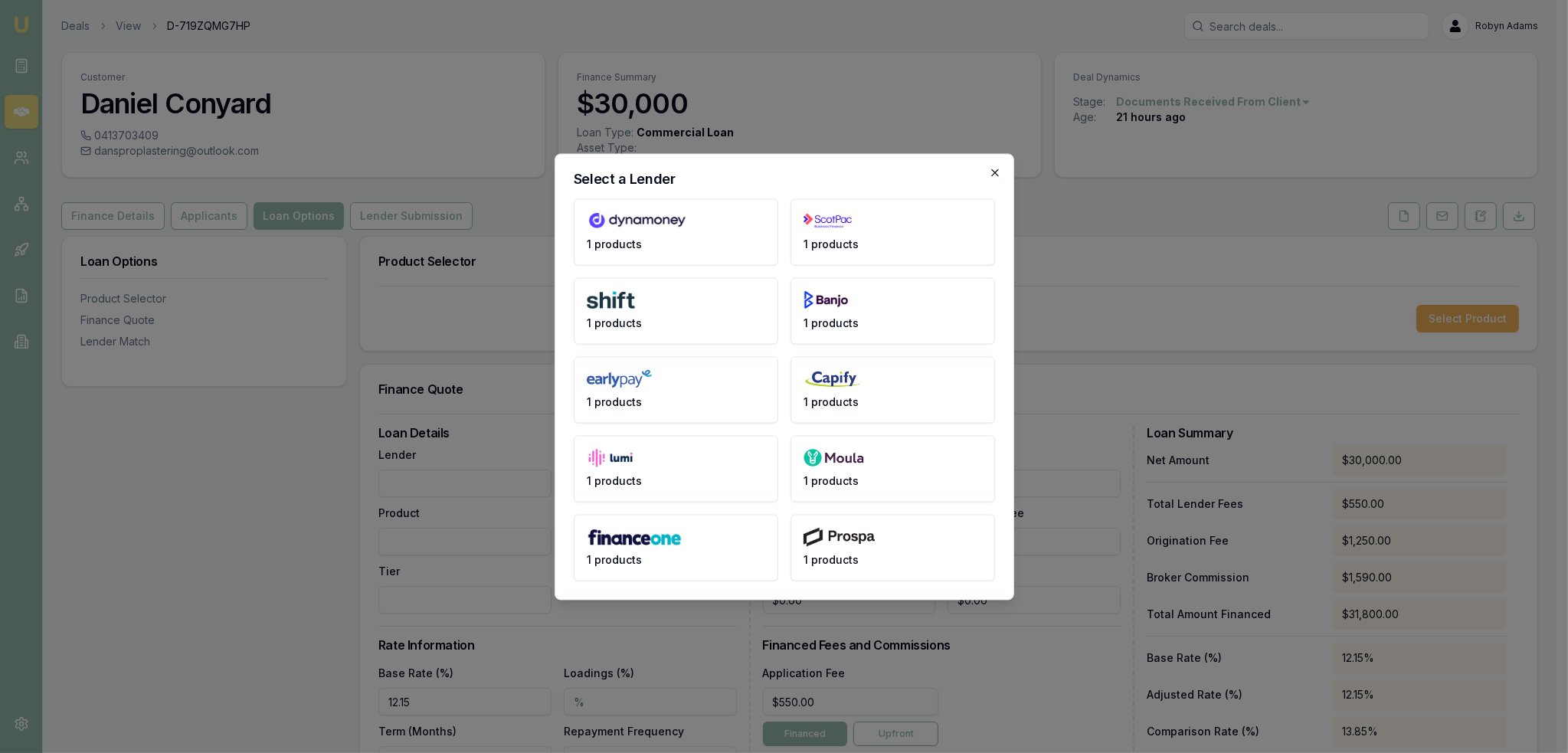 click 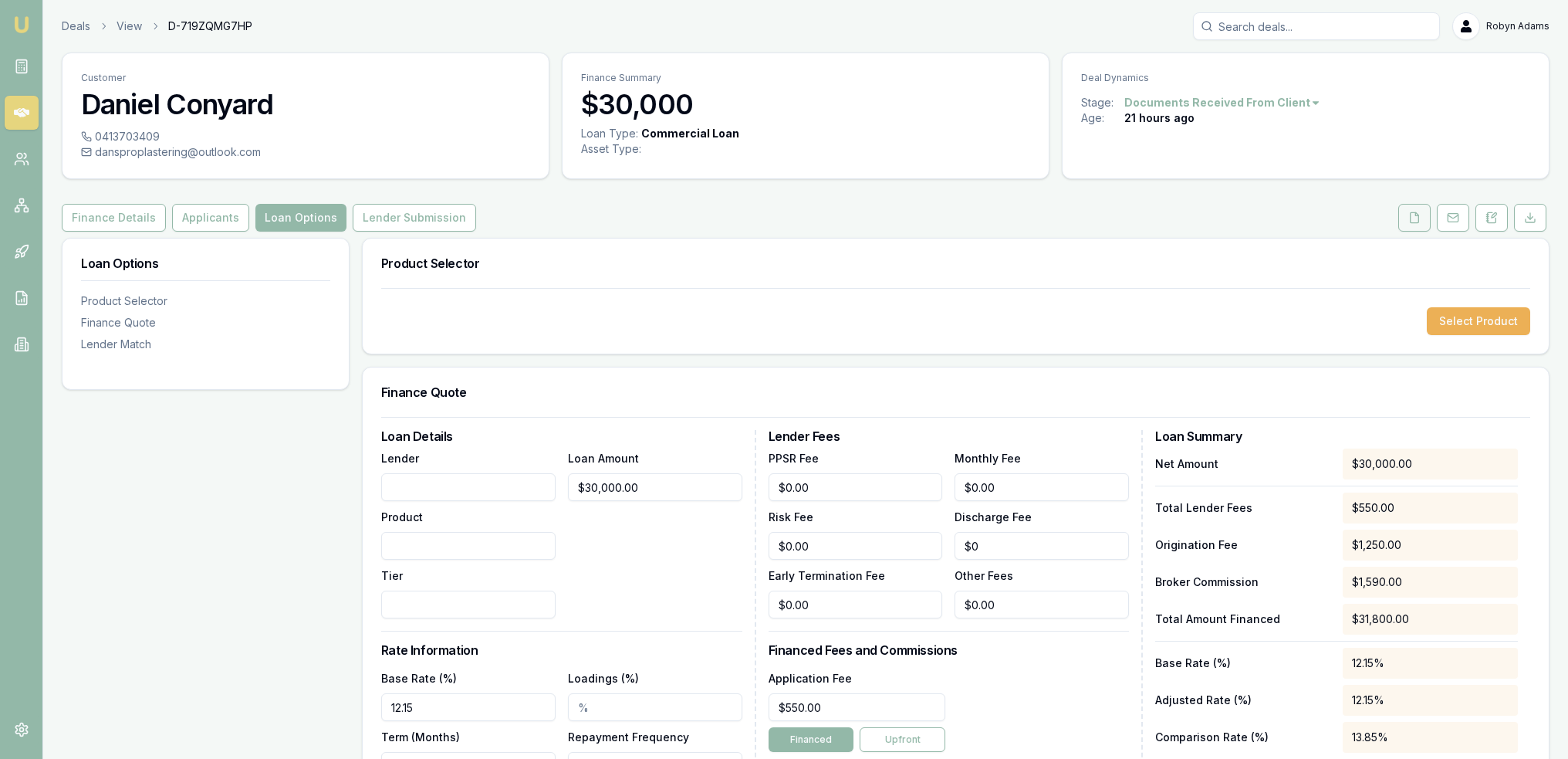click 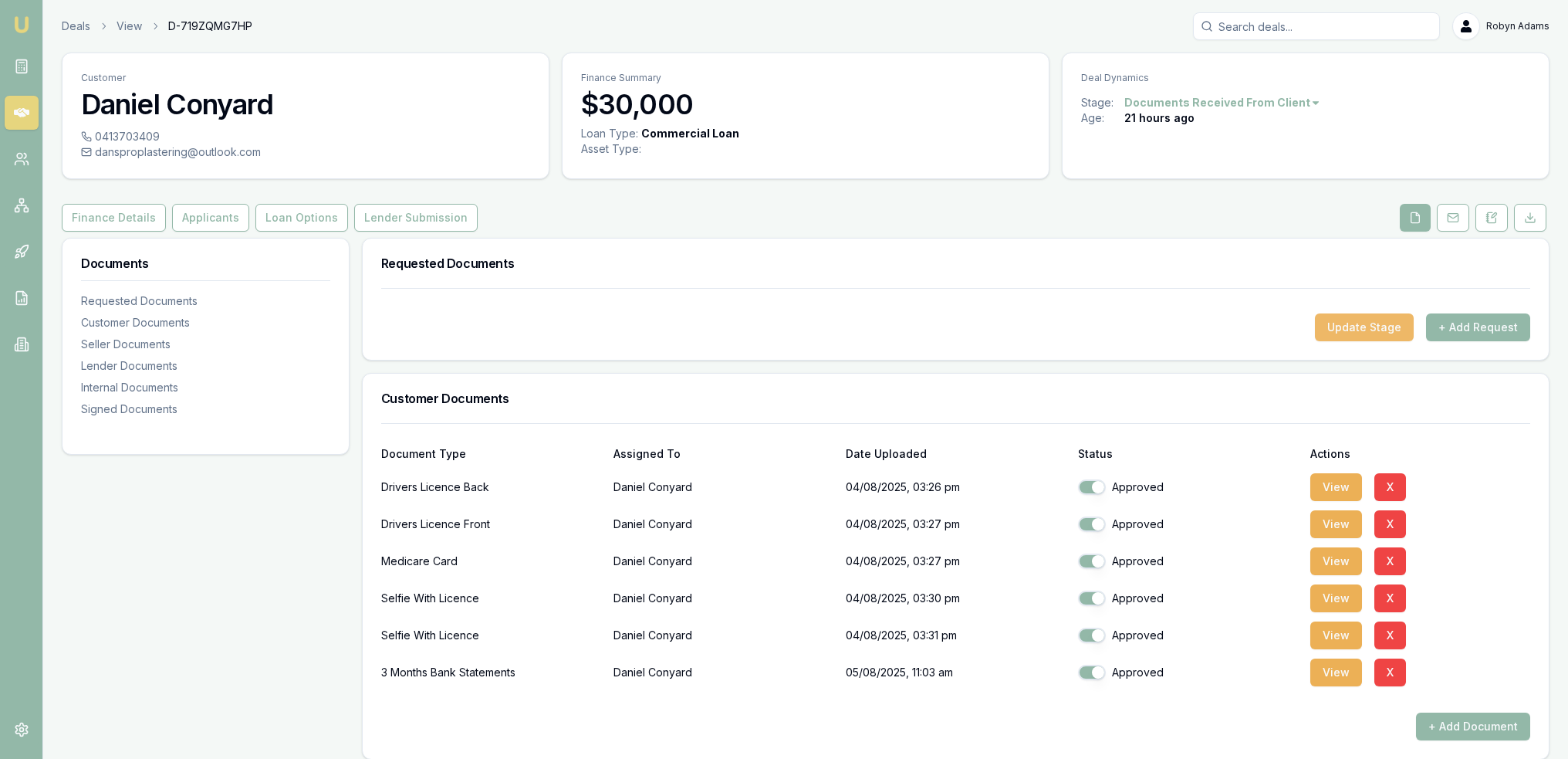 click on "Update Stage" at bounding box center (1364, 327) 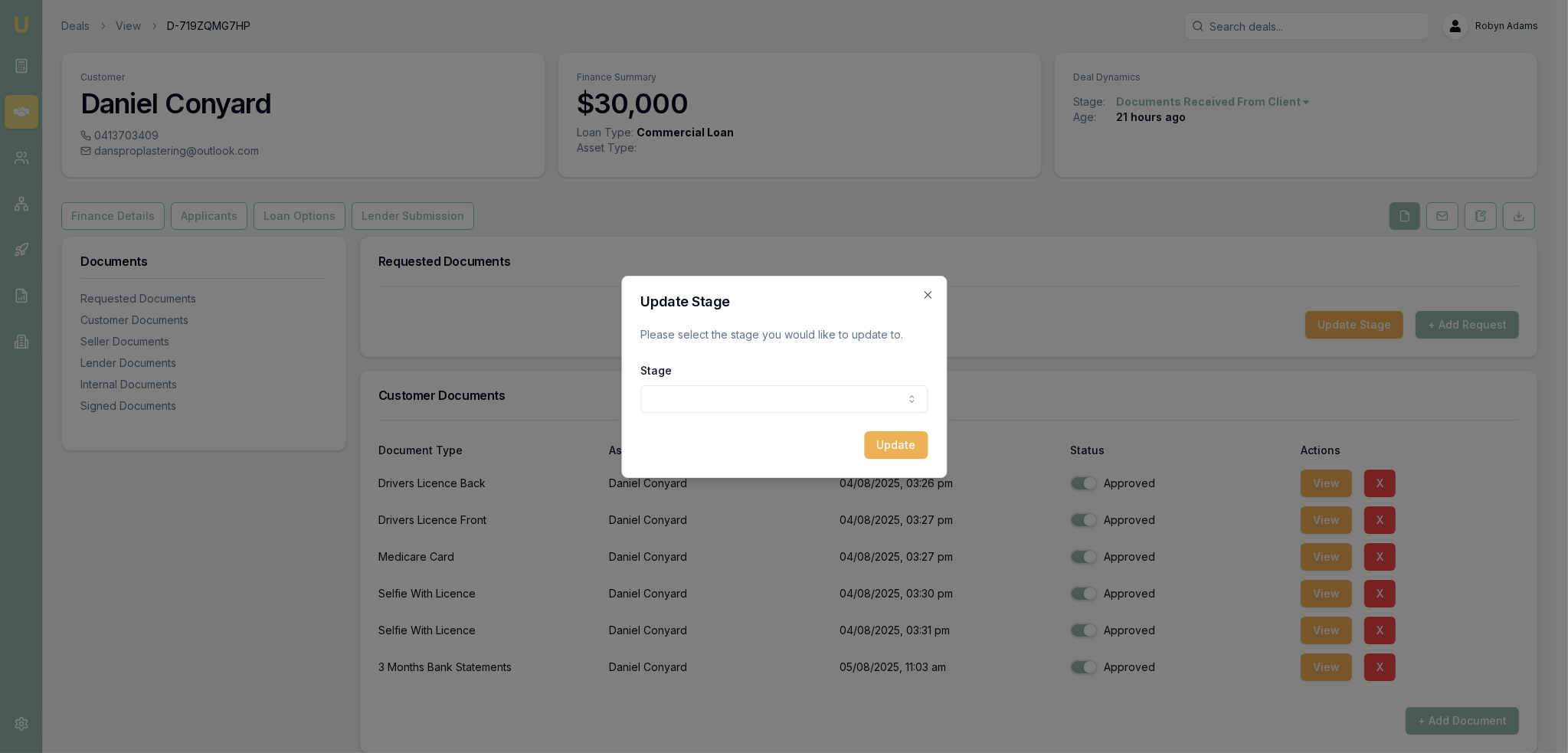 click on "Emu Broker Deals View D-719ZQMG7HP Robyn Adams Toggle Menu Customer Daniel Conyard 0413703409 dansproplastering@outlook.com Finance Summary $30,000 Loan Type: Commercial Loan Asset Type : Deal Dynamics Stage: Documents Received From Client Age: 21 hours ago Finance Details Applicants Loan Options Lender Submission Documents Requested Documents Customer Documents Seller Documents Lender Documents Internal Documents Signed Documents Requested Documents Update Stage + Add Request Customer Documents Document Type Assigned To Date Uploaded Status Actions Drivers Licence Back Daniel   Conyard 04/08/2025, 03:26 pm Approved View X Drivers Licence Front Daniel   Conyard 04/08/2025, 03:27 pm Approved View X Medicare Card Daniel   Conyard 04/08/2025, 03:27 pm Approved View X Selfie With Licence Daniel   Conyard 04/08/2025, 03:30 pm Approved View X Selfie With Licence Daniel   Conyard 04/08/2025, 03:31 pm Approved View X 3 Months Bank Statements Daniel   Conyard 05/08/2025, 11:03 am Approved View X + Add Document Status" at bounding box center (778, 376) 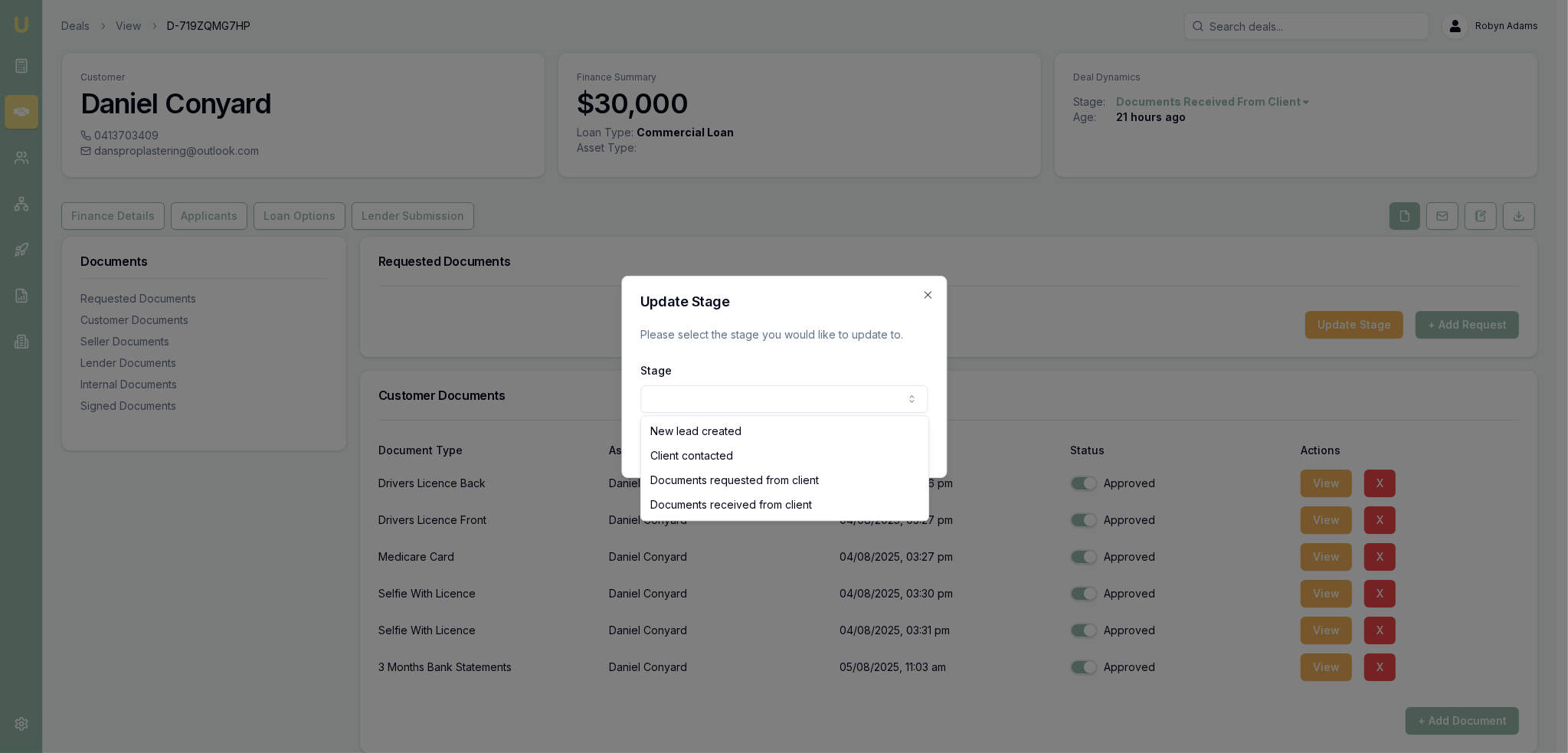 click on "Emu Broker Deals View D-719ZQMG7HP Robyn Adams Toggle Menu Customer Daniel Conyard 0413703409 dansproplastering@outlook.com Finance Summary $30,000 Loan Type: Commercial Loan Asset Type : Deal Dynamics Stage: Documents Received From Client Age: 21 hours ago Finance Details Applicants Loan Options Lender Submission Documents Requested Documents Customer Documents Seller Documents Lender Documents Internal Documents Signed Documents Requested Documents Update Stage + Add Request Customer Documents Document Type Assigned To Date Uploaded Status Actions Drivers Licence Back Daniel   Conyard 04/08/2025, 03:26 pm Approved View X Drivers Licence Front Daniel   Conyard 04/08/2025, 03:27 pm Approved View X Medicare Card Daniel   Conyard 04/08/2025, 03:27 pm Approved View X Selfie With Licence Daniel   Conyard 04/08/2025, 03:30 pm Approved View X Selfie With Licence Daniel   Conyard 04/08/2025, 03:31 pm Approved View X 3 Months Bank Statements Daniel   Conyard 05/08/2025, 11:03 am Approved View X + Add Document Status" at bounding box center [778, 376] 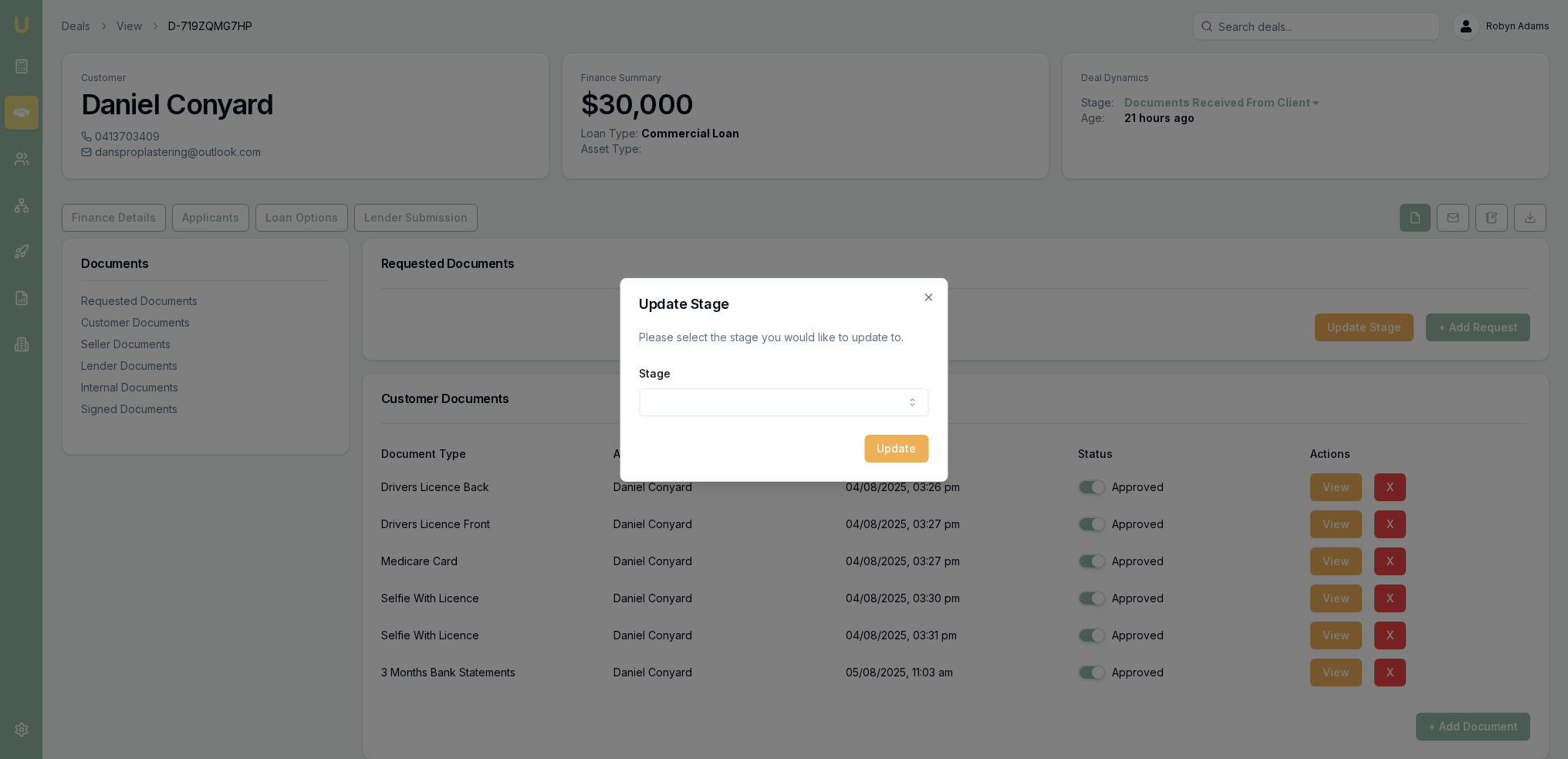 drag, startPoint x: 922, startPoint y: 293, endPoint x: 1113, endPoint y: 283, distance: 191.2616 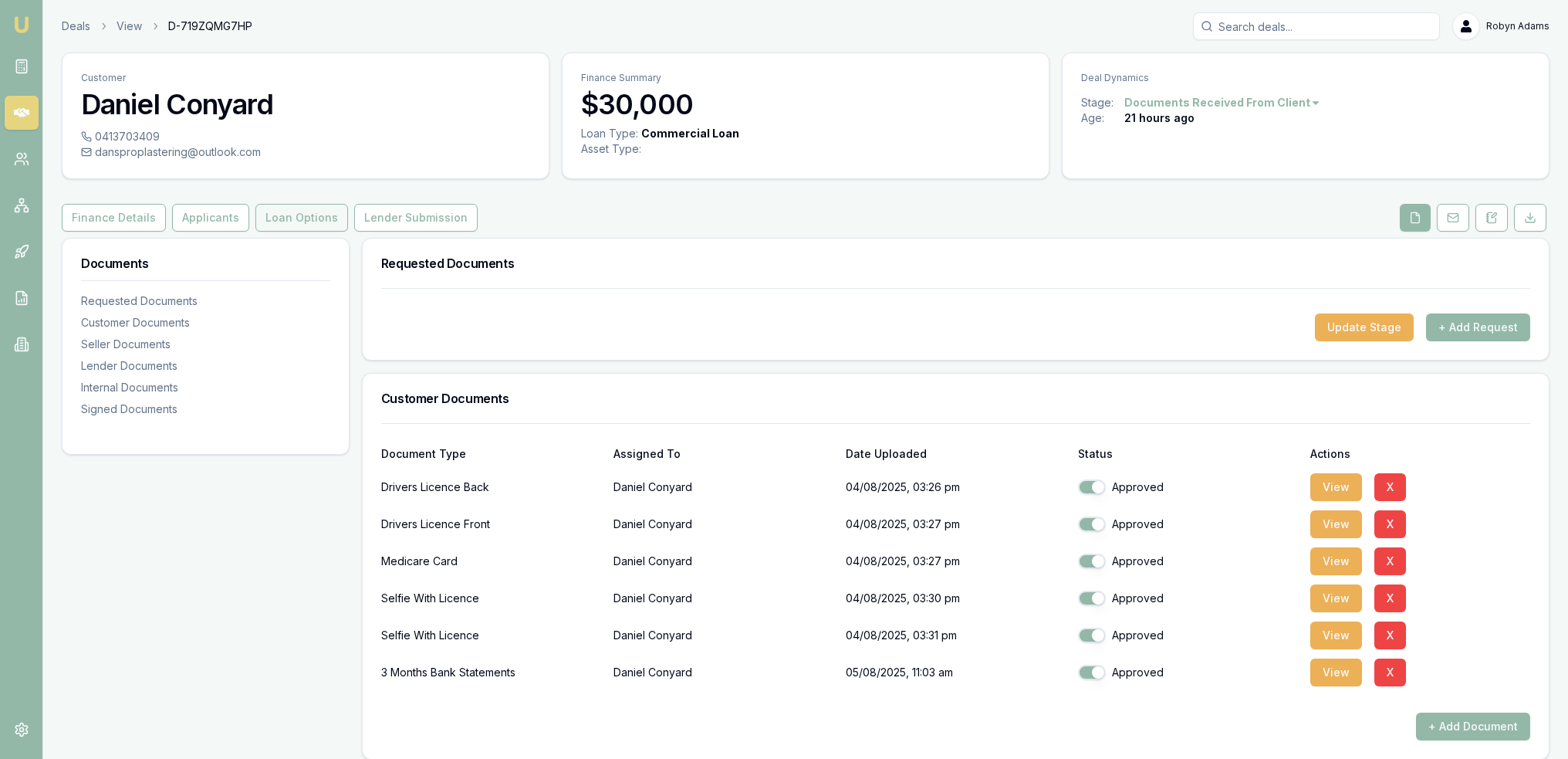 click on "Loan Options" at bounding box center [302, 218] 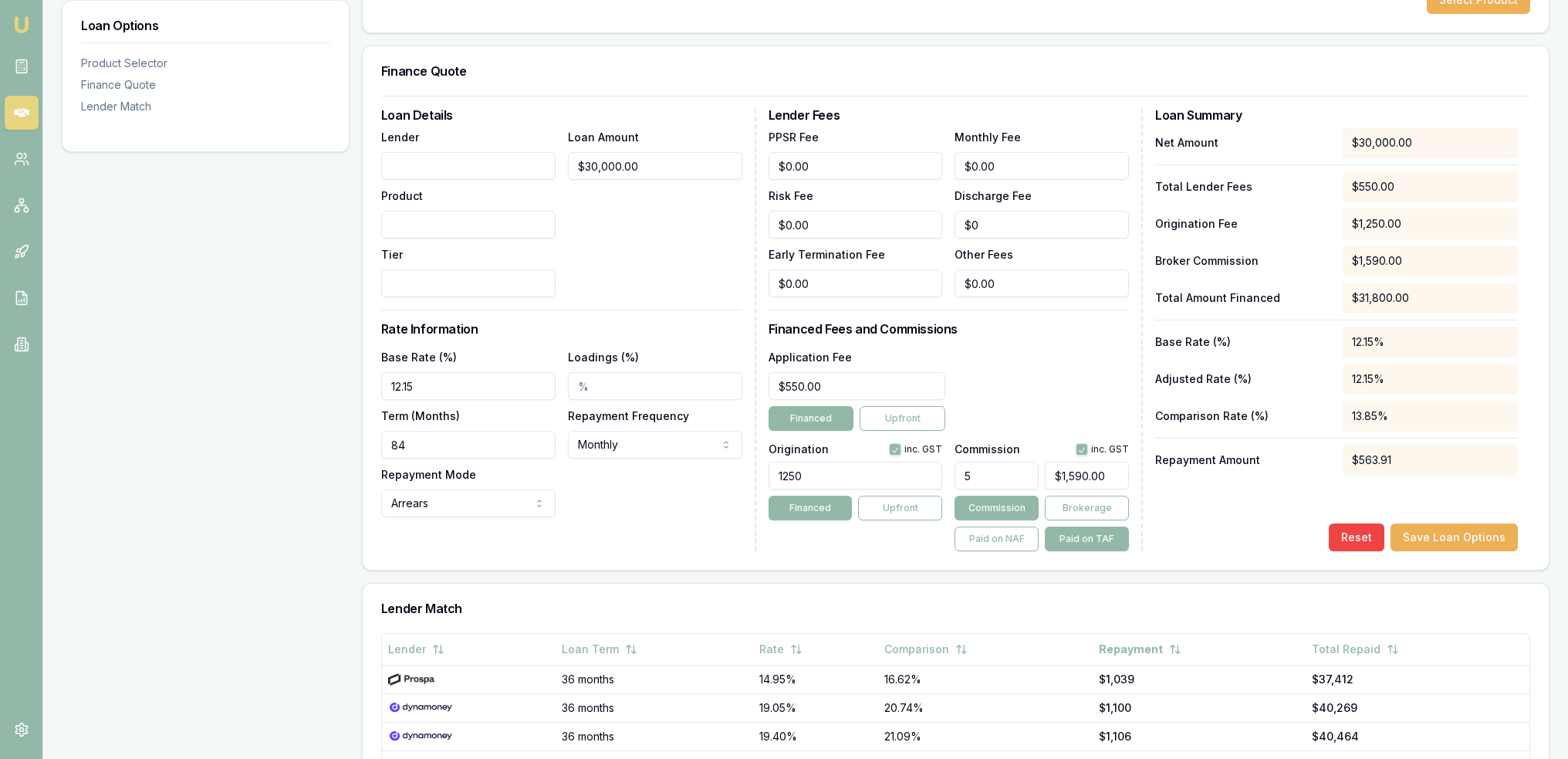 scroll, scrollTop: 0, scrollLeft: 0, axis: both 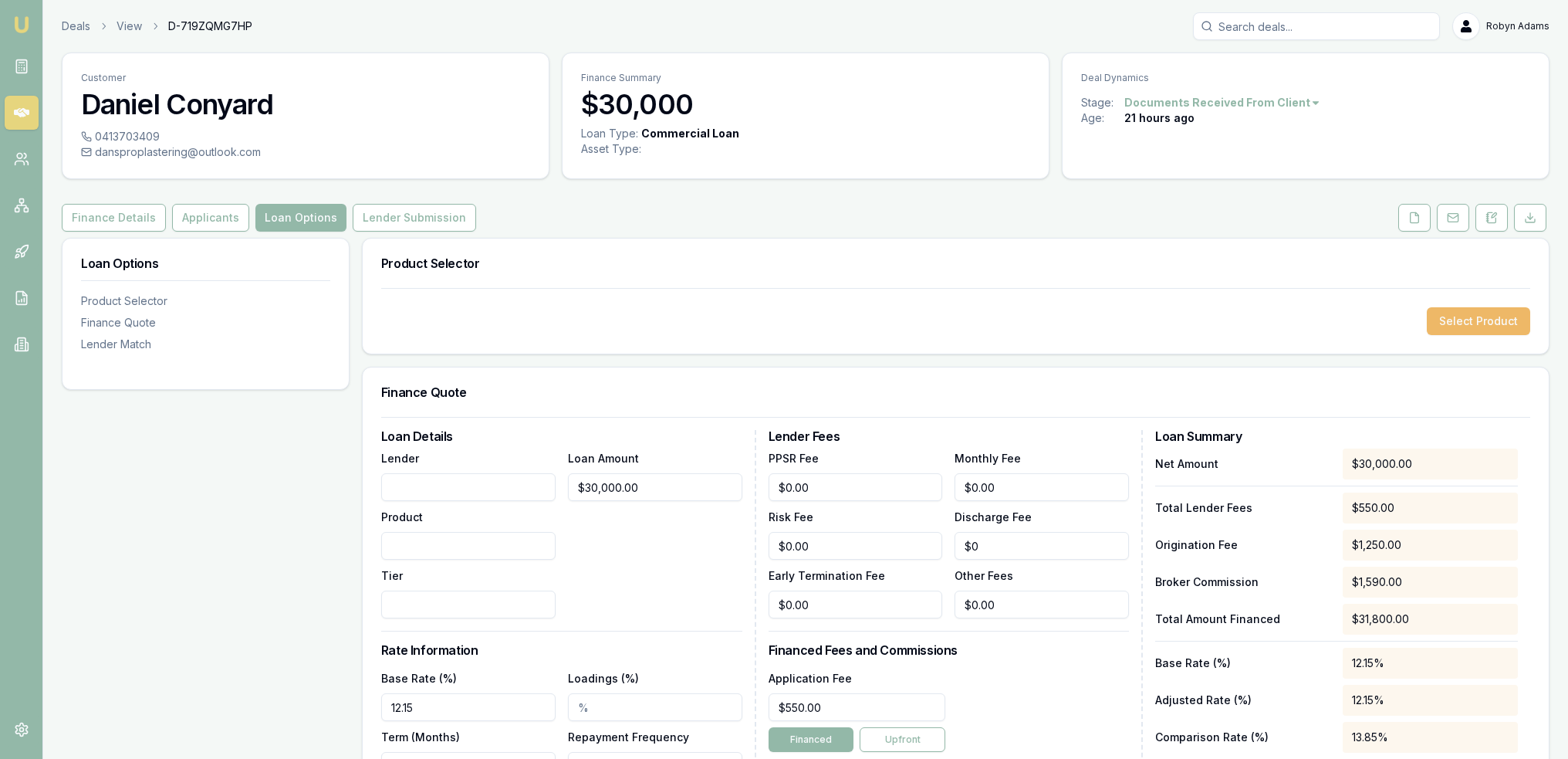 click on "Select Product" at bounding box center [1478, 321] 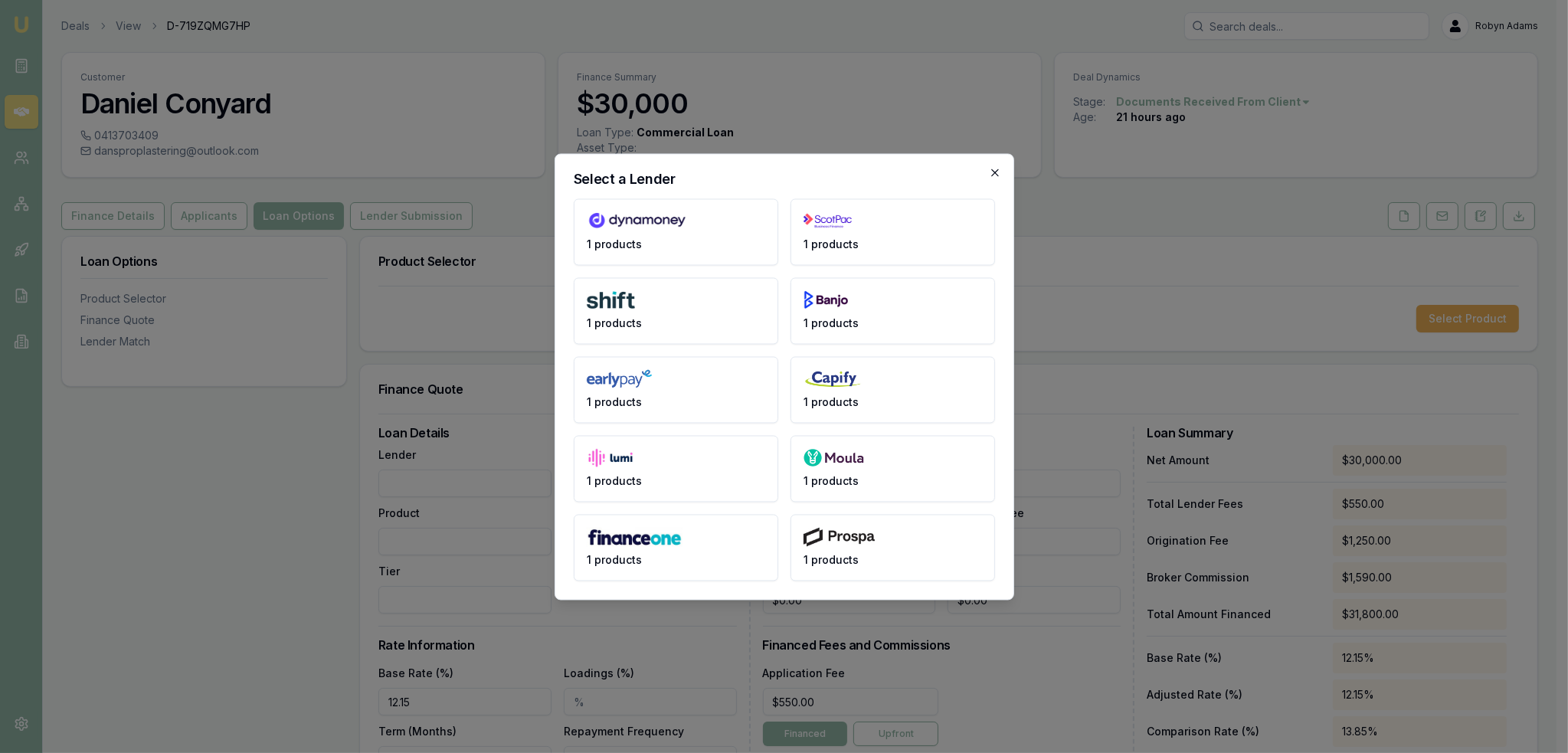 click 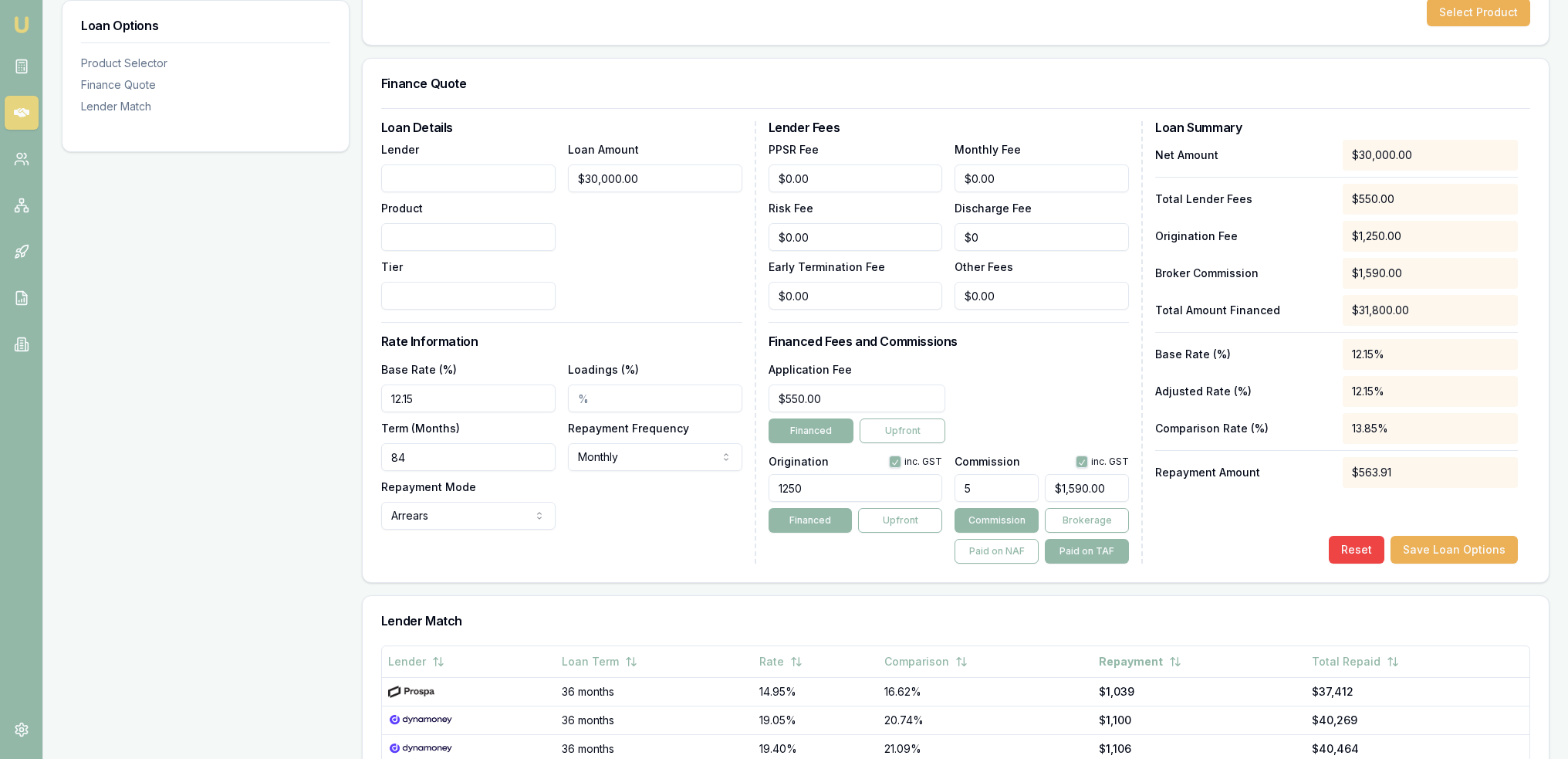 scroll, scrollTop: 77, scrollLeft: 0, axis: vertical 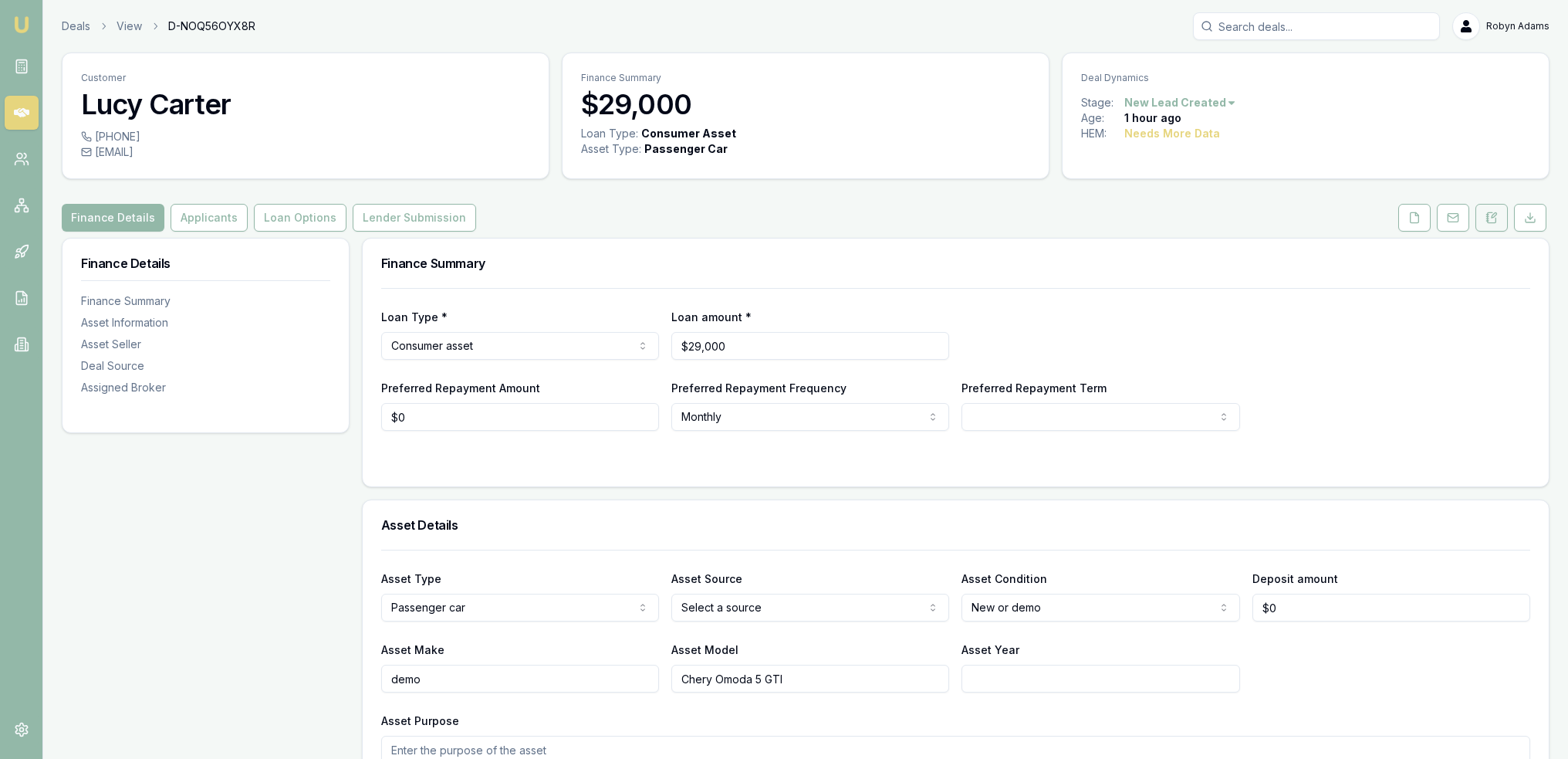 click 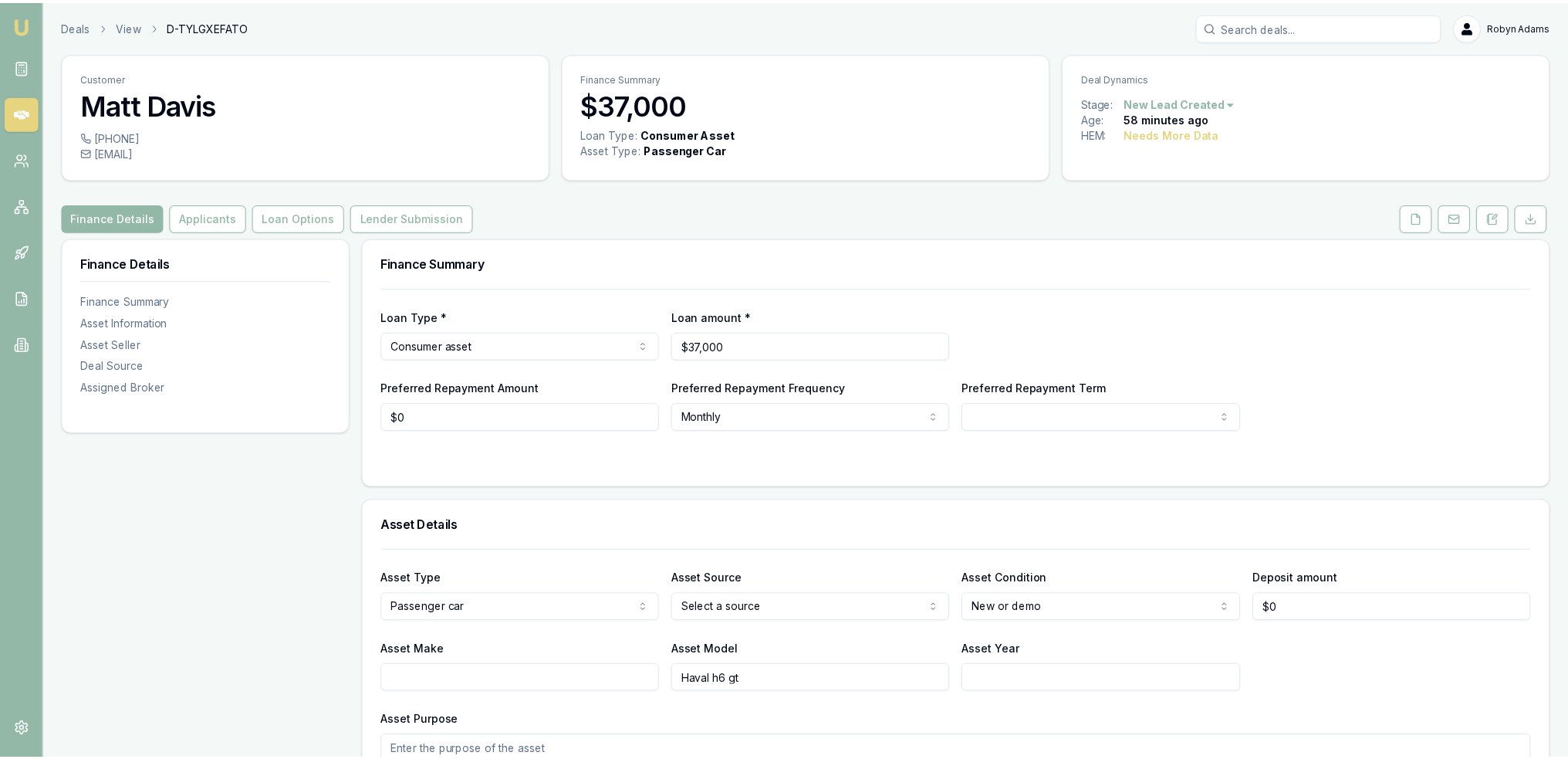 scroll, scrollTop: 0, scrollLeft: 0, axis: both 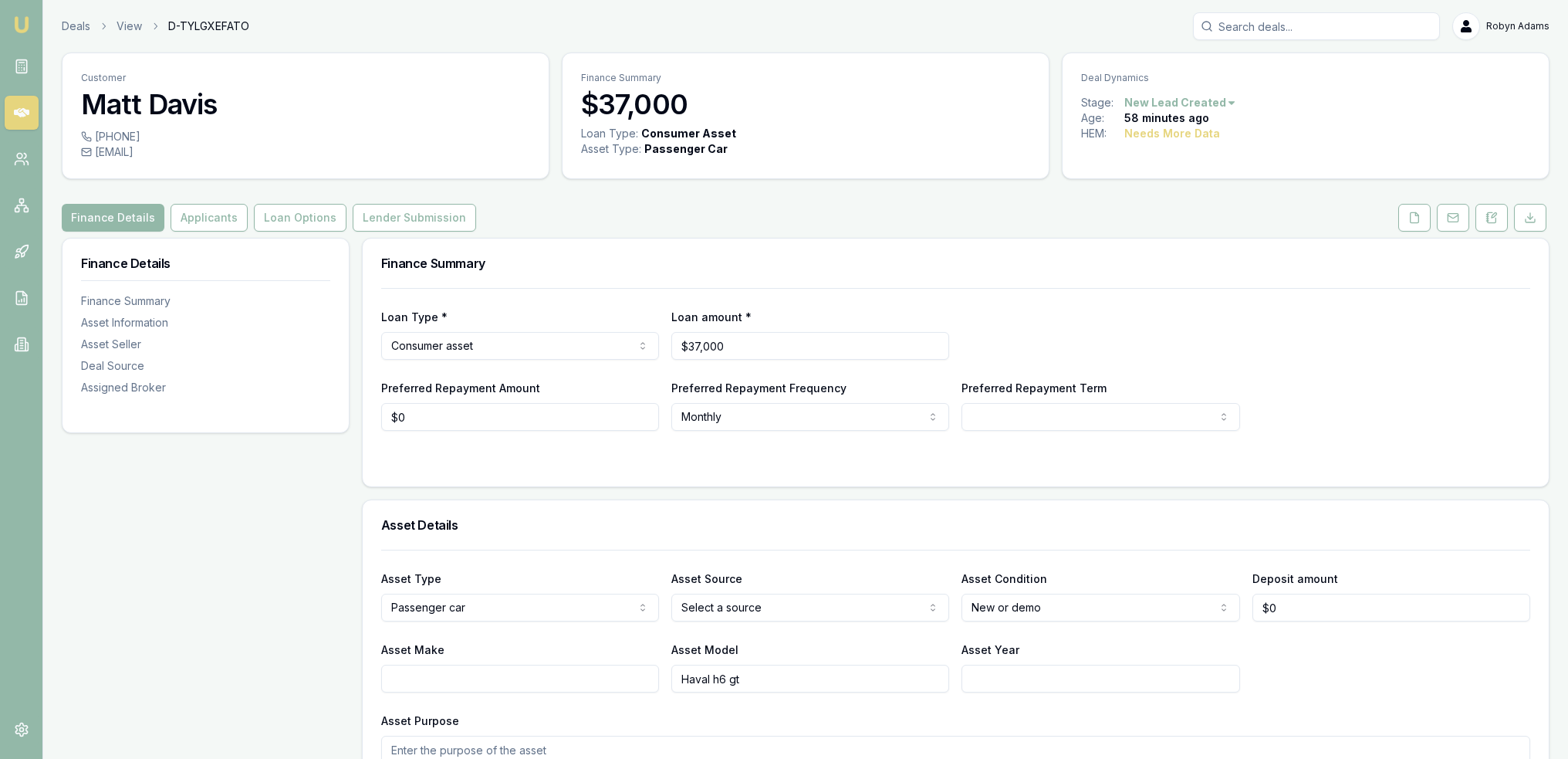click 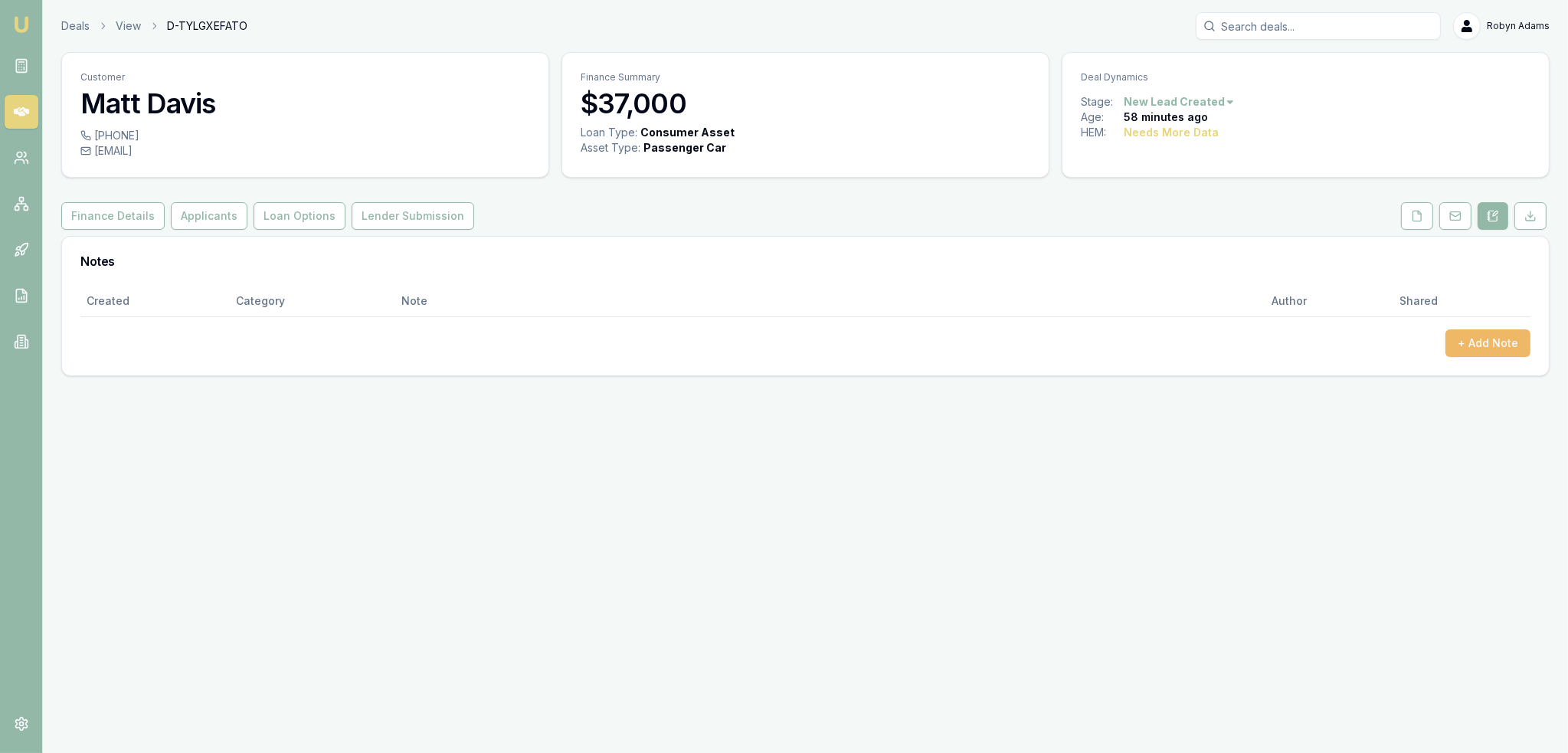 click on "+ Add Note" at bounding box center (1488, 343) 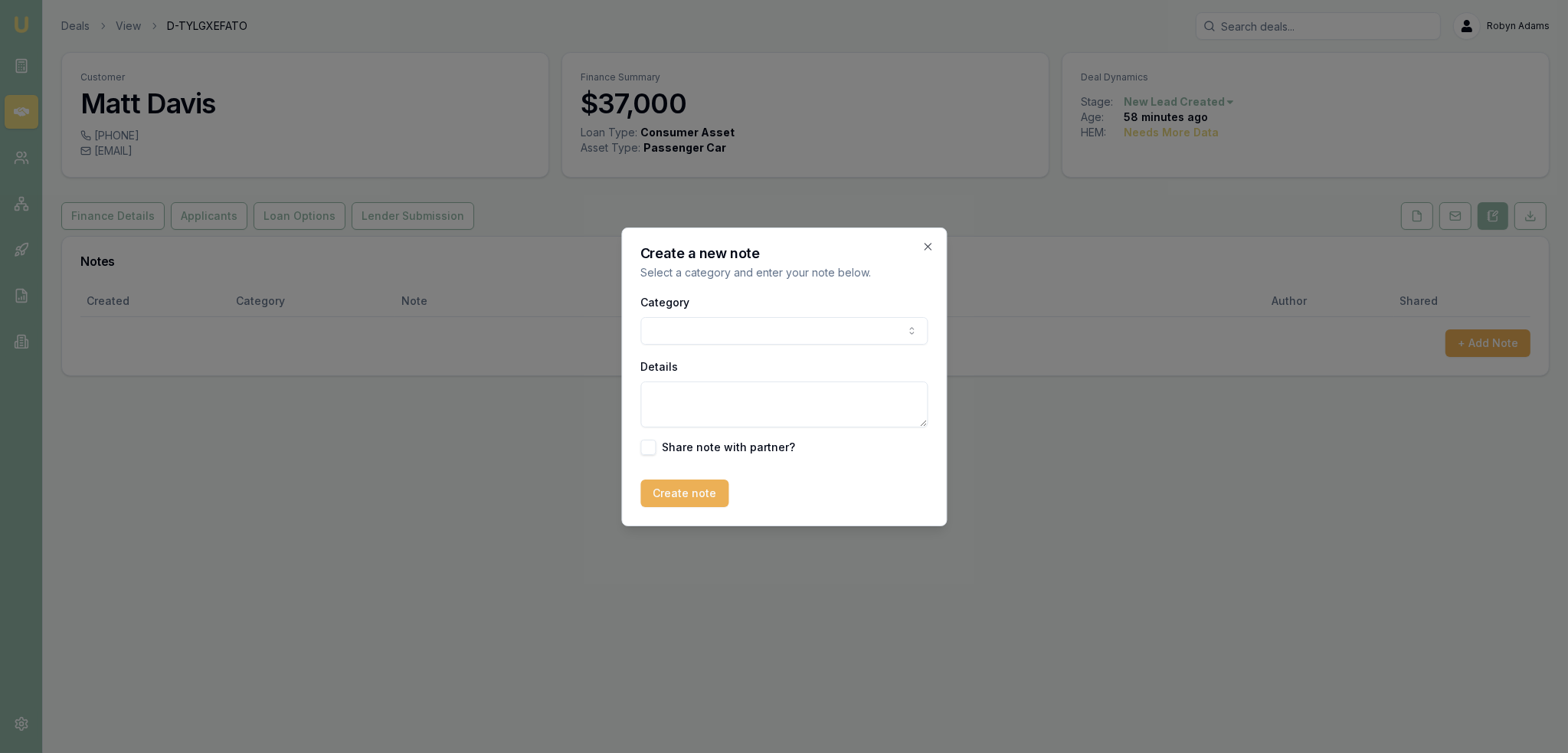 click on "Emu Broker Deals View D-TYLGXEFATO Robyn Adams Toggle Menu Customer Matt Davis 0408657400 mattydavis84@hotmail.com Finance Summary $37,000 Loan Type: Consumer Asset Asset Type : Passenger Car Deal Dynamics Stage: New Lead Created Age: 58 minutes ago HEM: Needs More Data Finance Details Applicants Loan Options Lender Submission Notes Created Category Note Author Shared + Add Note
Create a new note Select a category and enter your note below. Category  General notes Attempted contact Follow up reminder Initial discussion Client requirements Loan options update Income or expense update Approval update Settlement update Compliance check Other Details  Share note with partner? Create note Close" at bounding box center (784, 376) 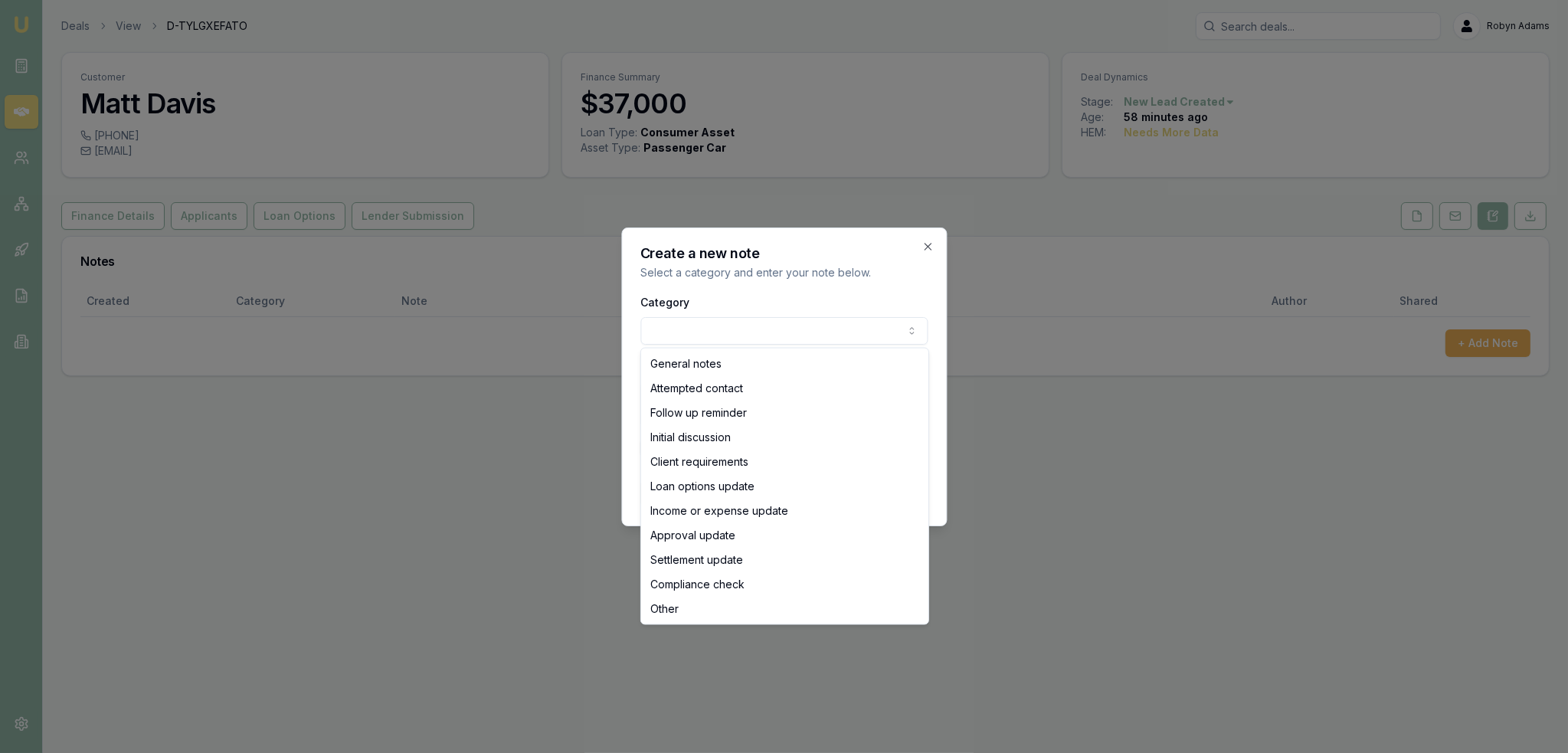 drag, startPoint x: 725, startPoint y: 365, endPoint x: 715, endPoint y: 385, distance: 22.36068 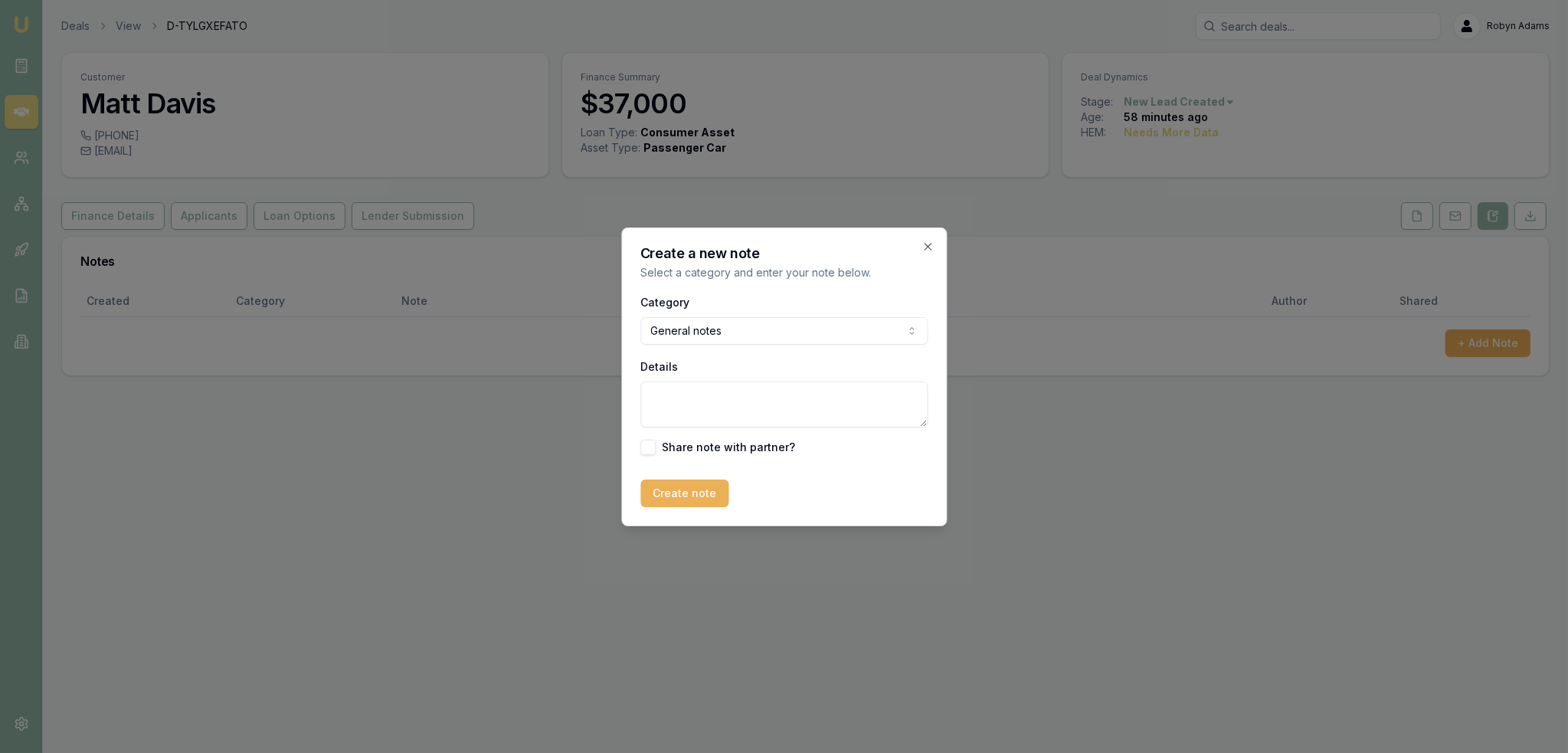 click on "Emu Broker Deals View D-TYLGXEFATO [FIRST] [LAST] Toggle Menu Customer [FIRST] [LAST] [PHONE] [EMAIL] Finance Summary $37,000 Loan Type: Consumer Asset Asset Type : Passenger Car Deal Dynamics Stage: New Lead Created Age: 58 minutes ago HEM: Needs More Data Finance Details Applicants Loan Options Lender Submission Notes Created Category Note Author Shared + Add Note
Create a new note Select a category and enter your note below. Category  General notes General notes Attempted contact Follow up reminder Initial discussion Client requirements Loan options update Income or expense update Approval update Settlement update Compliance check Other Details  Share note with partner? Create note Close" at bounding box center (784, 376) 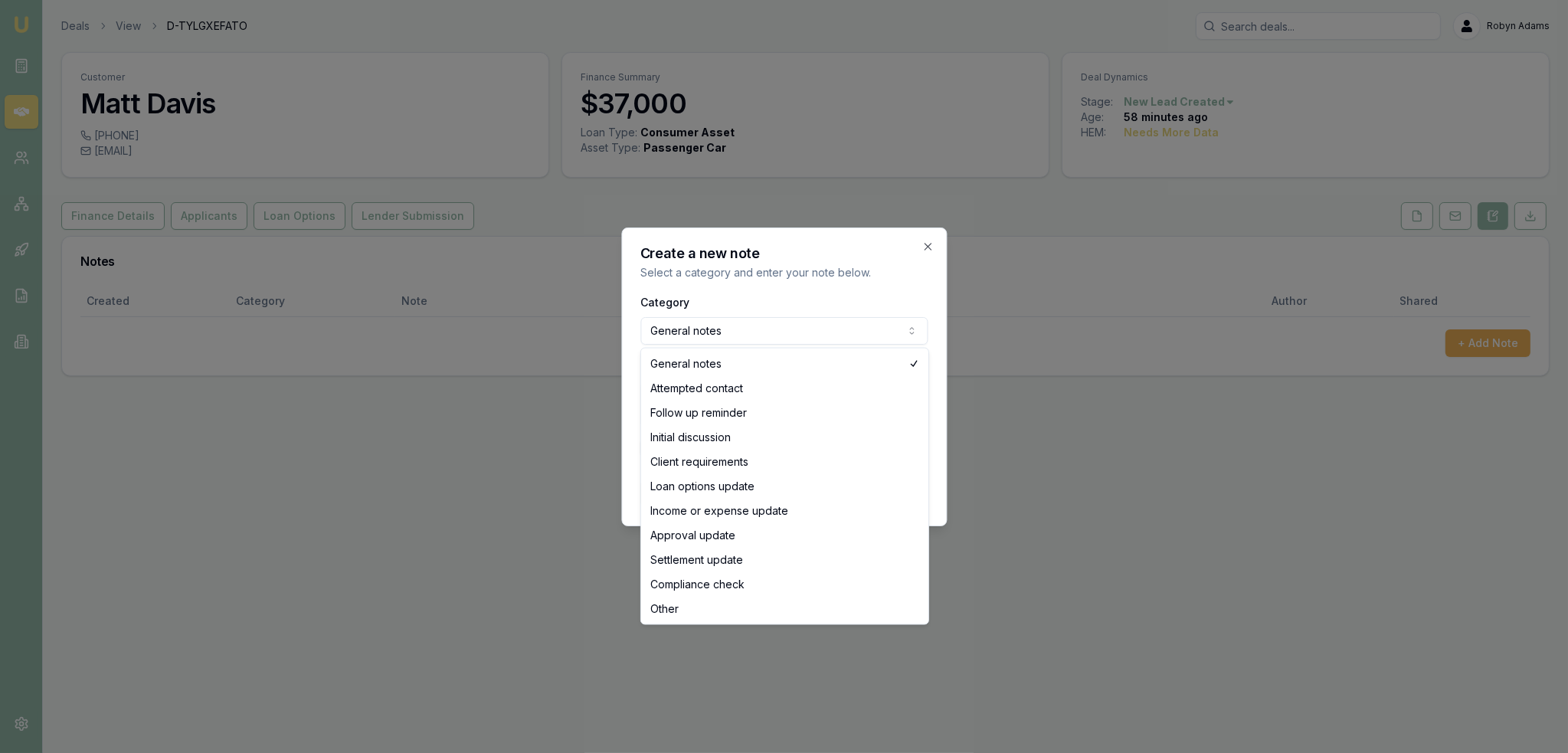 select on "ATTEMPTED_CONTACT" 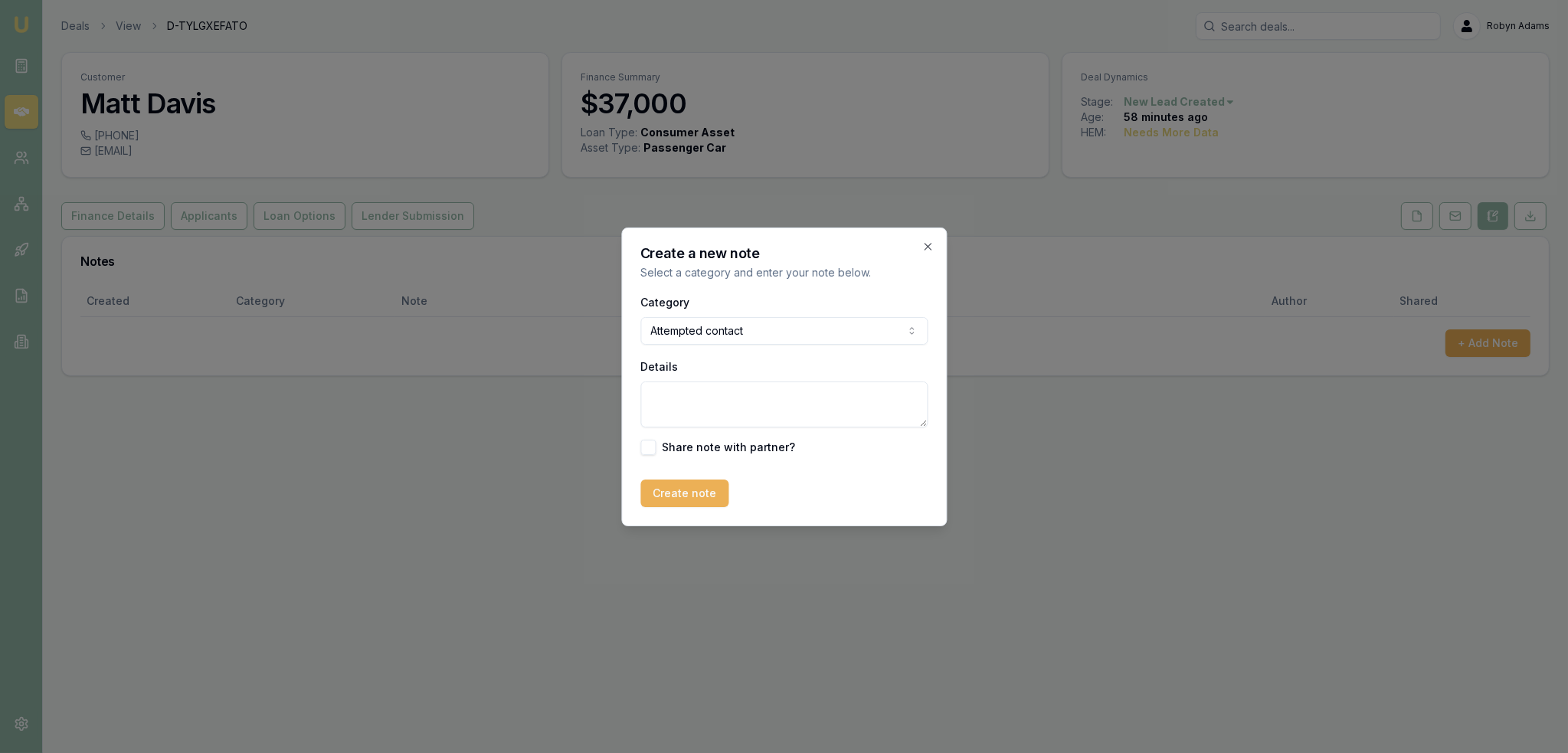 click on "Details" at bounding box center (784, 404) 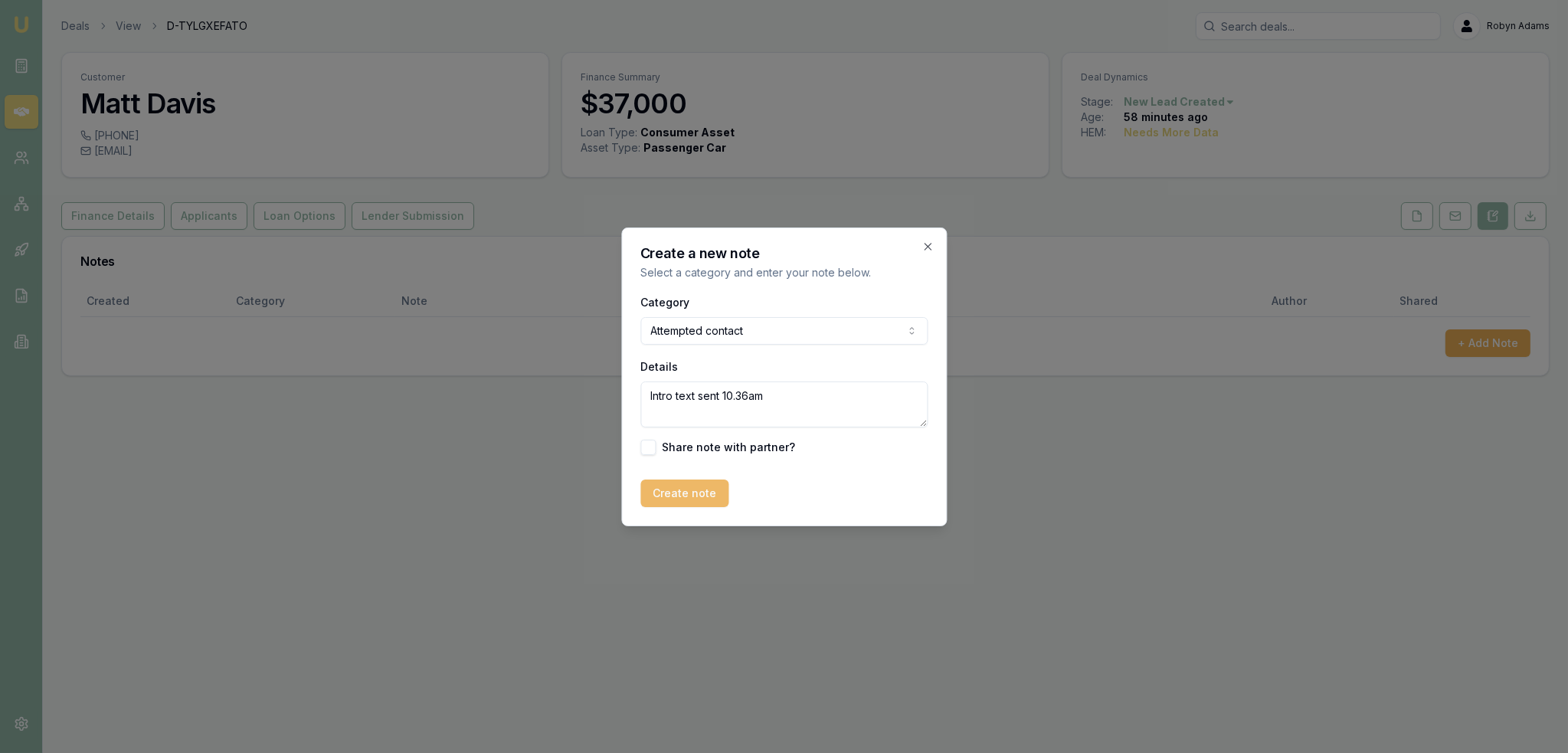 type on "Intro text sent 10.36am" 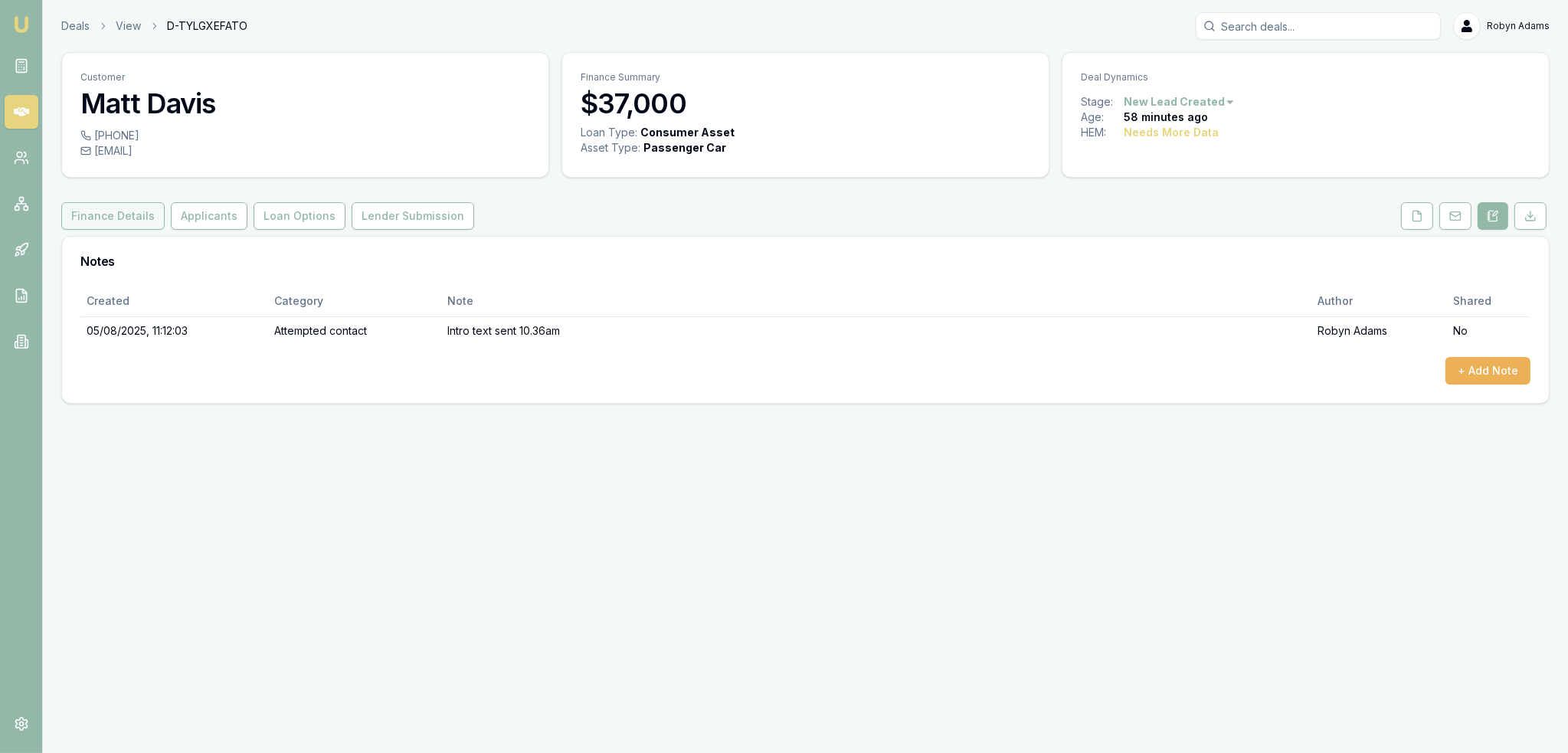 click on "Finance Details" at bounding box center (113, 216) 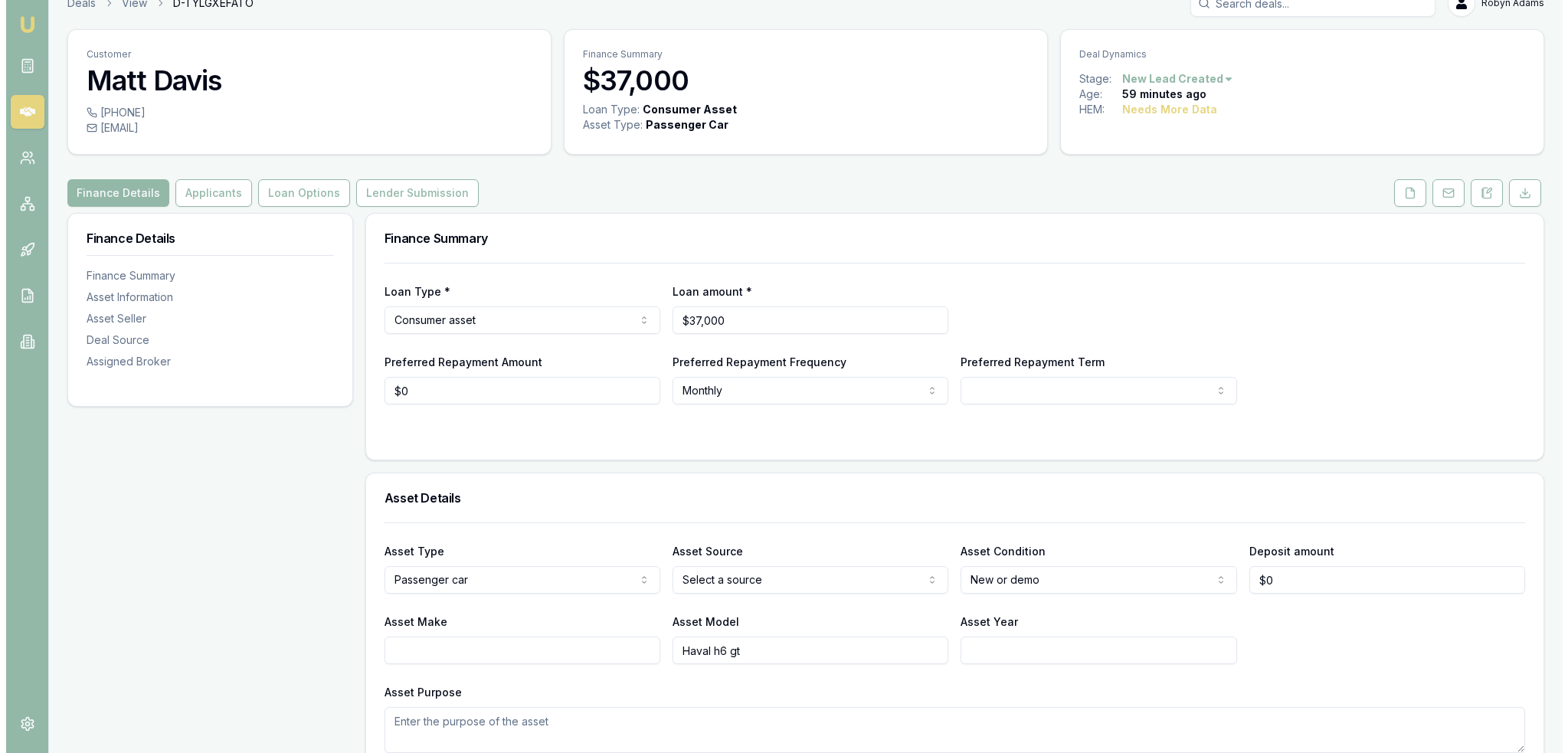 scroll, scrollTop: 0, scrollLeft: 0, axis: both 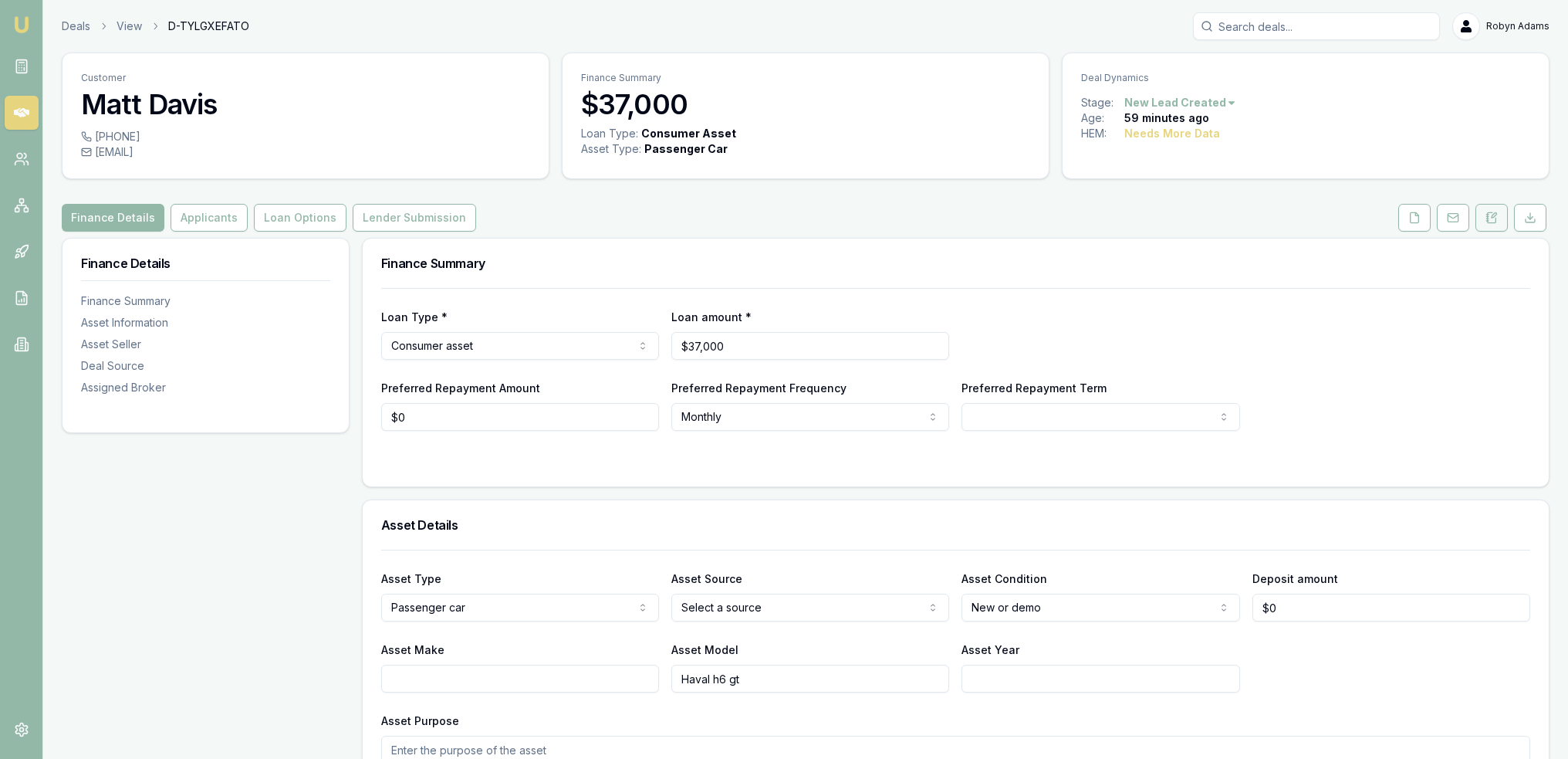 click 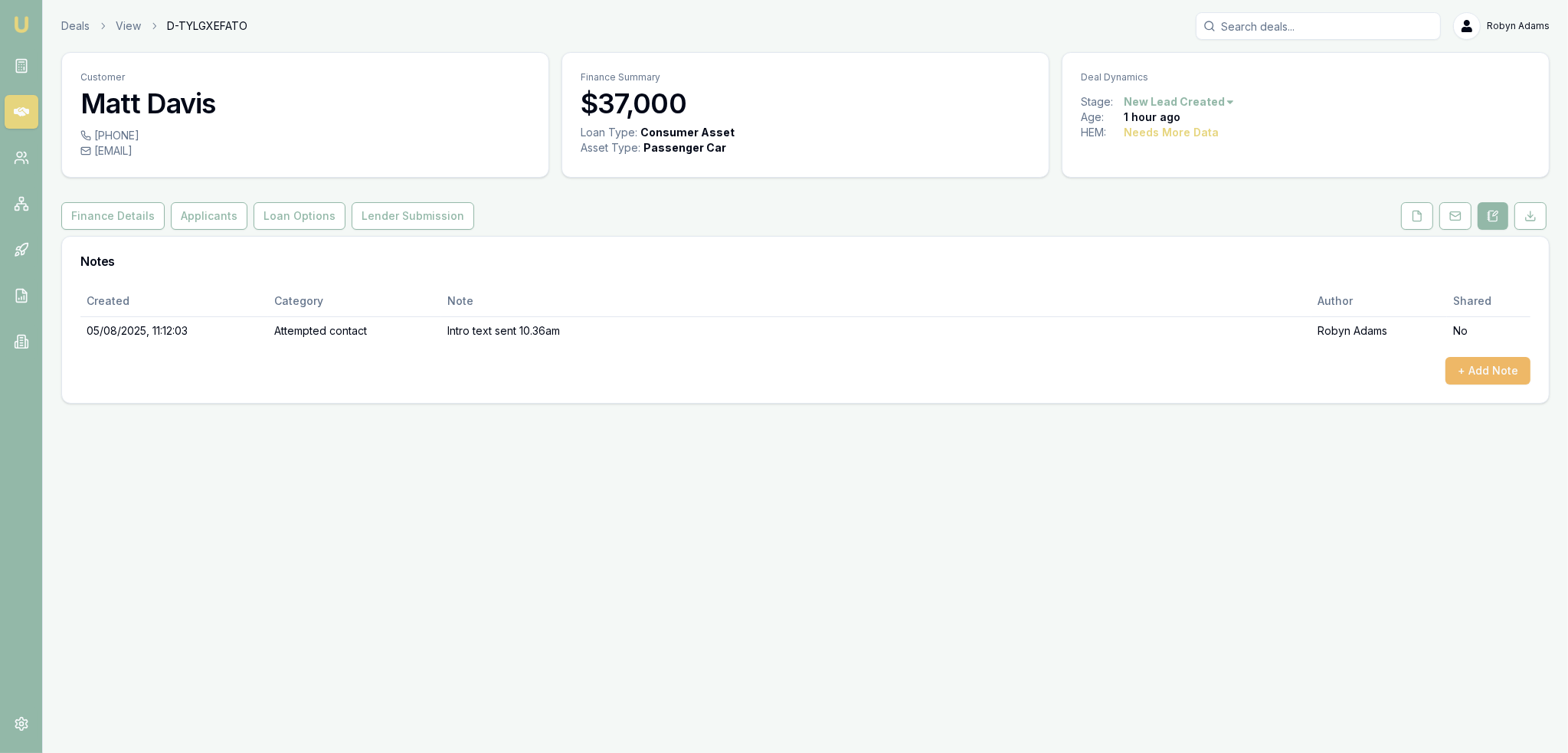 click on "+ Add Note" at bounding box center (1488, 371) 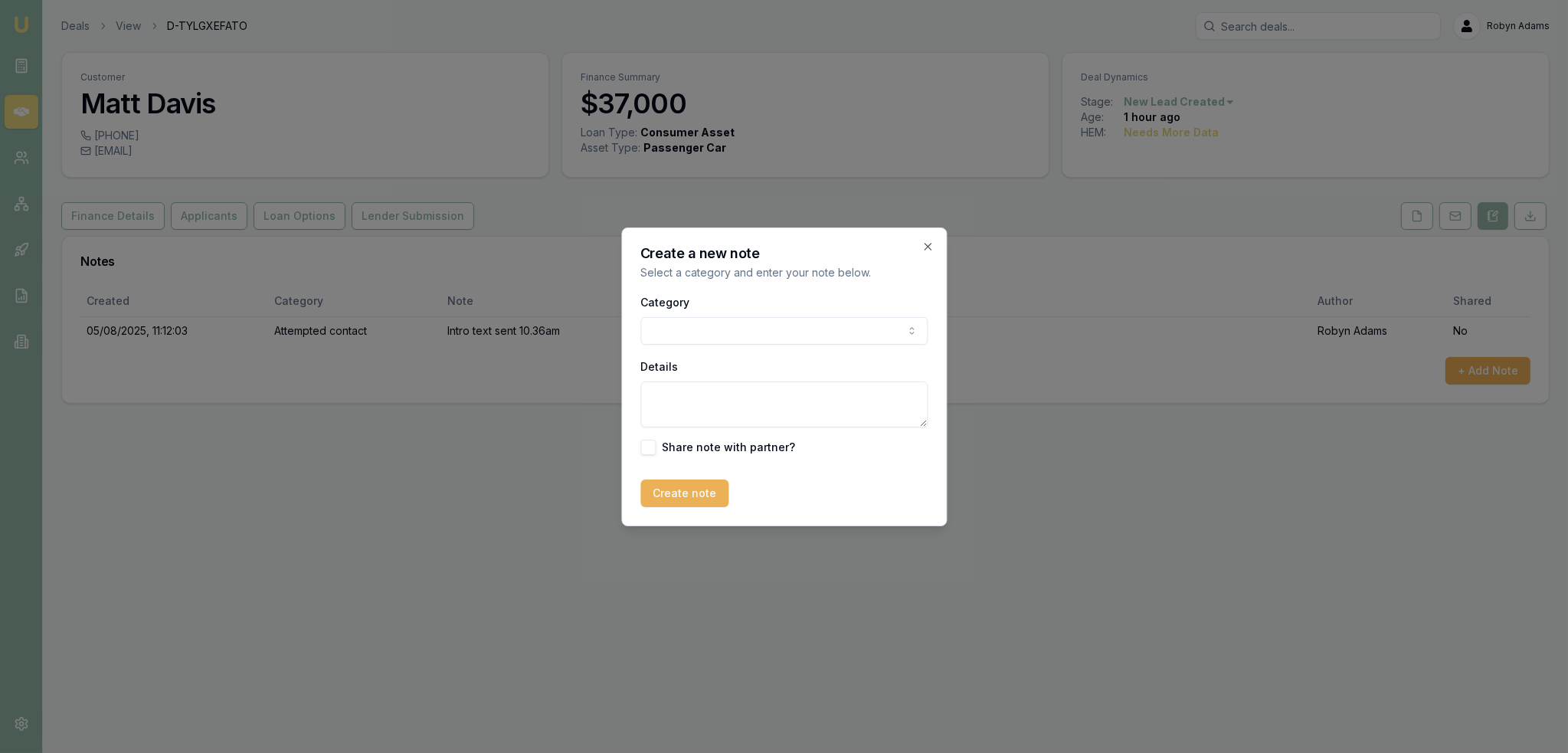 click on "Emu Broker Deals View D-TYLGXEFATO Robyn Adams Toggle Menu Customer Matt Davis 0408657400 mattydavis84@hotmail.com Finance Summary $37,000 Loan Type: Consumer Asset Asset Type : Passenger Car Deal Dynamics Stage: New Lead Created Age: 1 hour ago HEM: Needs More Data Finance Details Applicants Loan Options Lender Submission Notes Created Category Note Author Shared 05/08/2025, 11:12:03 Attempted contact Intro text sent 10.36am Robyn Adams No + Add Note
Create a new note Select a category and enter your note below. Category  General notes Attempted contact Follow up reminder Initial discussion Client requirements Loan options update Income or expense update Approval update Settlement update Compliance check Other Details  Share note with partner? Create note Close" at bounding box center (784, 376) 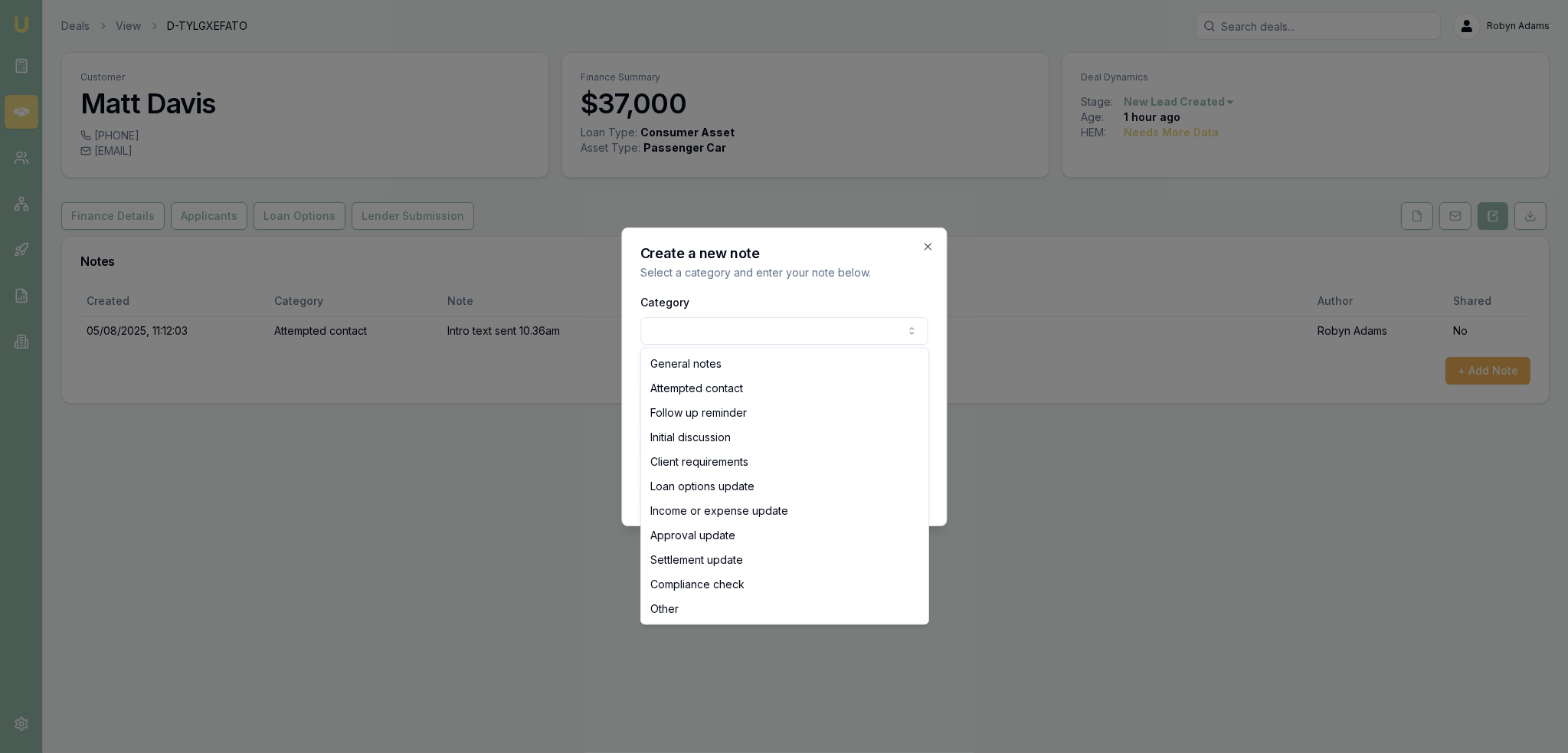 select on "INITIAL_DISCUSSION" 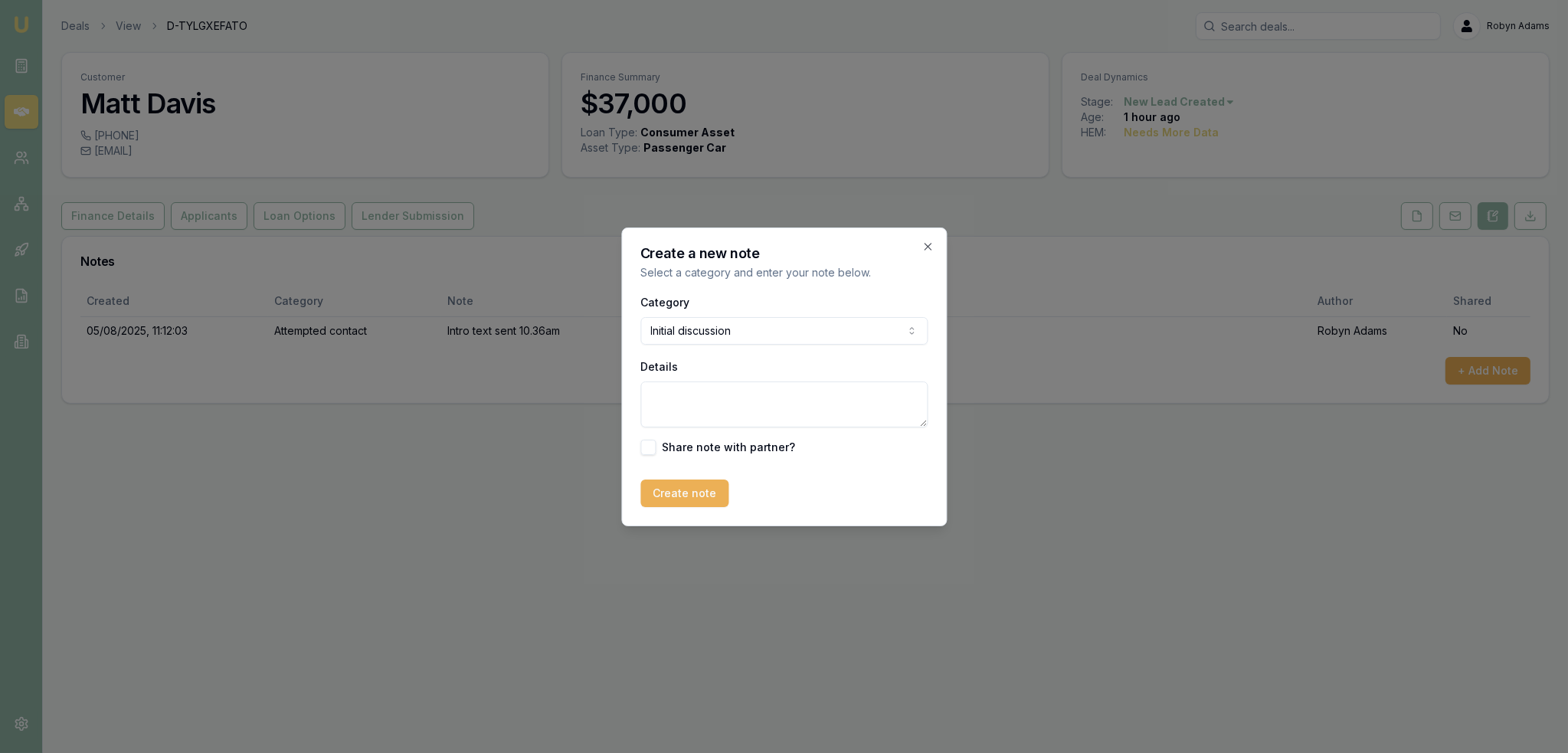 click on "Details" at bounding box center [784, 404] 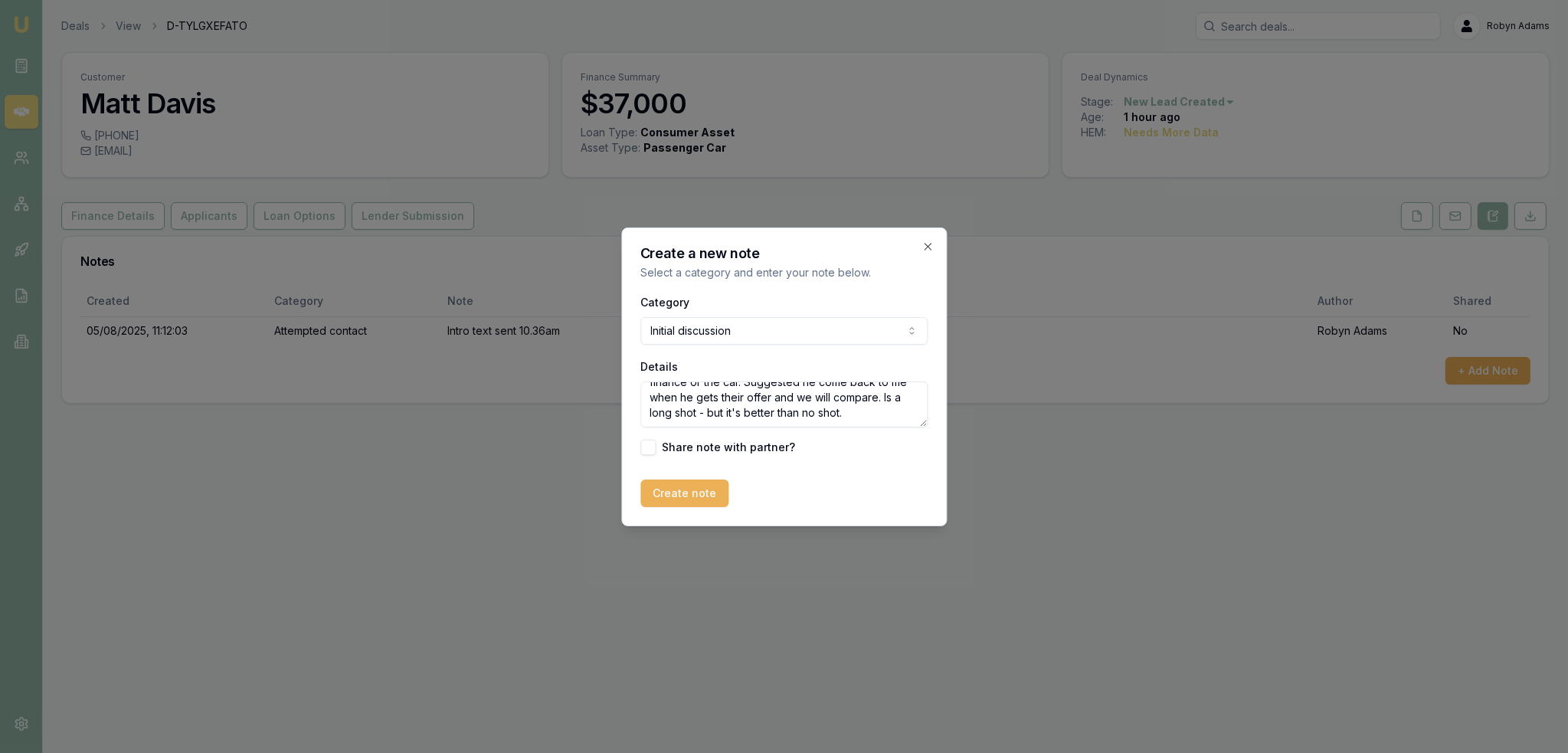 scroll, scrollTop: 129, scrollLeft: 0, axis: vertical 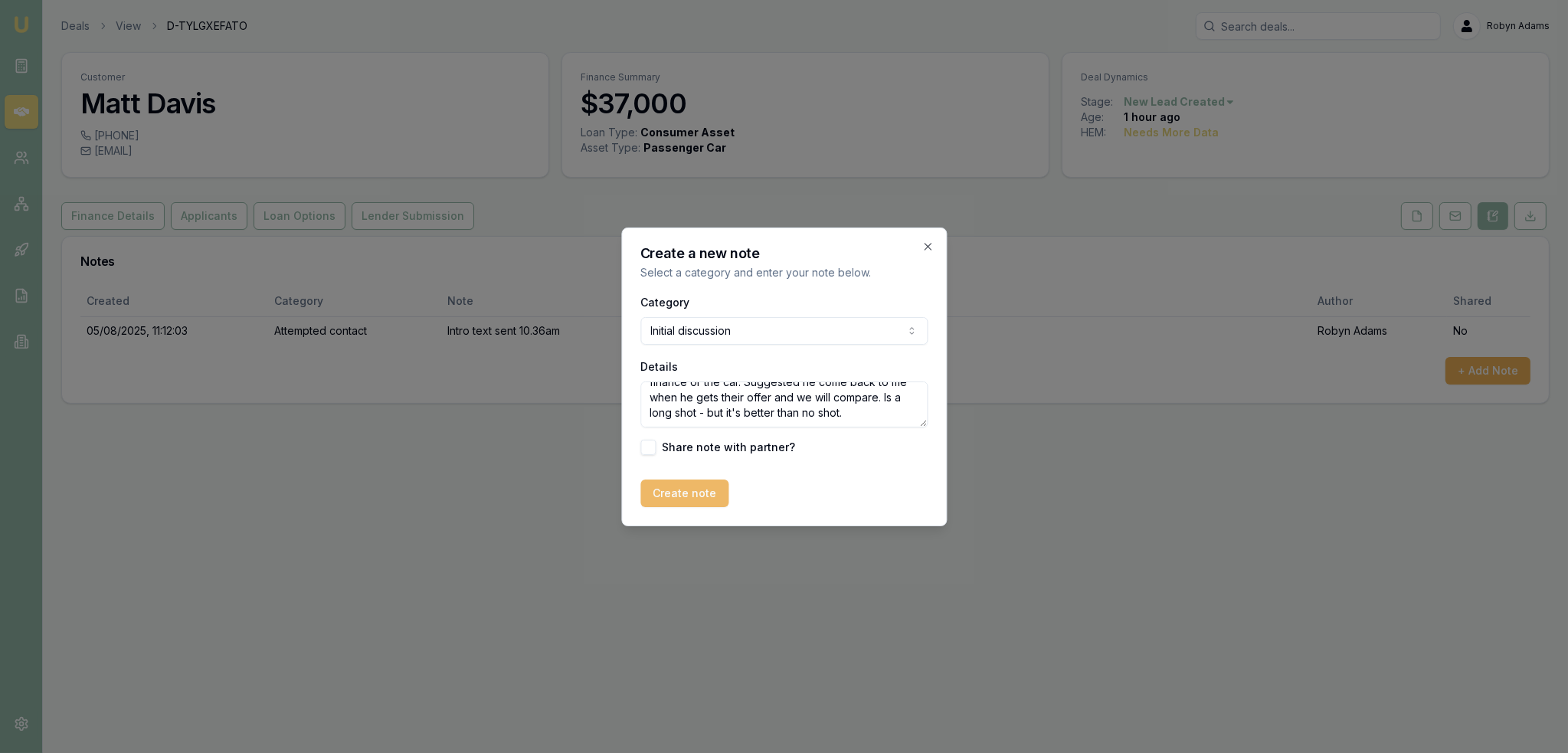type on "Said he is just going to go through the dealership and that he is waiting on them to get back to him. Want to pick the car up on the weekend. Consumer deal - asset backed - advised our interest rates start at 6.09% so he has something to compare to. Also went through added fees they might put on the finance or the car. Suggested he come back to me when he gets their offer and we will compare. Is a long shot - but it's better than no shot." 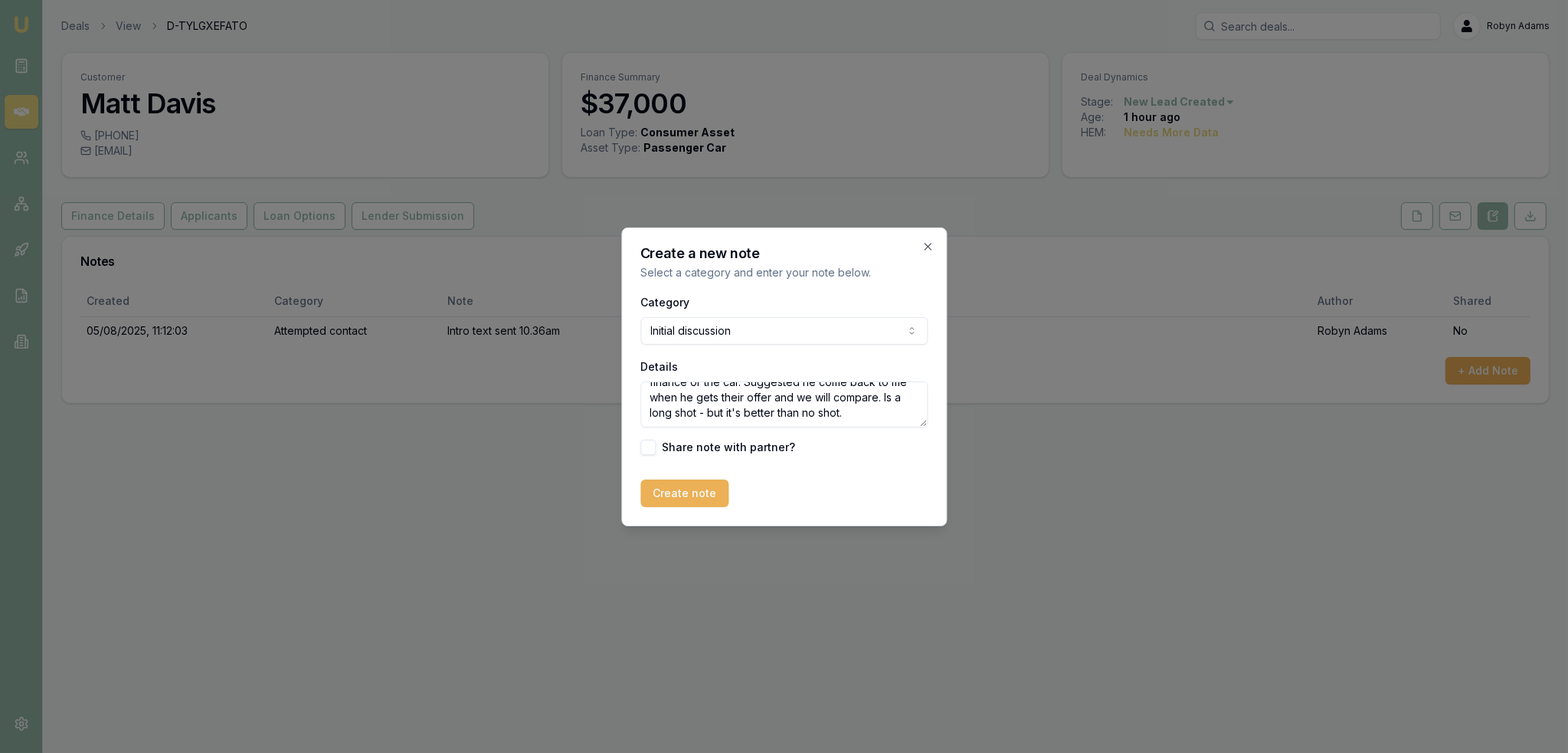 drag, startPoint x: 665, startPoint y: 499, endPoint x: 673, endPoint y: 496, distance: 8.544 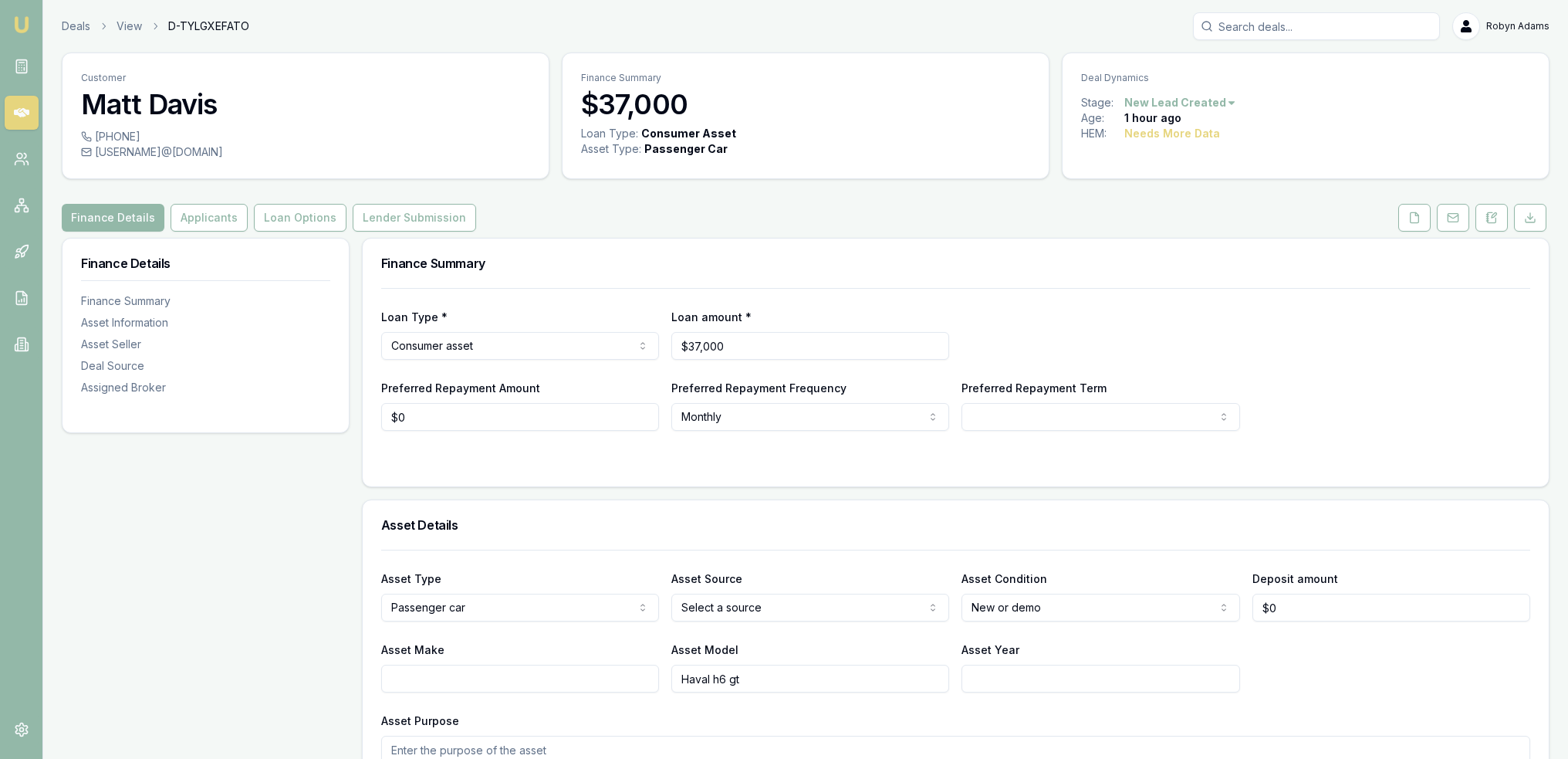 scroll, scrollTop: 0, scrollLeft: 0, axis: both 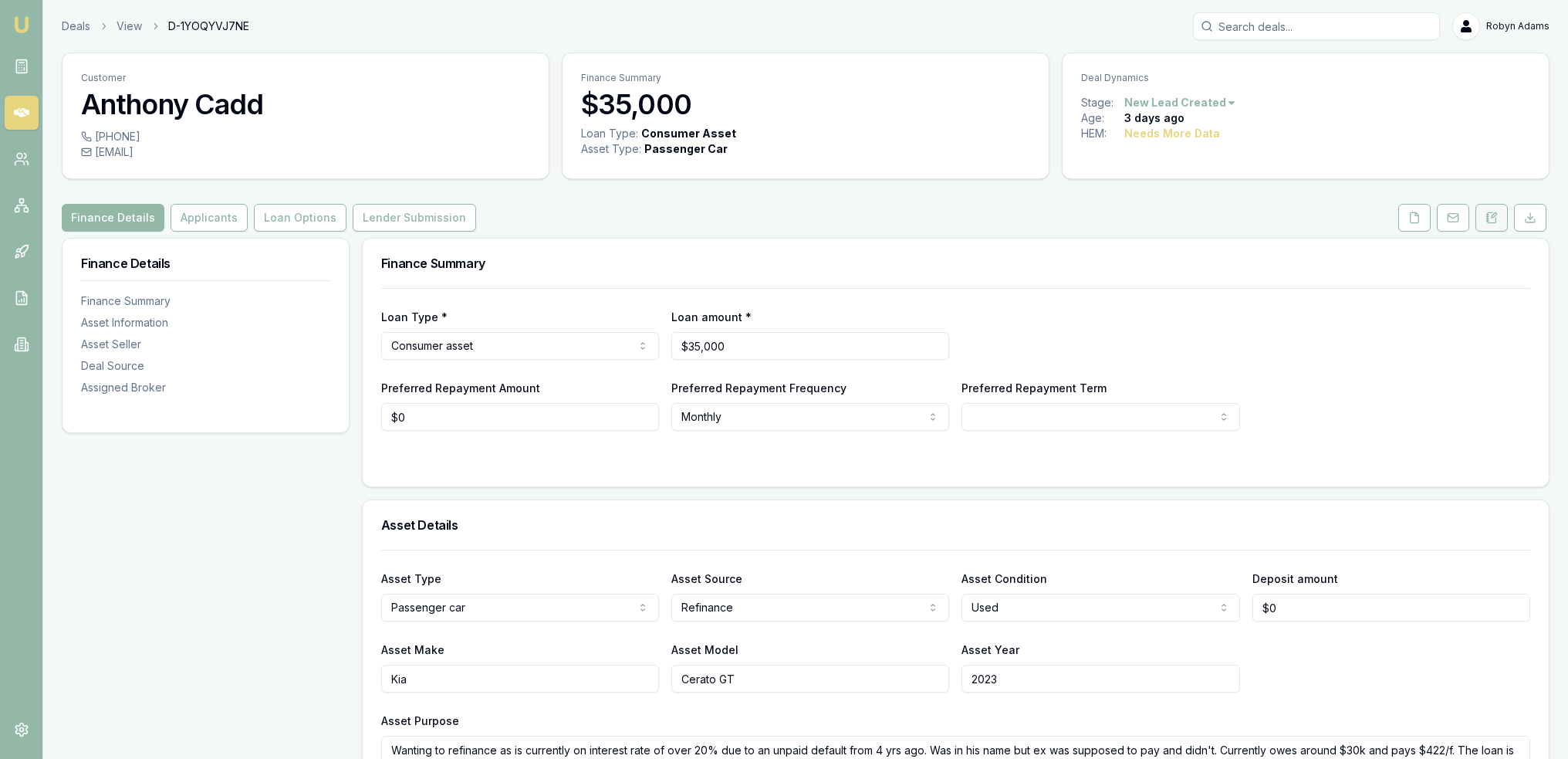 click 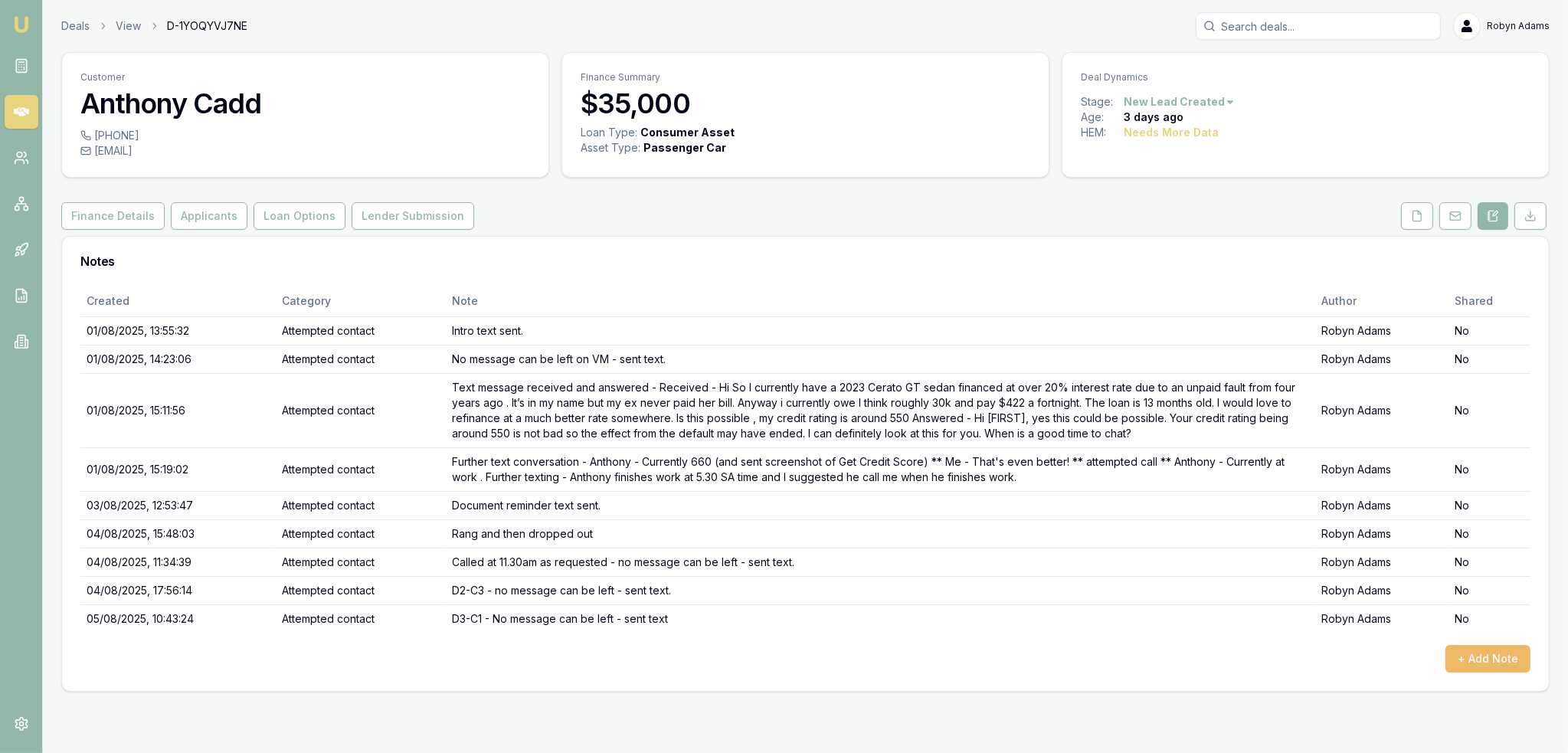 click on "+ Add Note" at bounding box center [1488, 659] 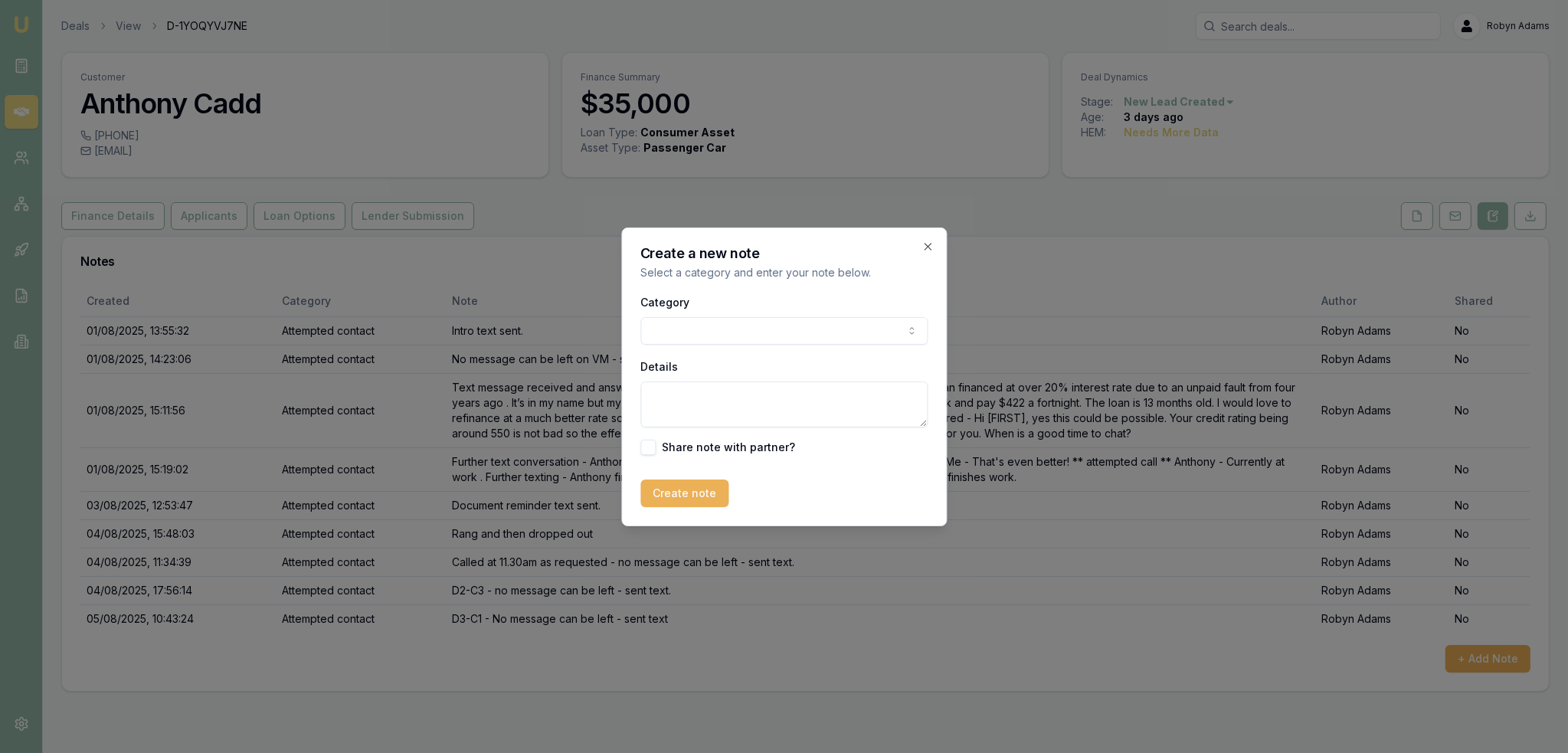 click on "Emu Broker Deals View D-1YOQYVJ7NE Robyn Adams Toggle Menu Customer Anthony Cadd 0436001227 a.cadd44@gmail.com Finance Summary $35,000 Loan Type: Consumer Asset Asset Type : Passenger Car Deal Dynamics Stage: New Lead Created Age: 3 days ago HEM: Needs More Data Finance Details Applicants Loan Options Lender Submission Notes Created Category Note Author Shared 01/08/2025, 13:55:32 Attempted contact Intro text sent.  Robyn Adams No 01/08/2025, 14:23:06 Attempted contact No message can be left on VM - sent text.  Robyn Adams No 01/08/2025, 15:11:56 Attempted contact Robyn Adams No 01/08/2025, 15:19:02 Attempted contact Further text conversation -
Anthony - Currently 660 (and sent screenshot of Get Credit Score) ** Me - That's even better! ** attempted call ** Anthony - Currently at work . Further texting - Anthony finishes work at 5.30 SA time and I suggested he call me when he finishes work.
Robyn Adams No 03/08/2025, 12:53:47 Attempted contact Document reminder text sent. Robyn Adams No Attempted contact" at bounding box center [784, 376] 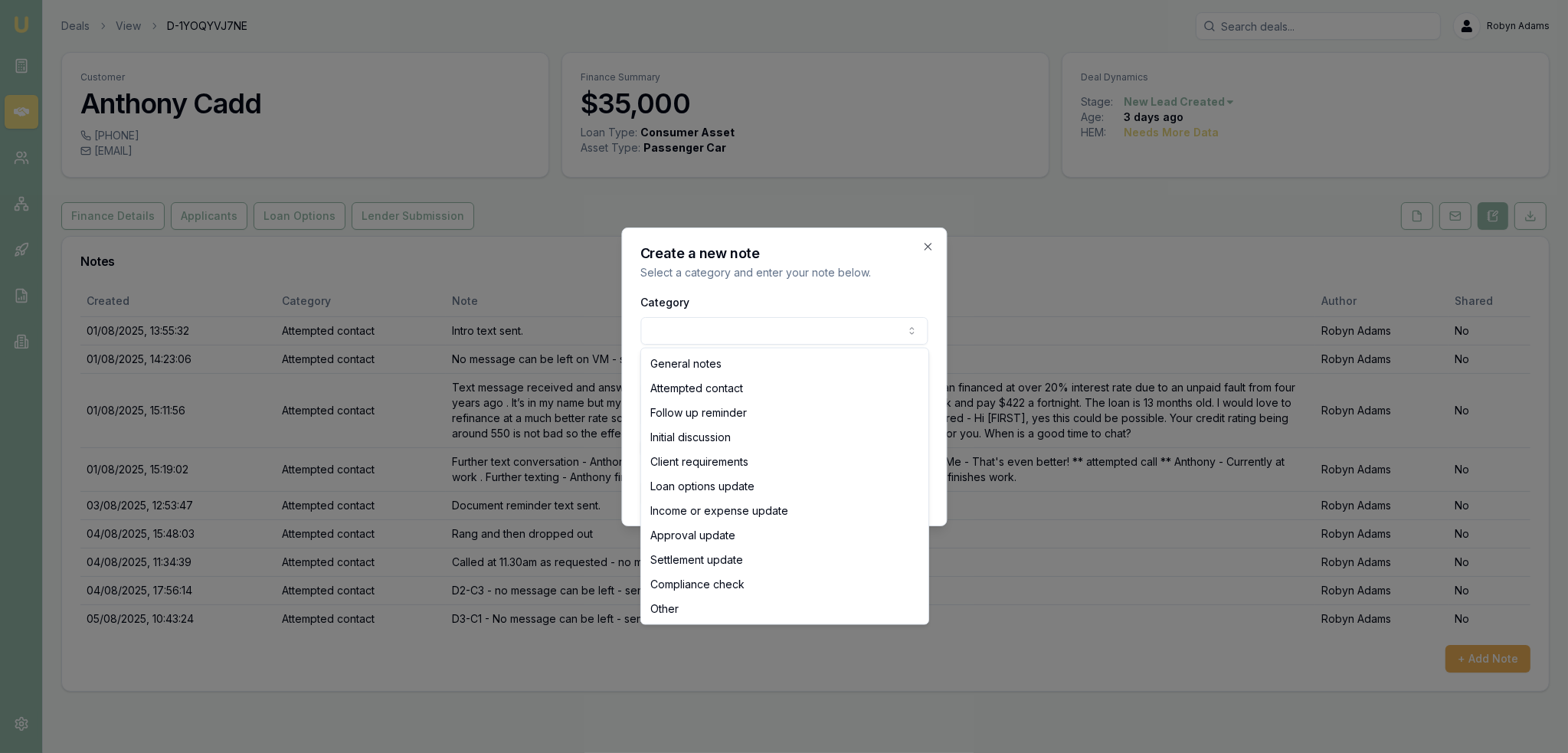 select on "INITIAL_DISCUSSION" 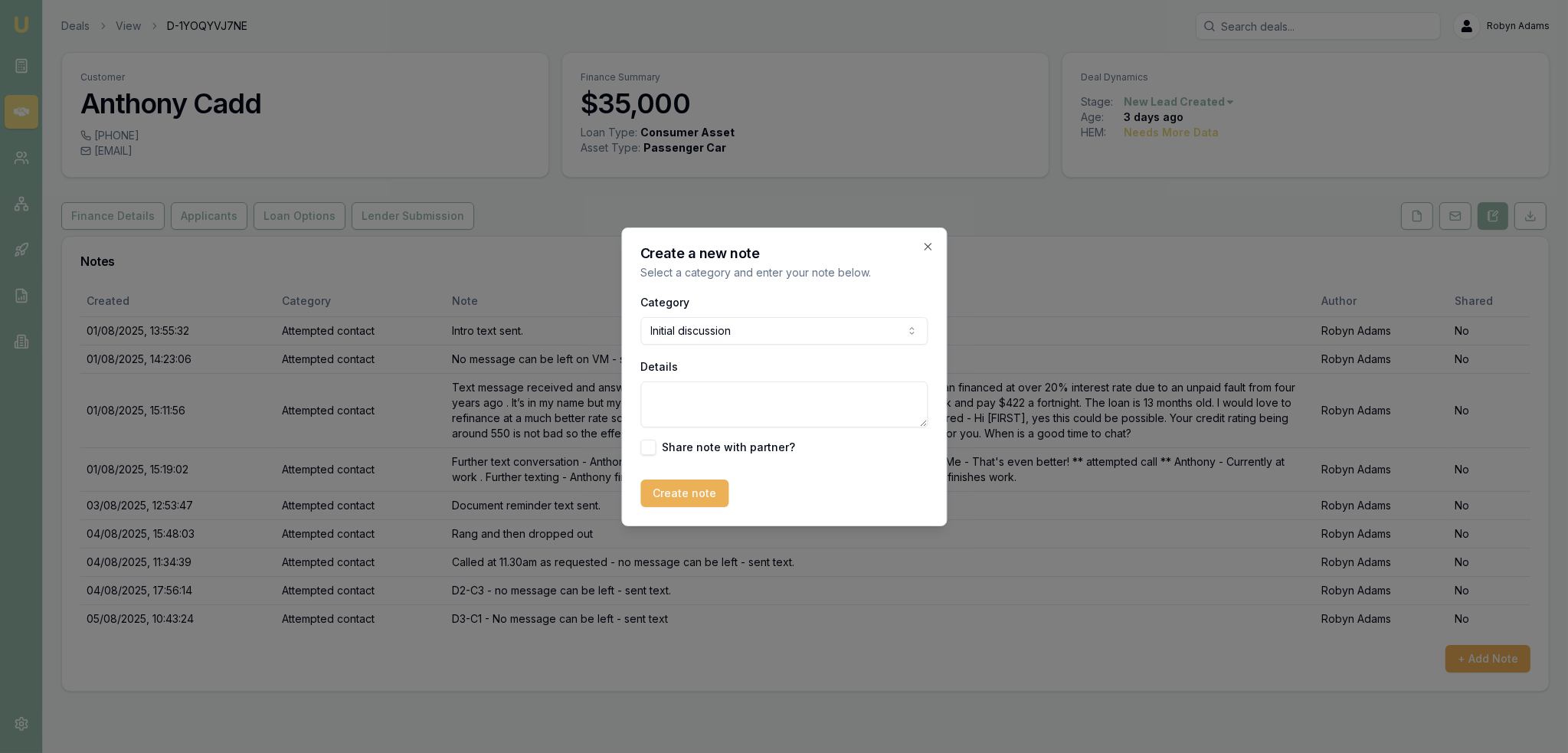 click on "Details" at bounding box center [784, 404] 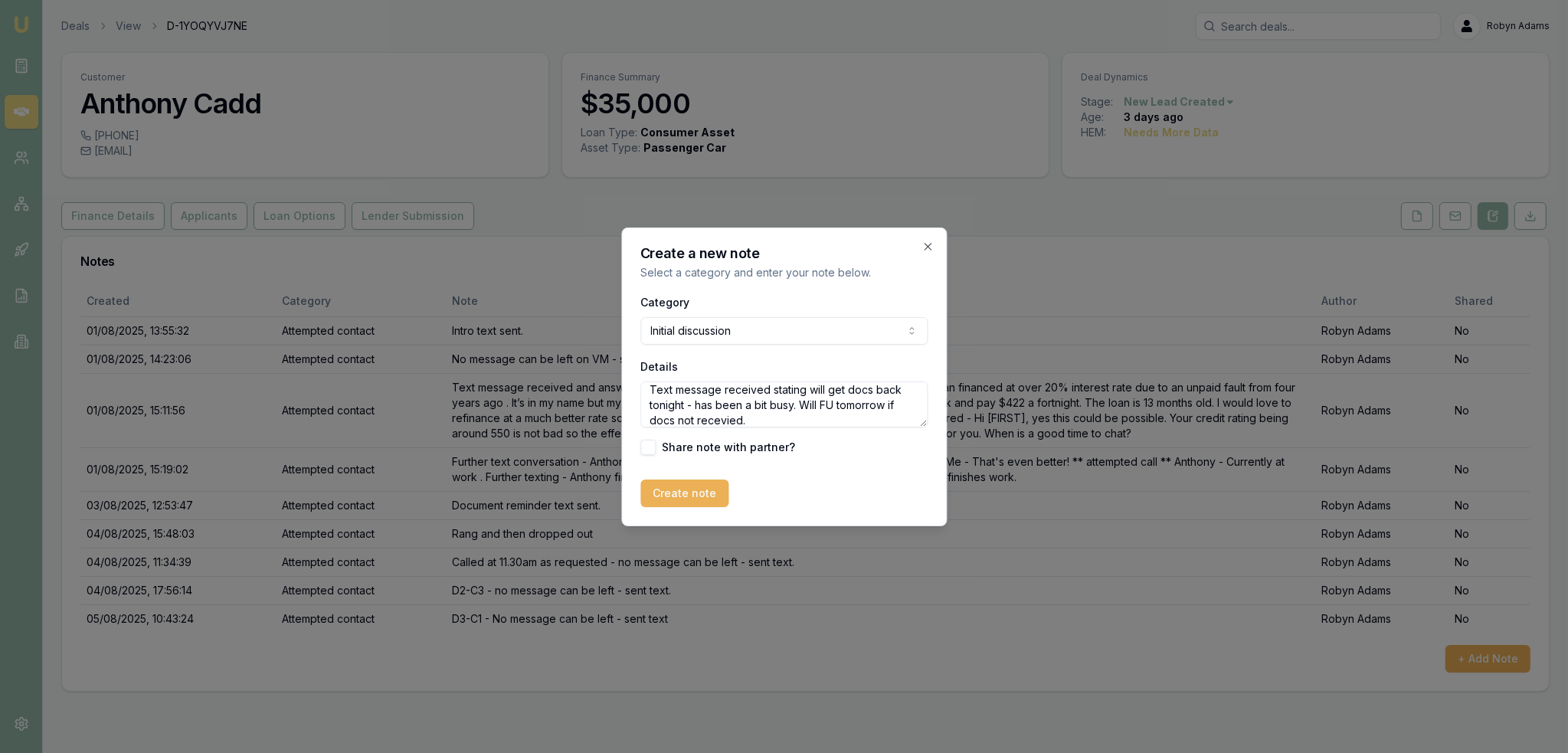 scroll, scrollTop: 21, scrollLeft: 0, axis: vertical 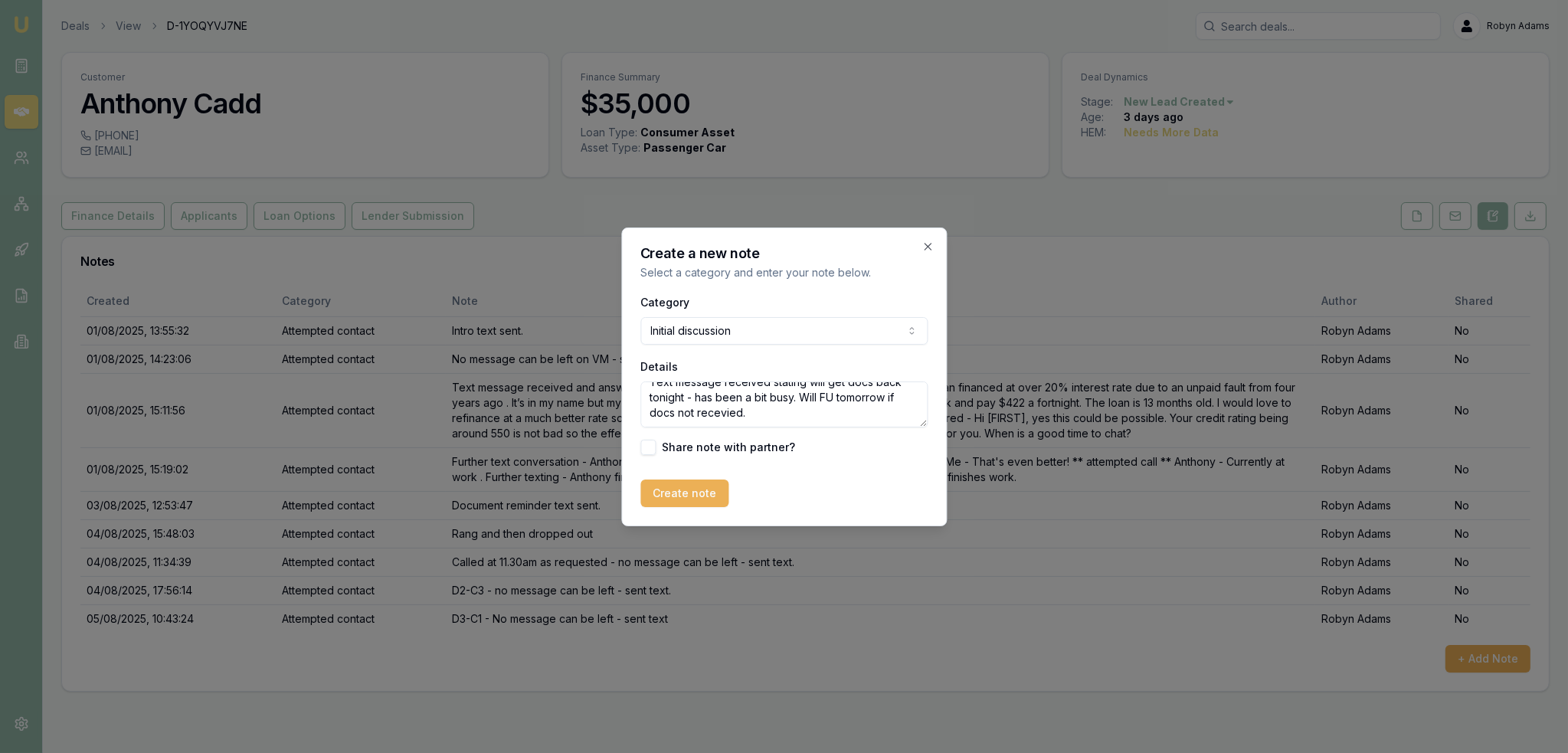 click on "Text message received stating will get docs back tonight - has been a bit busy. Will FU tomorrow if docs not recevied." at bounding box center (784, 404) 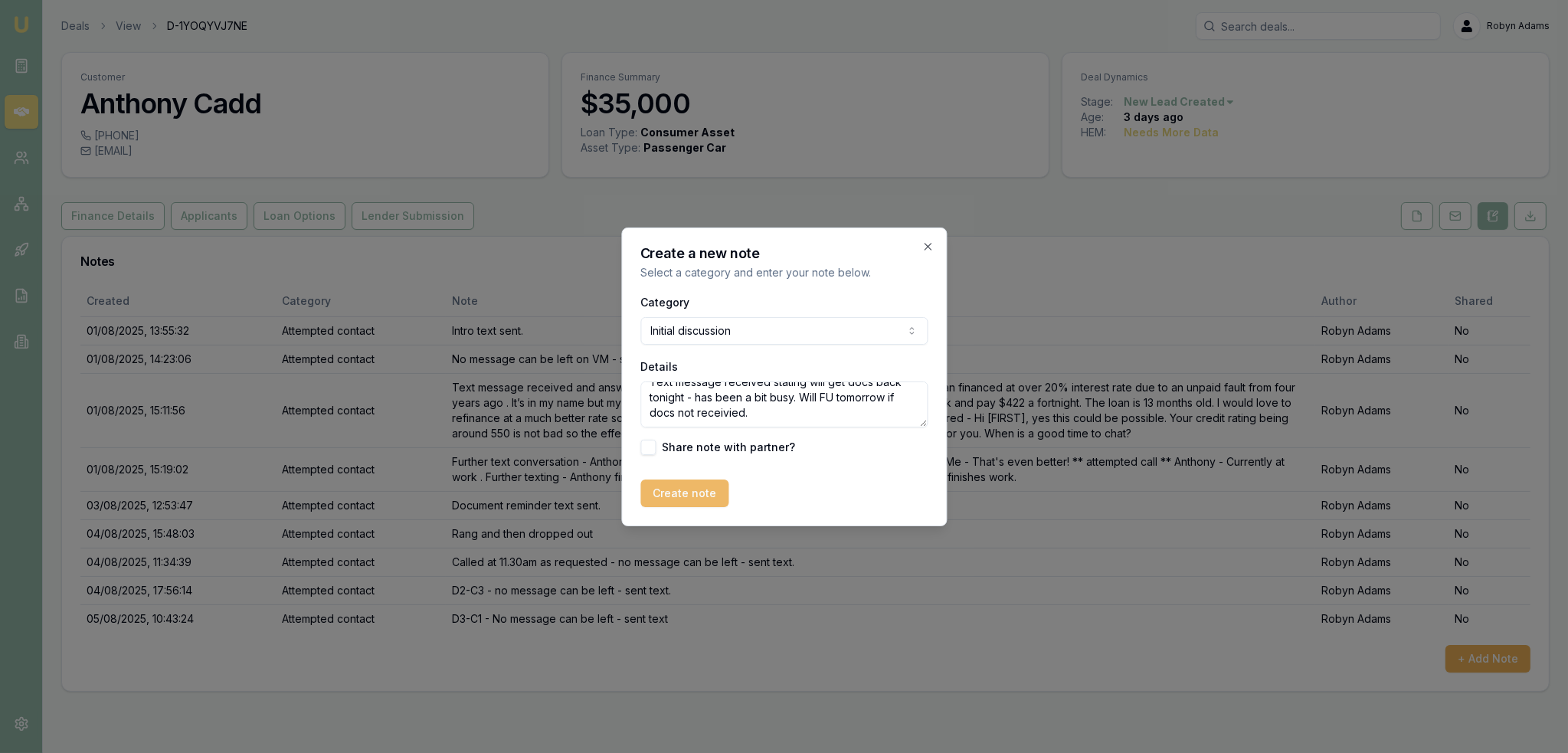 type on "Text message received stating will get docs back tonight - has been a bit busy. Will FU tomorrow if docs not receivied." 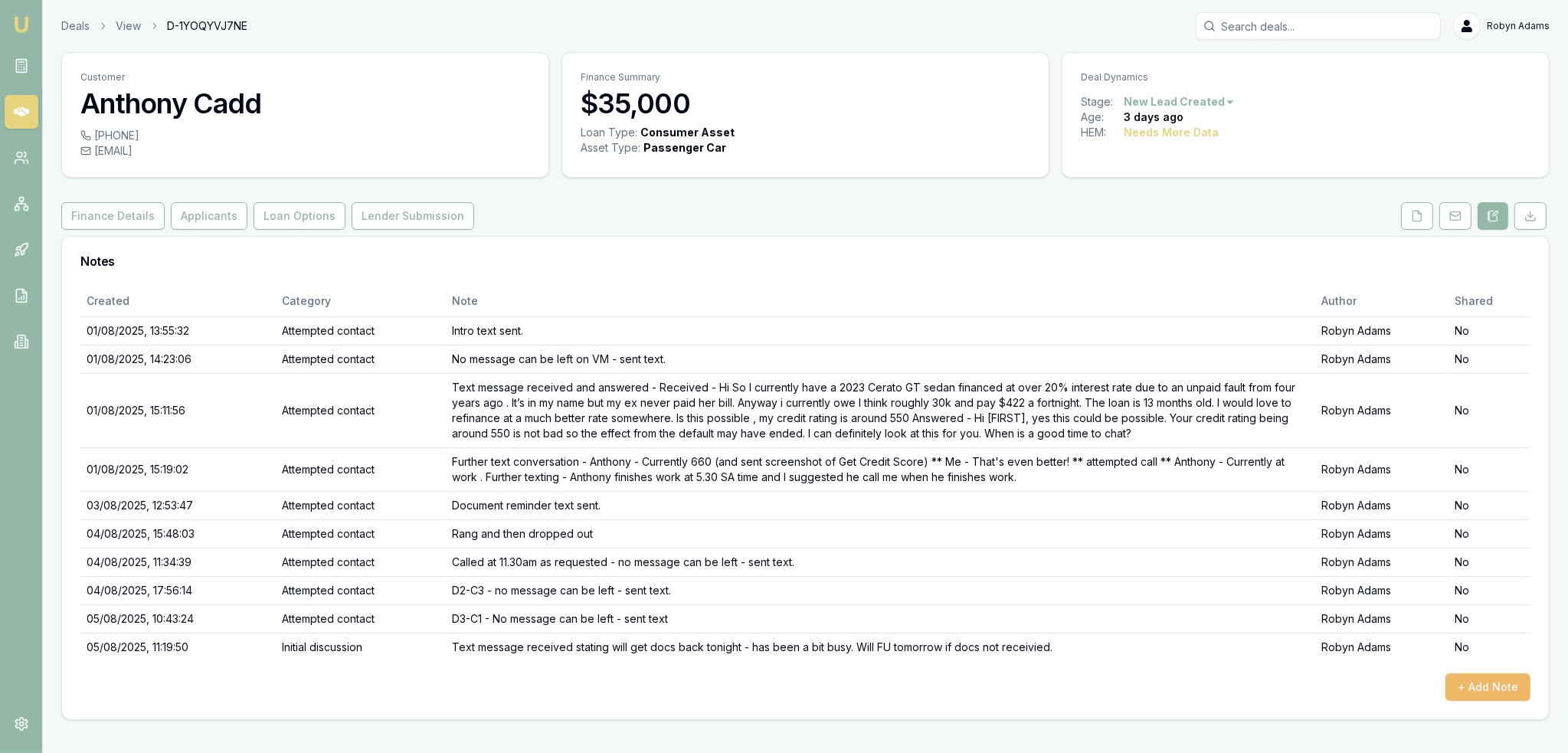 click on "+ Add Note" at bounding box center (1488, 687) 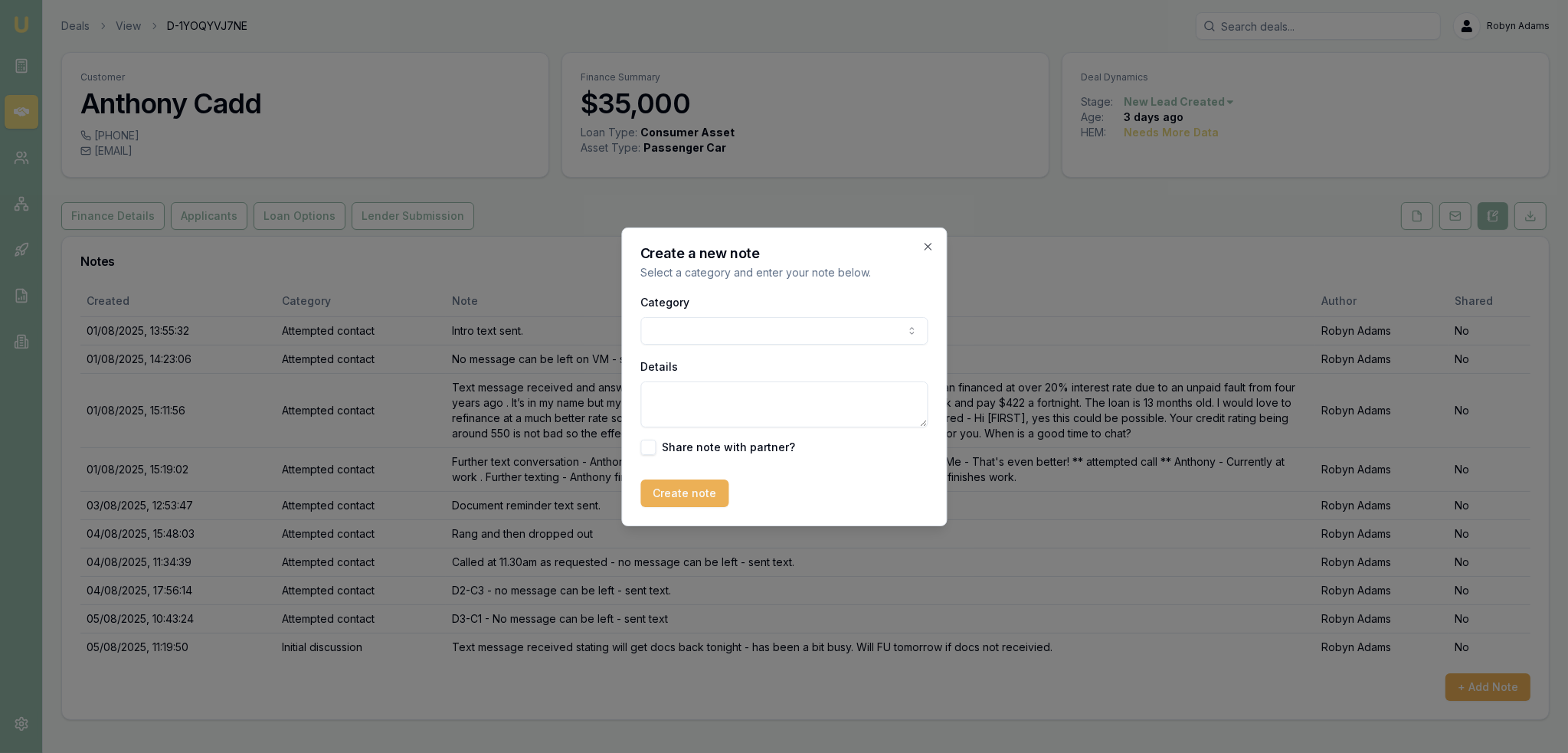 click on "Emu Broker Deals View D-1YOQYVJ7NE Robyn Adams Toggle Menu Customer Anthony Cadd 0436001227 a.cadd44@gmail.com Finance Summary $35,000 Loan Type: Consumer Asset Asset Type : Passenger Car Deal Dynamics Stage: New Lead Created Age: 3 days ago HEM: Needs More Data Finance Details Applicants Loan Options Lender Submission Notes Created Category Note Author Shared 01/08/2025, 13:55:32 Attempted contact Intro text sent.  Robyn Adams No 01/08/2025, 14:23:06 Attempted contact No message can be left on VM - sent text.  Robyn Adams No 01/08/2025, 15:11:56 Attempted contact Robyn Adams No 01/08/2025, 15:19:02 Attempted contact Further text conversation -
Anthony - Currently 660 (and sent screenshot of Get Credit Score) ** Me - That's even better! ** attempted call ** Anthony - Currently at work . Further texting - Anthony finishes work at 5.30 SA time and I suggested he call me when he finishes work.
Robyn Adams No 03/08/2025, 12:53:47 Attempted contact Document reminder text sent. Robyn Adams No Attempted contact" at bounding box center (784, 376) 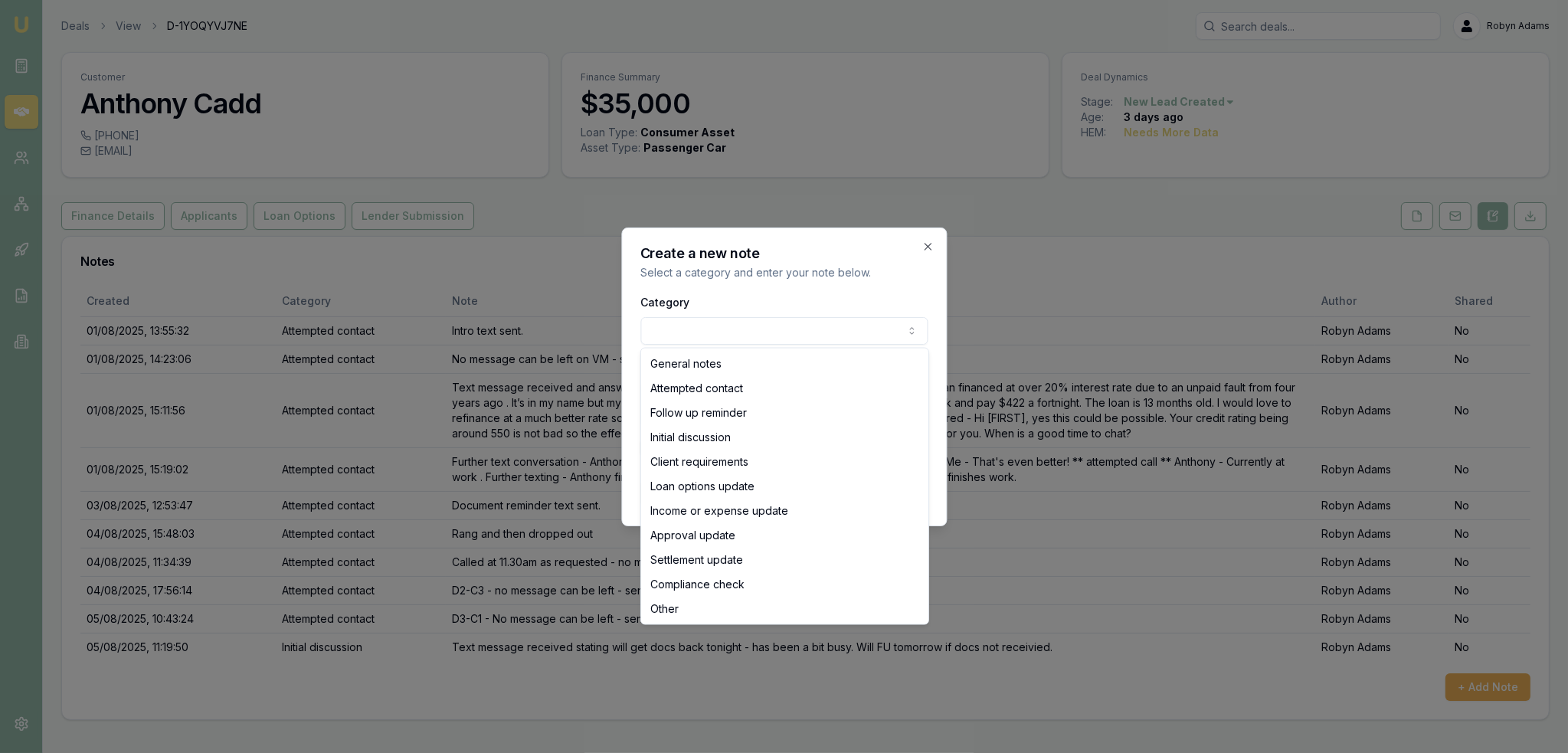 select on "ATTEMPTED_CONTACT" 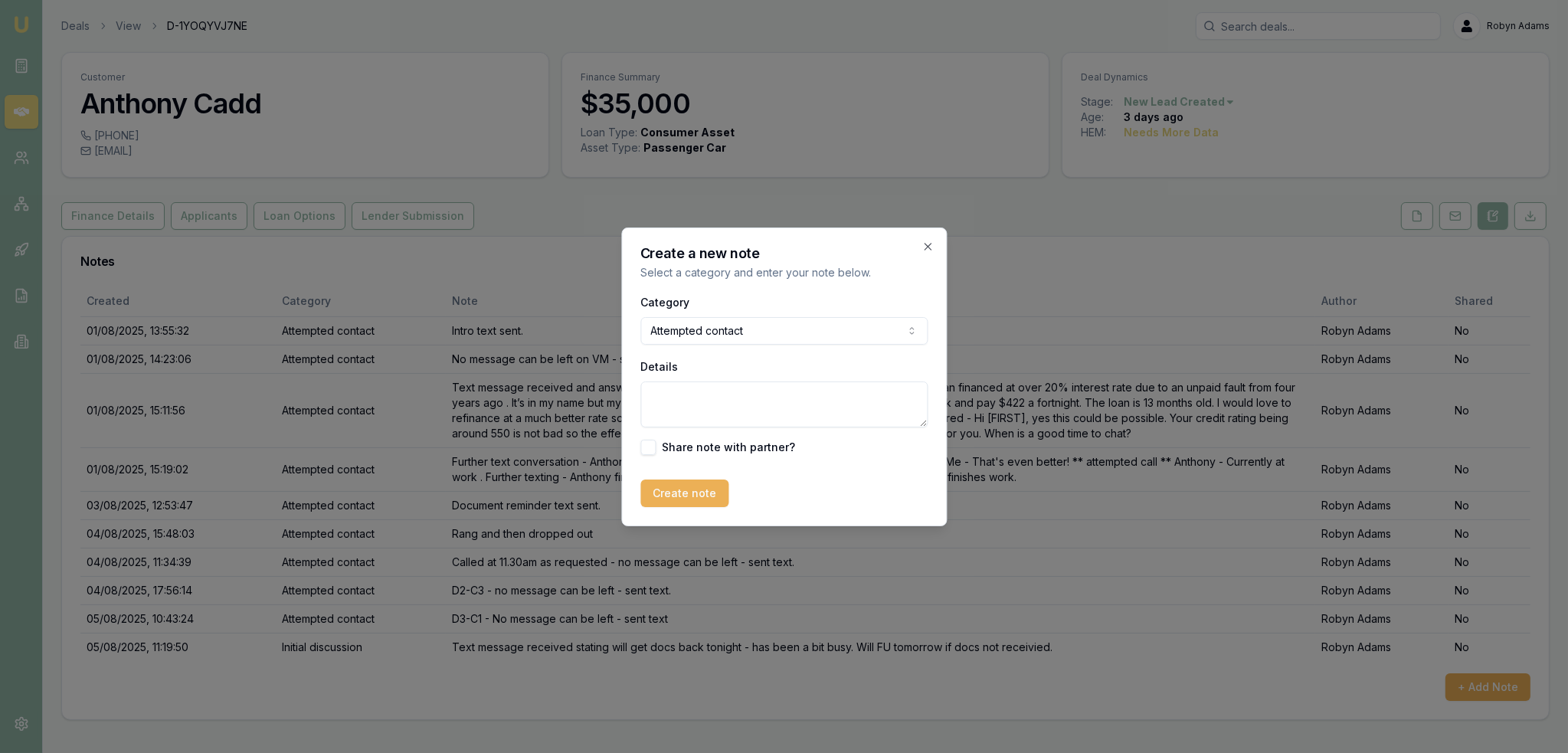 click on "Details" at bounding box center (784, 404) 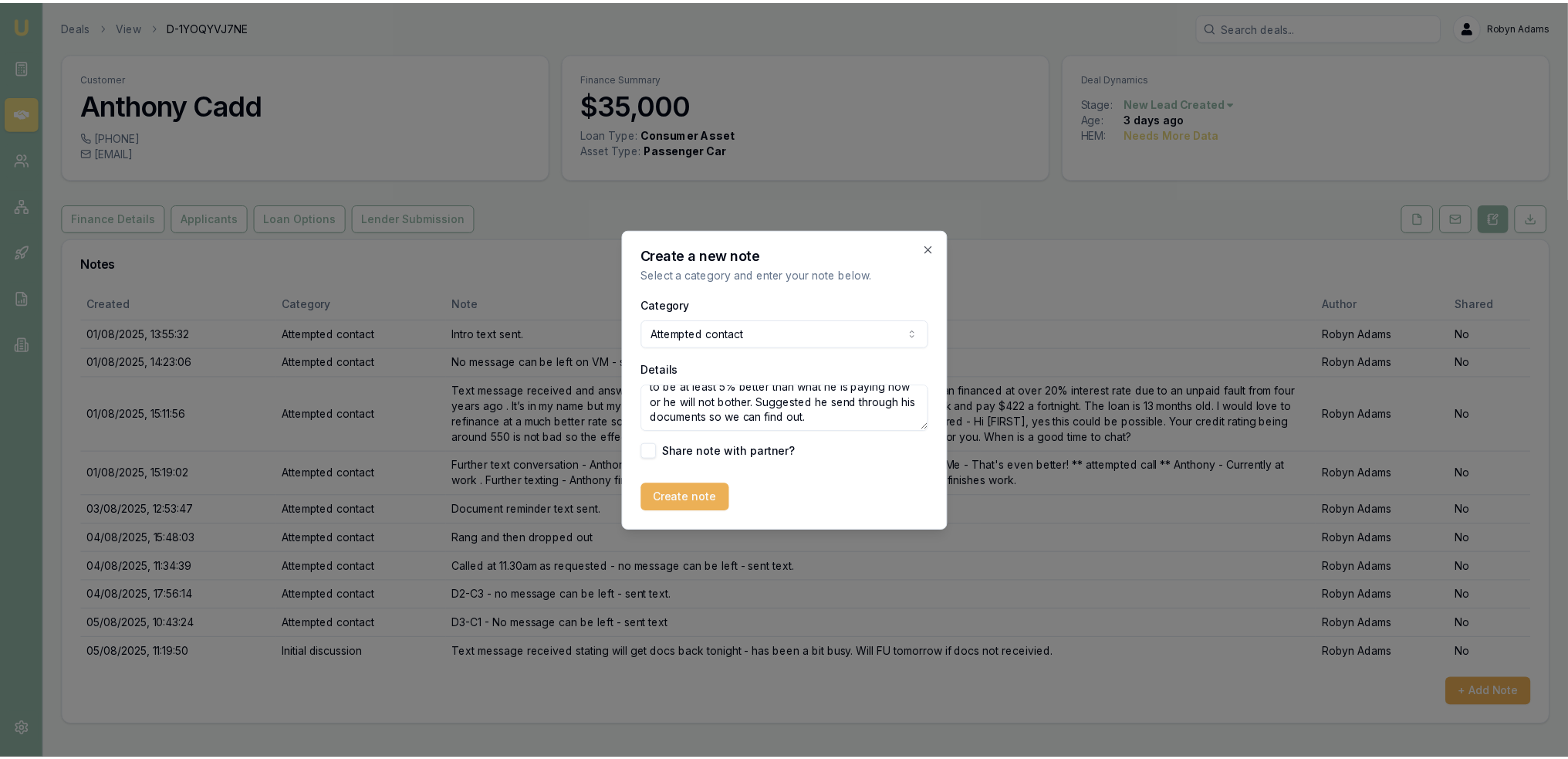 scroll, scrollTop: 37, scrollLeft: 0, axis: vertical 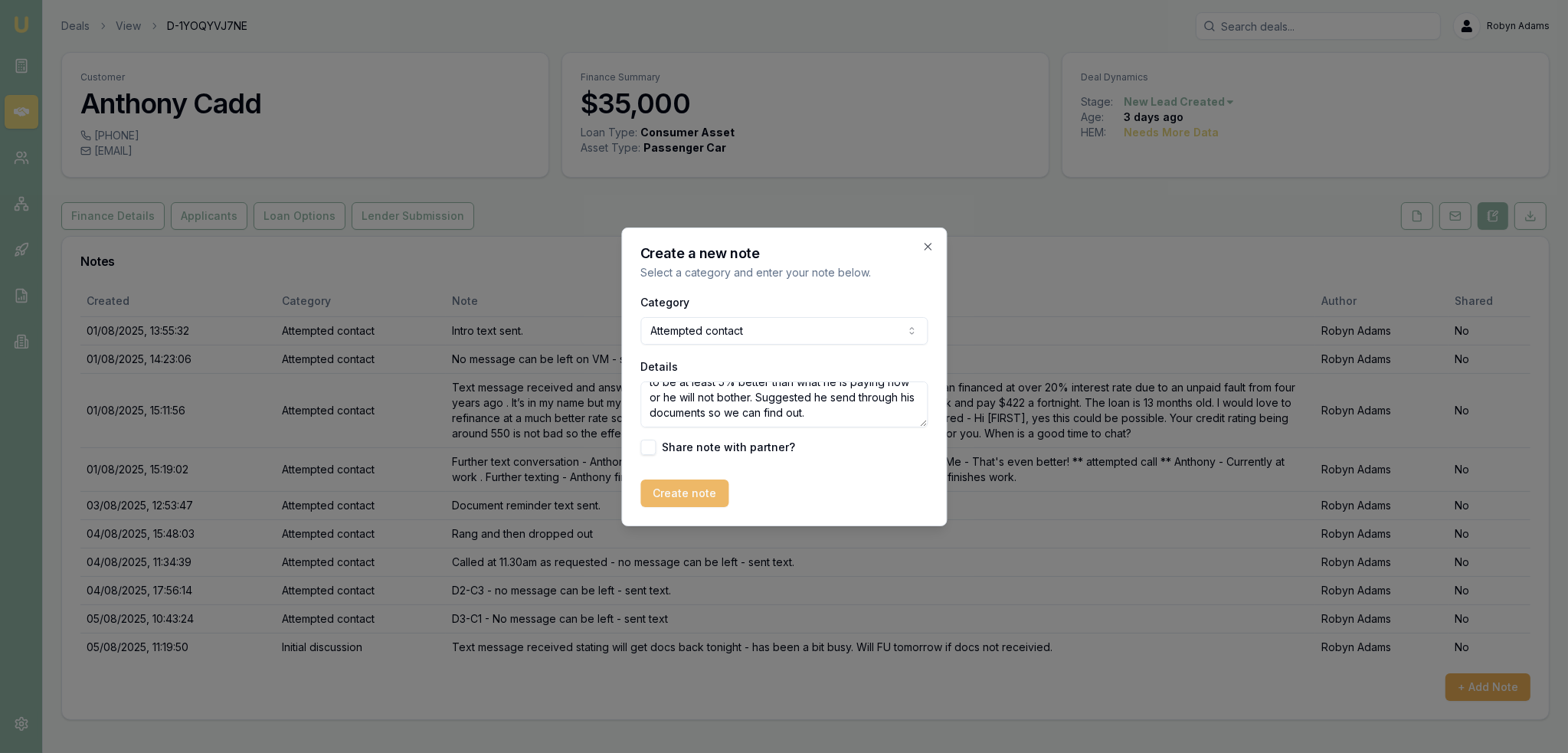 type on "Sent another text saying that the interest rate needs to be at least 5% better than what he is paying now or he will not bother. Suggested he send through his documents so we can find out." 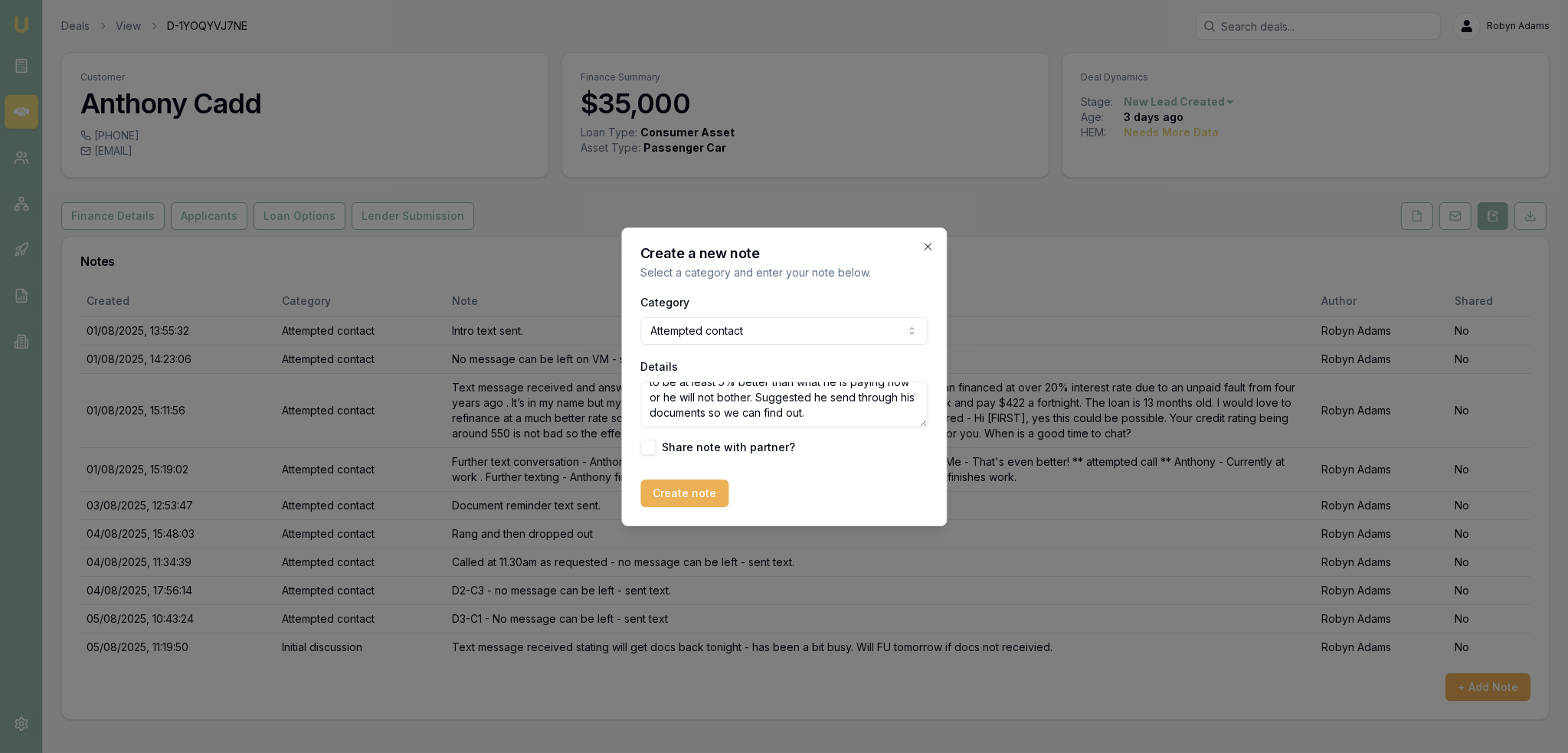drag, startPoint x: 707, startPoint y: 492, endPoint x: 716, endPoint y: 492, distance: 9 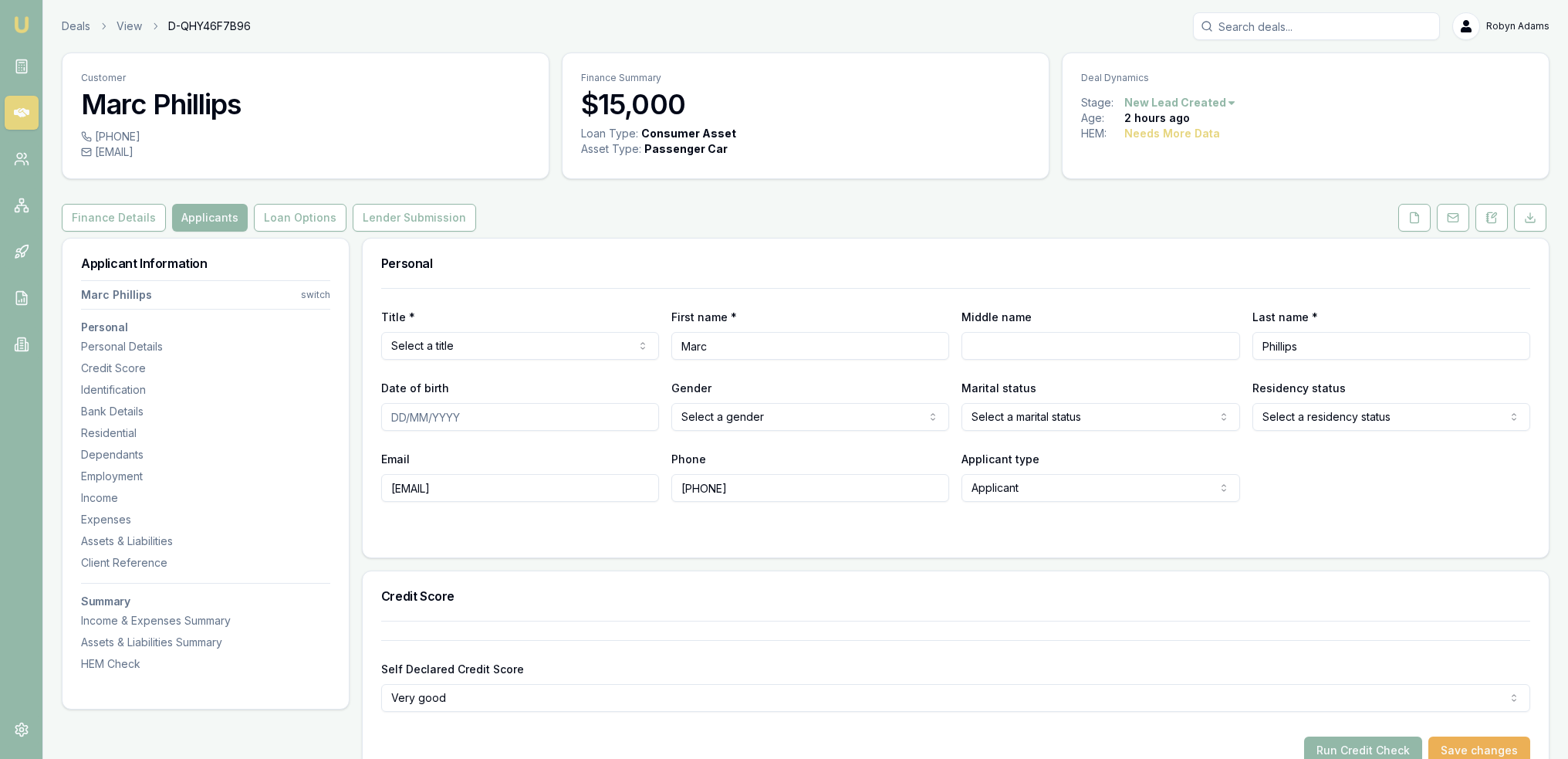 scroll, scrollTop: 77, scrollLeft: 0, axis: vertical 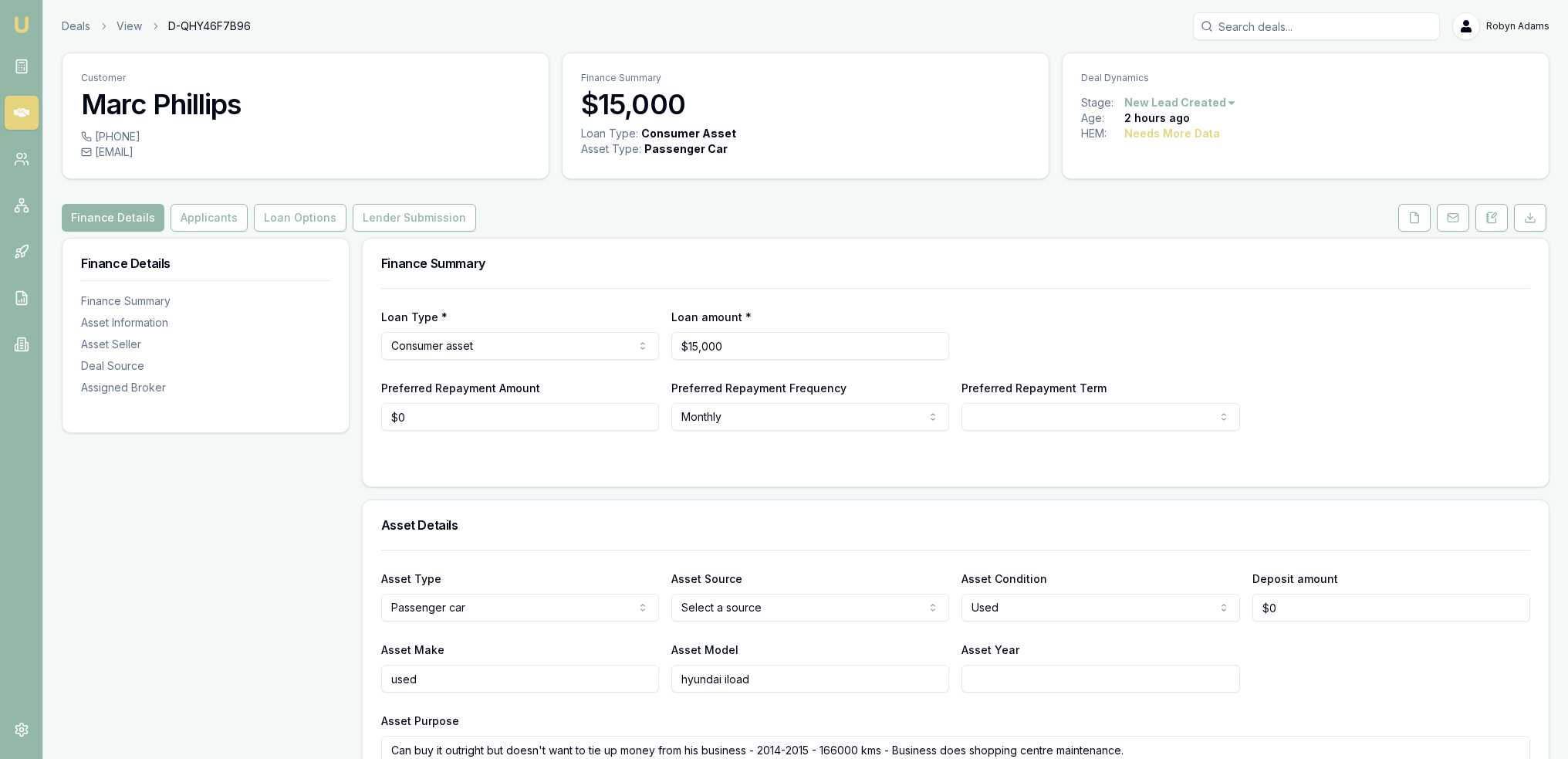 click on "Emu Broker Deals View D-QHY46F7B96 Robyn Adams Toggle Menu Customer Marc Phillips [PHONE] [EMAIL] Finance Summary $15,000 Loan Type: Consumer Asset Asset Type : Passenger Car Deal Dynamics Stage: New Lead Created Age: 2 hours ago HEM: Needs More Data Finance Details Applicants Loan Options Lender Submission Finance Details Finance Summary Asset Information Asset Seller Deal Source Assigned Broker Finance Summary Loan Type * Consumer asset Consumer loan Consumer asset Commercial loan Commercial asset Loan amount * $15,000 Preferred Repayment Amount  $0 Preferred Repayment Frequency  Monthly Weekly Fortnightly Monthly Preferred Repayment Term  12 24 36 48 60 72 84 Asset Details Asset Type  Passenger car Passenger car Electric vehicle Light commercial Caravan Motorhome Campervan Trailer Motorbike Off road bike Atv Boat Jet ski Tractor Horse float Ride on mower Recreational Asset Source  Select a source Dealer Private Refinance Asset Condition  Used New or demo Used Deposit amount  $0 used" at bounding box center (784, 379) 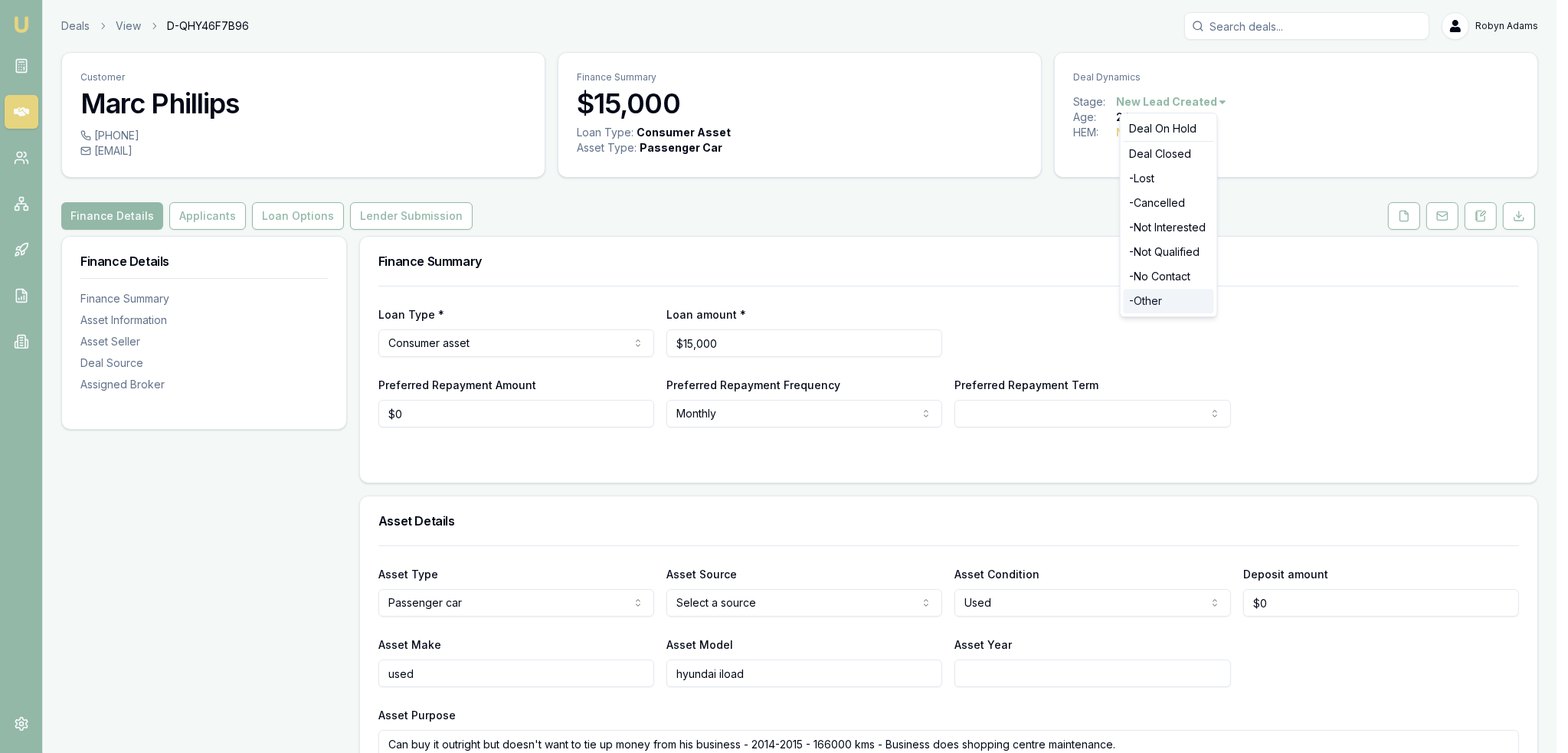 click on "-  Other" at bounding box center (1169, 301) 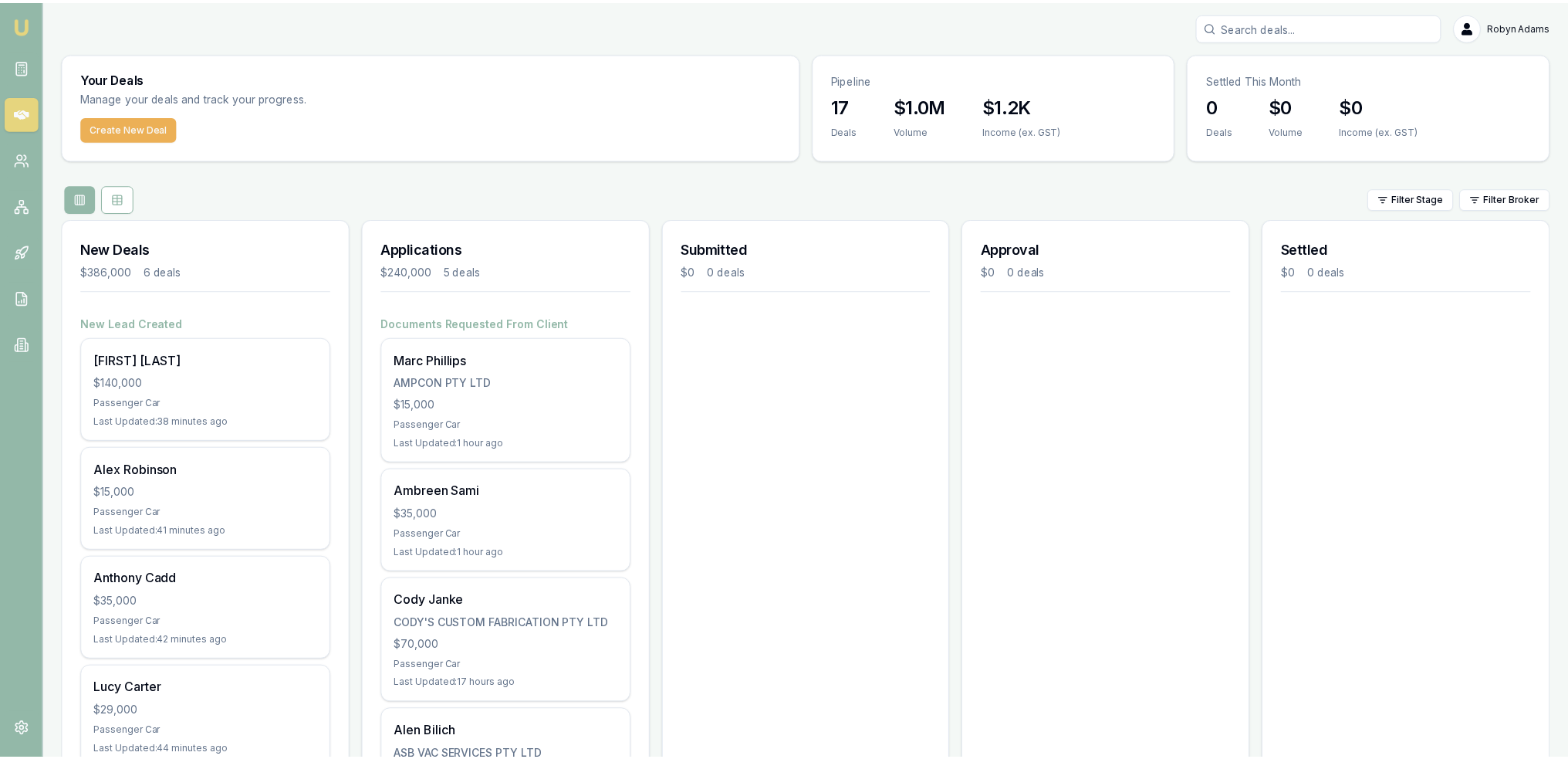 scroll, scrollTop: 0, scrollLeft: 0, axis: both 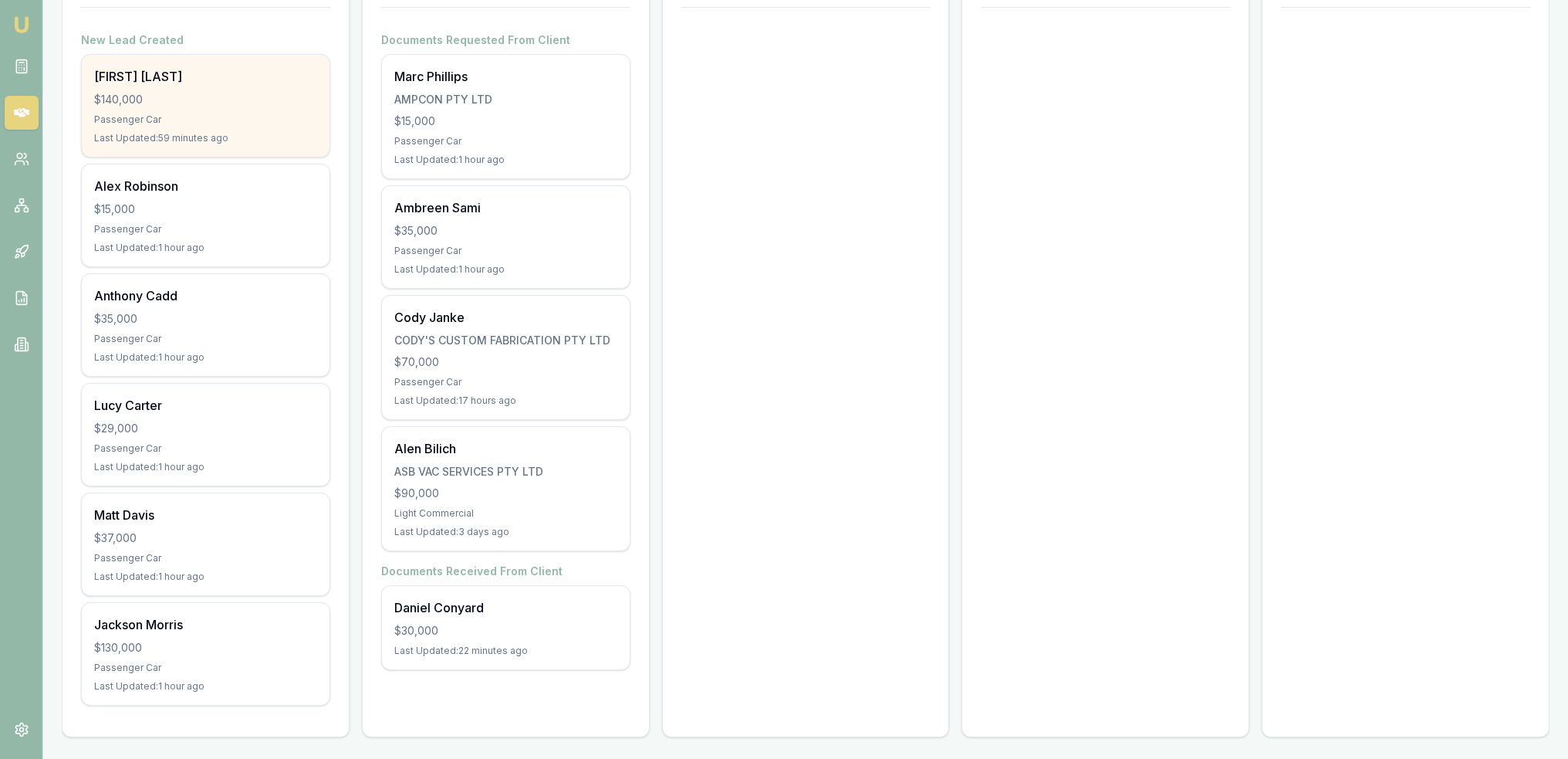 click on "Anderjet Freysen $140,000 Passenger Car Last Updated:  59 minutes ago" at bounding box center [205, 106] 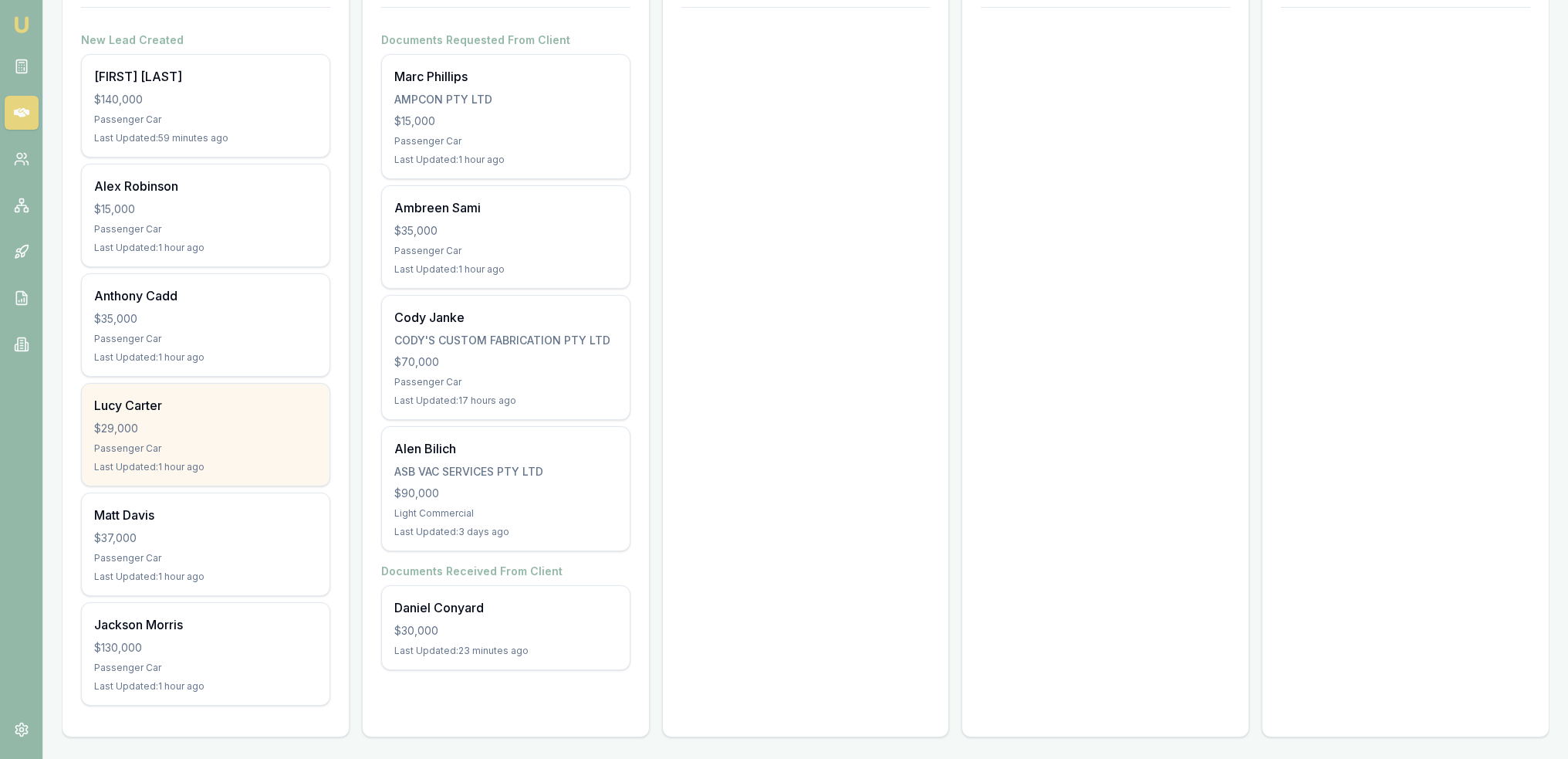 click on "Lucy Carter $29,000 Passenger Car Last Updated:  1 hour ago" at bounding box center (205, 435) 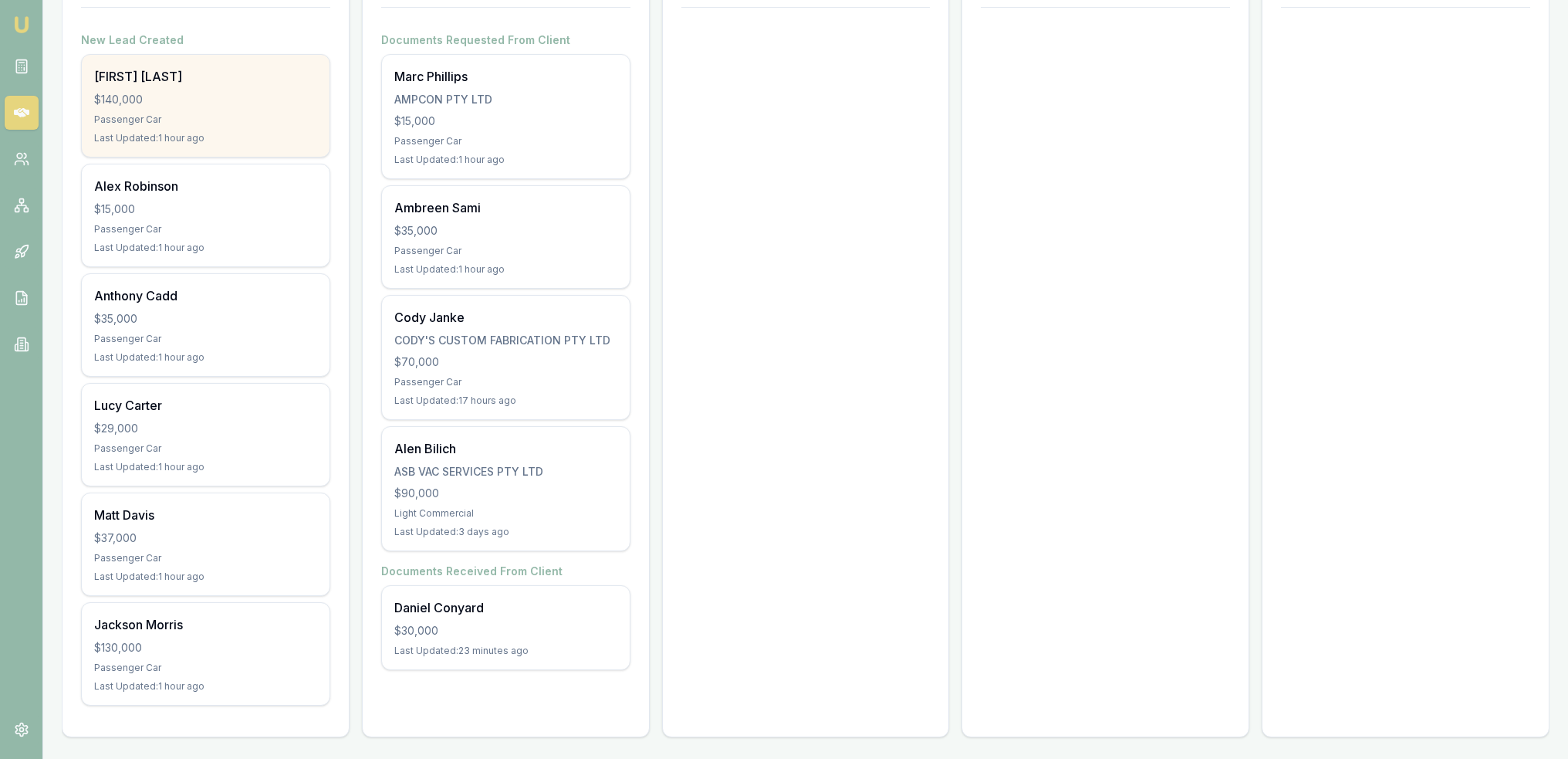 click on "Anderjet Freysen" at bounding box center (205, 76) 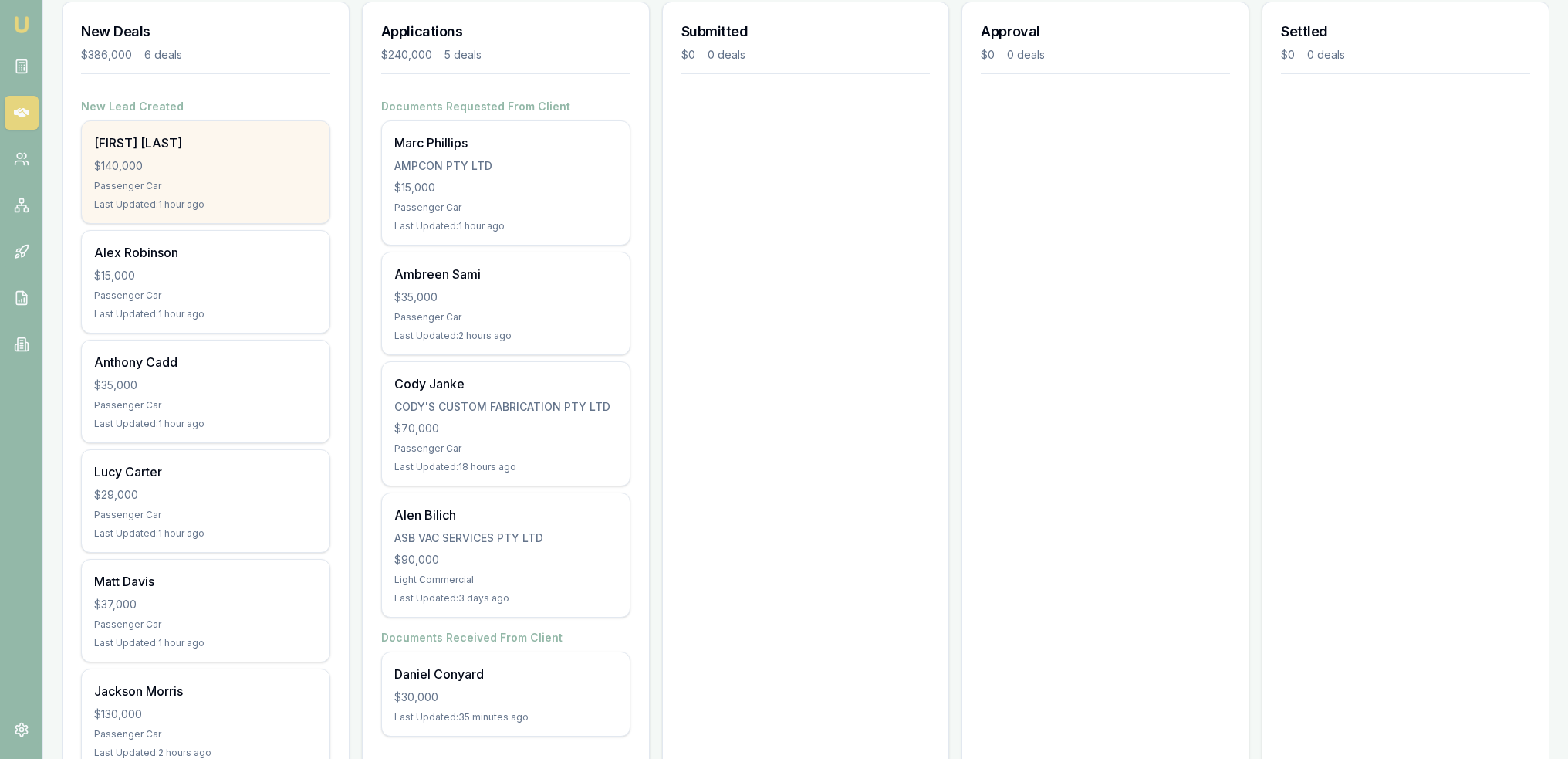 scroll, scrollTop: 0, scrollLeft: 0, axis: both 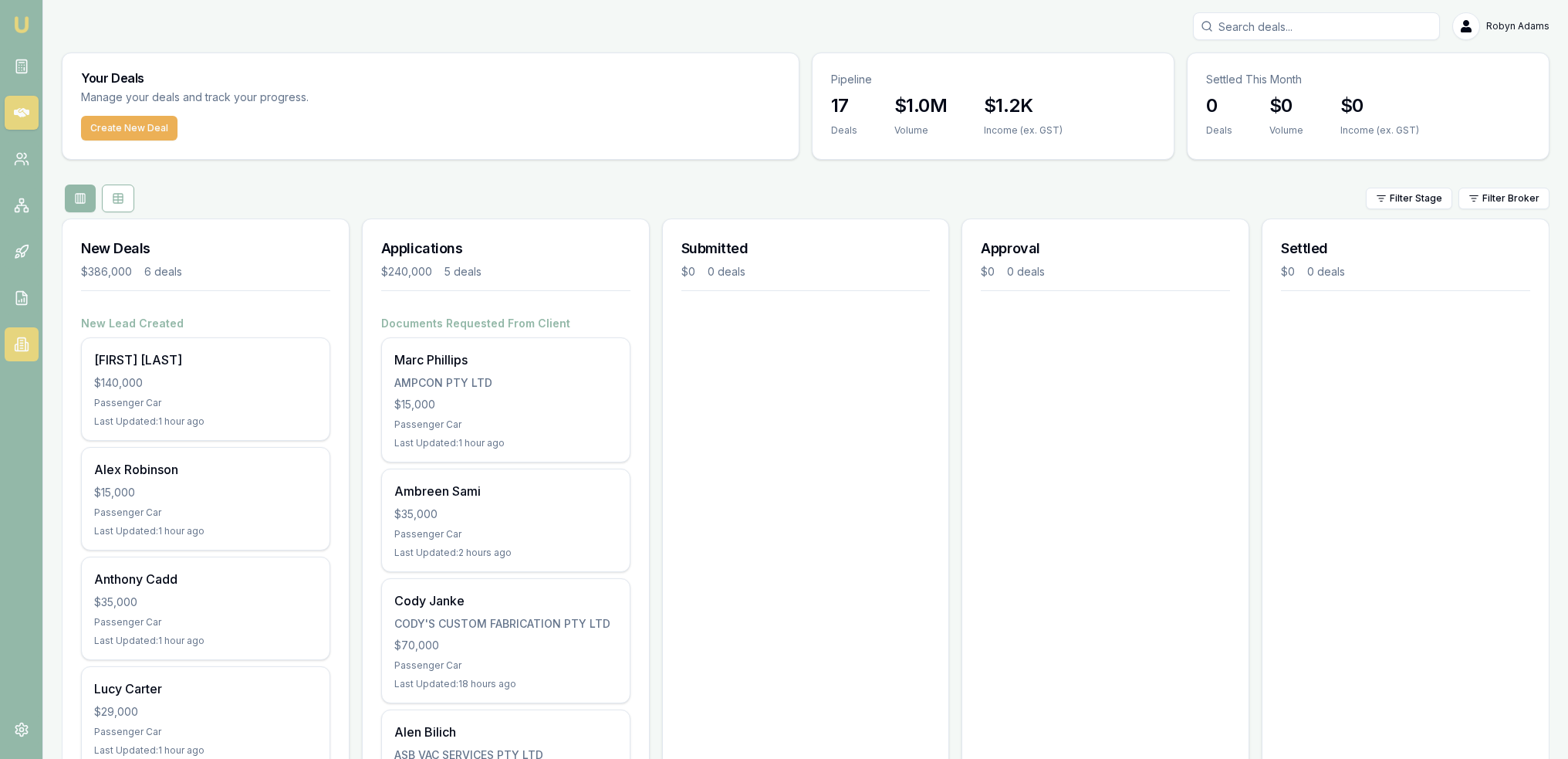 click 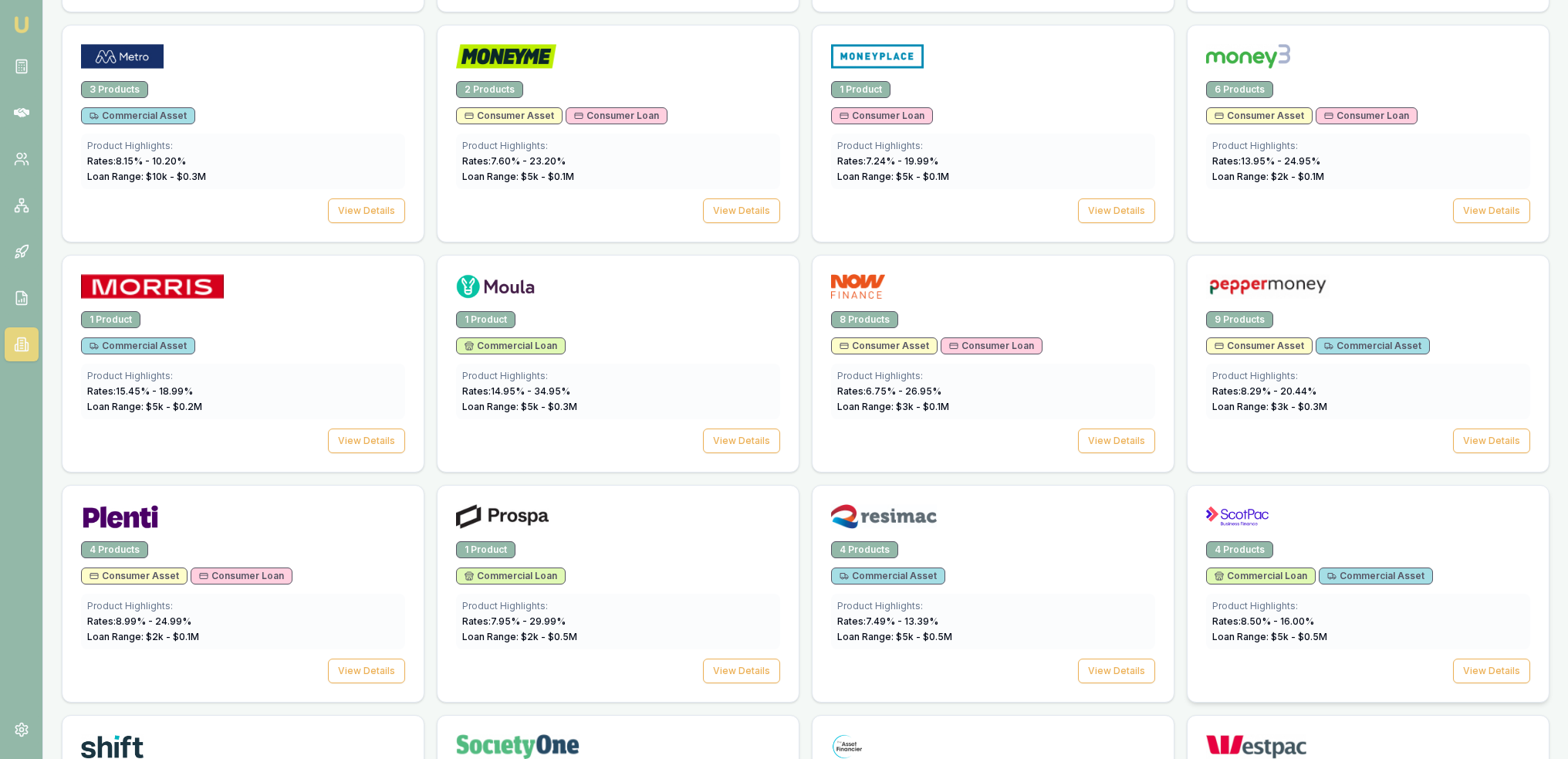 scroll, scrollTop: 1726, scrollLeft: 0, axis: vertical 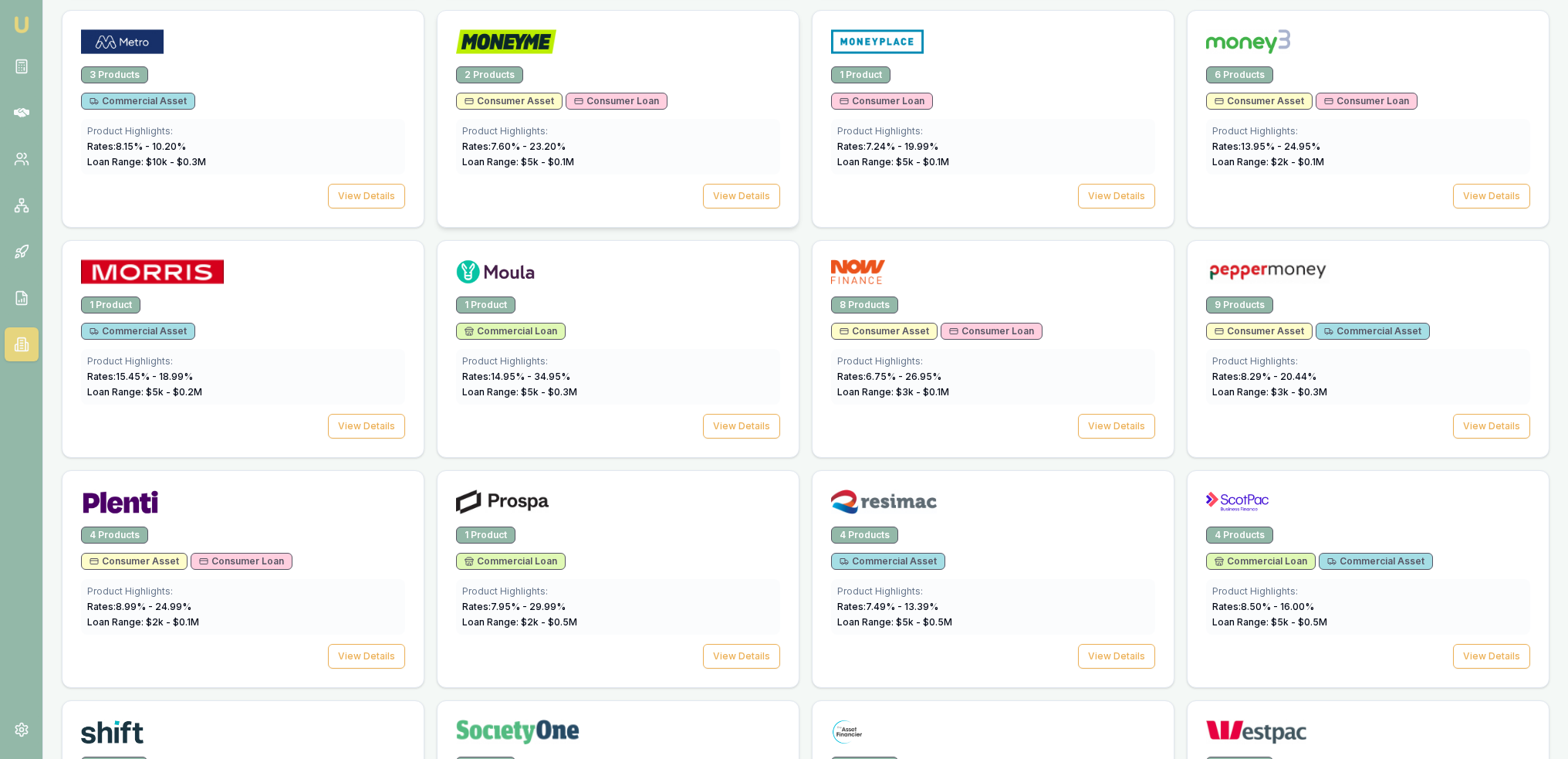 click on "Product Highlights: Rates:  7.60 % -   23.20 % Loan Range: $ 5 k - $ 0.1 M" at bounding box center [618, 147] 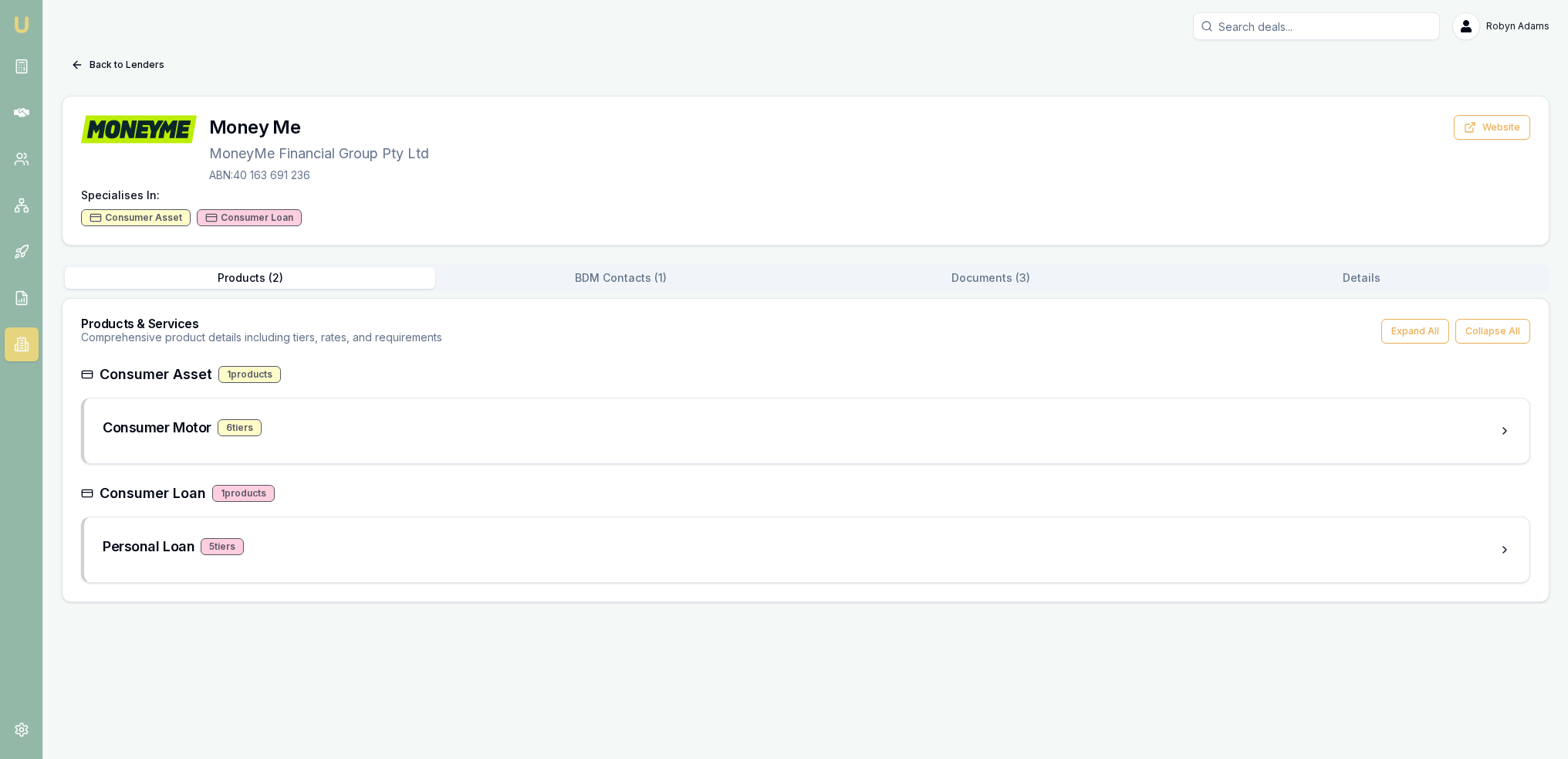 scroll, scrollTop: 0, scrollLeft: 0, axis: both 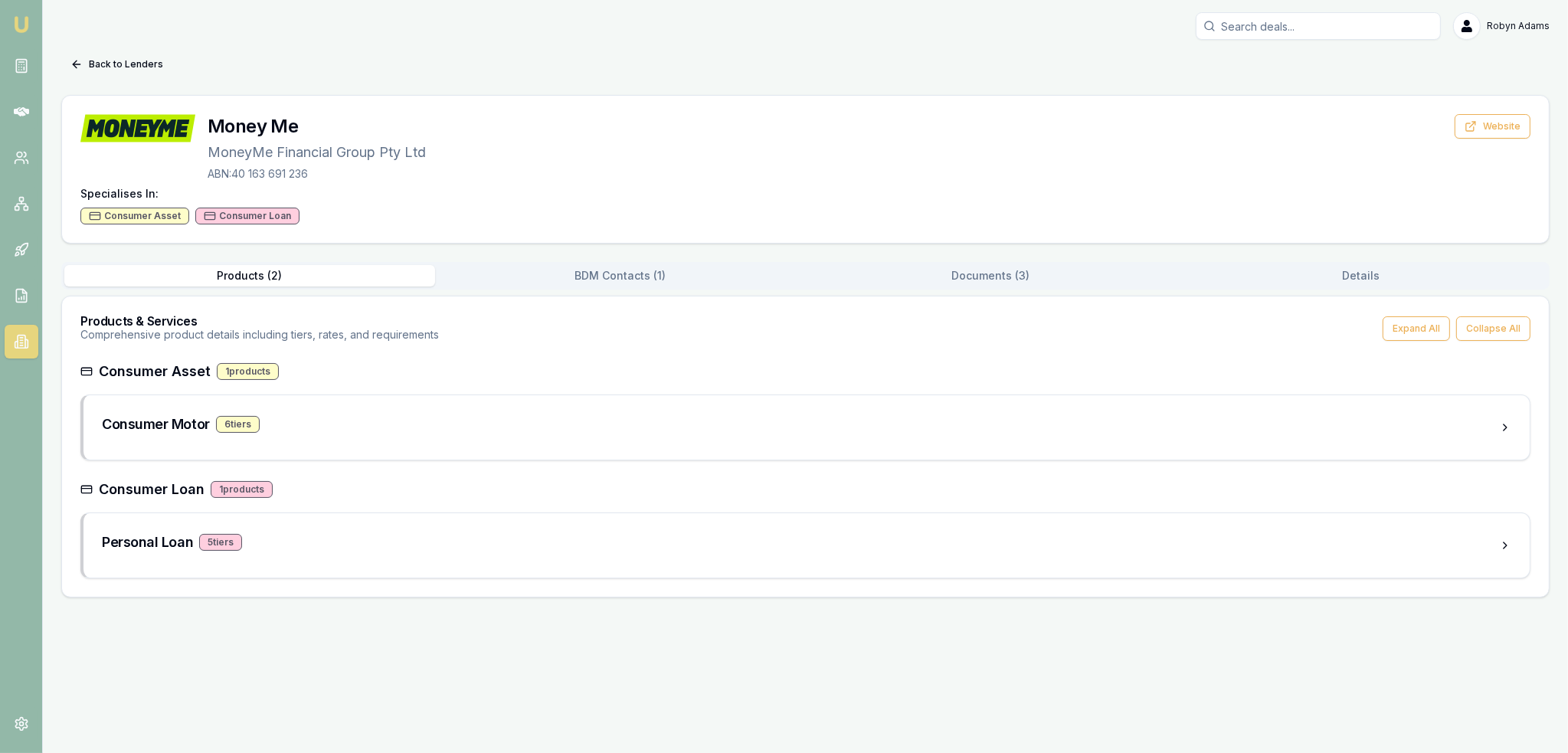 click on "Documents ( 3 )" at bounding box center (991, 276) 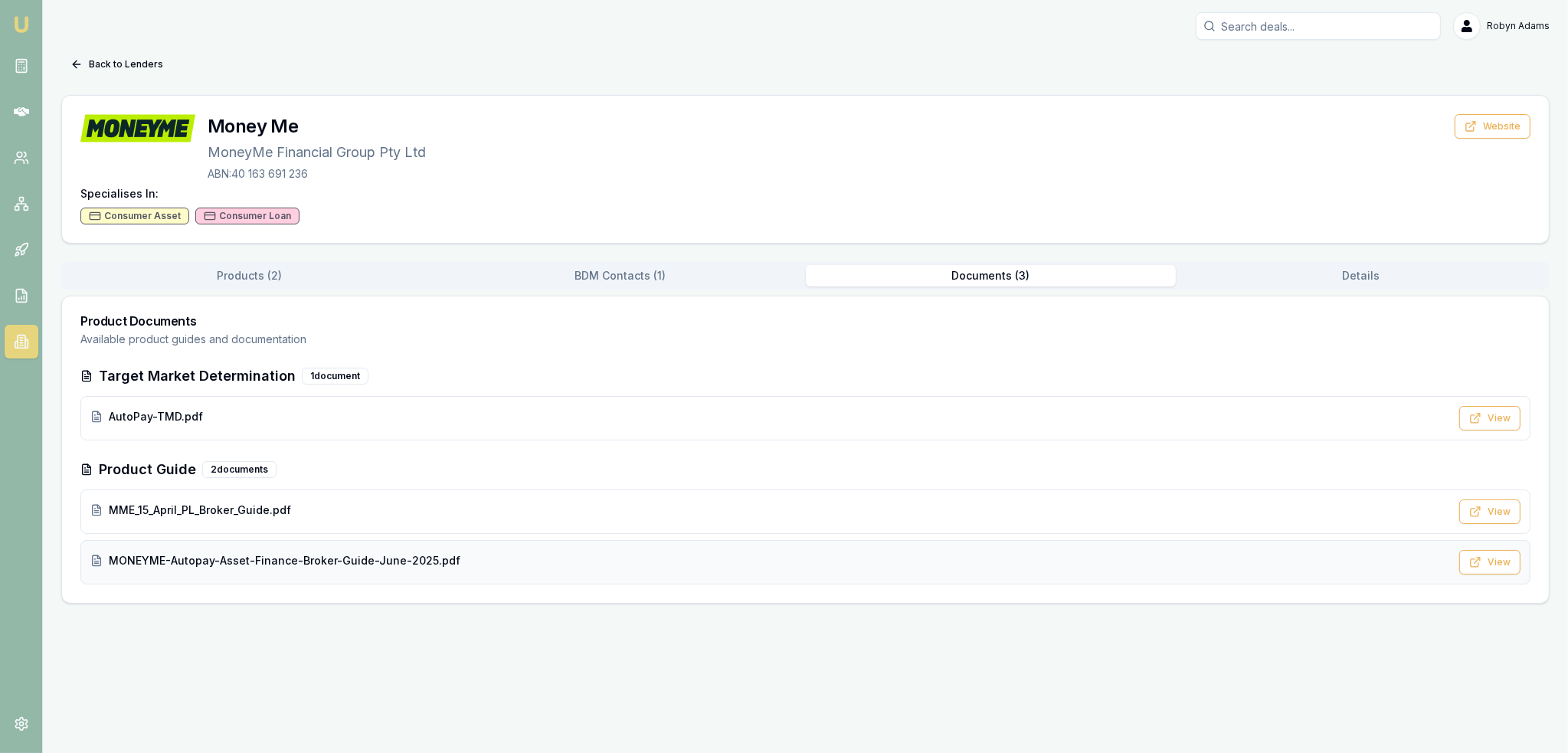 click on "MONEYME-Autopay-Asset-Finance-Broker-Guide-June-2025.pdf" at bounding box center (284, 561) 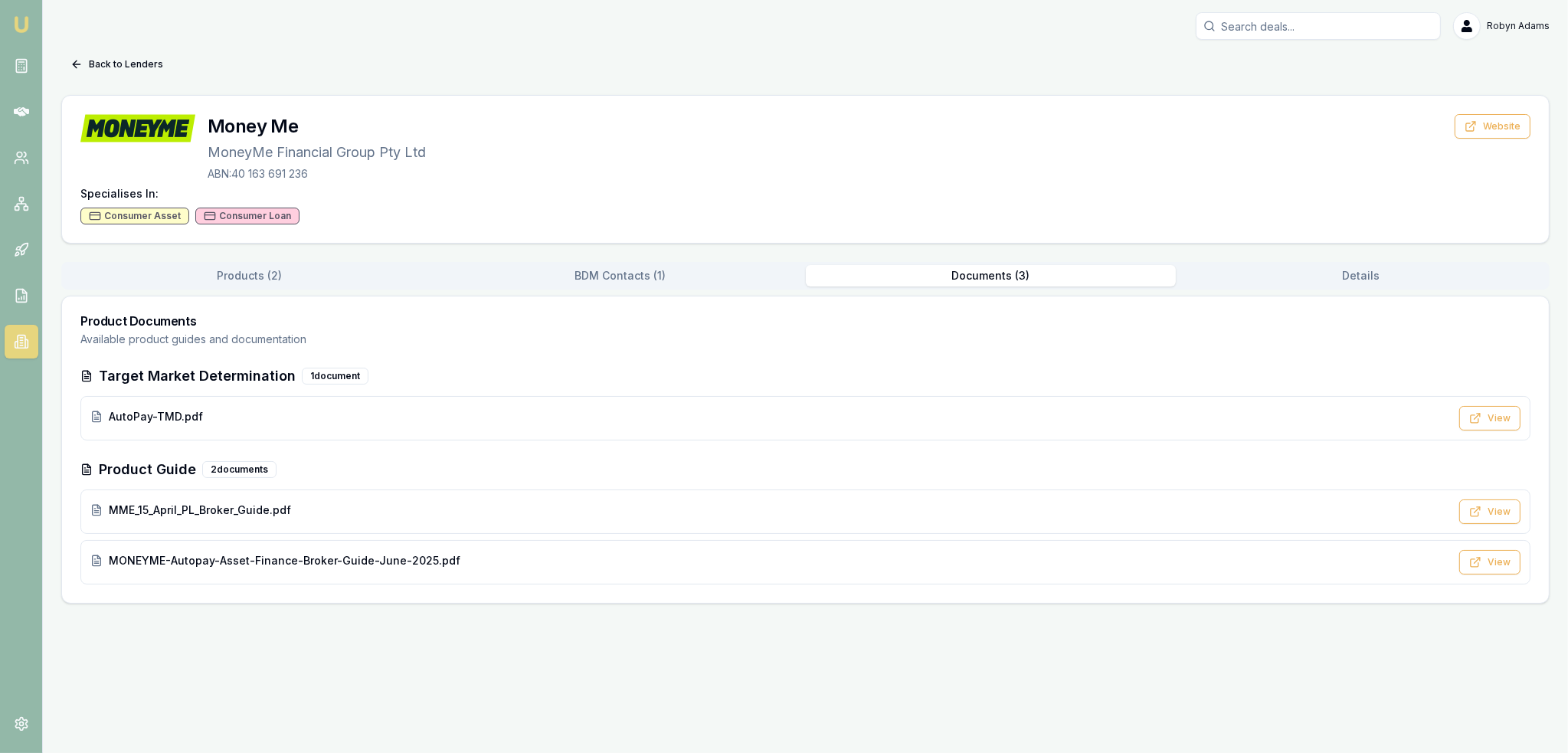 click at bounding box center [21, 25] 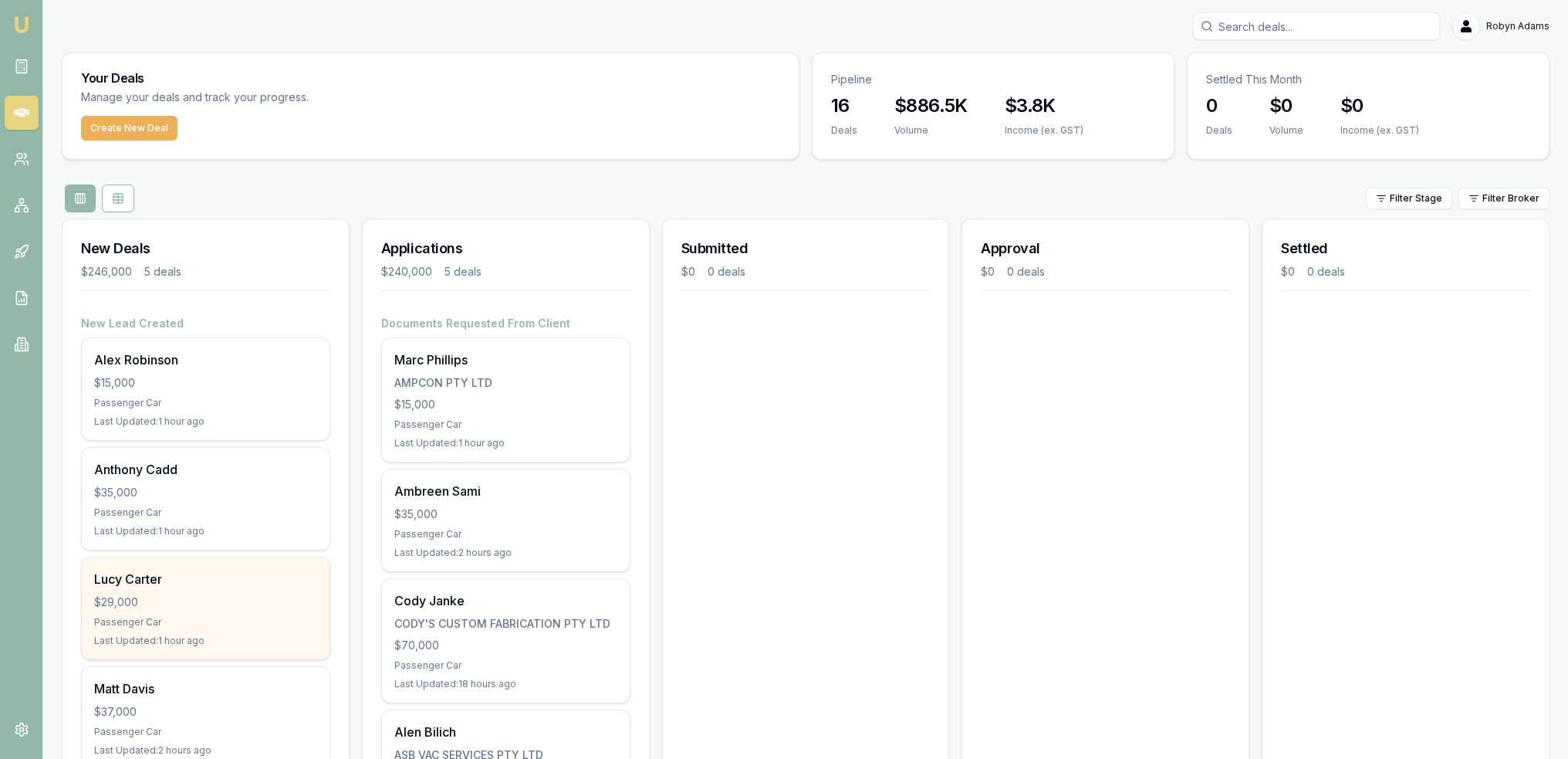 click on "$29,000" at bounding box center (205, 602) 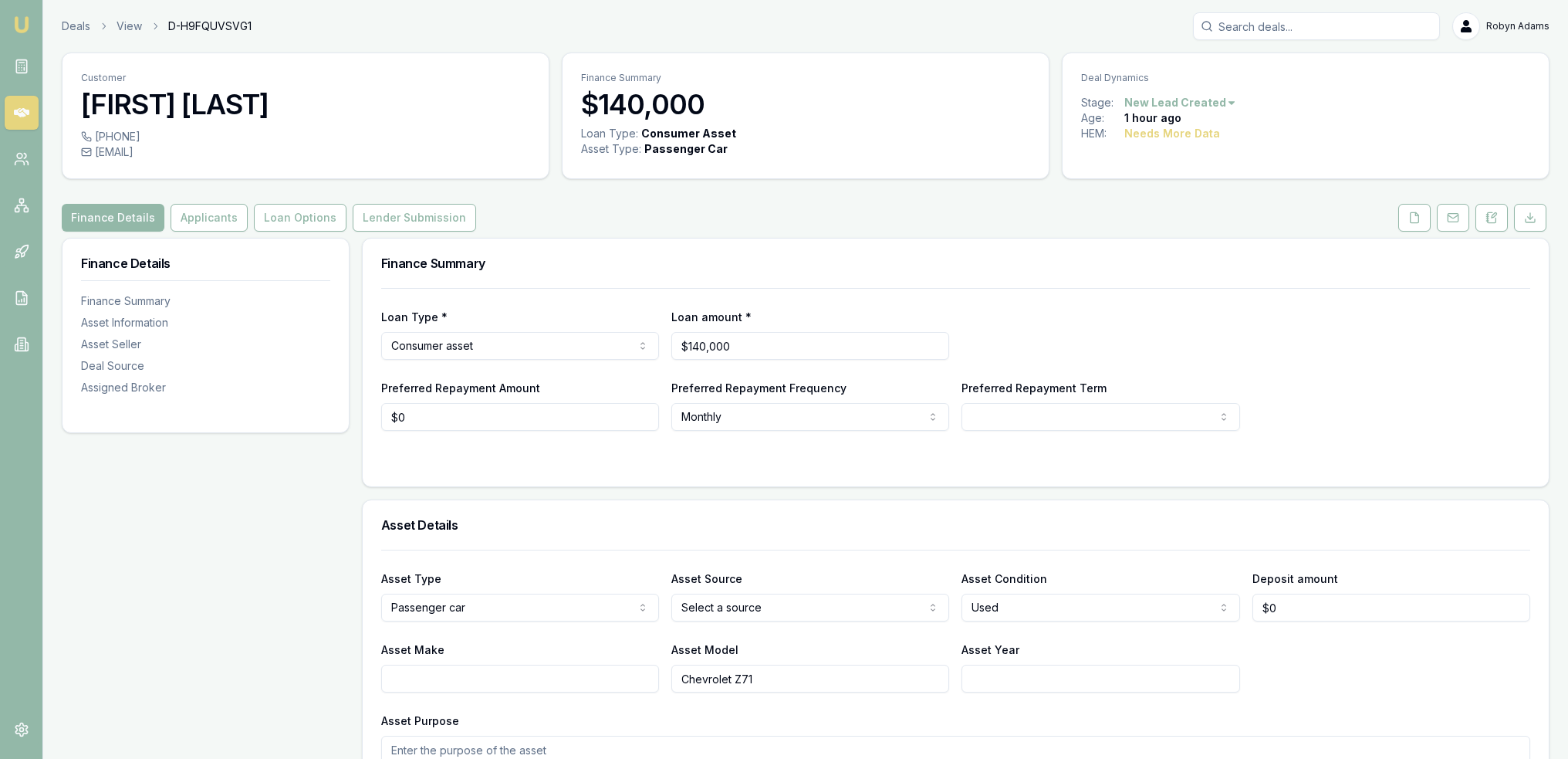 scroll, scrollTop: 0, scrollLeft: 0, axis: both 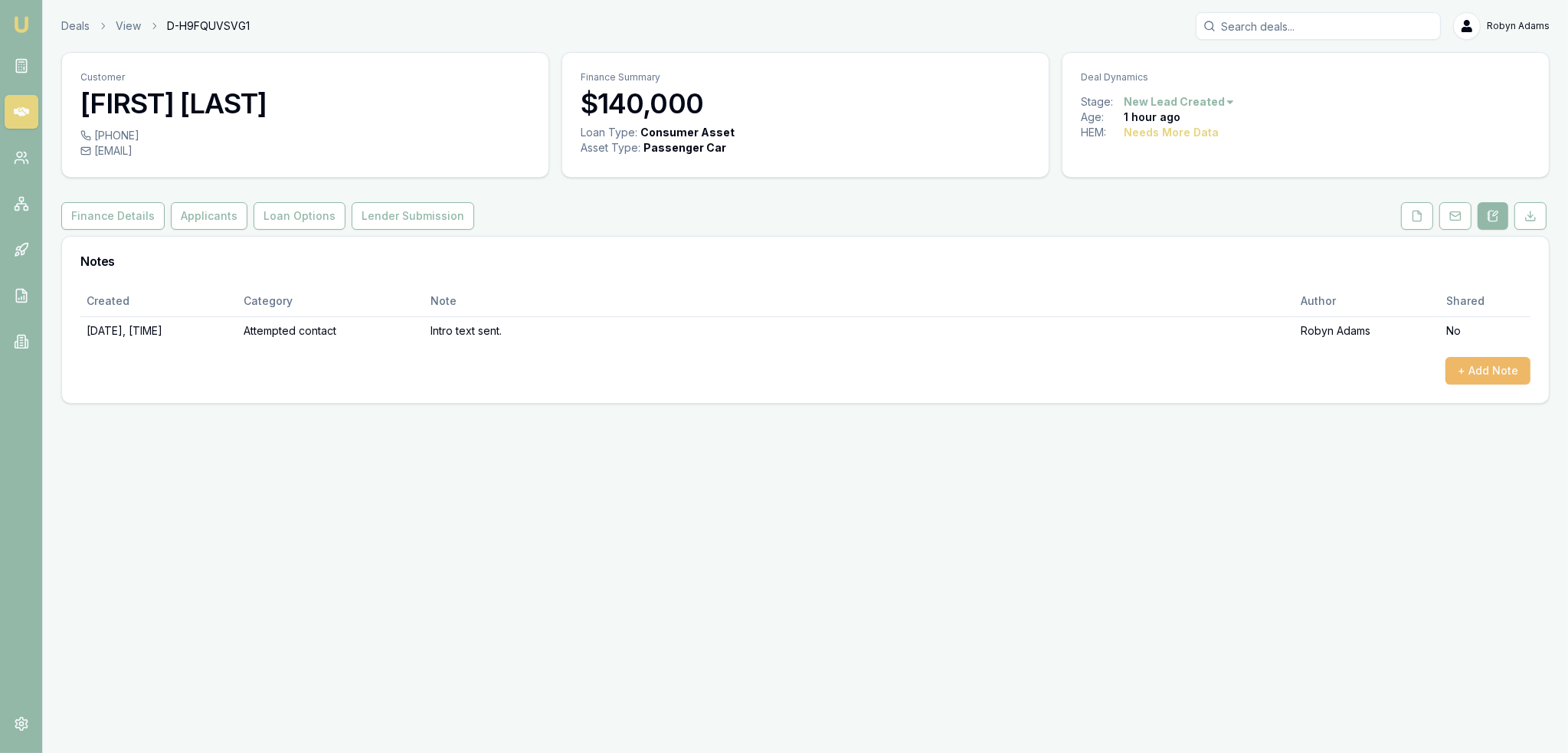 click on "+ Add Note" at bounding box center (1488, 371) 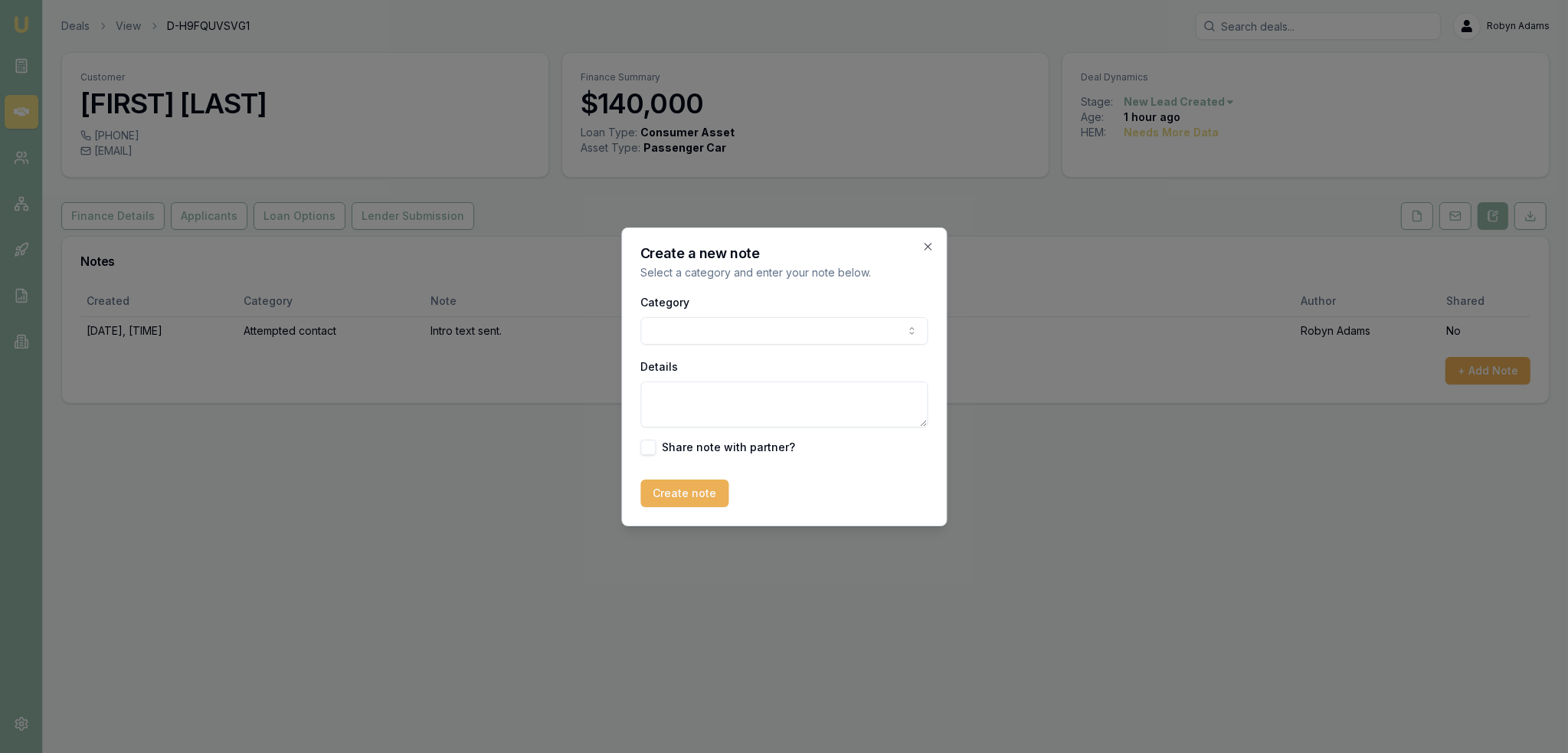 click on "Emu Broker Deals View D-H9FQUVSVG1 [FIRST] [LAST] Toggle Menu Customer [FIRST] [LAST] [PHONE] [EMAIL] Finance Summary $140,000 Loan Type: Consumer Asset Asset Type : Passenger Car Deal Dynamics Stage: New Lead Created Age: 1 hour ago HEM: Needs More Data Finance Details Applicants Loan Options Lender Submission Notes Created Category Note Author Shared [DATE], [TIME] Attempted contact Intro text sent. [FIRST] [LAST] No + Add Note
Create a new note Select a category and enter your note below. Category  General notes Attempted contact Follow up reminder Initial discussion Client requirements Loan options update Income or expense update Approval update Settlement update Compliance check Other Details  Share note with partner? Create note Close" at bounding box center (784, 376) 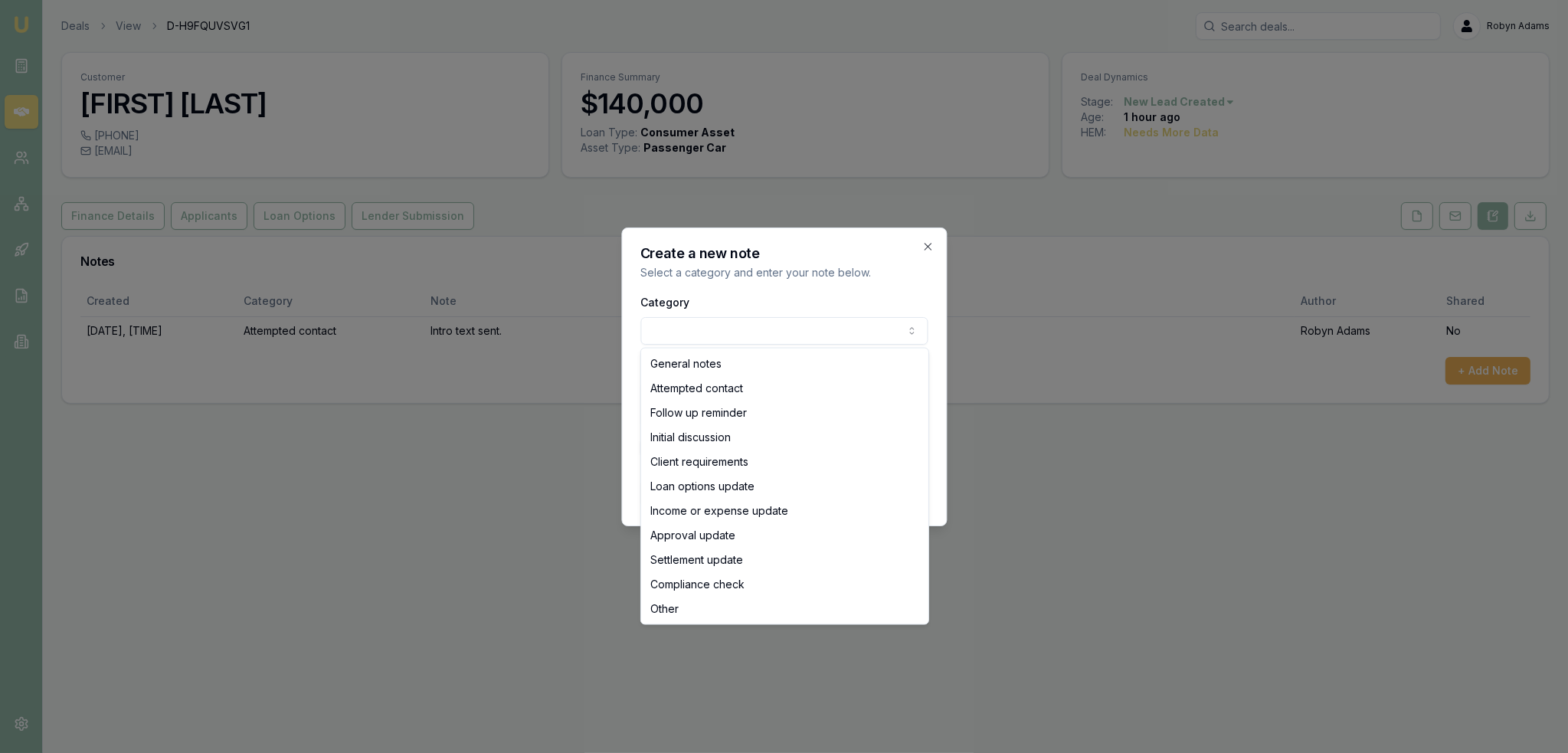 select on "ATTEMPTED_CONTACT" 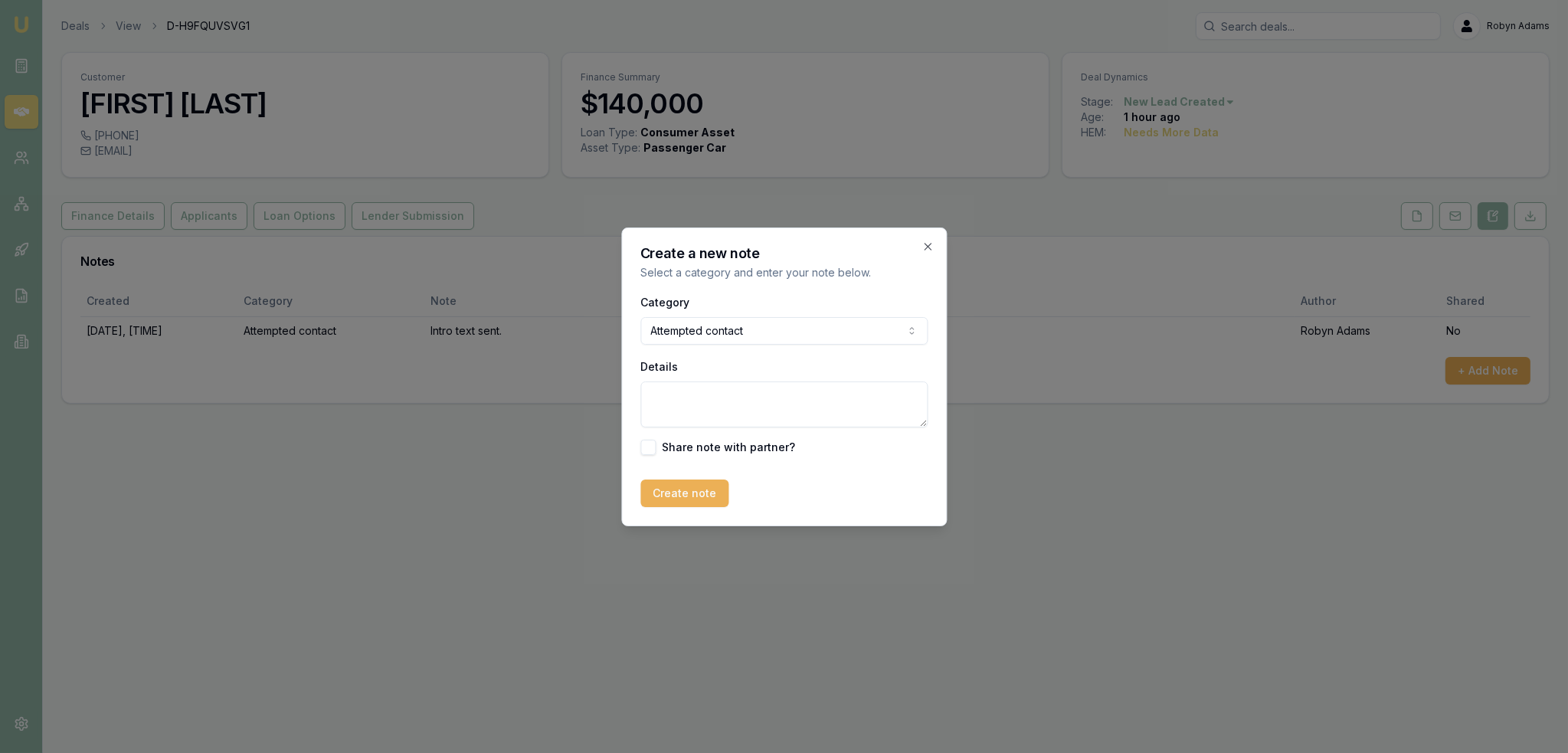 click on "Details" at bounding box center (784, 404) 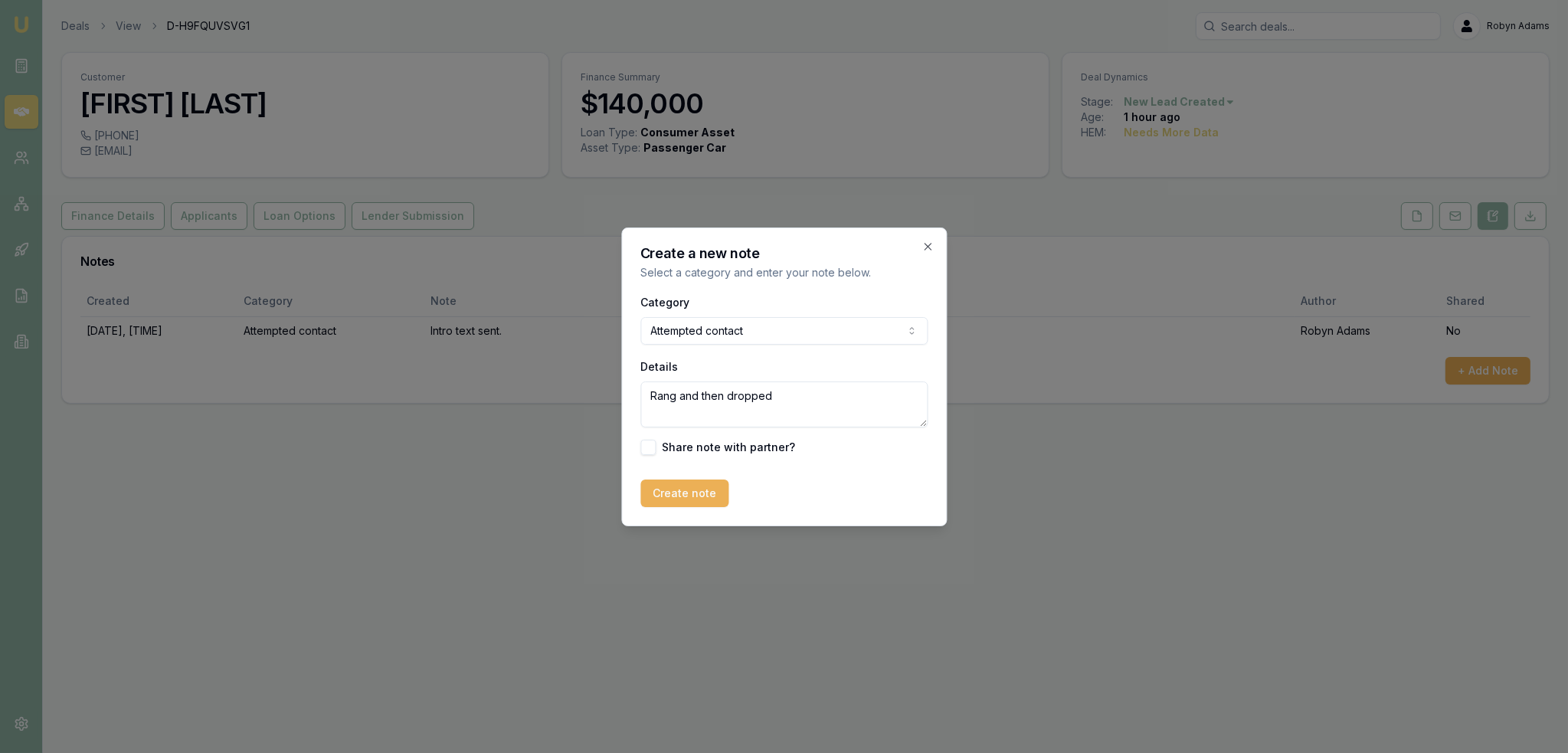 click on "Rang and then dropped" at bounding box center [784, 404] 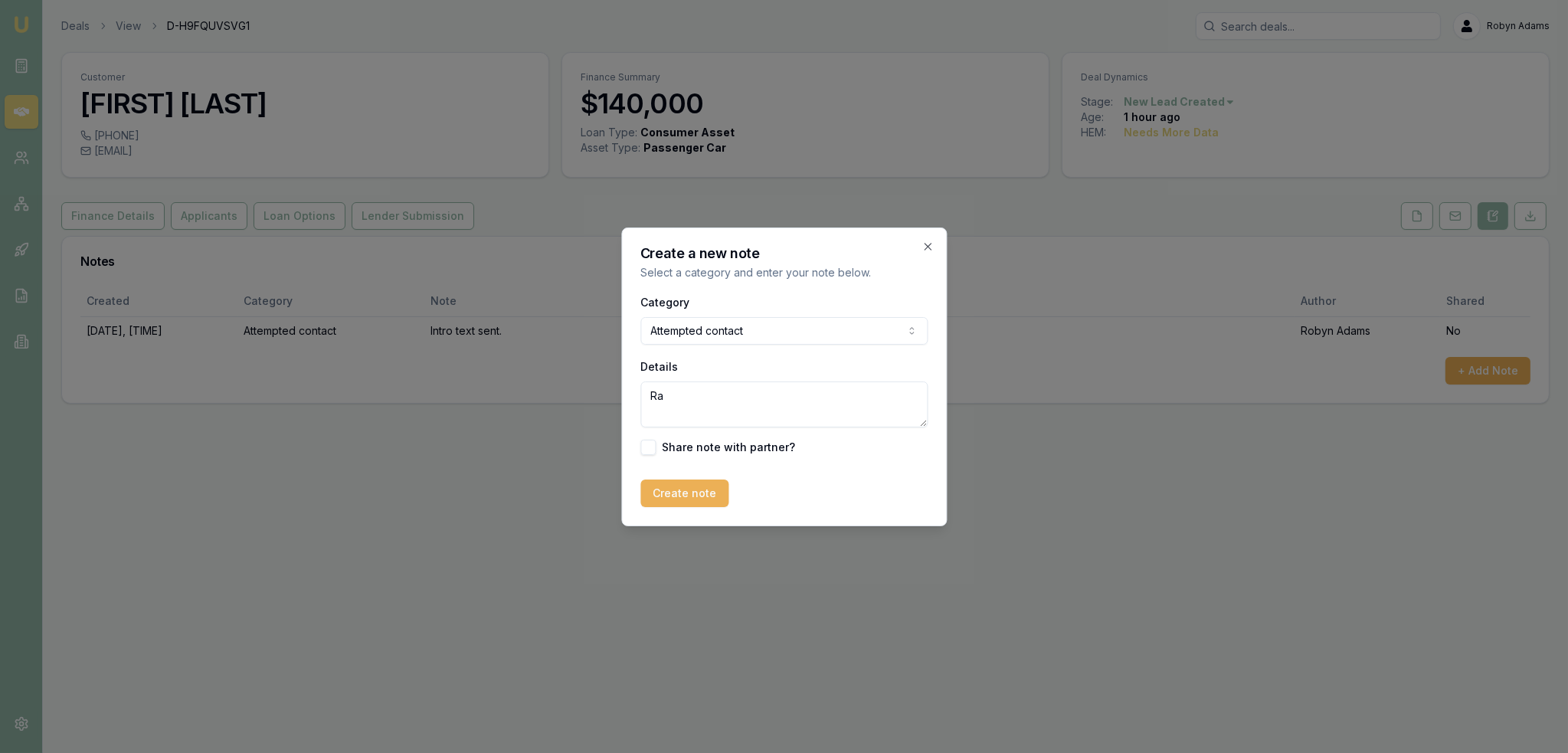 type on "R" 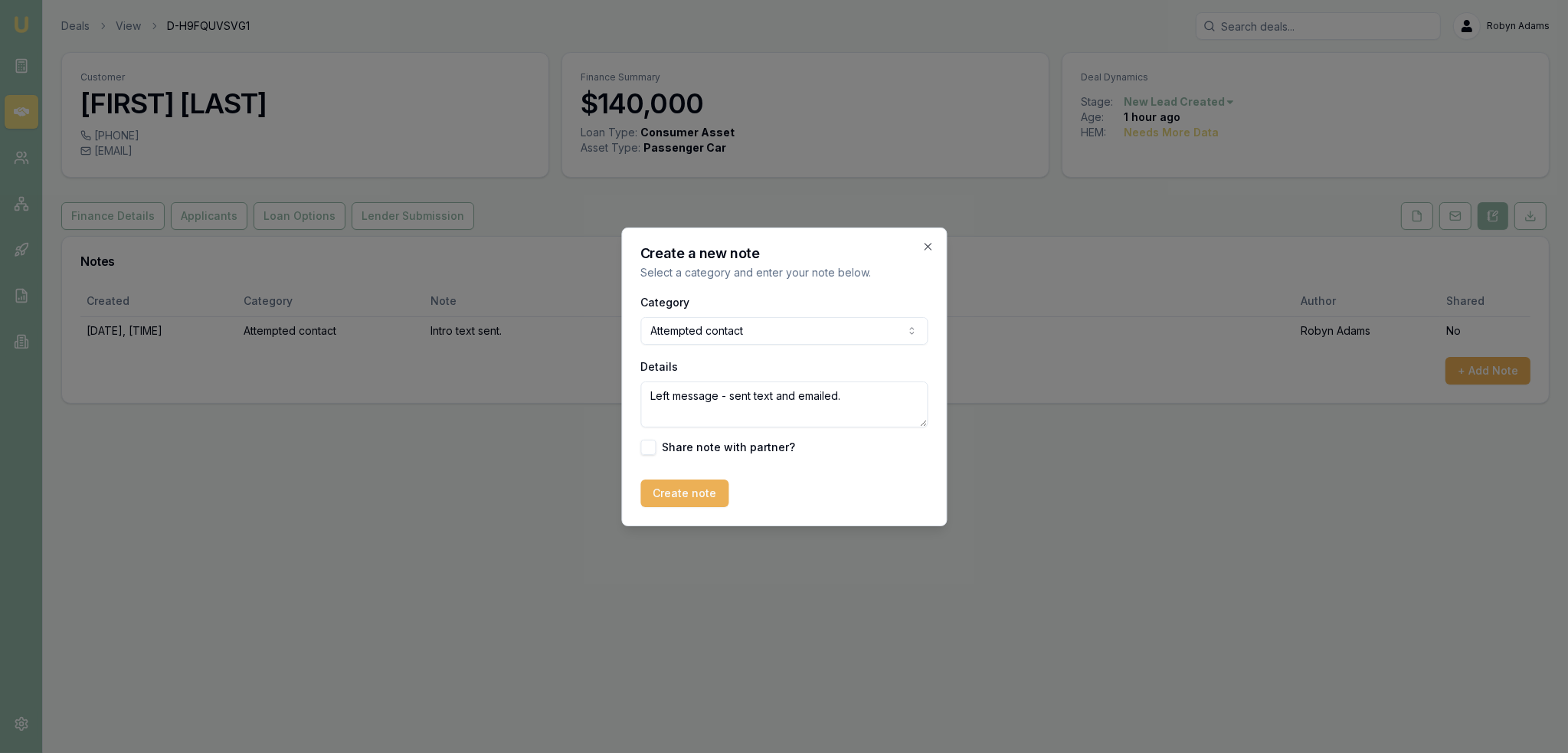 type on "Left message - sent text and emailed." 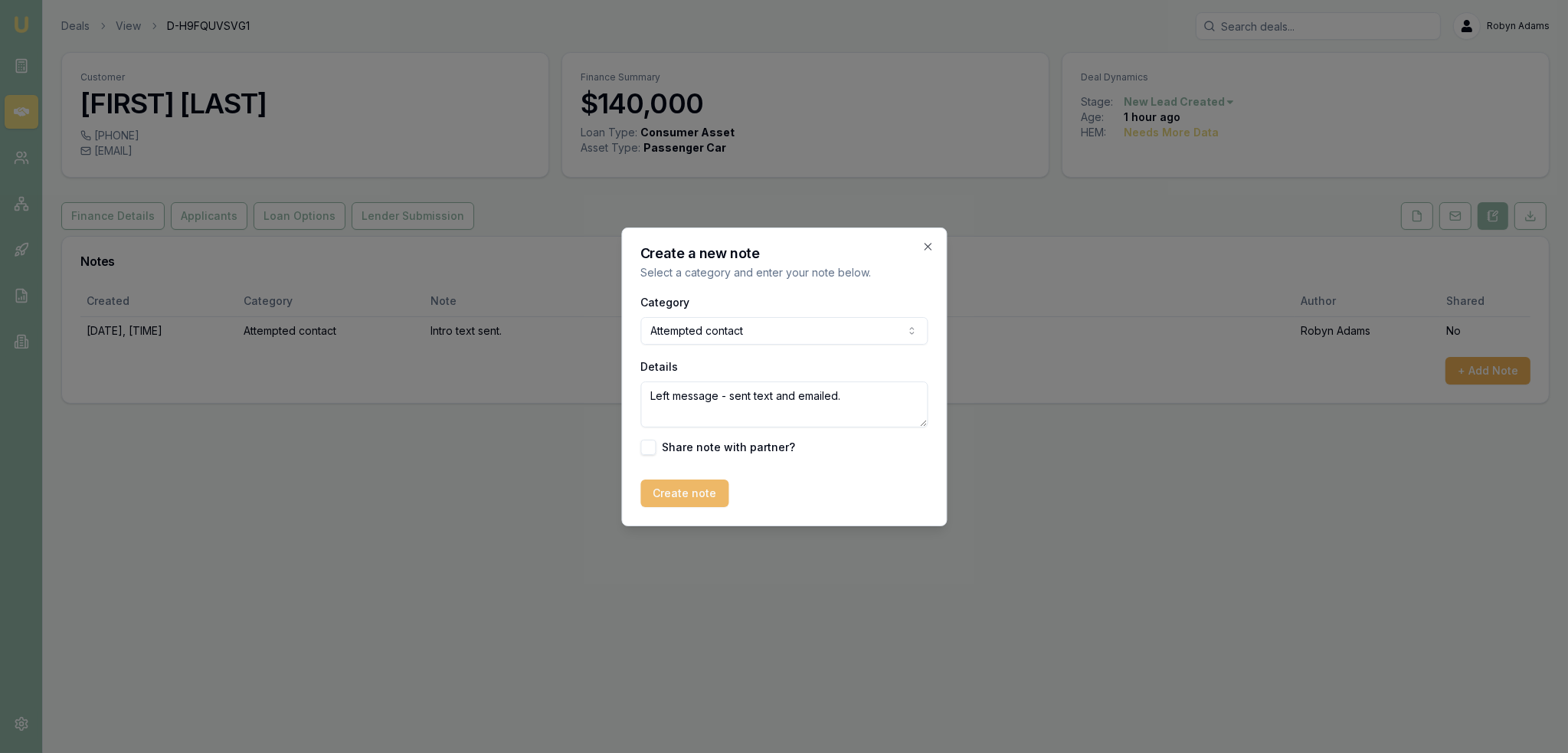 click on "Create note" at bounding box center (684, 493) 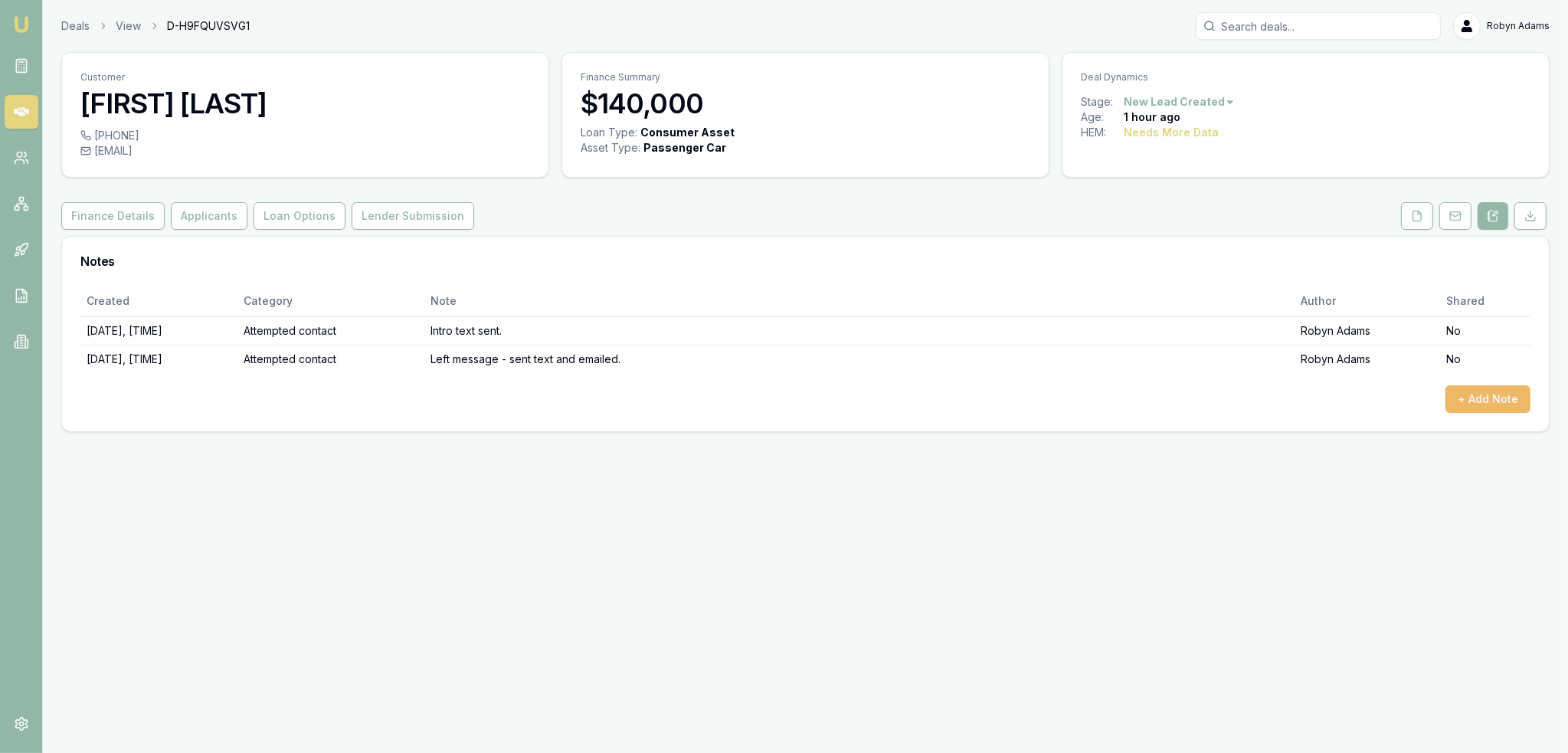 click on "+ Add Note" at bounding box center (1488, 399) 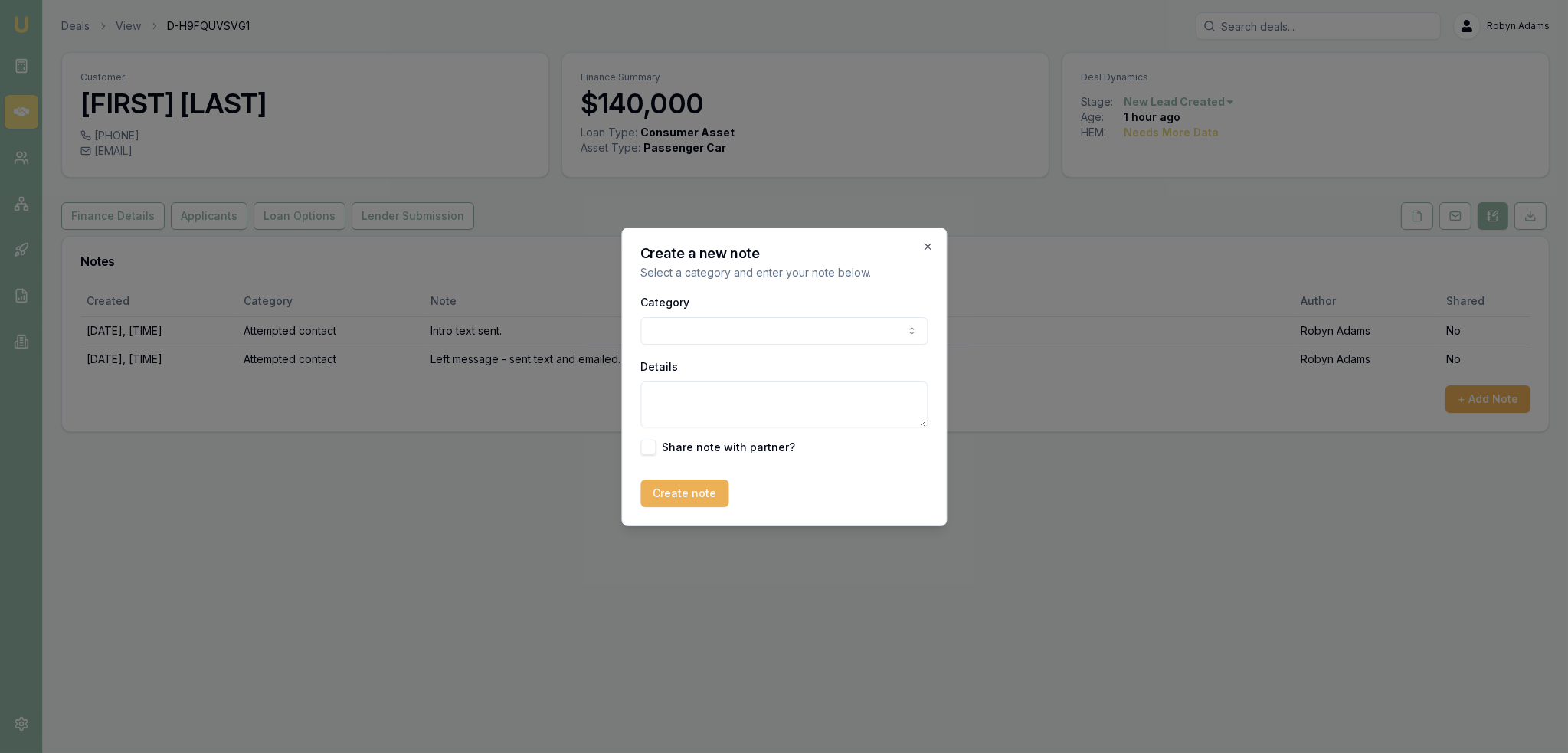 click on "Emu Broker Deals View D-H9FQUVSVG1 Robyn Adams Toggle Menu Customer Anderjet Freysen 0427833611 jerriefreysen@gmail.com Finance Summary $140,000 Loan Type: Consumer Asset Asset Type : Passenger Car Deal Dynamics Stage: New Lead Created Age: 1 hour ago HEM: Needs More Data Finance Details Applicants Loan Options Lender Submission Notes Created Category Note Author Shared 05/08/2025, 11:06:46 Attempted contact Intro text sent. Robyn Adams No 05/08/2025, 12:03:52 Attempted contact Left message - sent text and emailed.  Robyn Adams No + Add Note
Create a new note Select a category and enter your note below. Category  General notes Attempted contact Follow up reminder Initial discussion Client requirements Loan options update Income or expense update Approval update Settlement update Compliance check Other Details  Share note with partner? Create note Close" at bounding box center (784, 376) 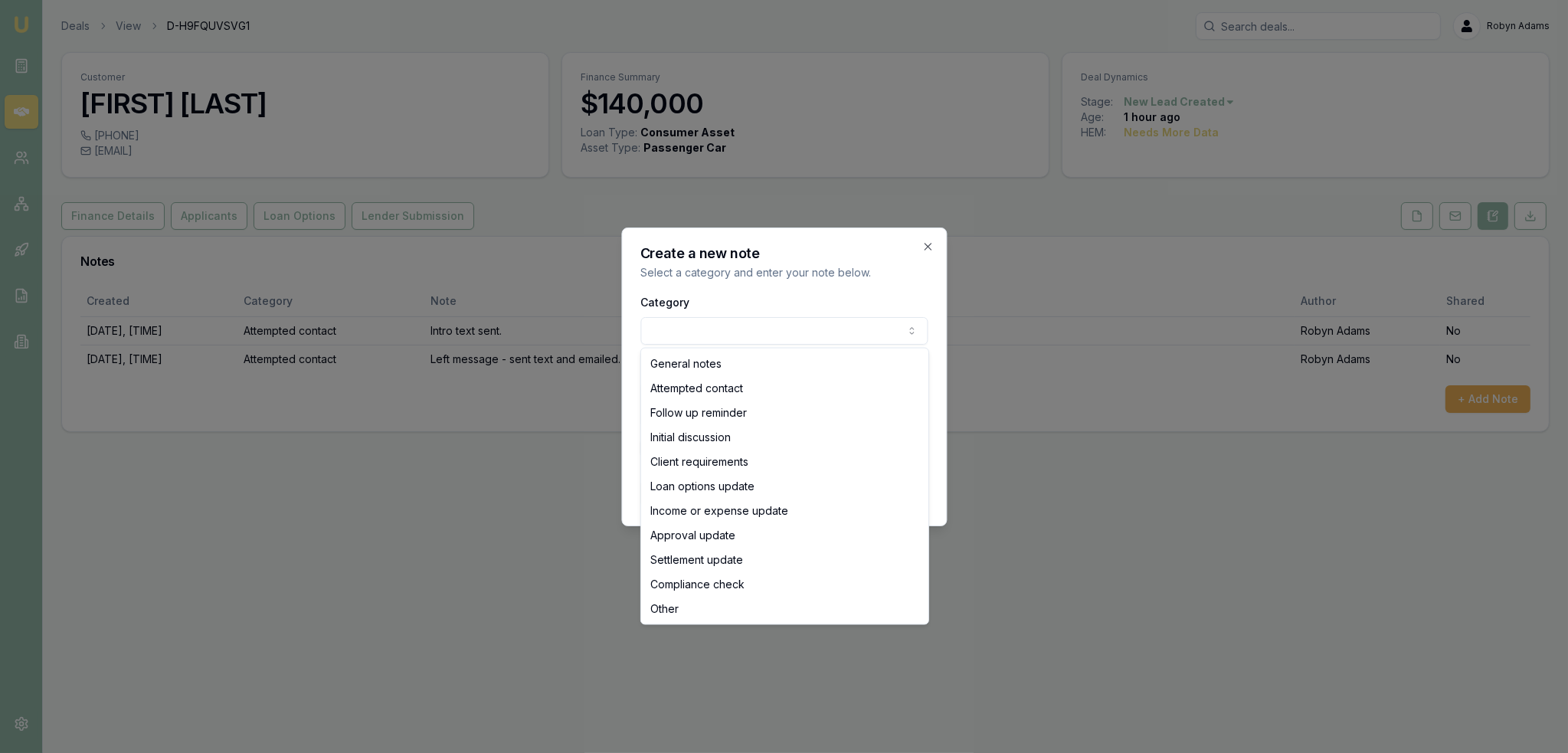 select on "ATTEMPTED_CONTACT" 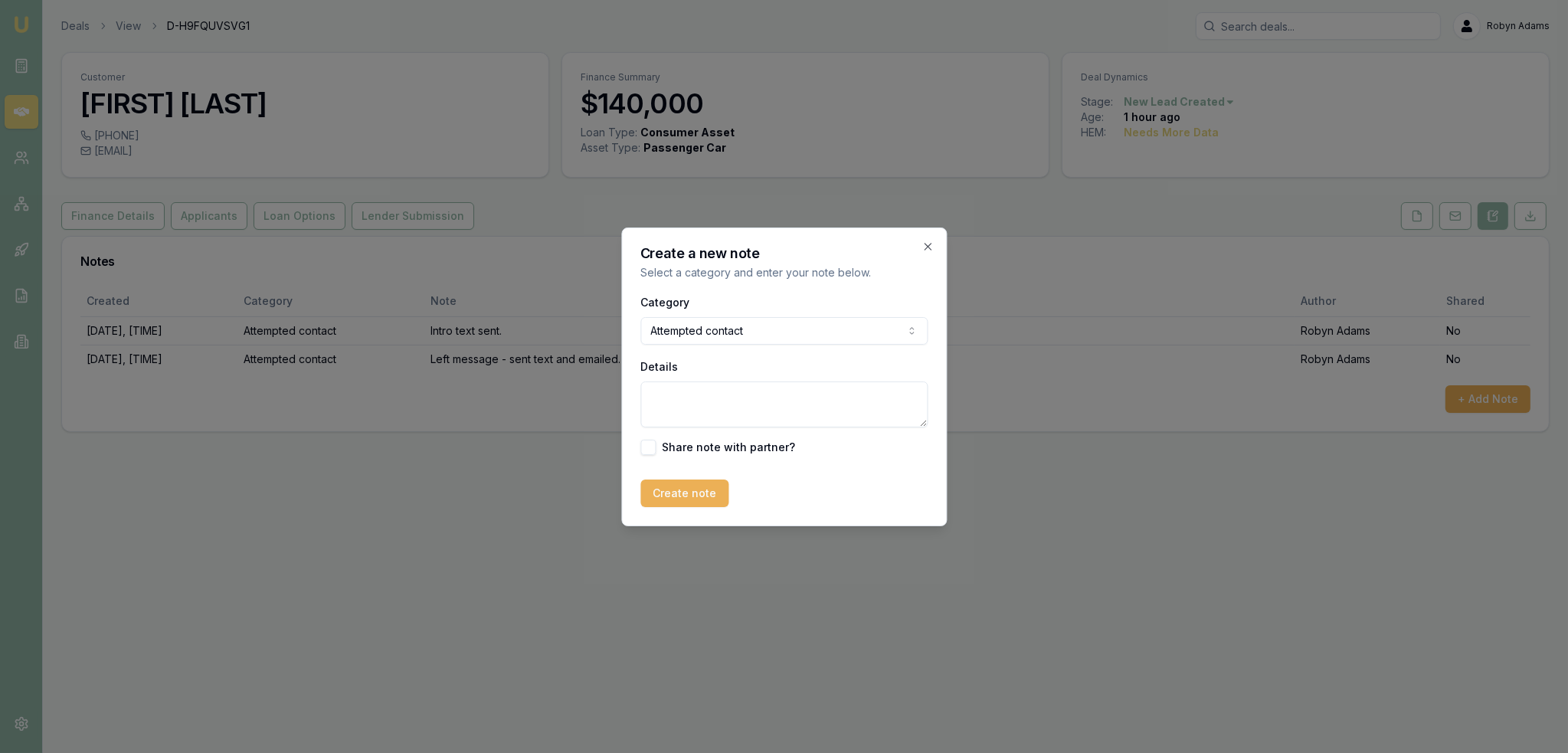 click on "Details" at bounding box center [784, 404] 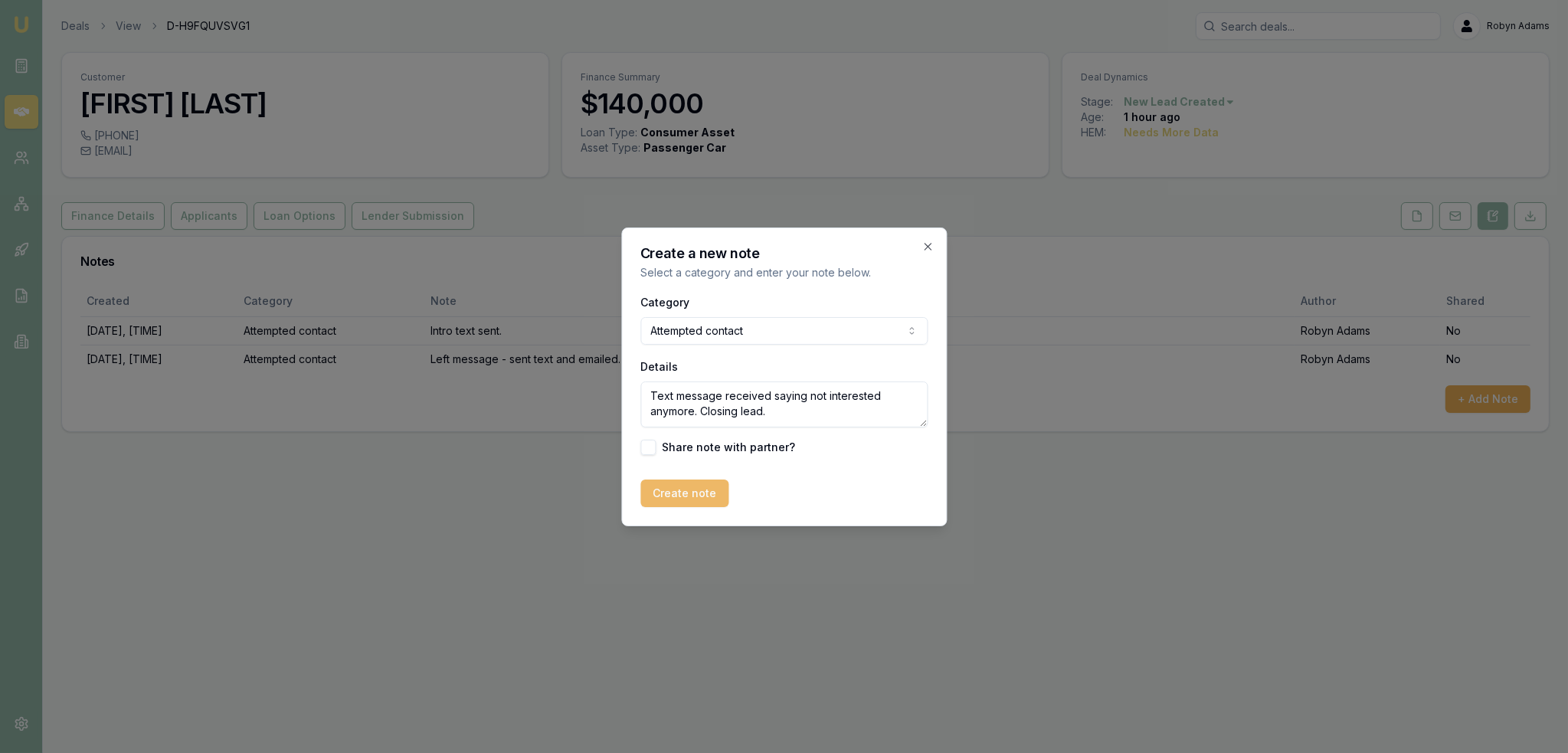 type on "Text message received saying not interested anymore. Closing lead." 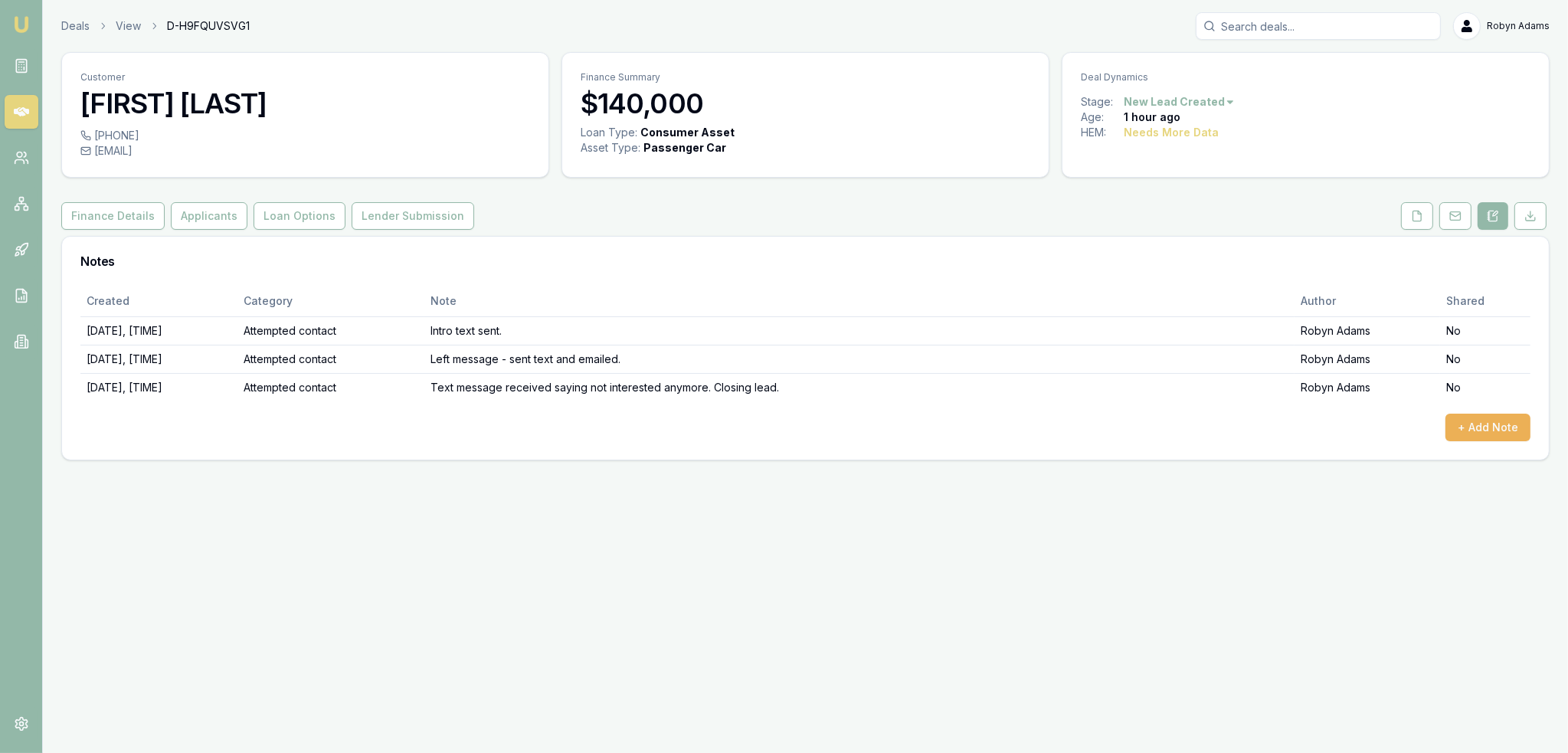 click on "Emu Broker Deals View D-H9FQUVSVG1 Robyn Adams Toggle Menu Customer Anderjet Freysen 0427833611 jerriefreysen@gmail.com Finance Summary $140,000 Loan Type: Consumer Asset Asset Type : Passenger Car Deal Dynamics Stage: New Lead Created Age: 1 hour ago HEM: Needs More Data Finance Details Applicants Loan Options Lender Submission Notes Created Category Note Author Shared 05/08/2025, 11:06:46 Attempted contact Intro text sent. Robyn Adams No 05/08/2025, 12:03:52 Attempted contact Left message - sent text and emailed.  Robyn Adams No 05/08/2025, 12:05:55 Attempted contact Text message received saying not interested anymore. Closing lead.  Robyn Adams No + Add Note" at bounding box center (784, 376) 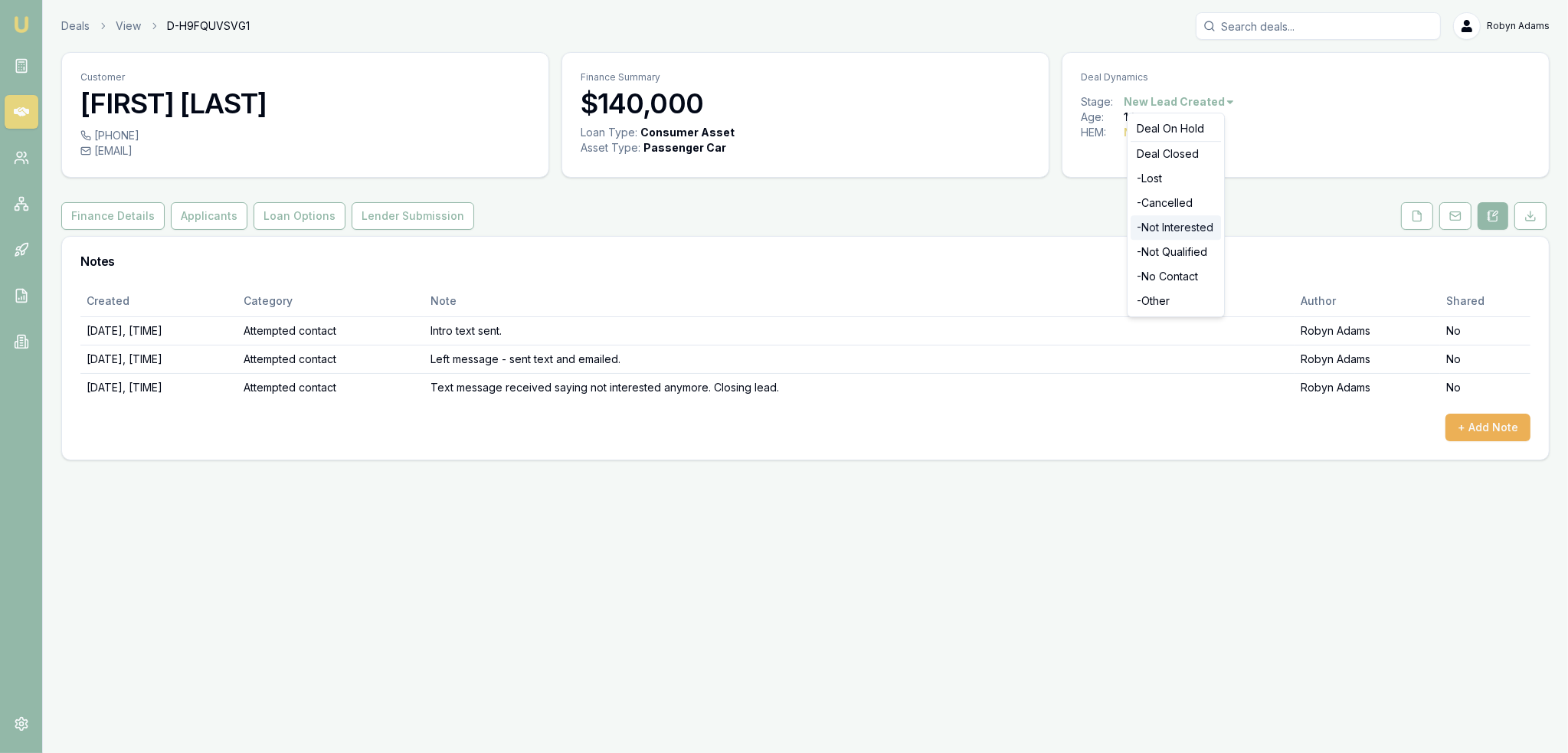 click on "-  Not Interested" at bounding box center (1176, 228) 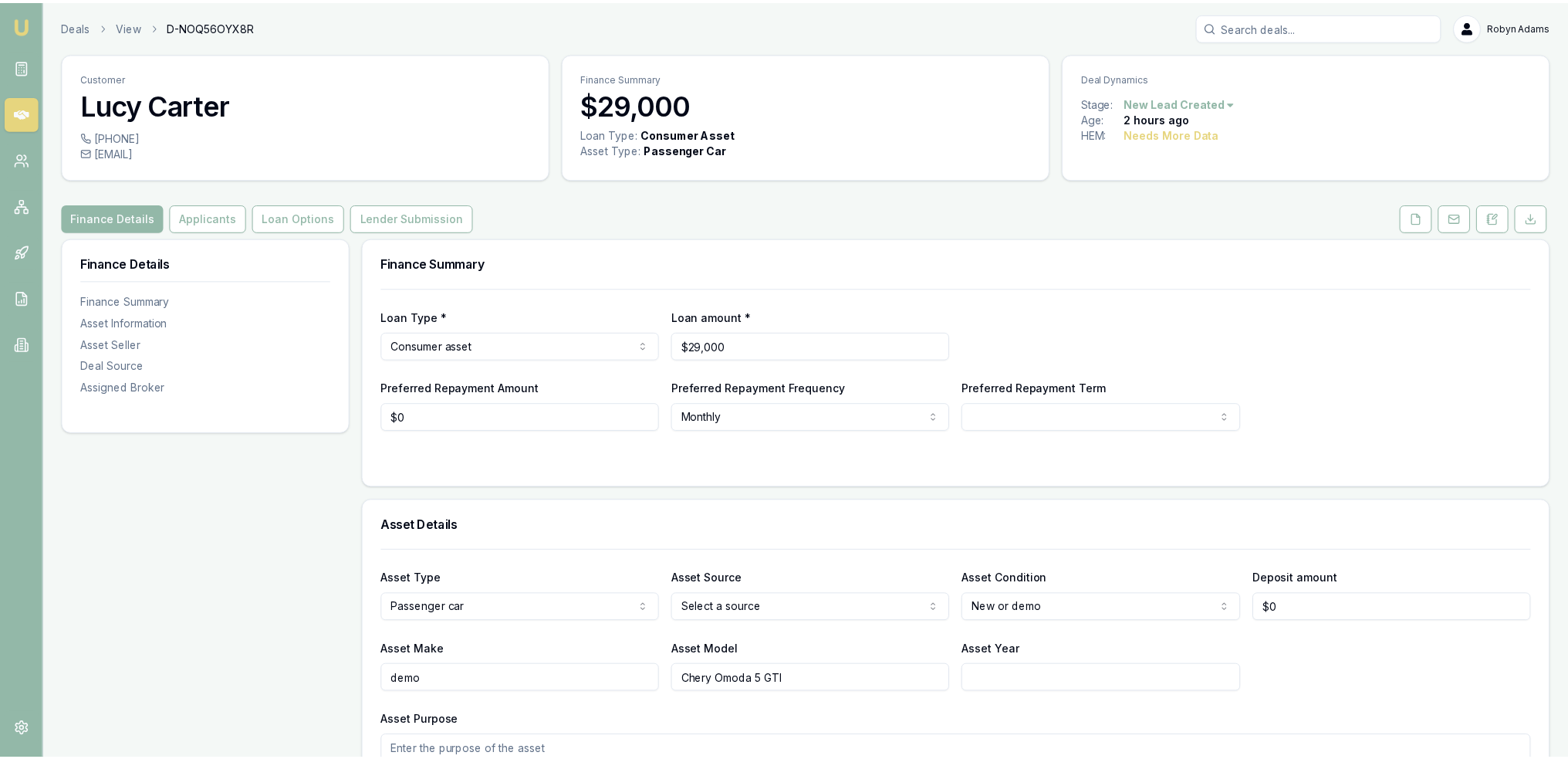 scroll, scrollTop: 0, scrollLeft: 0, axis: both 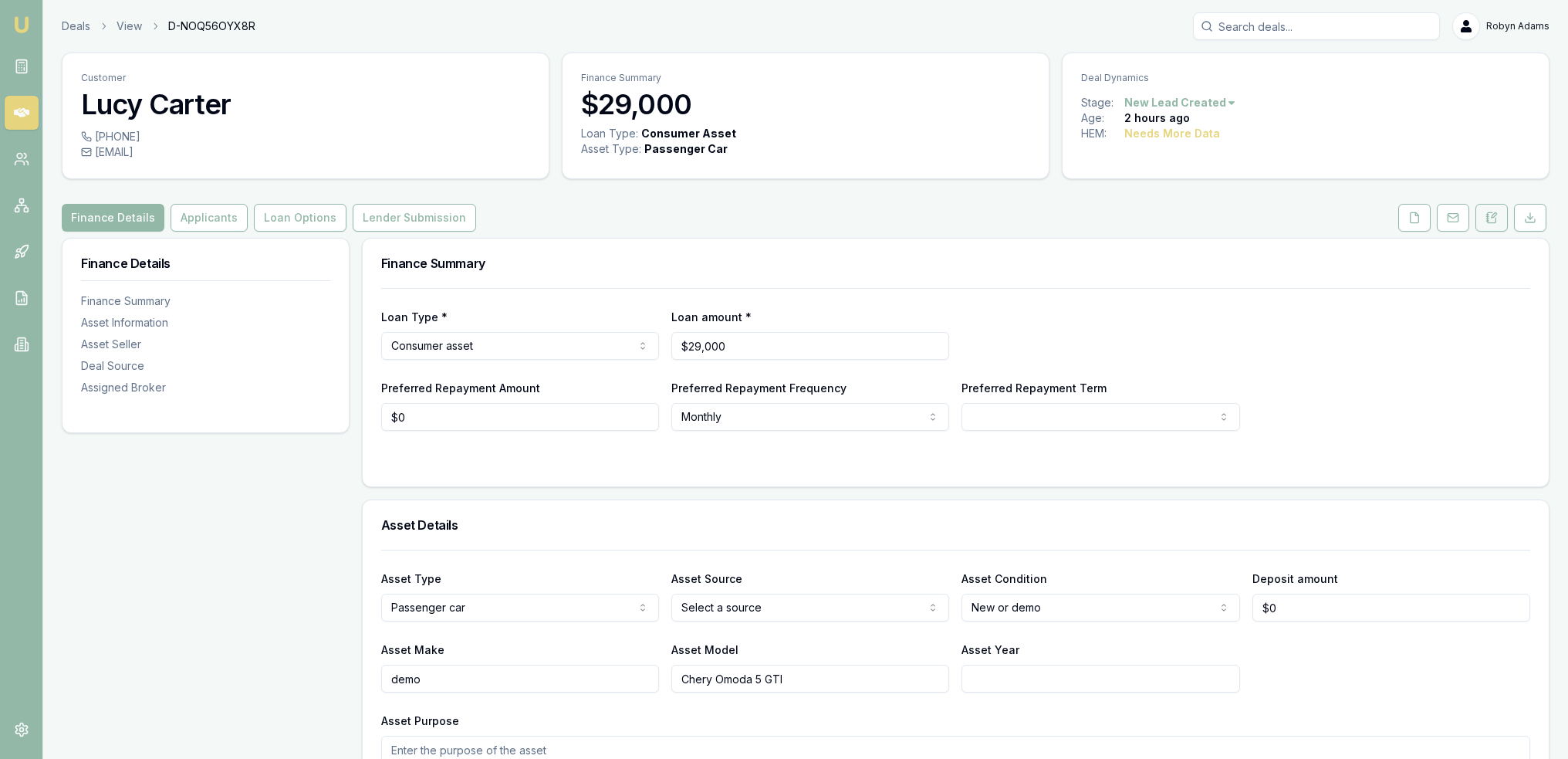 click at bounding box center [1492, 218] 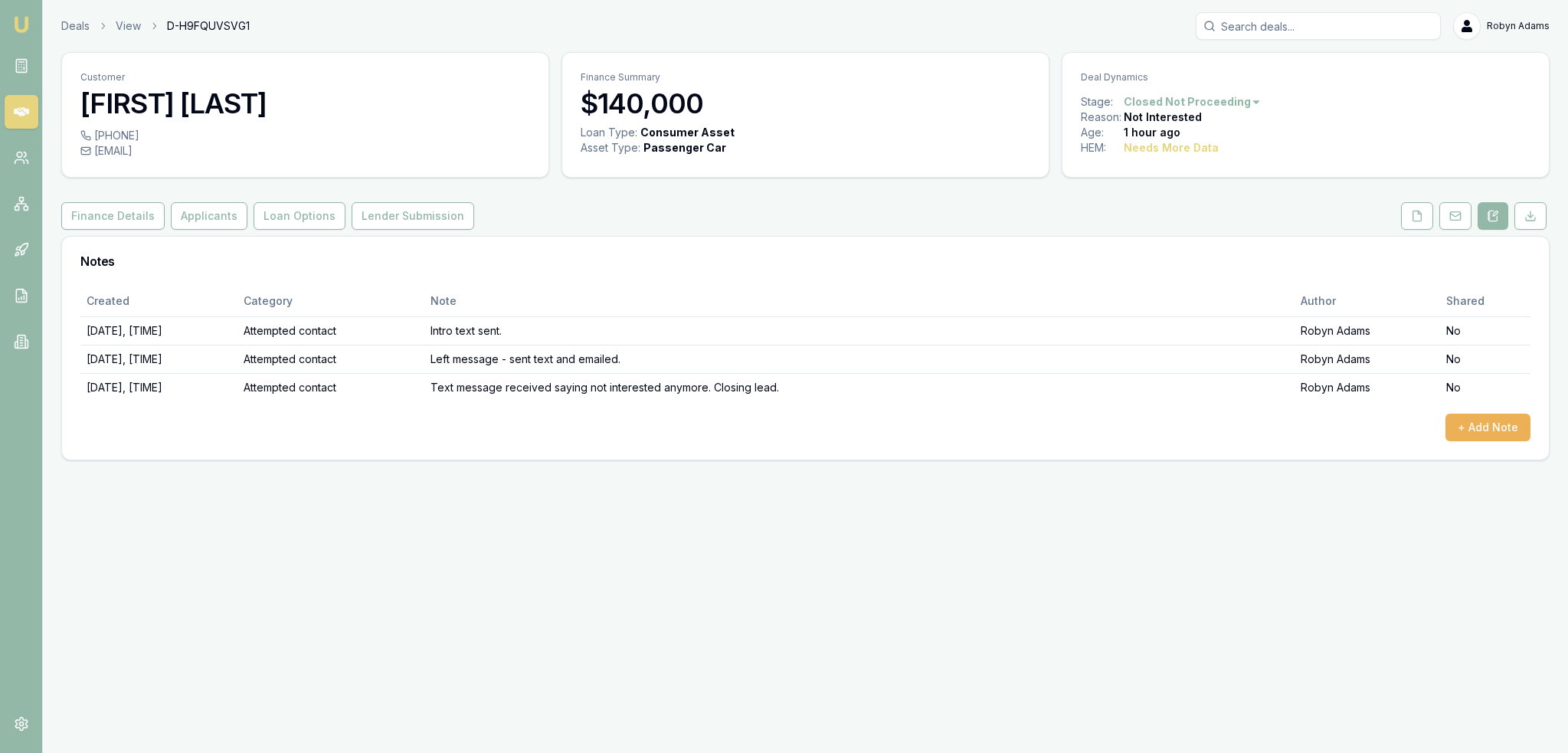 scroll, scrollTop: 0, scrollLeft: 0, axis: both 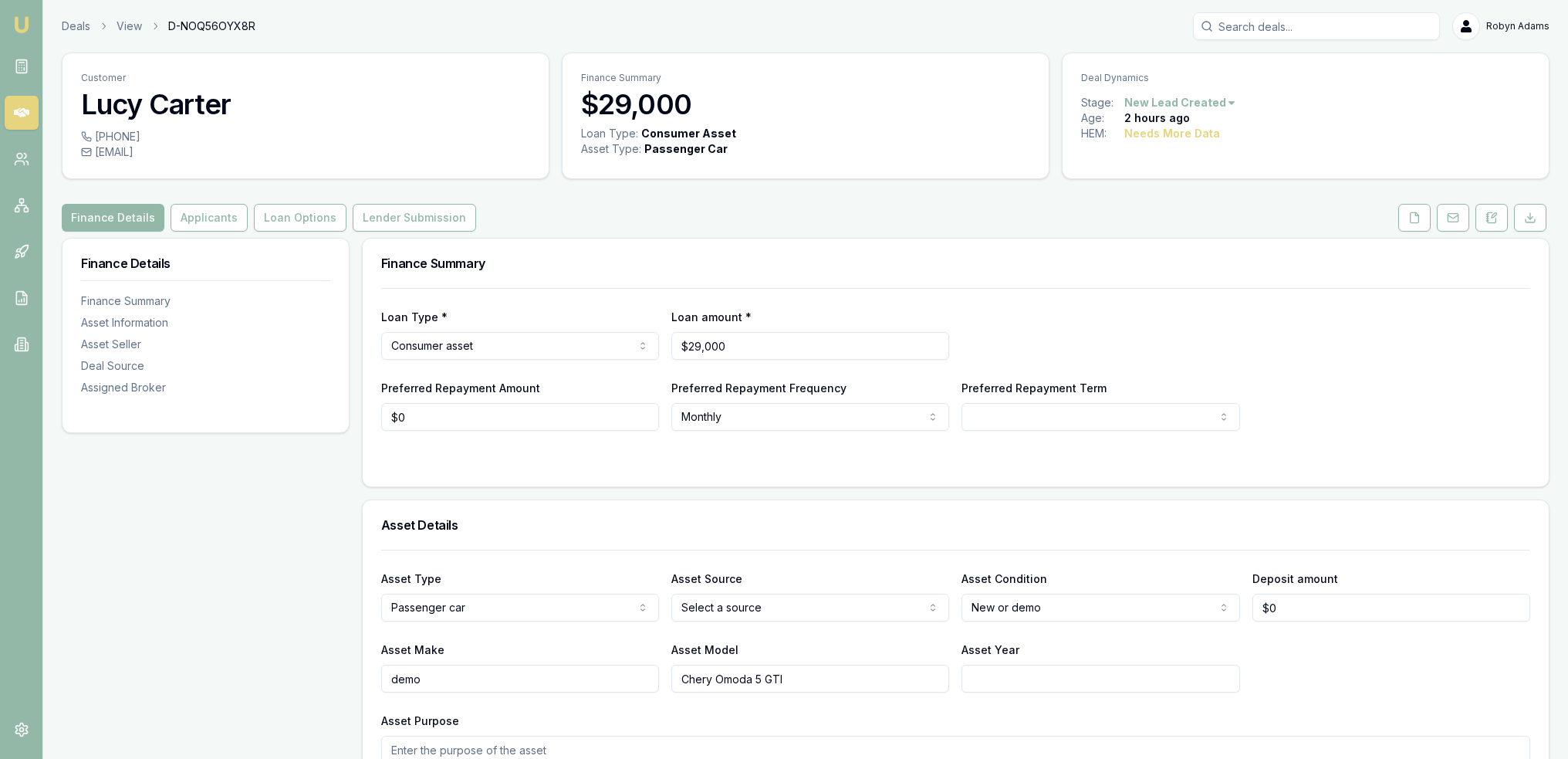 drag, startPoint x: 1497, startPoint y: 213, endPoint x: 1139, endPoint y: 379, distance: 394.61374 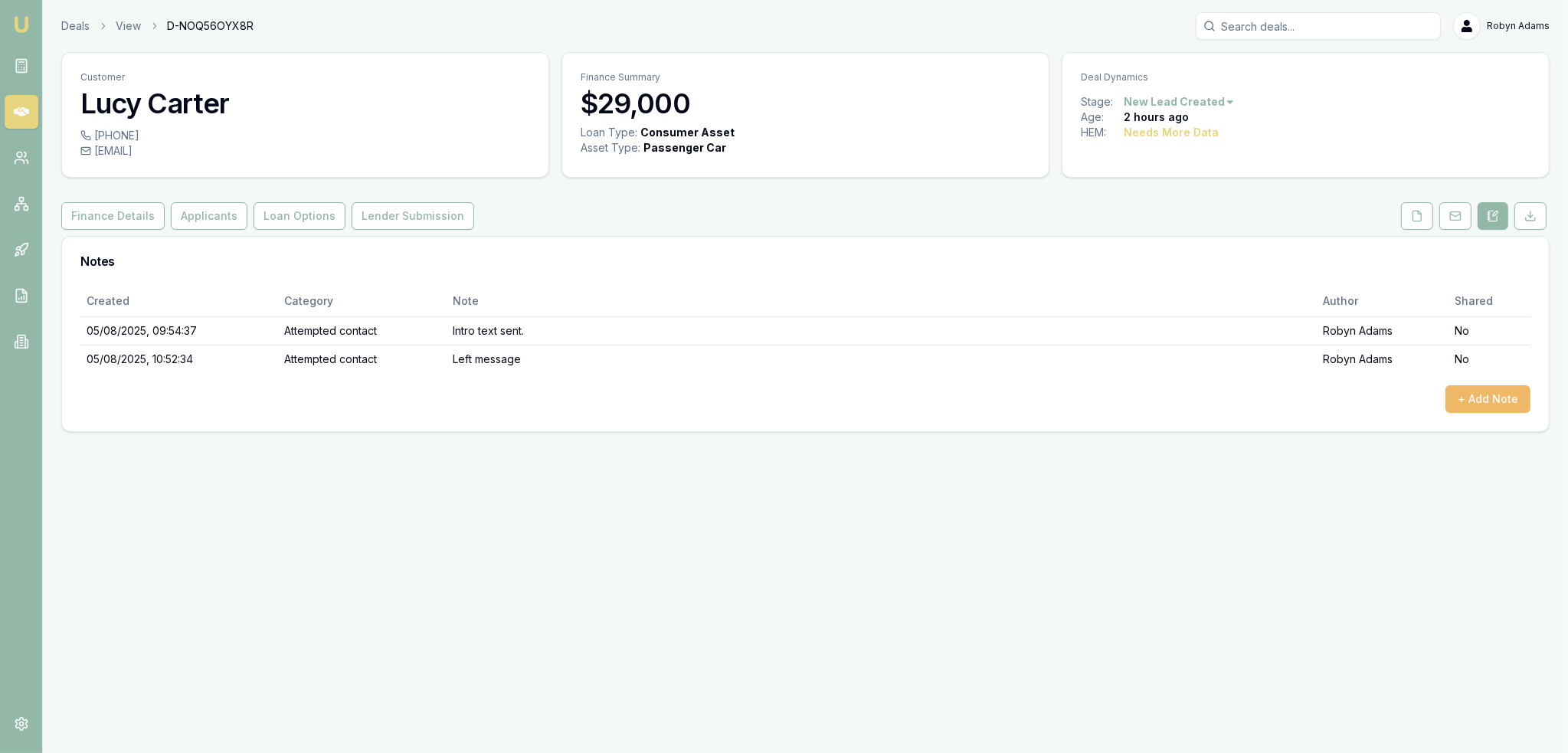 click on "+ Add Note" at bounding box center (1488, 399) 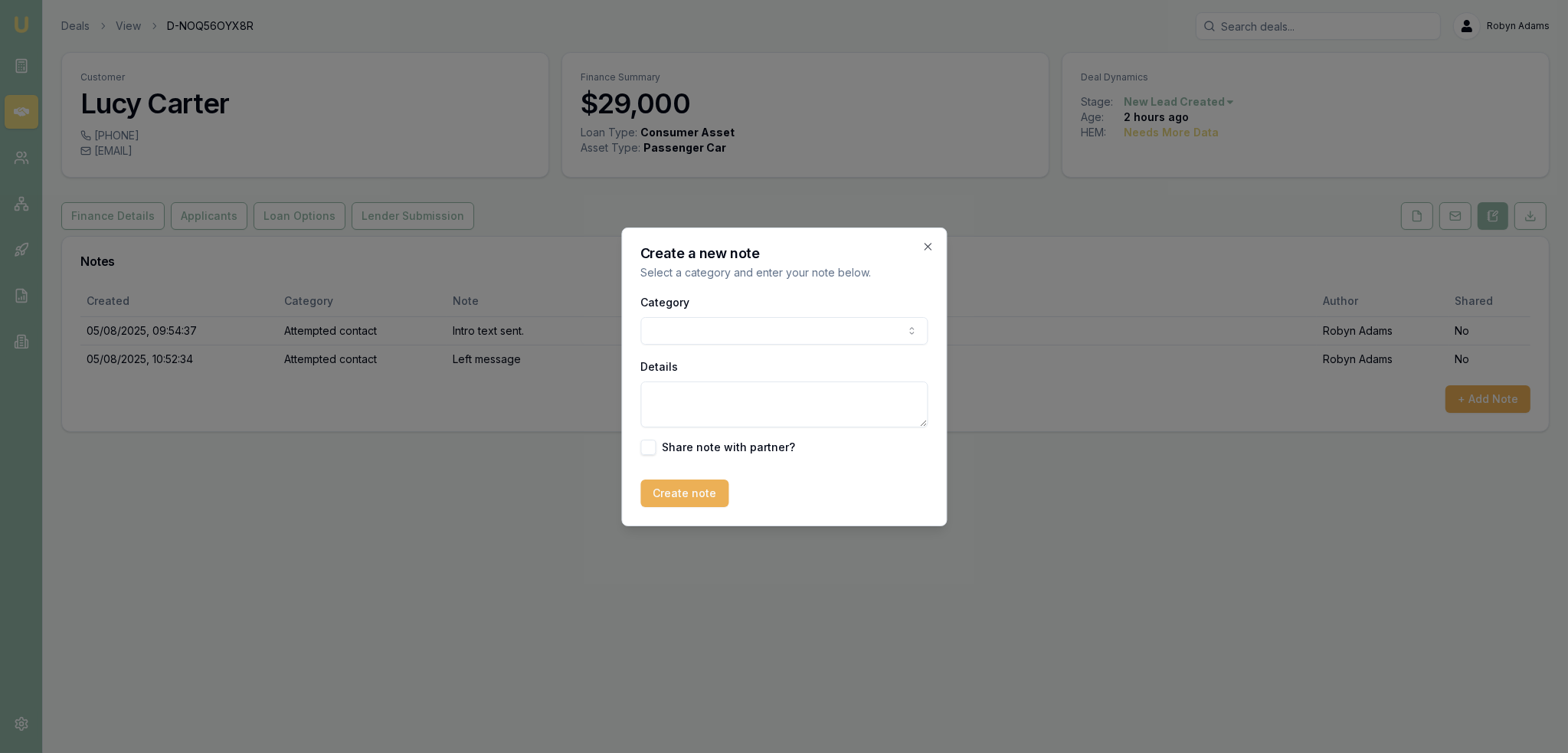 click on "Emu Broker Deals View D-NOQ56OYX8R [FIRST] [LAST] Toggle Menu Customer [FIRST] [LAST] [PHONE] [EMAIL] Finance Summary $29,000 Loan Type: Consumer Asset Asset Type : Passenger Car Deal Dynamics Stage: New Lead Created Age: 2 hours ago HEM: Needs More Data Finance Details Applicants Loan Options Lender Submission Notes Created Category Note Author Shared [DATE], [TIME] Attempted contact Intro text sent. [FIRST] [LAST] No [DATE], [TIME] Attempted contact Left message  [FIRST] [LAST] No + Add Note
Create a new note Select a category and enter your note below. Category  General notes Attempted contact Follow up reminder Initial discussion Client requirements Loan options update Income or expense update Approval update Settlement update Compliance check Other Details  Share note with partner? Create note Close" at bounding box center [784, 376] 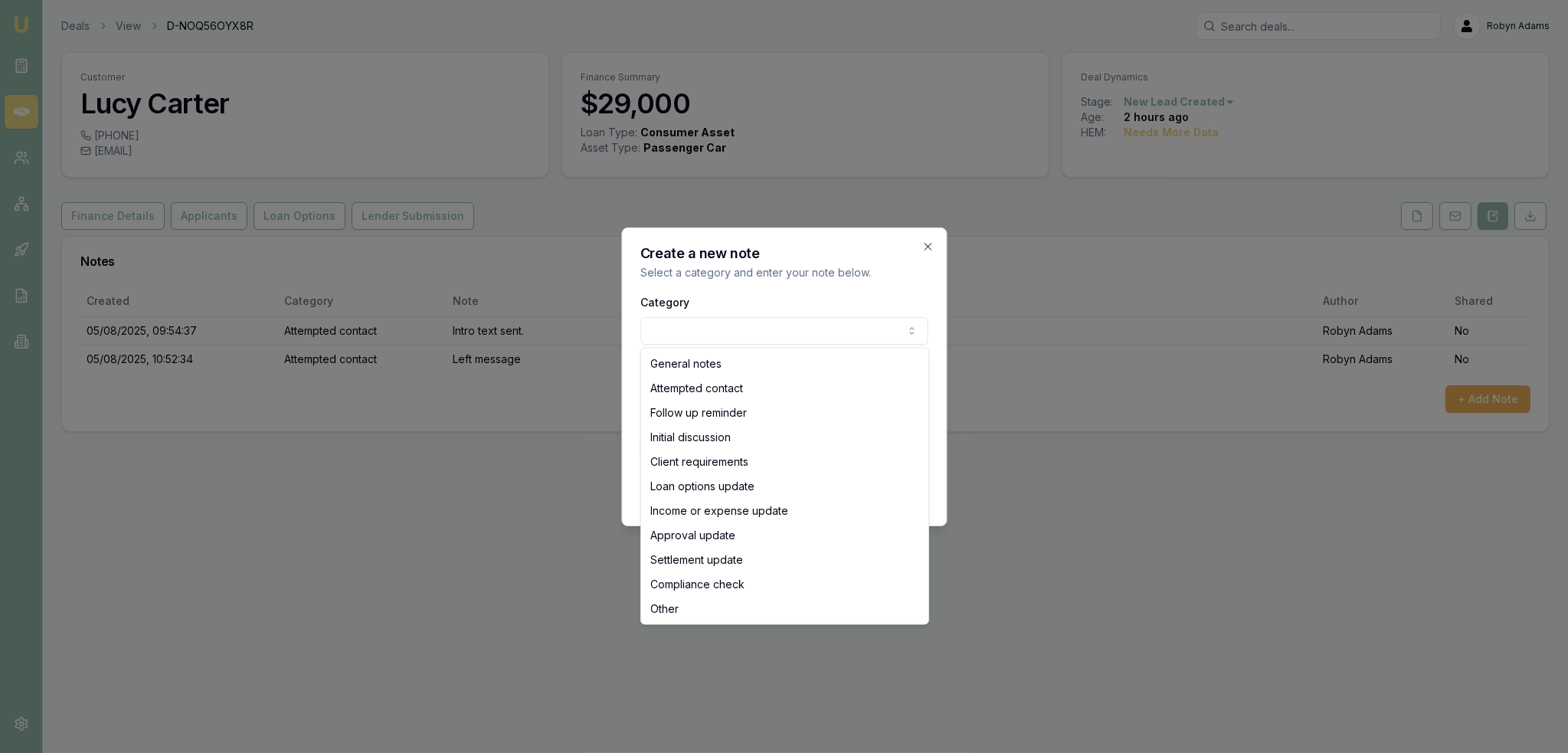 select on "ATTEMPTED_CONTACT" 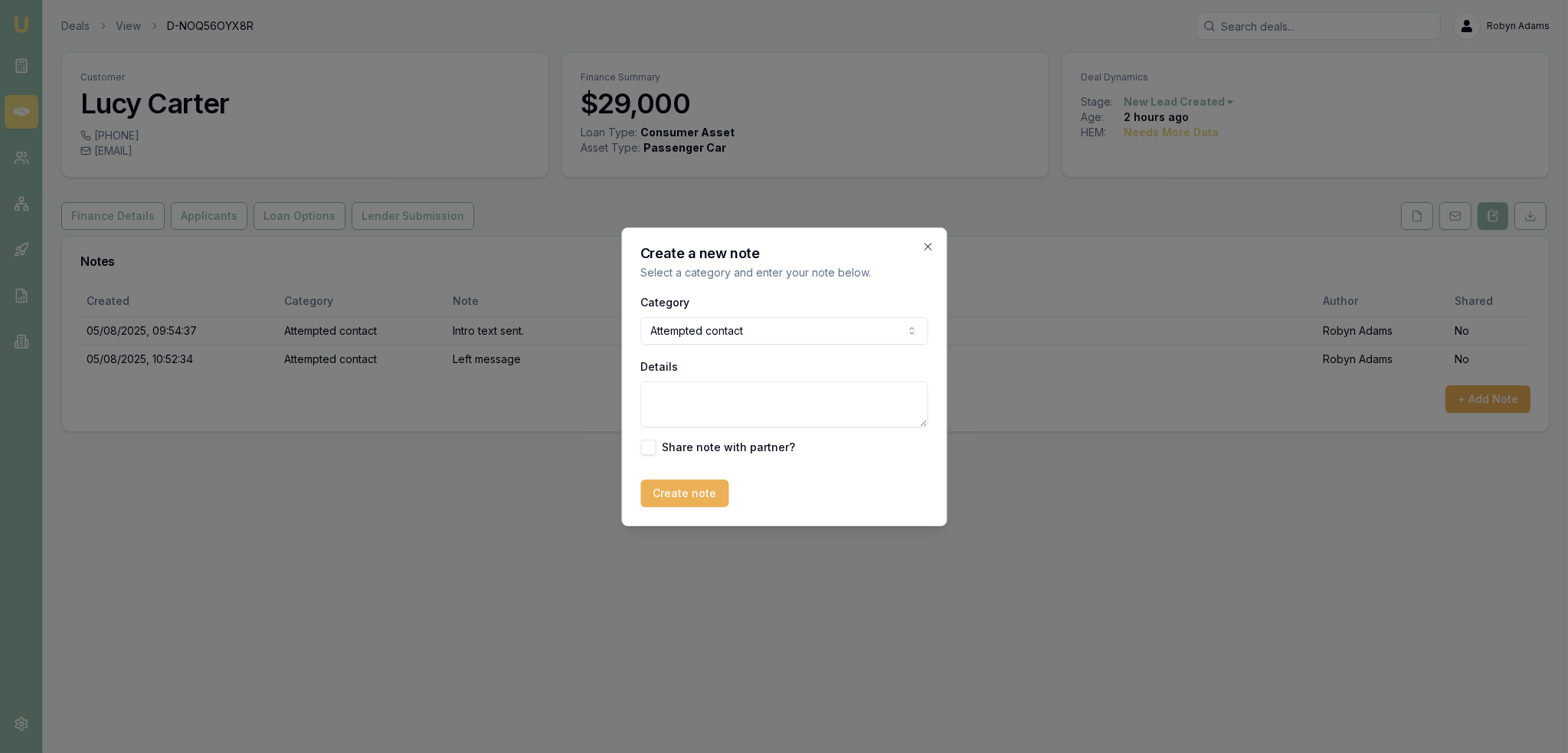click on "Details" at bounding box center (784, 404) 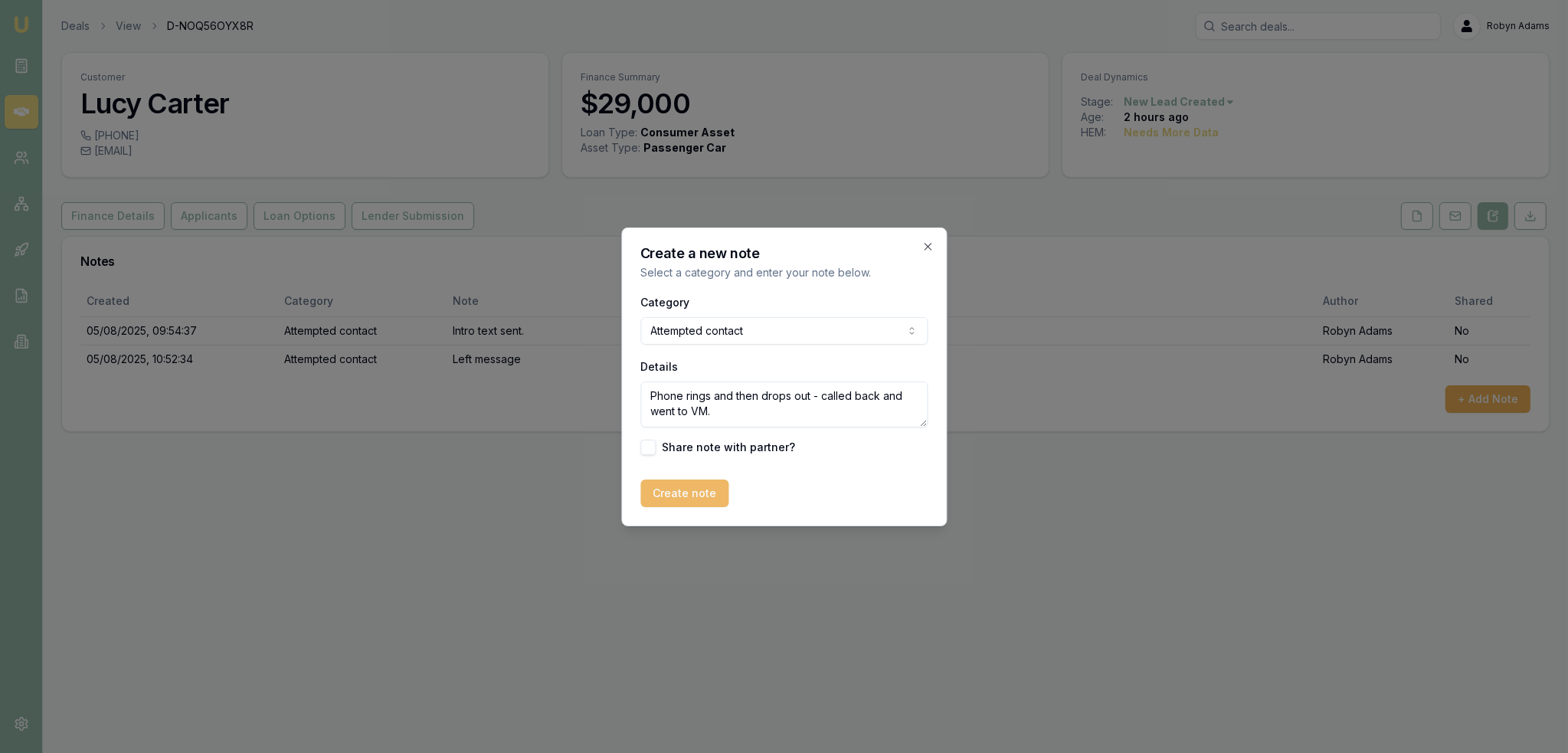 type on "Phone rings and then drops out - called back and went to VM." 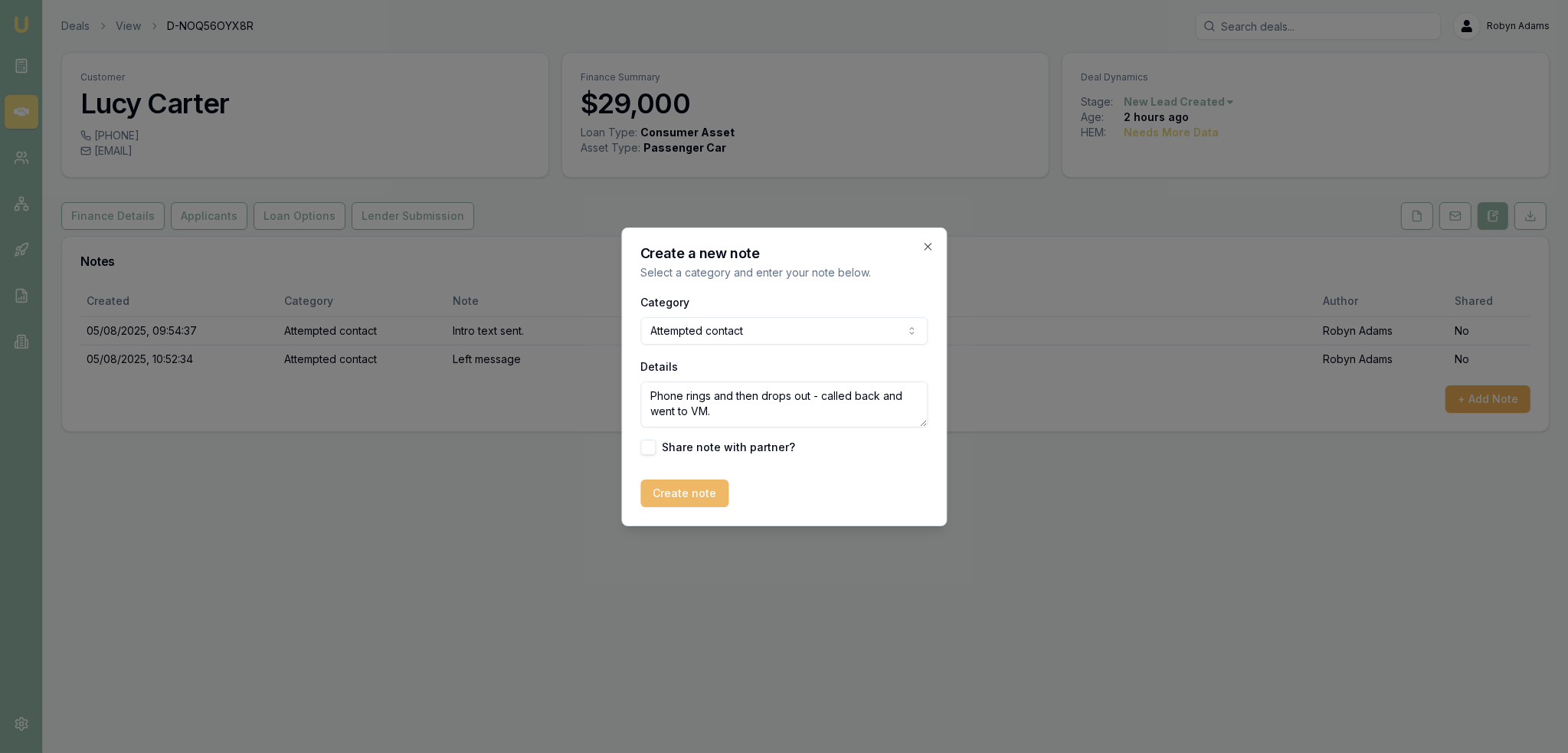 click on "Create note" at bounding box center (684, 493) 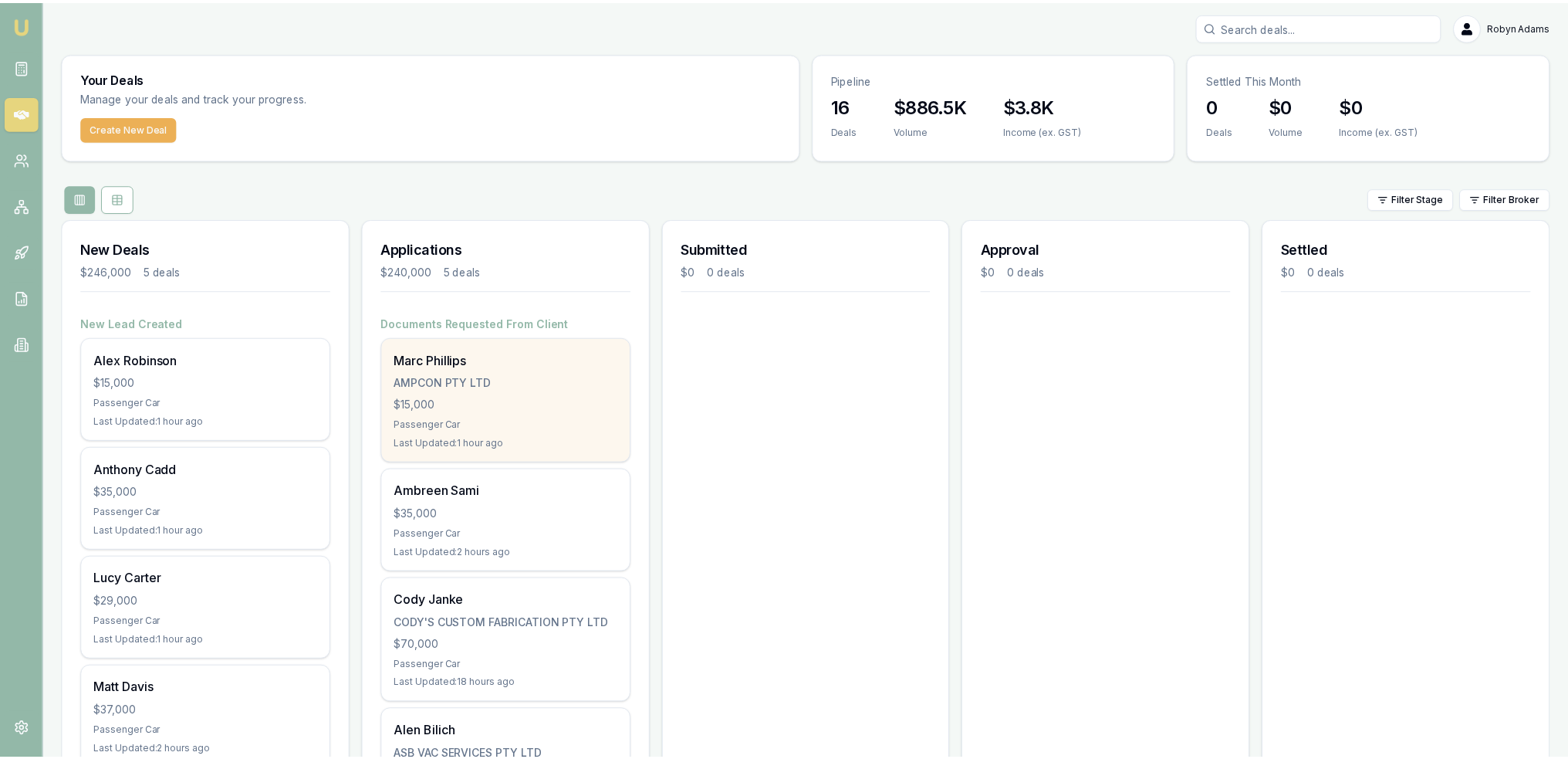 scroll, scrollTop: 0, scrollLeft: 0, axis: both 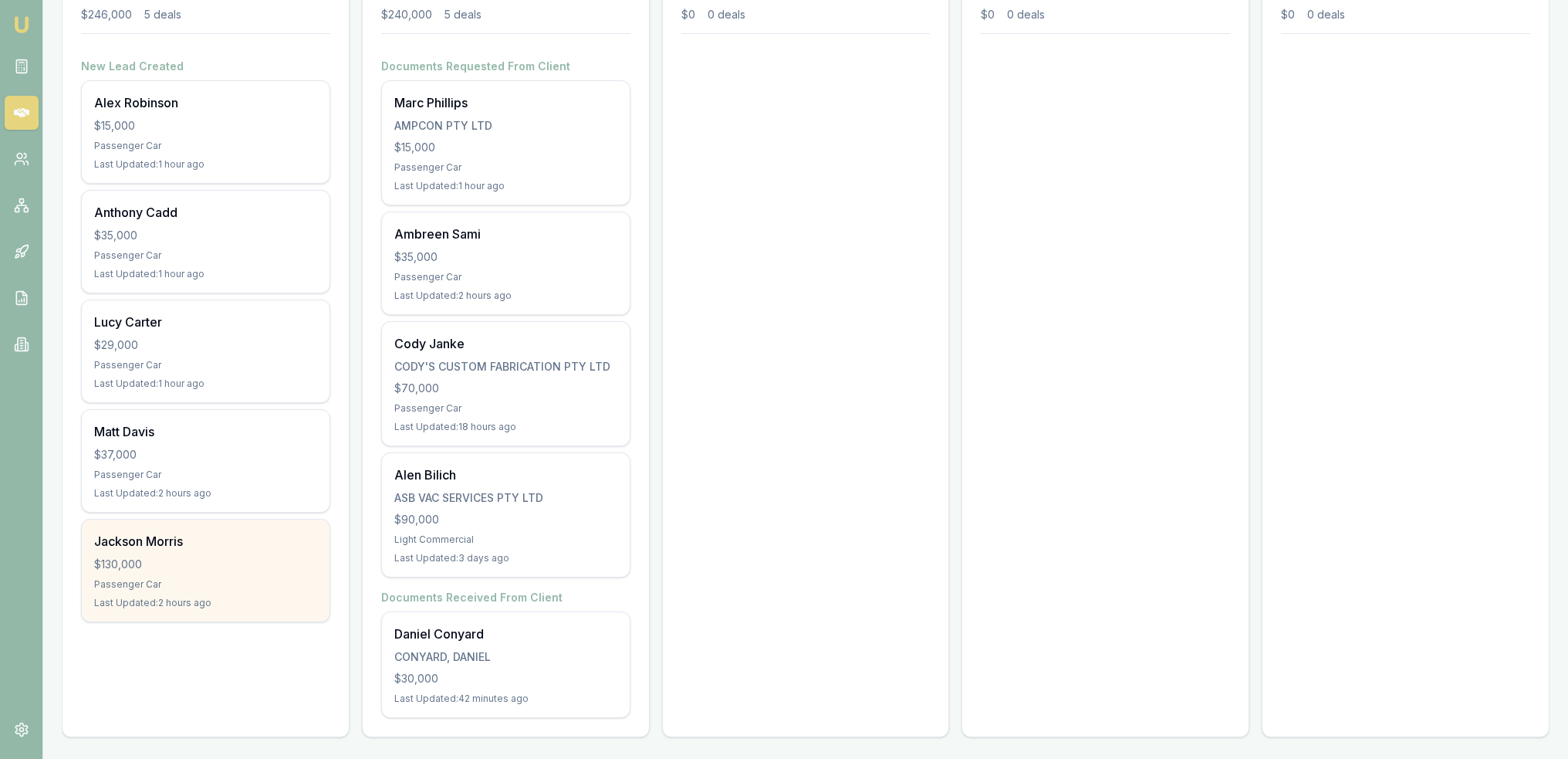 click on "Jackson Morris" at bounding box center (205, 541) 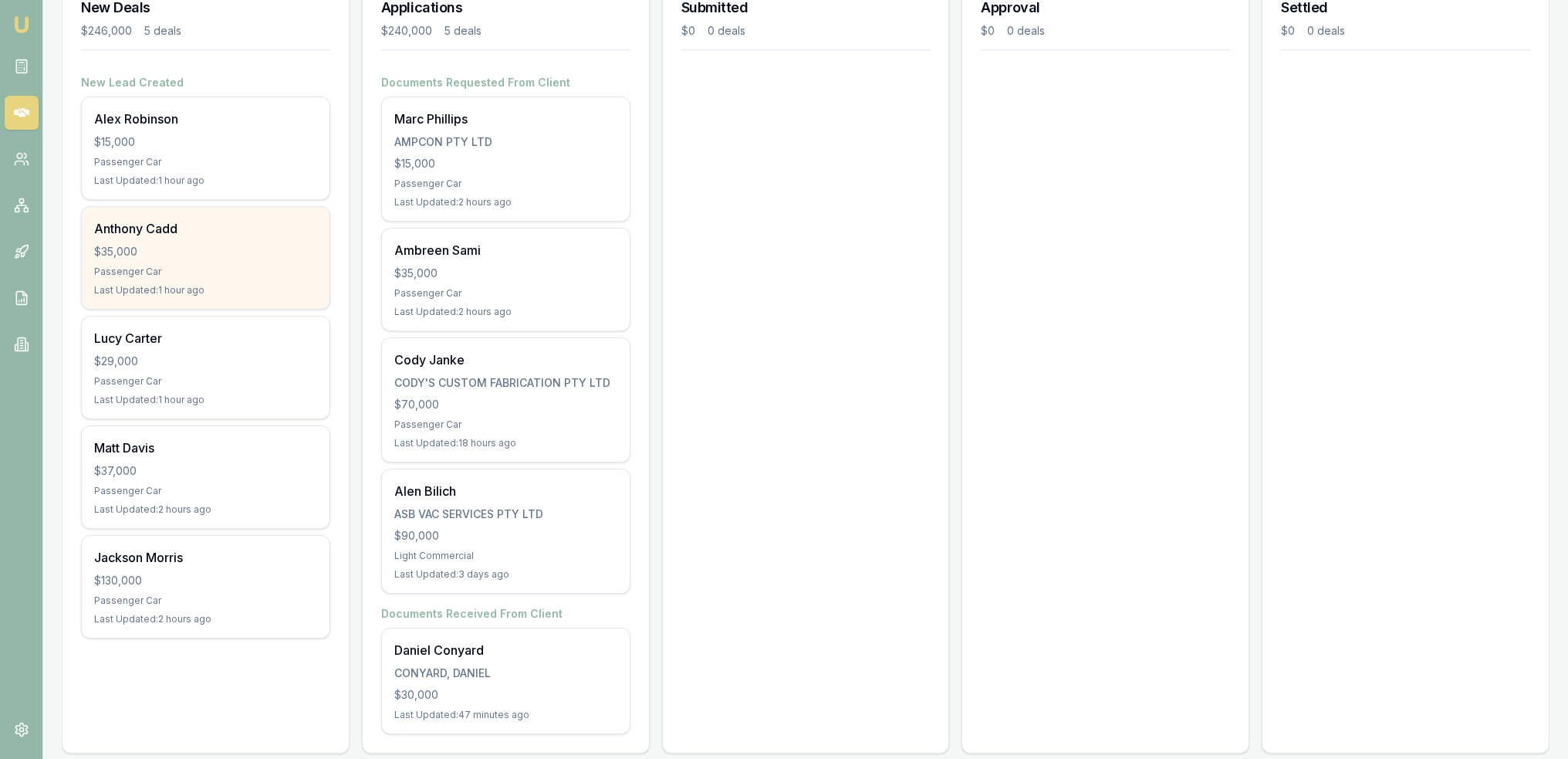 scroll, scrollTop: 257, scrollLeft: 0, axis: vertical 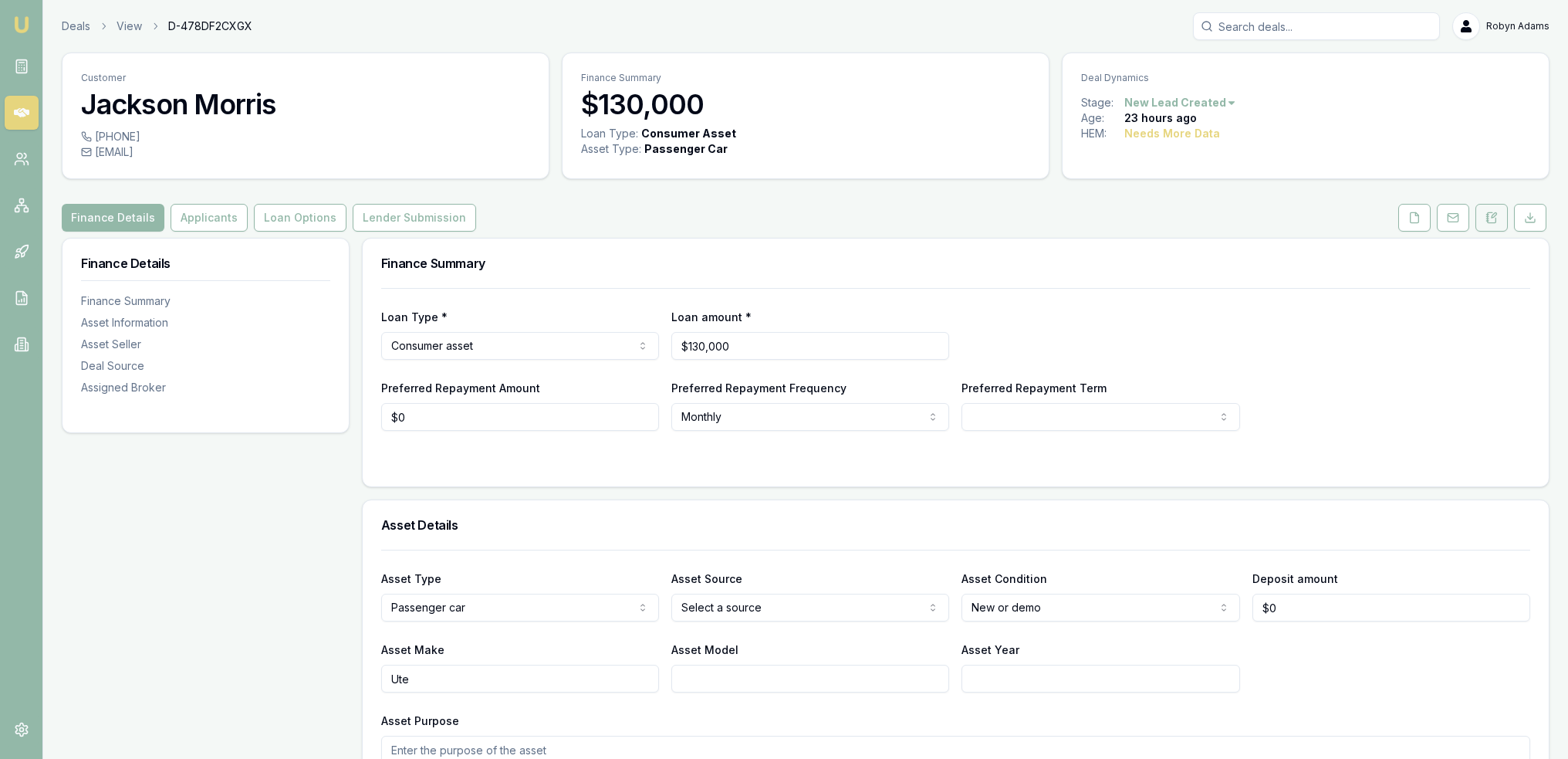 click 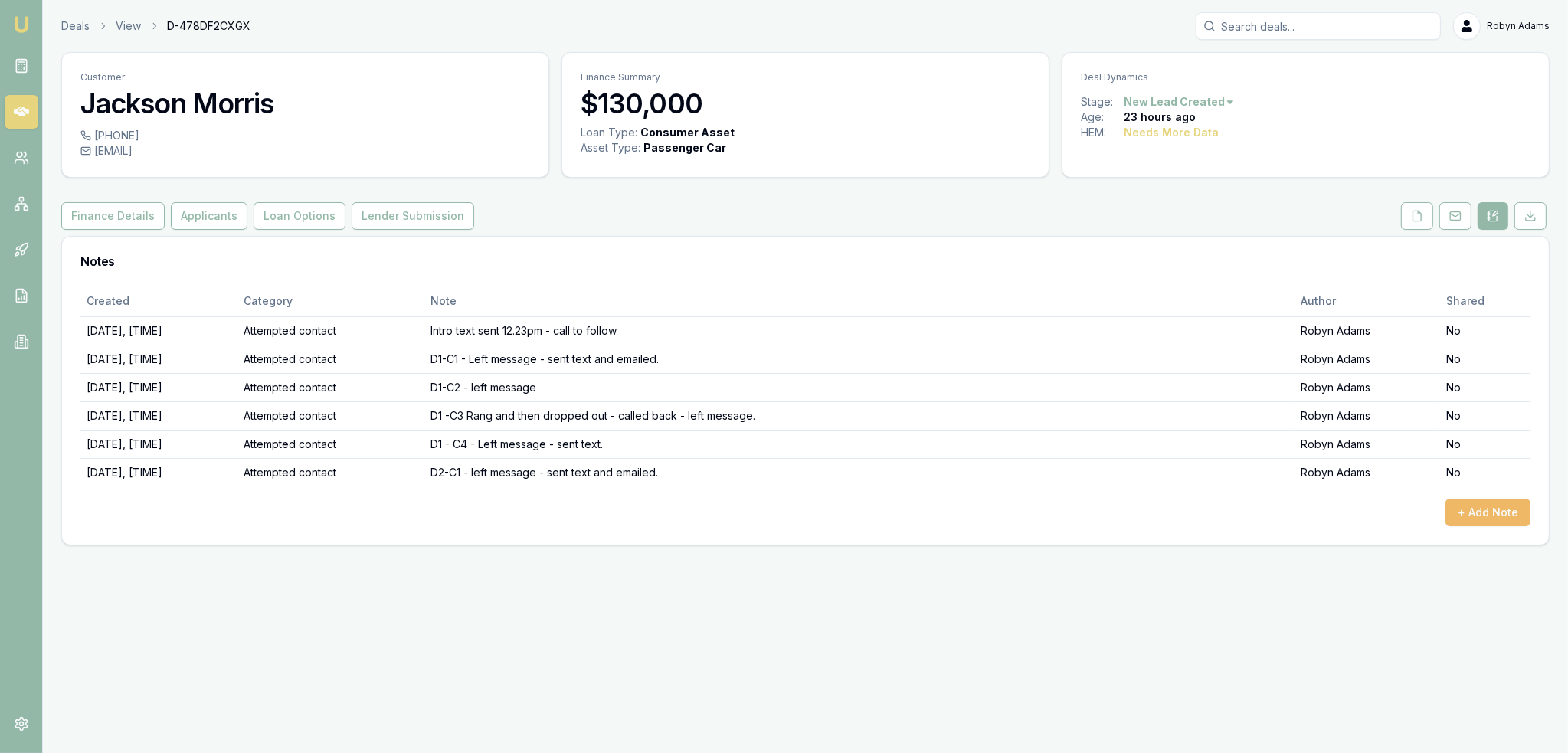 click on "+ Add Note" at bounding box center (1488, 512) 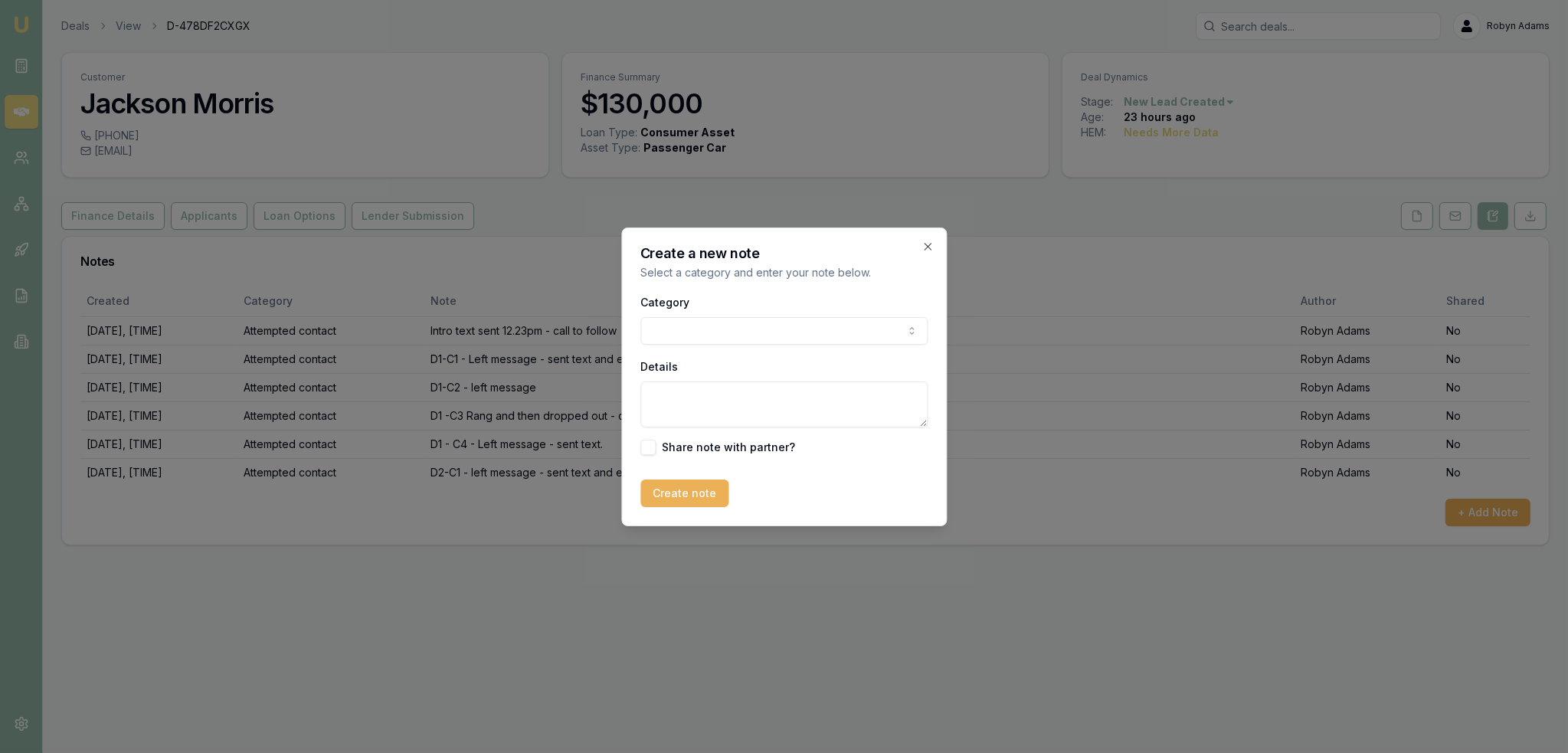 click on "Emu Broker Deals View D-478DF2CXGX Robyn Adams Toggle Menu Customer Jackson Morris 0434944669 jacksonmorris56@gmail.com Finance Summary $130,000 Loan Type: Consumer Asset Asset Type : Passenger Car Deal Dynamics Stage: New Lead Created Age: 23 hours ago HEM: Needs More Data Finance Details Applicants Loan Options Lender Submission Notes Created Category Note Author Shared 04/08/2025, 12:29:45 Attempted contact Intro text sent 12.23pm - call to follow Robyn Adams No 04/08/2025, 13:17:24 Attempted contact D1-C1 - Left message - sent text and emailed.  Robyn Adams No 04/08/2025, 14:16:56 Attempted contact D1-C2 - left message Robyn Adams No 04/08/2025, 15:46:38 Attempted contact D1 -C3 Rang and then dropped out - called back - left message.  Robyn Adams No 04/08/2025, 17:53:34 Attempted contact D1 - C4 - Left message - sent text.  Robyn Adams No 05/08/2025, 10:02:23 Attempted contact D2-C1 - left message - sent text and emailed.  Robyn Adams No + Add Note
Create a new note Category  General notes Other" at bounding box center (784, 376) 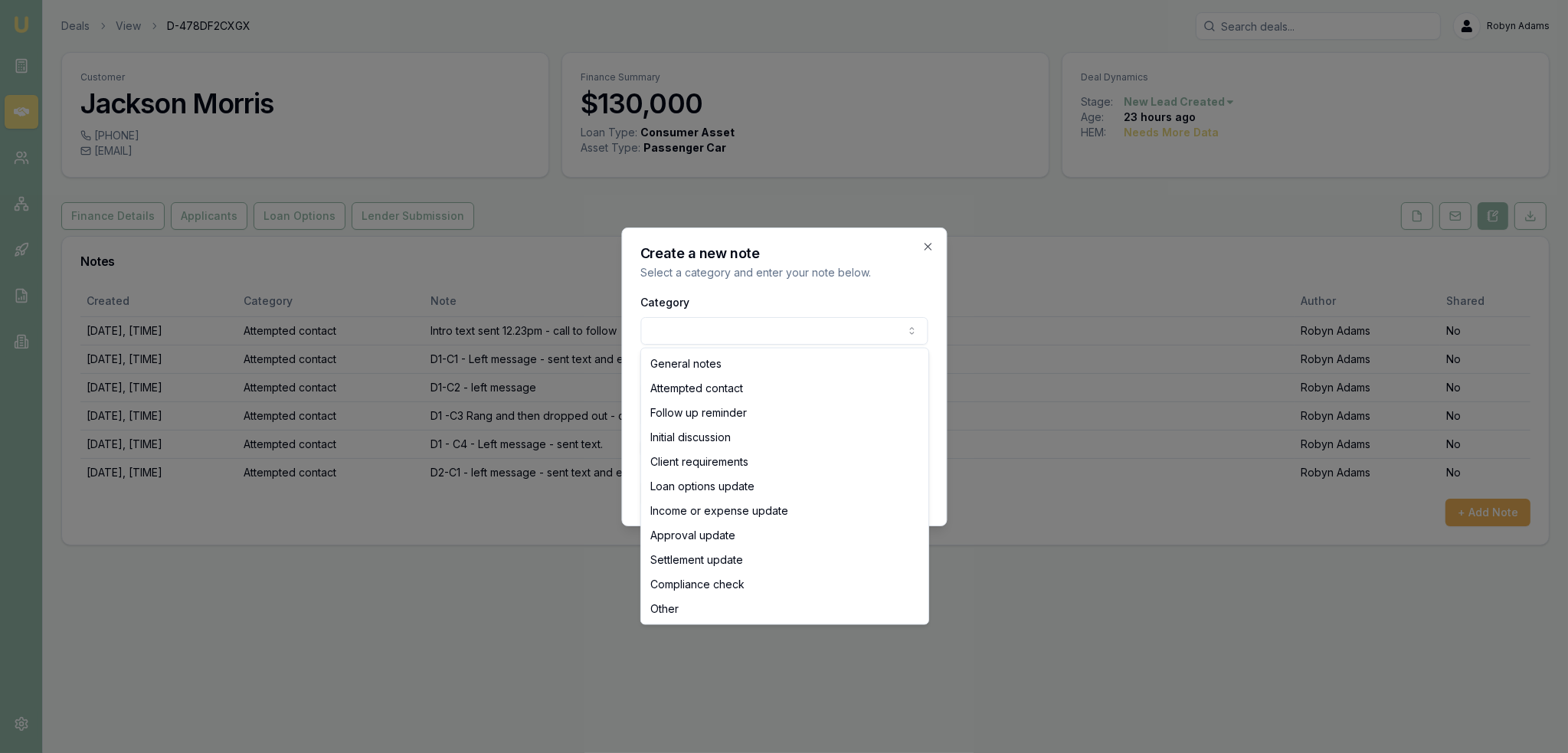 select on "ATTEMPTED_CONTACT" 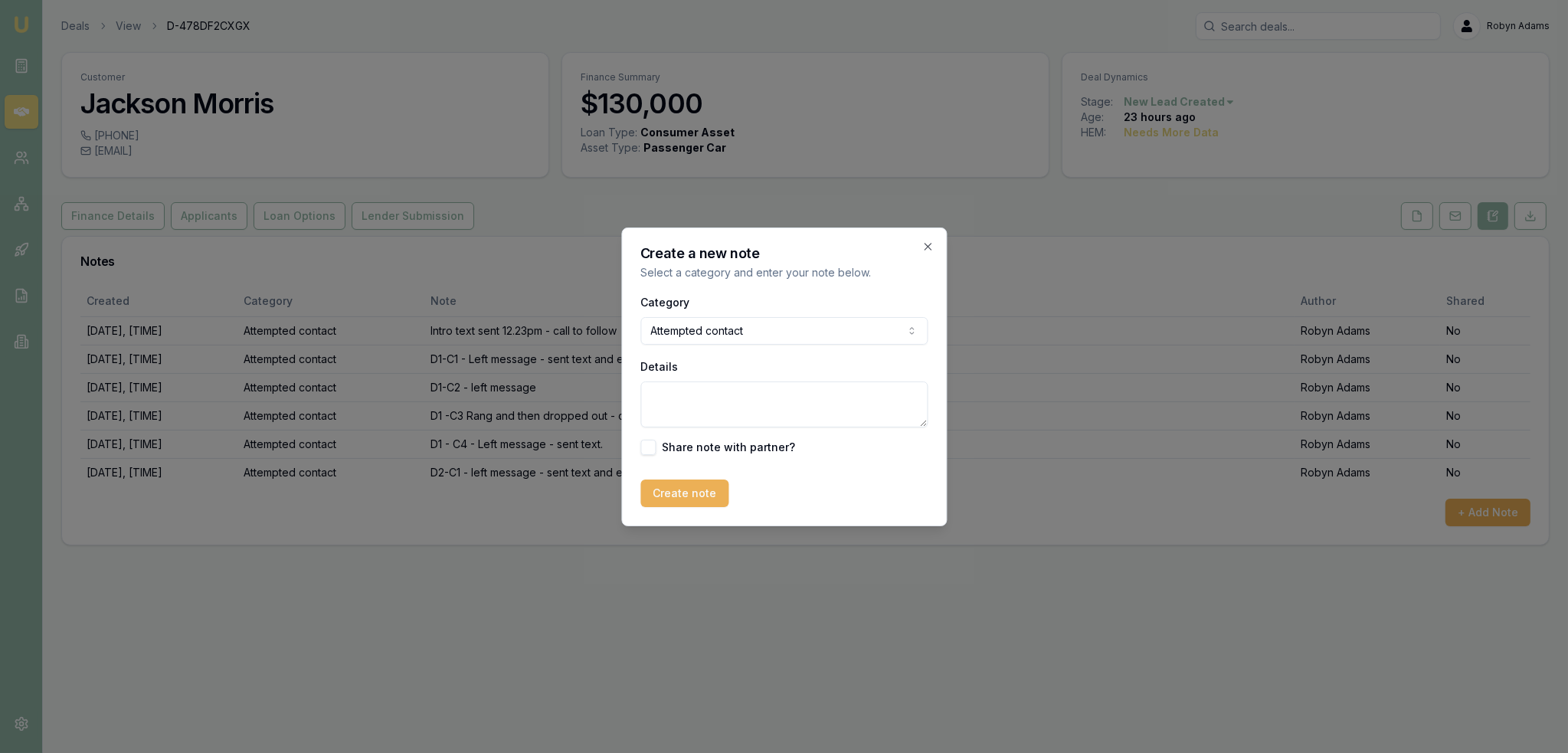 click on "Details" at bounding box center [784, 404] 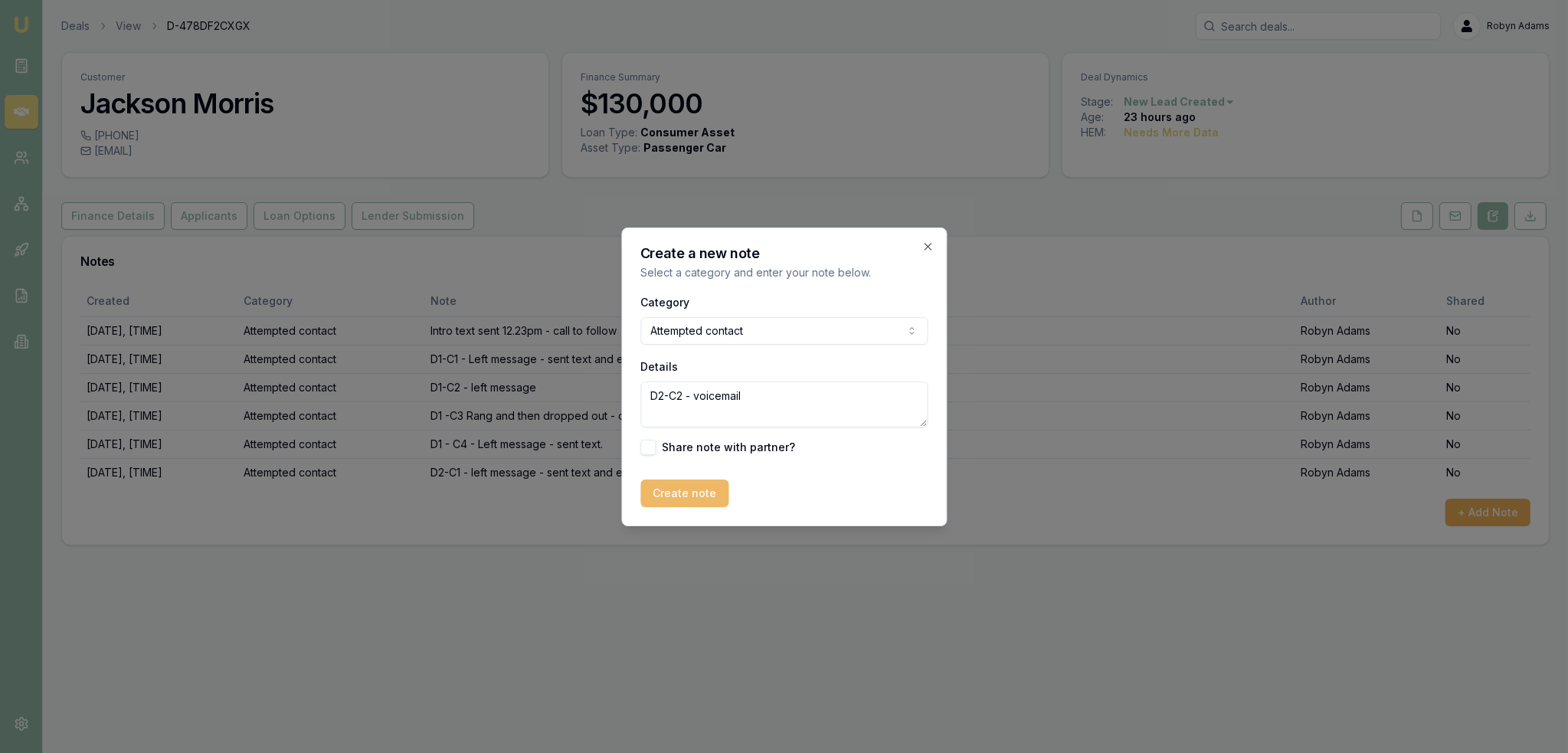 type on "D2-C2 - voicemail" 